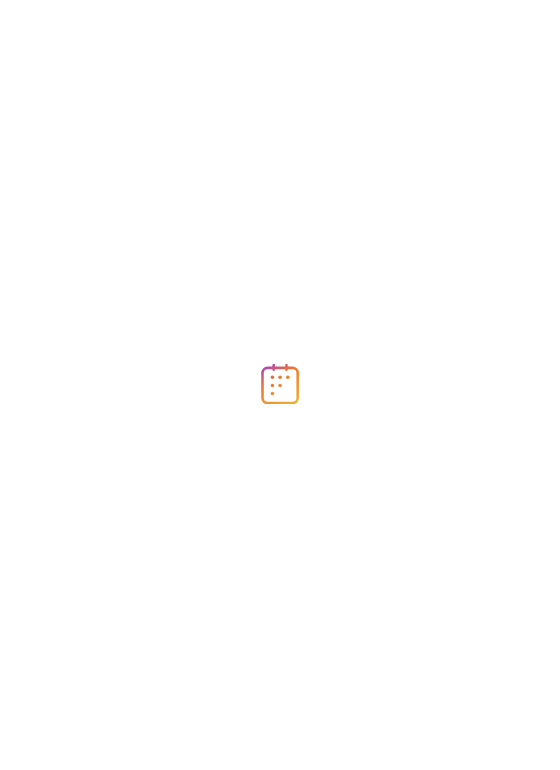 scroll, scrollTop: 0, scrollLeft: 0, axis: both 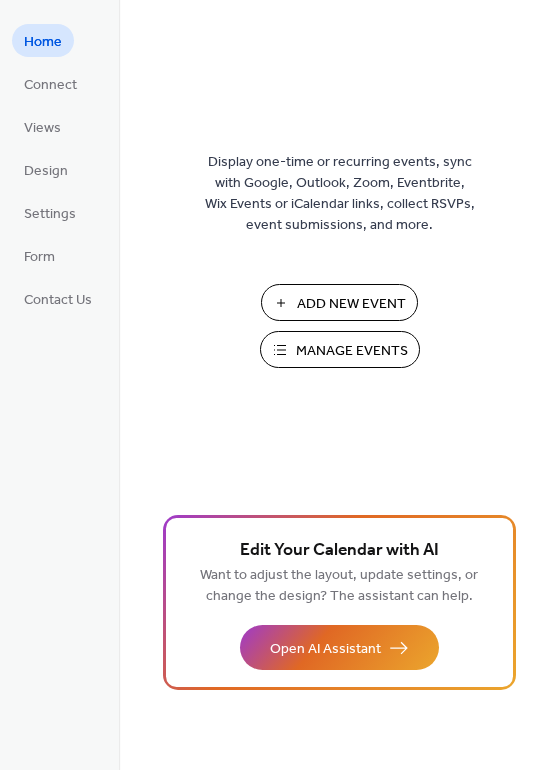 click on "Add New Event" at bounding box center [351, 304] 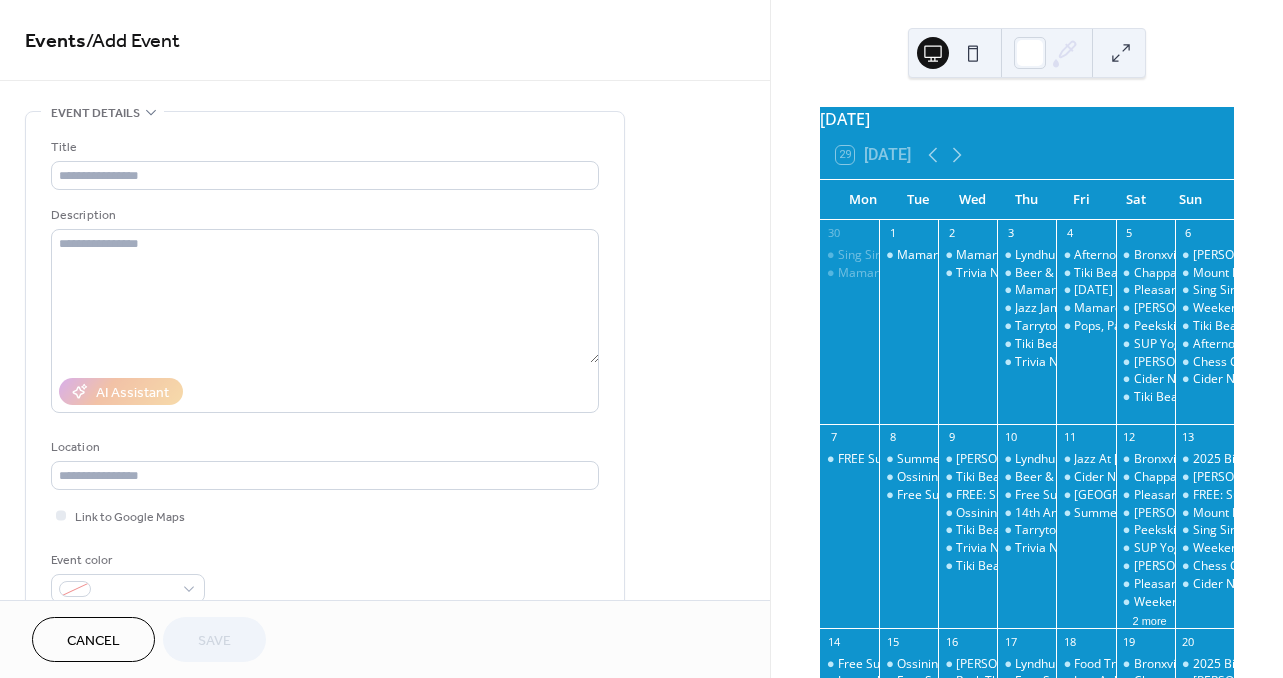 scroll, scrollTop: 0, scrollLeft: 0, axis: both 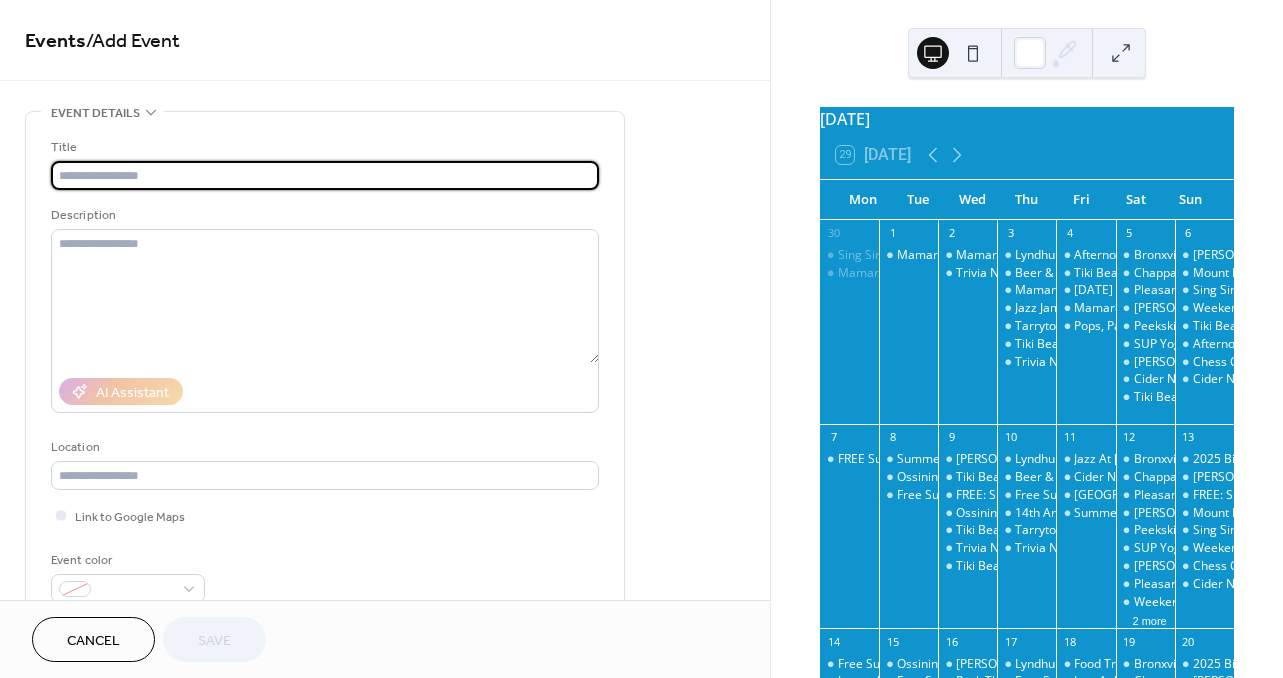 click at bounding box center [325, 175] 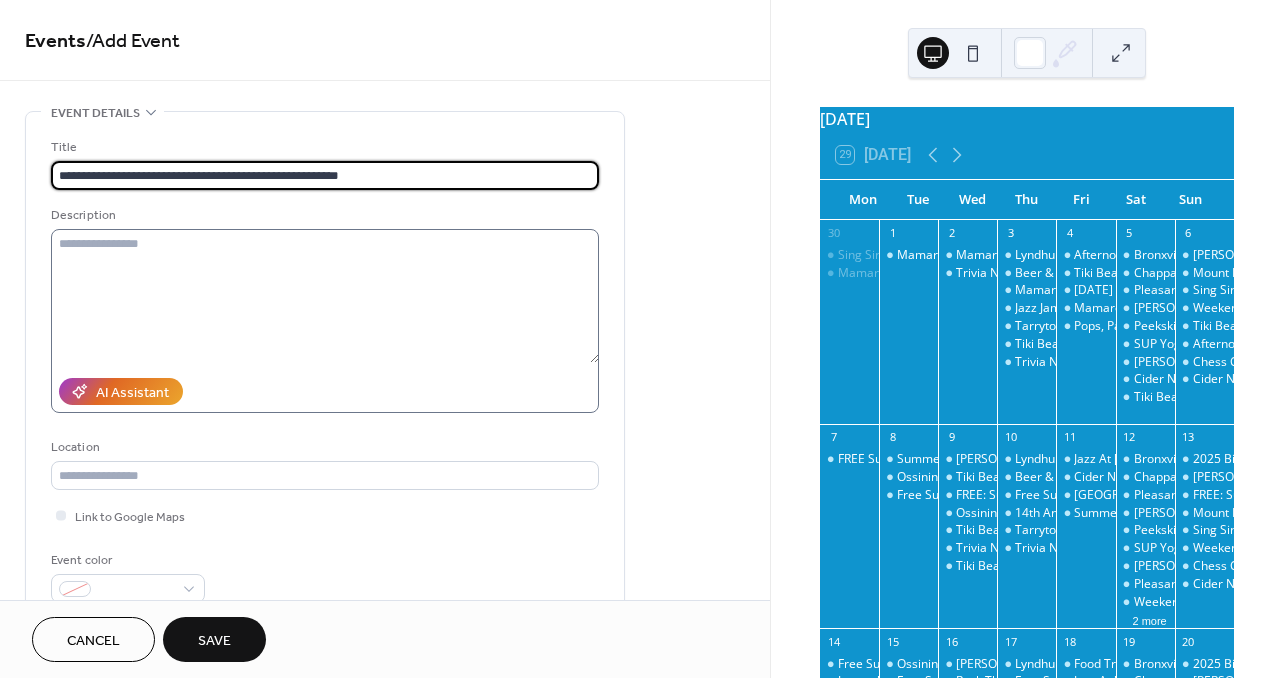 type on "**********" 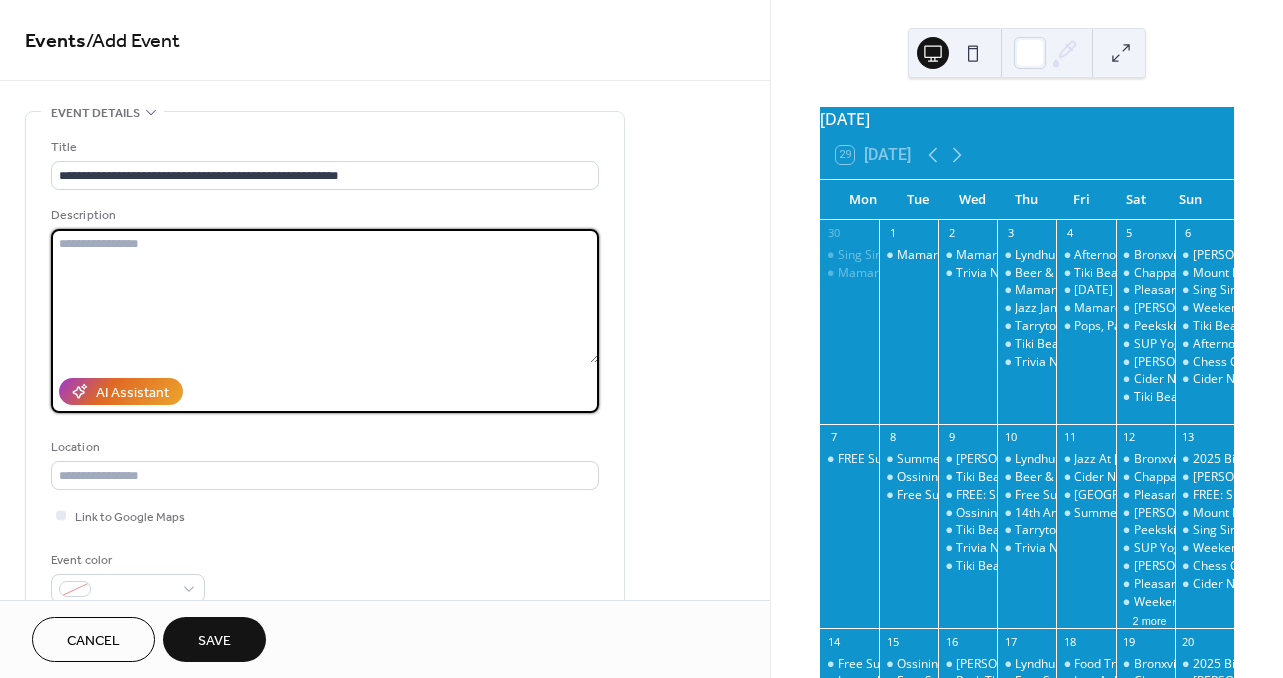 click at bounding box center [325, 296] 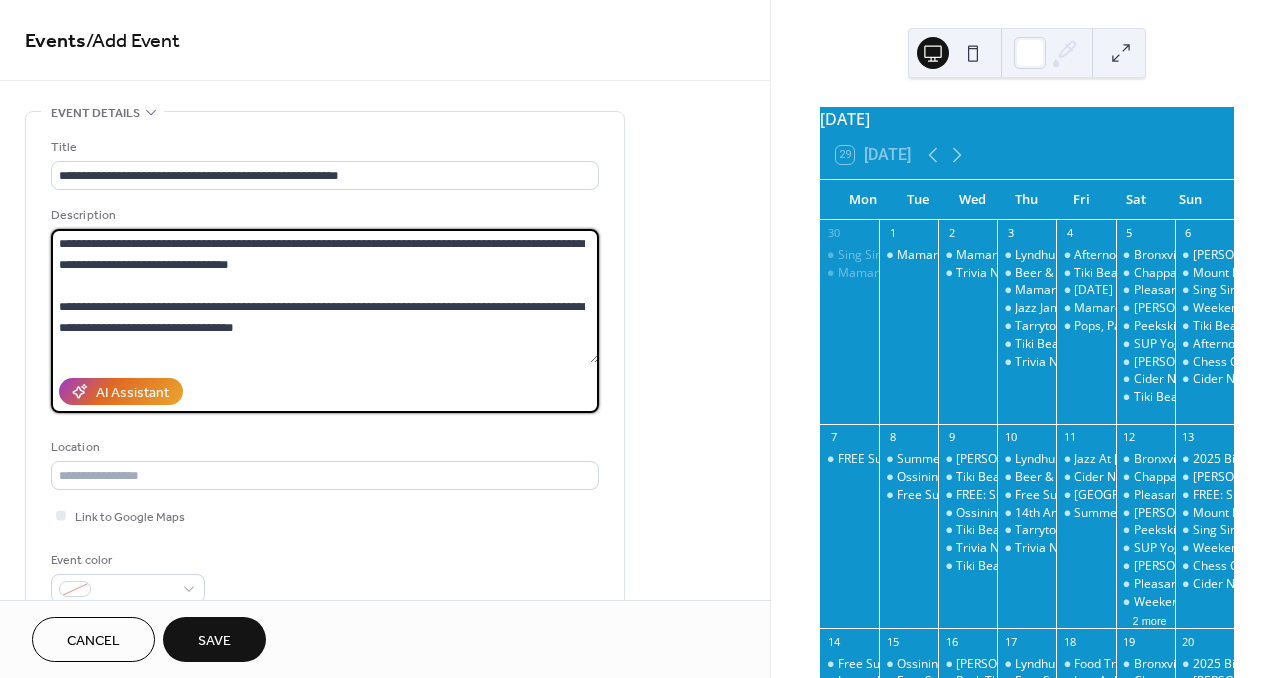 scroll, scrollTop: 0, scrollLeft: 0, axis: both 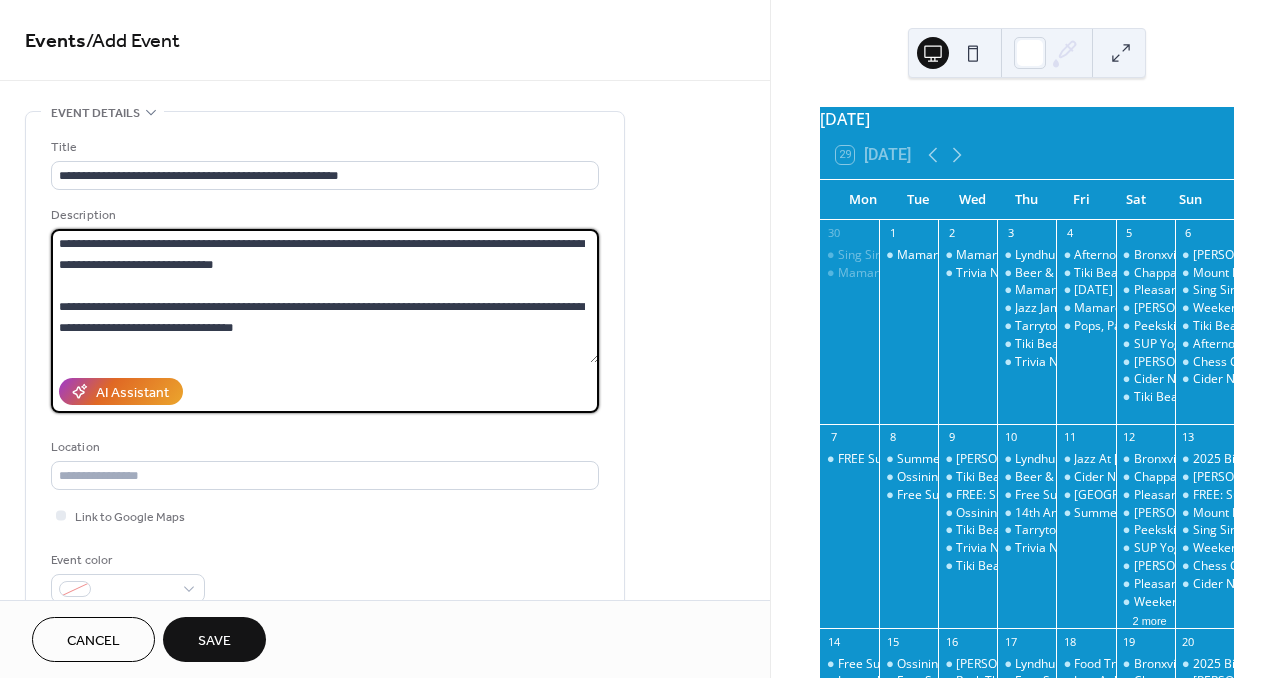 click on "**********" at bounding box center [325, 296] 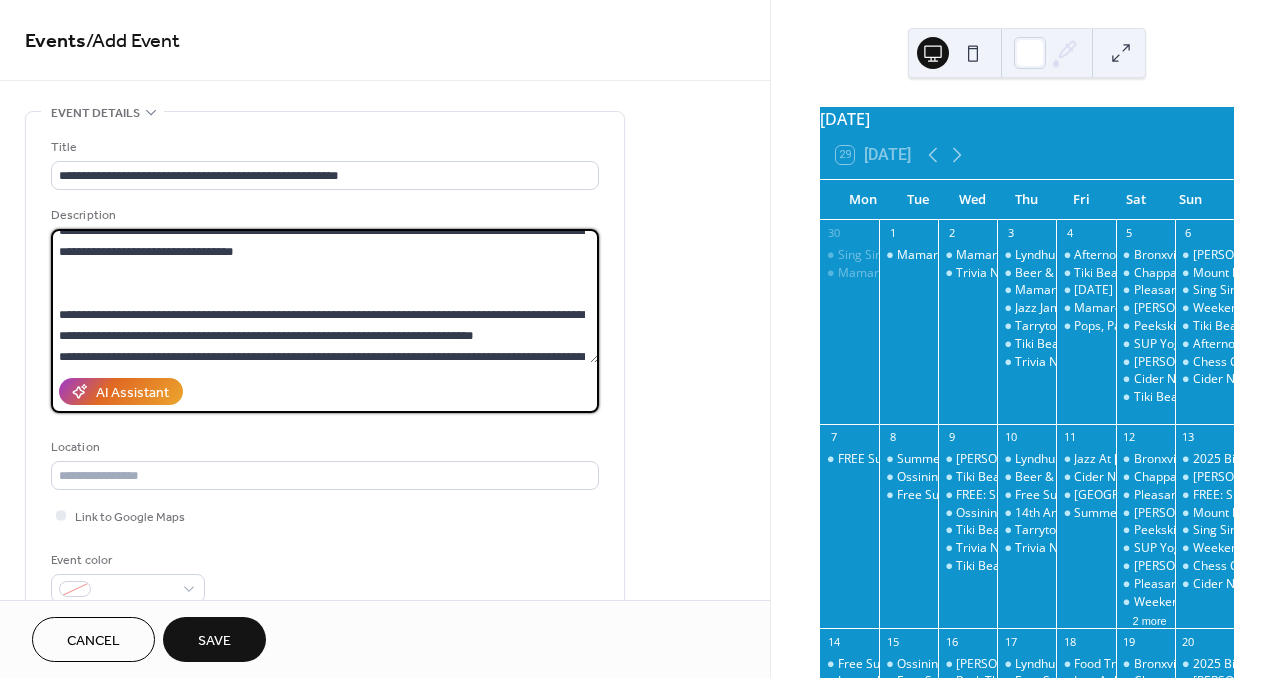 scroll, scrollTop: 78, scrollLeft: 0, axis: vertical 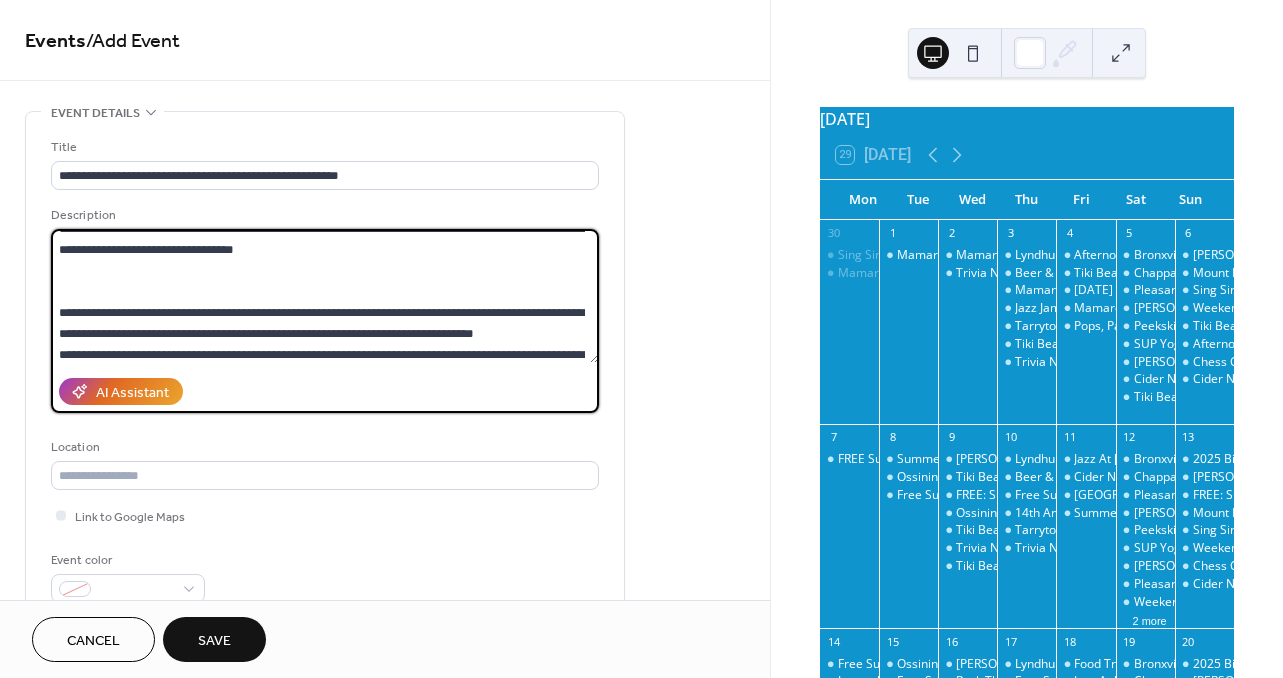 click on "**********" at bounding box center [325, 296] 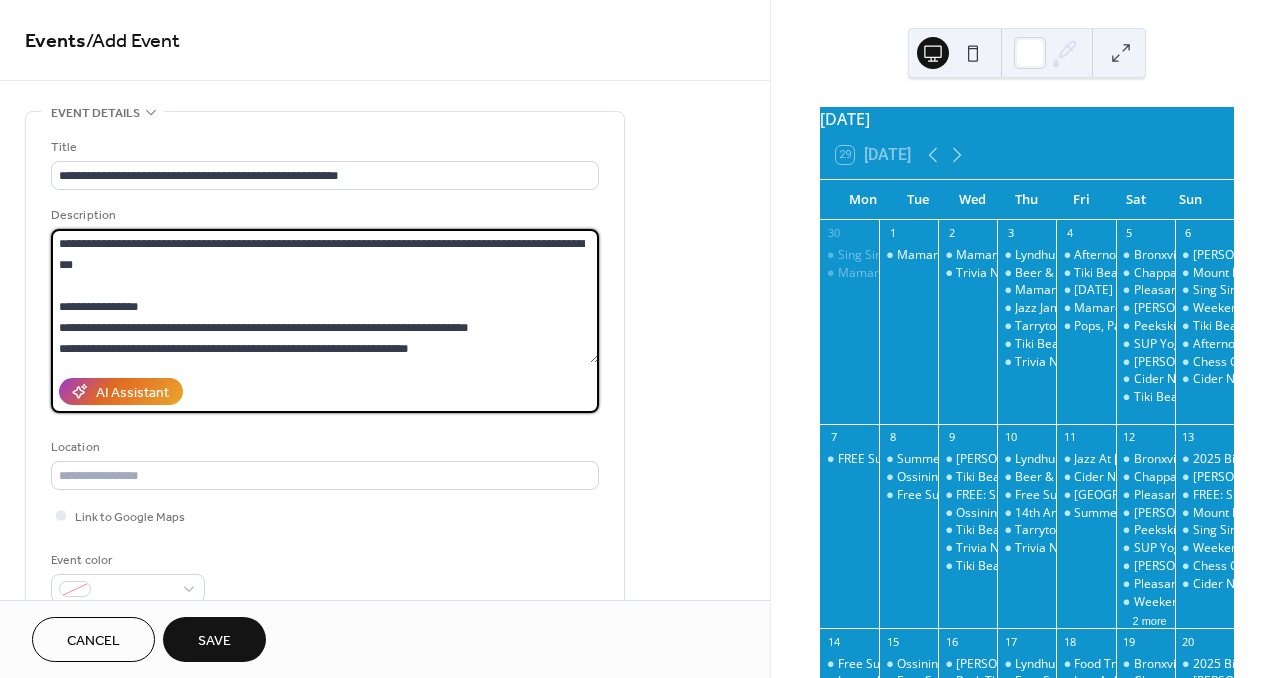 scroll, scrollTop: 189, scrollLeft: 0, axis: vertical 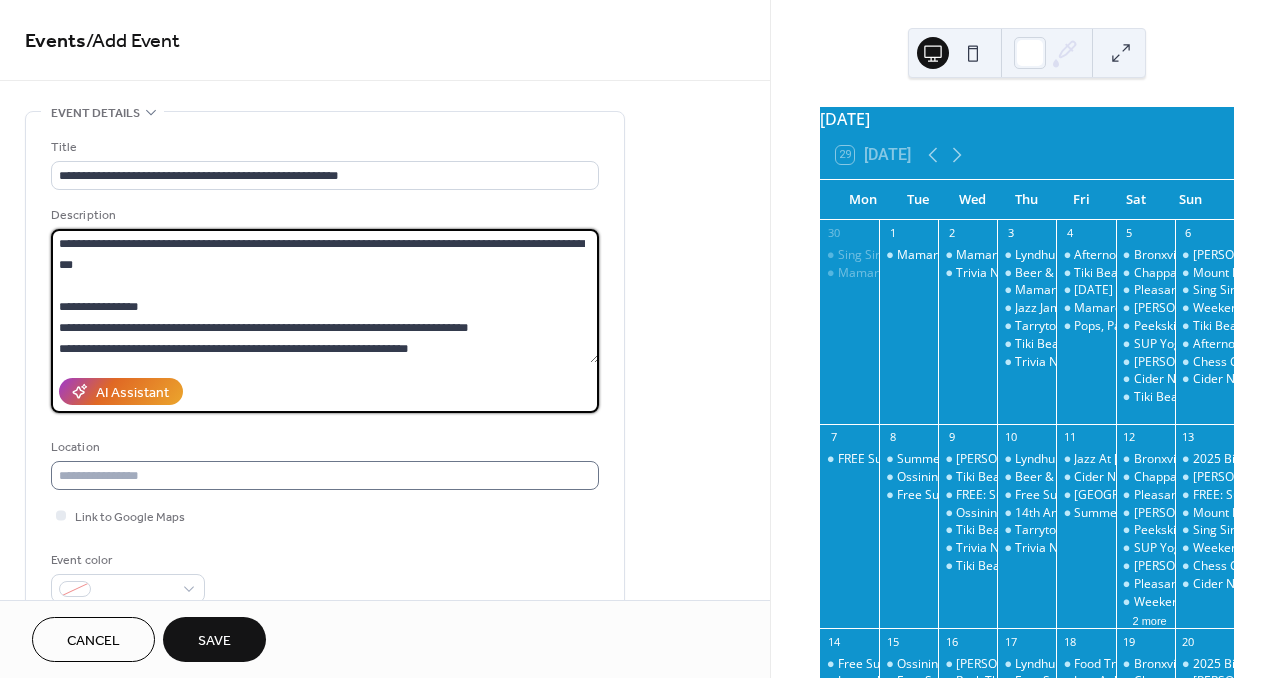 type on "**********" 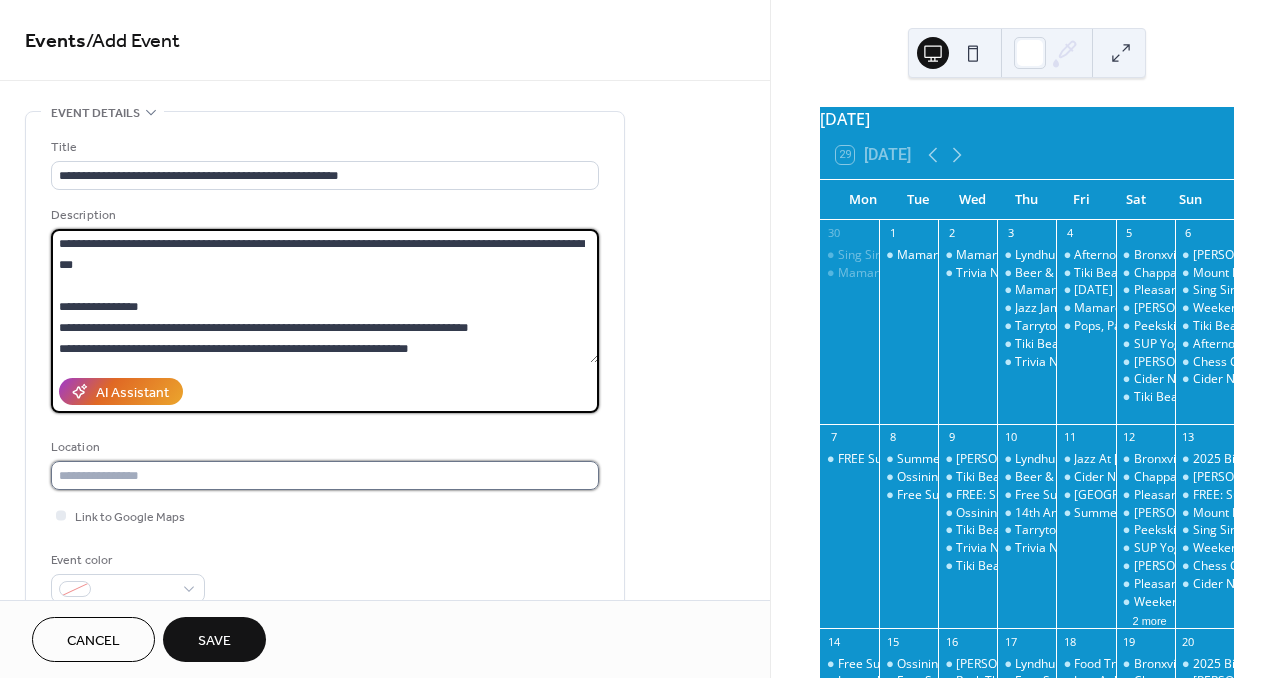 click at bounding box center [325, 475] 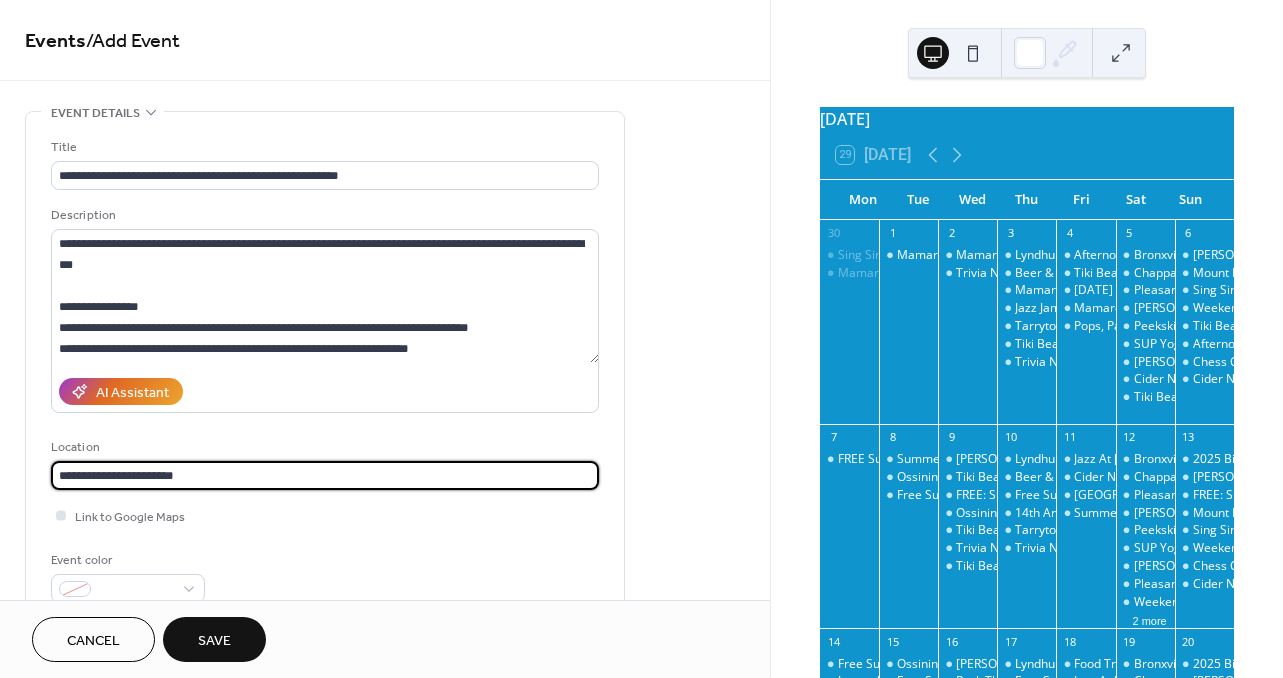 type on "**********" 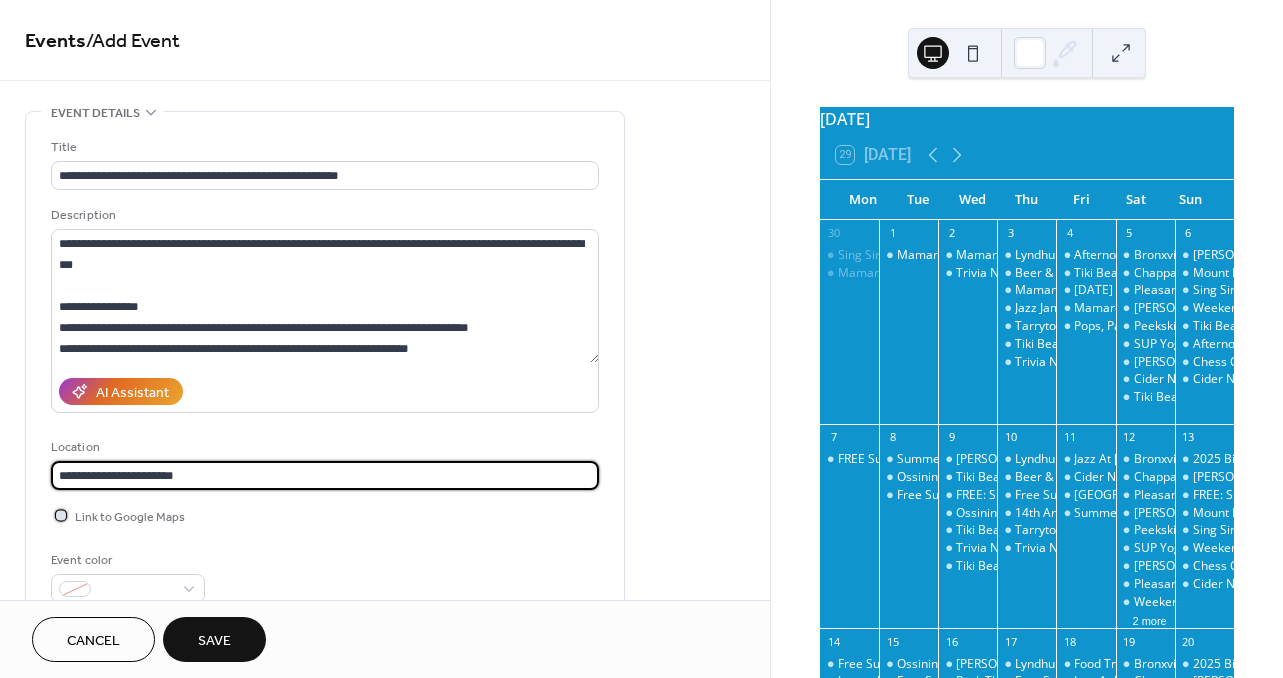 click at bounding box center [61, 515] 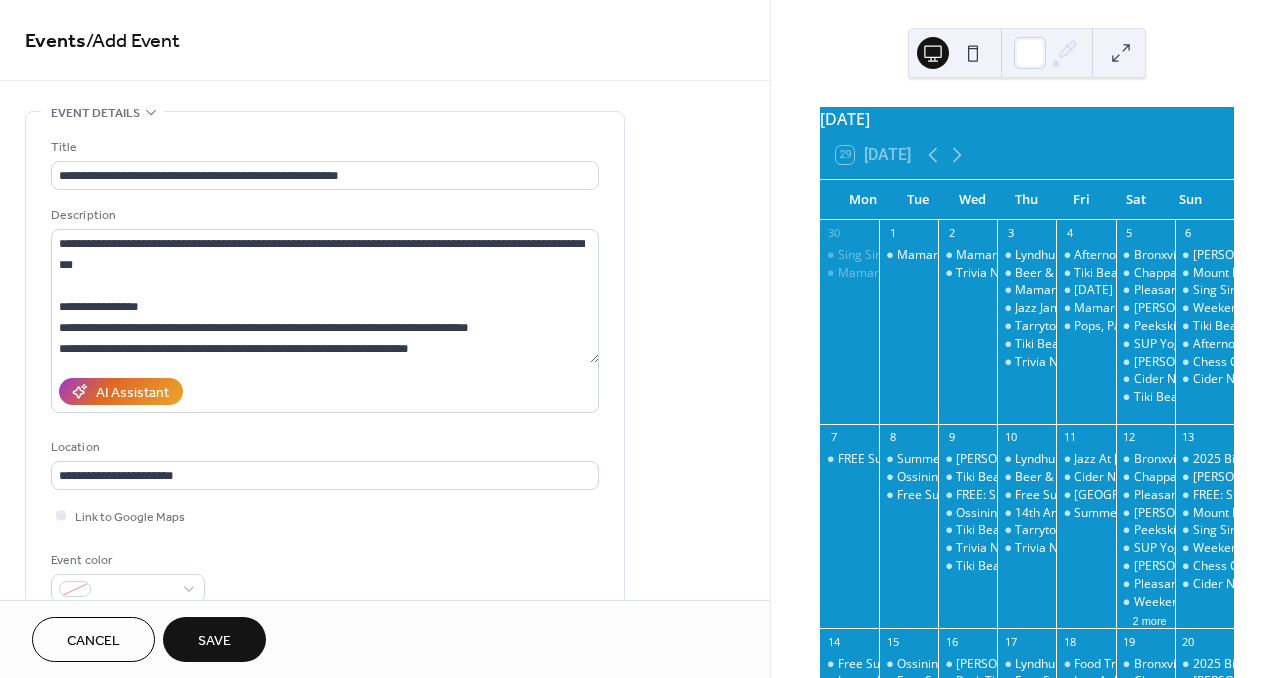 click on "**********" at bounding box center [325, 370] 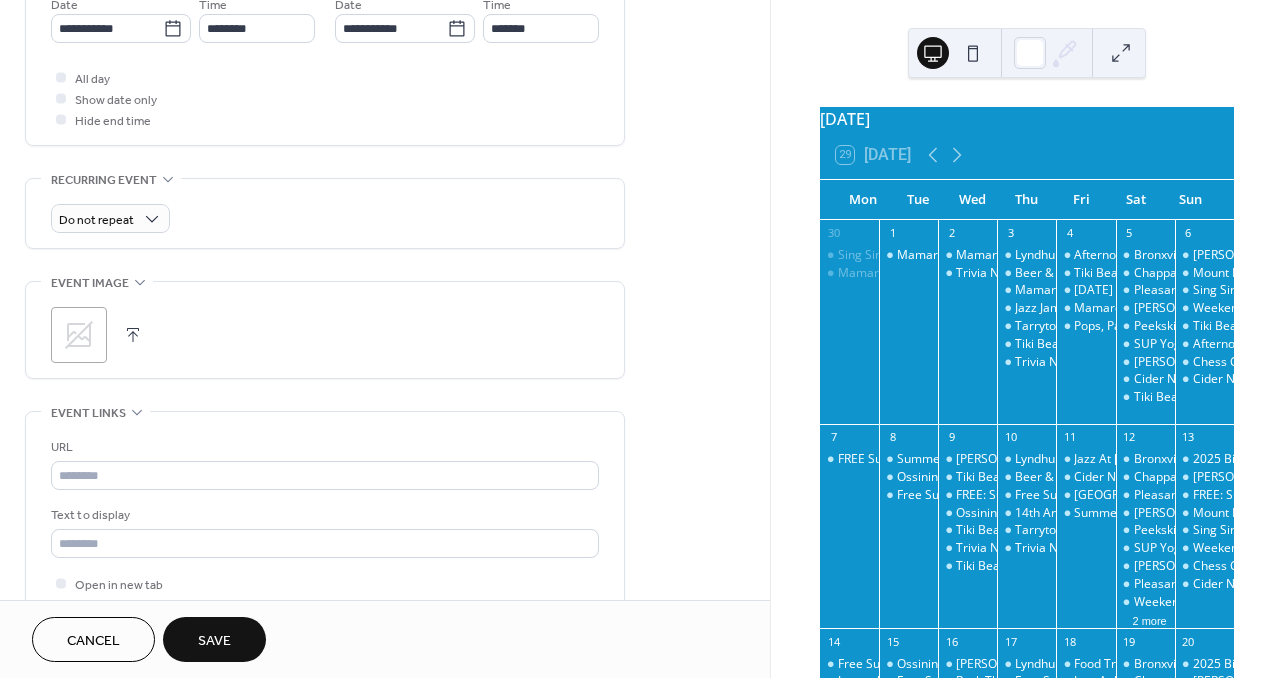 scroll, scrollTop: 775, scrollLeft: 0, axis: vertical 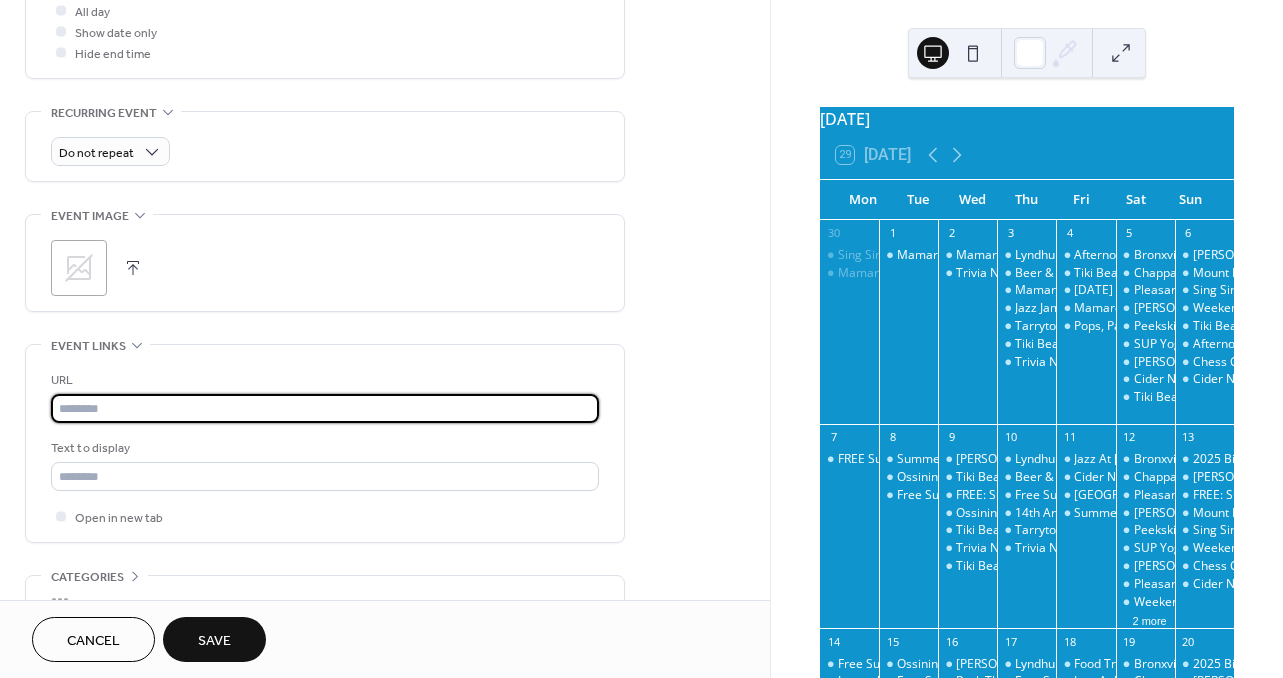 click at bounding box center (325, 408) 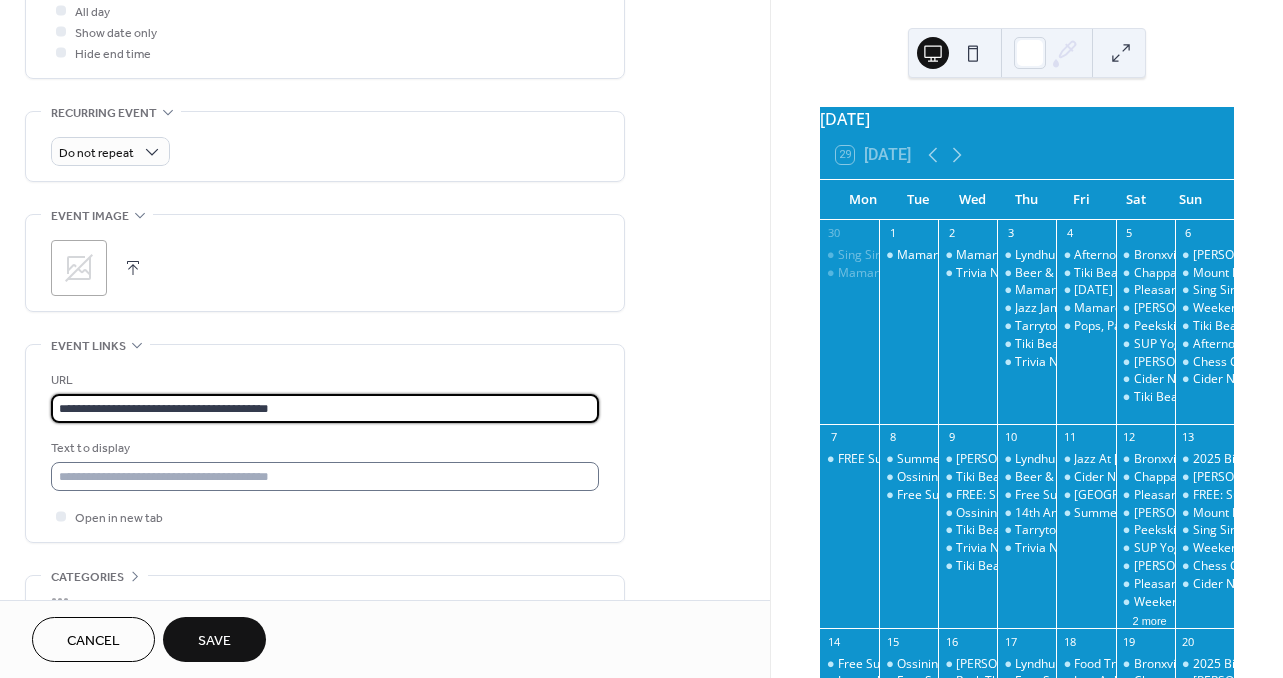 type on "**********" 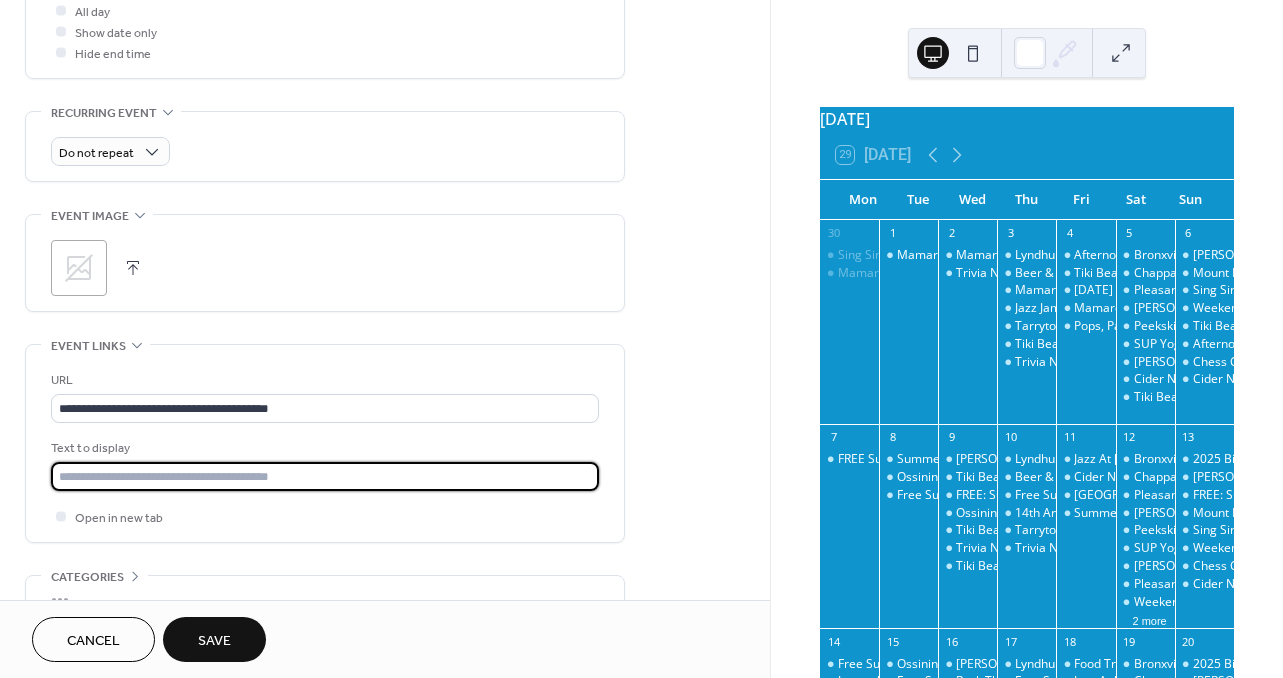 click at bounding box center (325, 476) 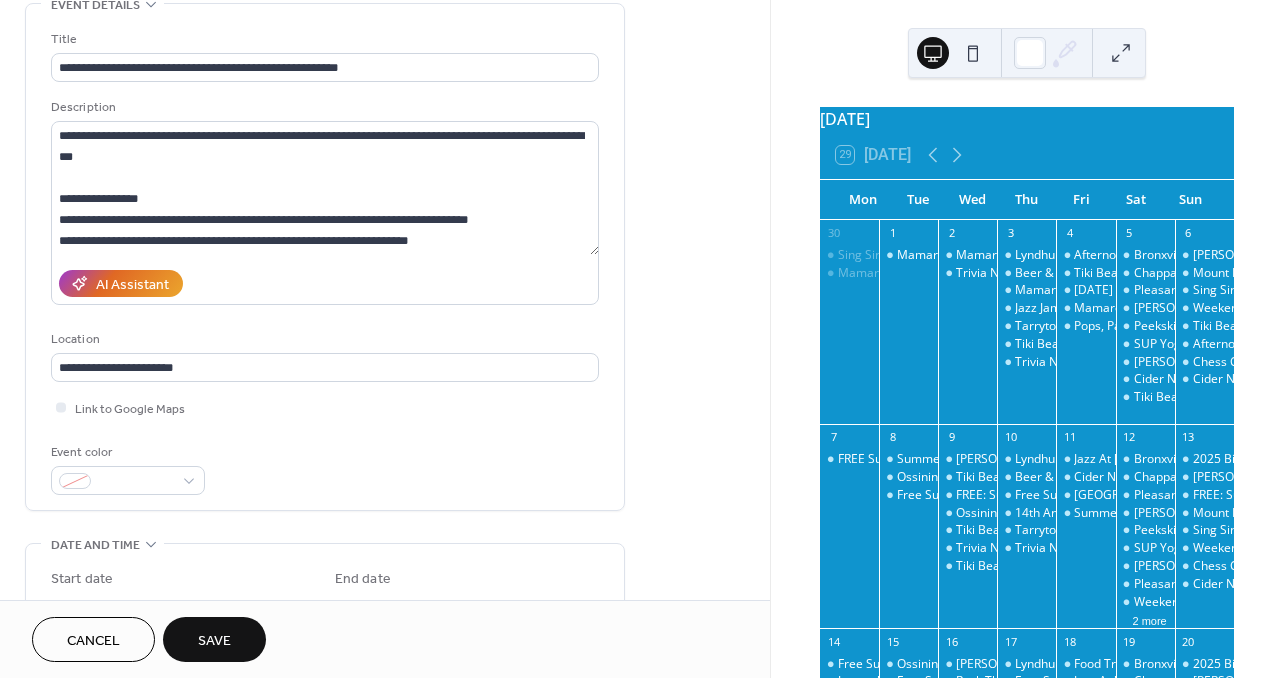 scroll, scrollTop: 117, scrollLeft: 0, axis: vertical 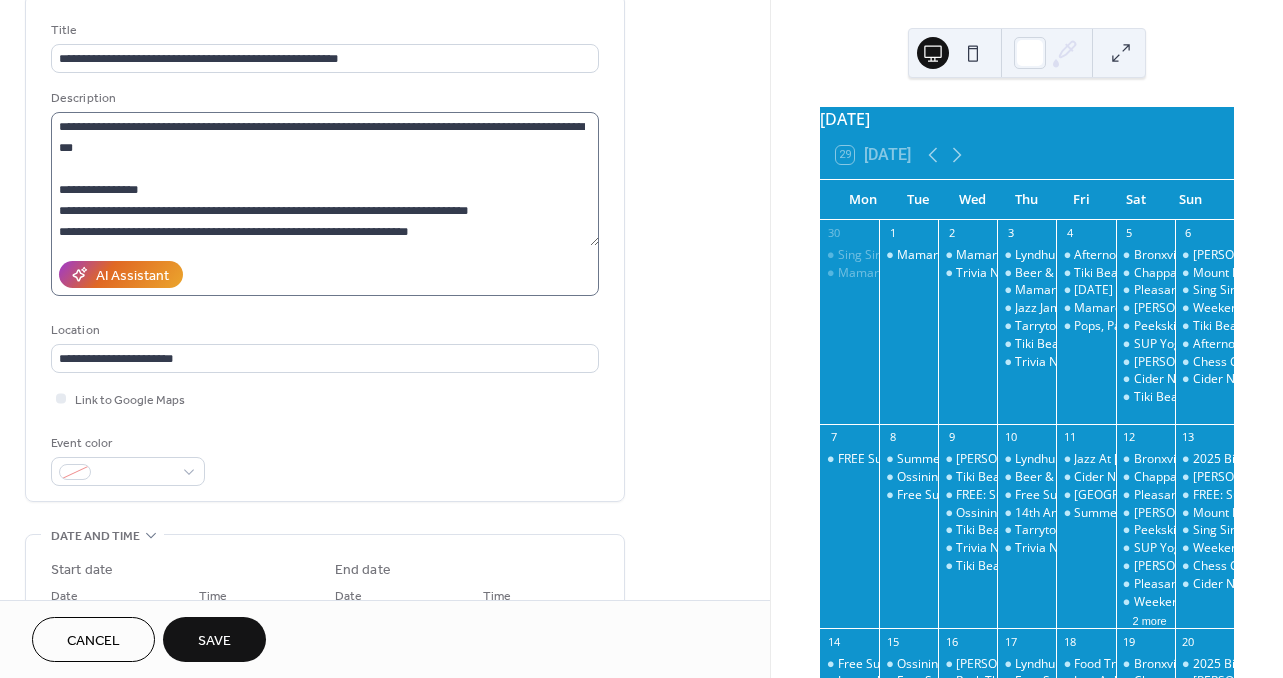 type on "**********" 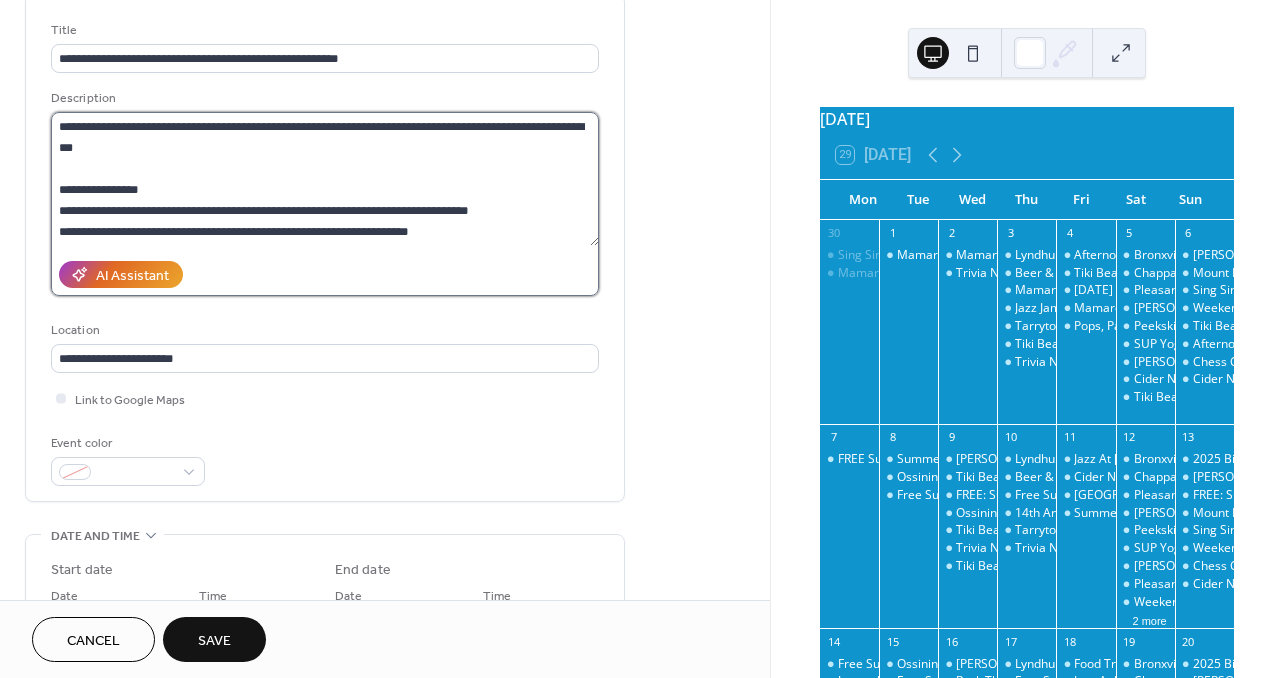 click on "**********" at bounding box center (325, 179) 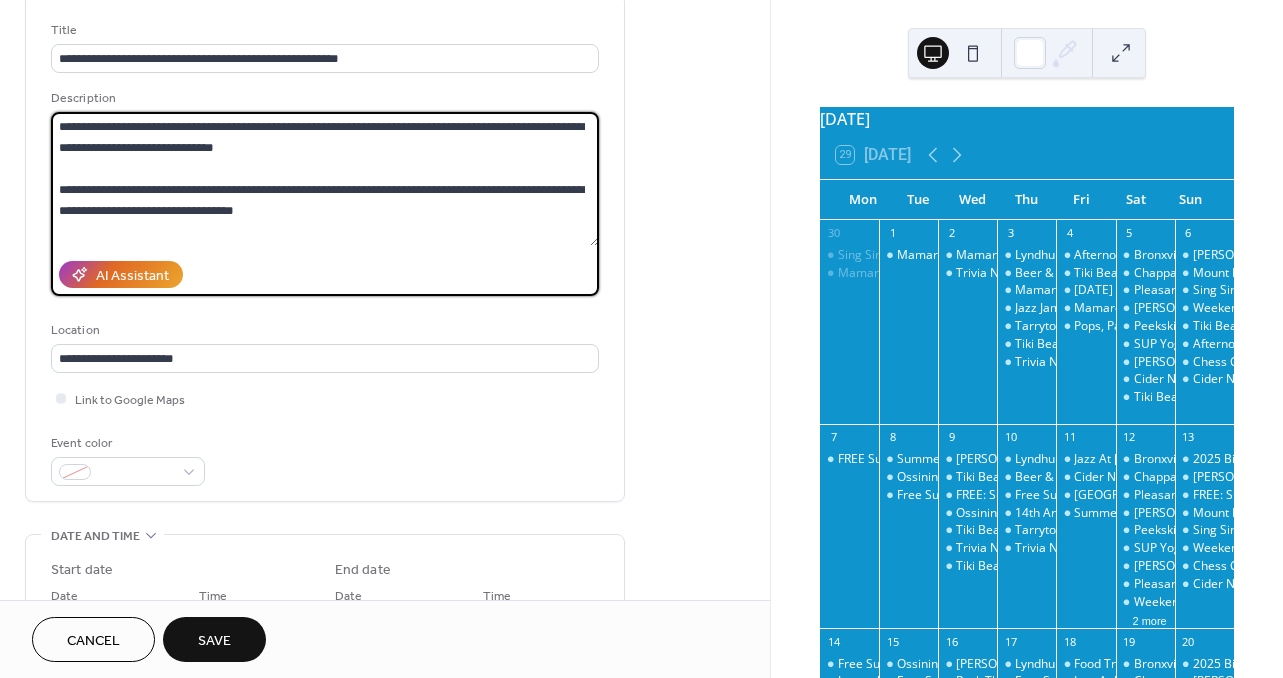 scroll, scrollTop: 0, scrollLeft: 0, axis: both 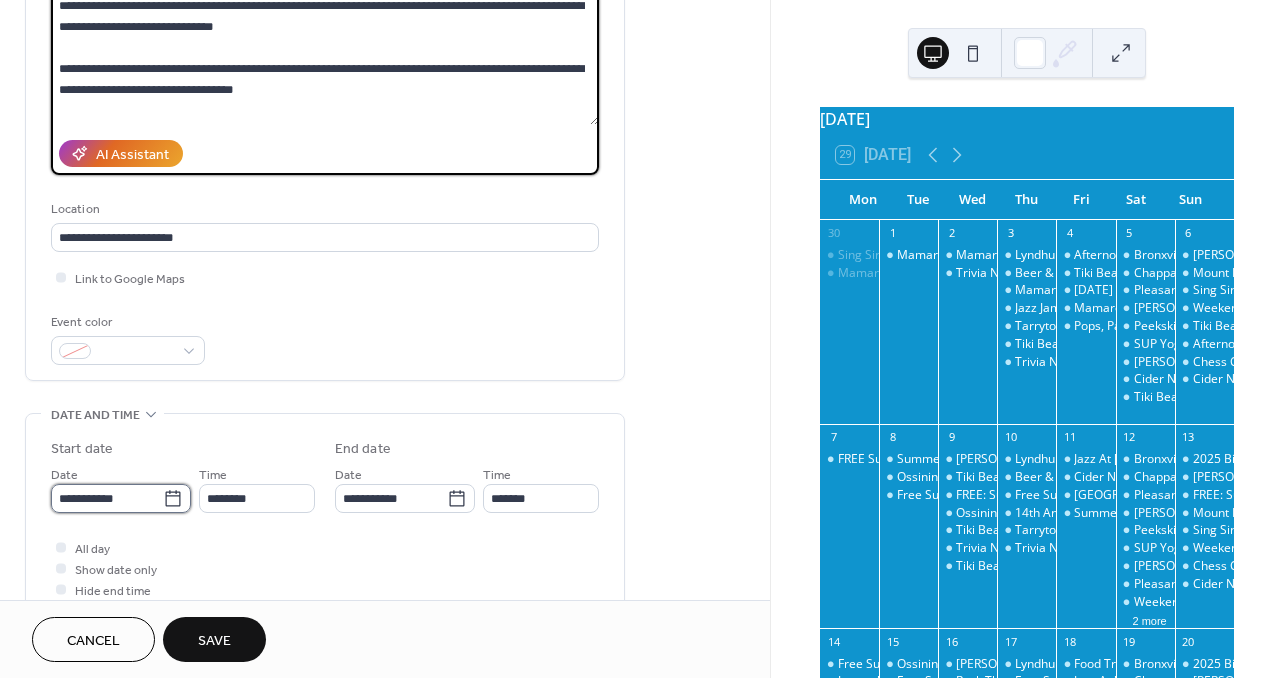 click on "**********" at bounding box center (107, 498) 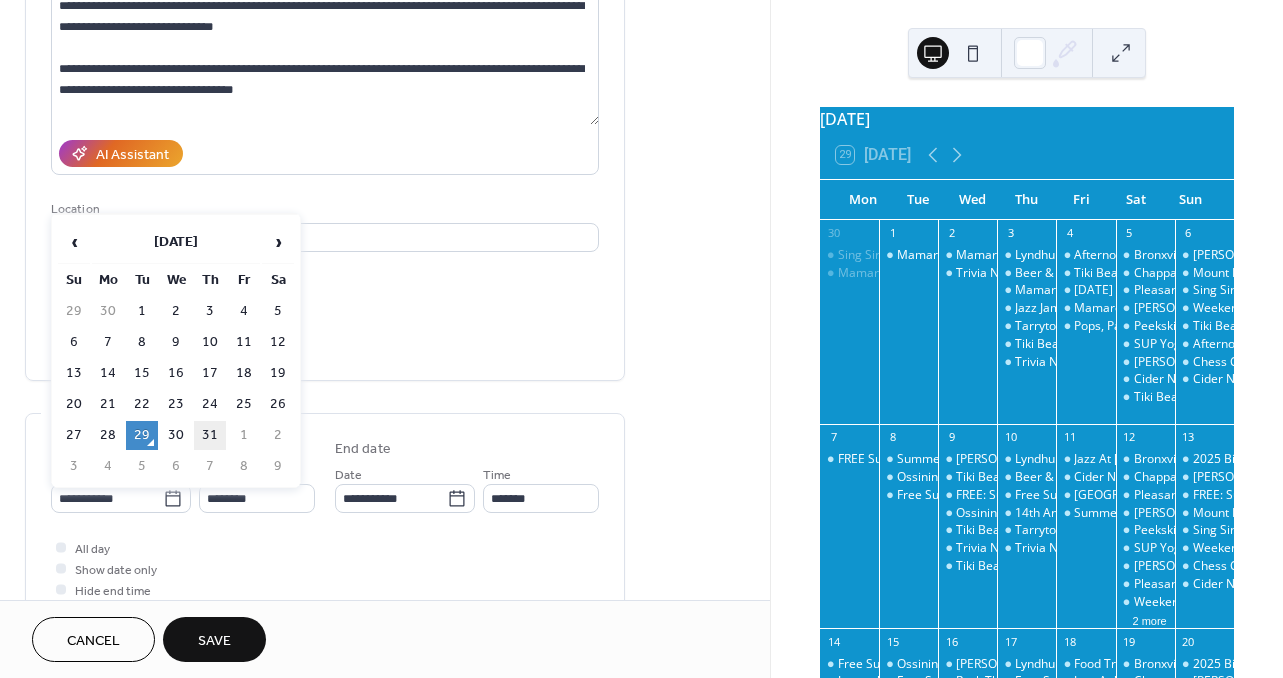 click on "31" at bounding box center [210, 435] 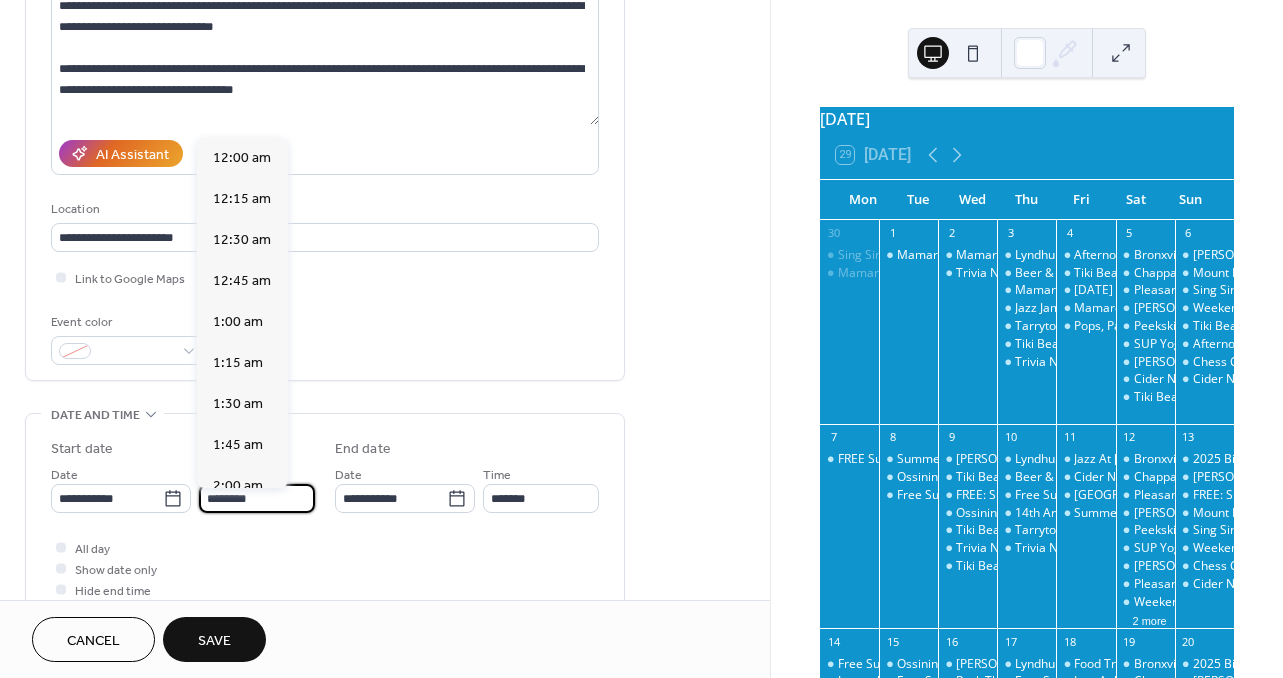 click on "********" at bounding box center [257, 498] 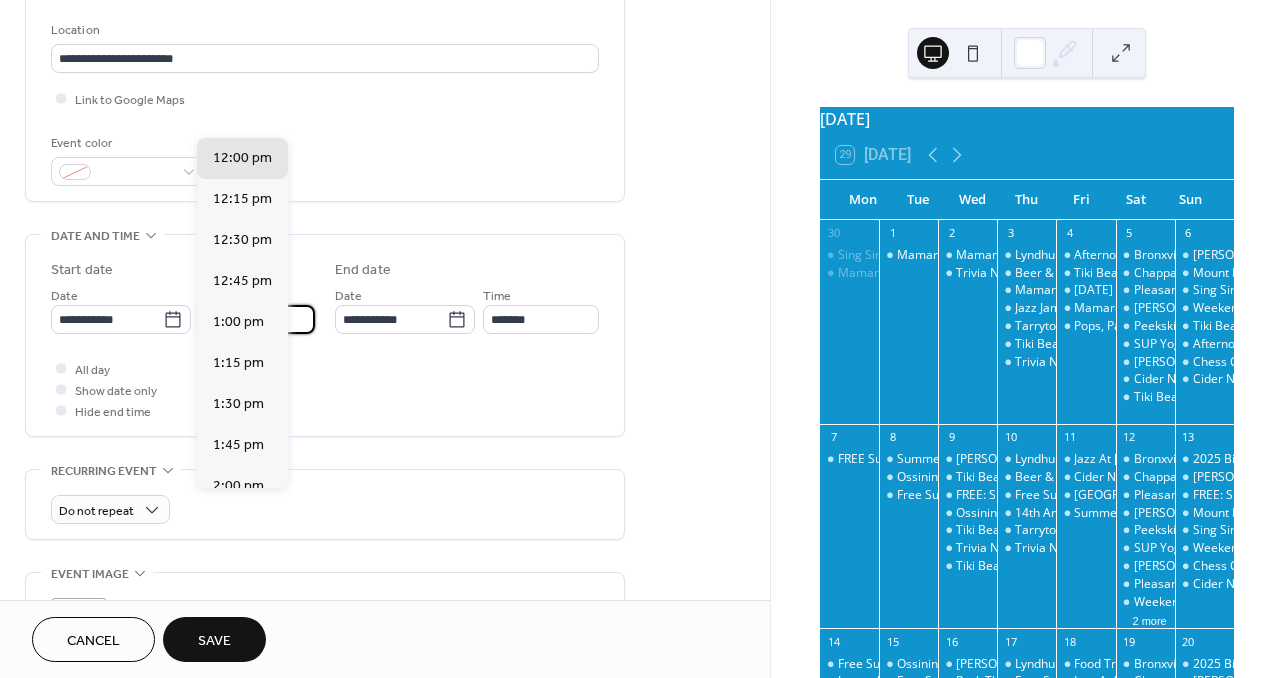 scroll, scrollTop: 646, scrollLeft: 0, axis: vertical 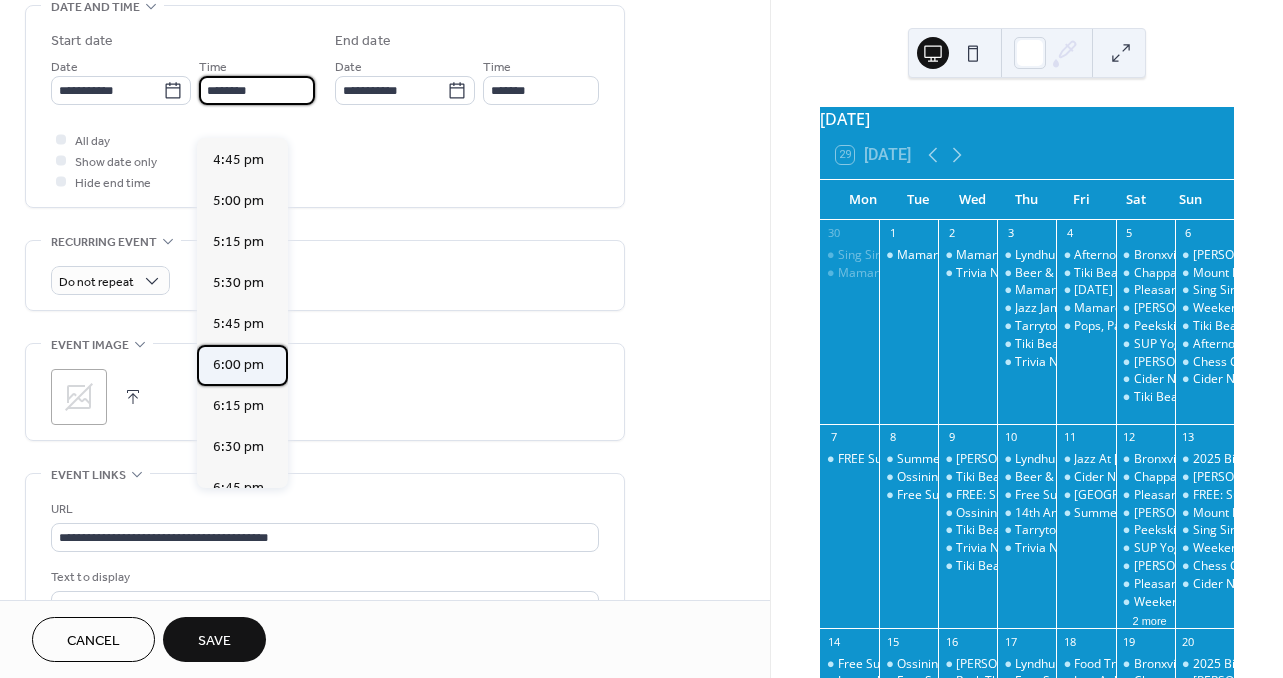 click on "6:00 pm" at bounding box center (238, 365) 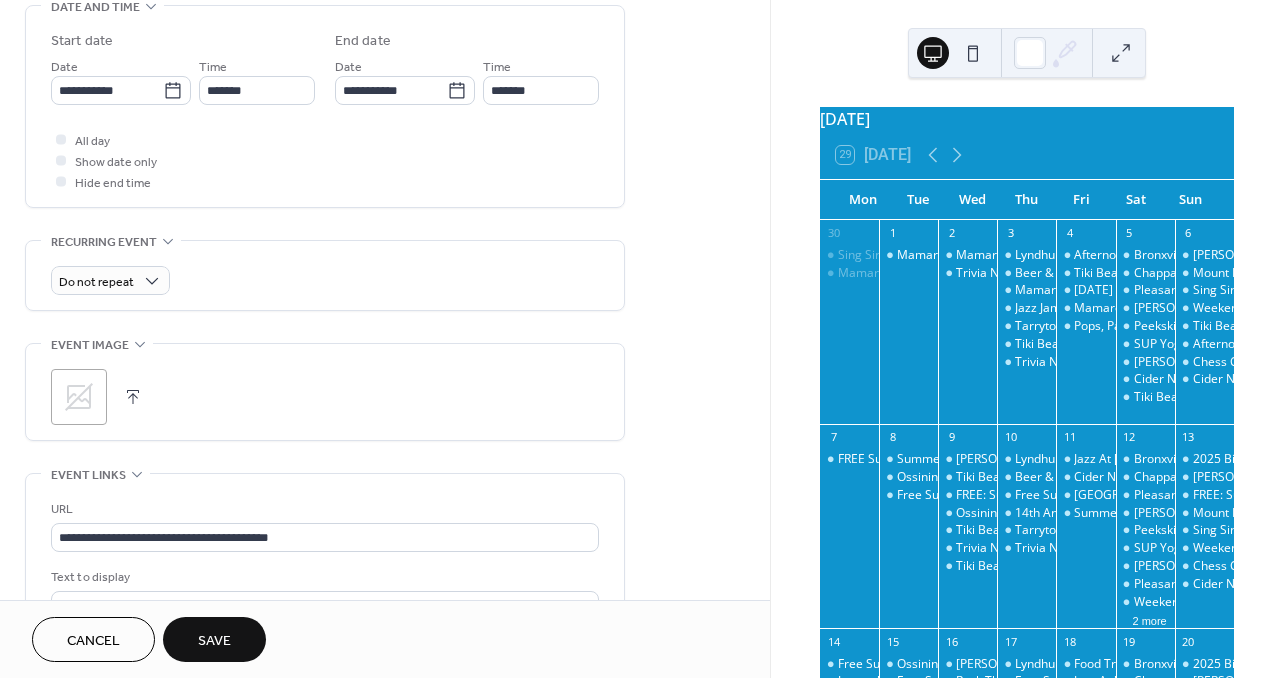 type on "*******" 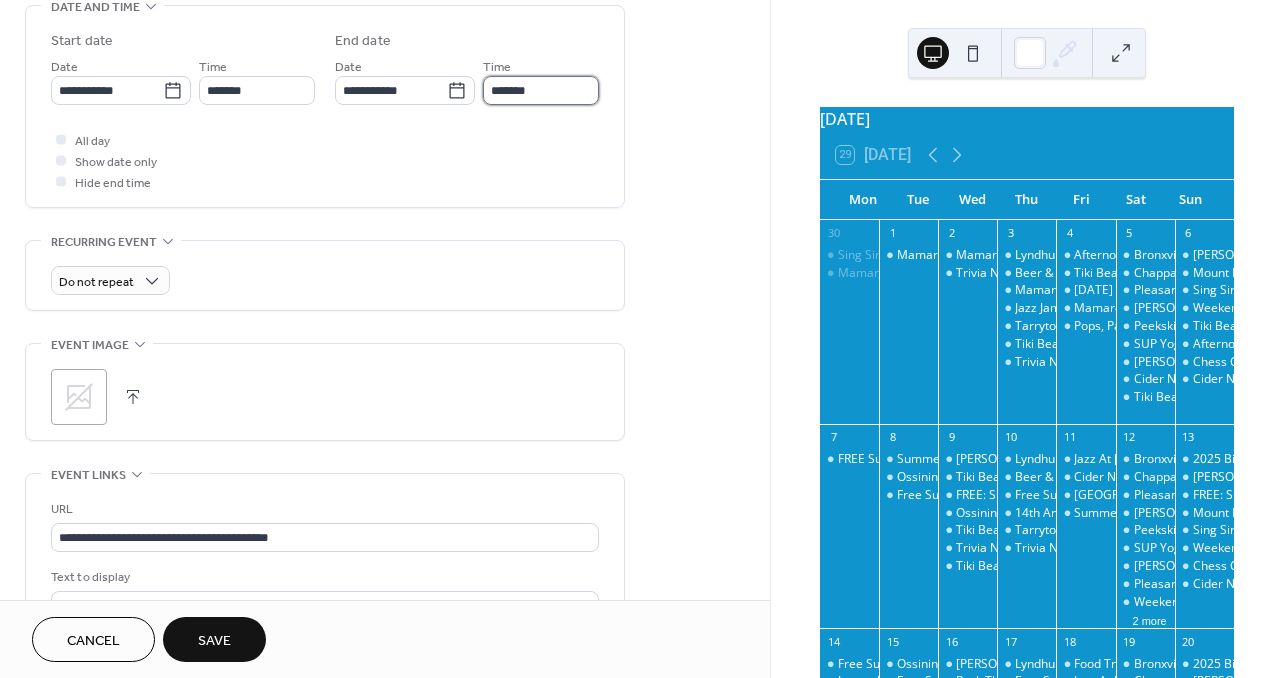 click on "*******" at bounding box center (541, 90) 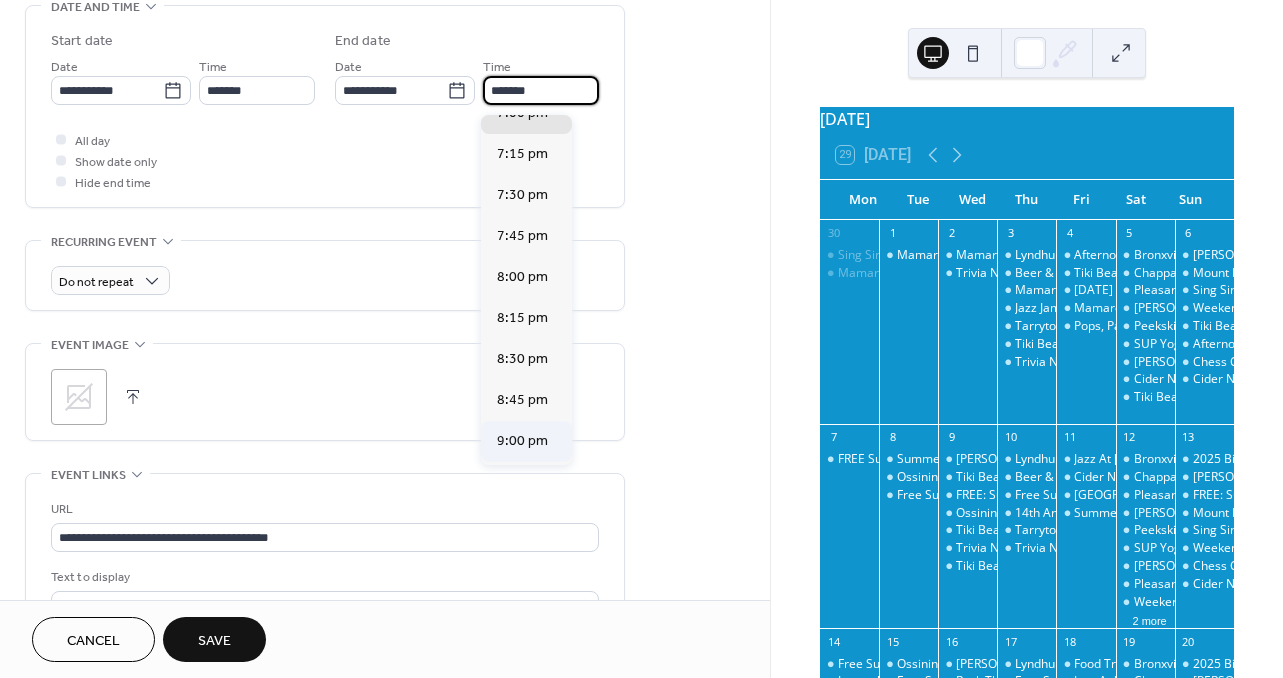 scroll, scrollTop: 147, scrollLeft: 0, axis: vertical 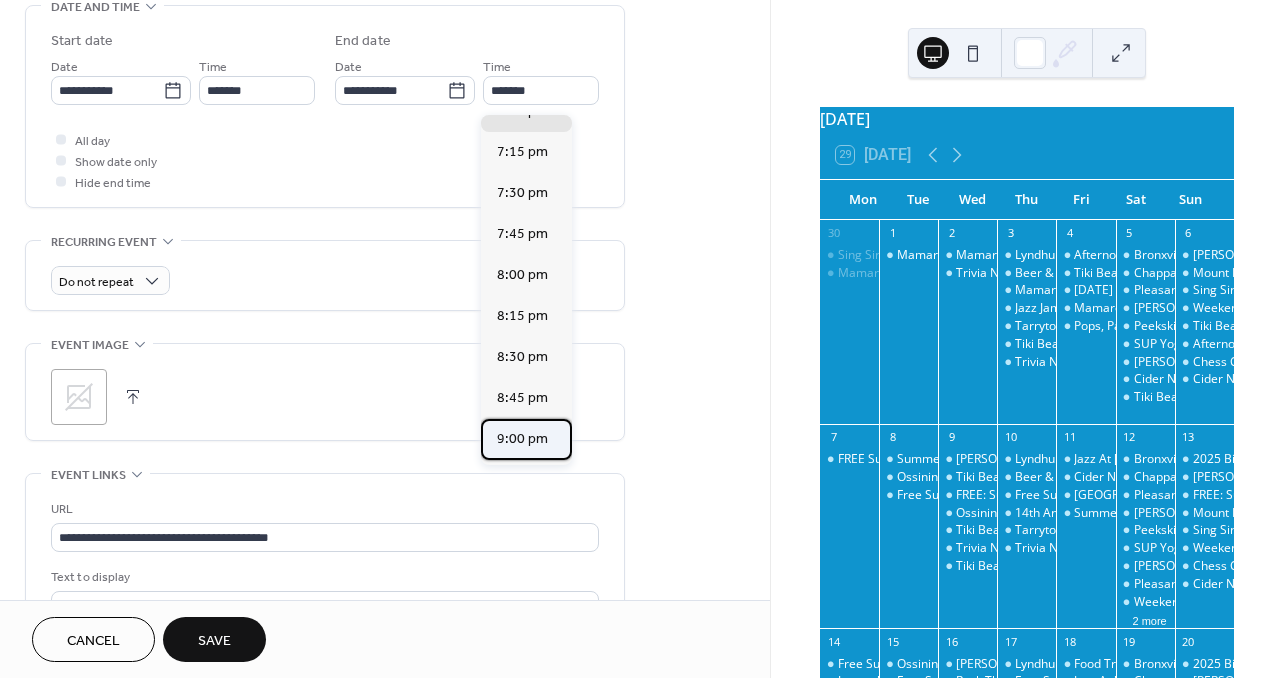 click on "9:00 pm" at bounding box center (522, 439) 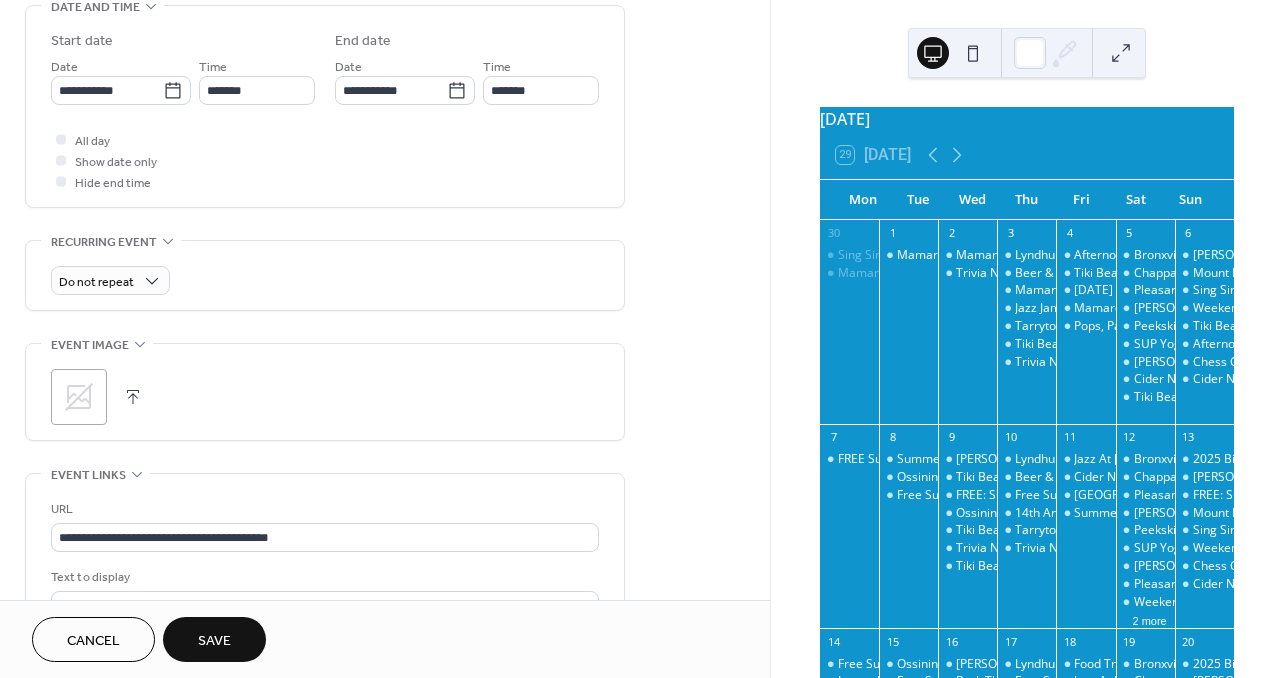 click on "Save" at bounding box center [214, 641] 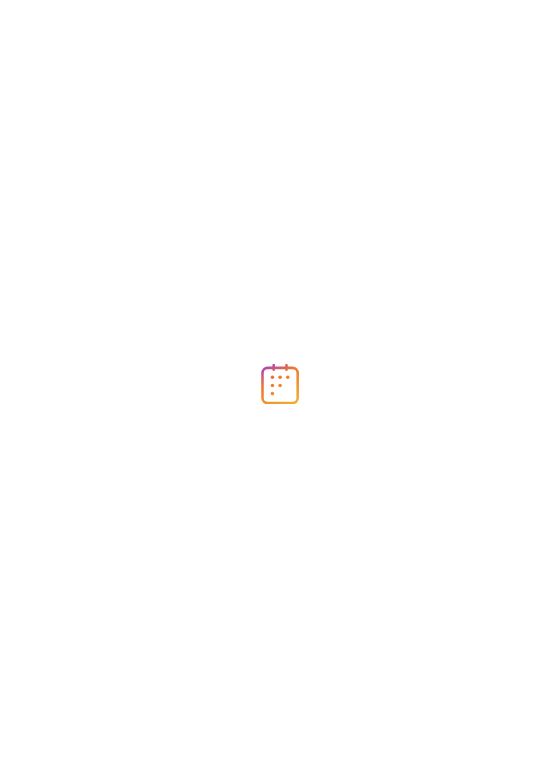 scroll, scrollTop: 0, scrollLeft: 0, axis: both 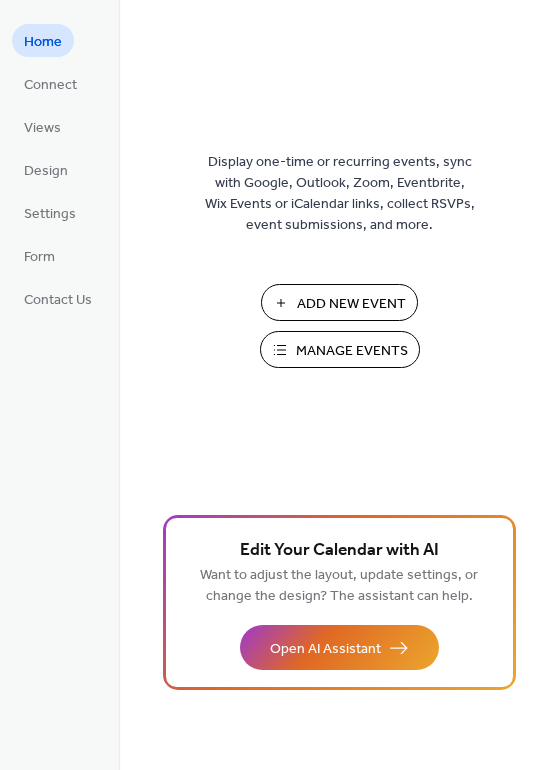 click on "Add New Event" at bounding box center (351, 304) 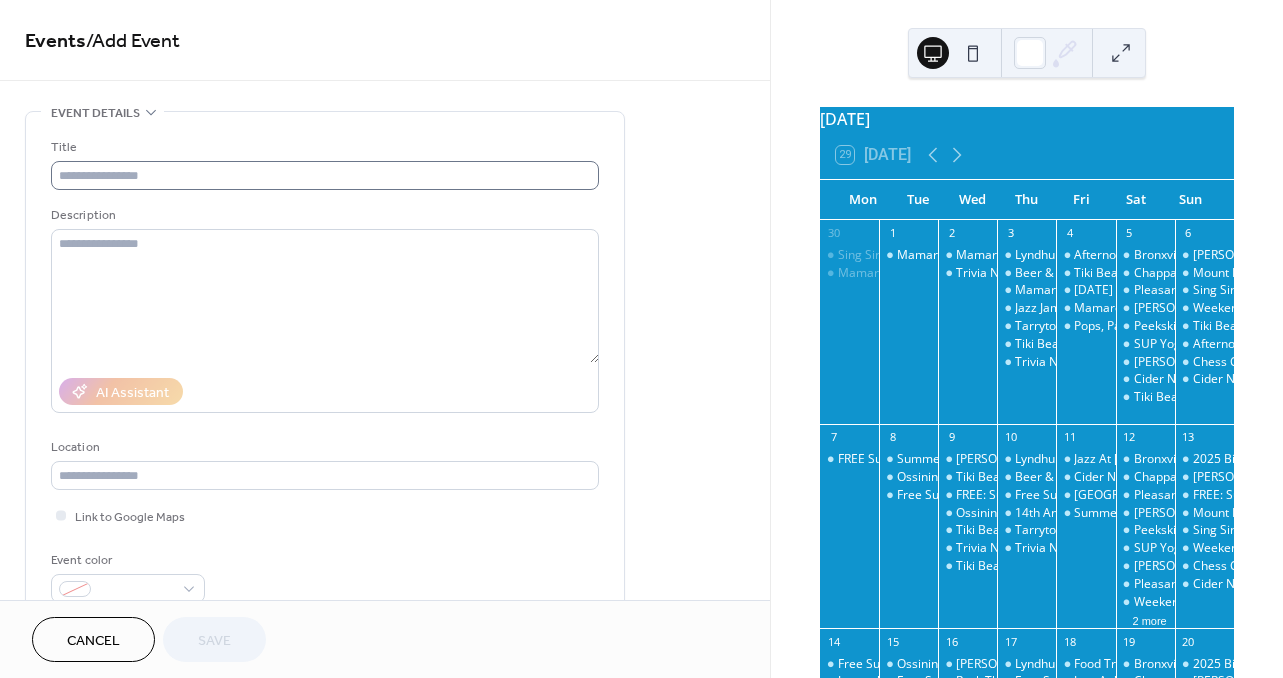 scroll, scrollTop: 0, scrollLeft: 0, axis: both 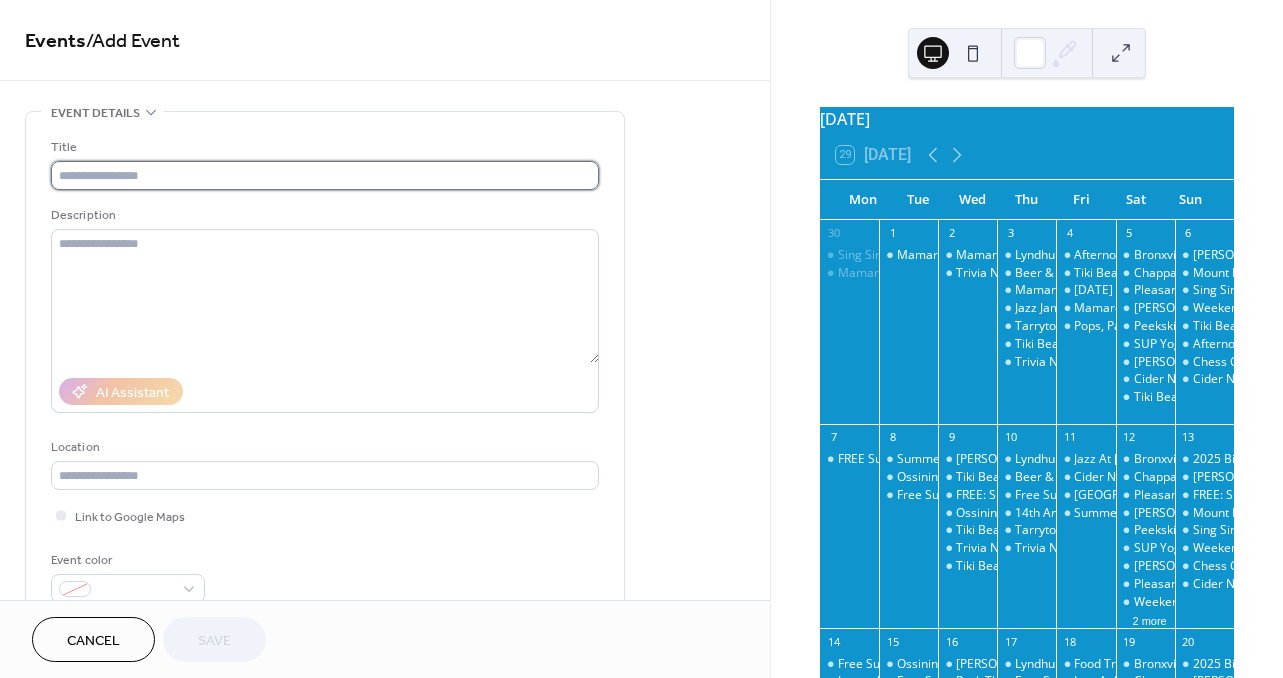 click at bounding box center (325, 175) 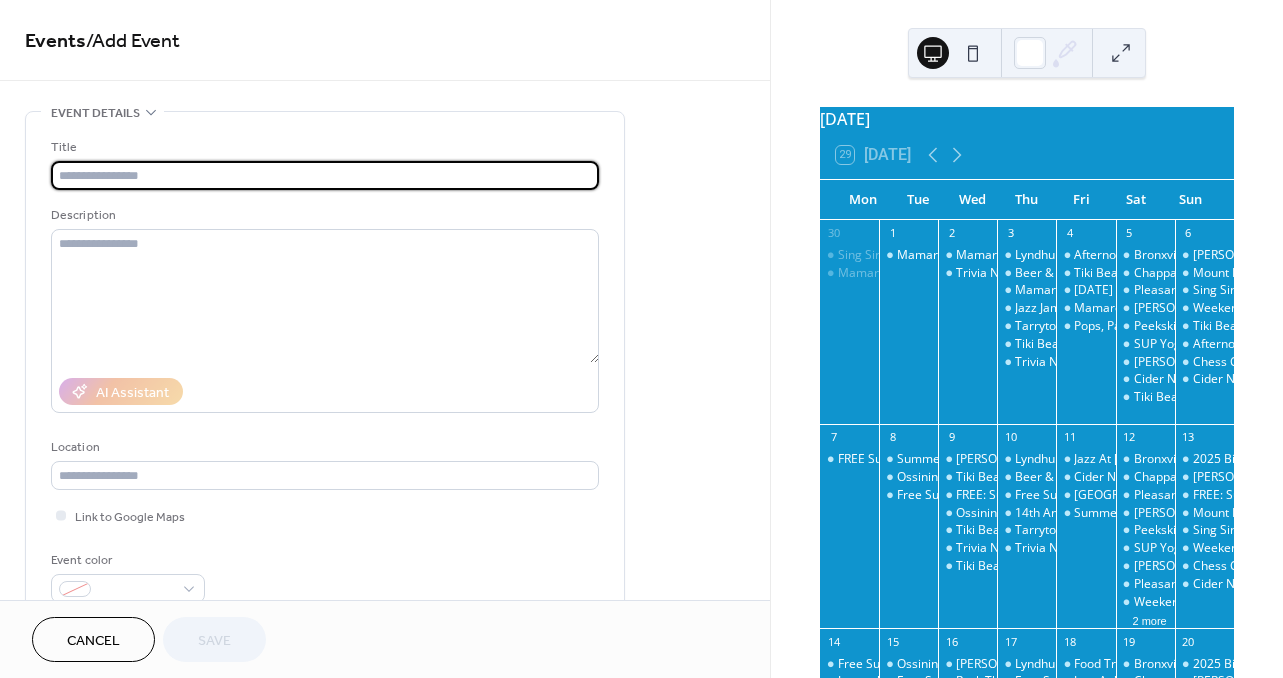 paste on "**********" 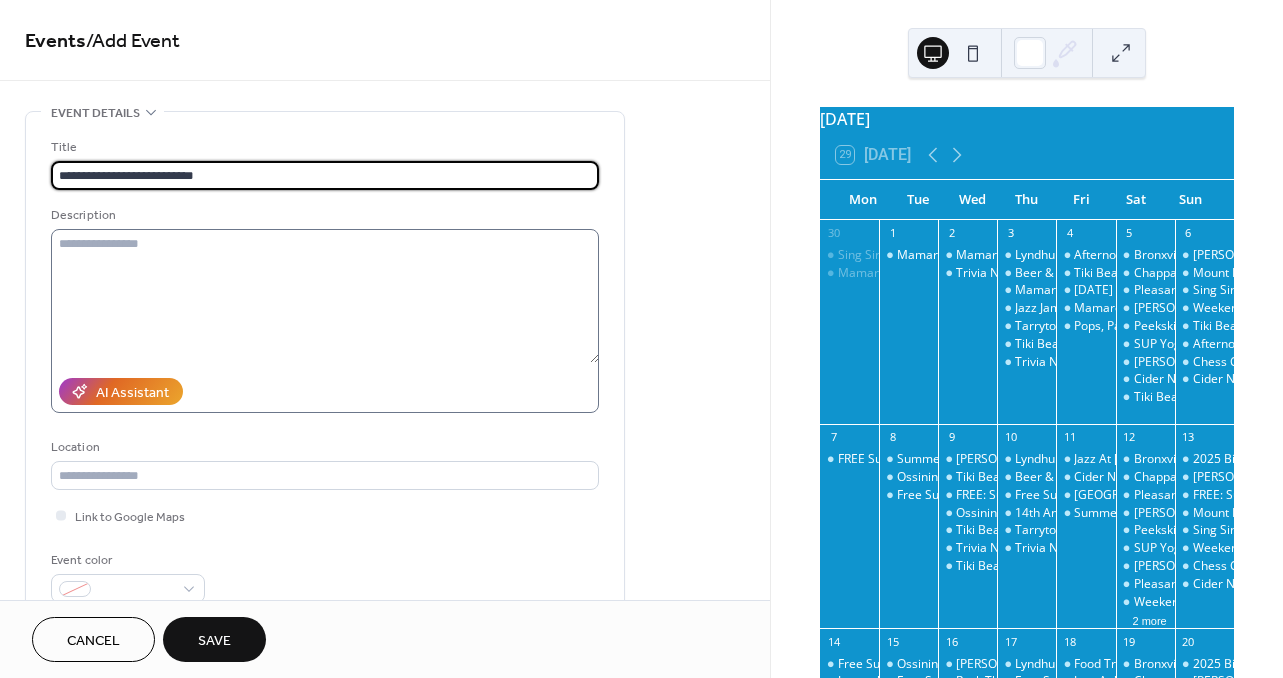 type on "**********" 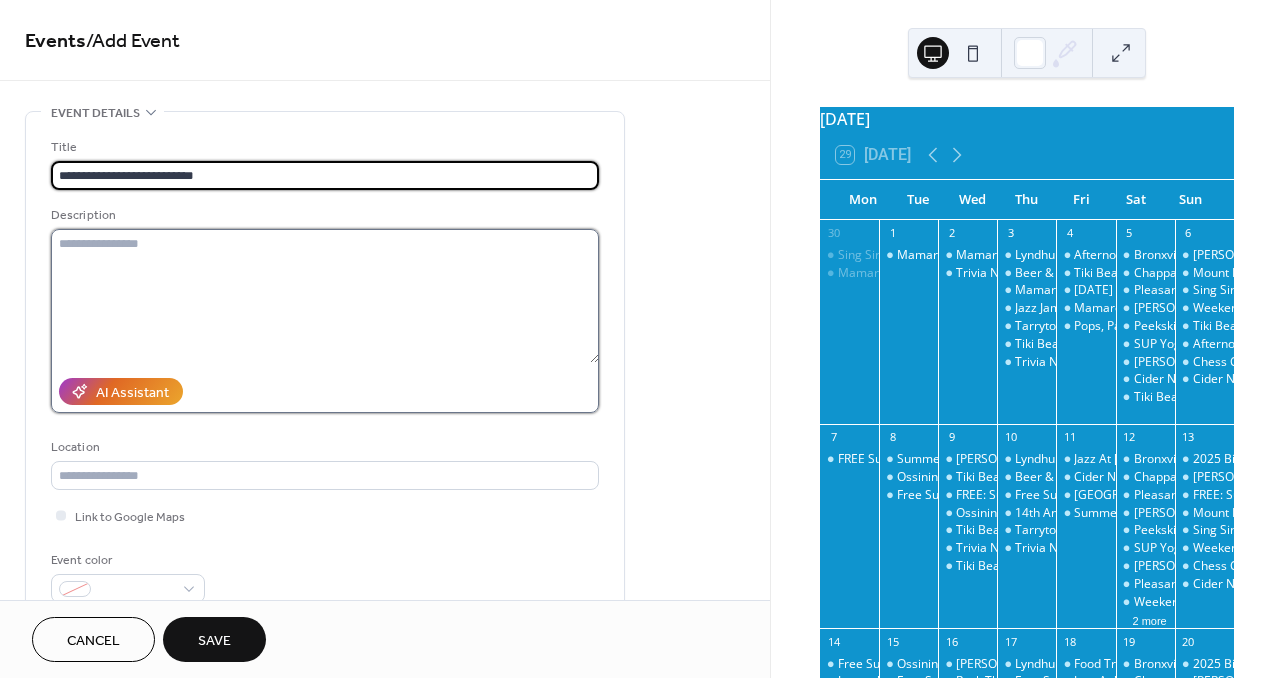 click at bounding box center (325, 296) 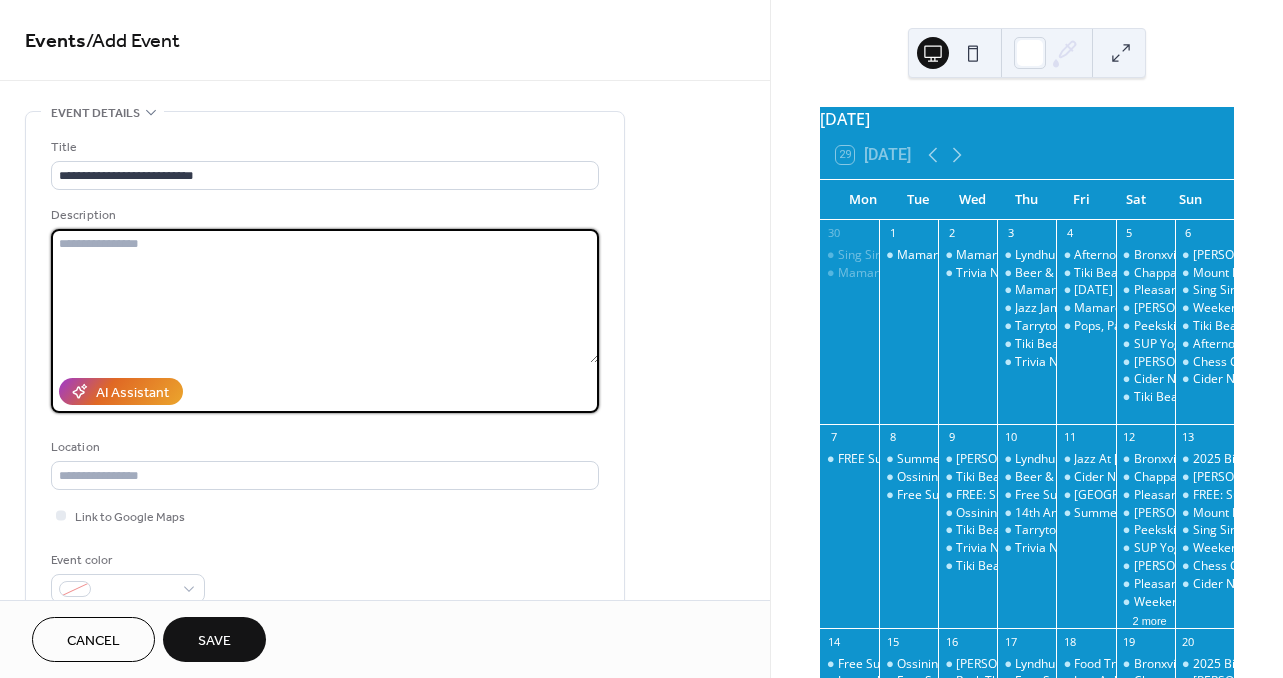 paste on "**********" 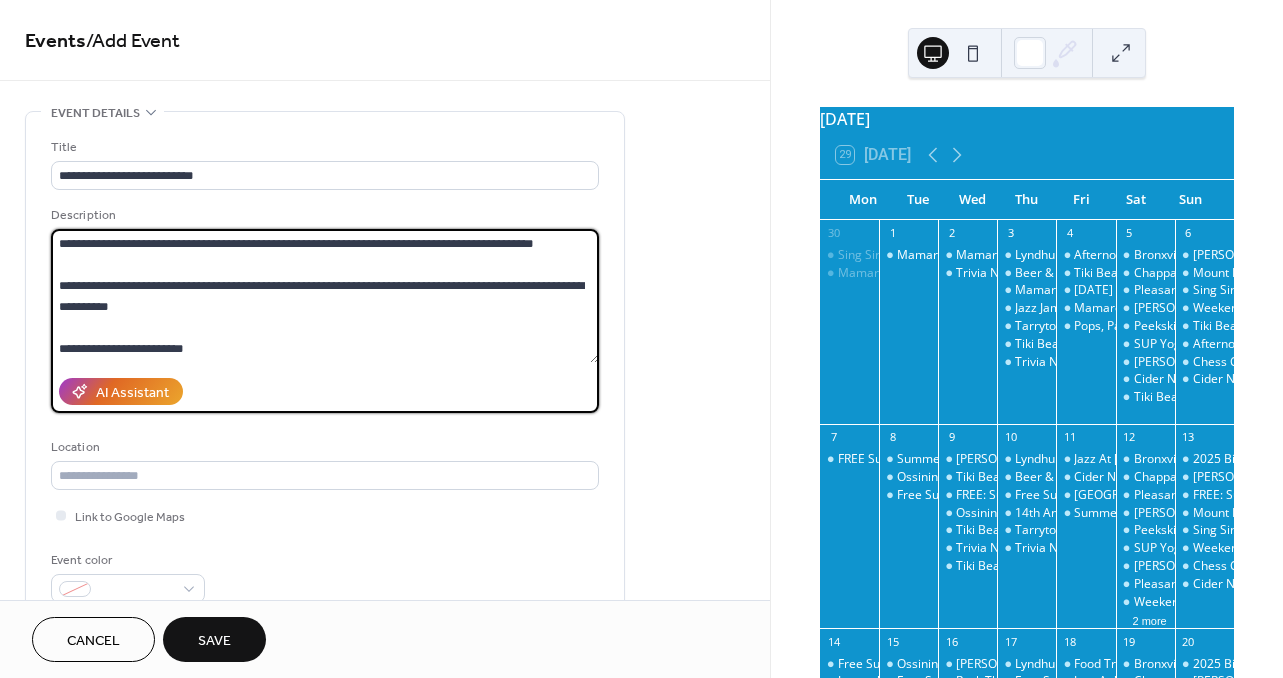 scroll, scrollTop: 210, scrollLeft: 0, axis: vertical 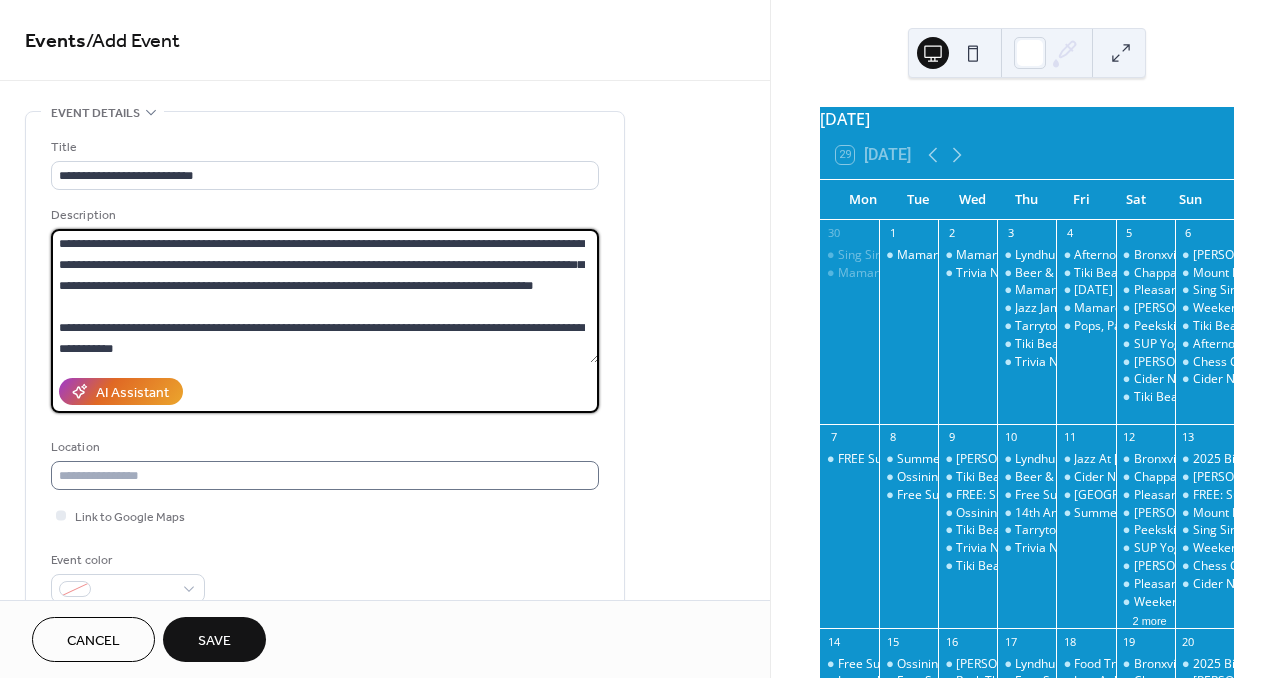 type on "**********" 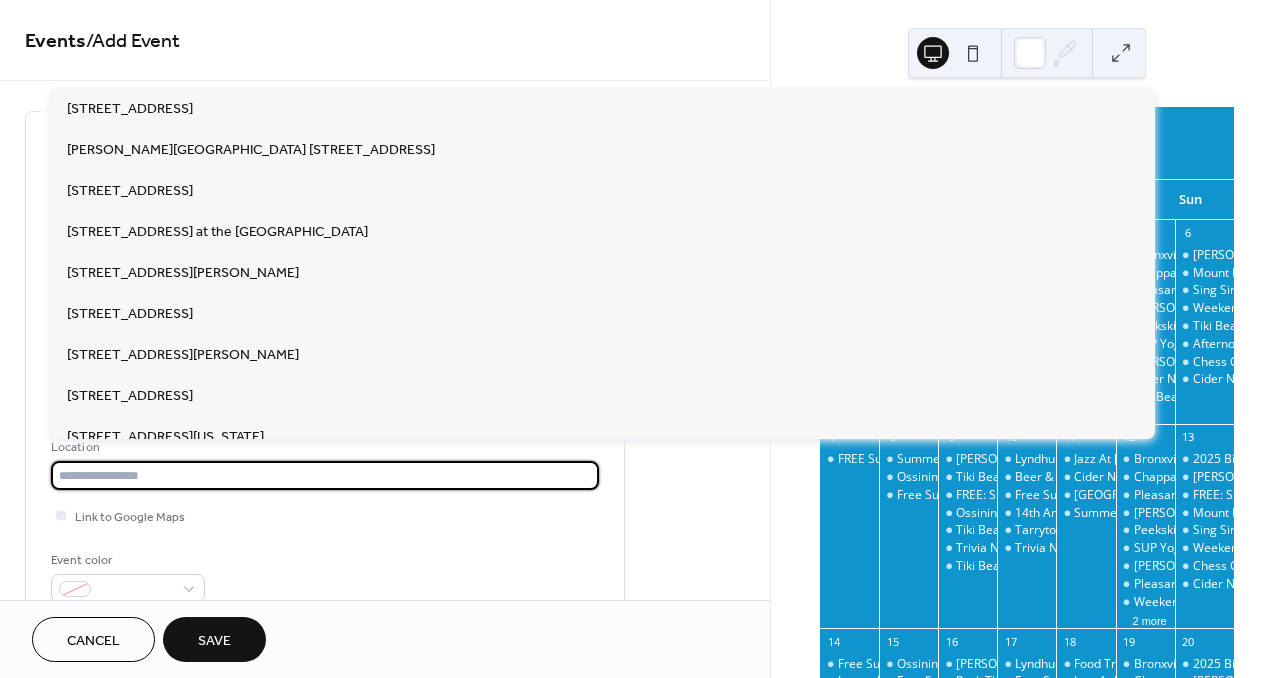 click at bounding box center (325, 475) 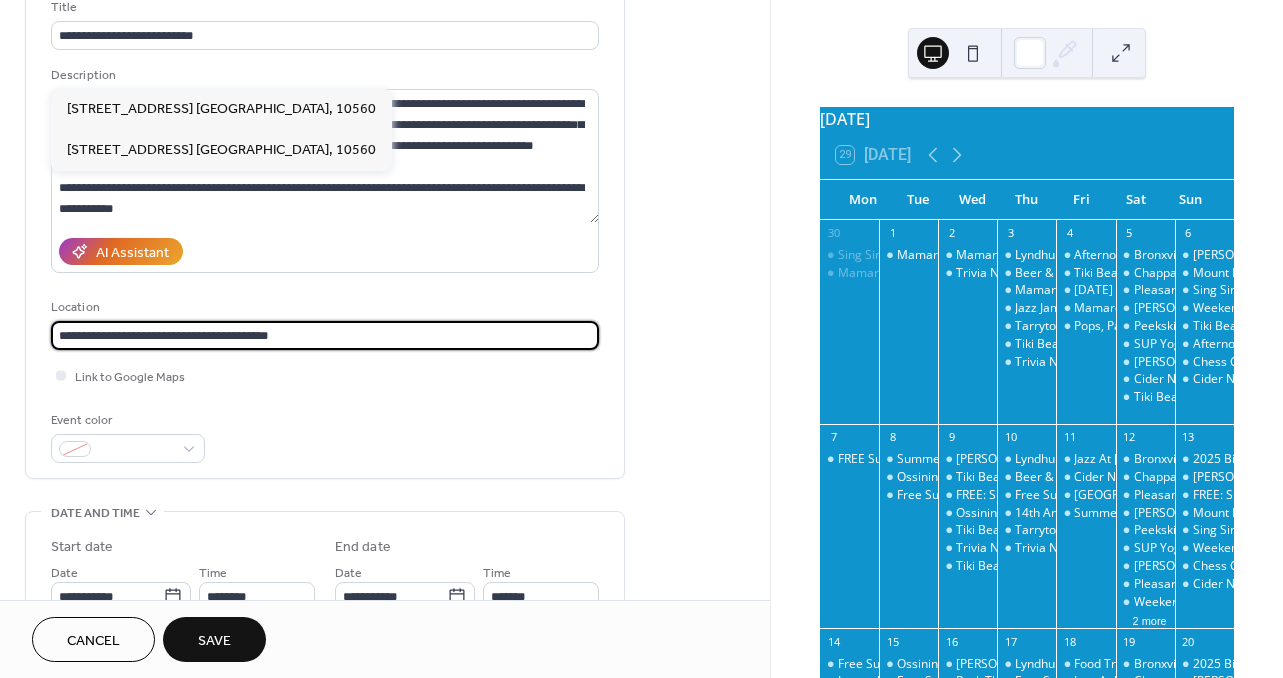 scroll, scrollTop: 143, scrollLeft: 0, axis: vertical 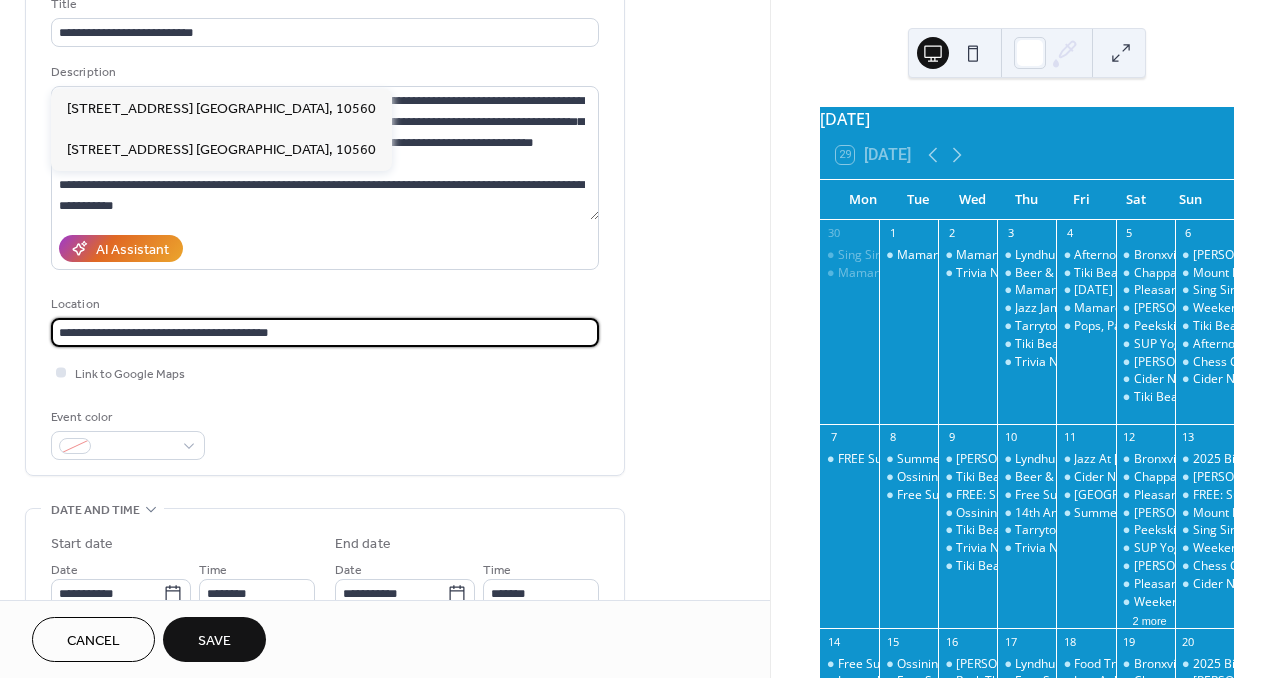 type on "**********" 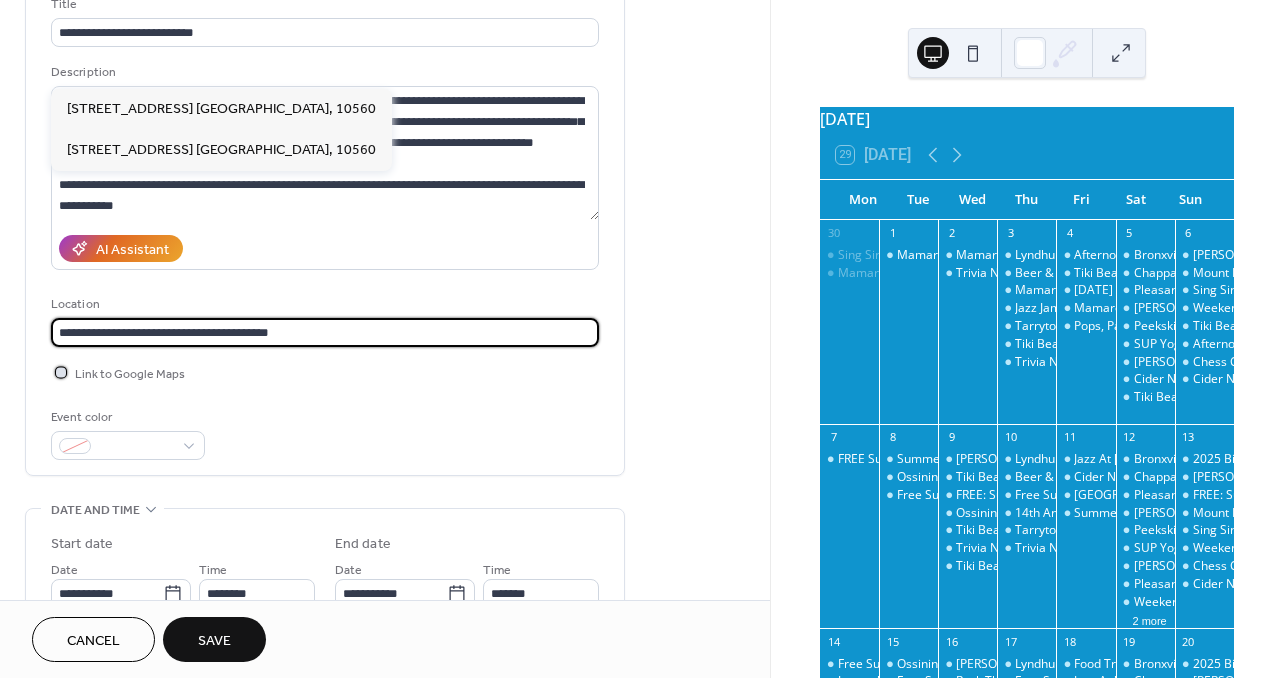 click at bounding box center (61, 372) 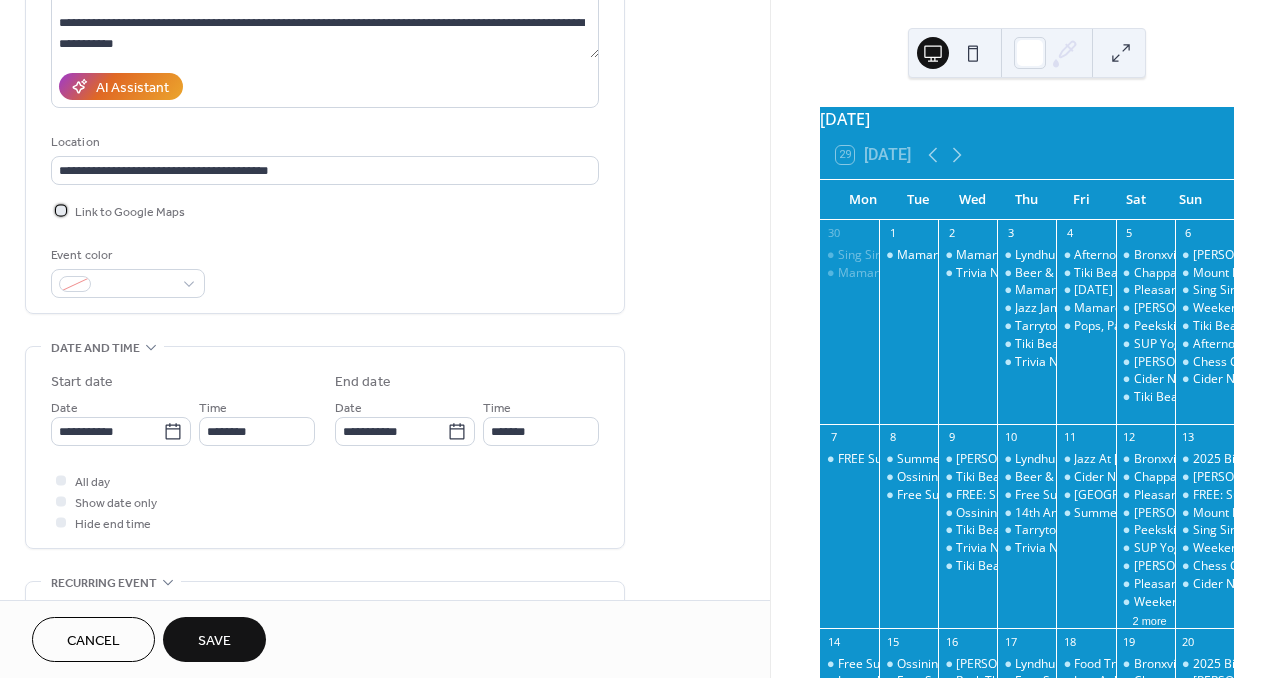 scroll, scrollTop: 319, scrollLeft: 0, axis: vertical 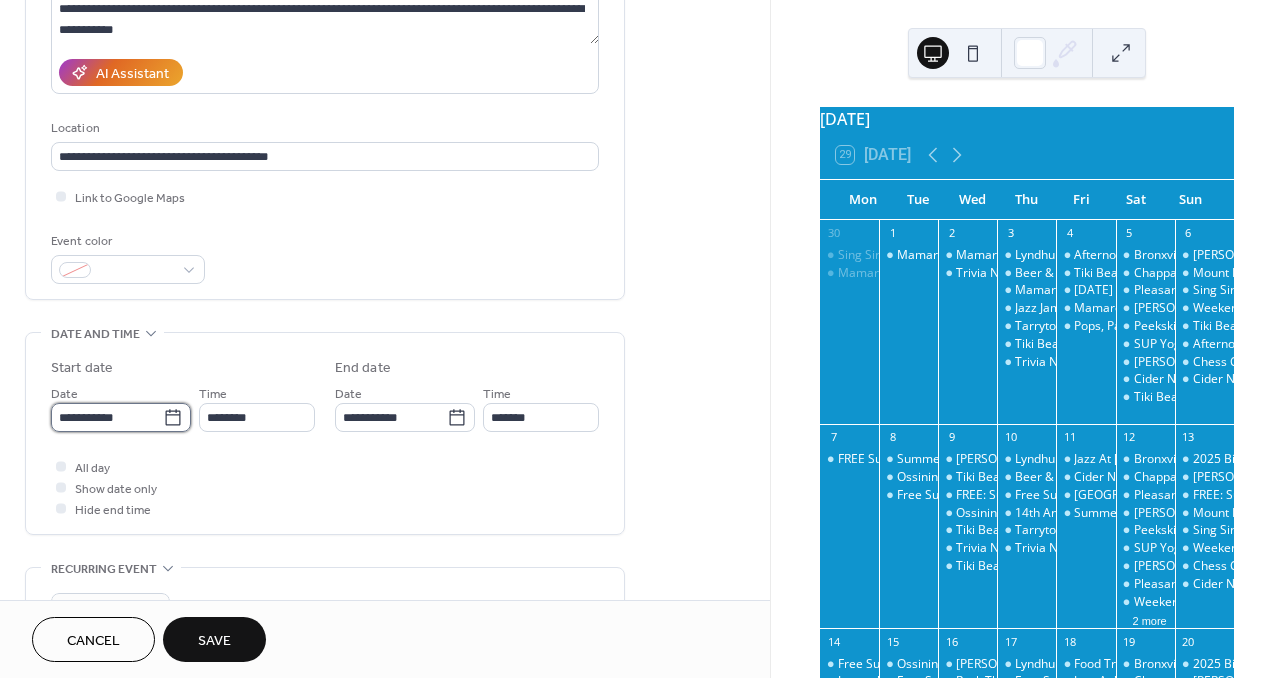 click on "**********" at bounding box center [107, 417] 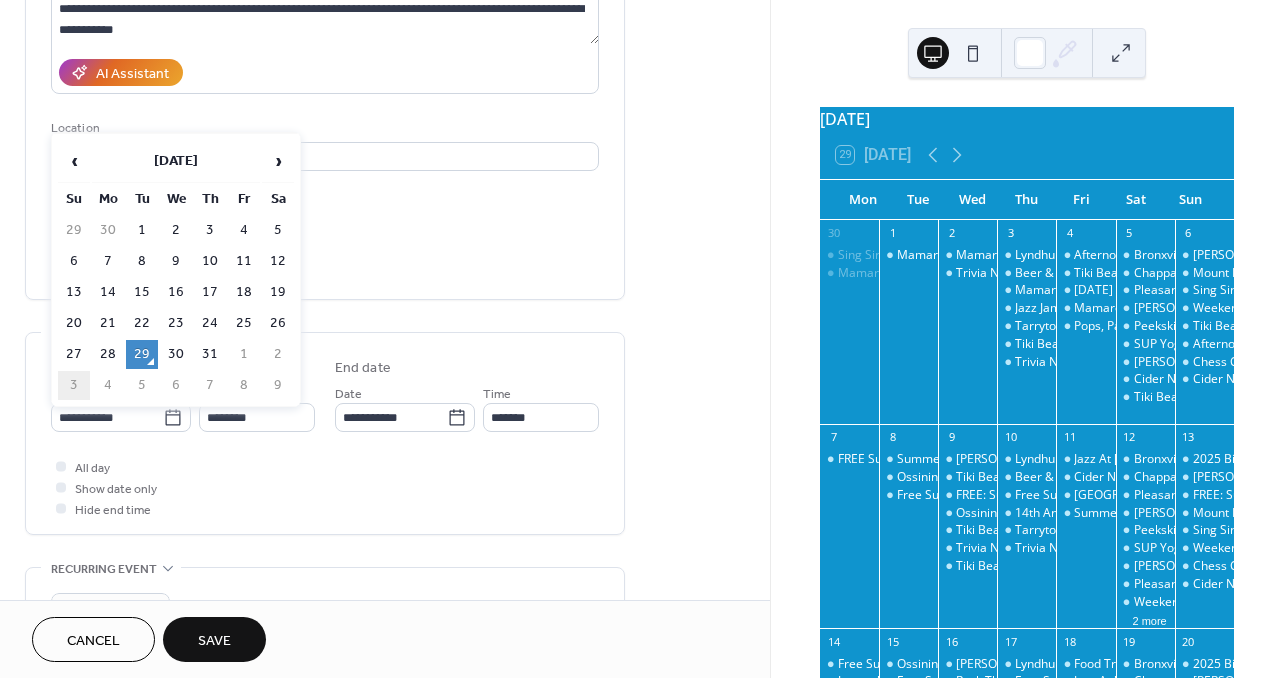 click on "3" at bounding box center [74, 385] 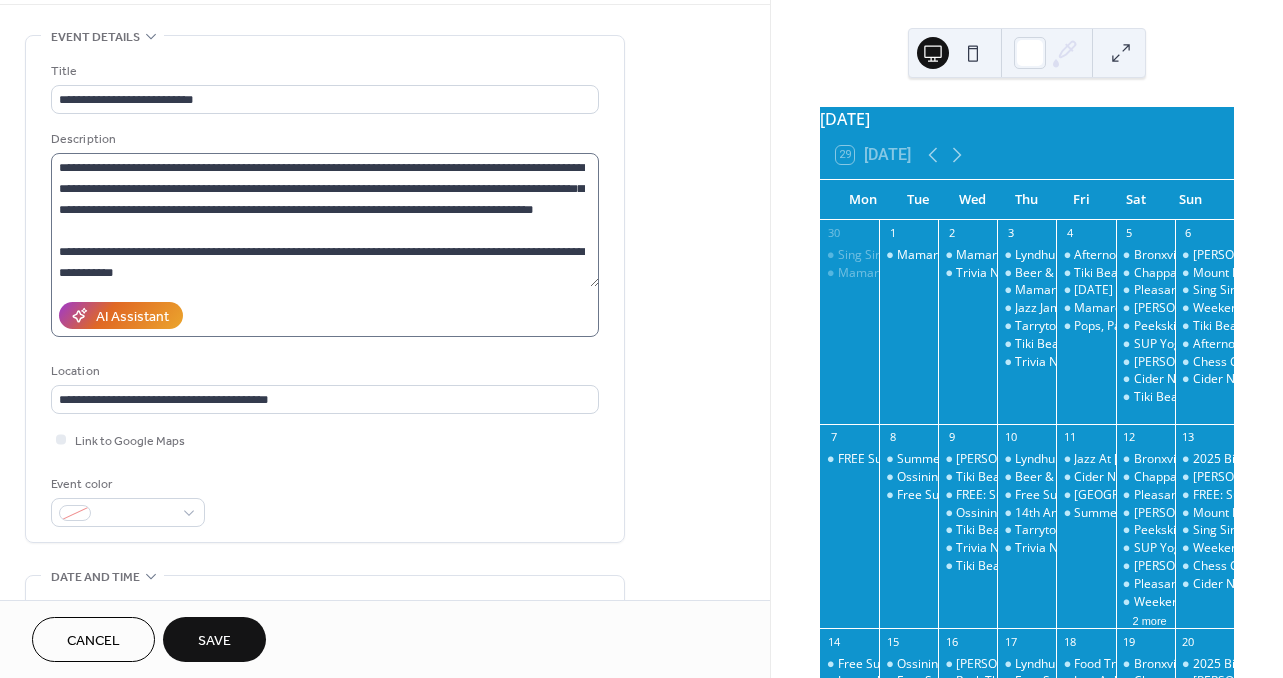 scroll, scrollTop: 82, scrollLeft: 0, axis: vertical 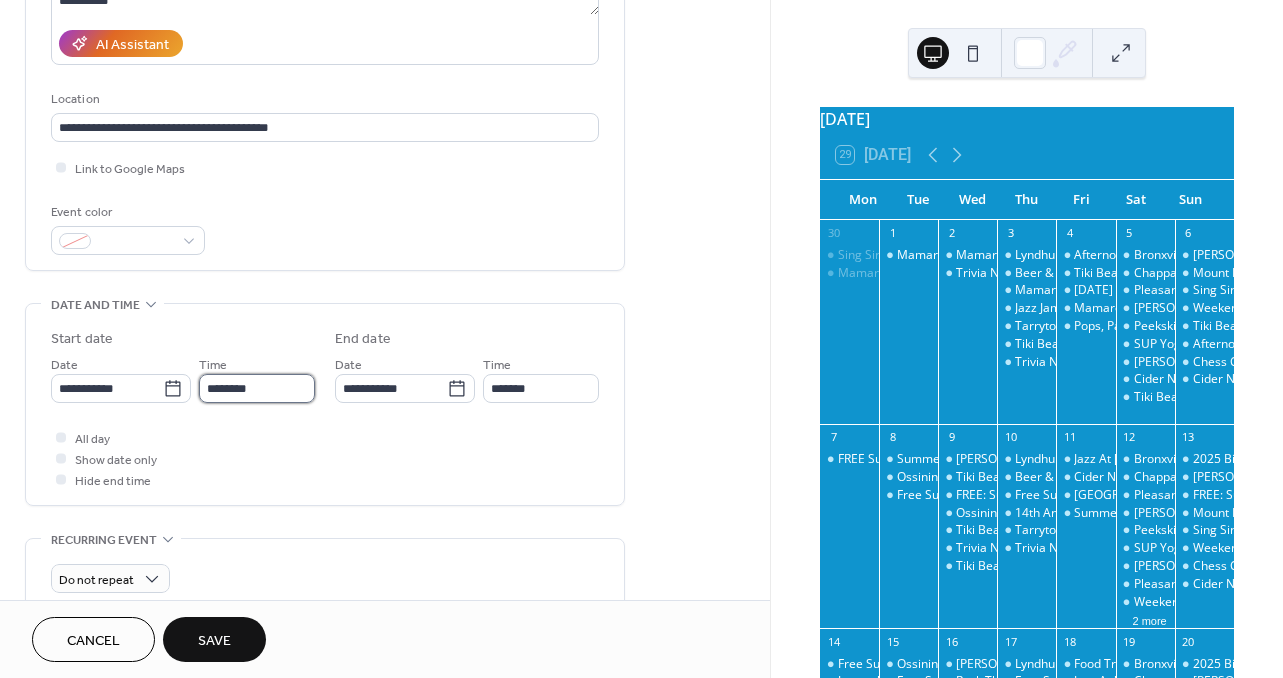 click on "********" at bounding box center [257, 388] 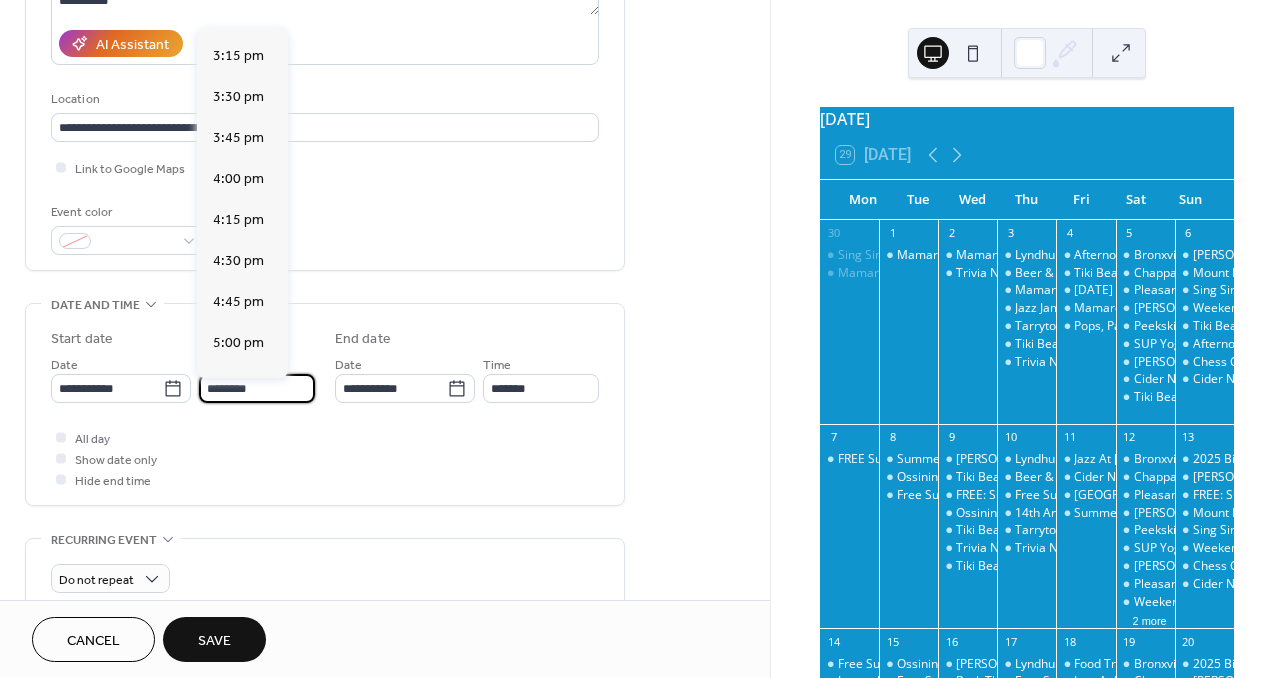 scroll, scrollTop: 2538, scrollLeft: 0, axis: vertical 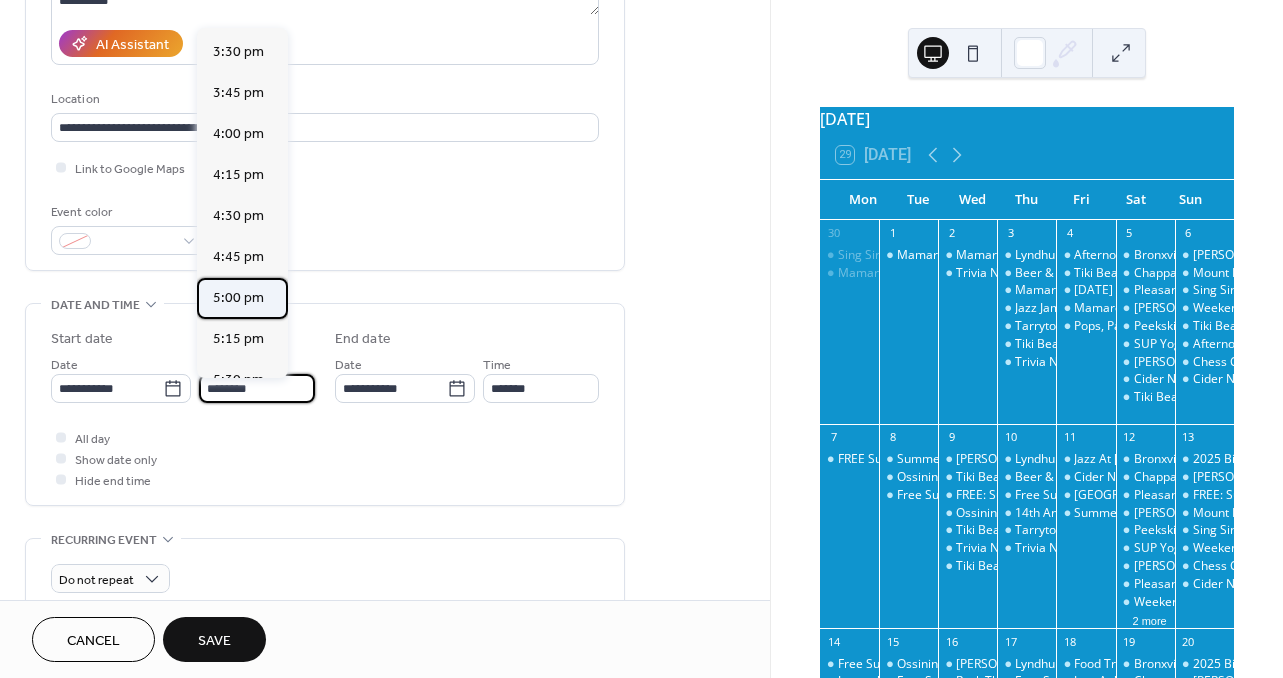 click on "5:00 pm" at bounding box center [238, 298] 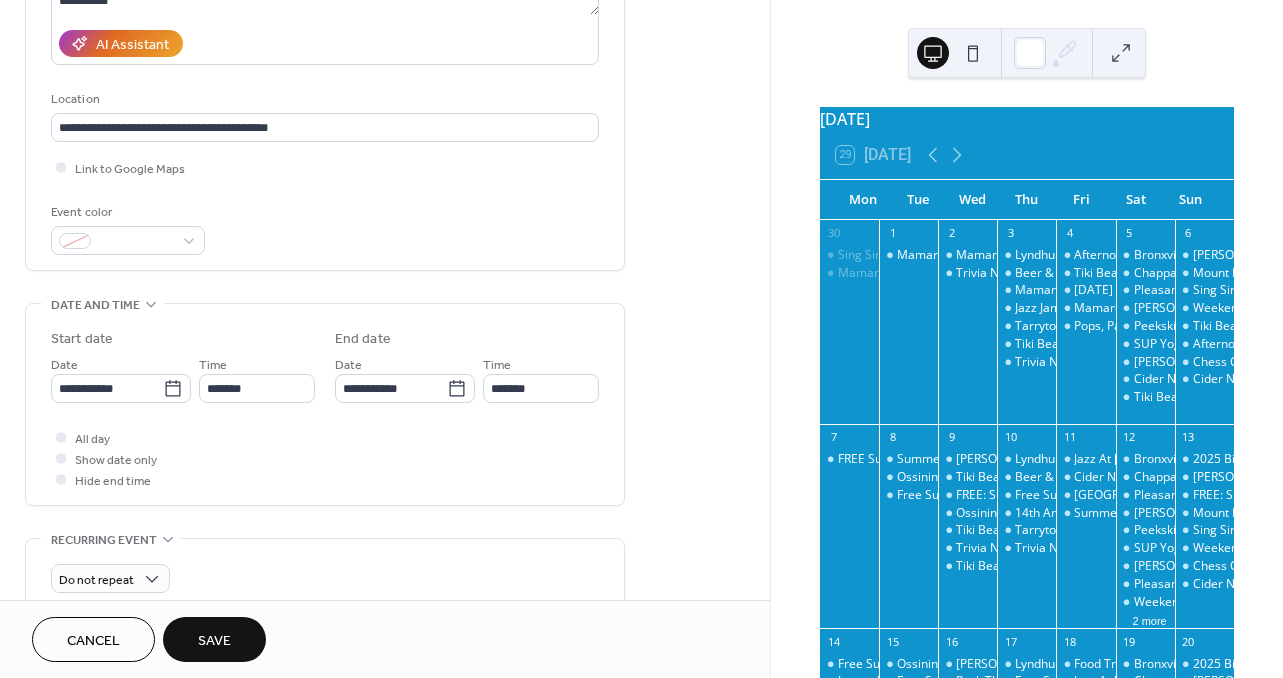 type on "*******" 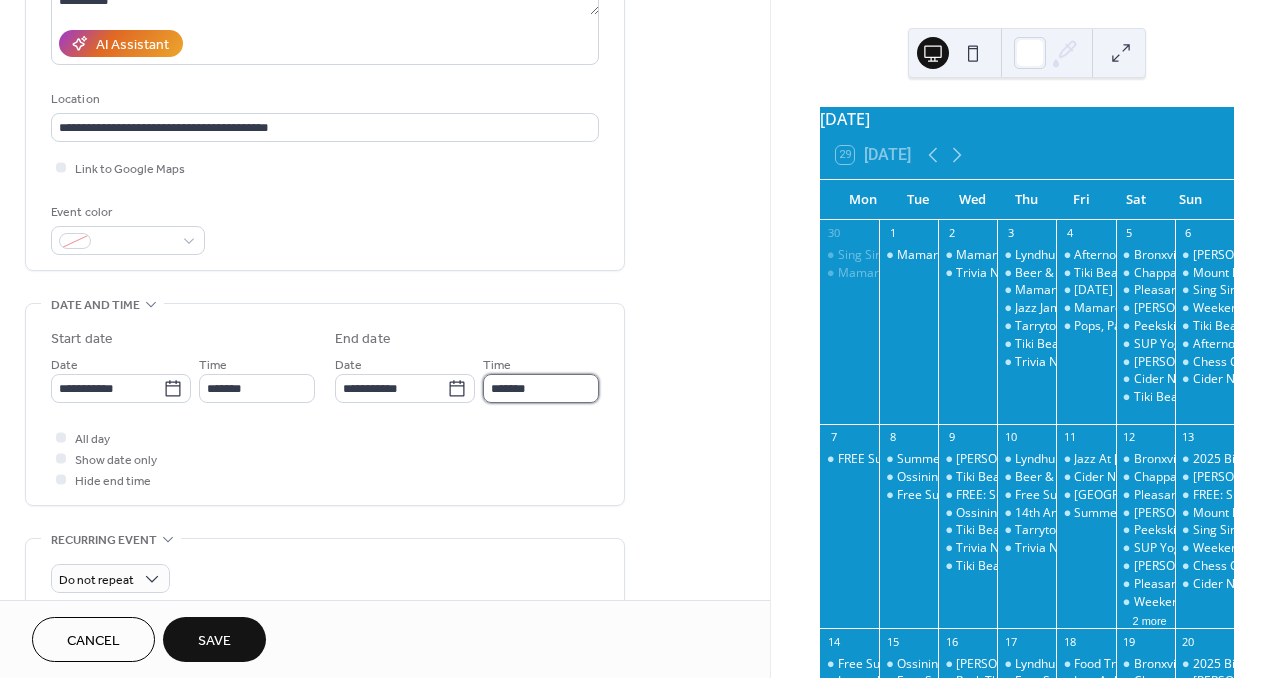 click on "*******" at bounding box center (541, 388) 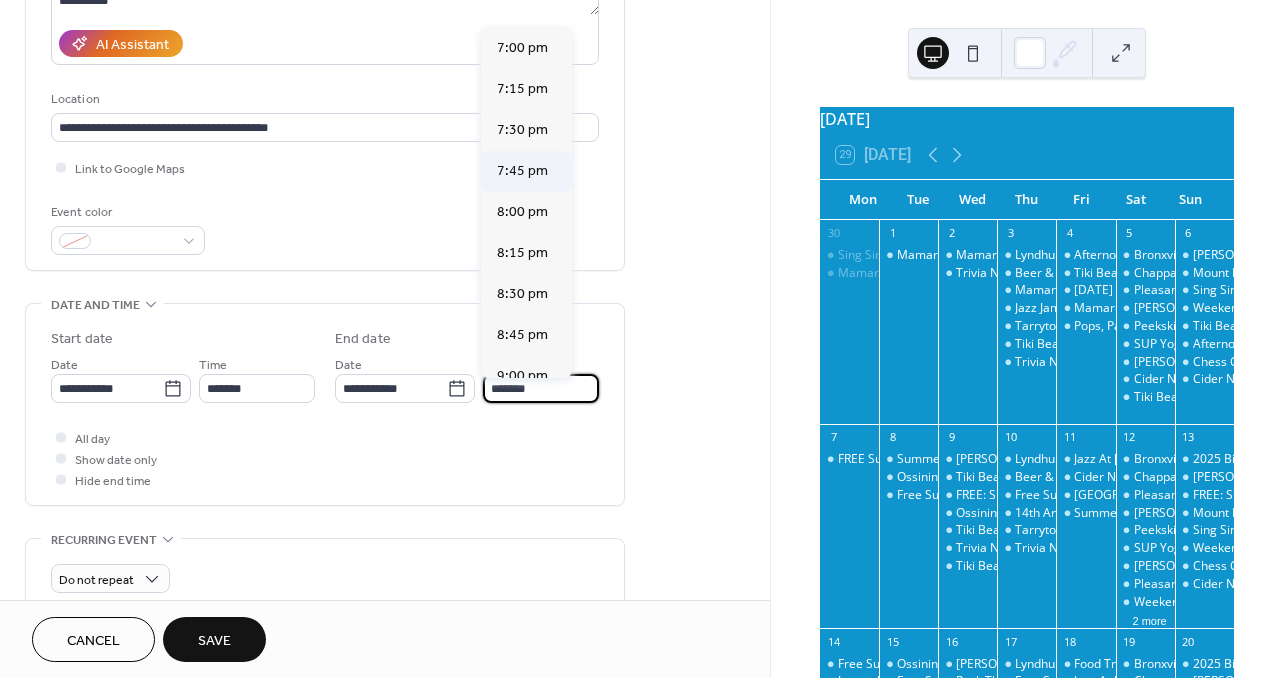 scroll, scrollTop: 299, scrollLeft: 0, axis: vertical 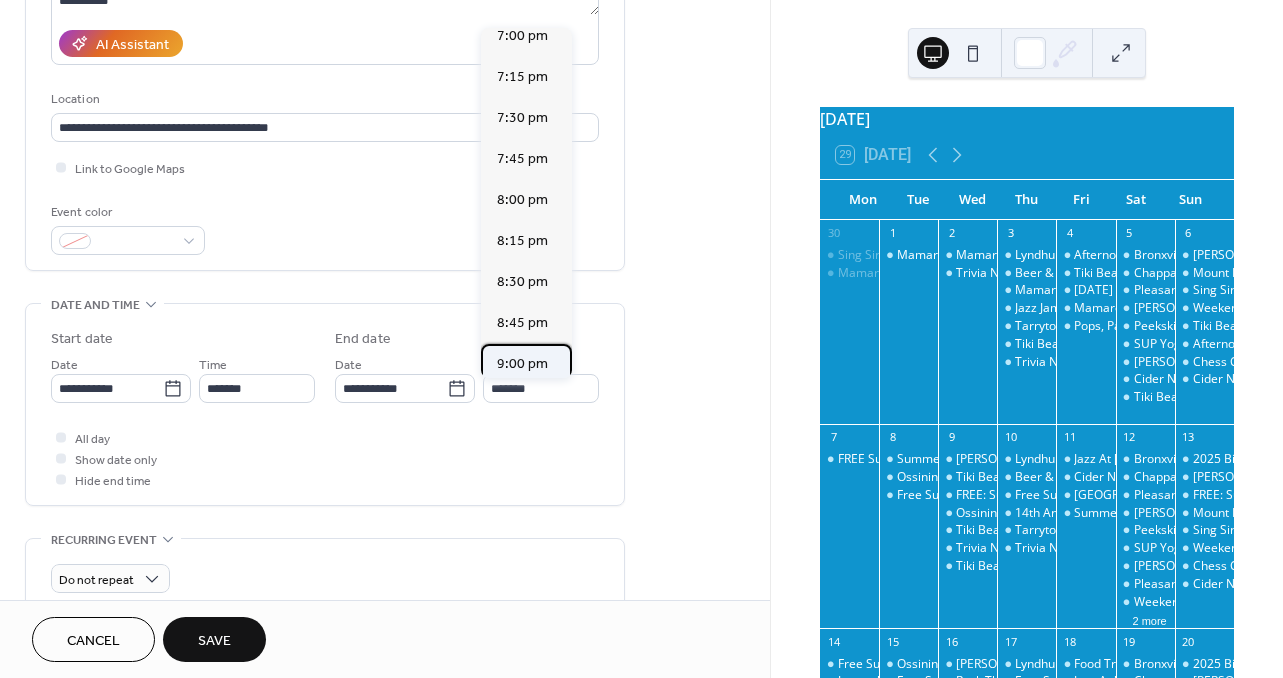 click on "9:00 pm" at bounding box center (522, 364) 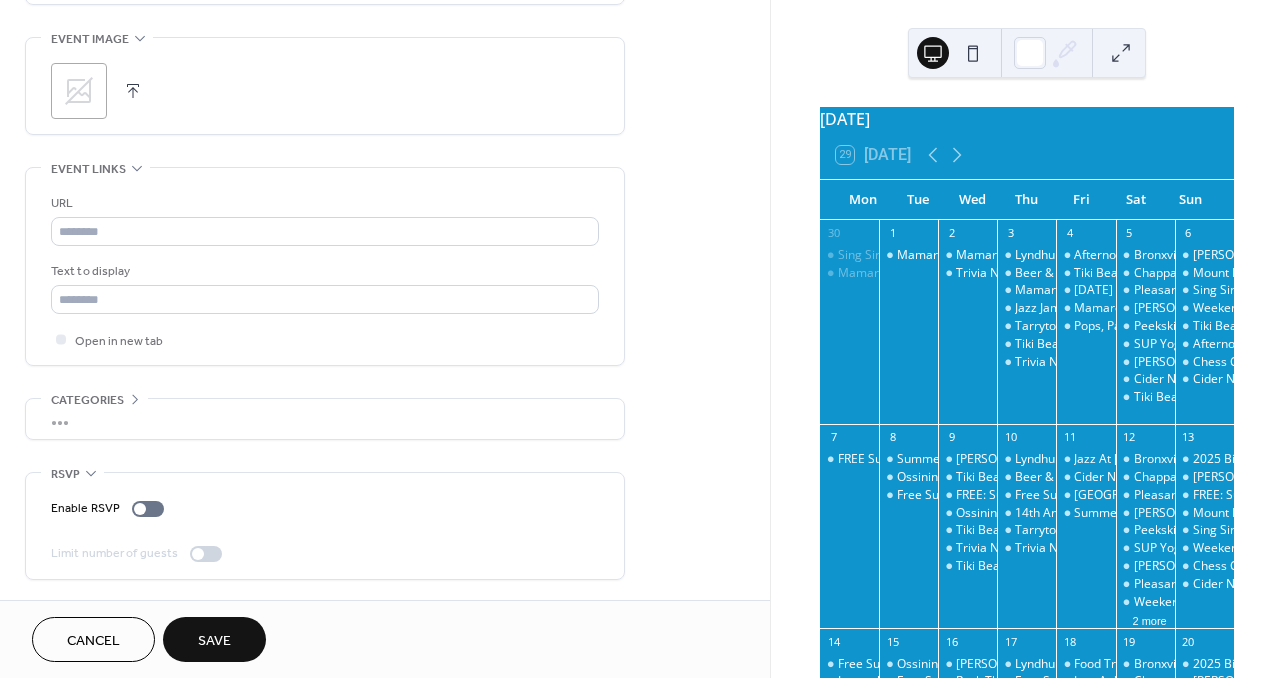 scroll, scrollTop: 962, scrollLeft: 0, axis: vertical 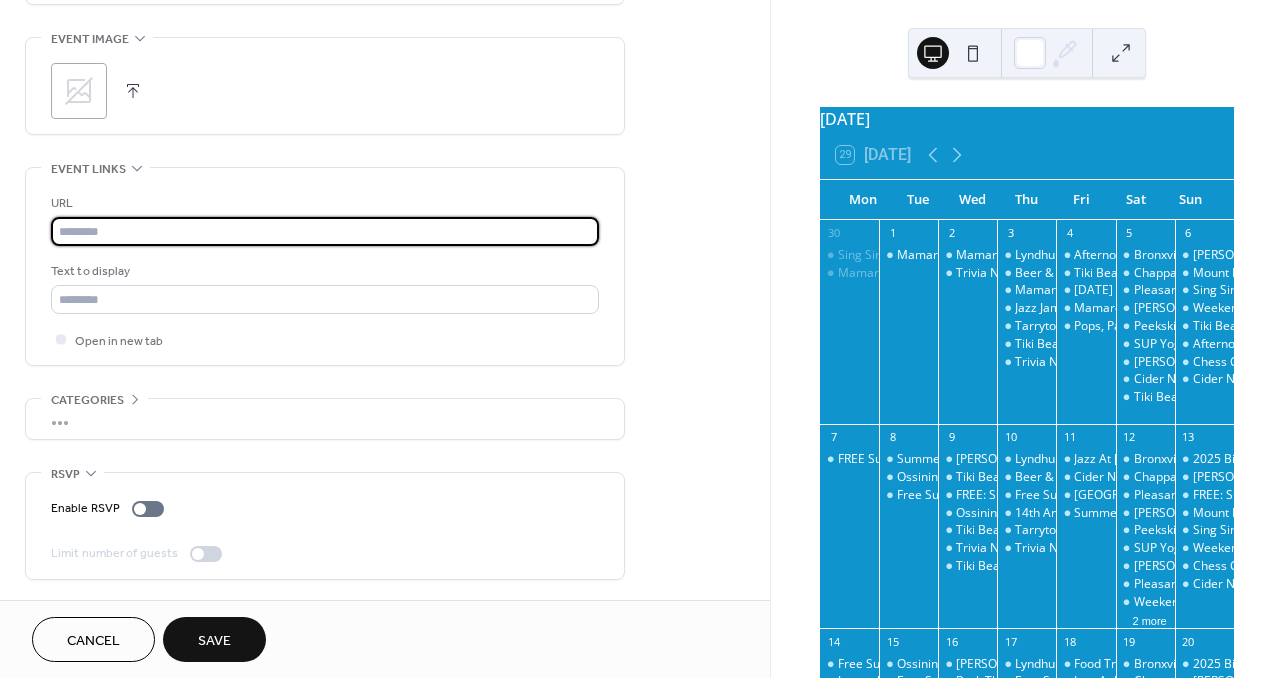 click at bounding box center (325, 231) 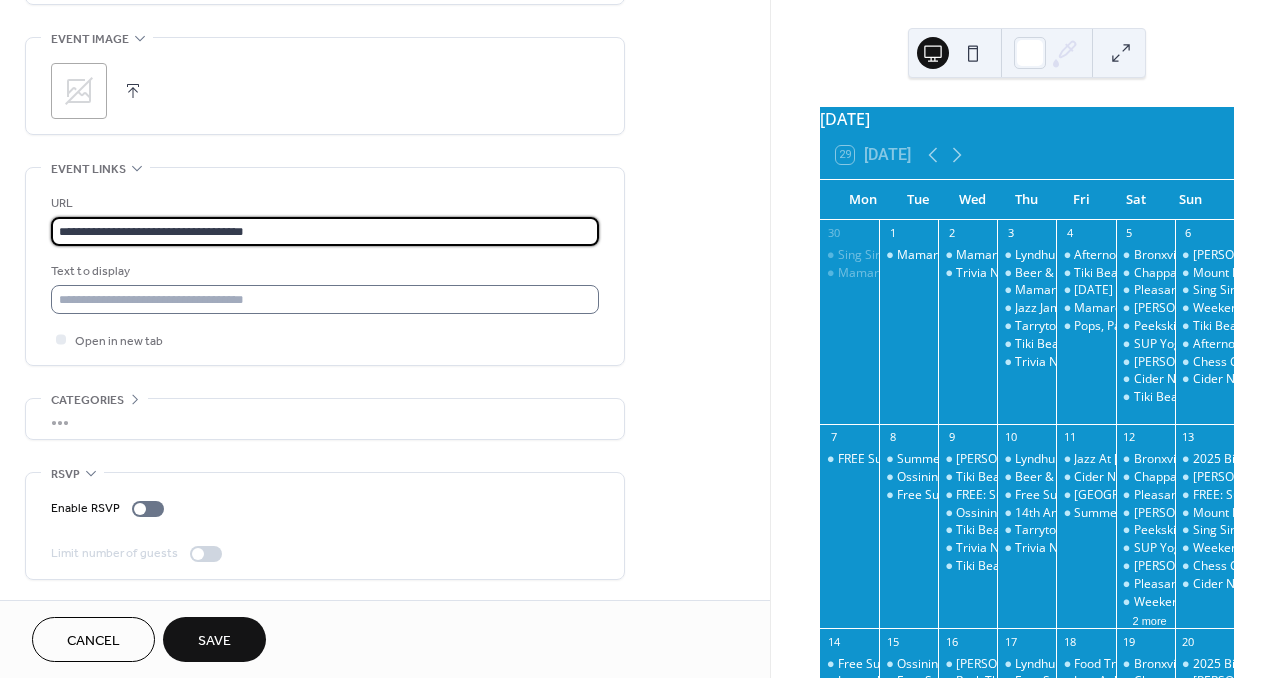 type on "**********" 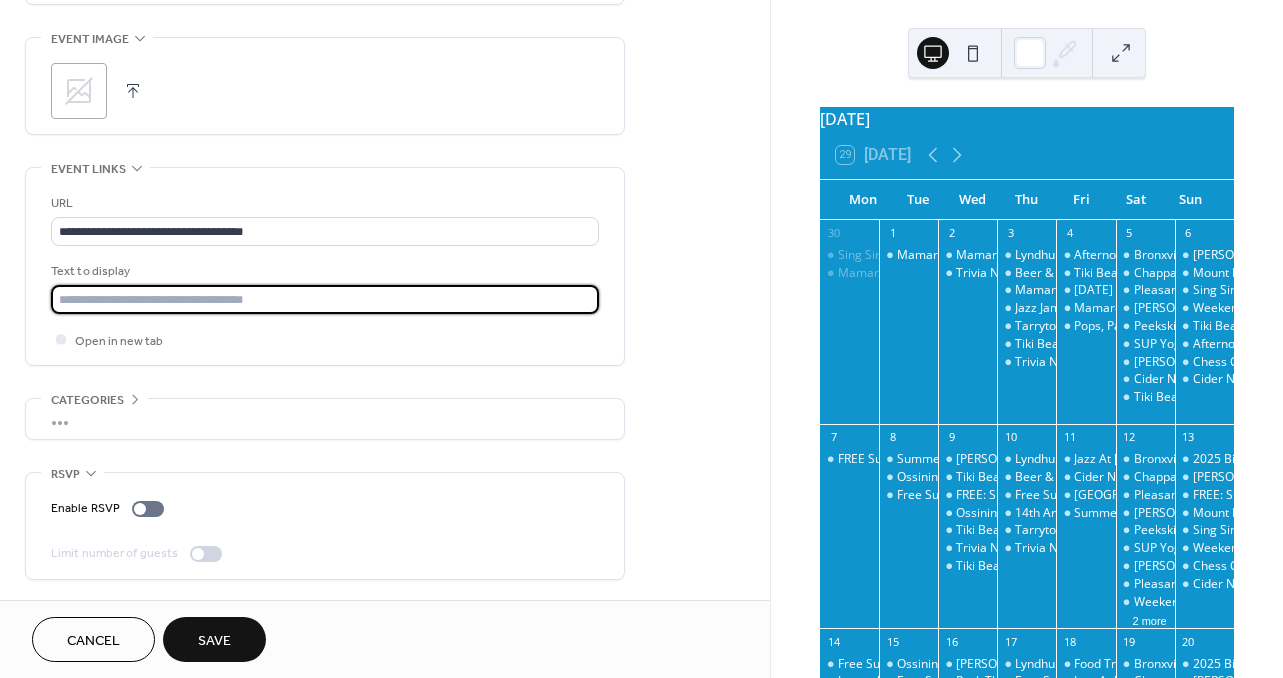 click at bounding box center [325, 299] 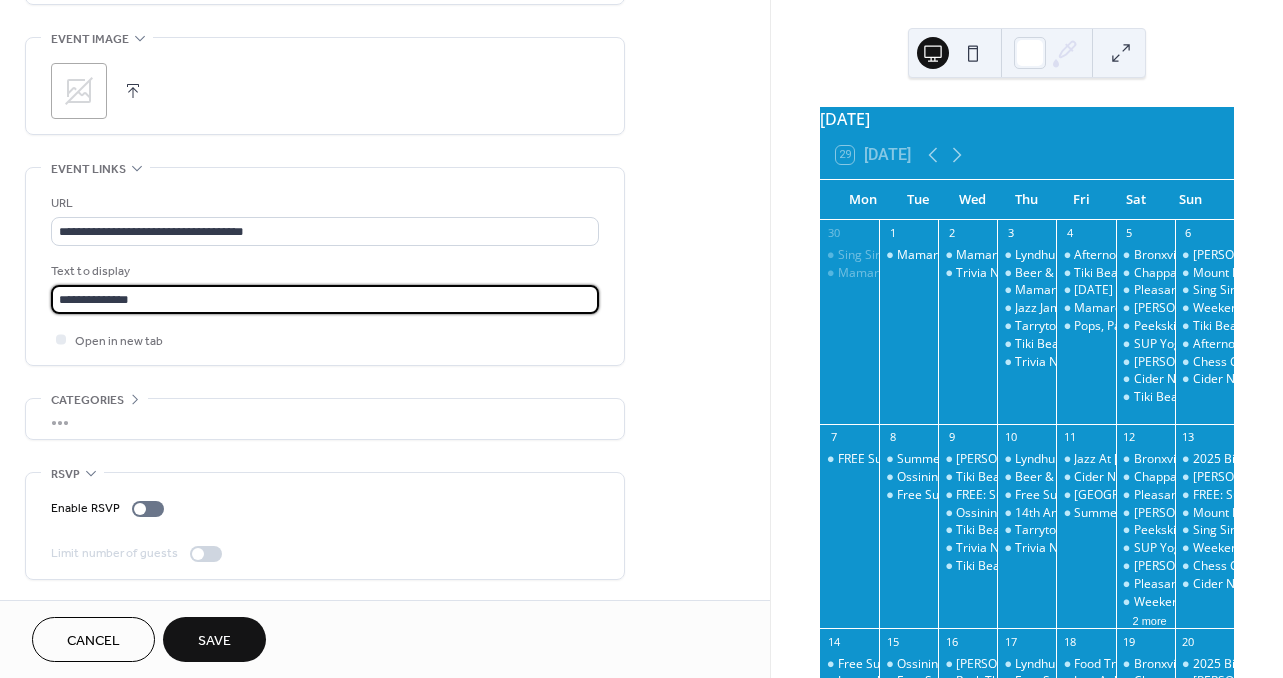 type on "**********" 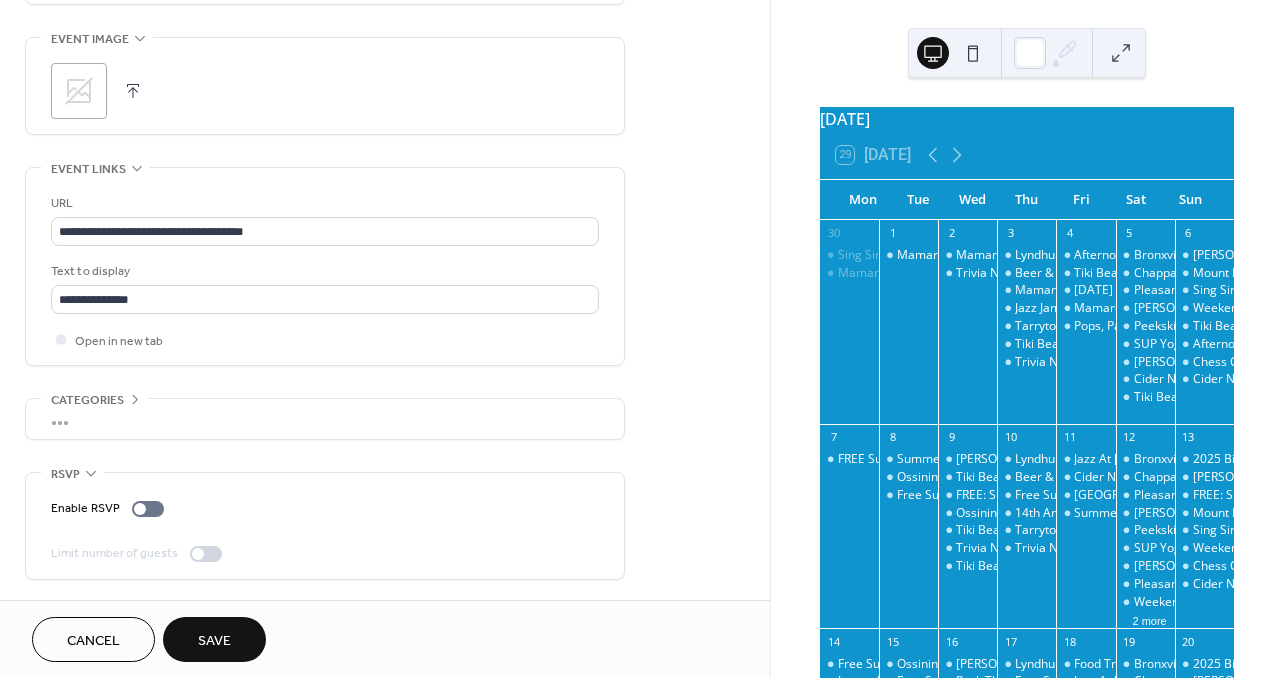 click on "Save" at bounding box center (214, 639) 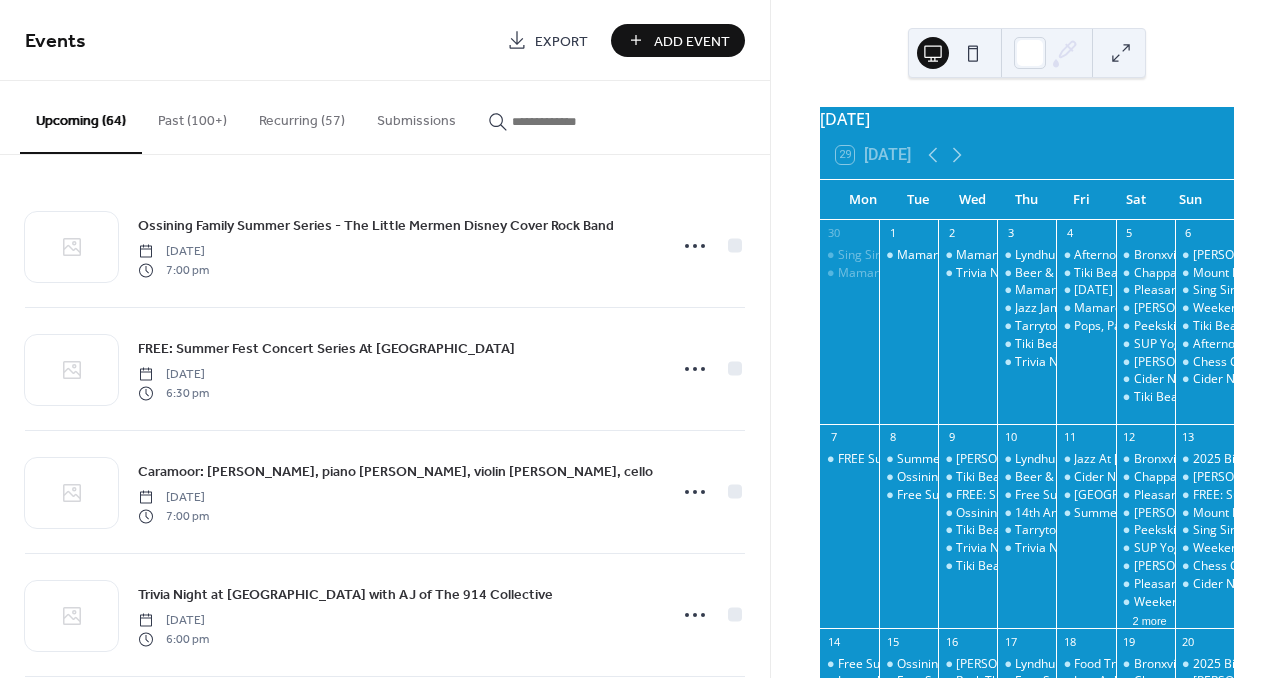 click on "Add Event" at bounding box center [692, 41] 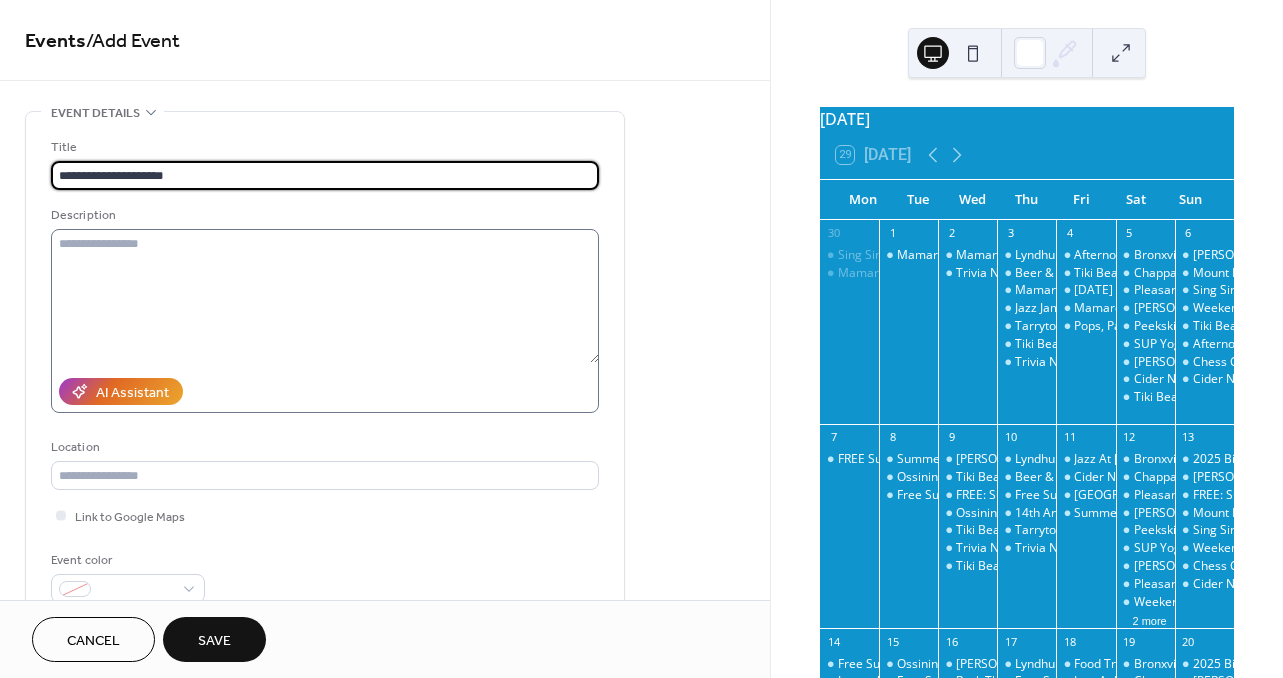 type on "**********" 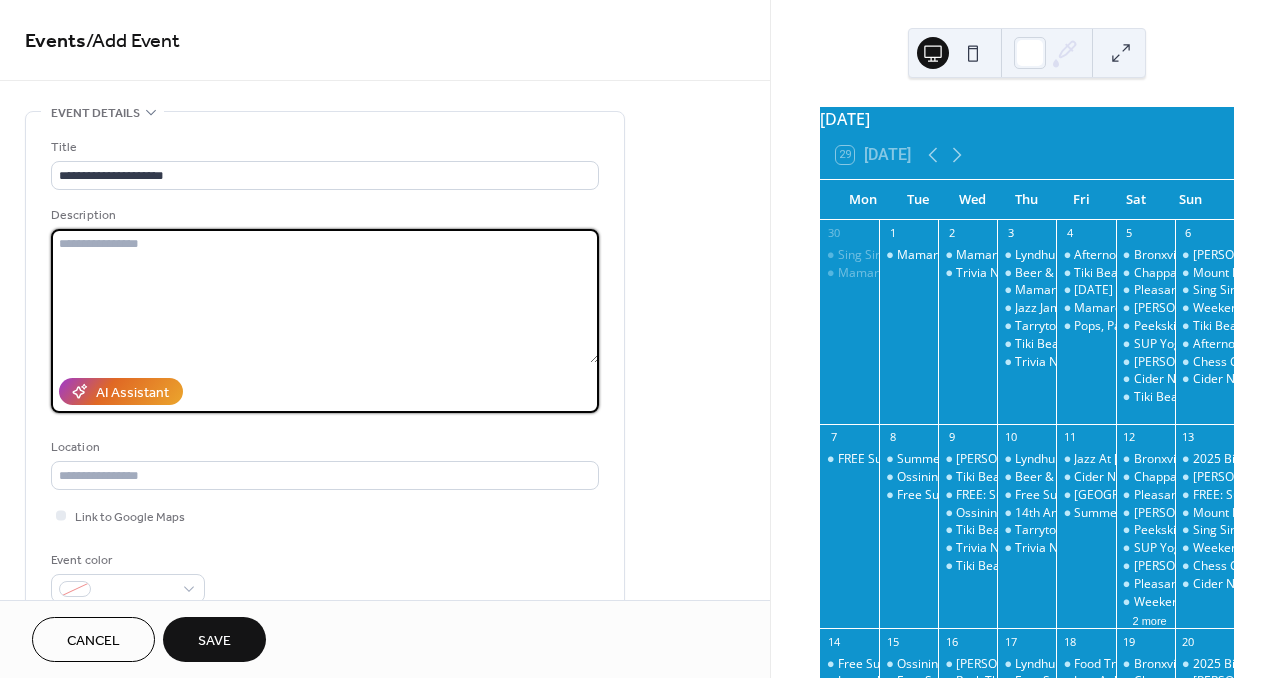 click at bounding box center [325, 296] 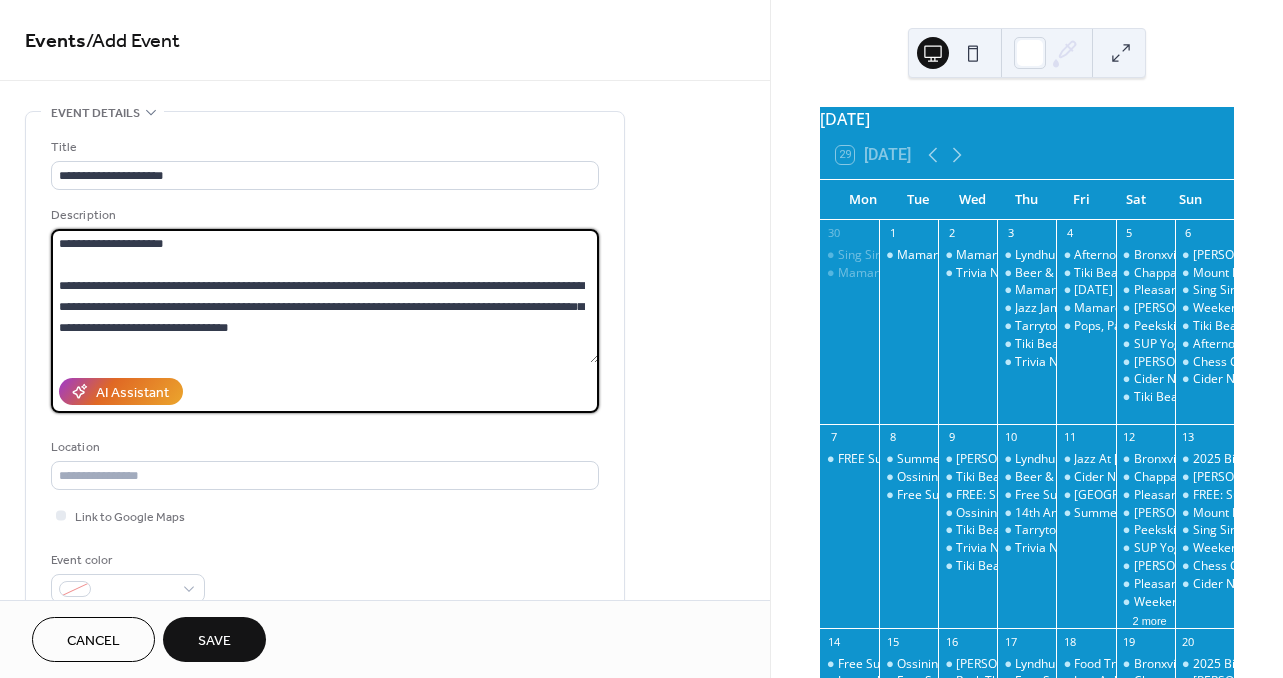 scroll, scrollTop: 0, scrollLeft: 0, axis: both 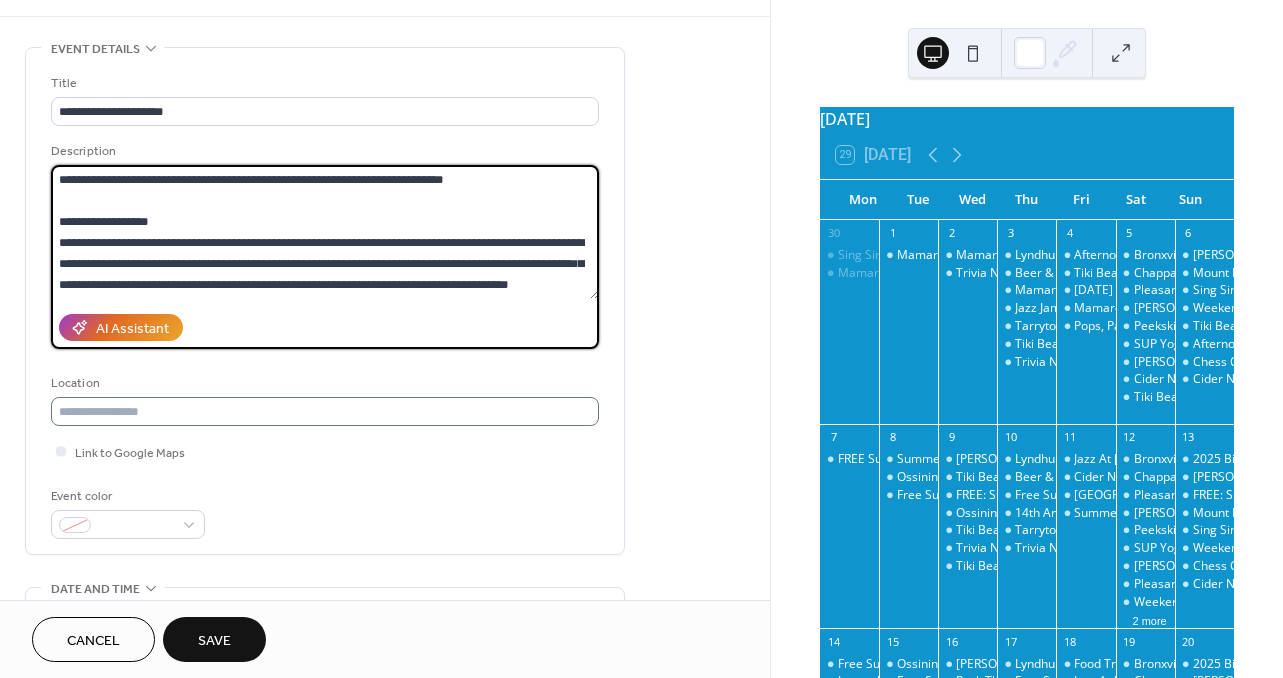 type on "**********" 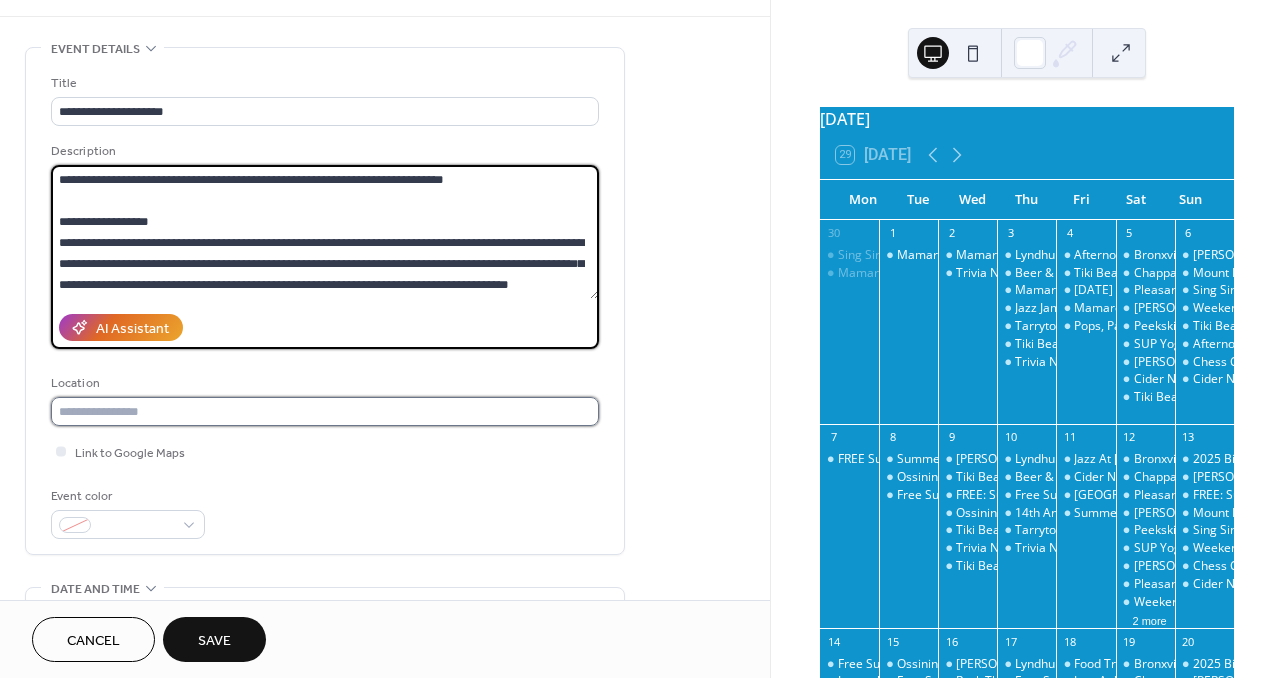 click at bounding box center (325, 411) 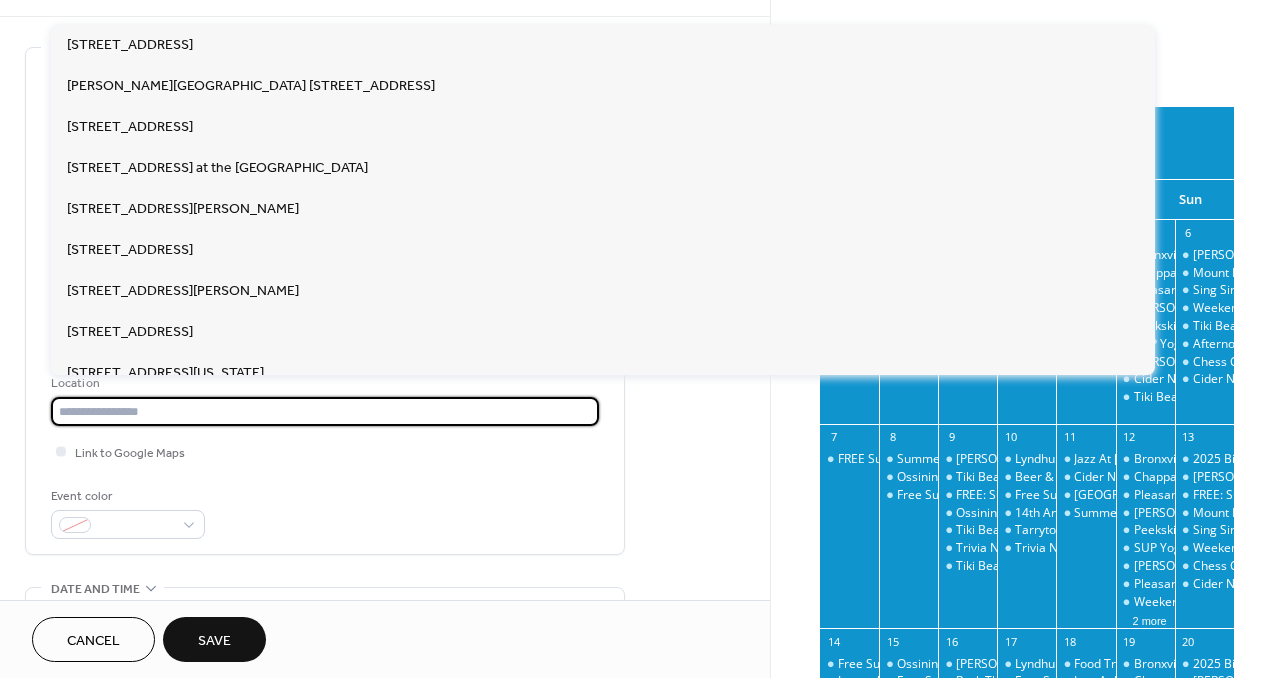 scroll, scrollTop: 1, scrollLeft: 0, axis: vertical 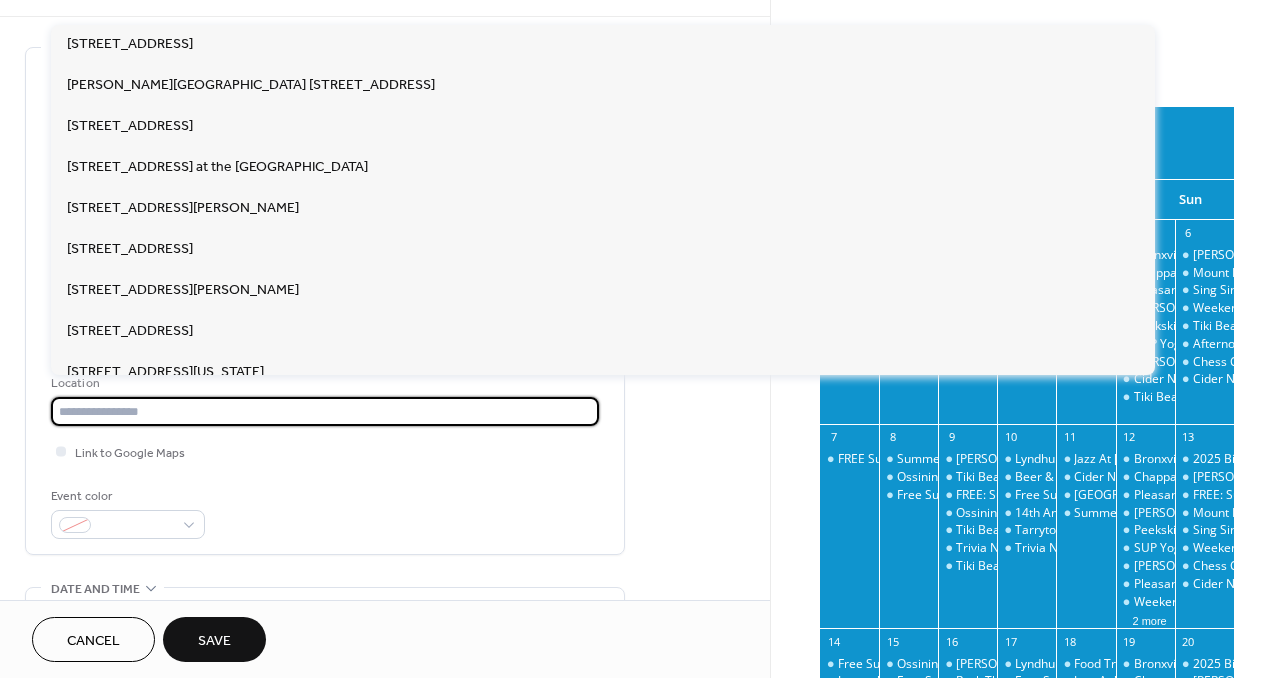 paste on "**********" 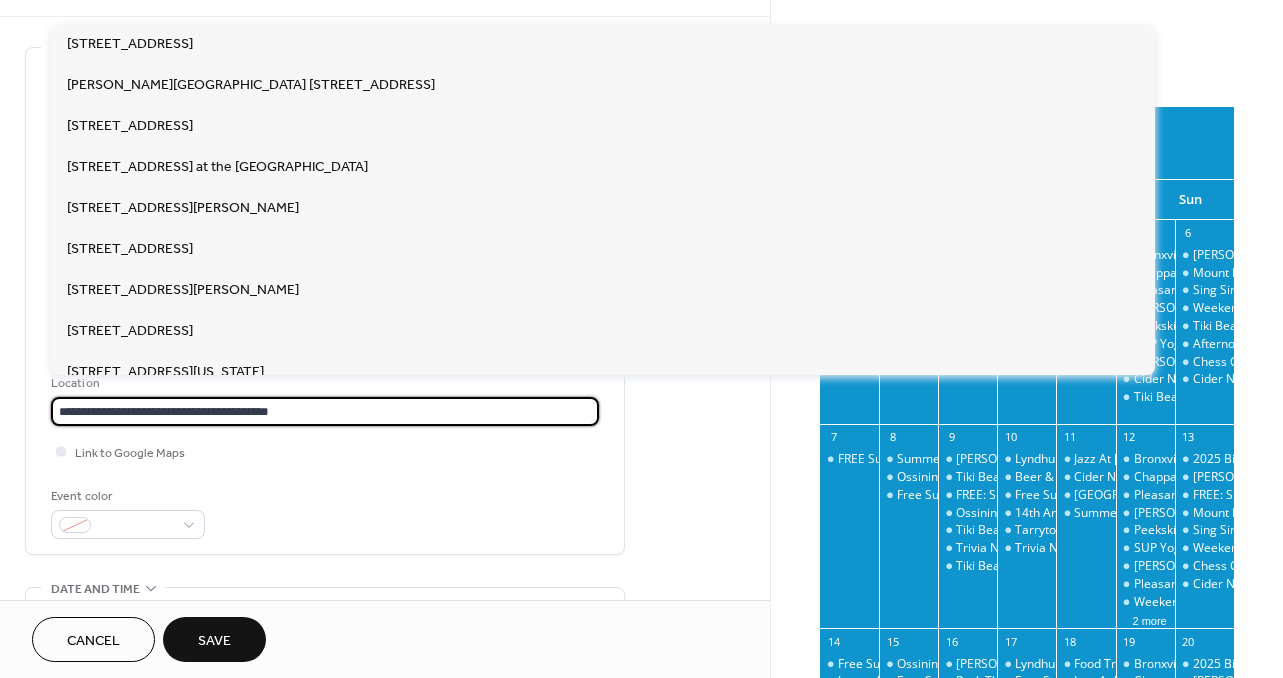 scroll, scrollTop: 0, scrollLeft: 0, axis: both 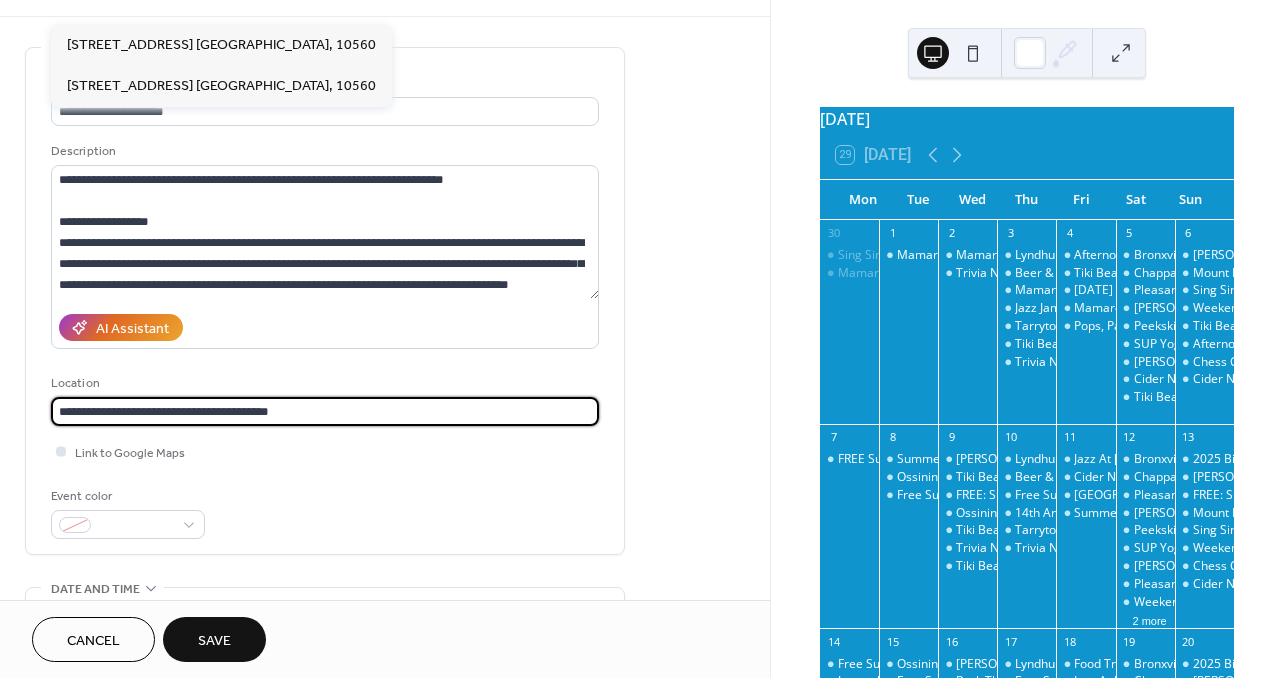 type on "**********" 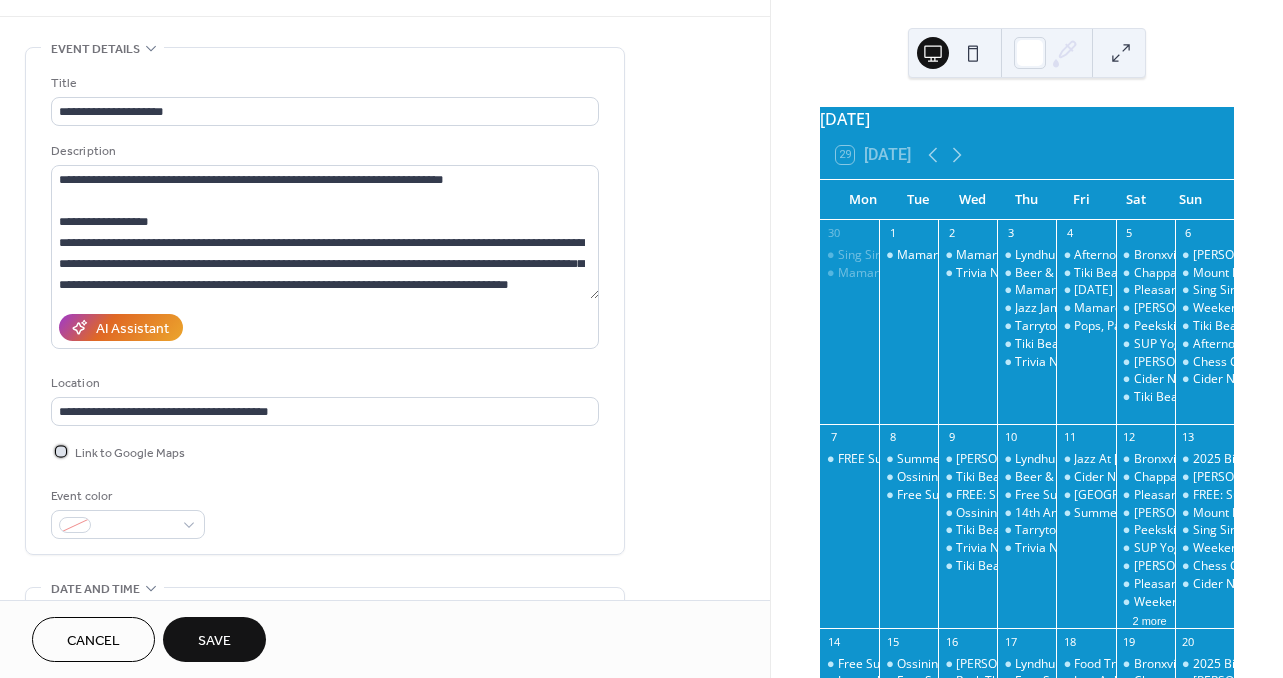 click at bounding box center (61, 451) 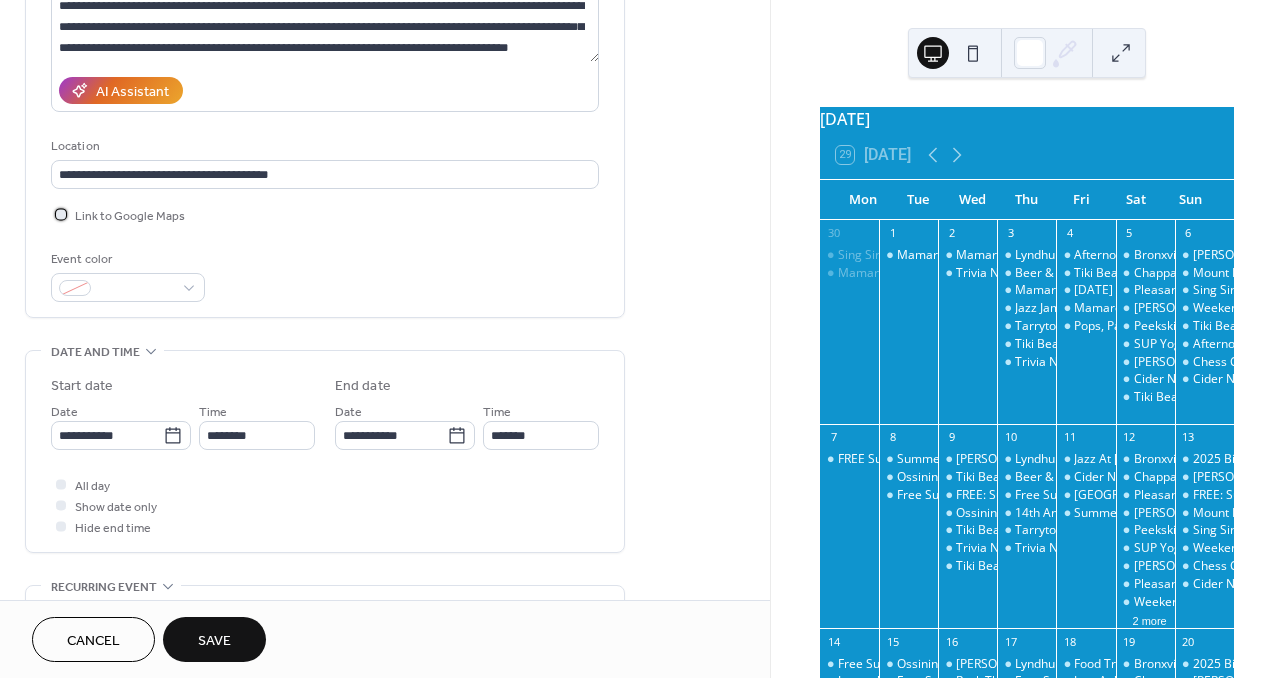 scroll, scrollTop: 338, scrollLeft: 0, axis: vertical 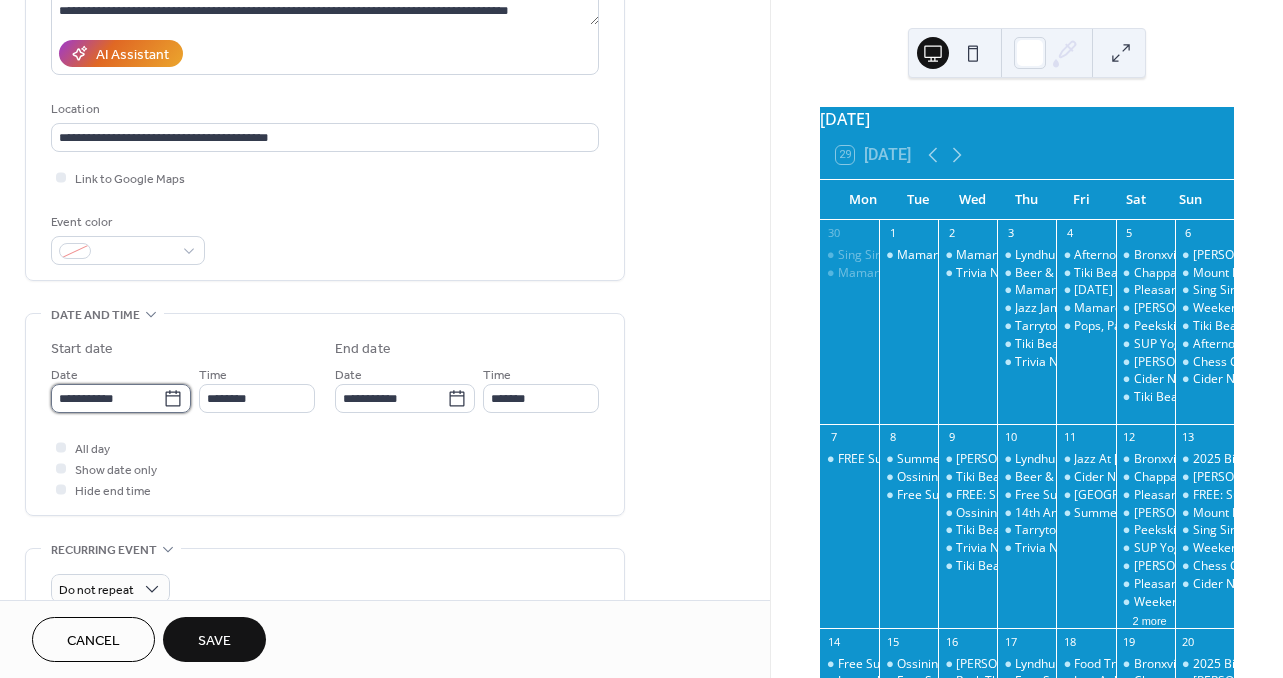 click on "**********" at bounding box center [107, 398] 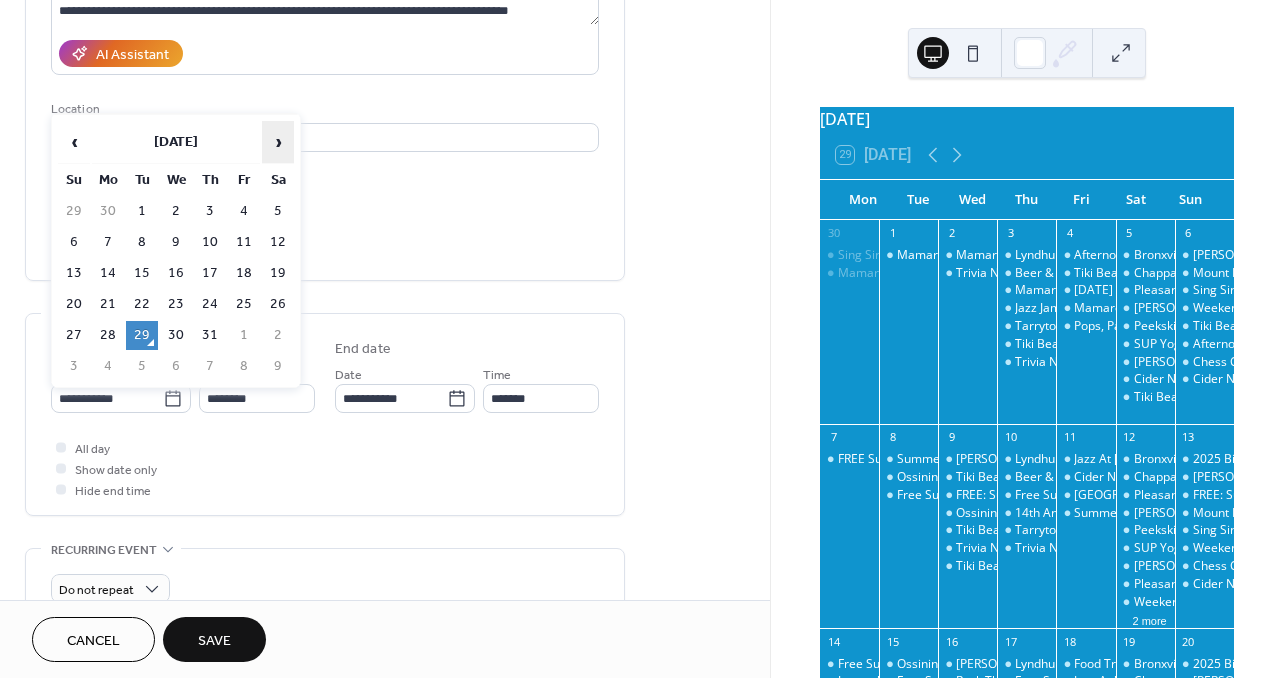 click on "›" at bounding box center (278, 142) 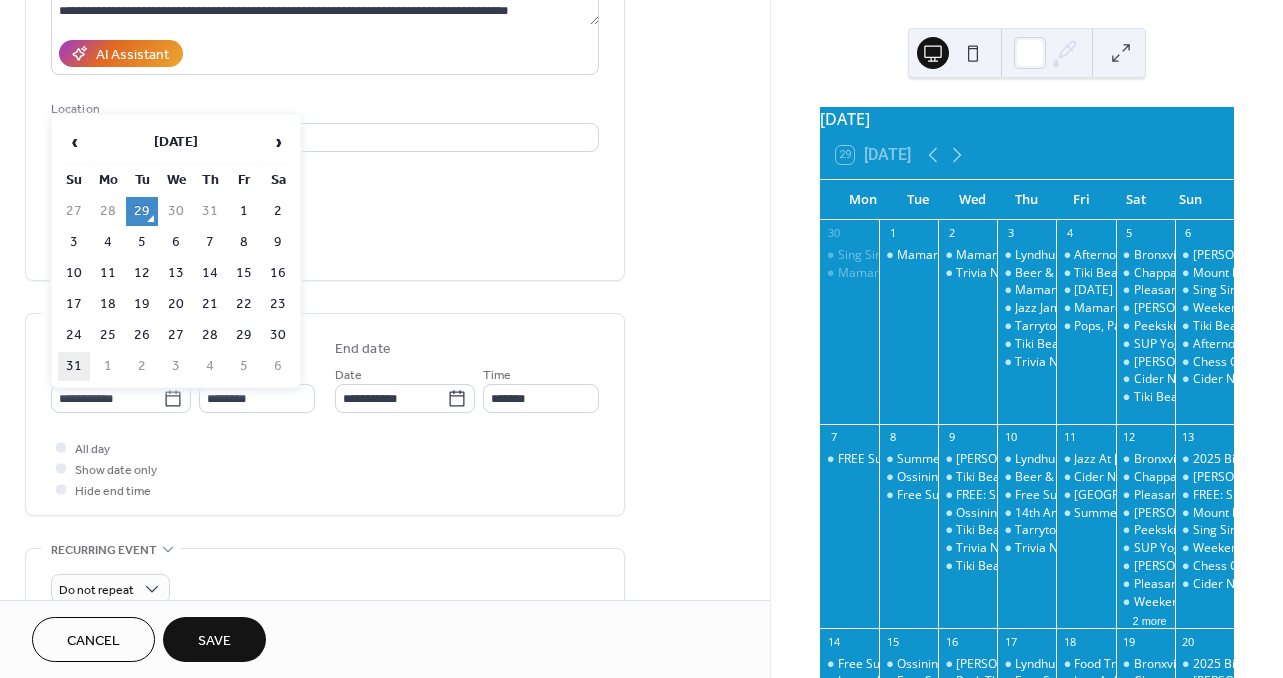 click on "31" at bounding box center (74, 366) 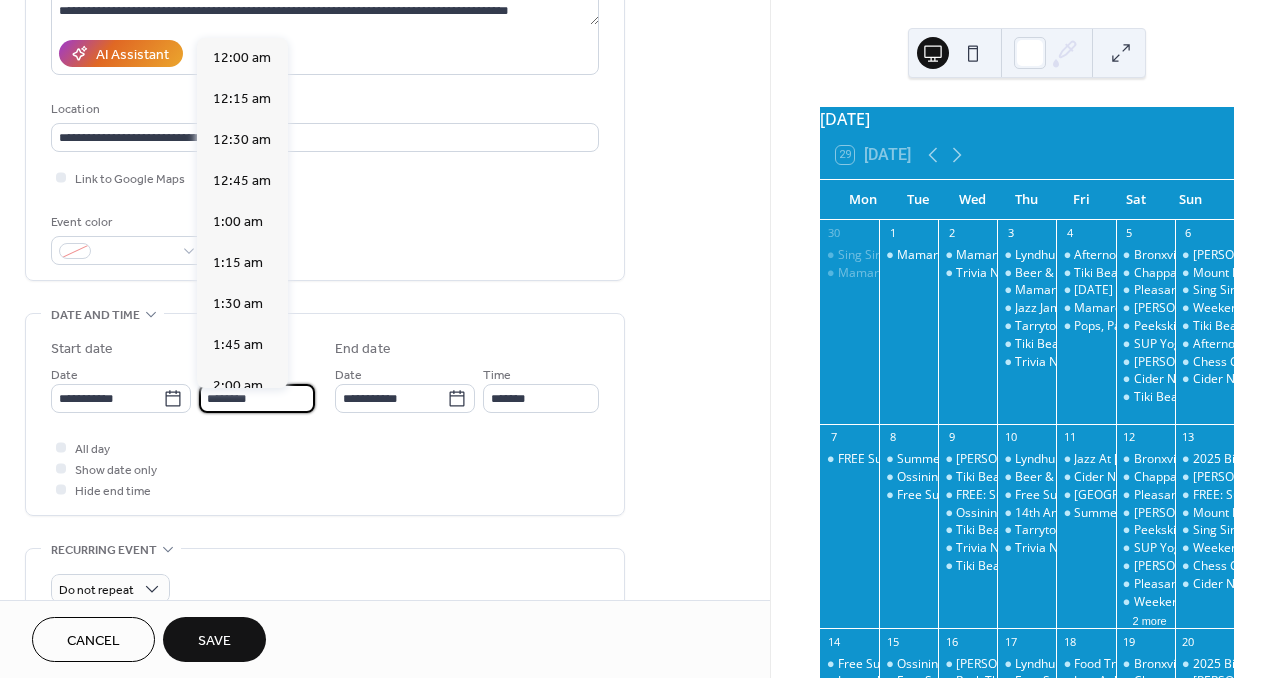 click on "********" at bounding box center [257, 398] 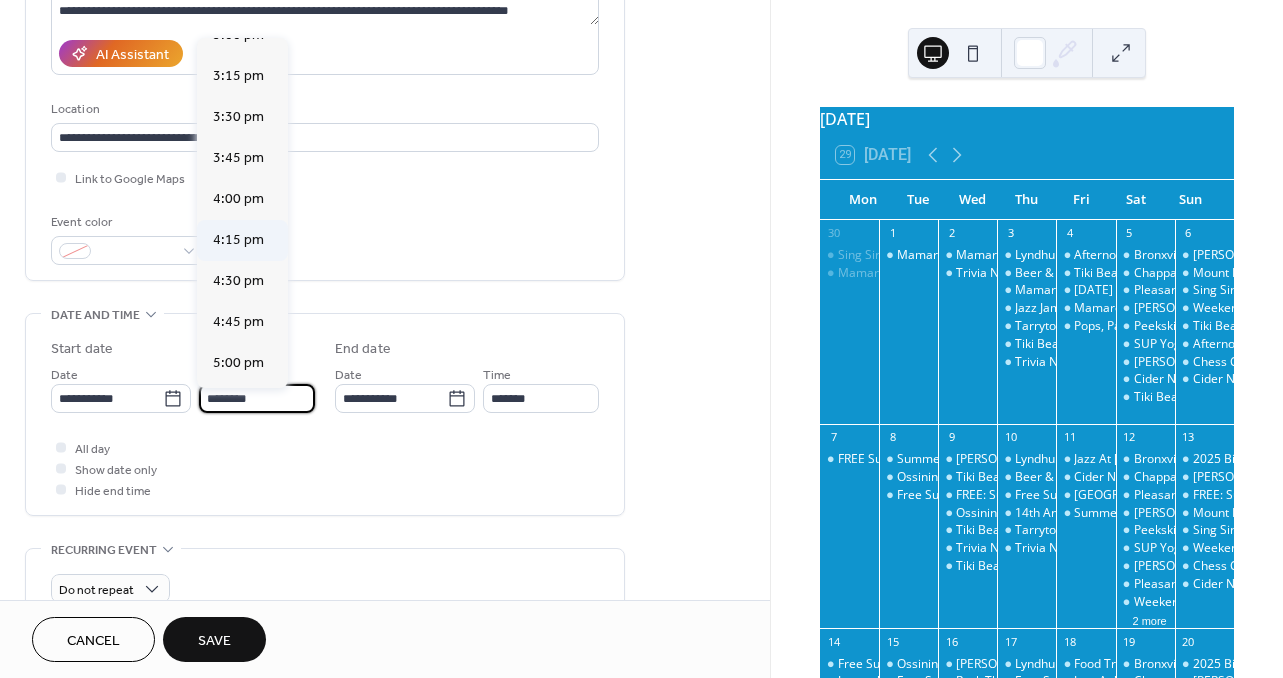 scroll, scrollTop: 2489, scrollLeft: 0, axis: vertical 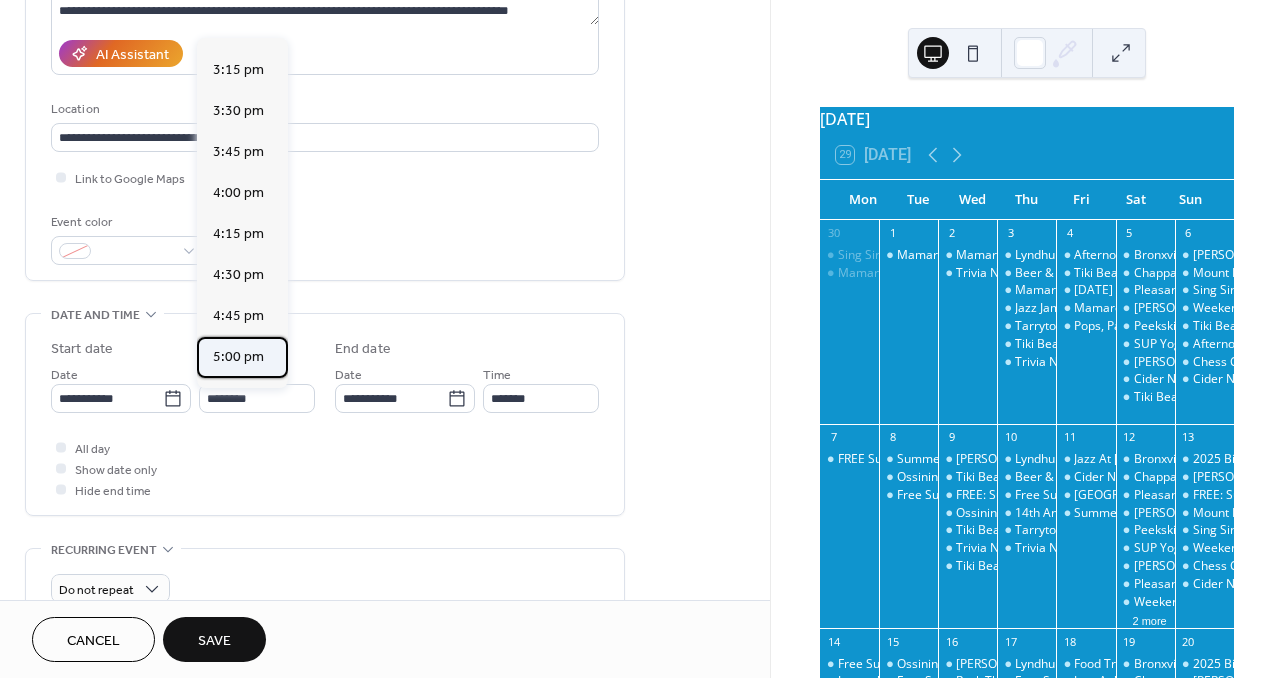click on "5:00 pm" at bounding box center (238, 357) 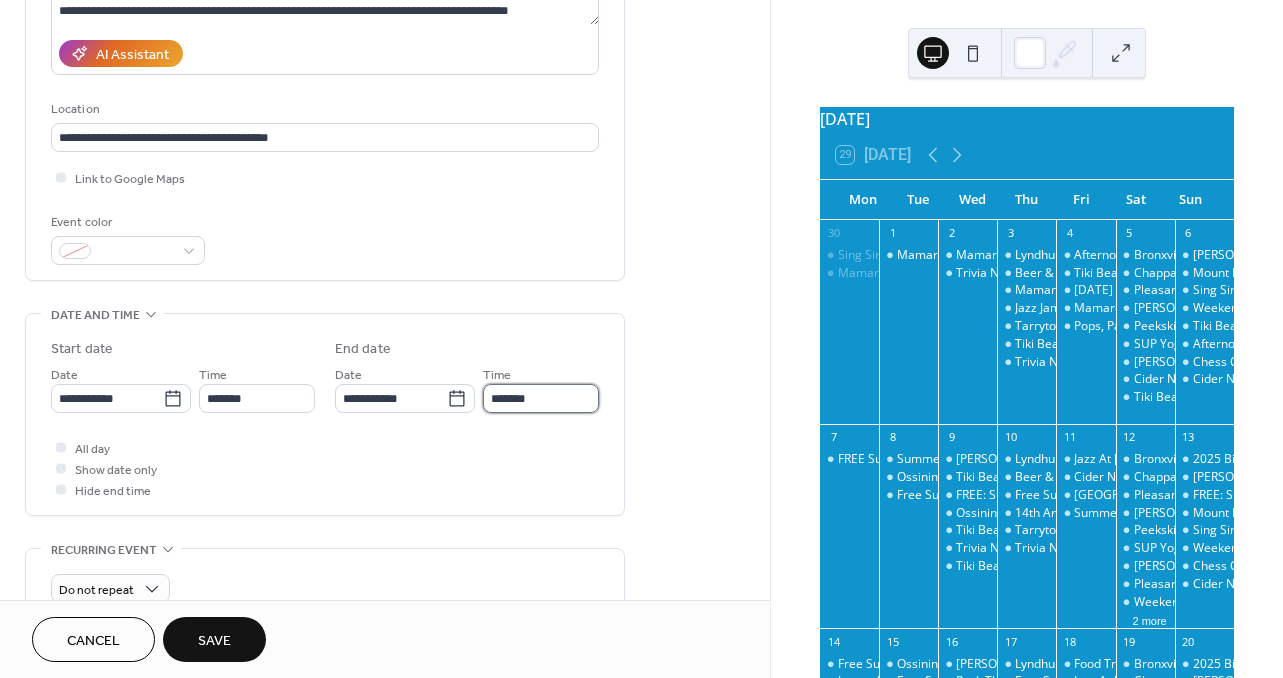 click on "*******" at bounding box center (541, 398) 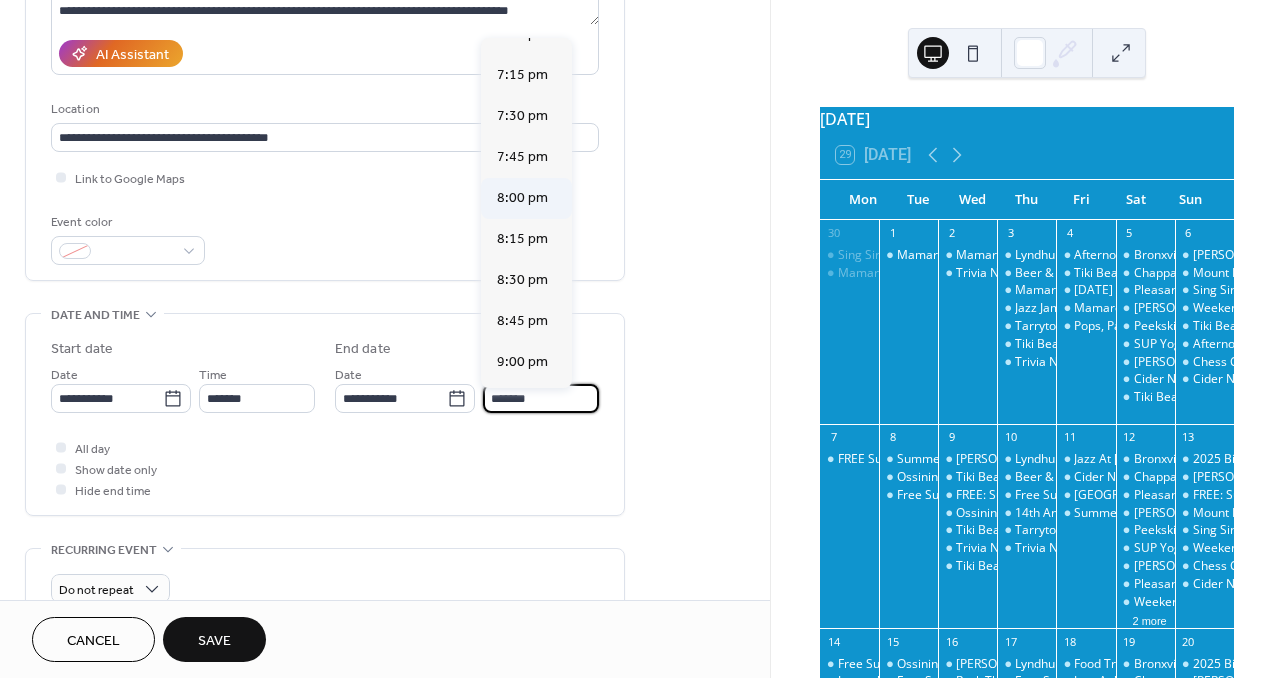 scroll, scrollTop: 327, scrollLeft: 0, axis: vertical 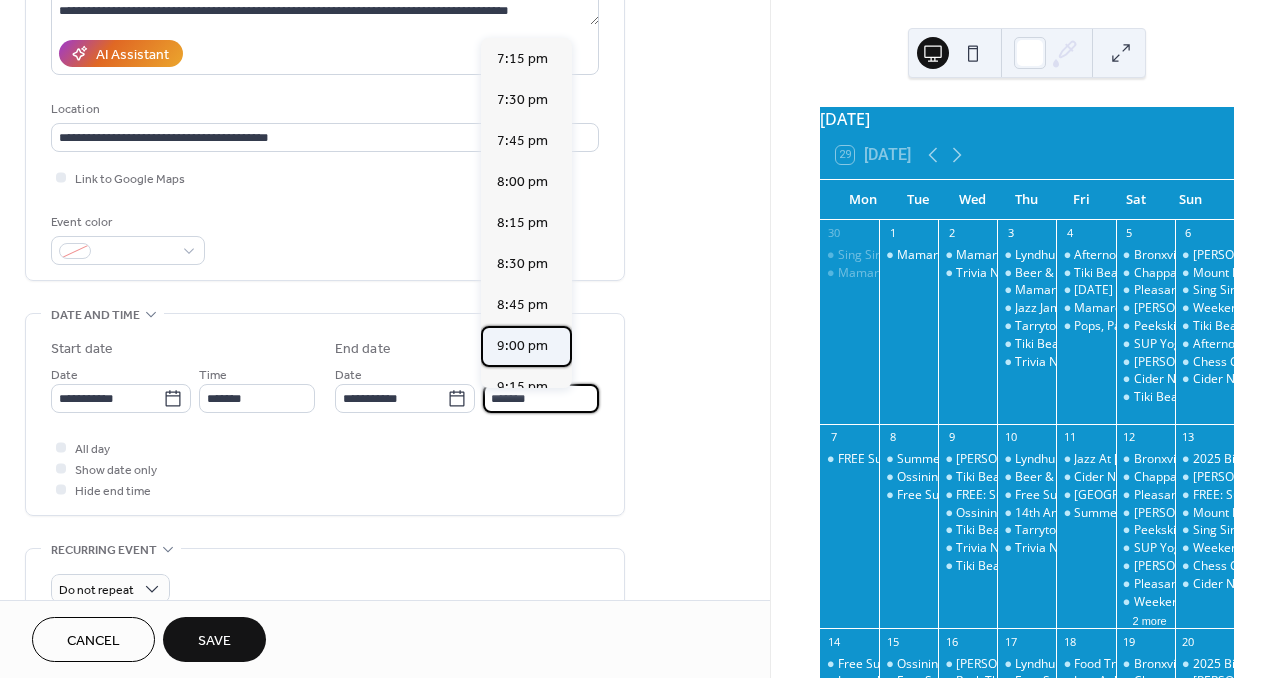 click on "9:00 pm" at bounding box center (522, 346) 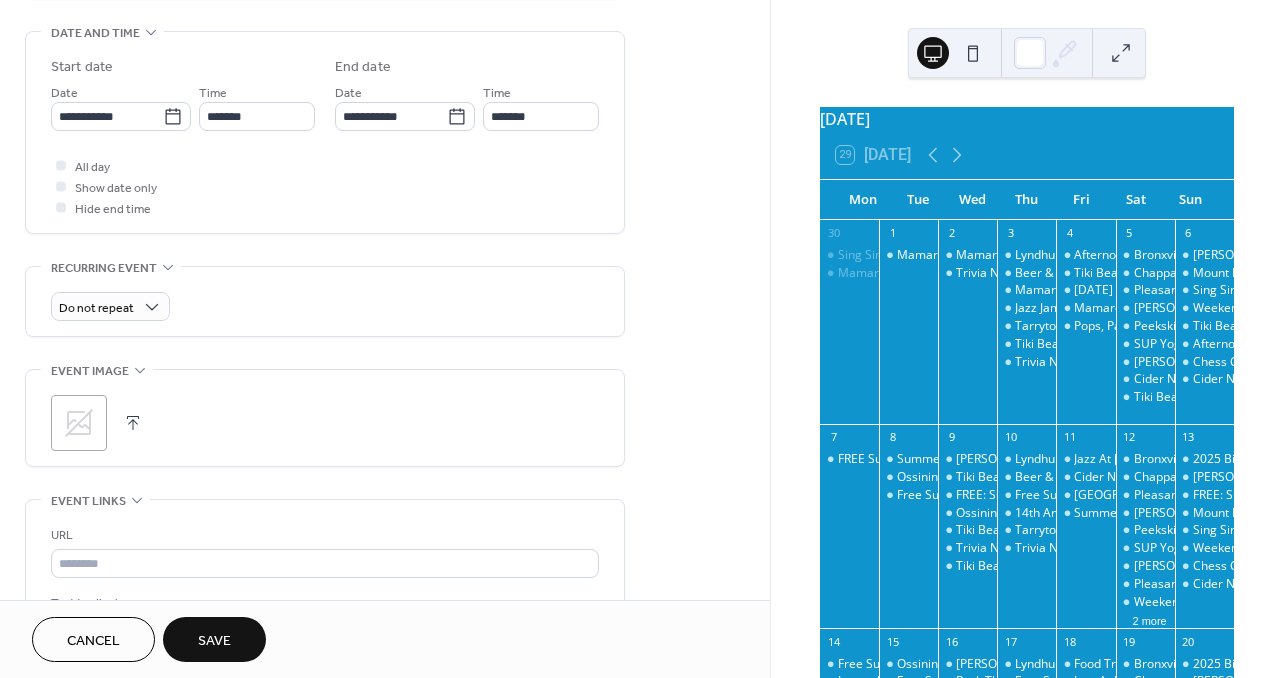 scroll, scrollTop: 692, scrollLeft: 0, axis: vertical 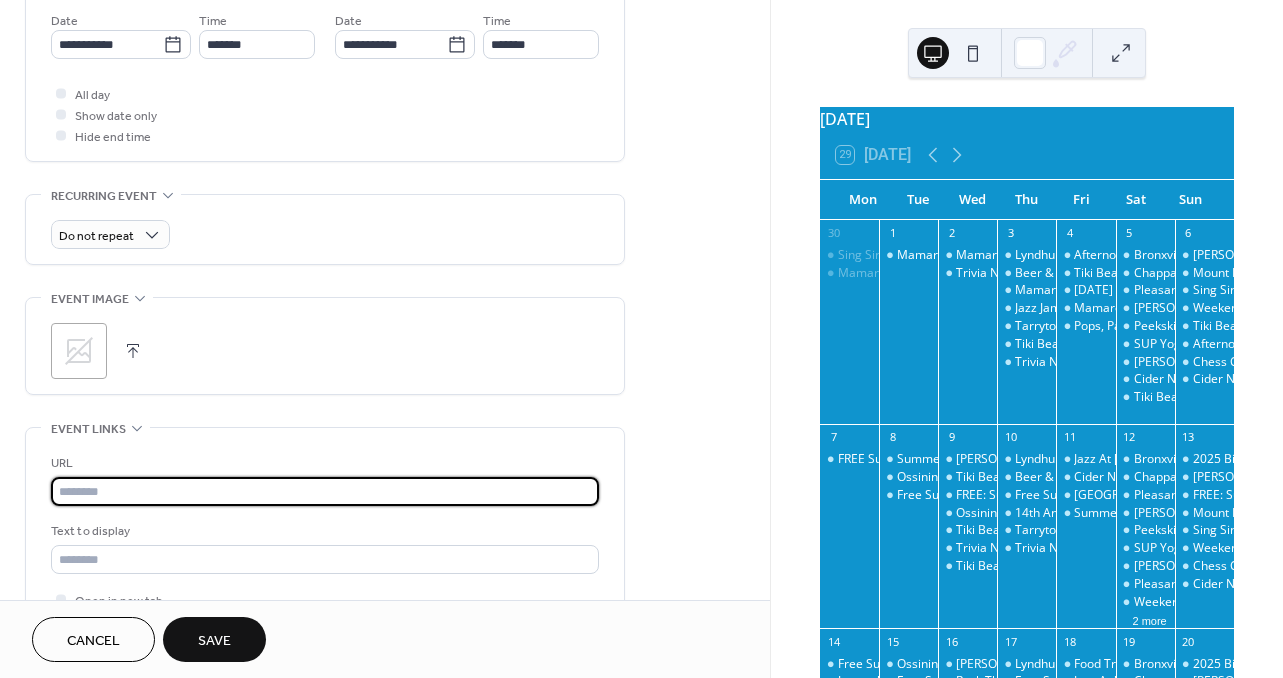 click at bounding box center [325, 491] 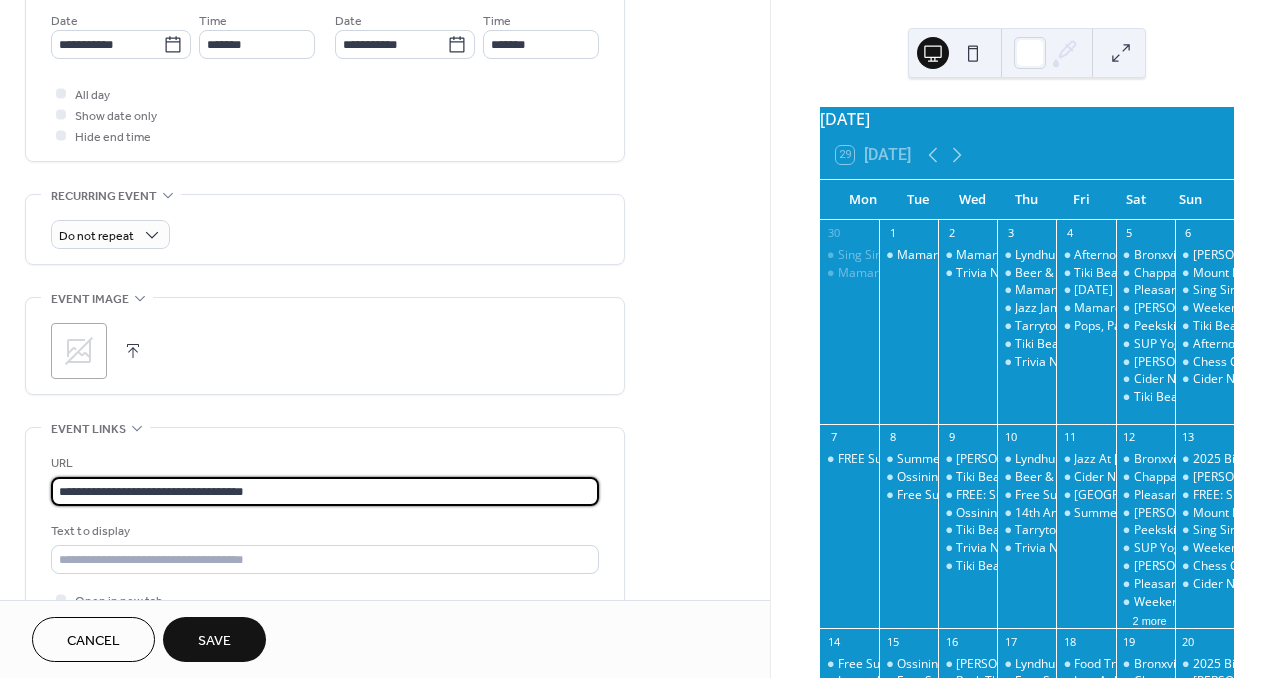 type on "**********" 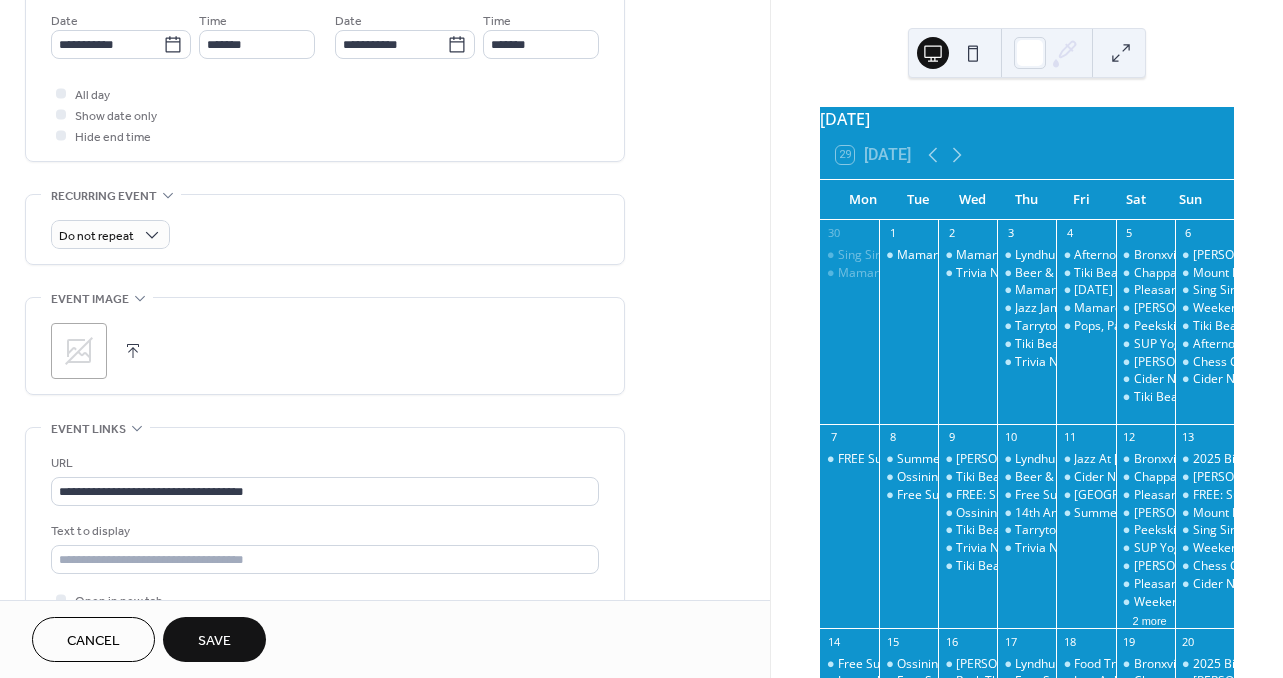 click on "Text to display" at bounding box center [325, 547] 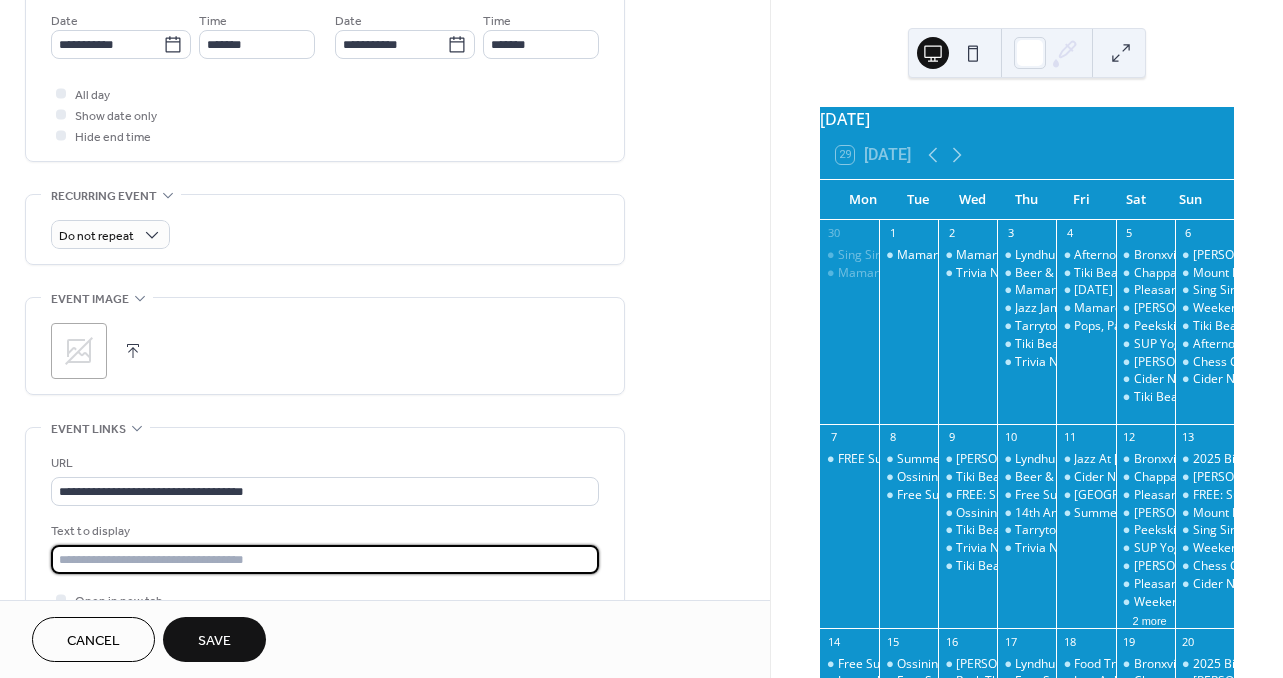 click at bounding box center [325, 559] 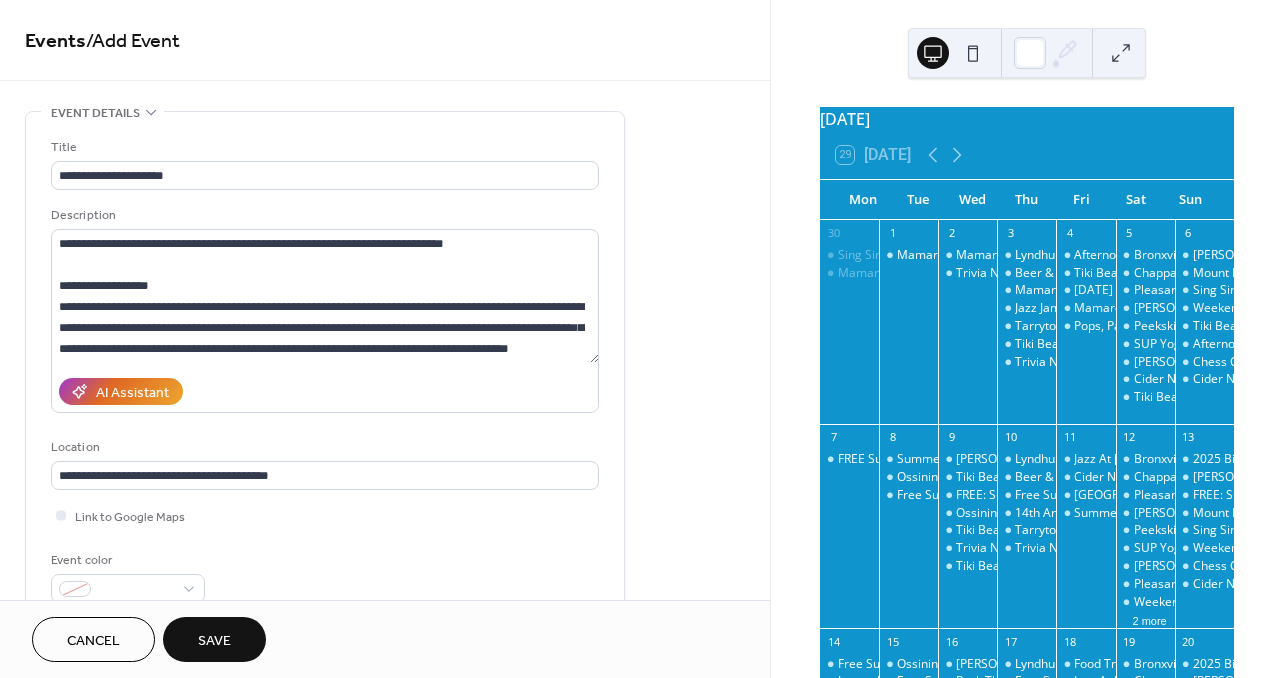 scroll, scrollTop: 0, scrollLeft: 0, axis: both 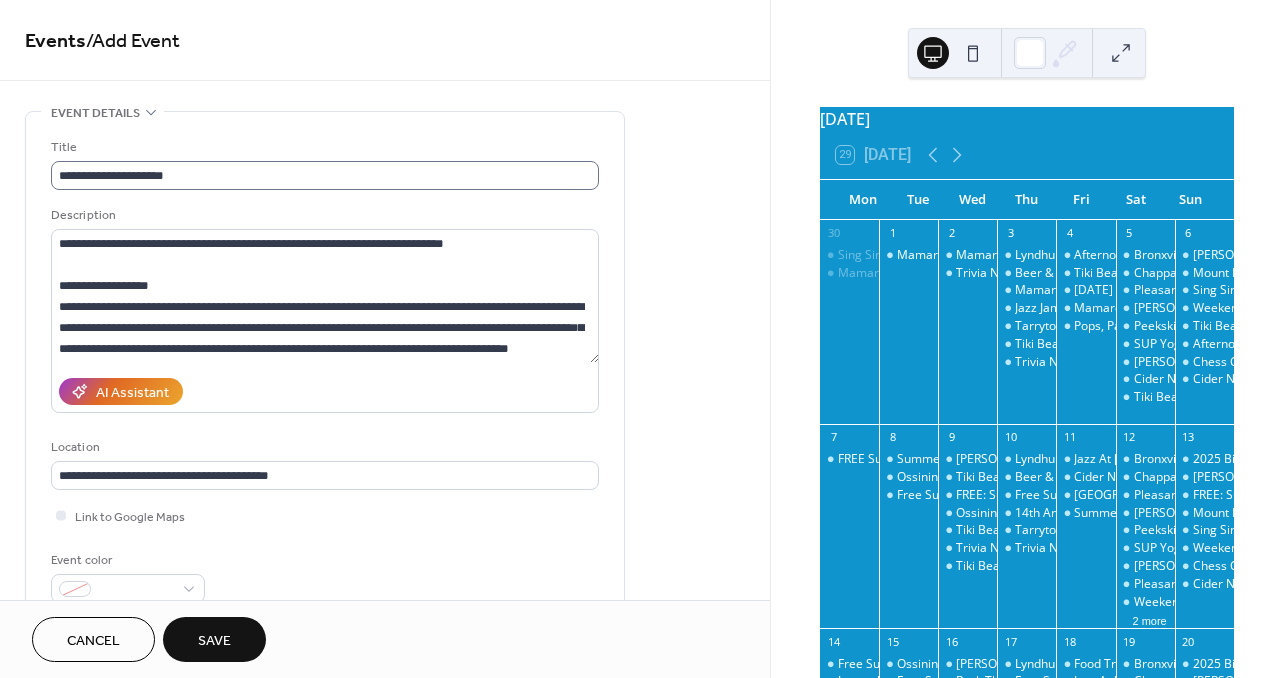 type on "**********" 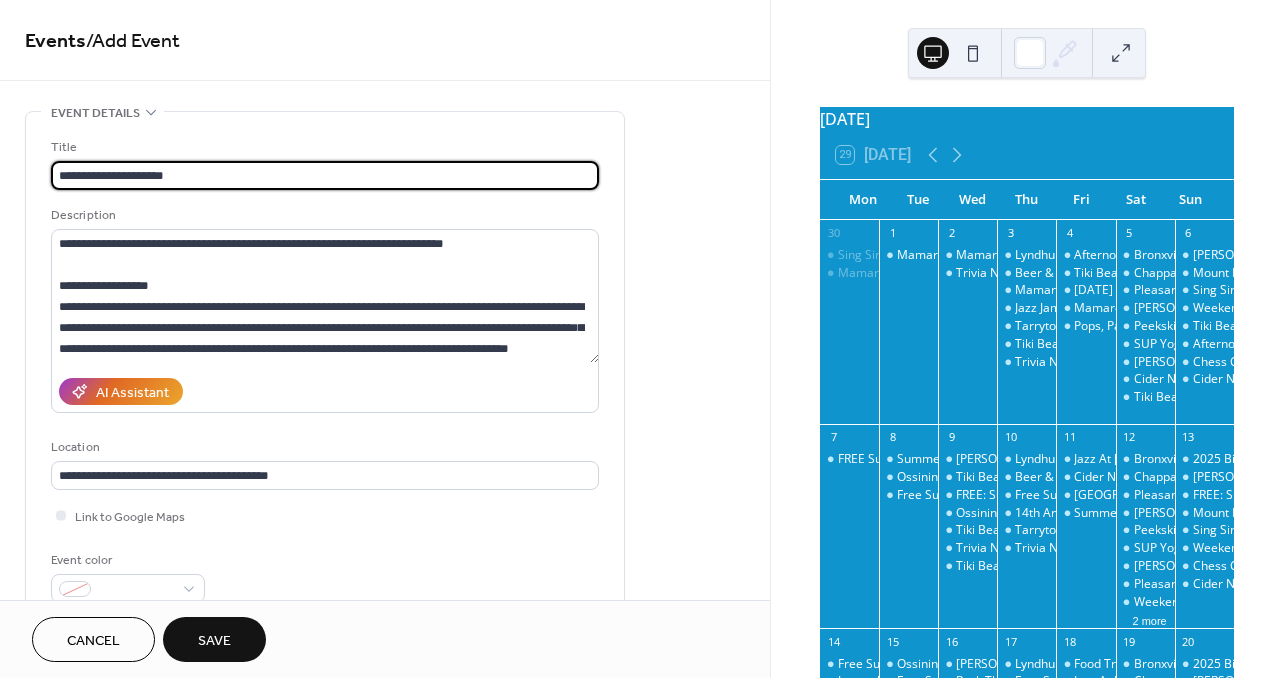 click on "**********" at bounding box center (325, 175) 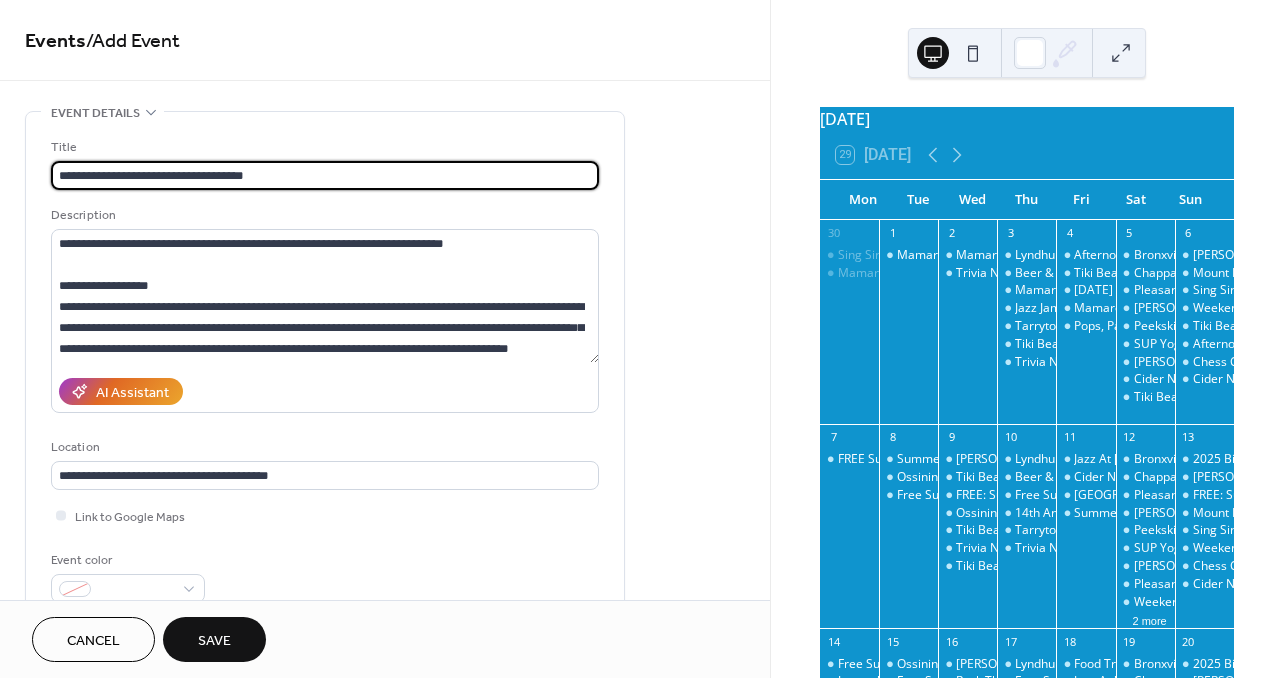 type on "**********" 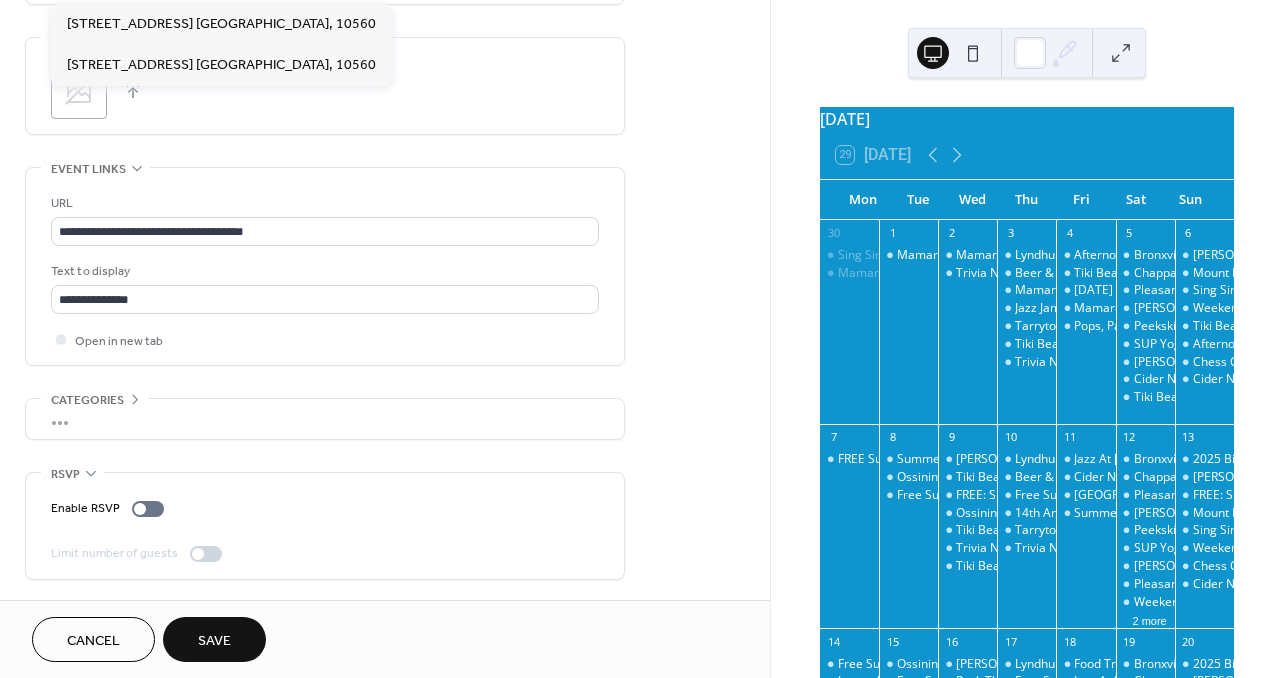 scroll, scrollTop: 962, scrollLeft: 0, axis: vertical 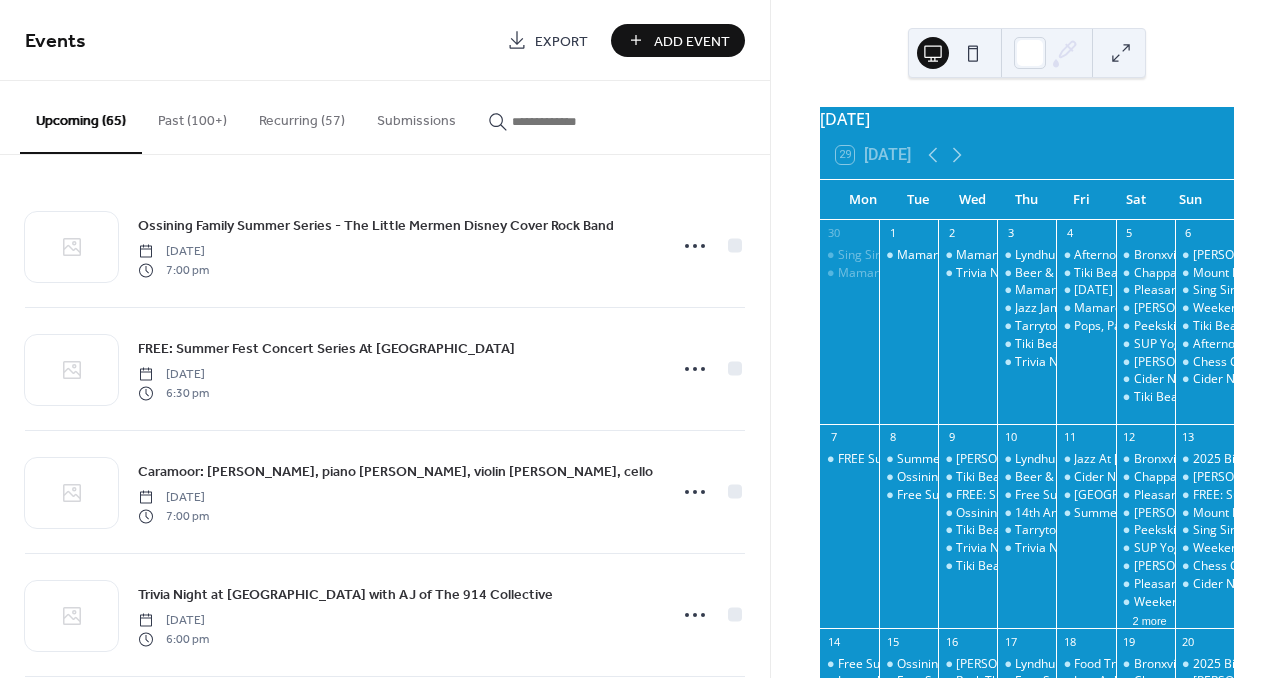 click on "Add Event" at bounding box center [692, 41] 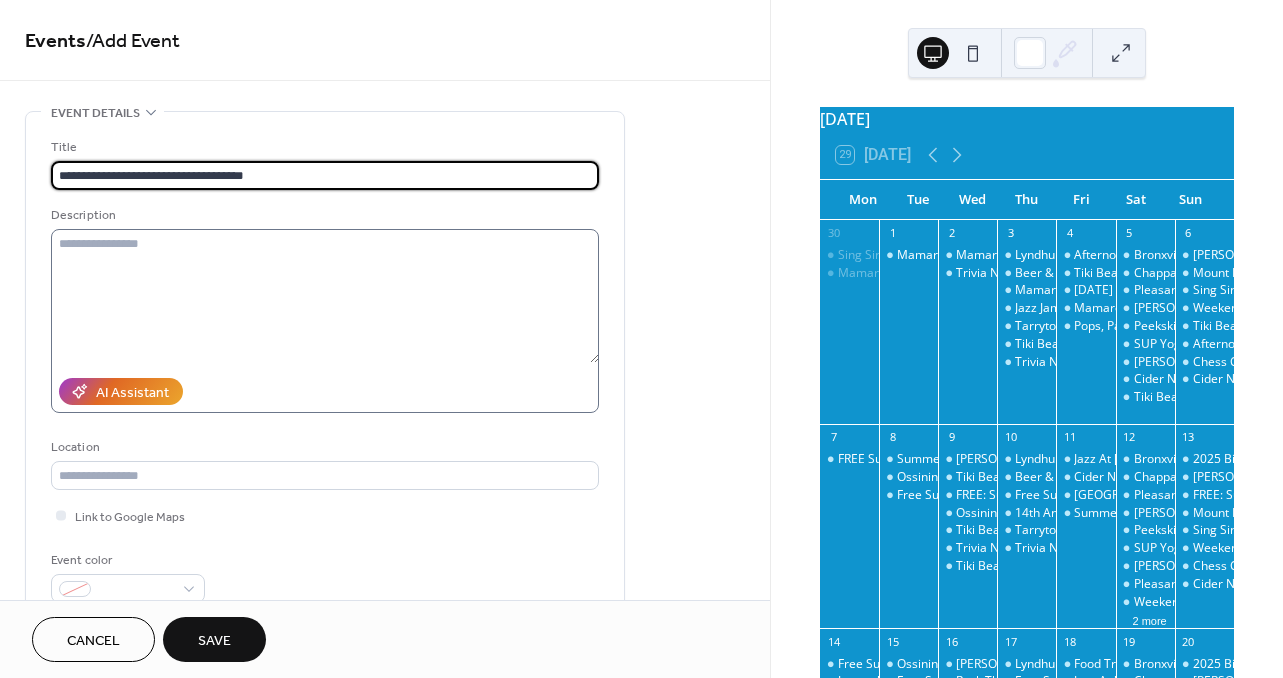 type on "**********" 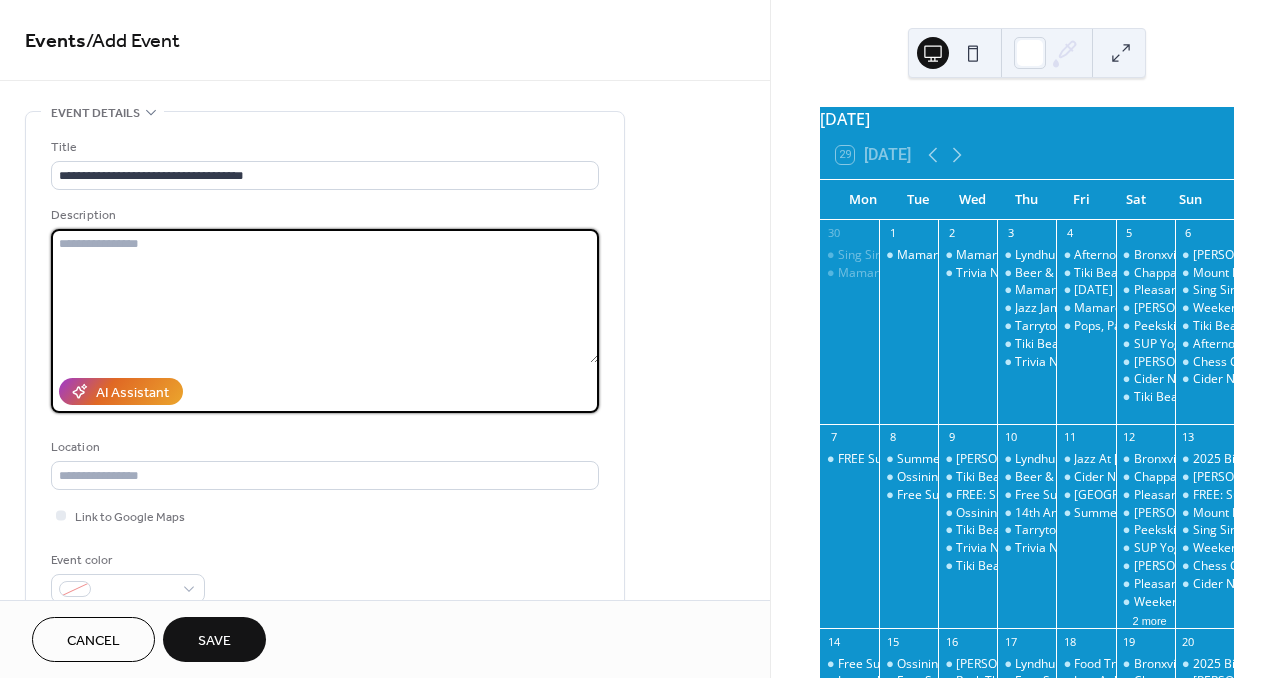 click at bounding box center [325, 296] 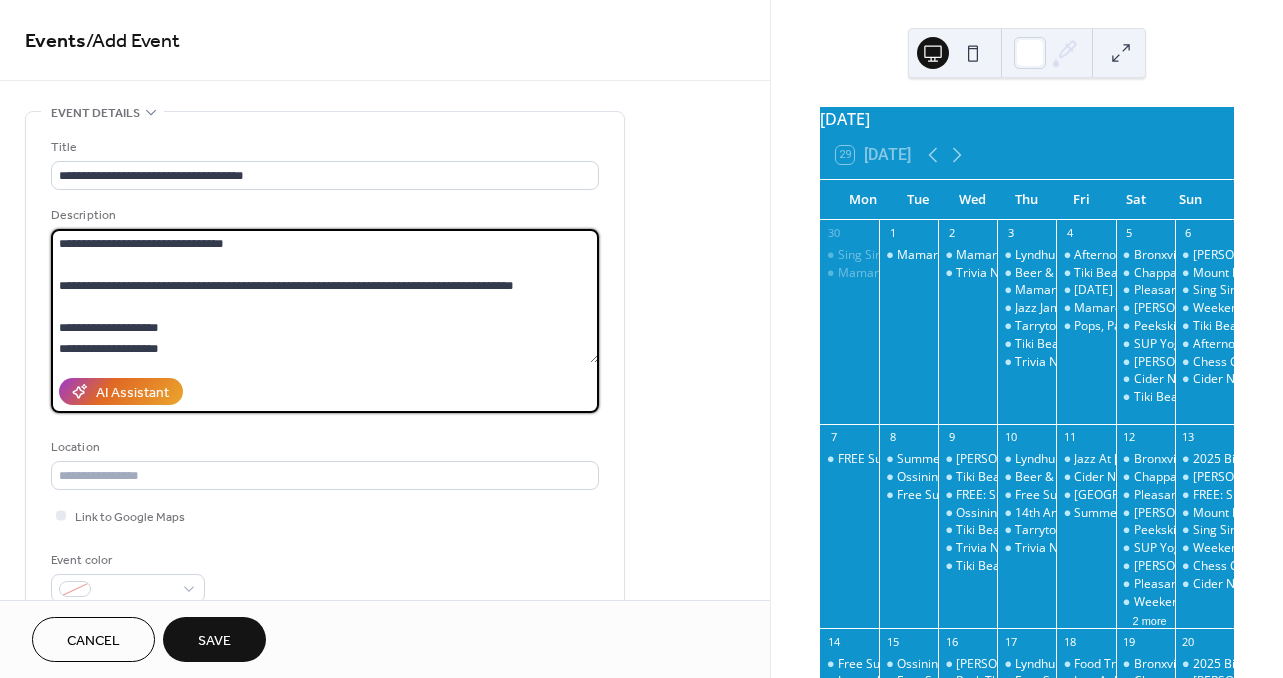 scroll, scrollTop: 0, scrollLeft: 0, axis: both 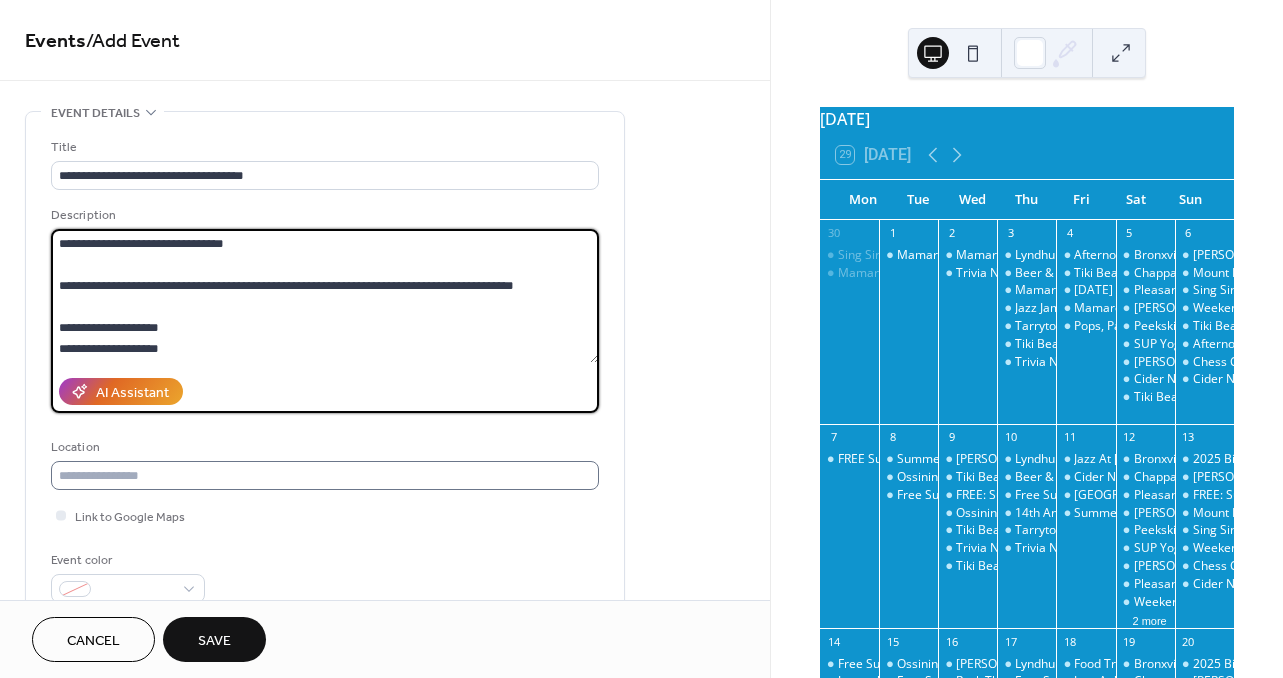 type on "**********" 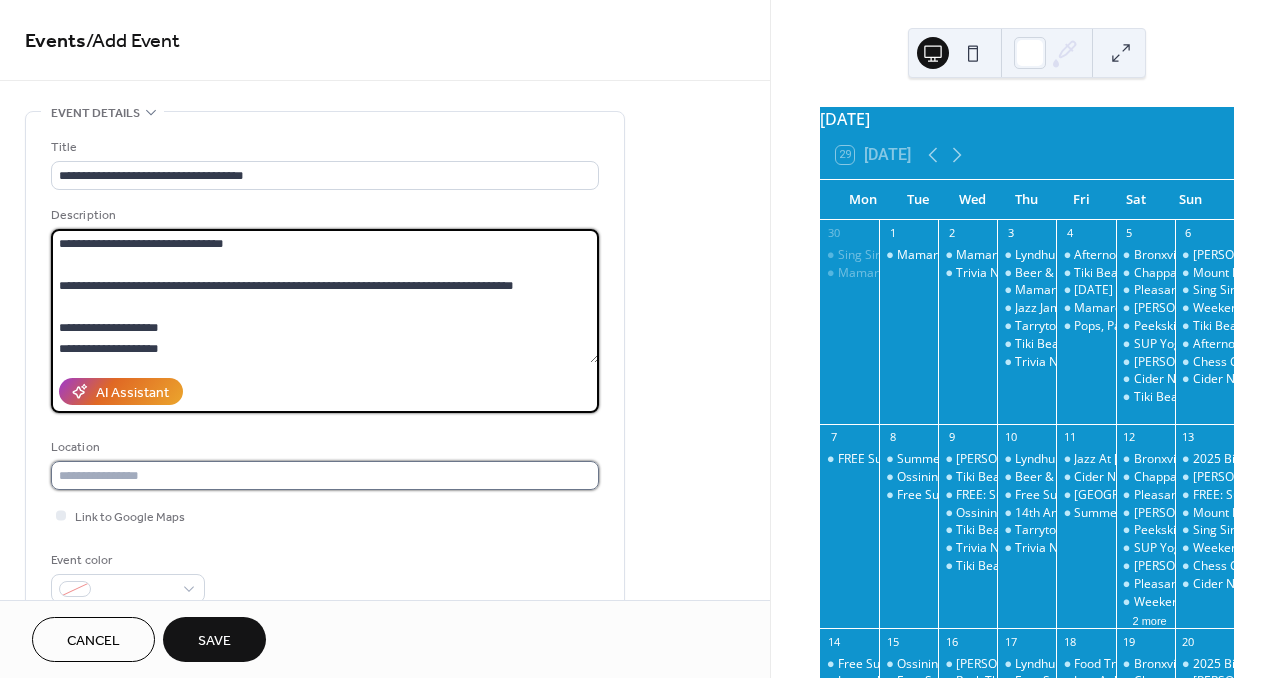 click at bounding box center [325, 475] 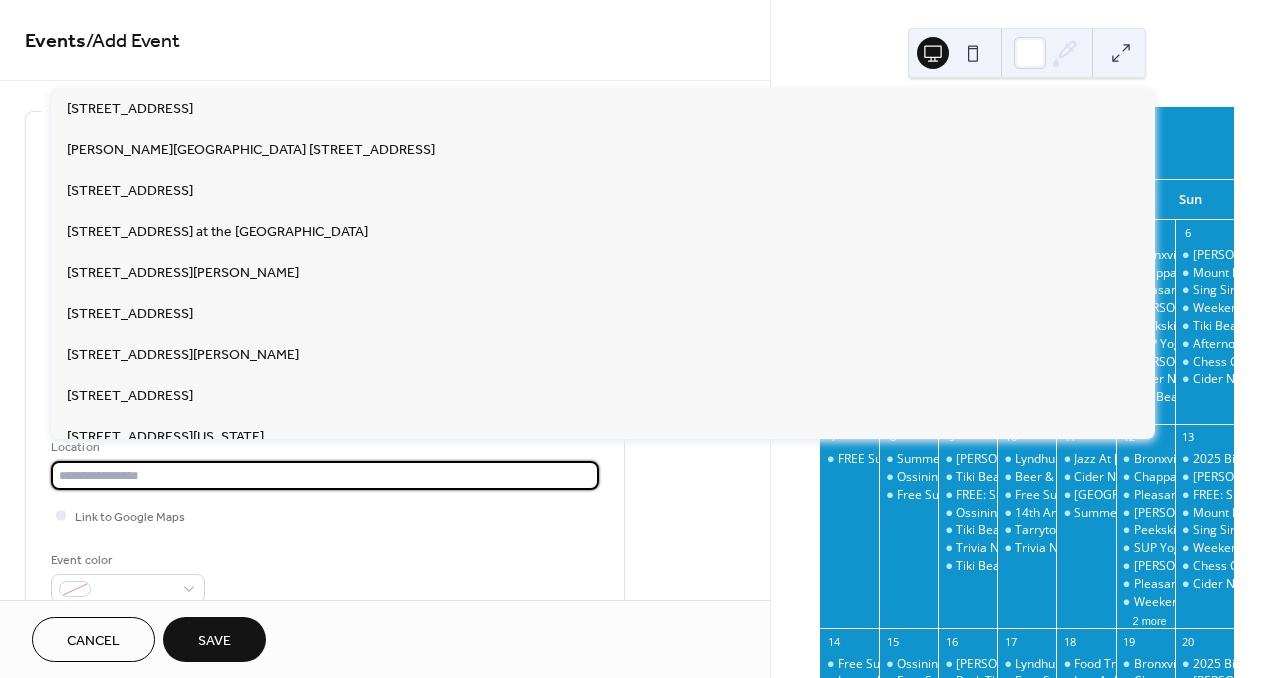 paste on "**********" 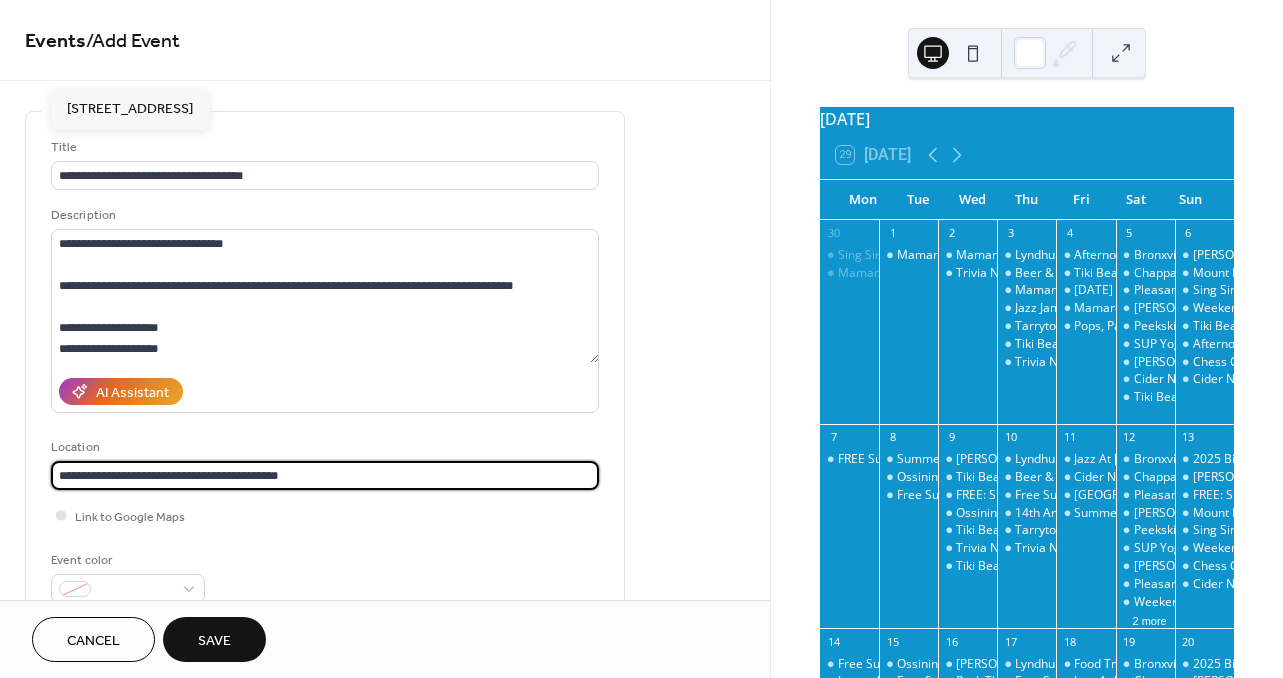 type on "**********" 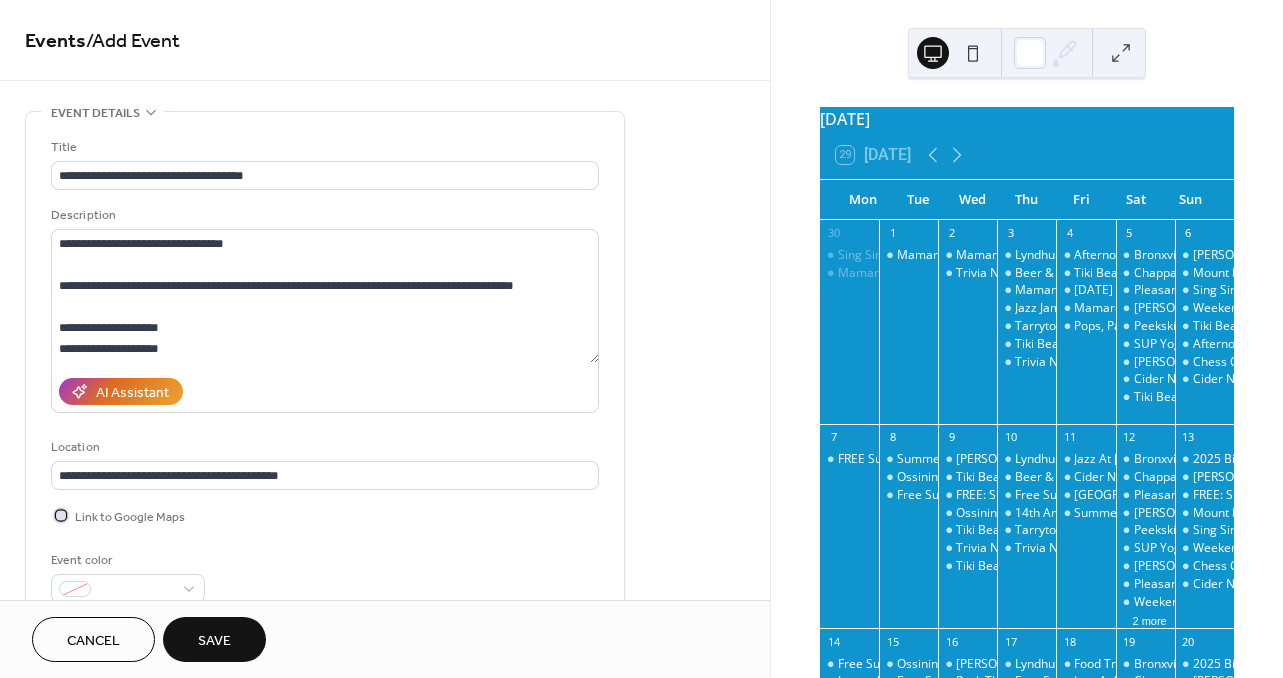 click at bounding box center (61, 515) 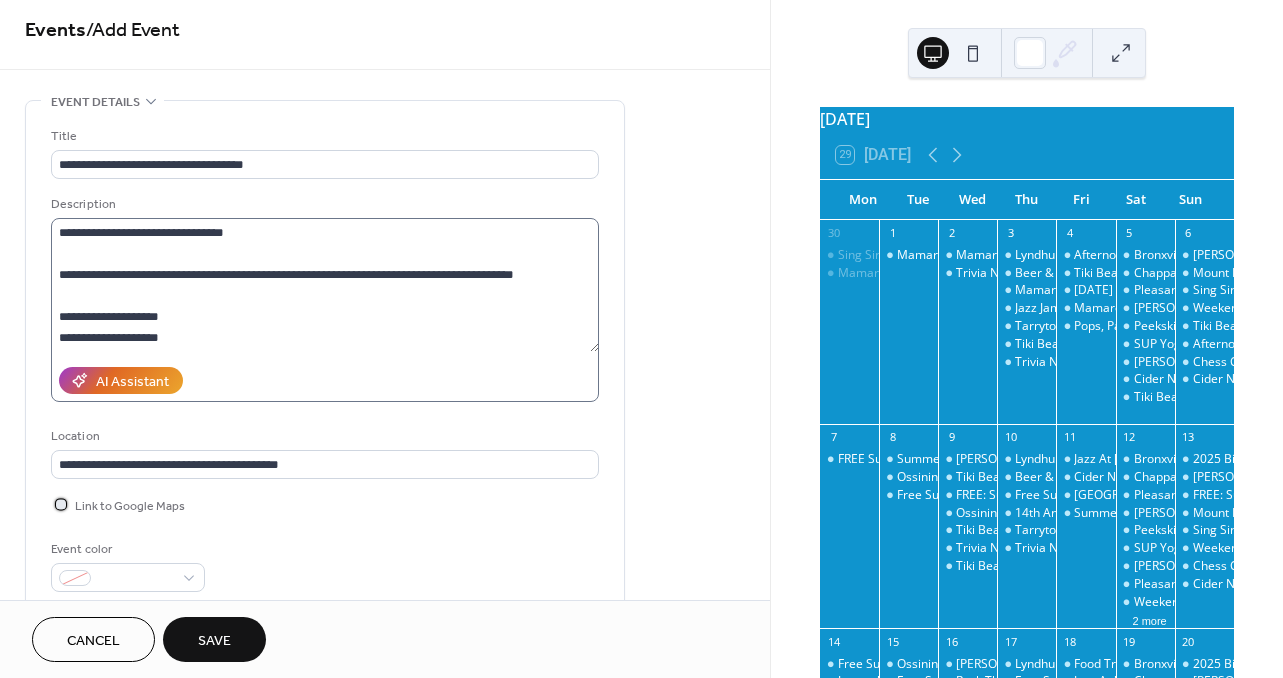 scroll, scrollTop: 22, scrollLeft: 0, axis: vertical 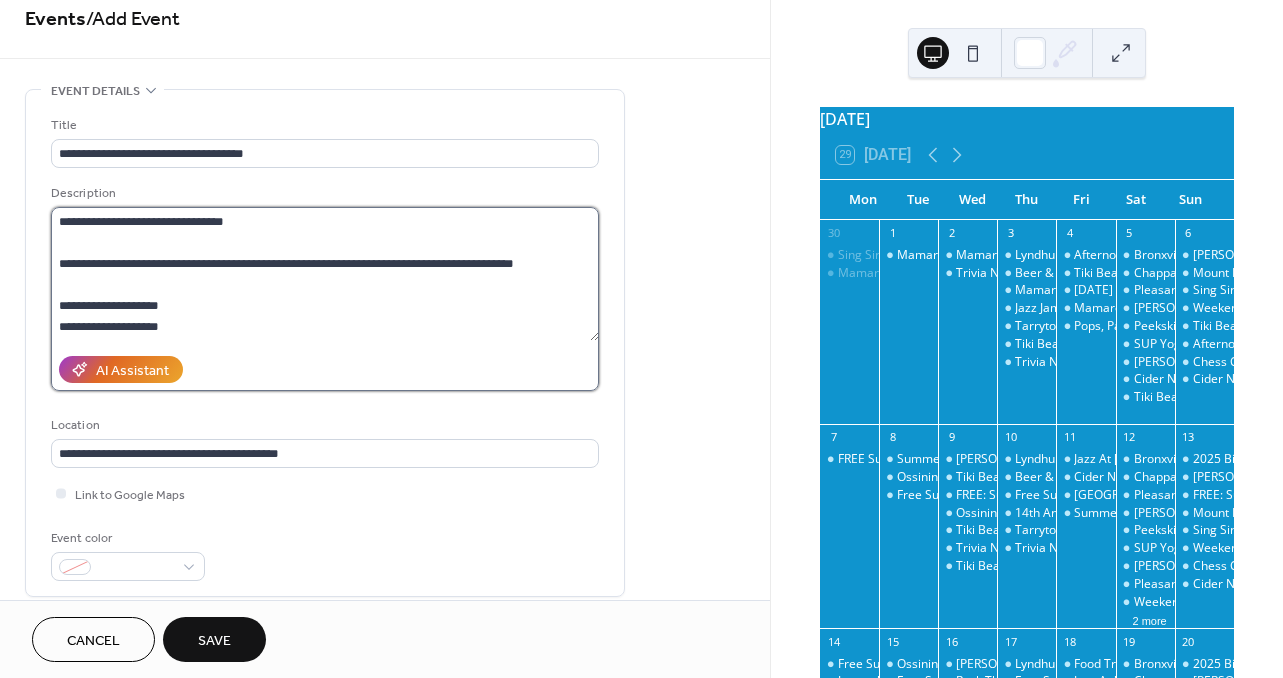 click on "**********" at bounding box center [325, 274] 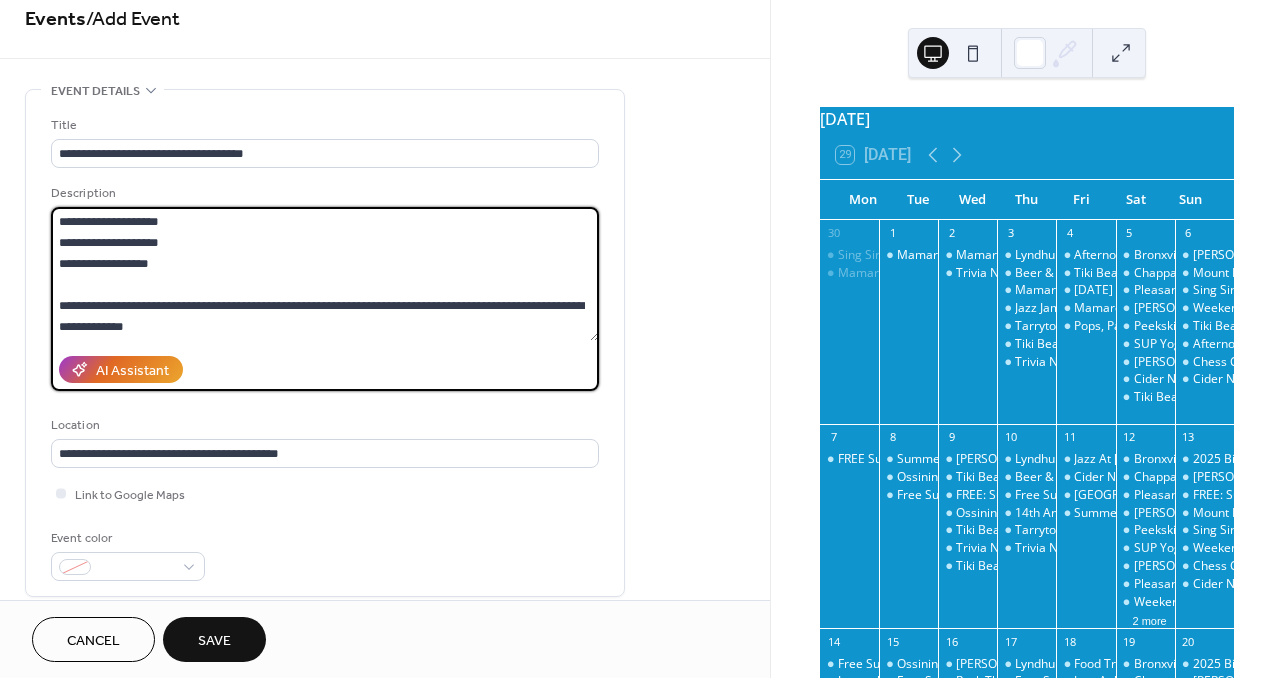 scroll, scrollTop: 84, scrollLeft: 0, axis: vertical 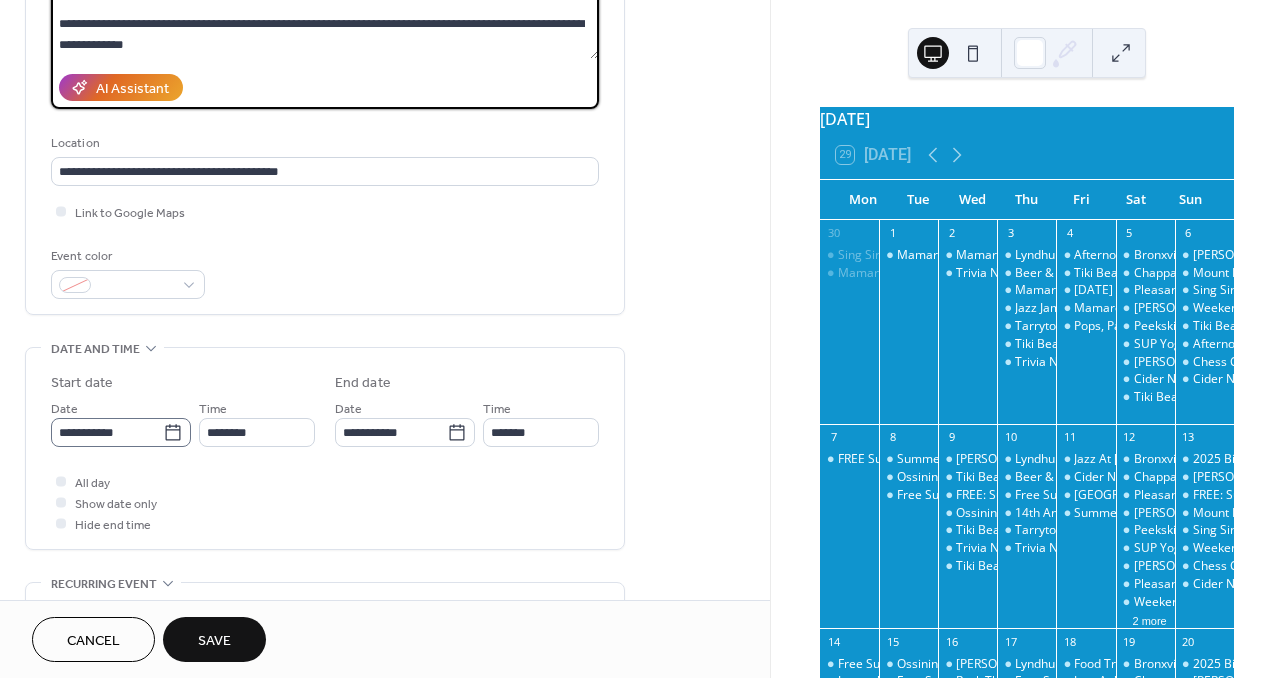type on "**********" 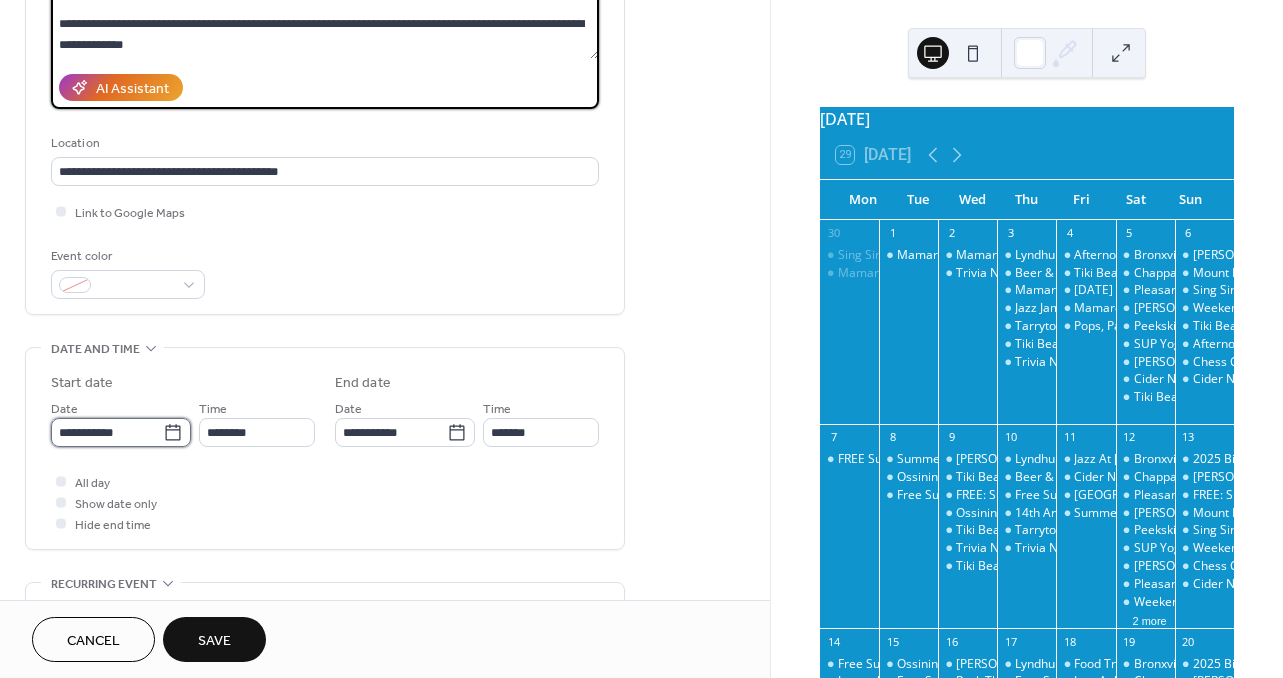 click on "**********" at bounding box center (107, 432) 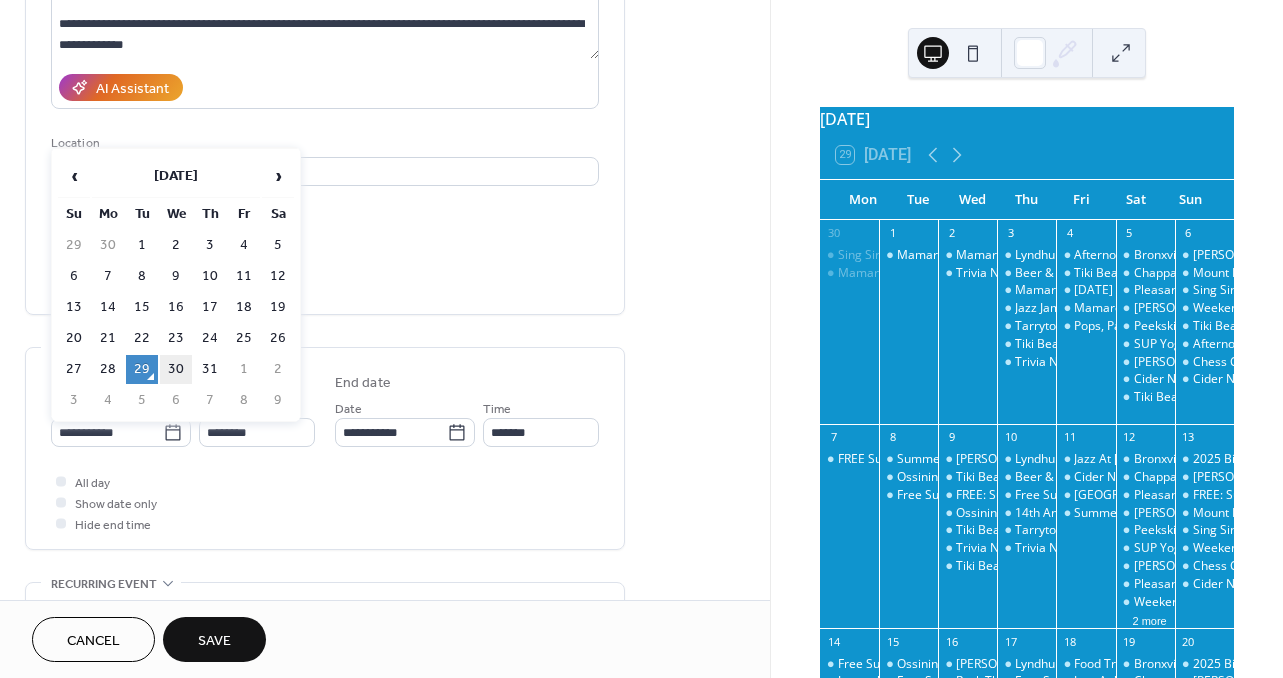 click on "30" at bounding box center [176, 369] 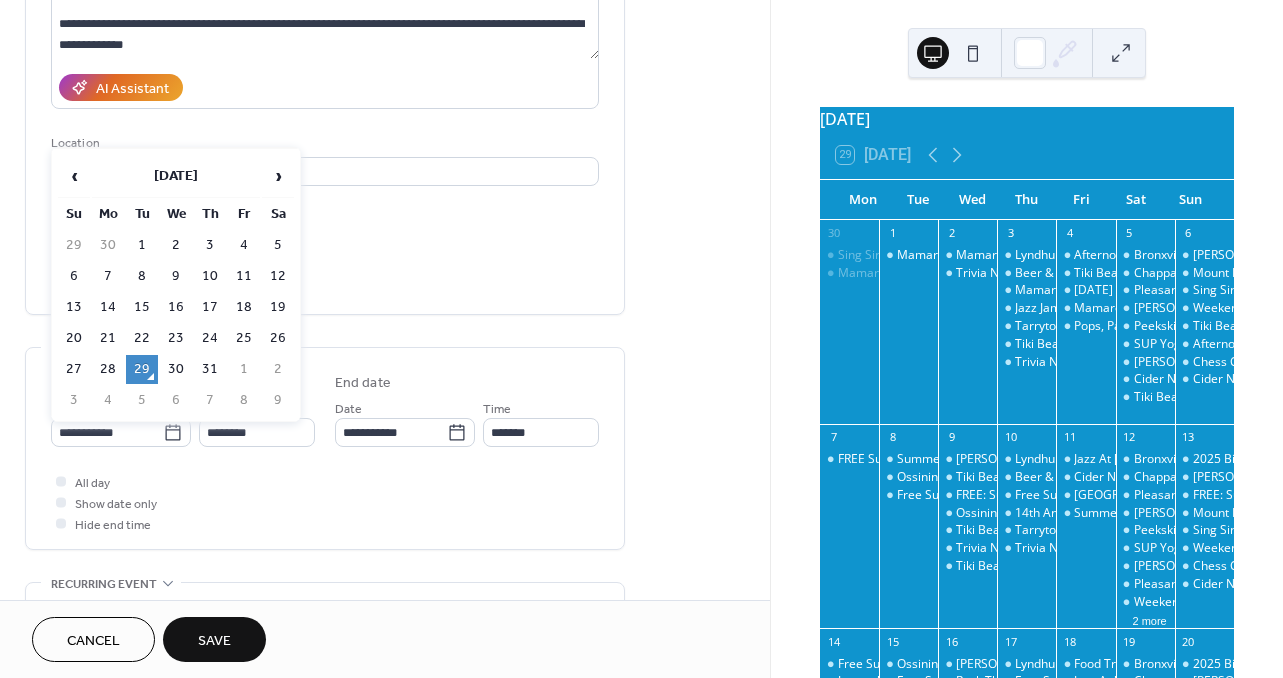 type on "**********" 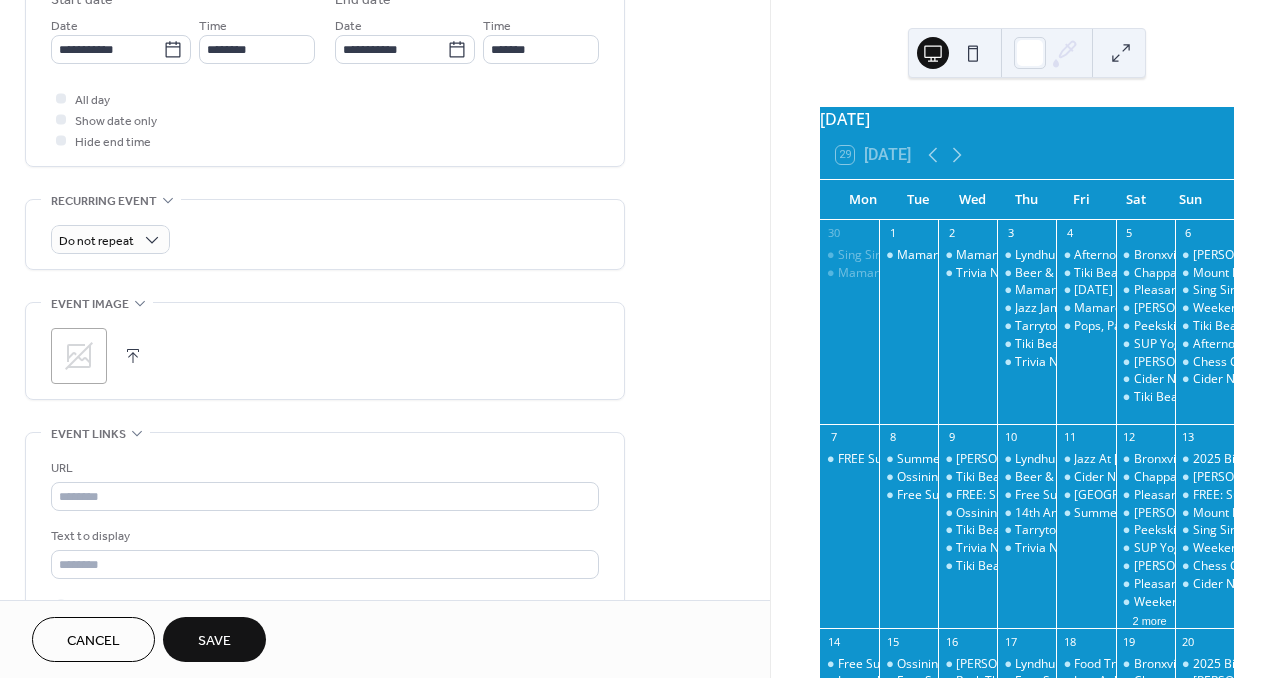 scroll, scrollTop: 688, scrollLeft: 0, axis: vertical 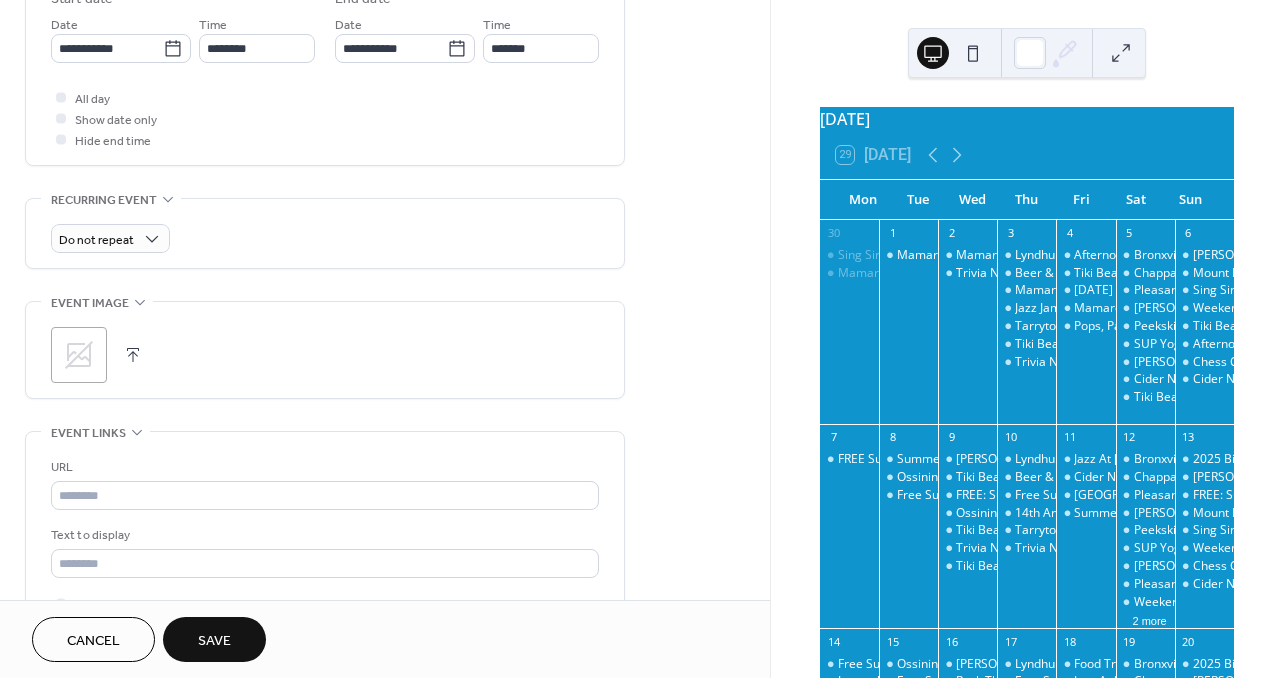 click on "URL" at bounding box center (325, 483) 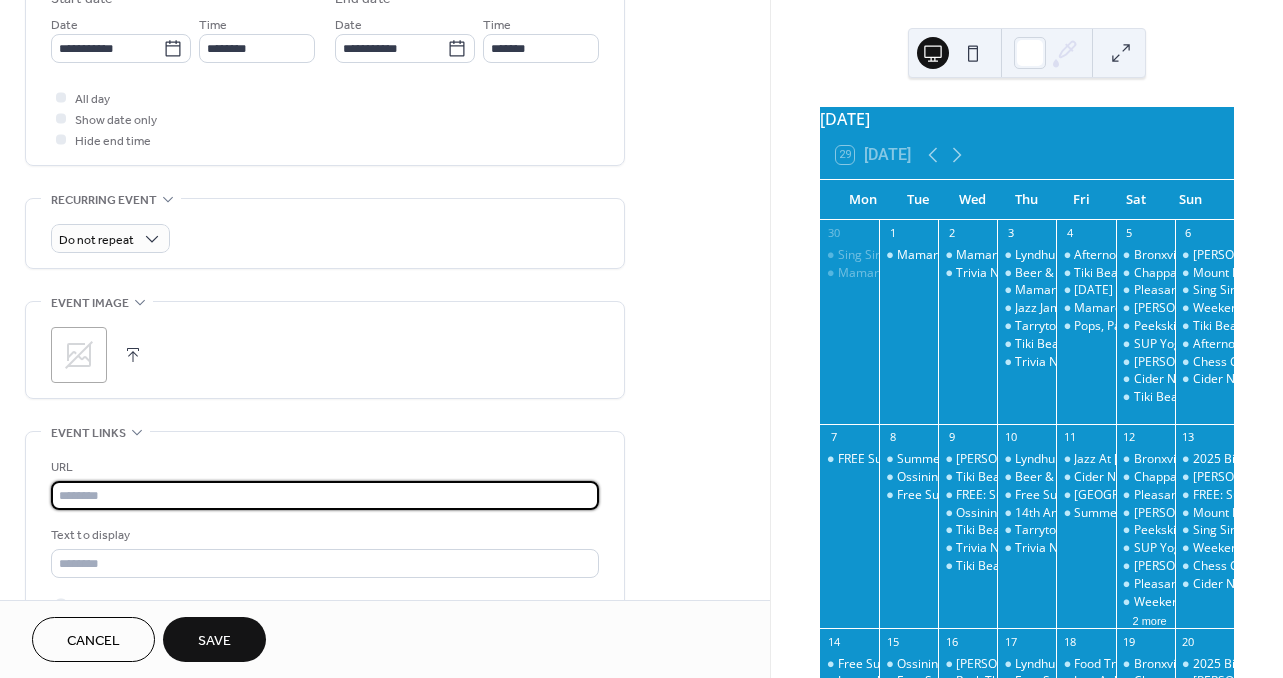 click at bounding box center (325, 495) 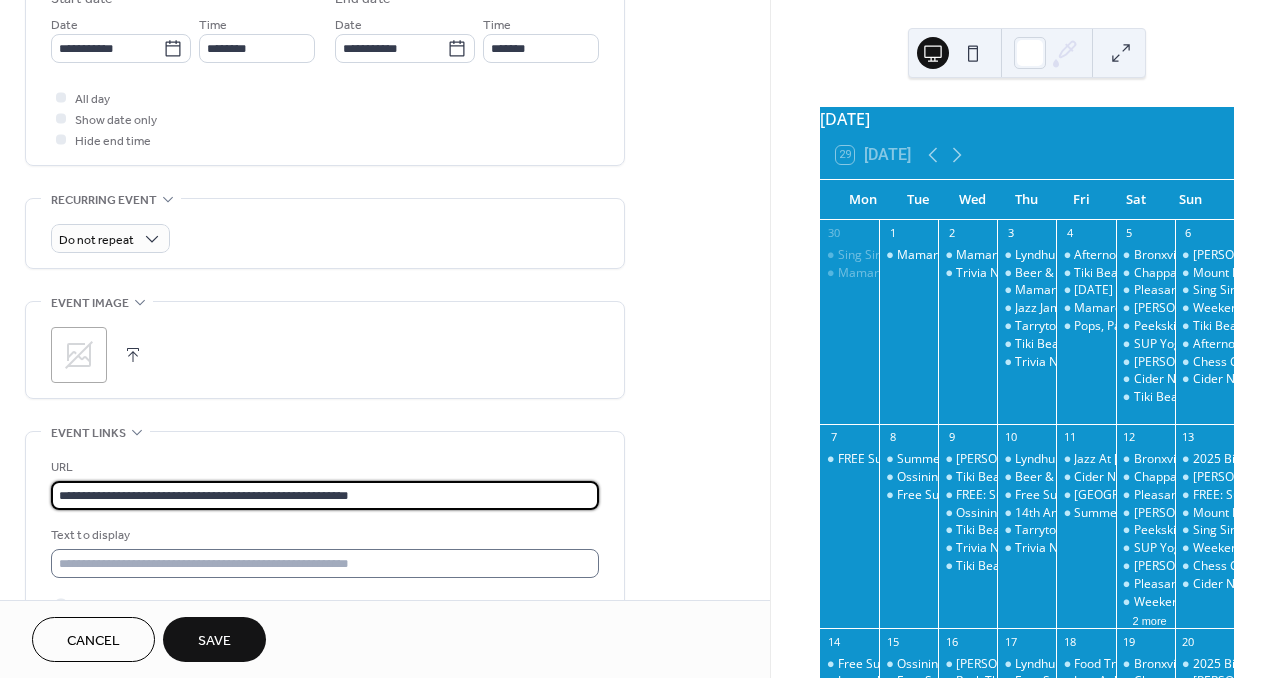 type on "**********" 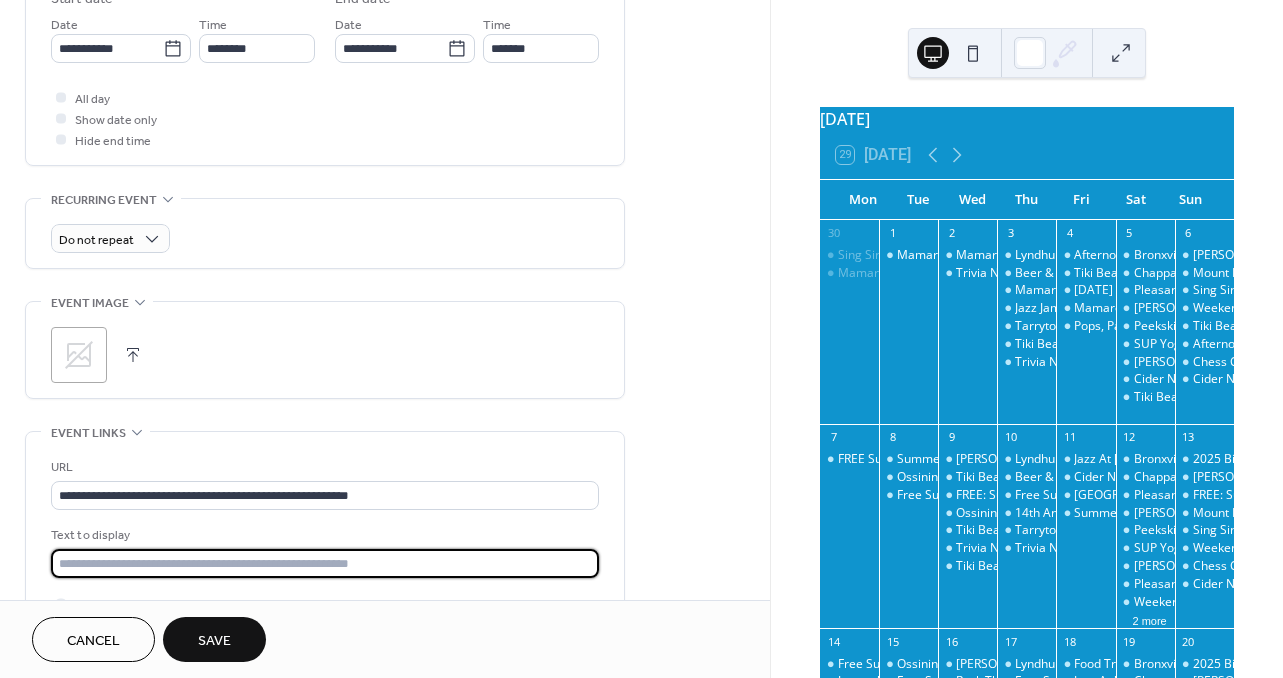click at bounding box center [325, 563] 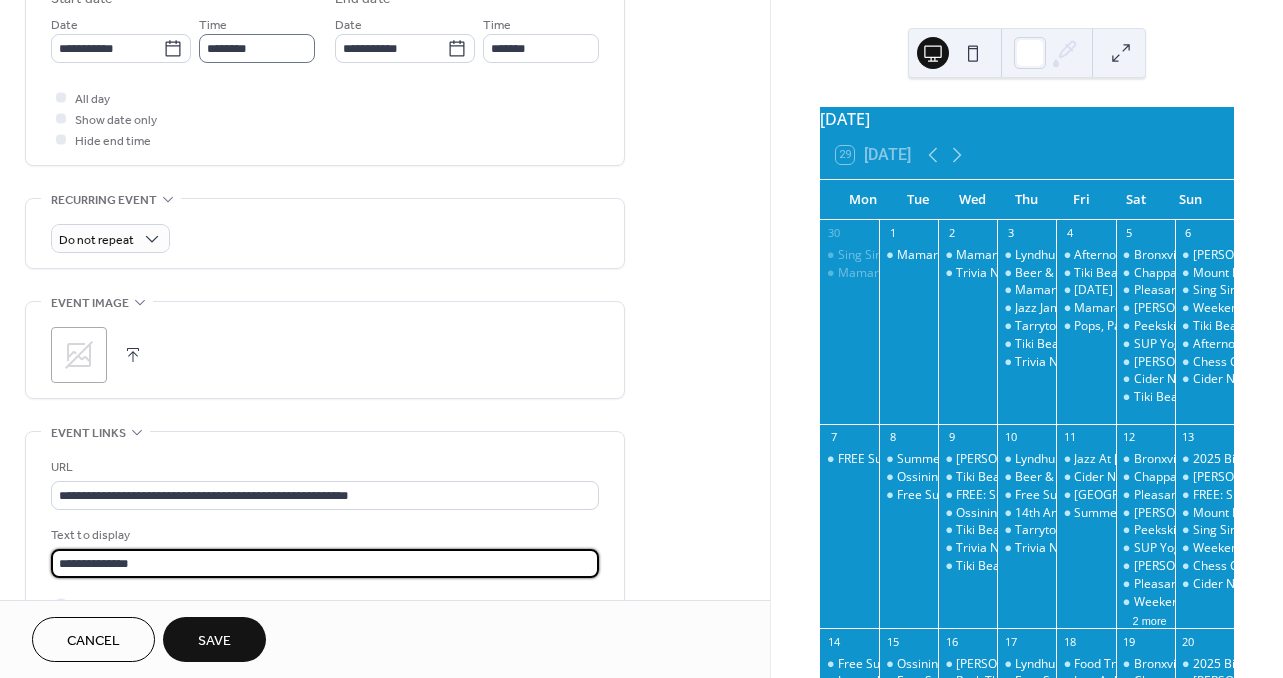 type on "**********" 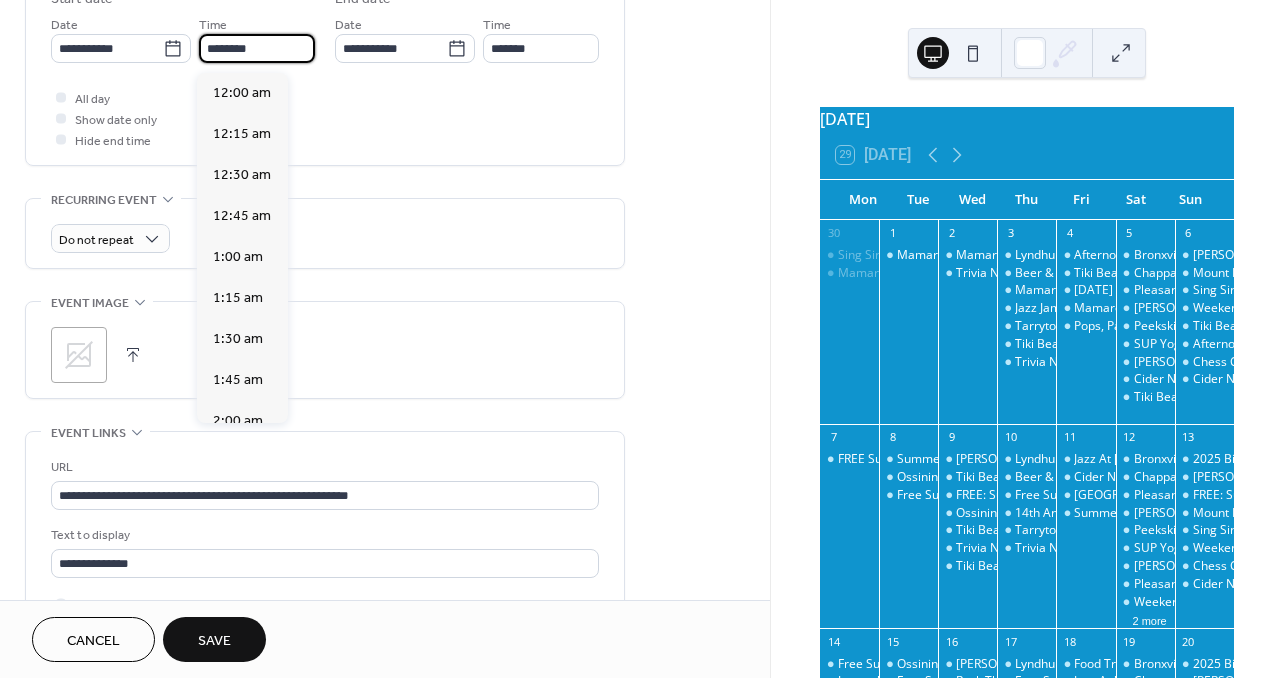 click on "********" at bounding box center [257, 48] 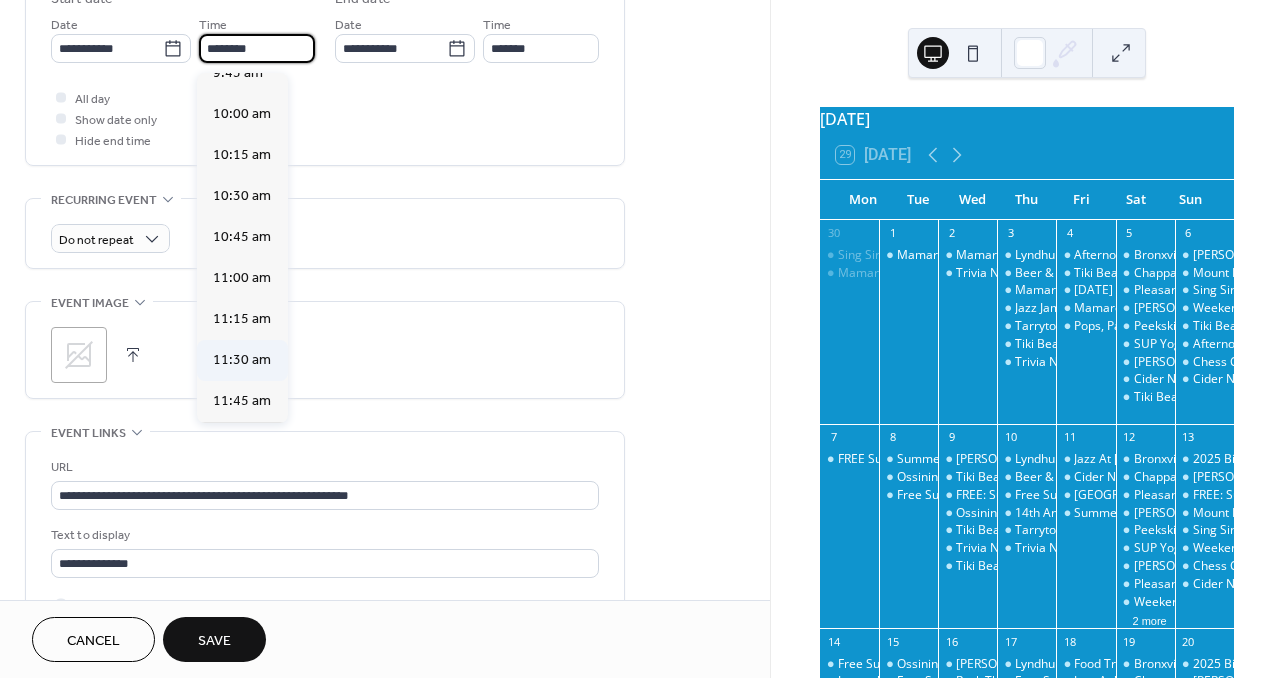 scroll, scrollTop: 1599, scrollLeft: 0, axis: vertical 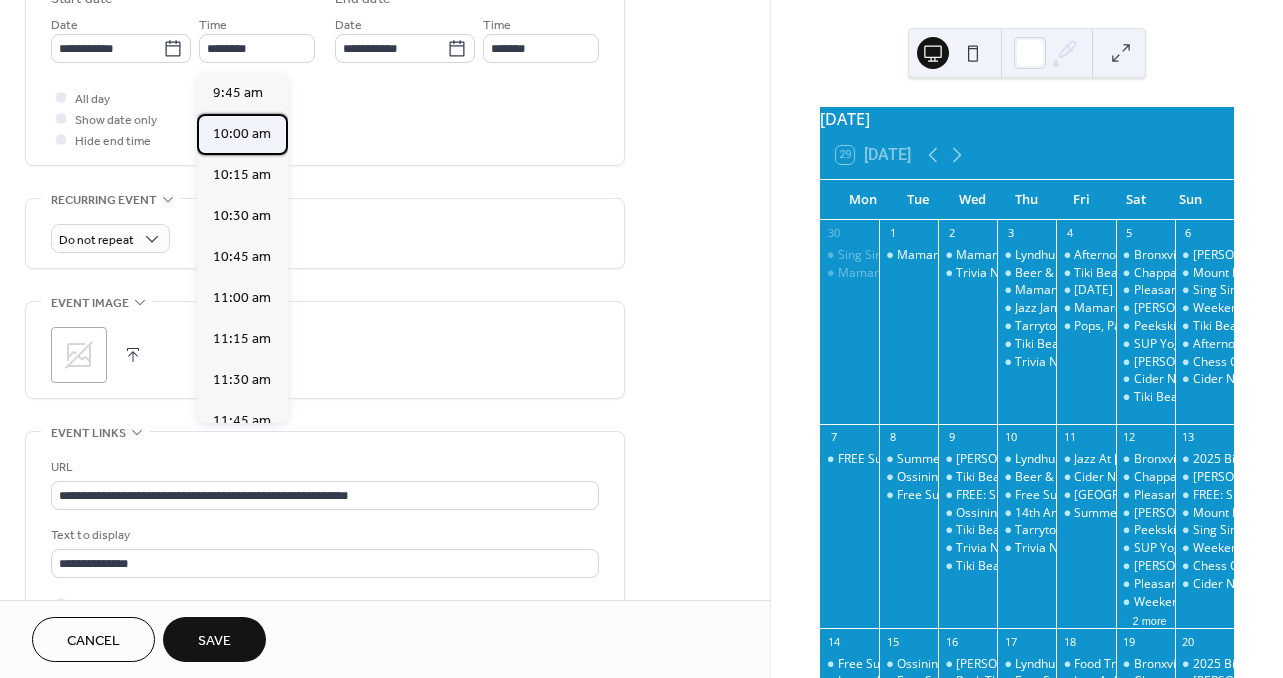 click on "10:00 am" at bounding box center [242, 134] 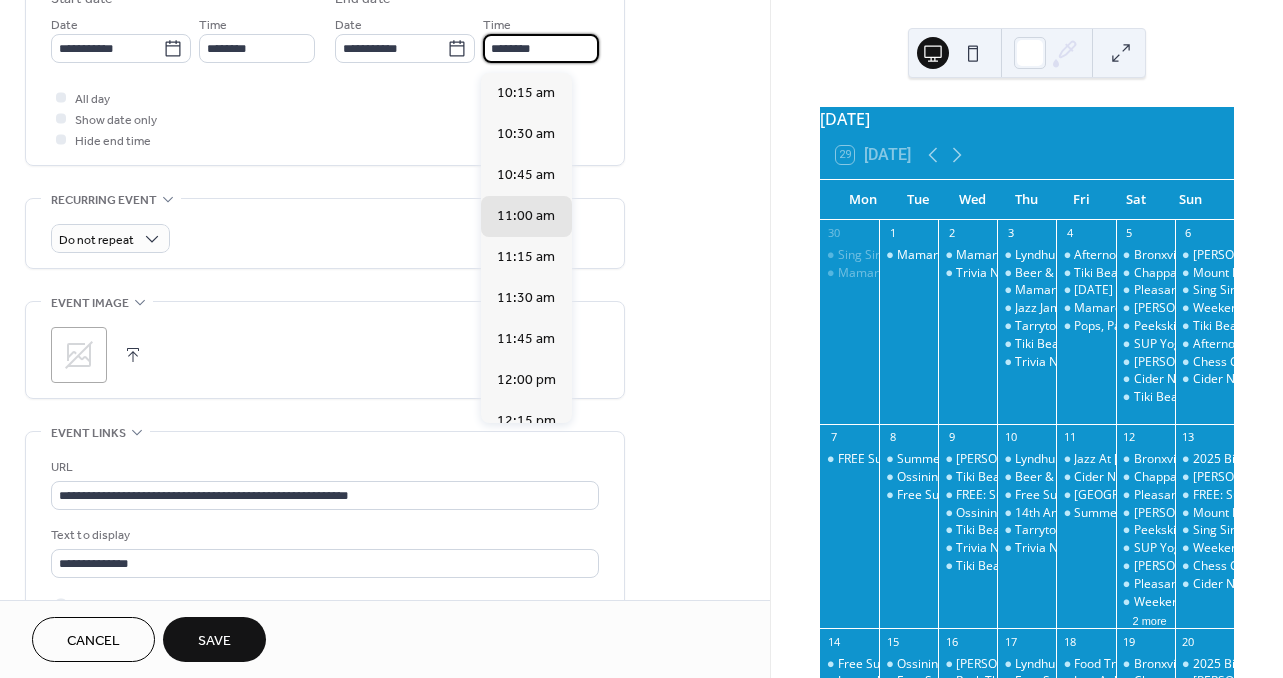 click on "********" at bounding box center (541, 48) 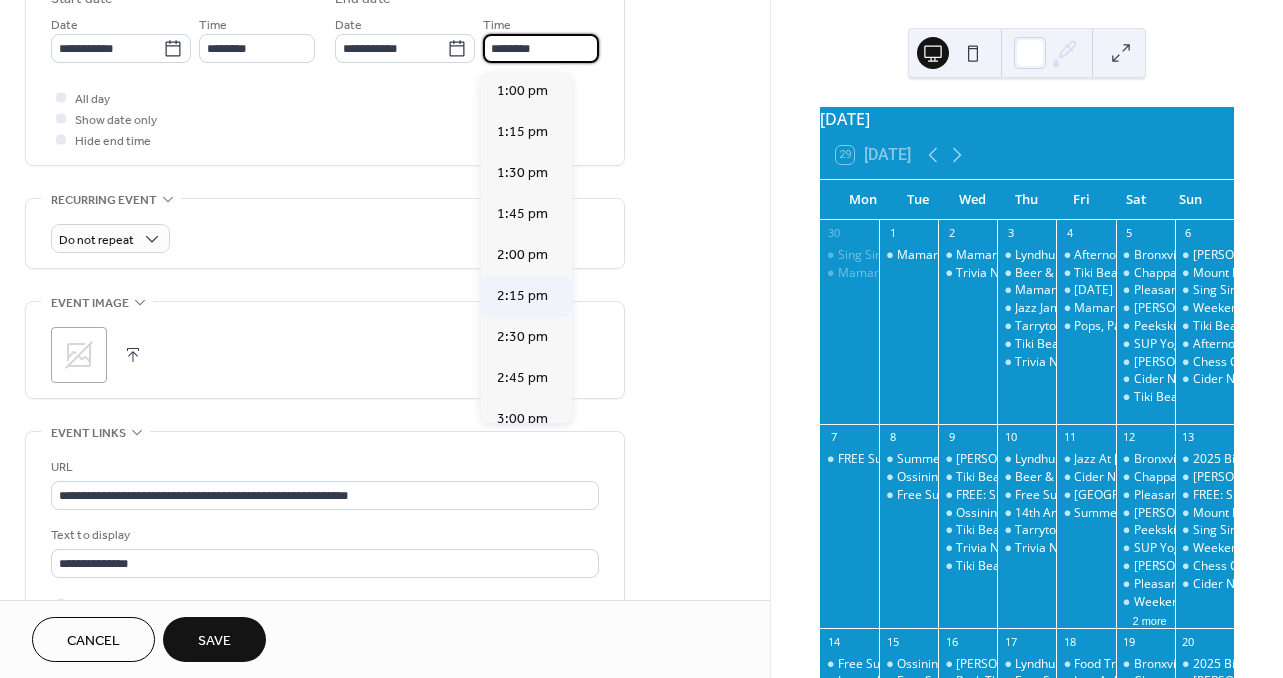 scroll, scrollTop: 460, scrollLeft: 0, axis: vertical 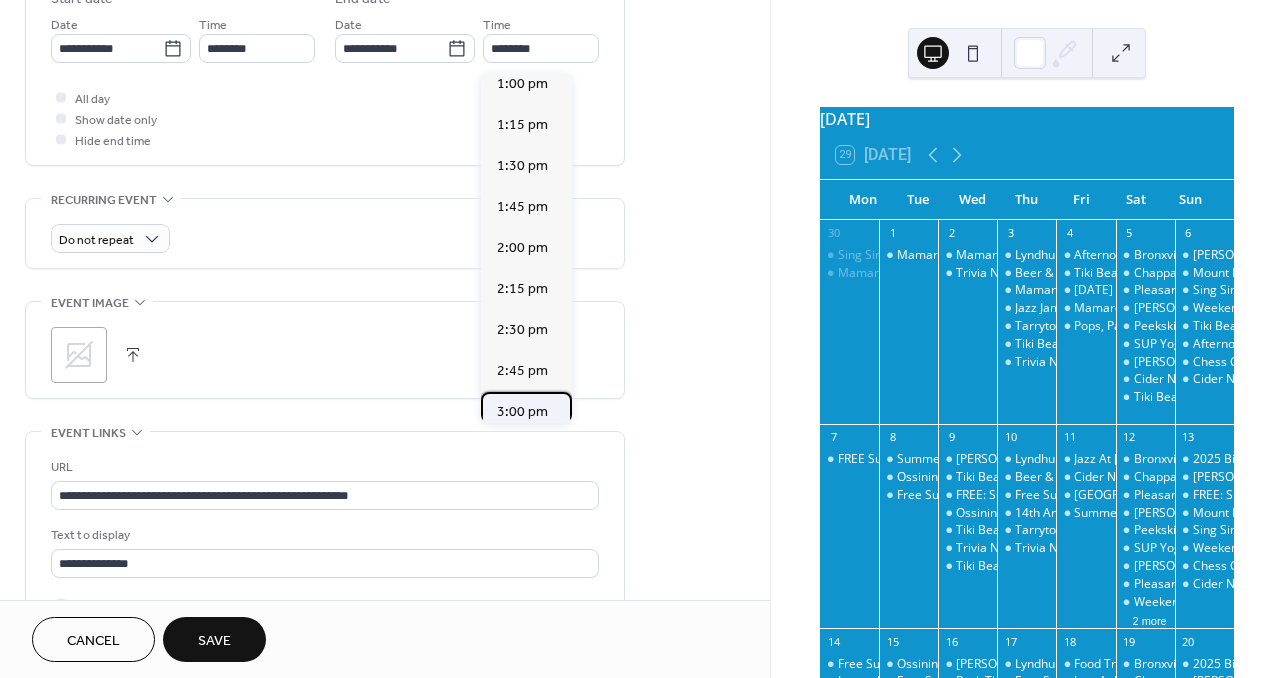 click on "3:00 pm" at bounding box center [522, 412] 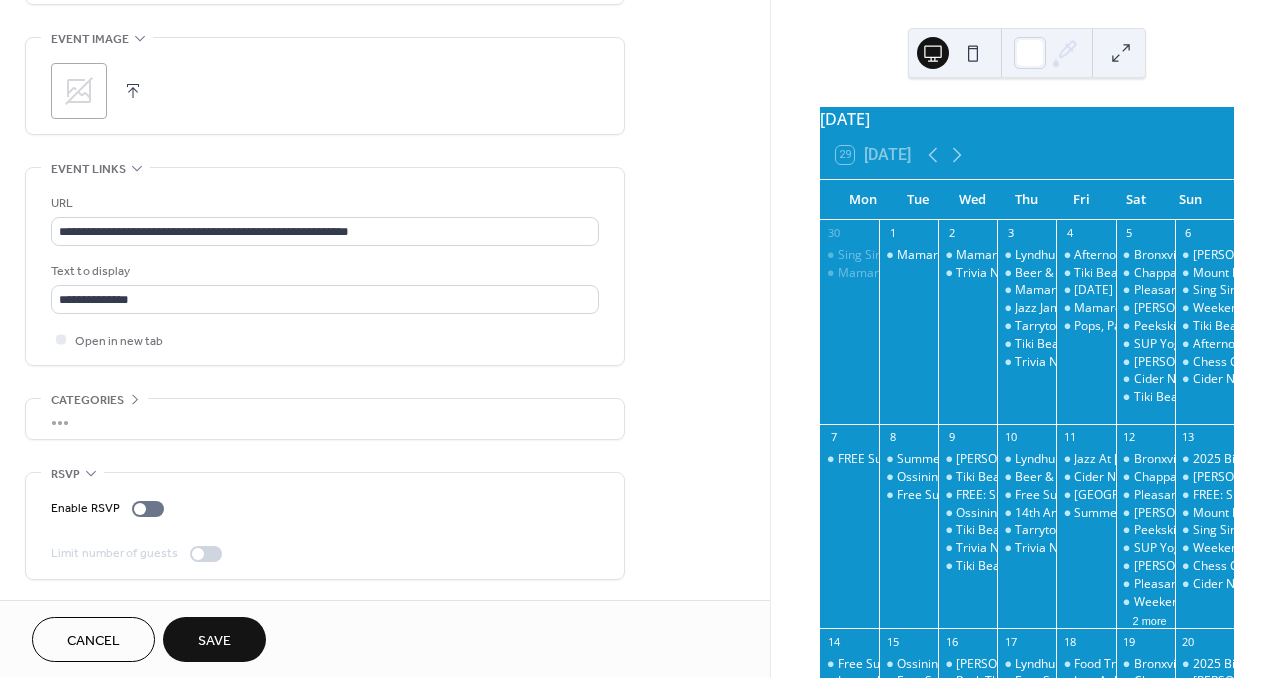 scroll, scrollTop: 962, scrollLeft: 0, axis: vertical 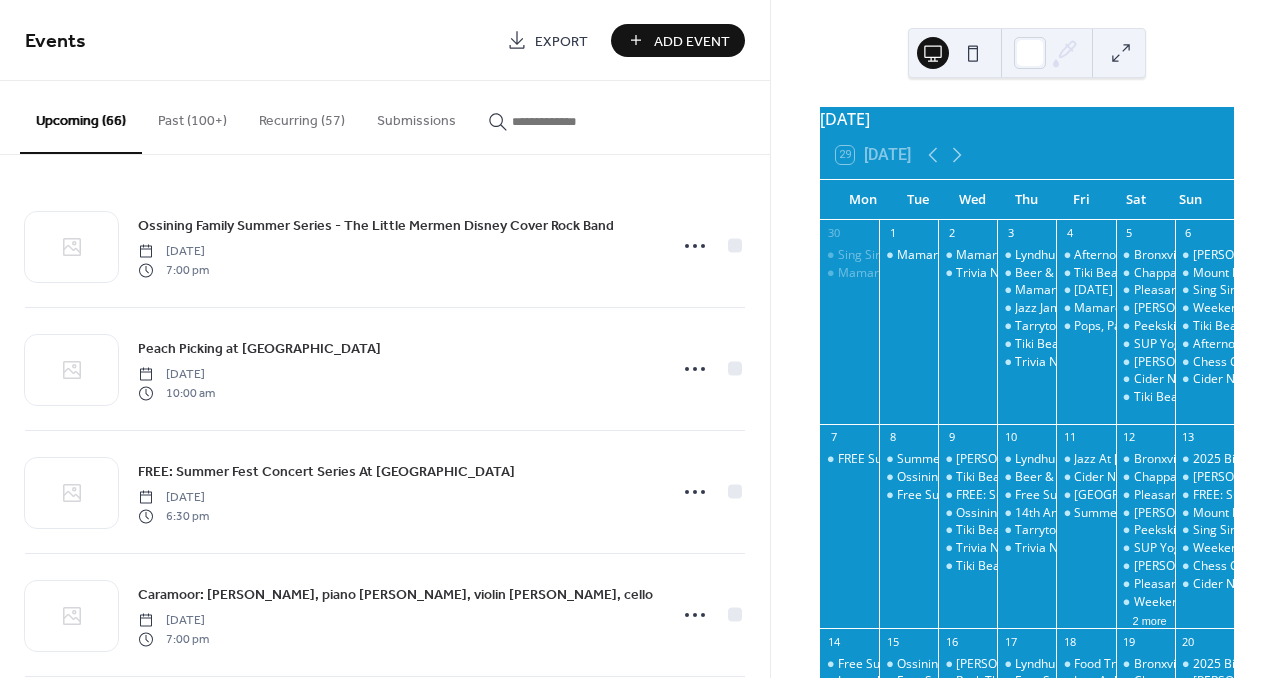 click at bounding box center [572, 121] 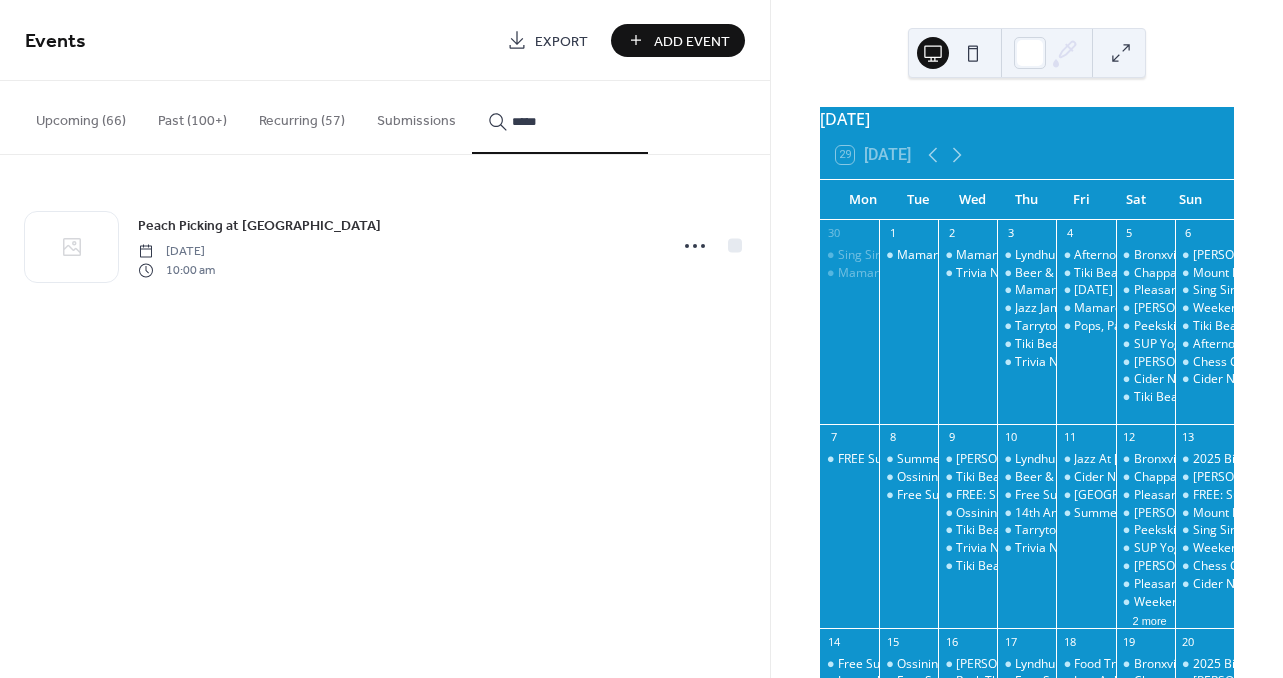 type on "*****" 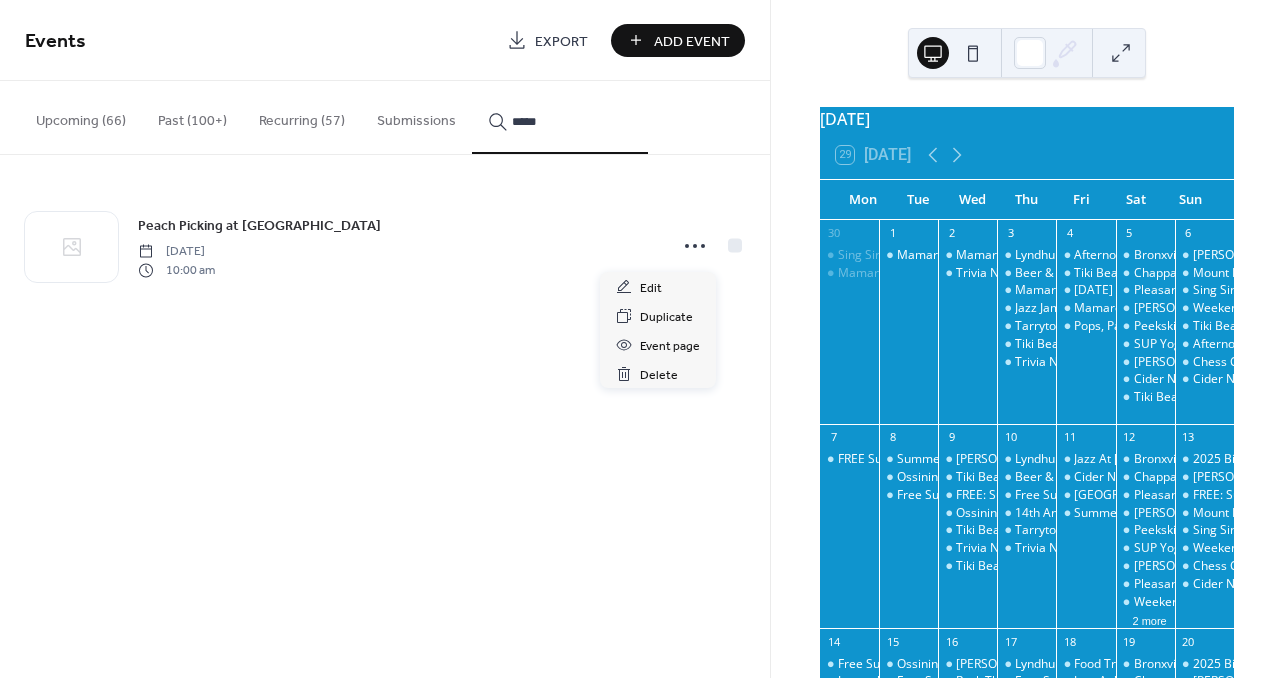 click 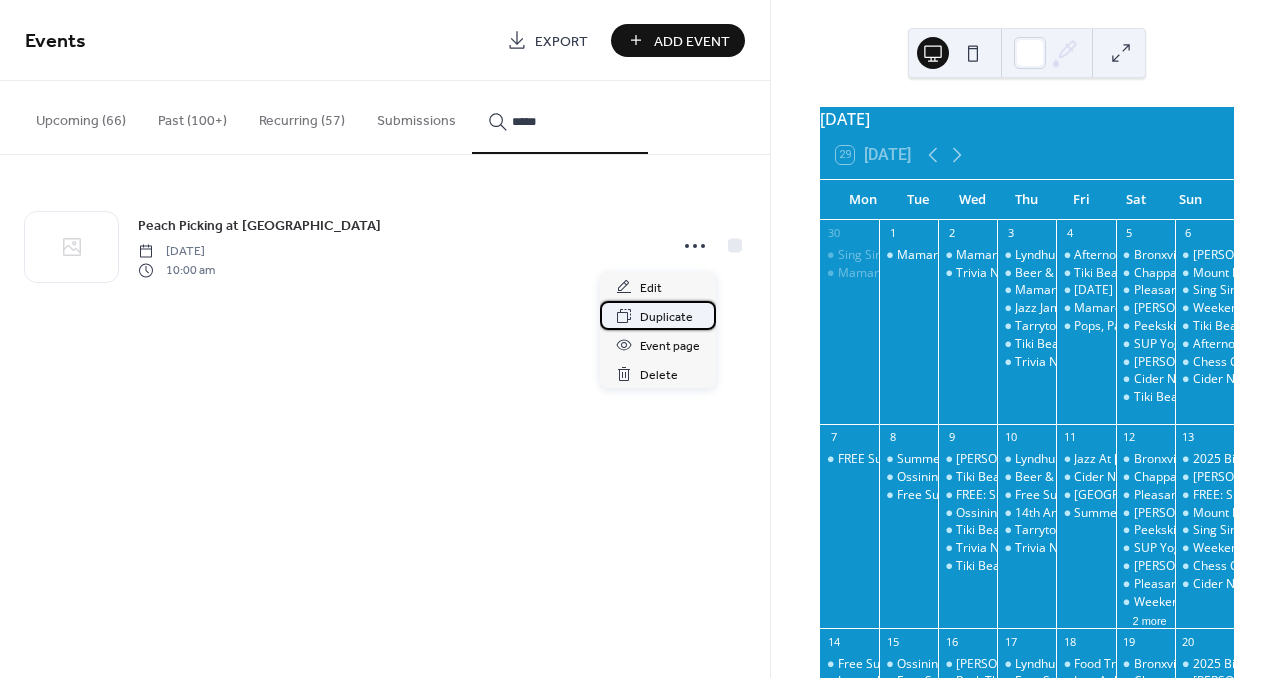 click on "Duplicate" at bounding box center (666, 317) 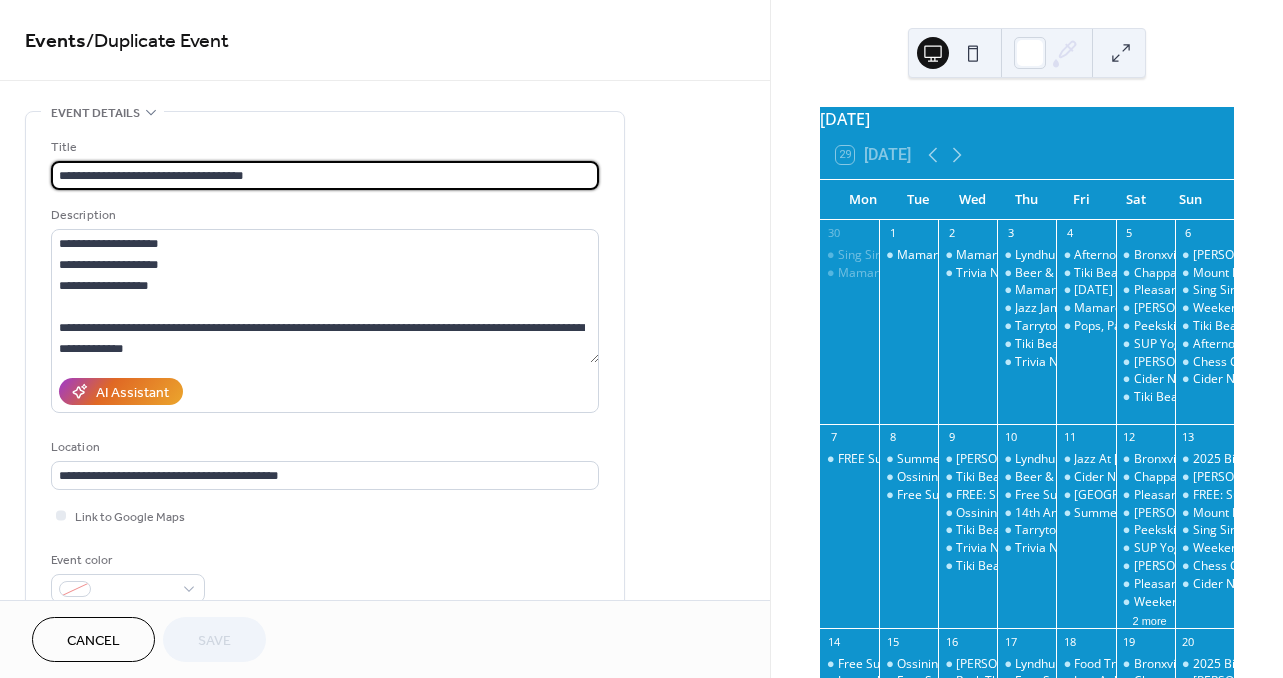 scroll, scrollTop: 84, scrollLeft: 0, axis: vertical 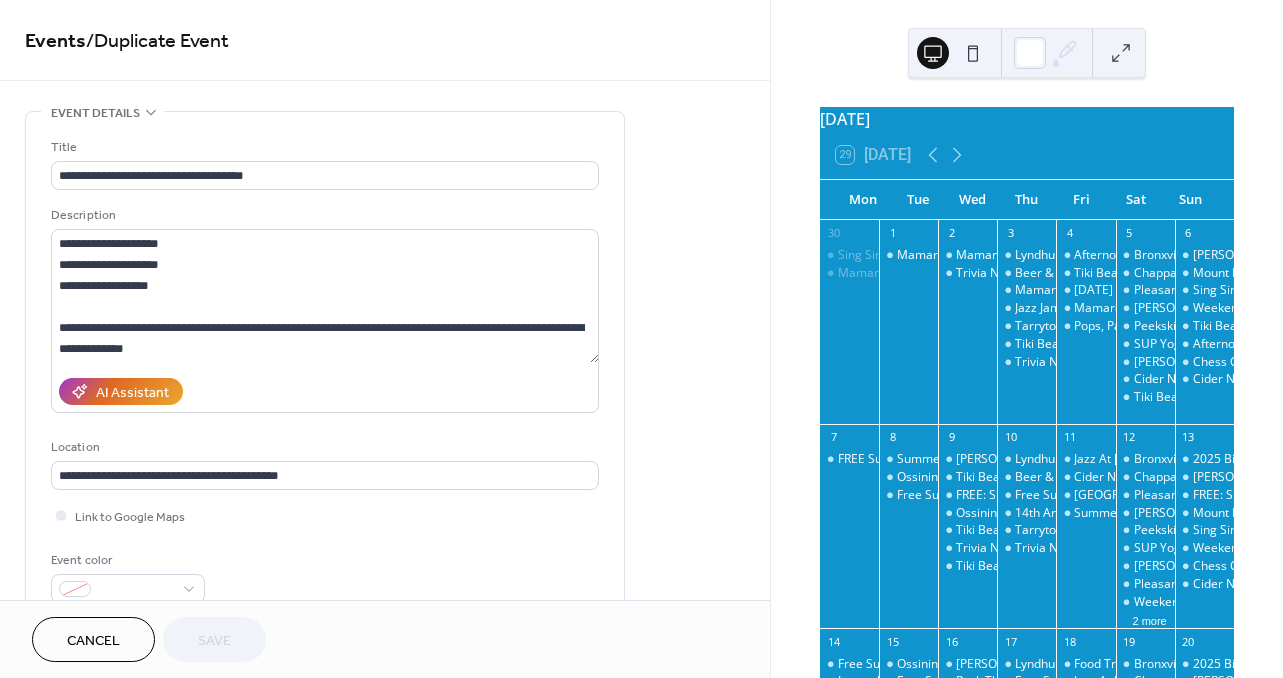 click on "Cancel" at bounding box center [93, 641] 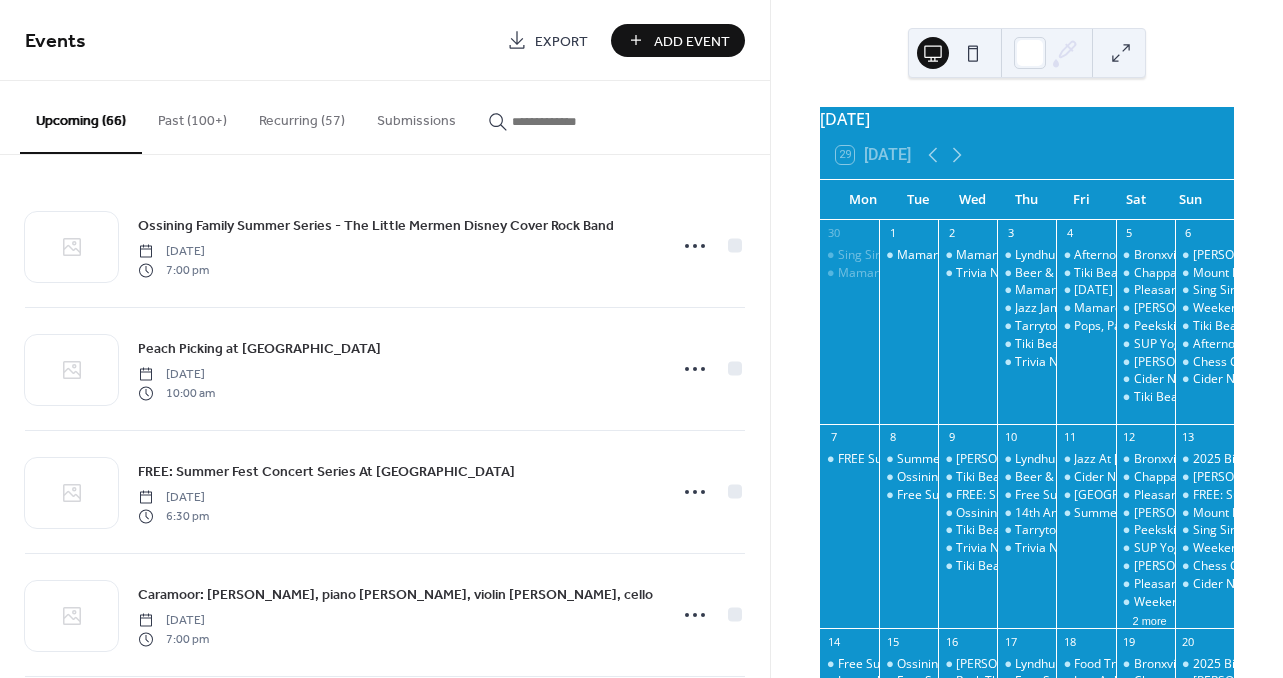 click at bounding box center (572, 121) 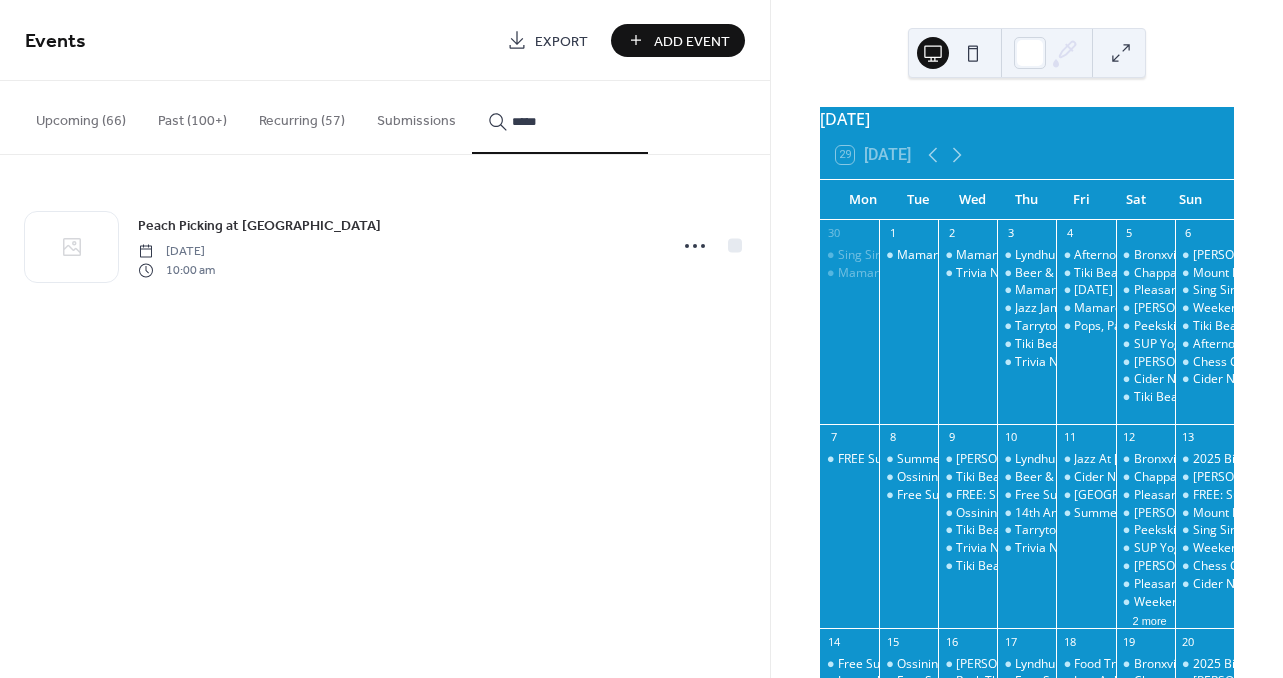 type on "*****" 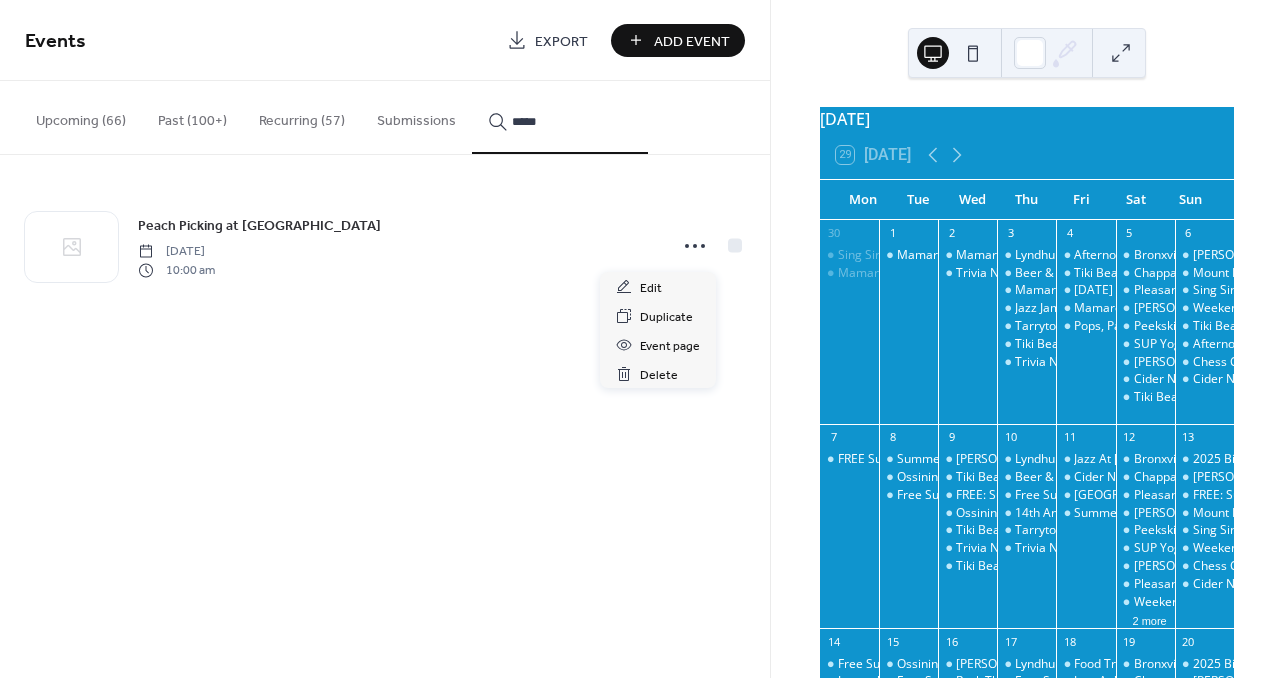 click 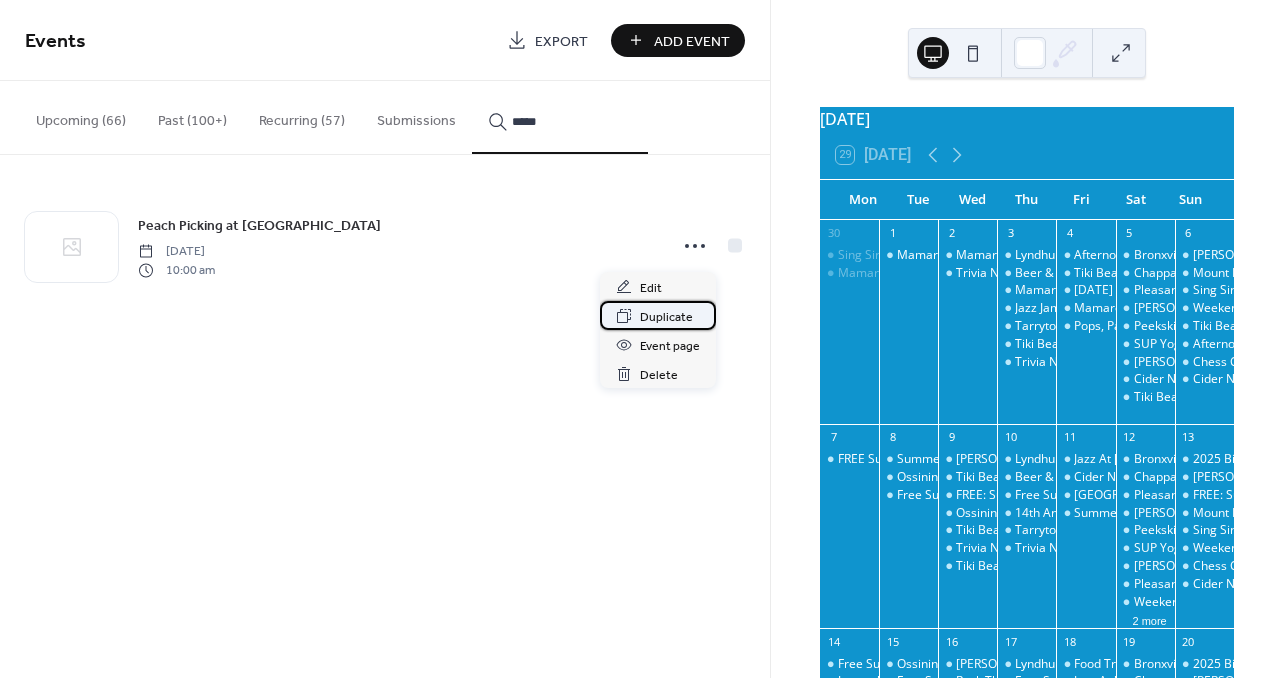 click on "Duplicate" at bounding box center [666, 317] 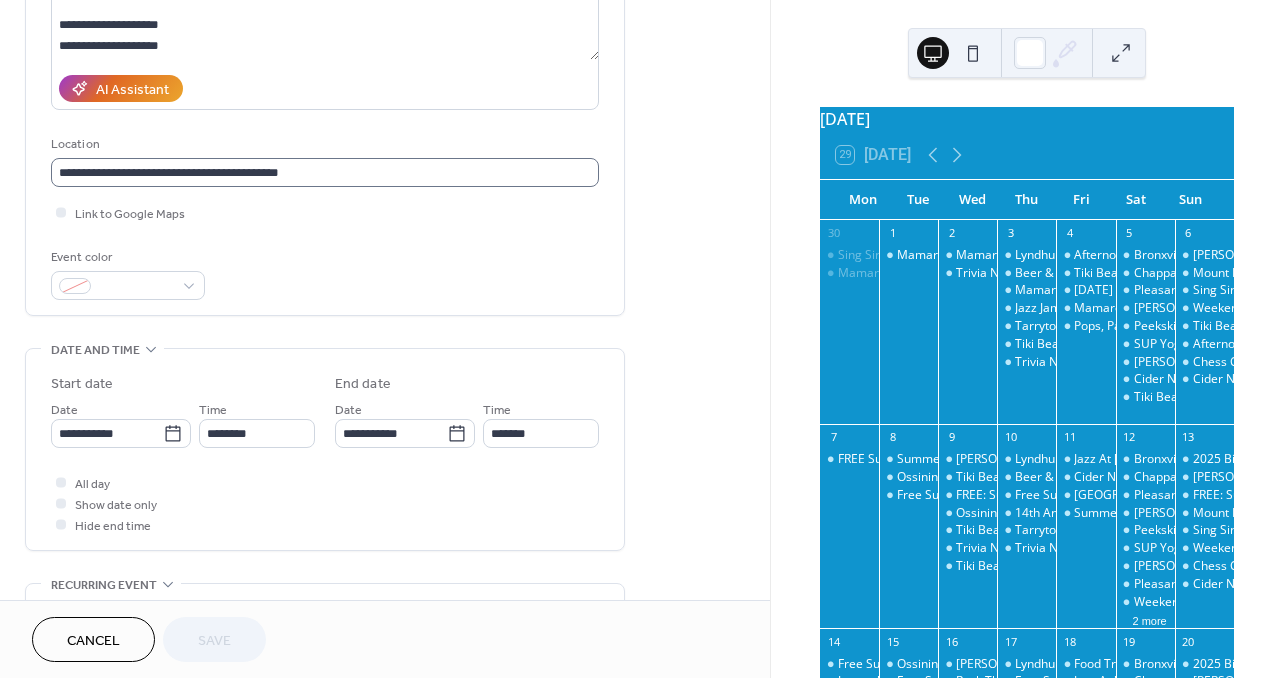scroll, scrollTop: 350, scrollLeft: 0, axis: vertical 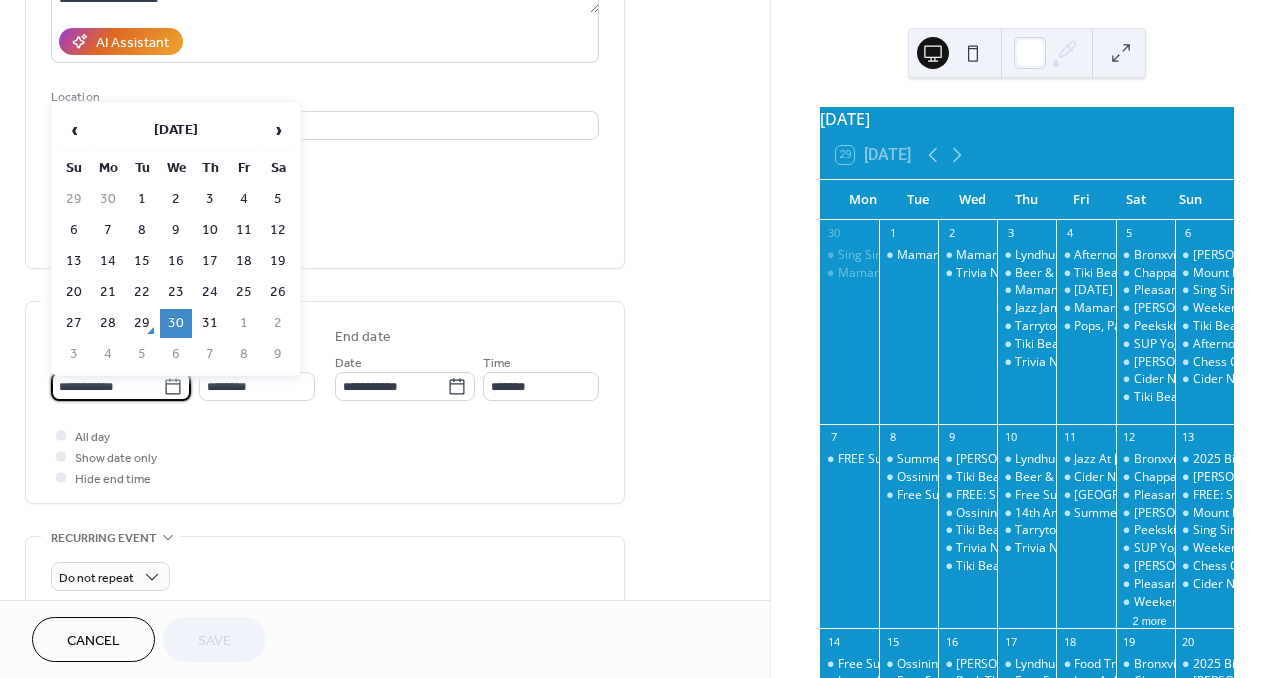 click on "**********" at bounding box center (107, 386) 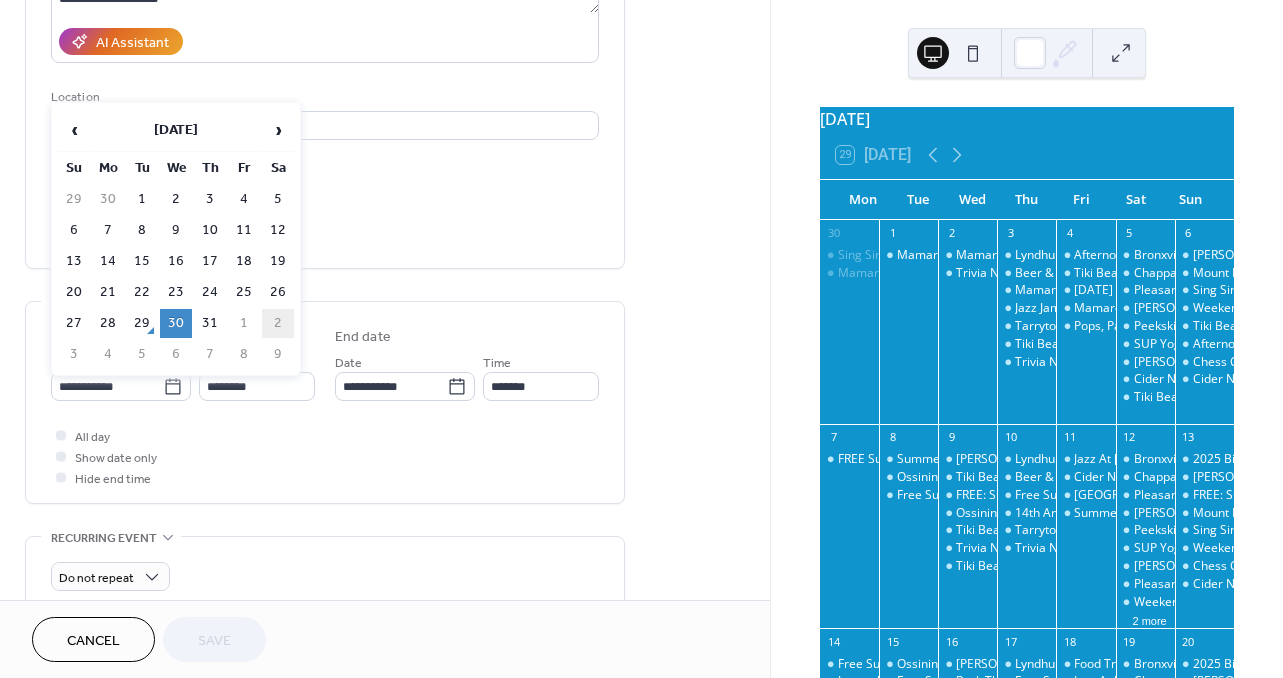 click on "2" at bounding box center [278, 323] 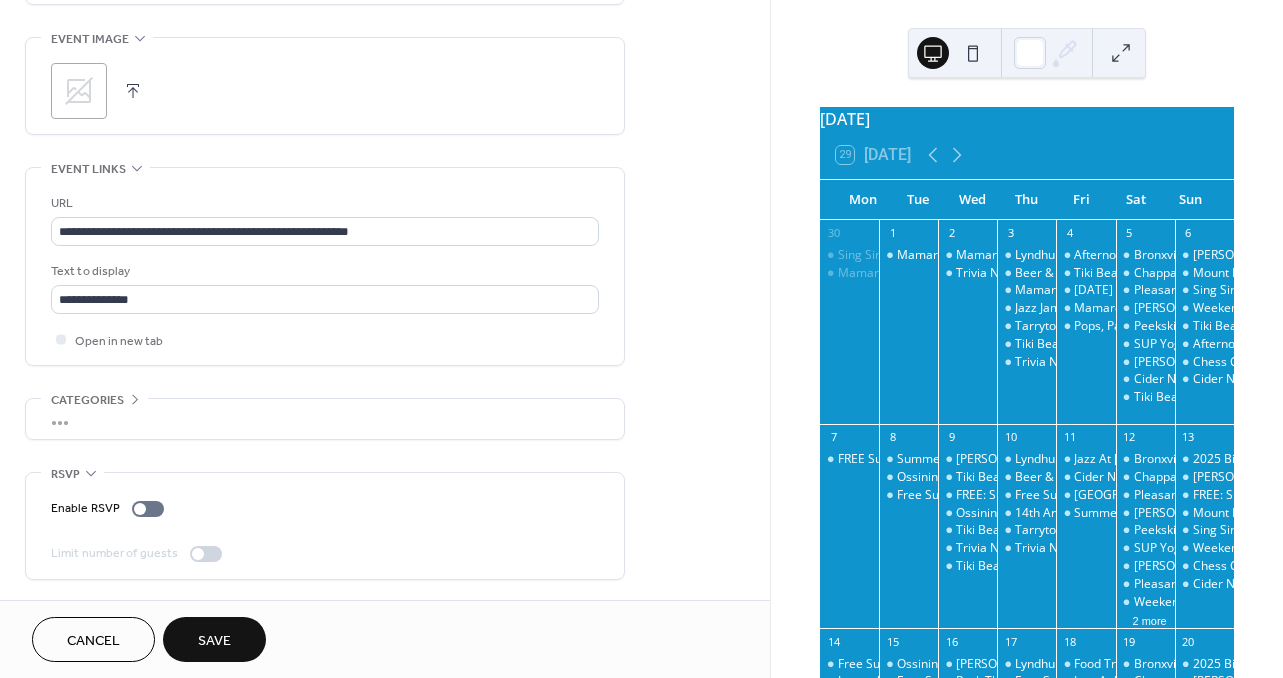 scroll, scrollTop: 962, scrollLeft: 0, axis: vertical 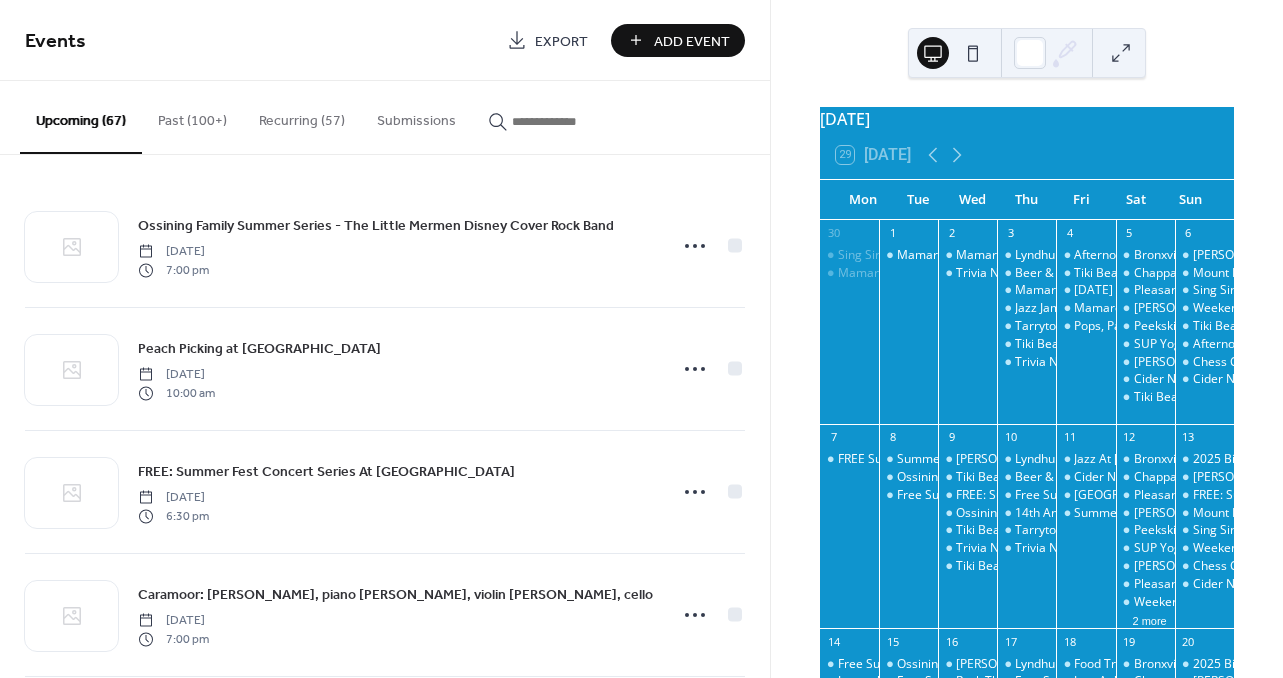 click at bounding box center [572, 121] 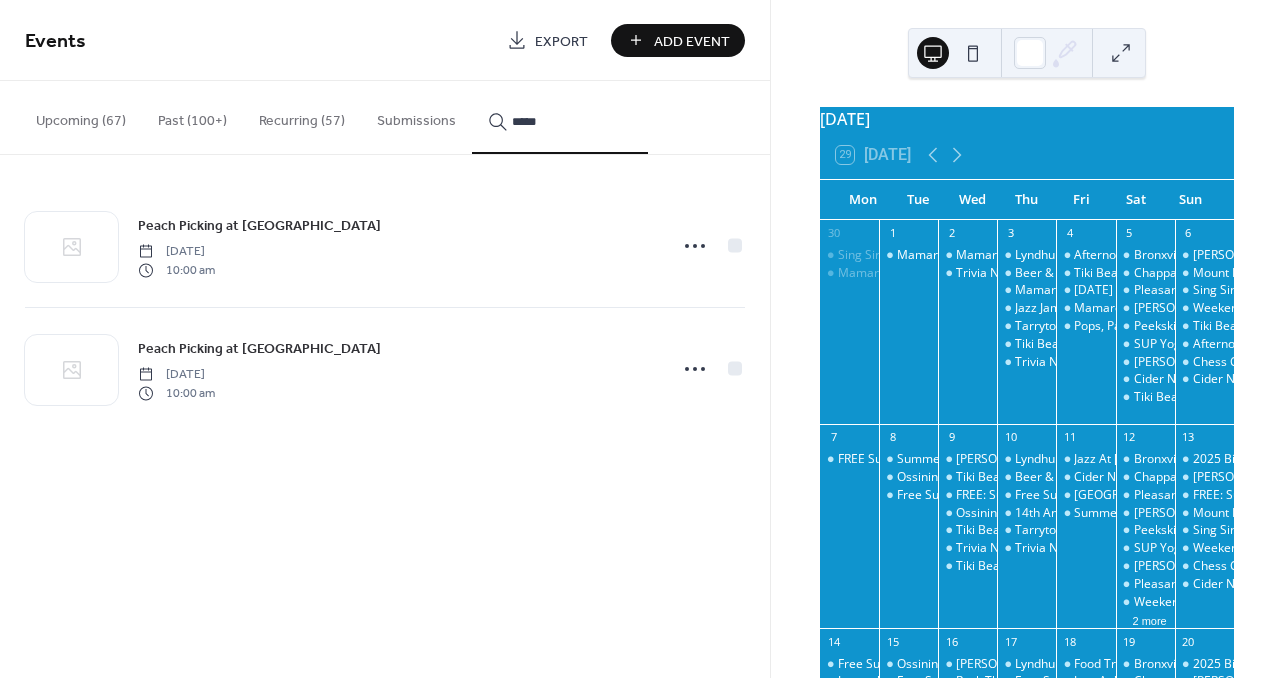type on "*****" 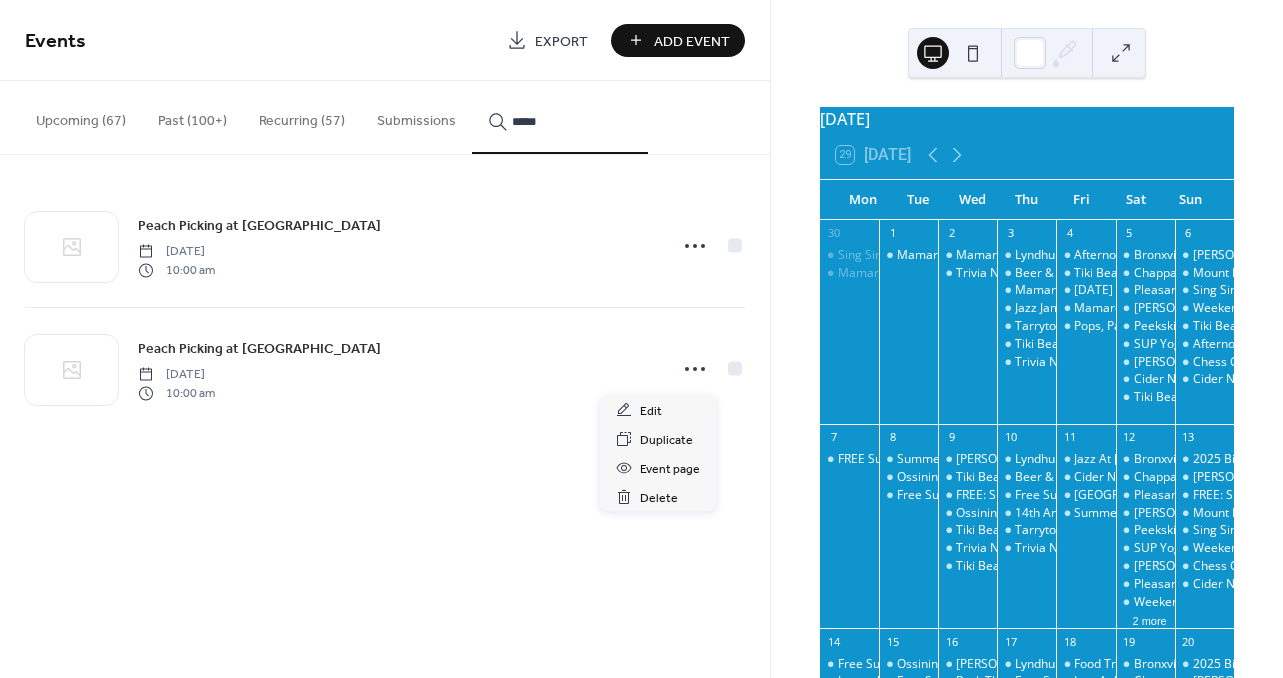 click 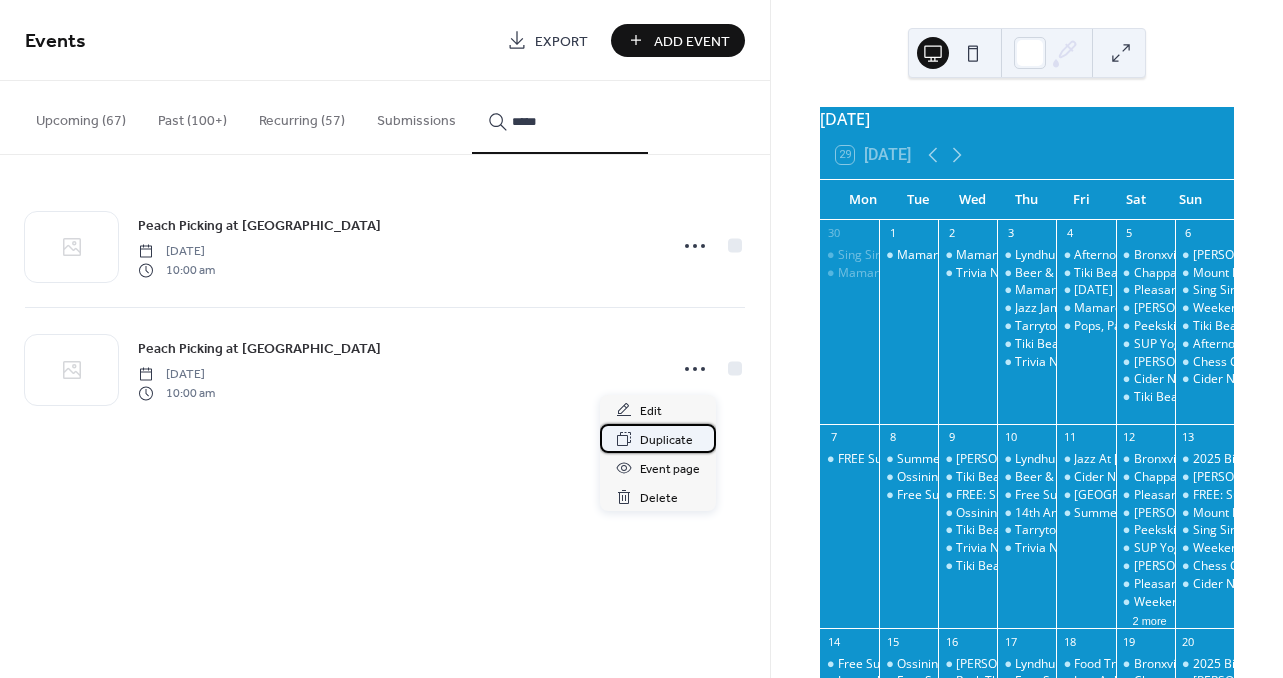 click on "Duplicate" at bounding box center (666, 440) 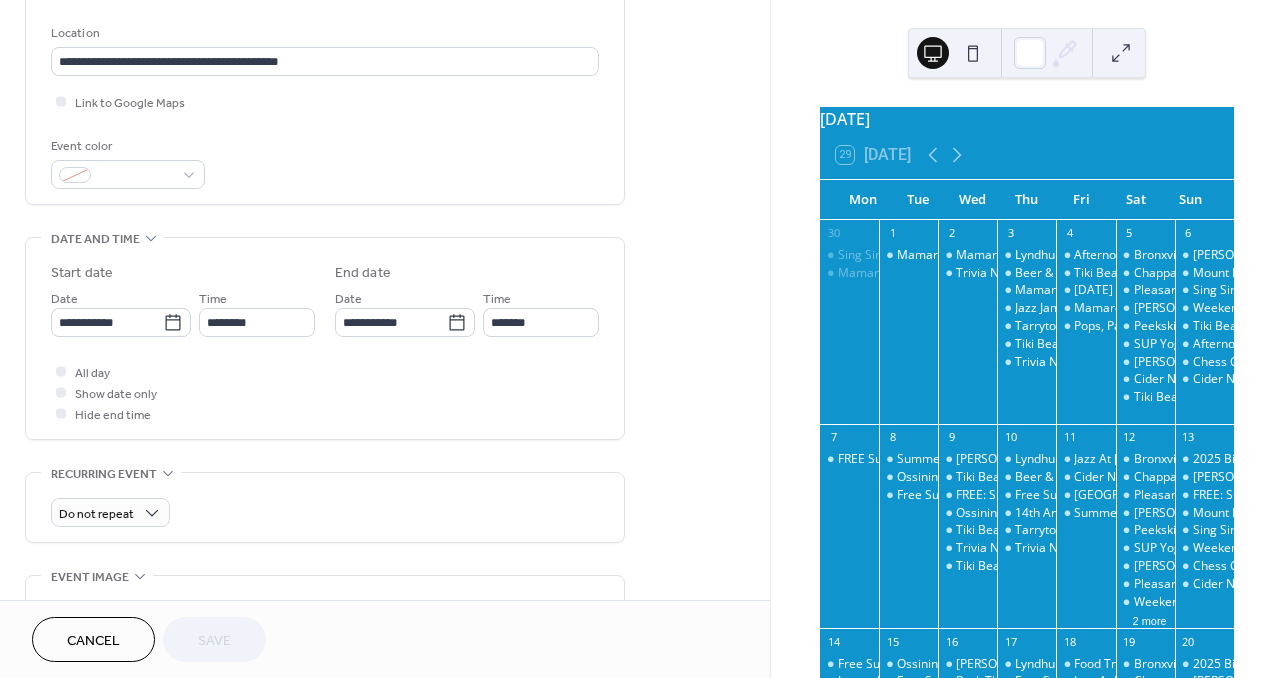scroll, scrollTop: 419, scrollLeft: 0, axis: vertical 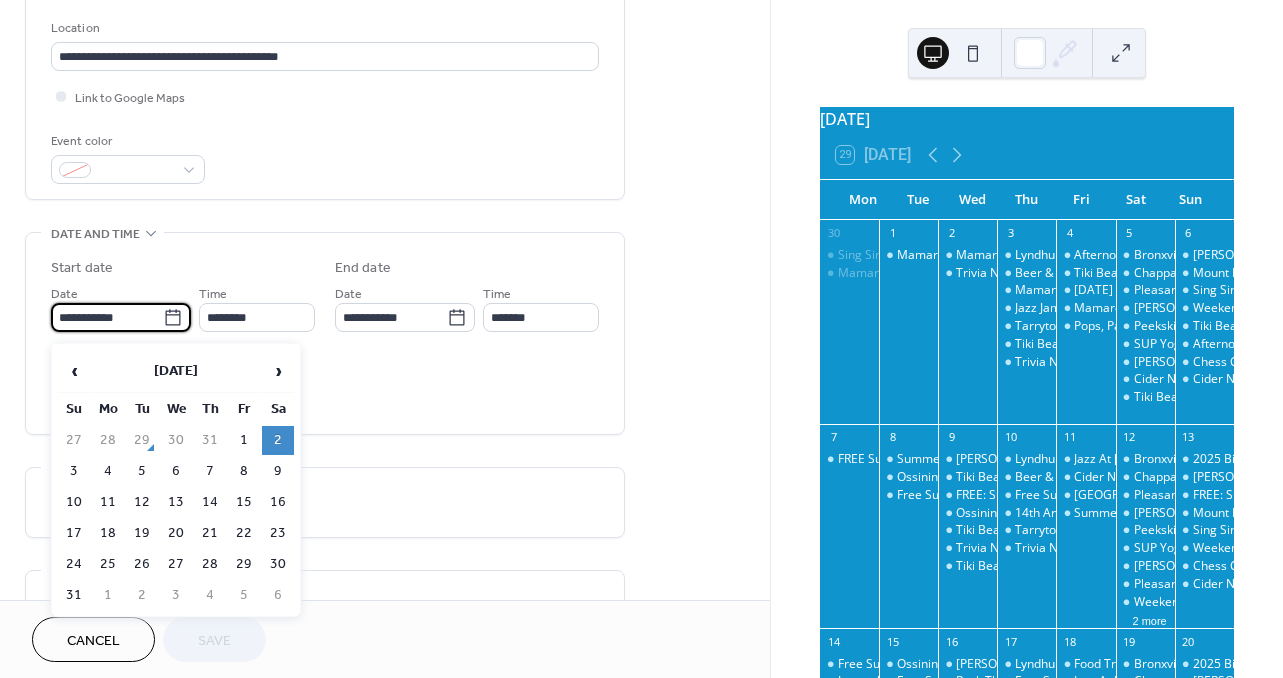 click on "**********" at bounding box center (107, 317) 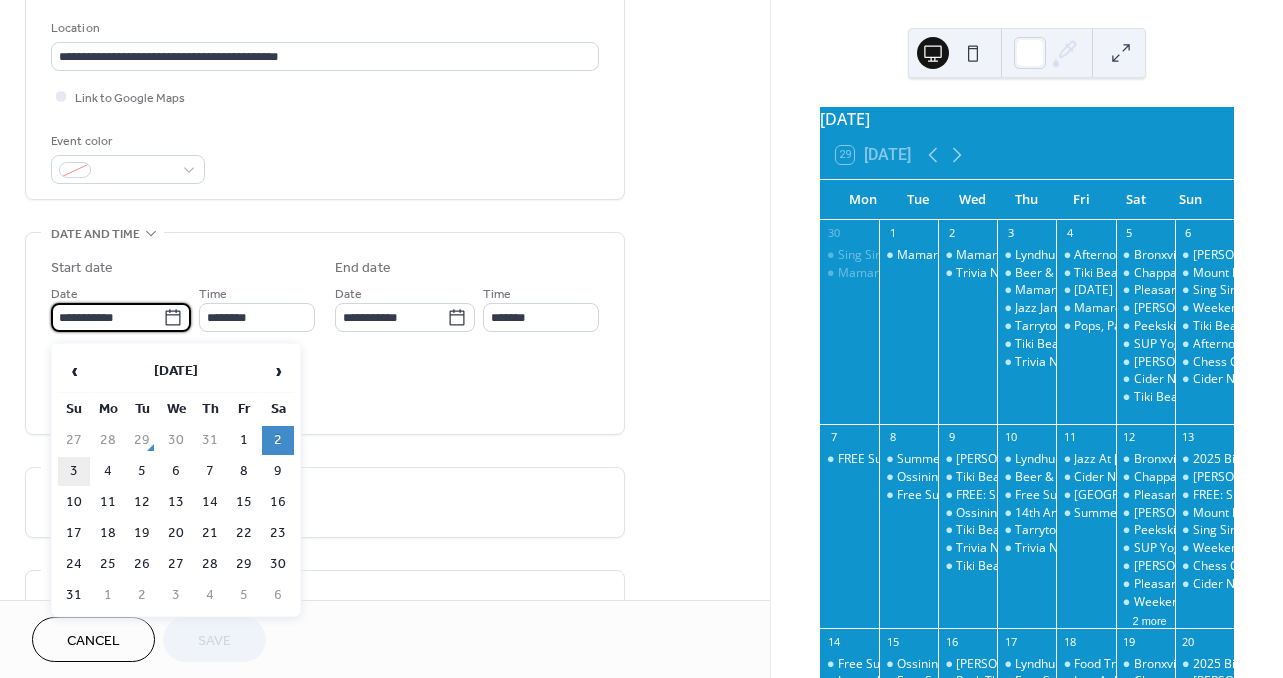 click on "3" at bounding box center [74, 471] 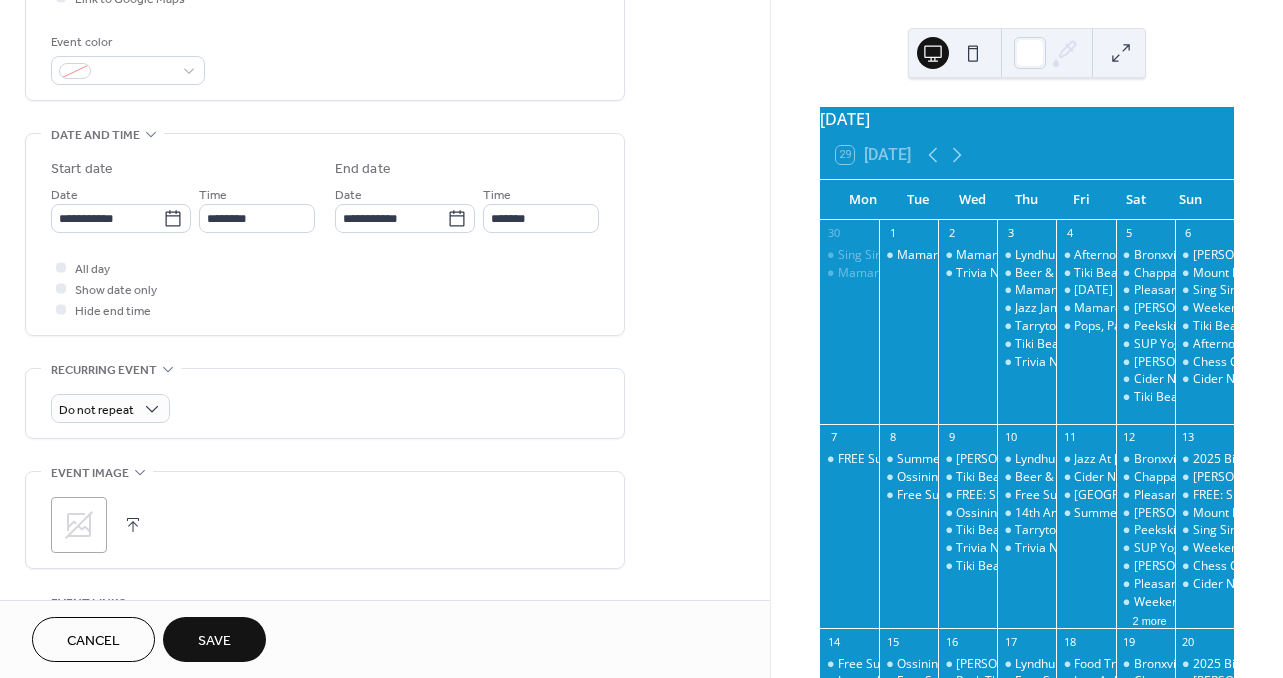 scroll, scrollTop: 737, scrollLeft: 0, axis: vertical 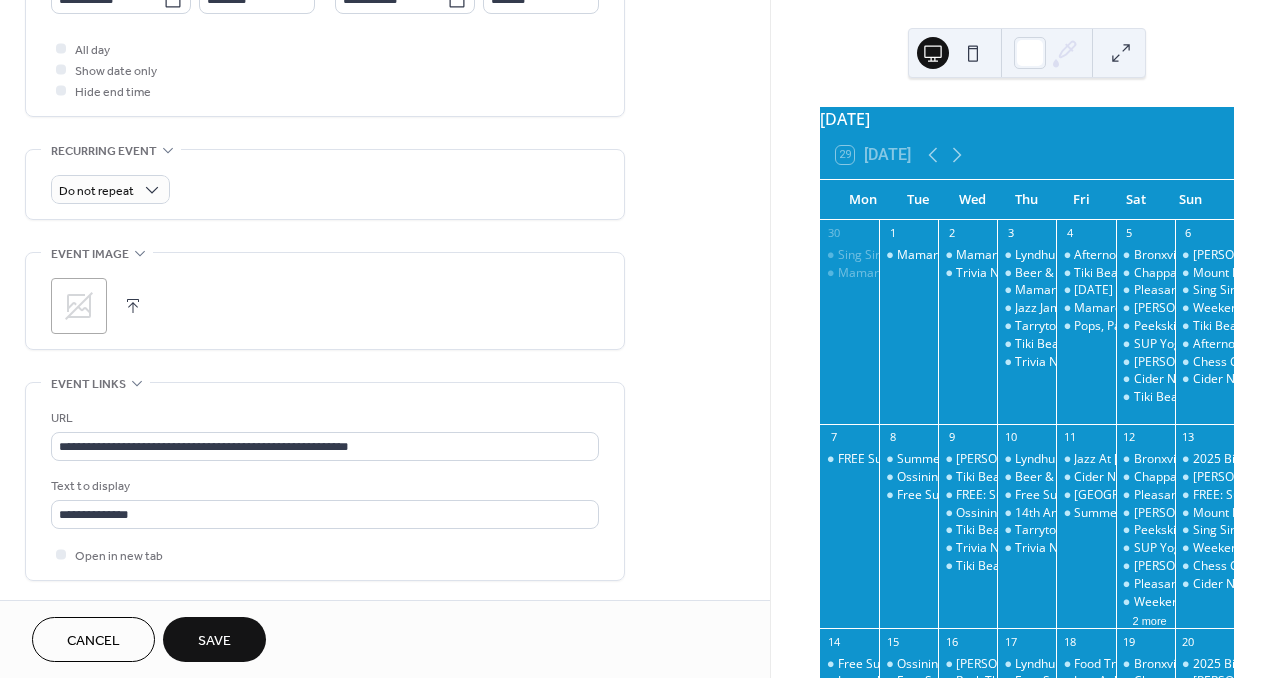 click on "Save" at bounding box center [214, 641] 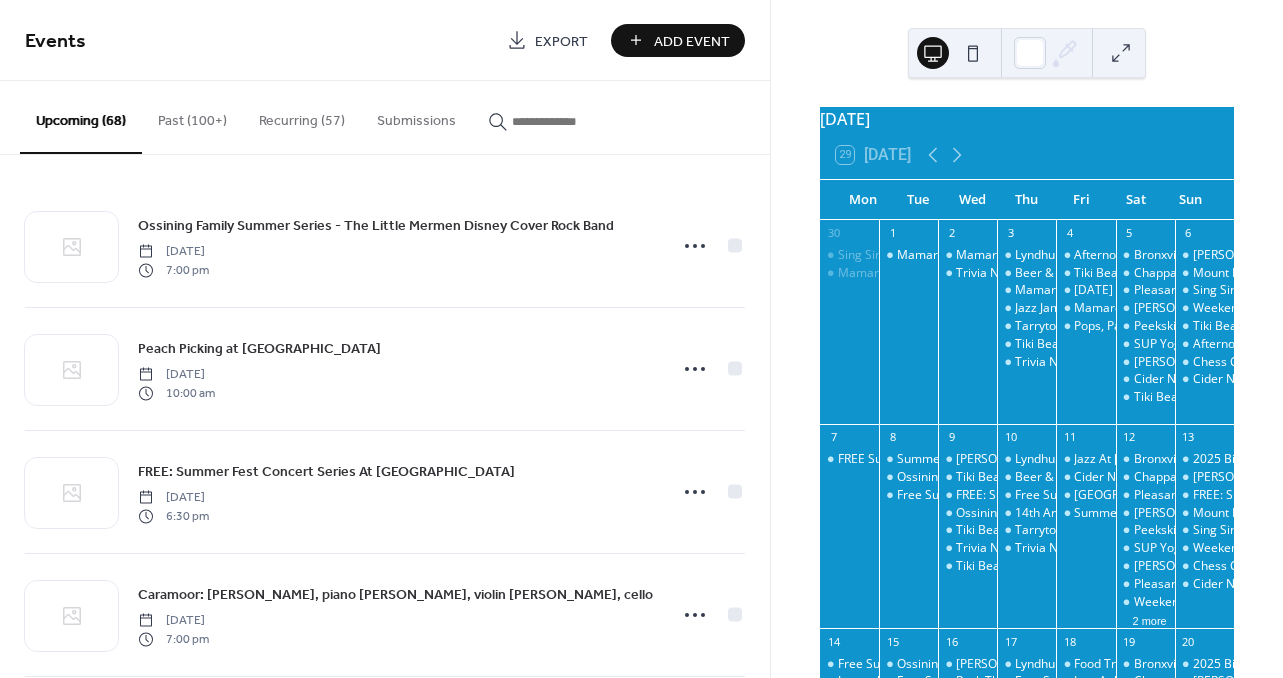 click on "Add Event" at bounding box center (692, 41) 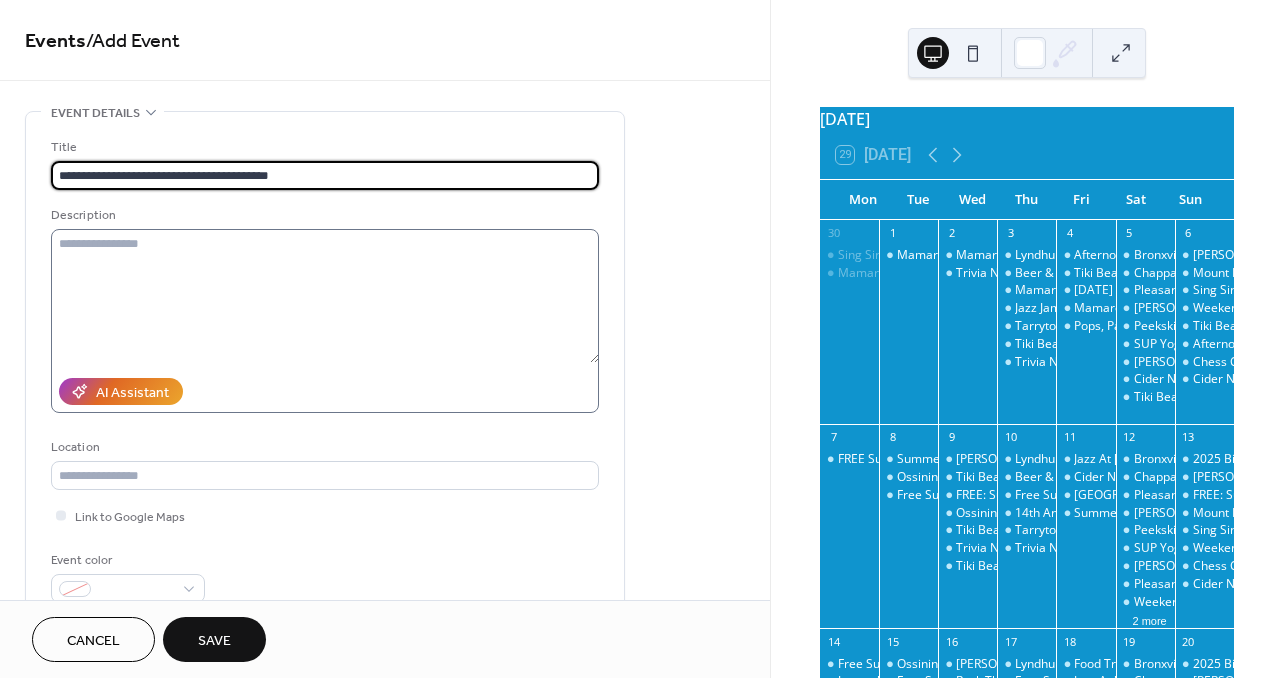 type on "**********" 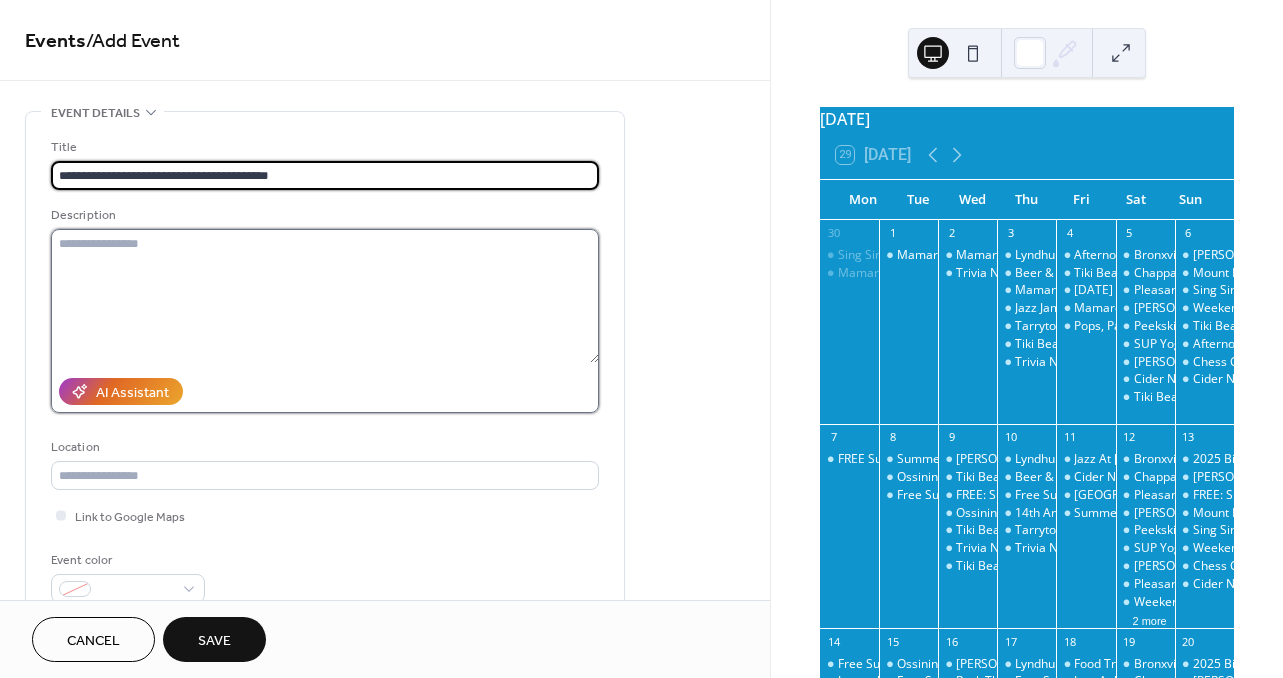 click at bounding box center (325, 296) 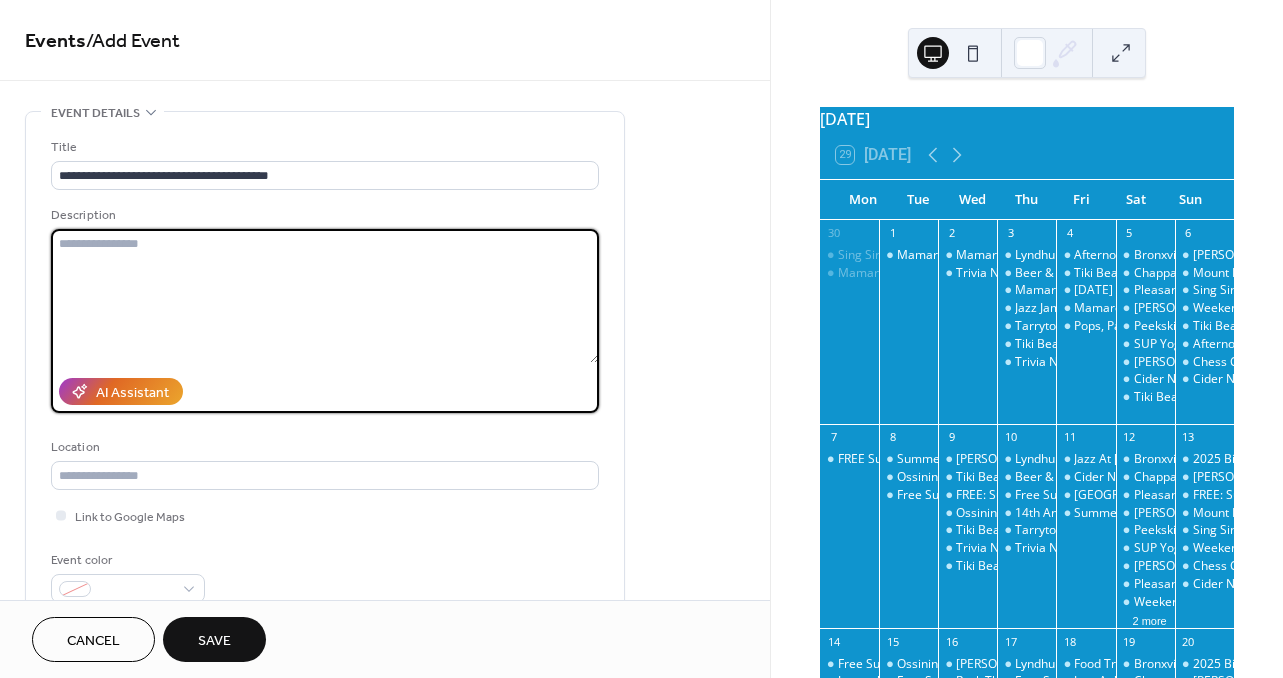 paste on "**********" 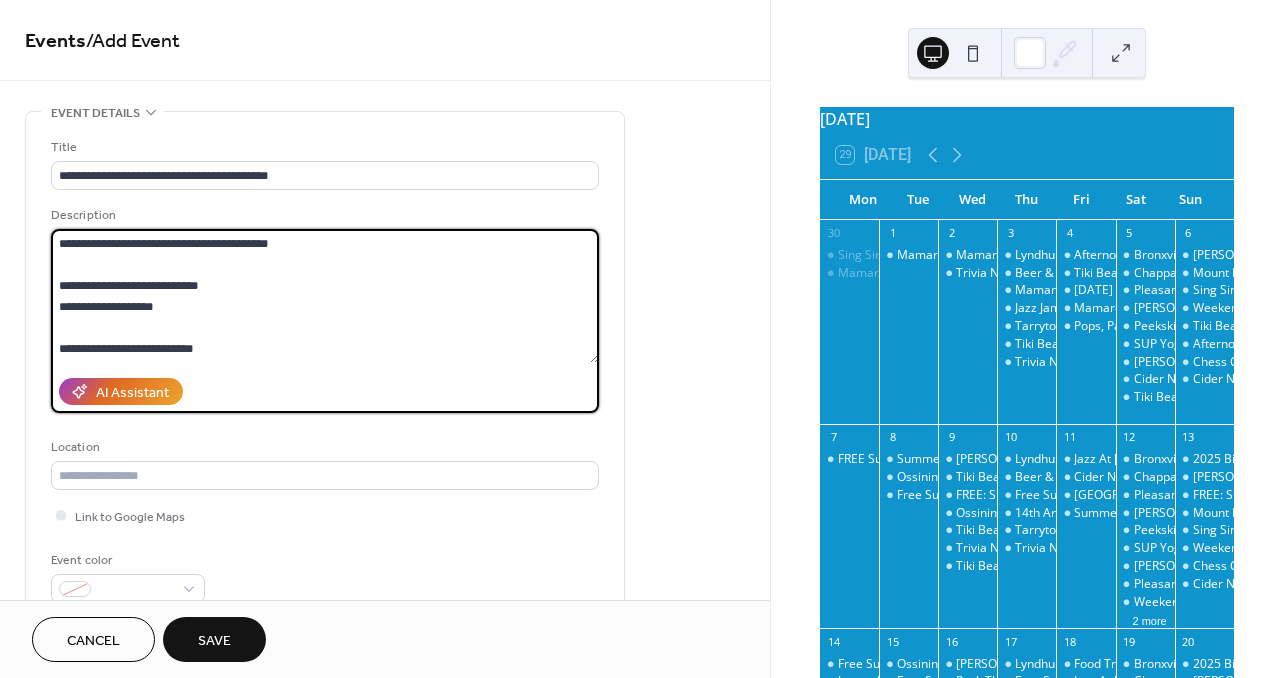 scroll, scrollTop: 273, scrollLeft: 0, axis: vertical 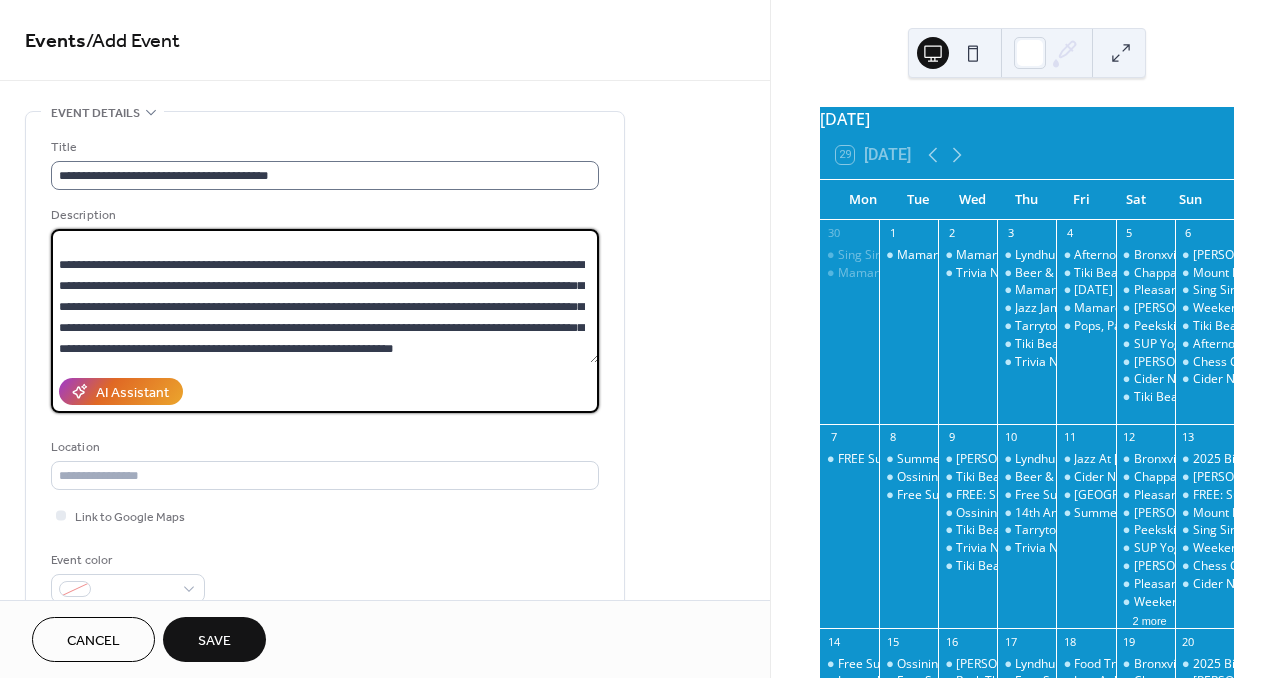 type on "**********" 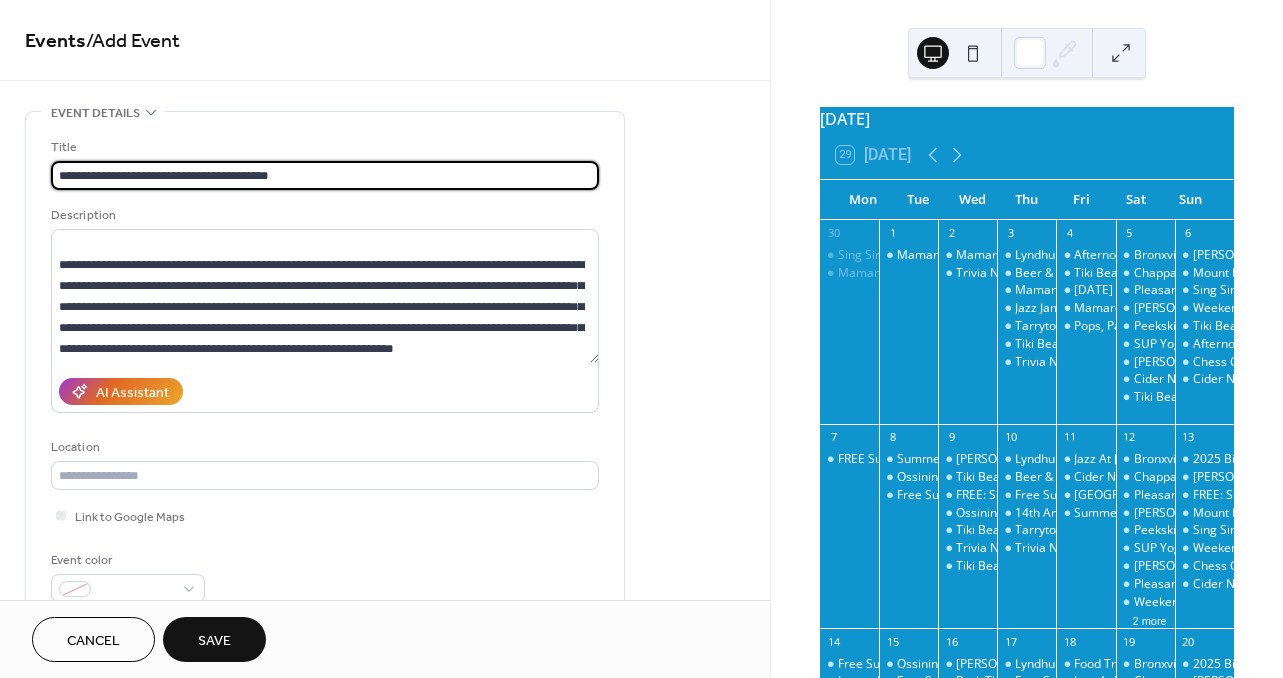 click on "**********" at bounding box center [325, 175] 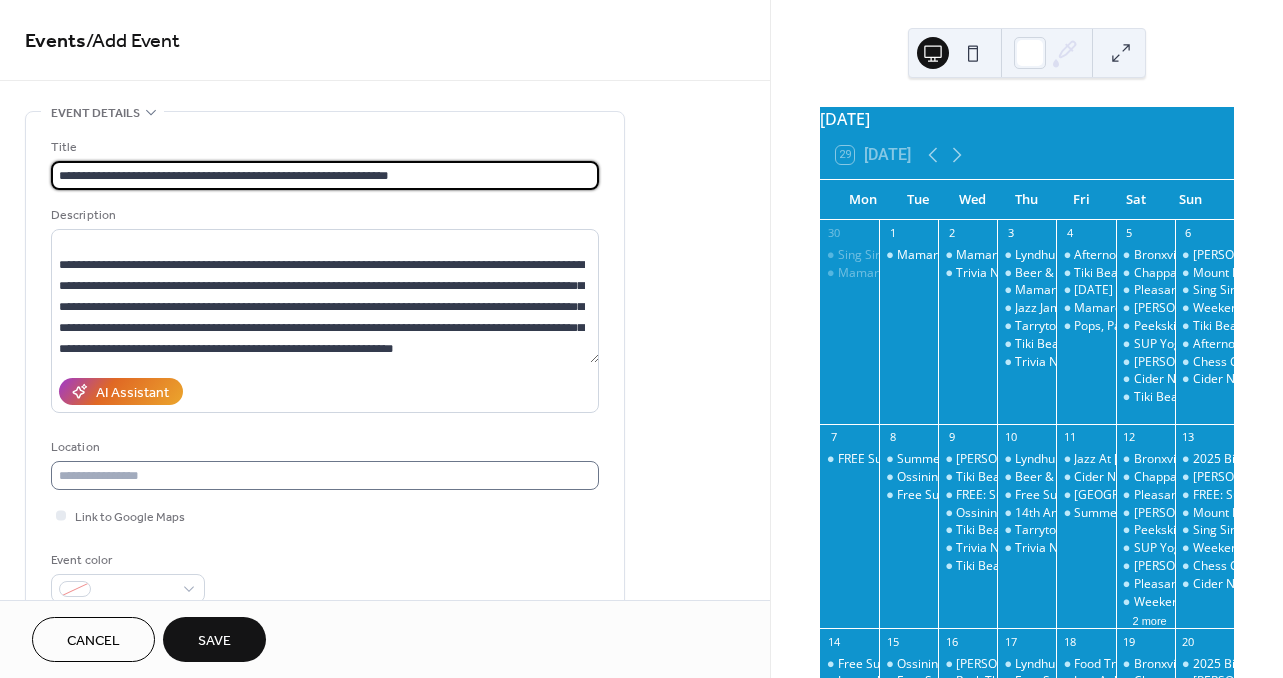 type on "**********" 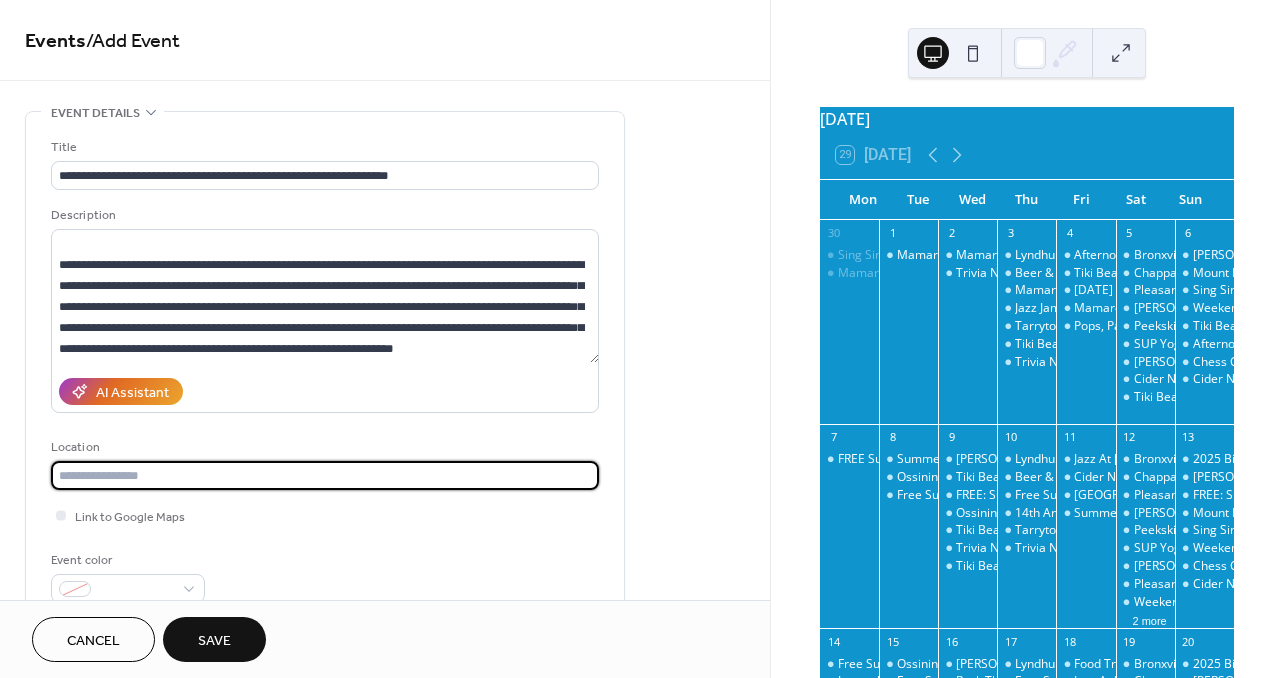 paste on "**********" 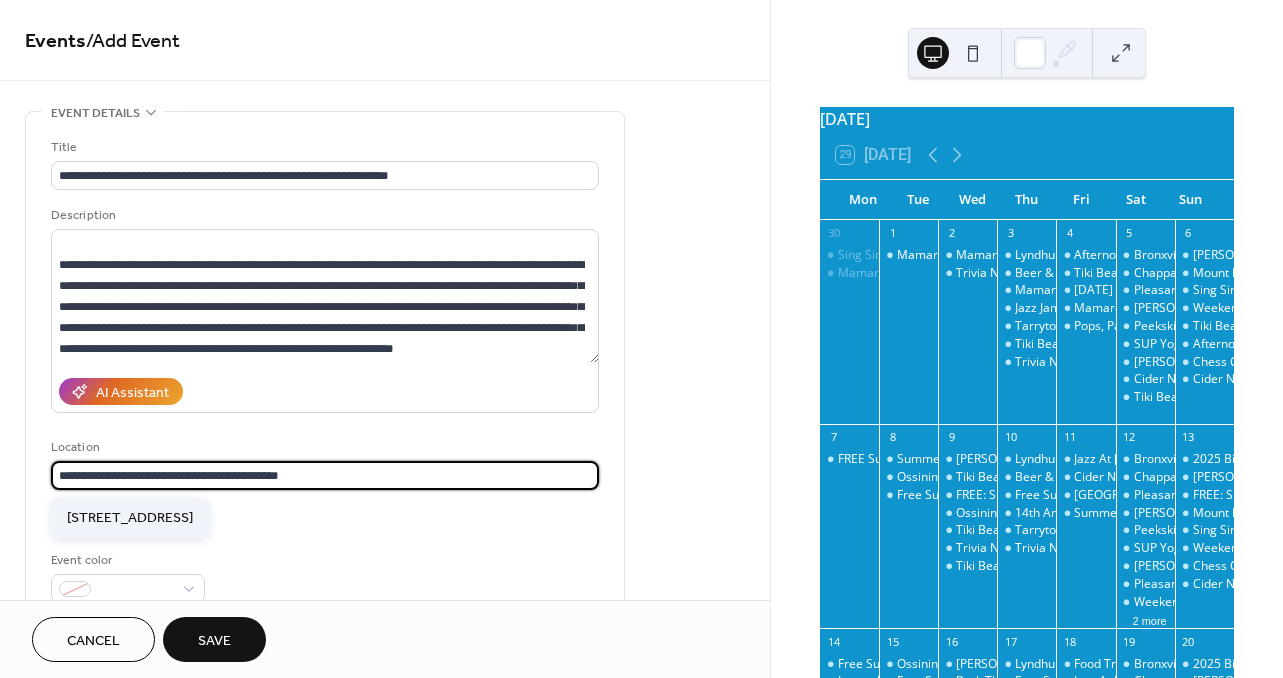type on "**********" 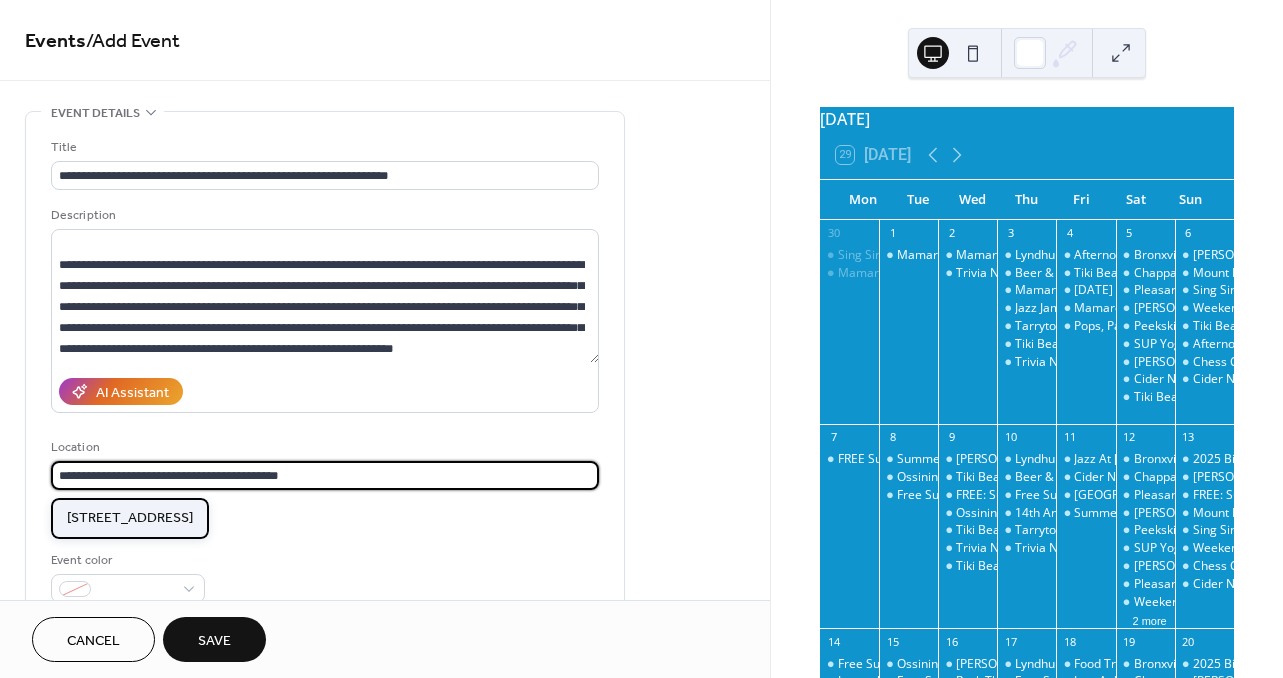 click on "[STREET_ADDRESS]" at bounding box center (130, 518) 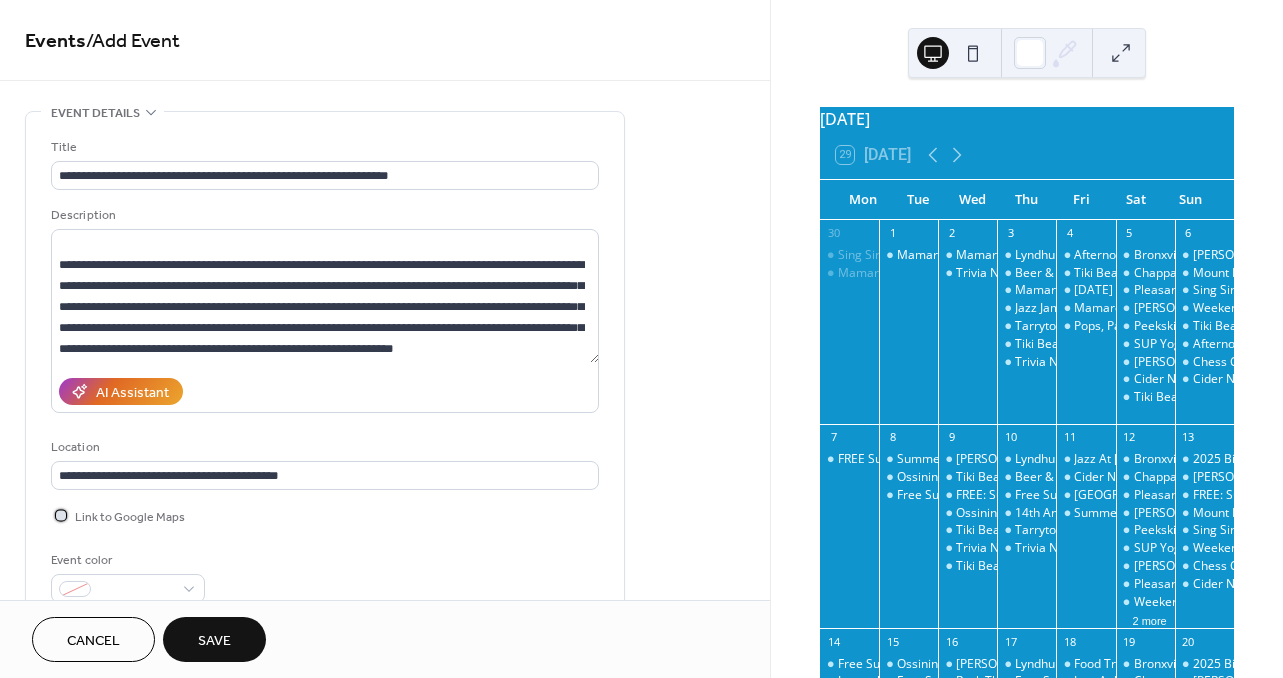 click at bounding box center (61, 515) 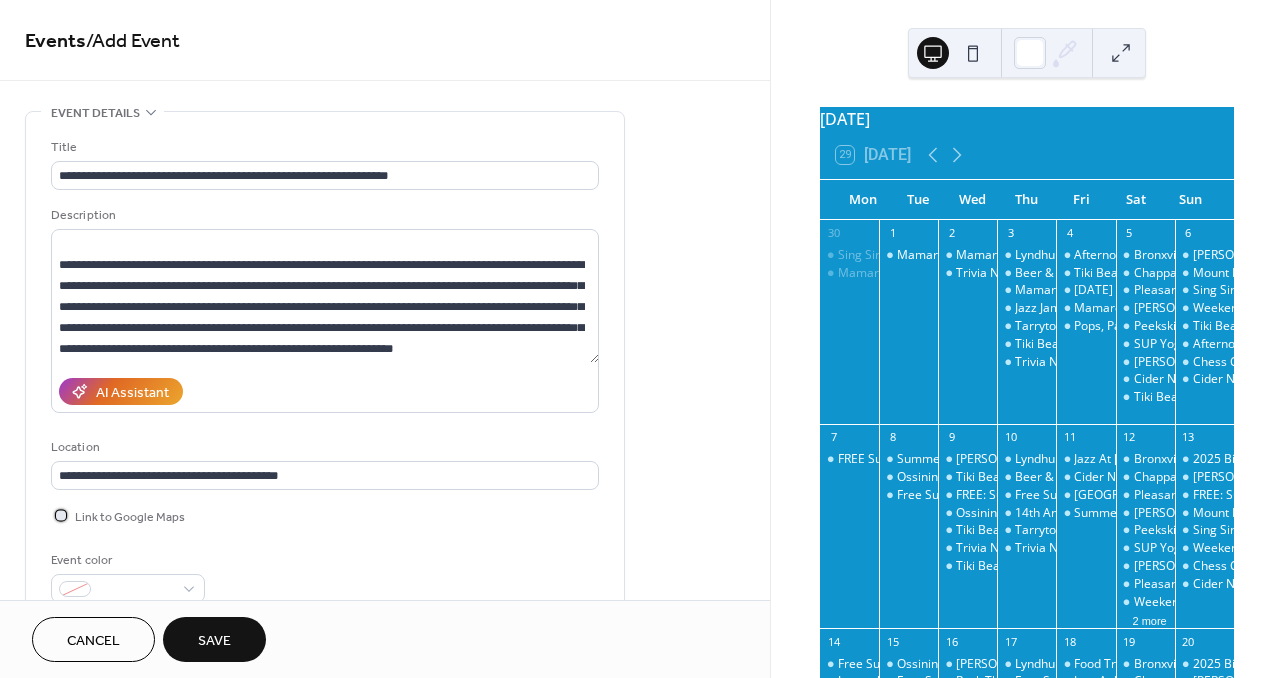 scroll, scrollTop: 0, scrollLeft: 0, axis: both 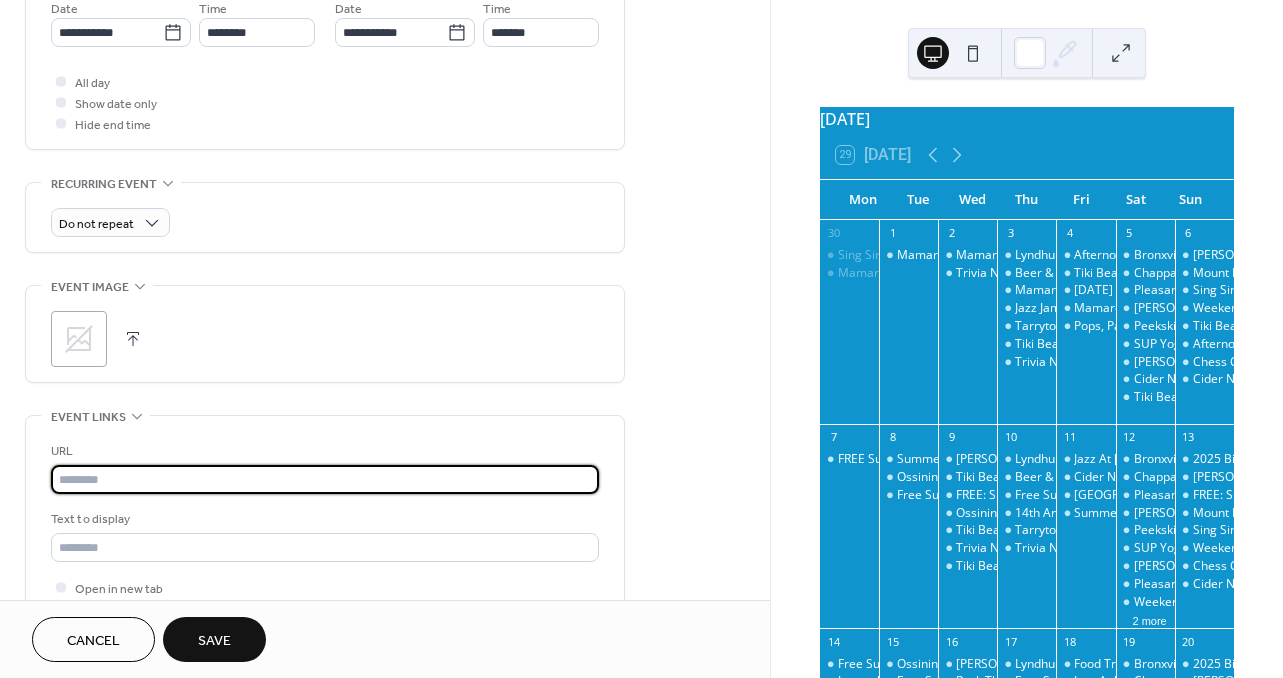 click at bounding box center (325, 479) 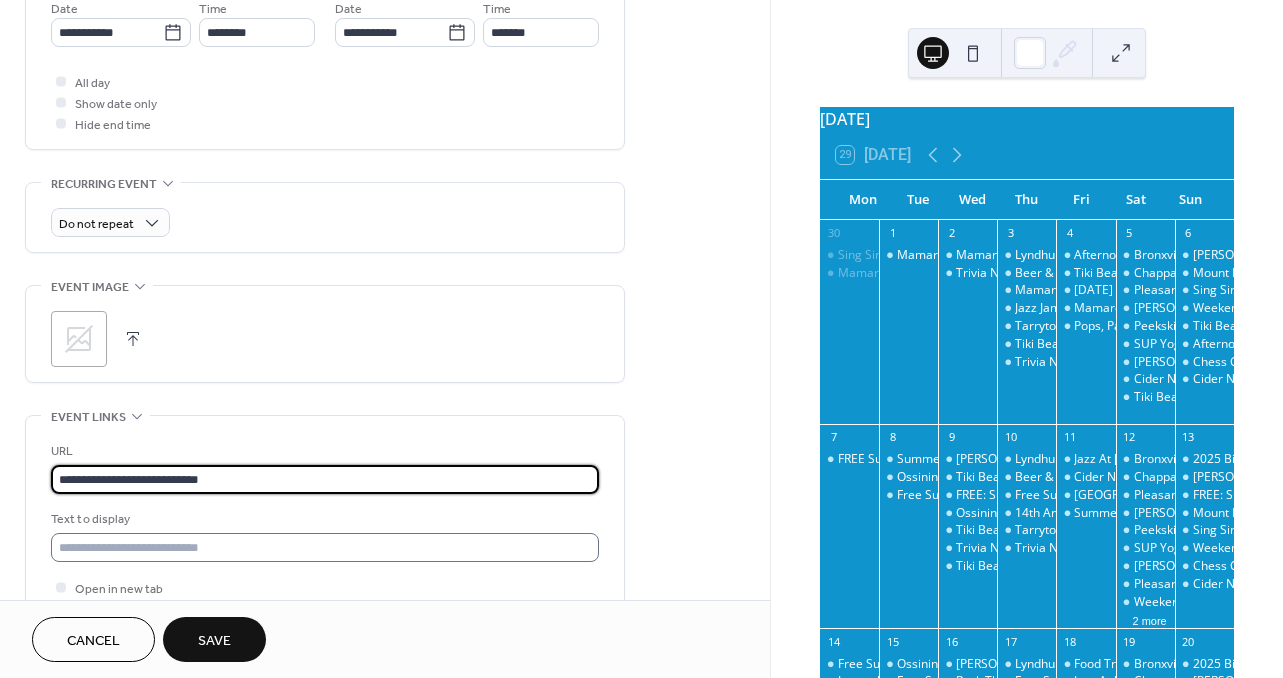 type on "**********" 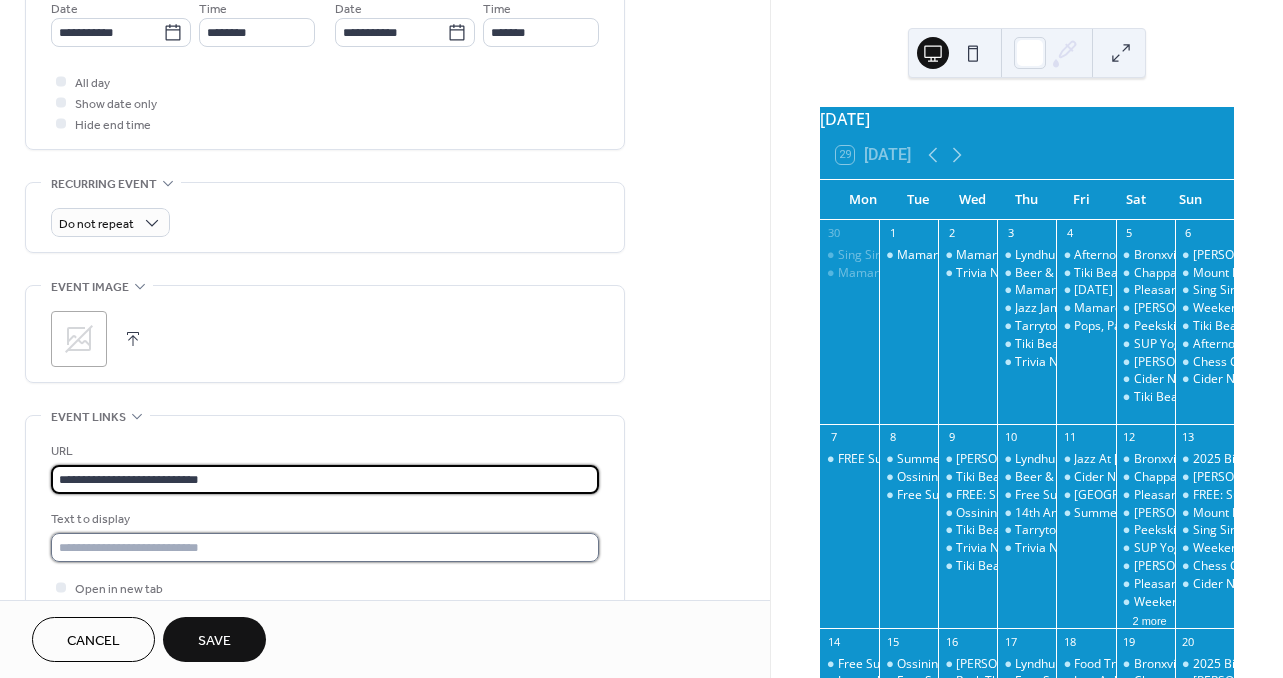 click at bounding box center [325, 547] 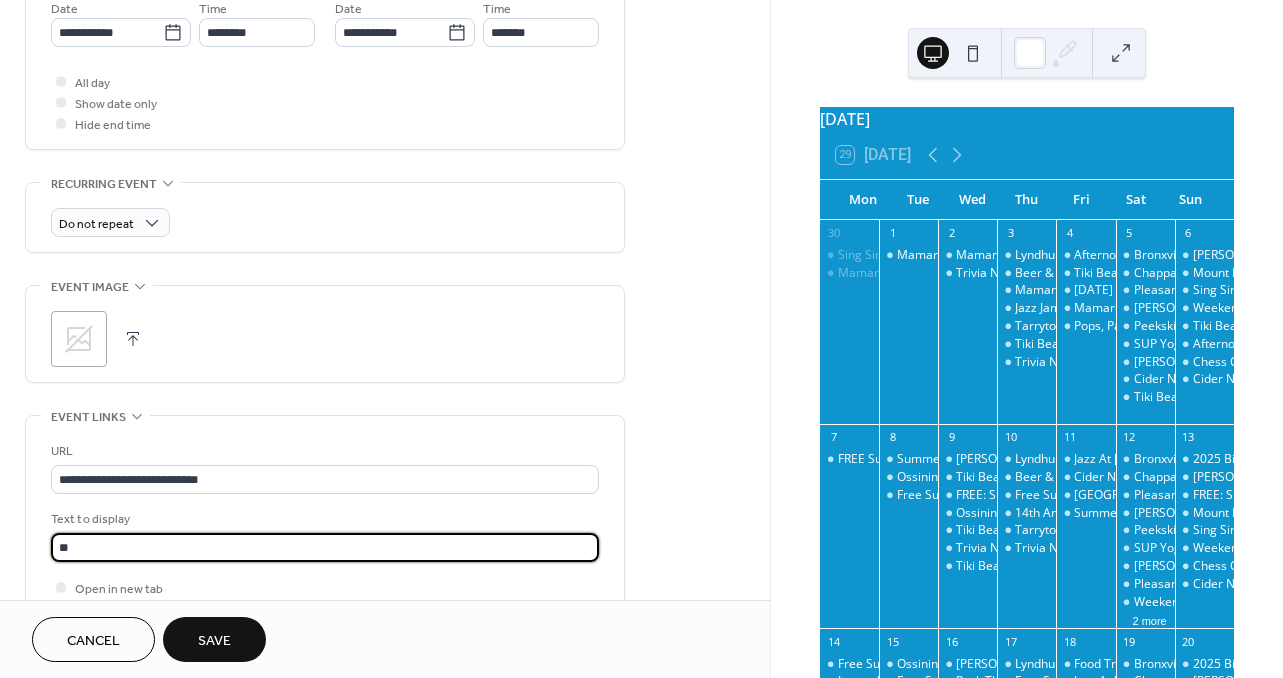 type on "*" 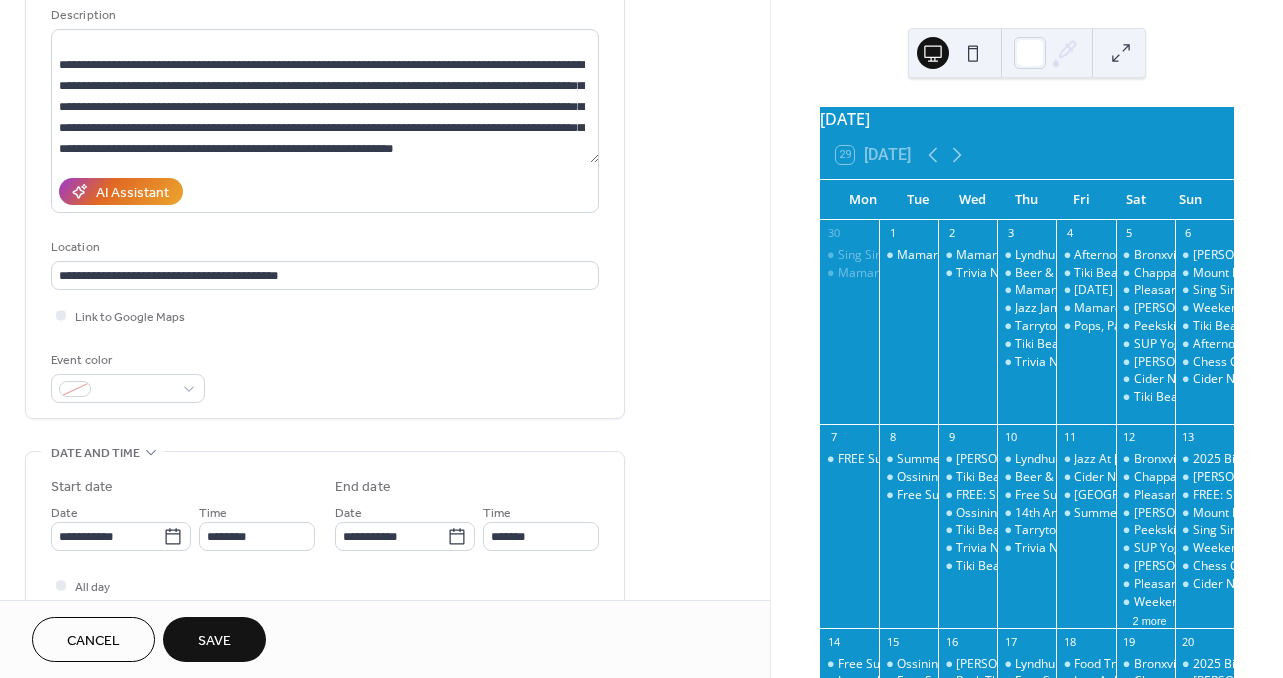 scroll, scrollTop: 202, scrollLeft: 0, axis: vertical 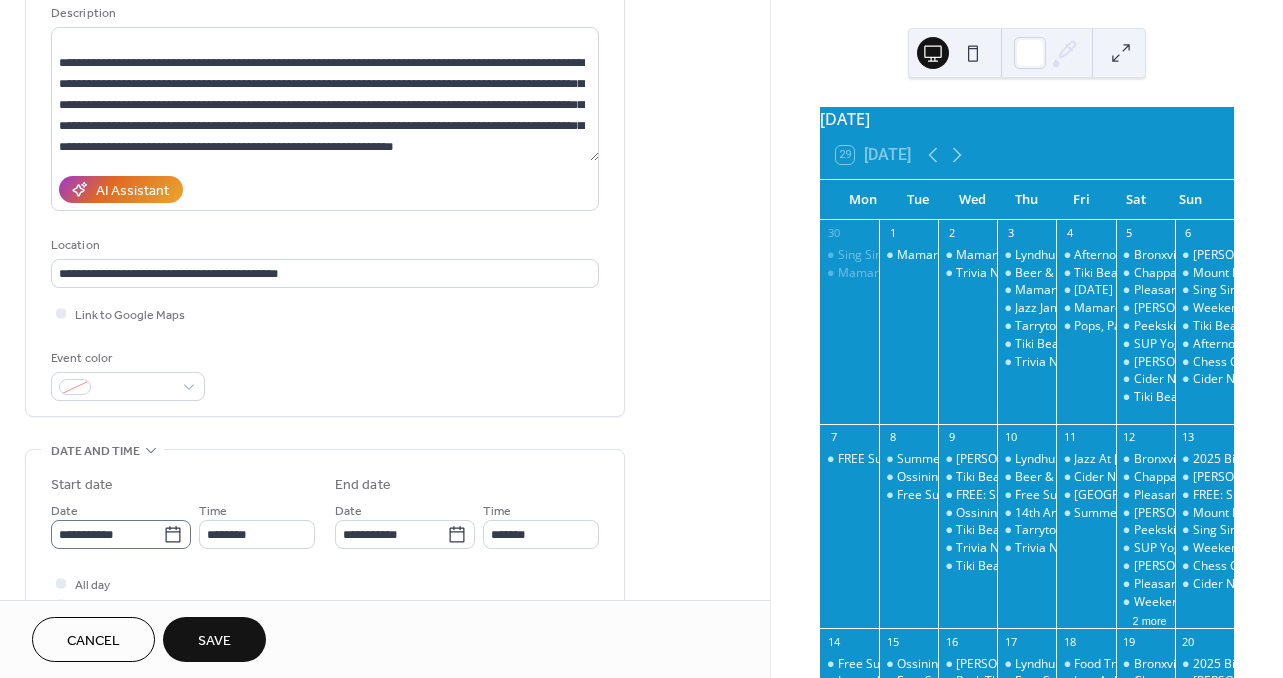type on "**********" 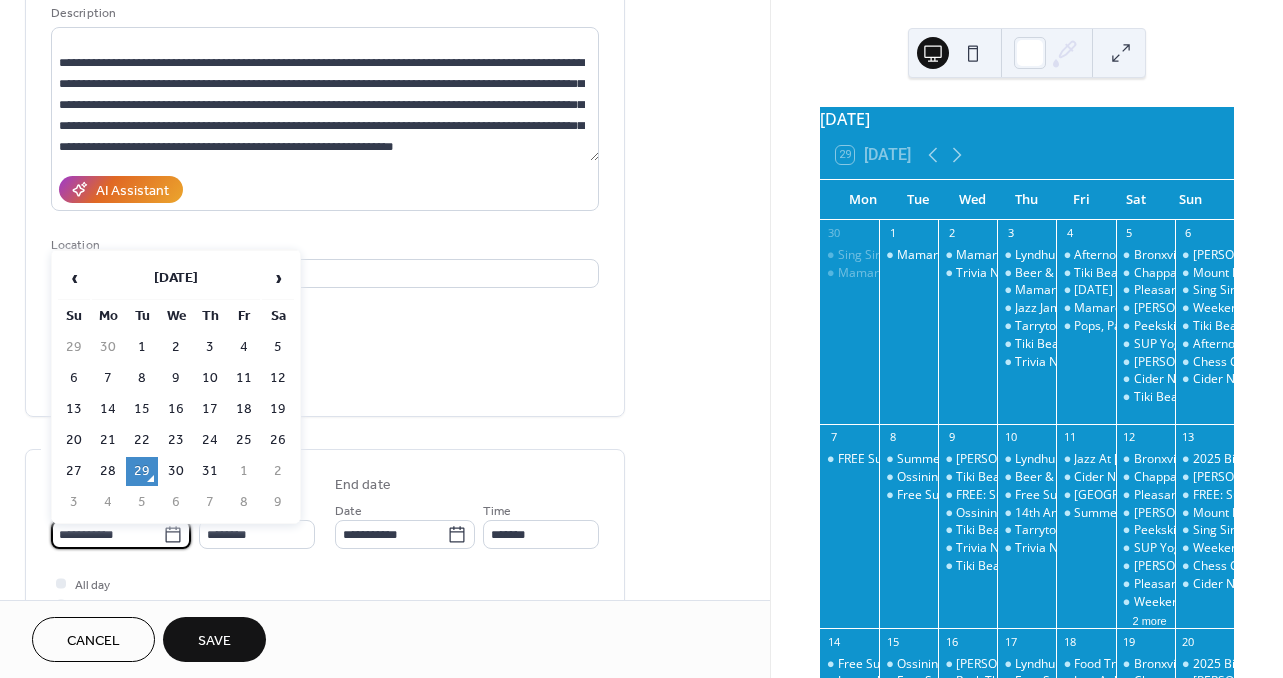 click on "**********" at bounding box center (107, 534) 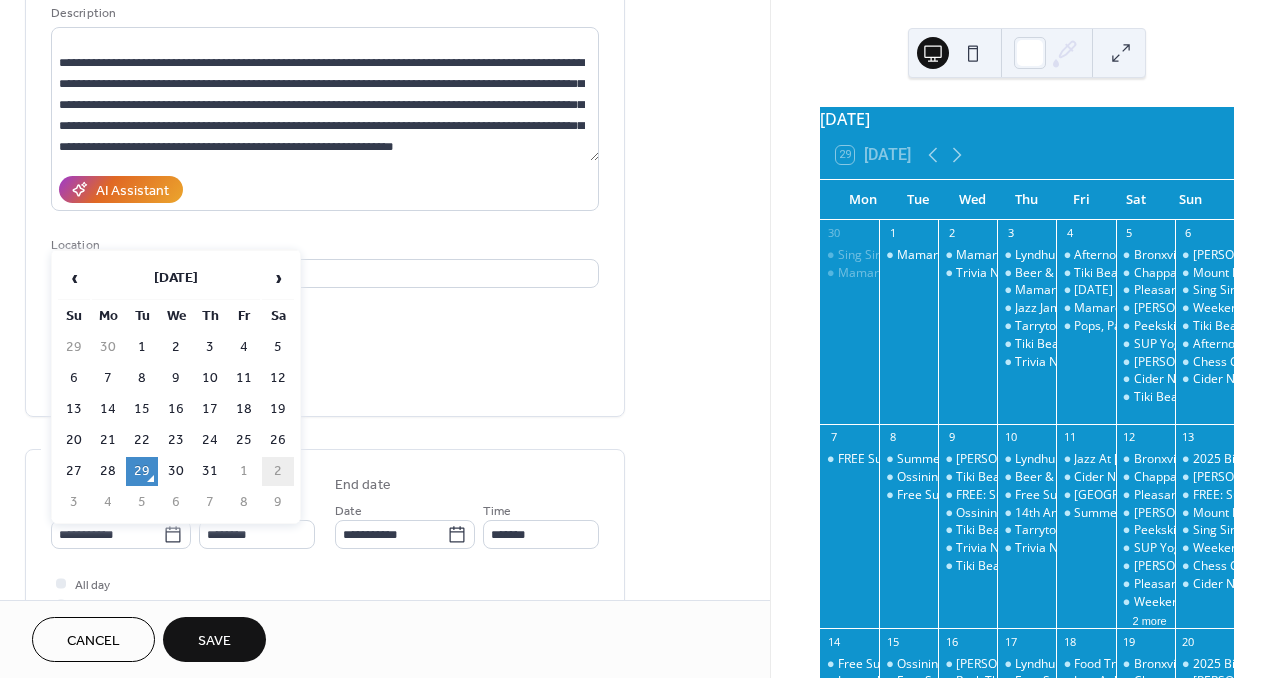 click on "2" at bounding box center [278, 471] 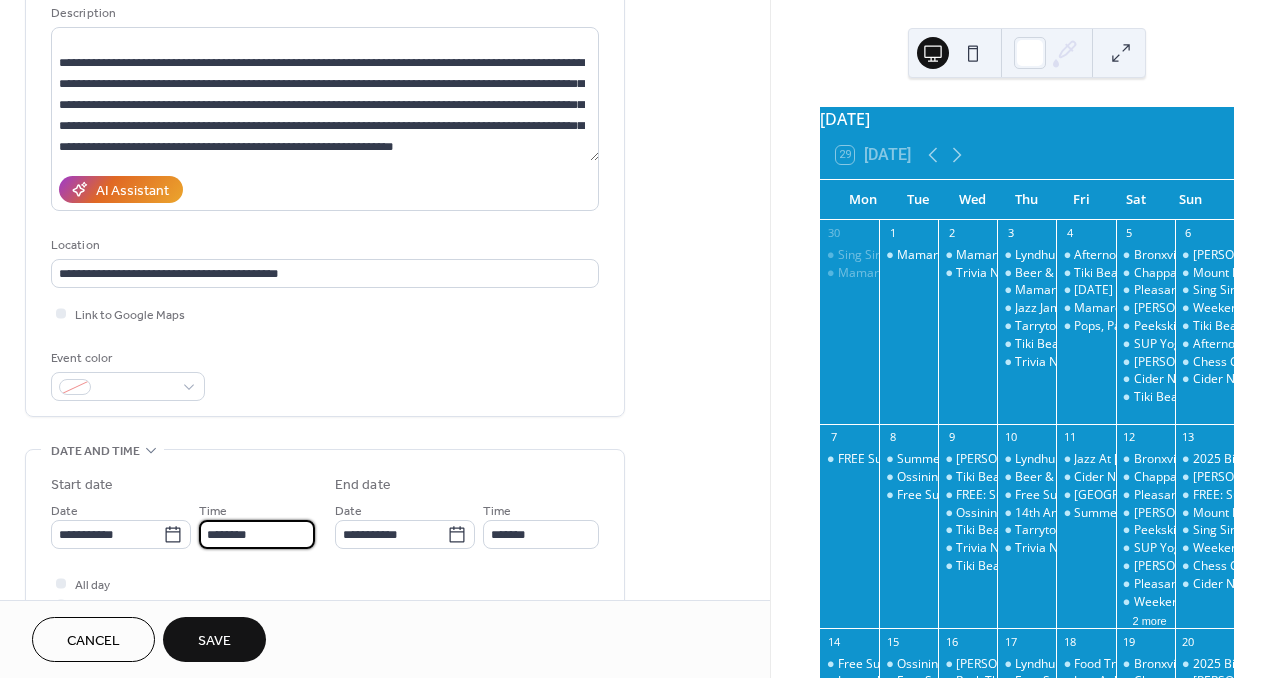 click on "********" at bounding box center [257, 534] 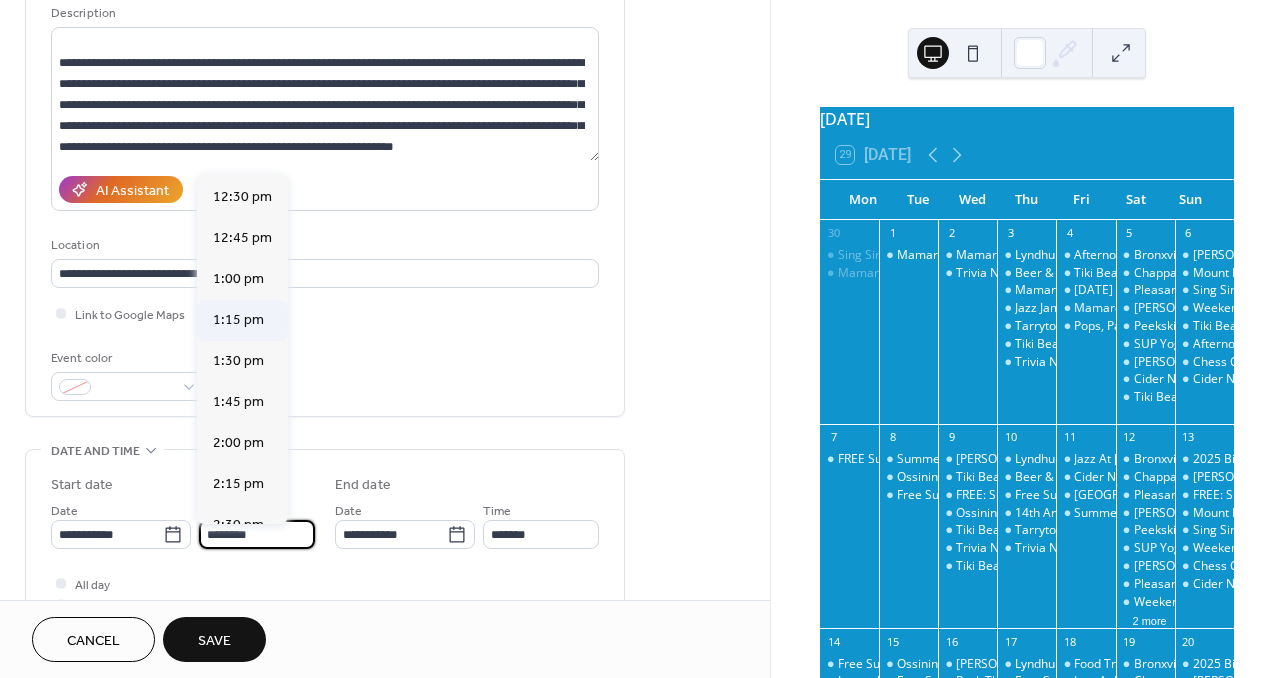 scroll, scrollTop: 2051, scrollLeft: 0, axis: vertical 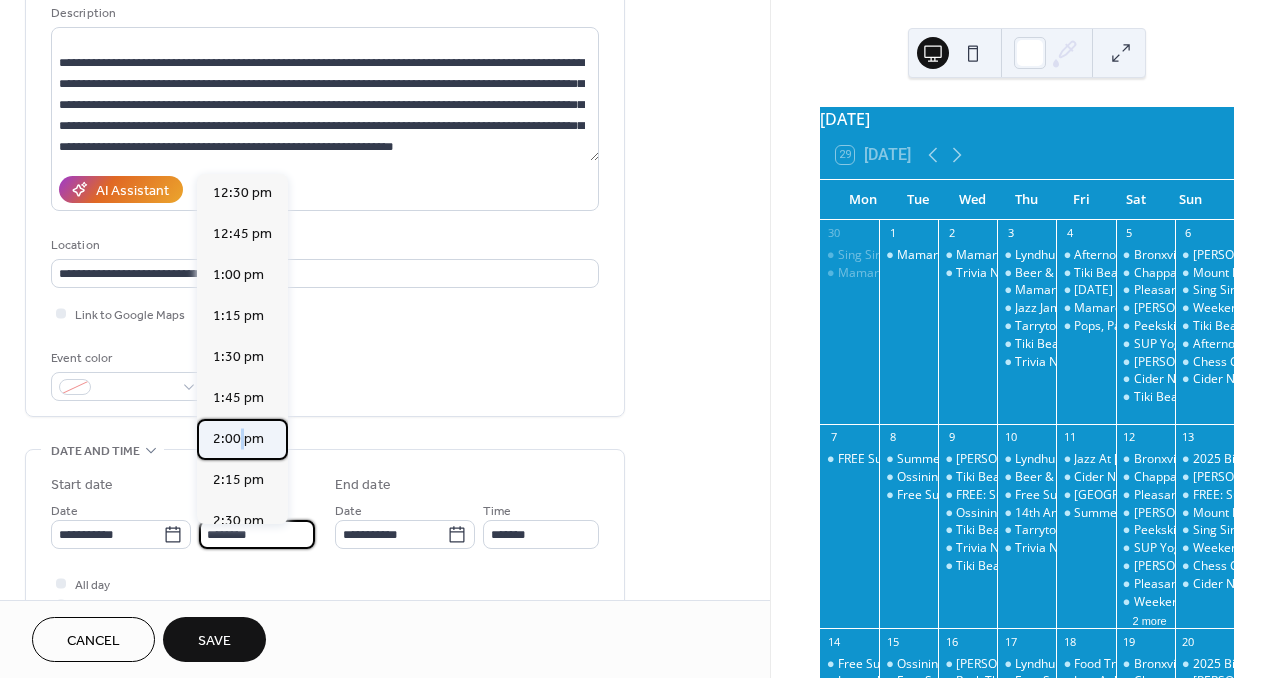 click on "2:00 pm" at bounding box center [238, 439] 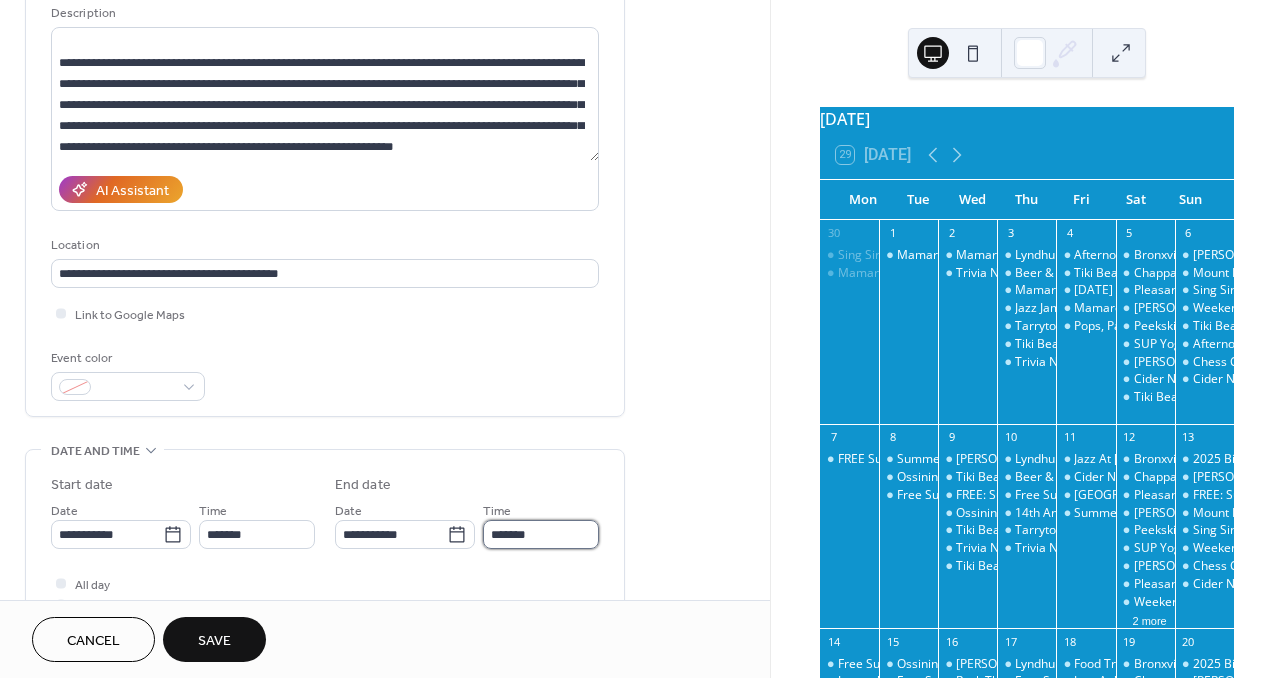click on "*******" at bounding box center (541, 534) 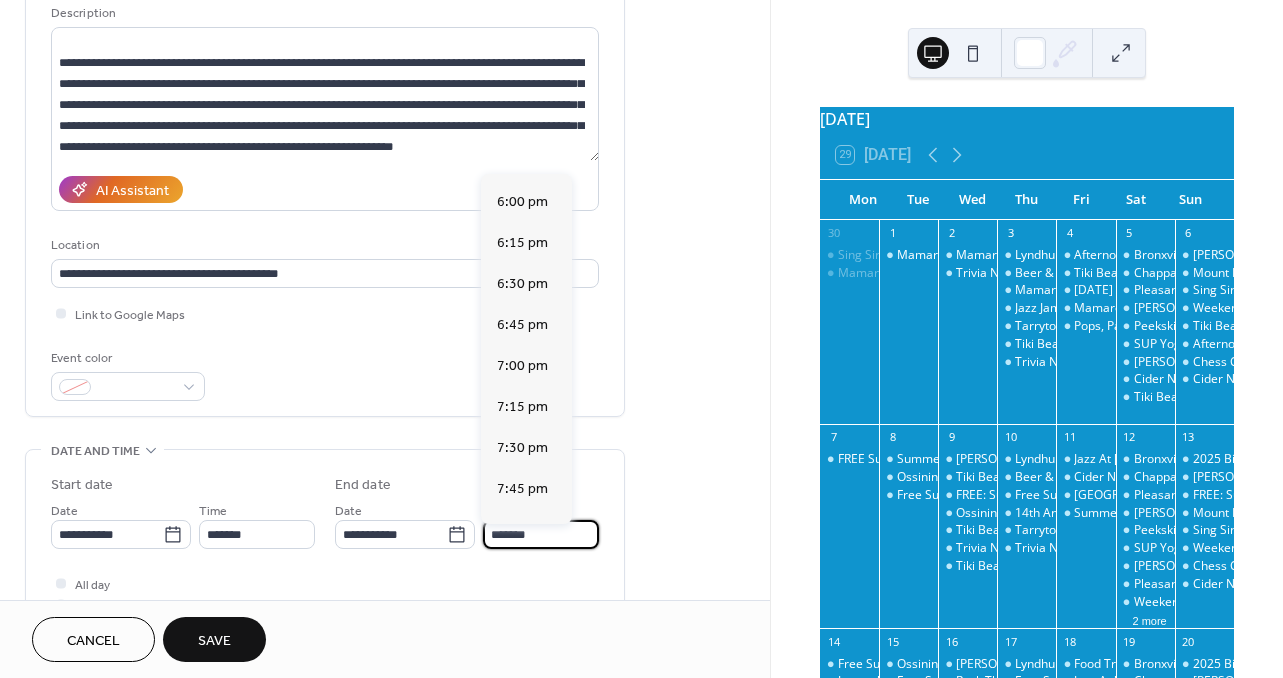 scroll, scrollTop: 609, scrollLeft: 0, axis: vertical 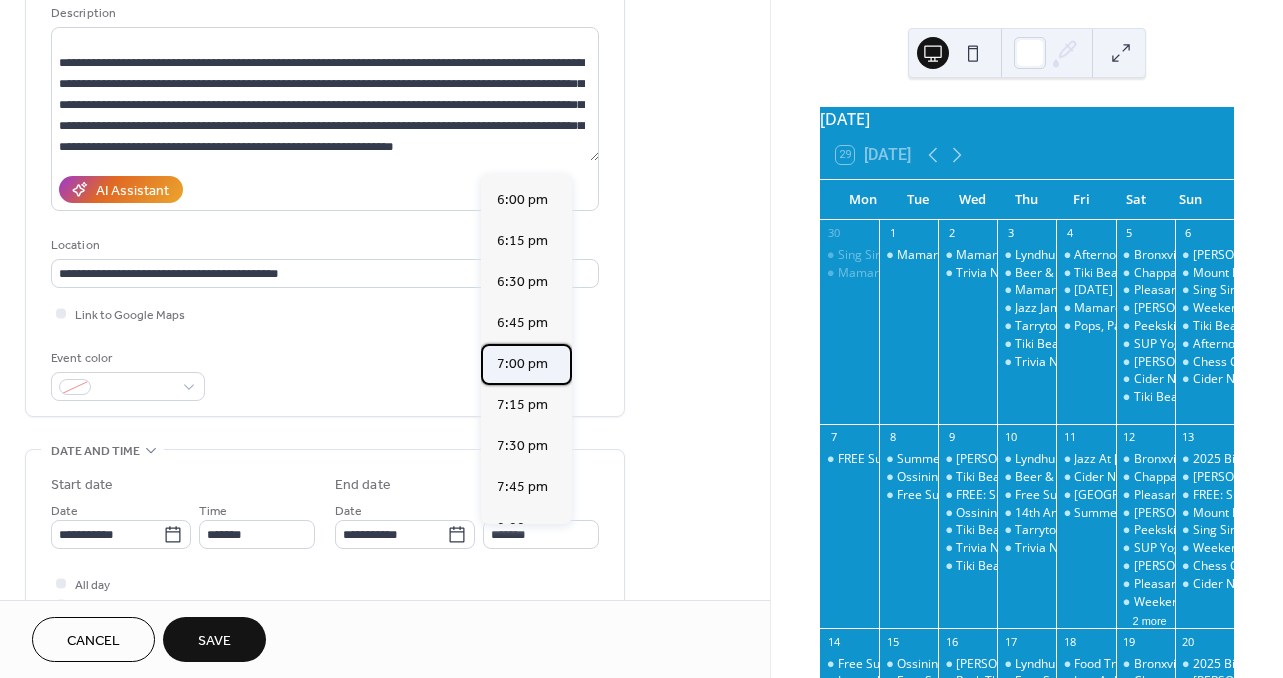 click on "7:00 pm" at bounding box center [526, 364] 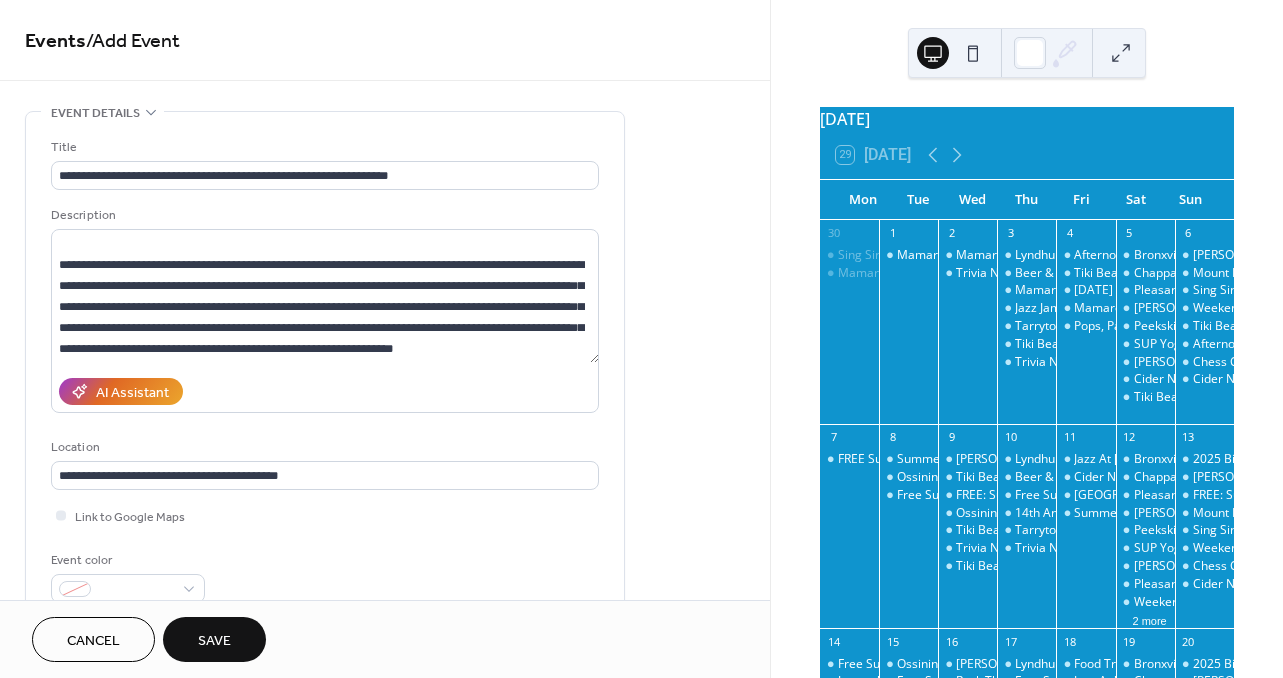 scroll, scrollTop: 0, scrollLeft: 0, axis: both 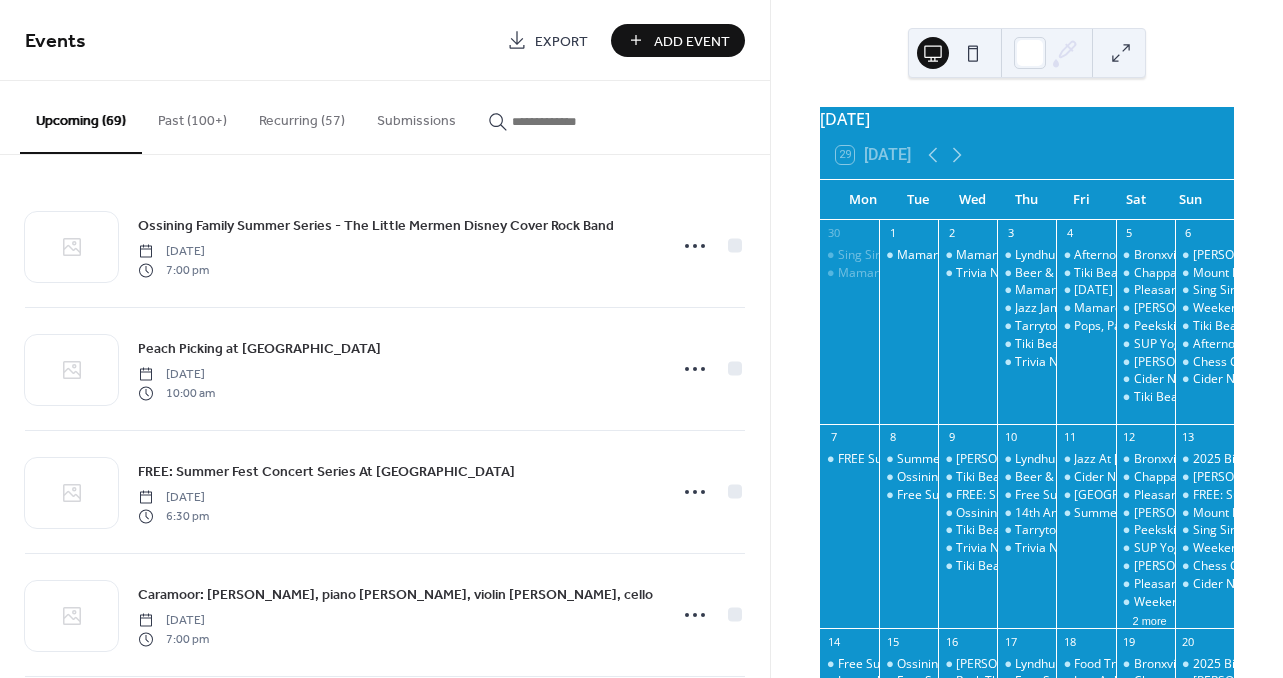 click at bounding box center [572, 121] 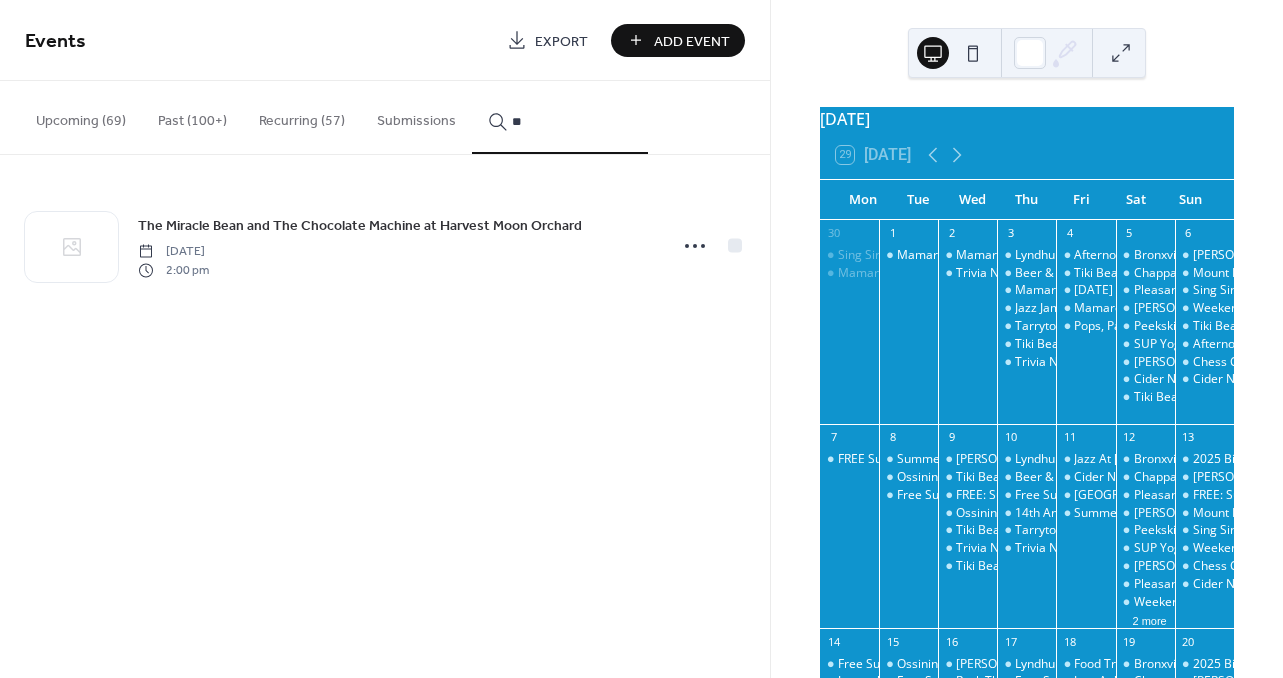 type on "*" 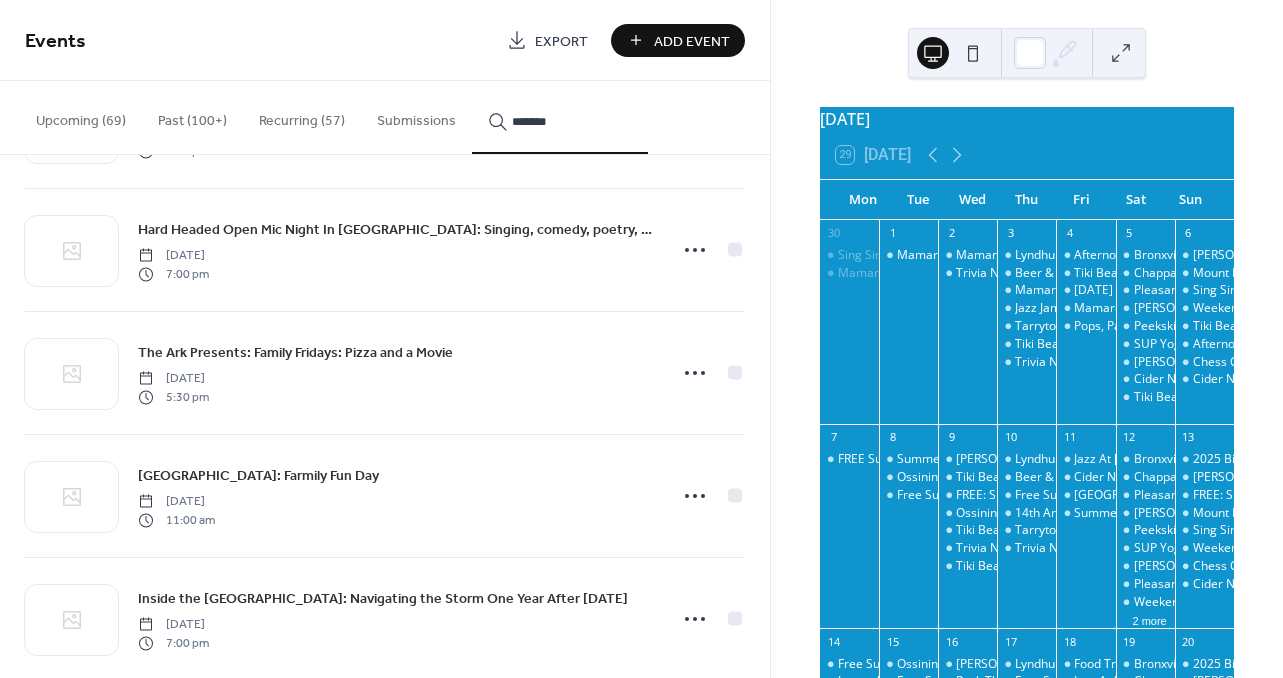 scroll, scrollTop: 1142, scrollLeft: 0, axis: vertical 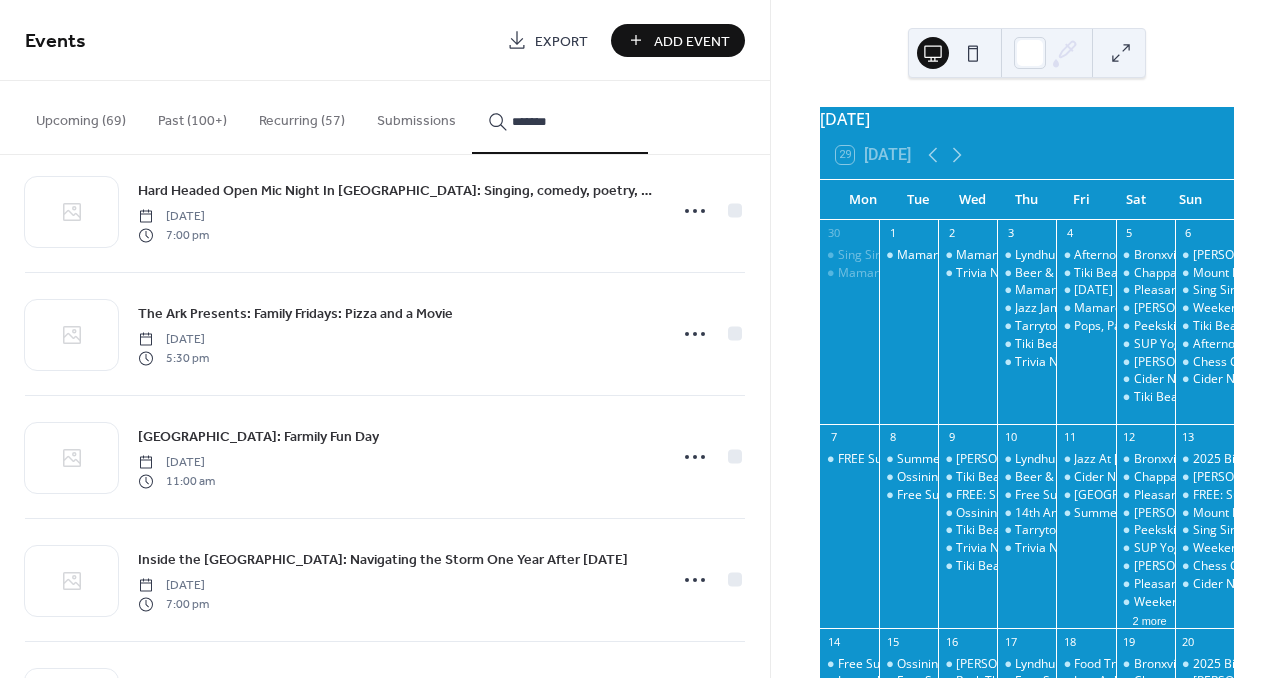 click on "*******" at bounding box center [572, 121] 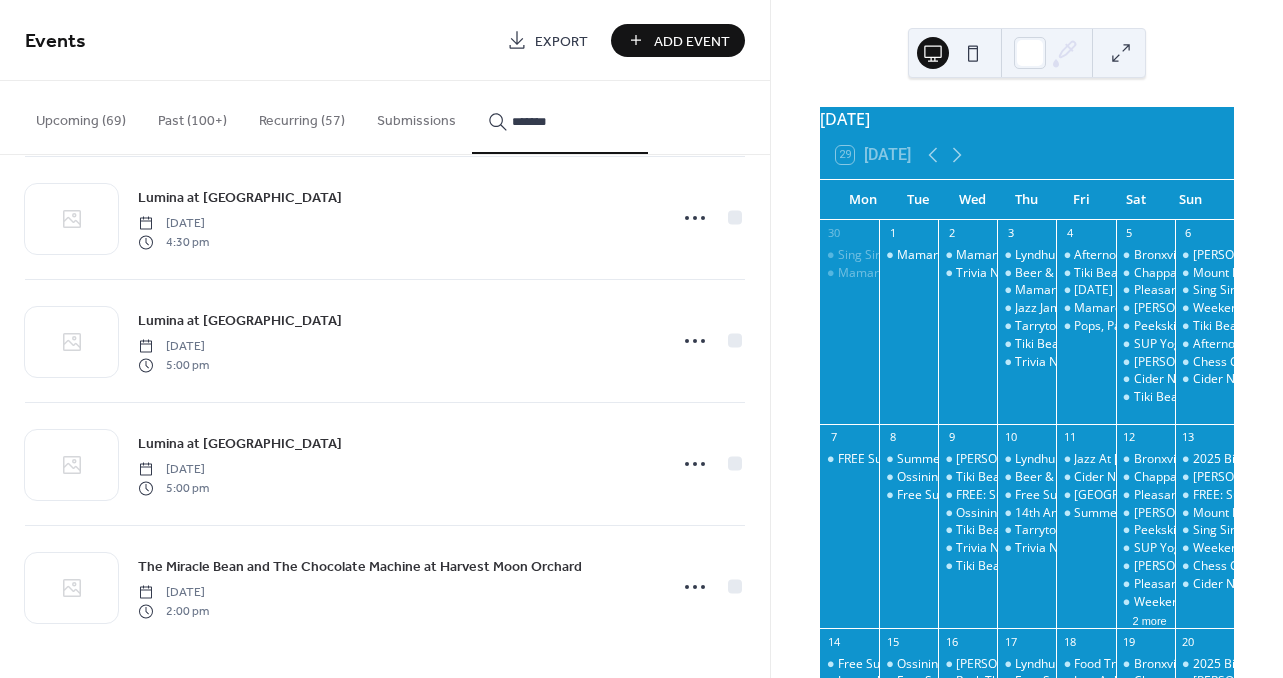scroll, scrollTop: 3351, scrollLeft: 0, axis: vertical 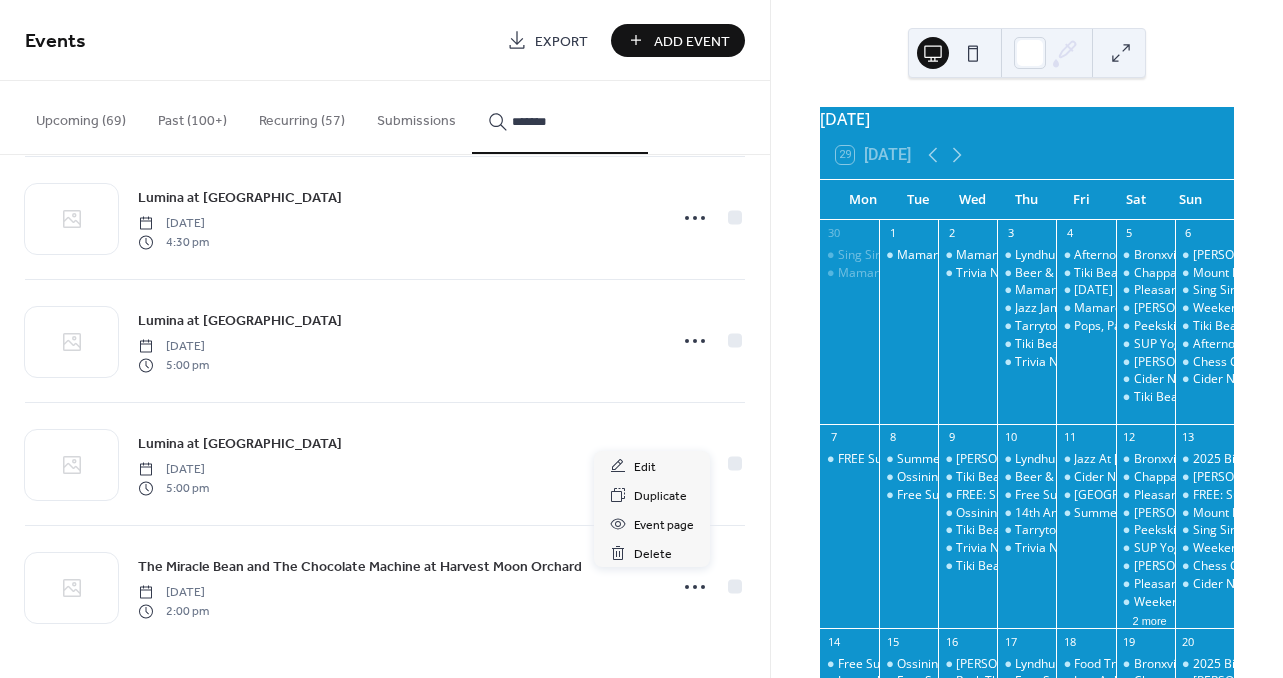 click 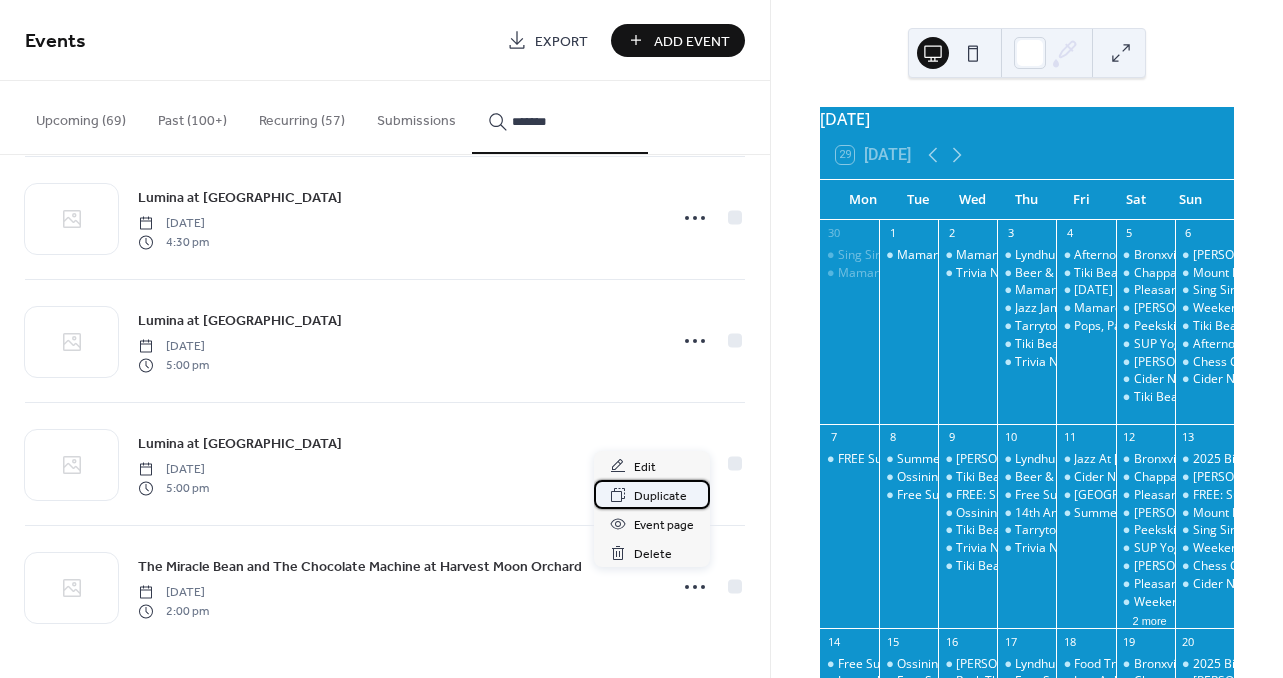 click on "Duplicate" at bounding box center [660, 496] 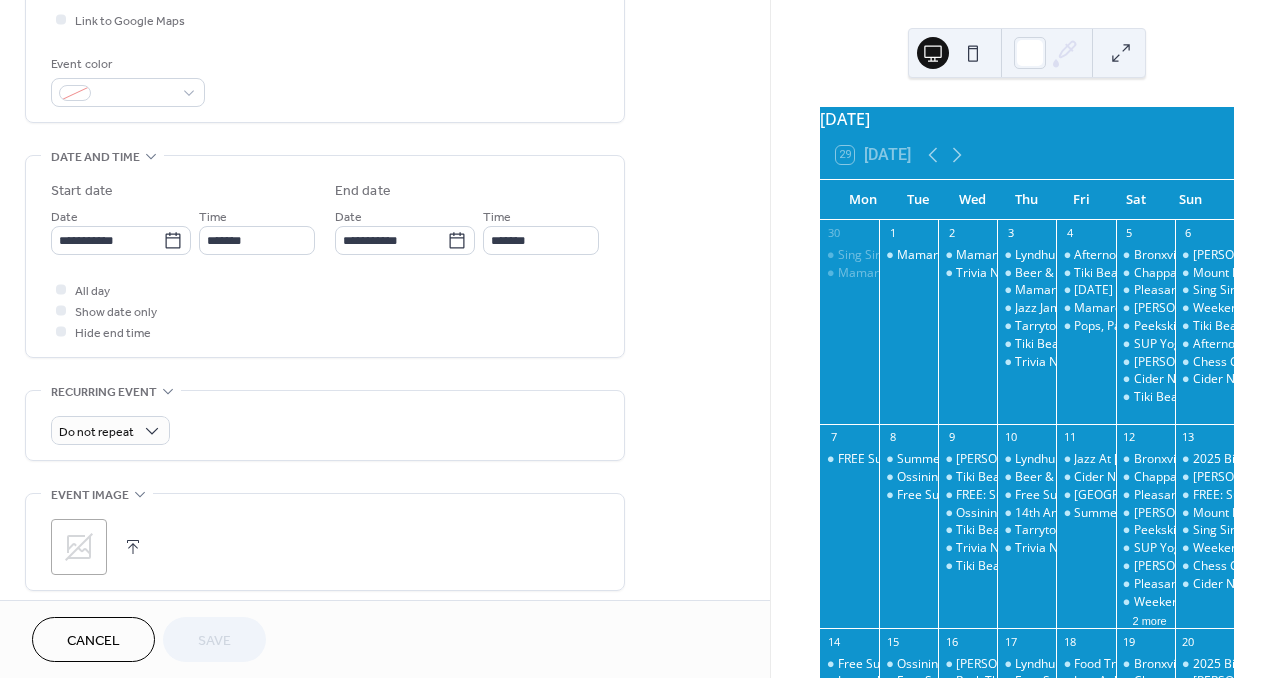 scroll, scrollTop: 558, scrollLeft: 0, axis: vertical 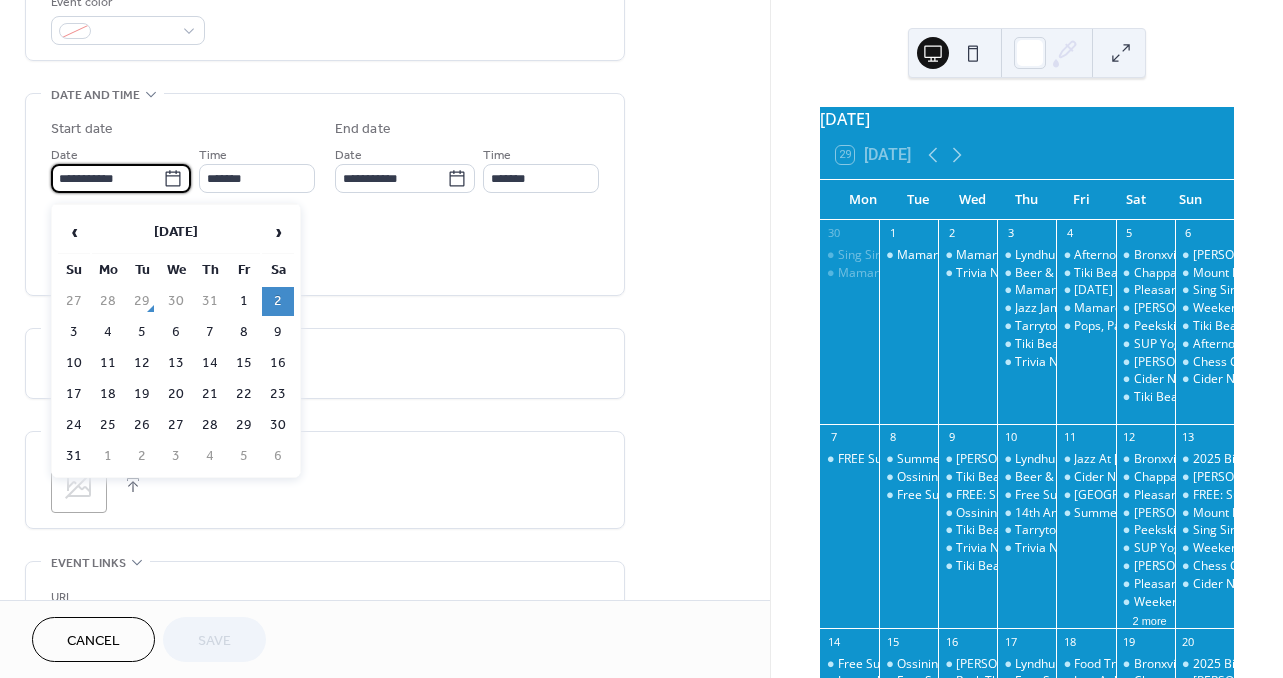 click on "**********" at bounding box center [107, 178] 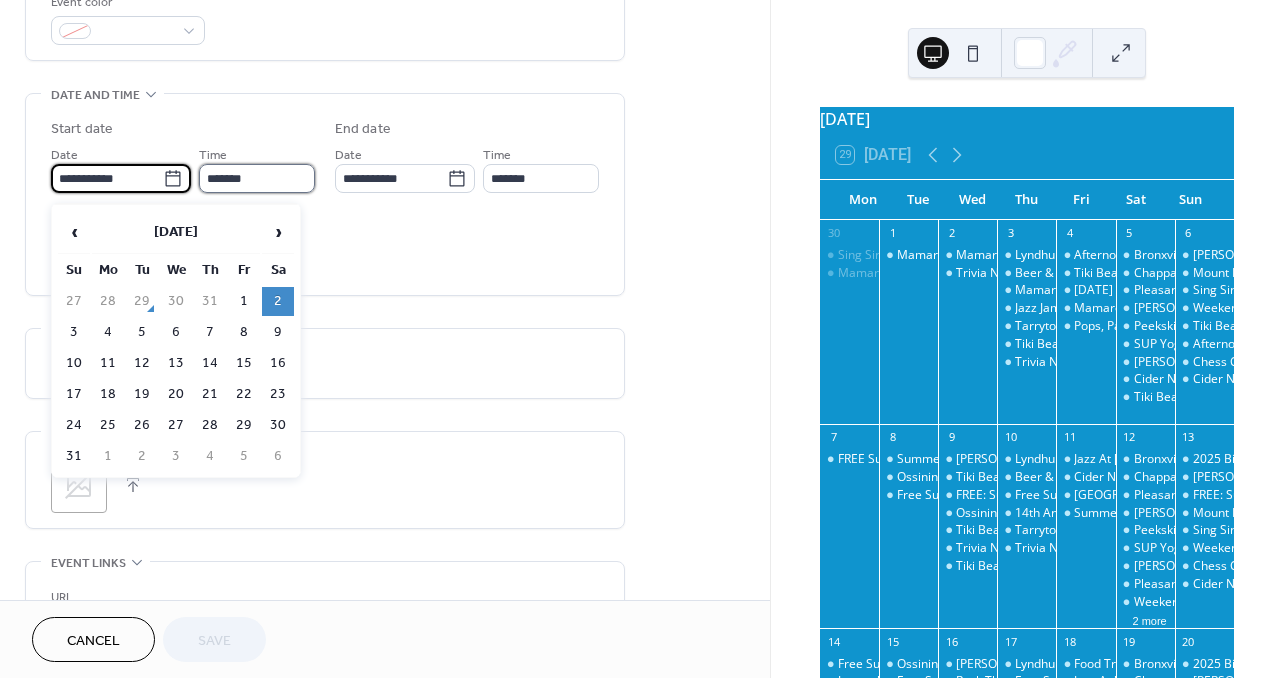 click on "*******" at bounding box center [257, 178] 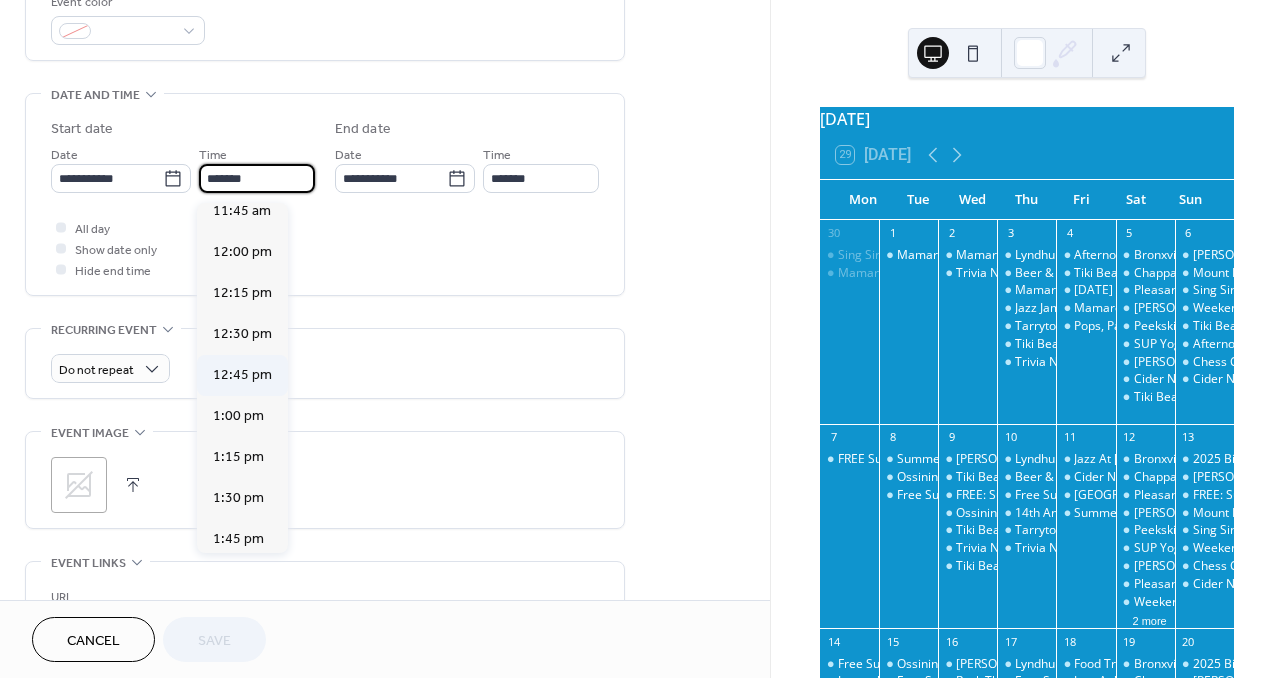scroll, scrollTop: 1939, scrollLeft: 0, axis: vertical 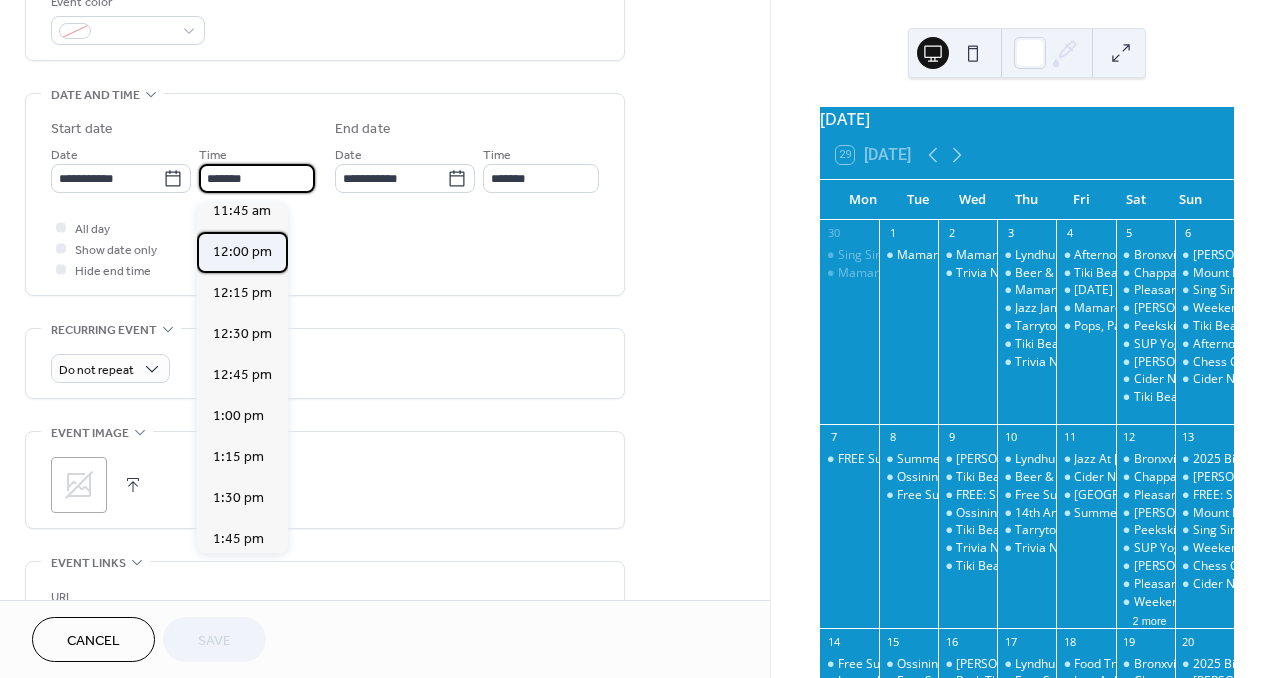 click on "12:00 pm" at bounding box center (242, 252) 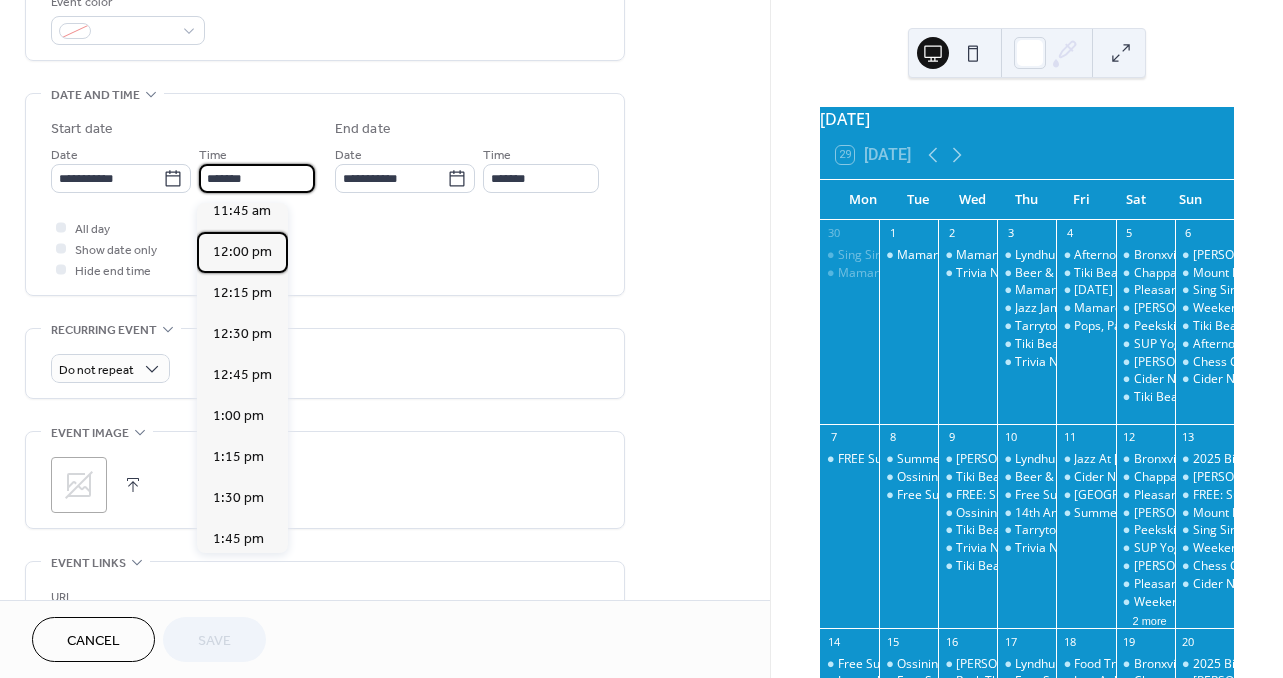 type on "********" 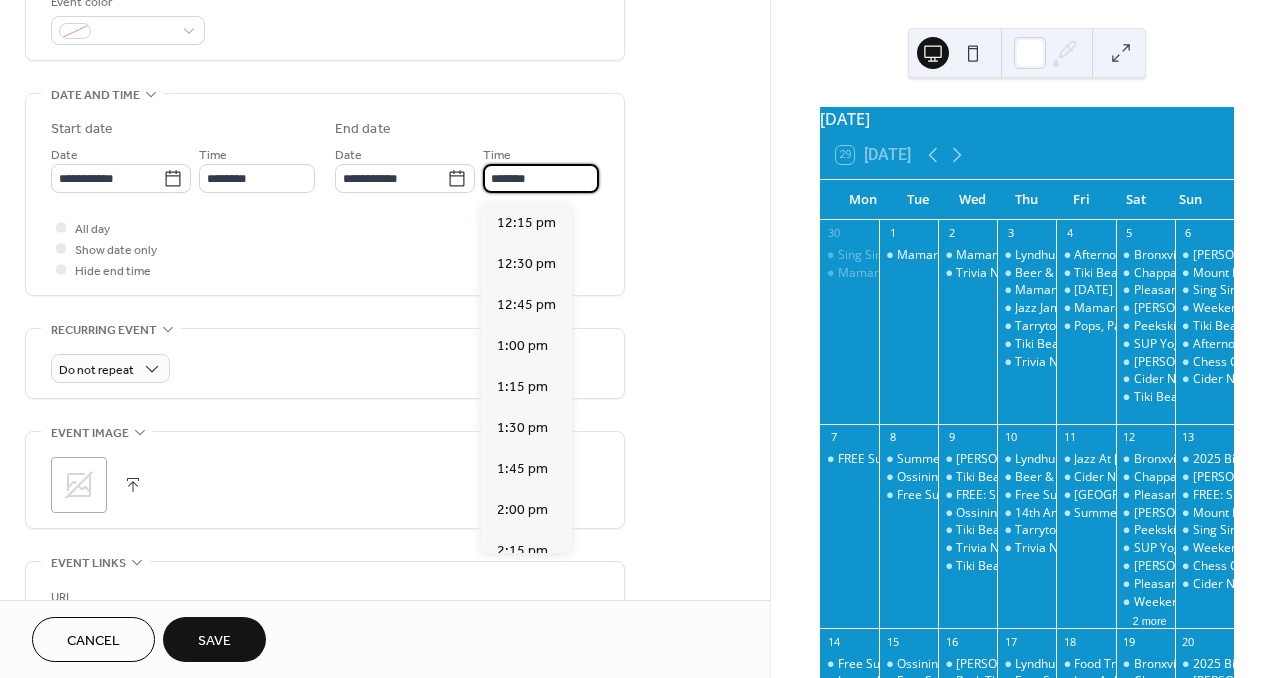 click on "*******" at bounding box center (541, 178) 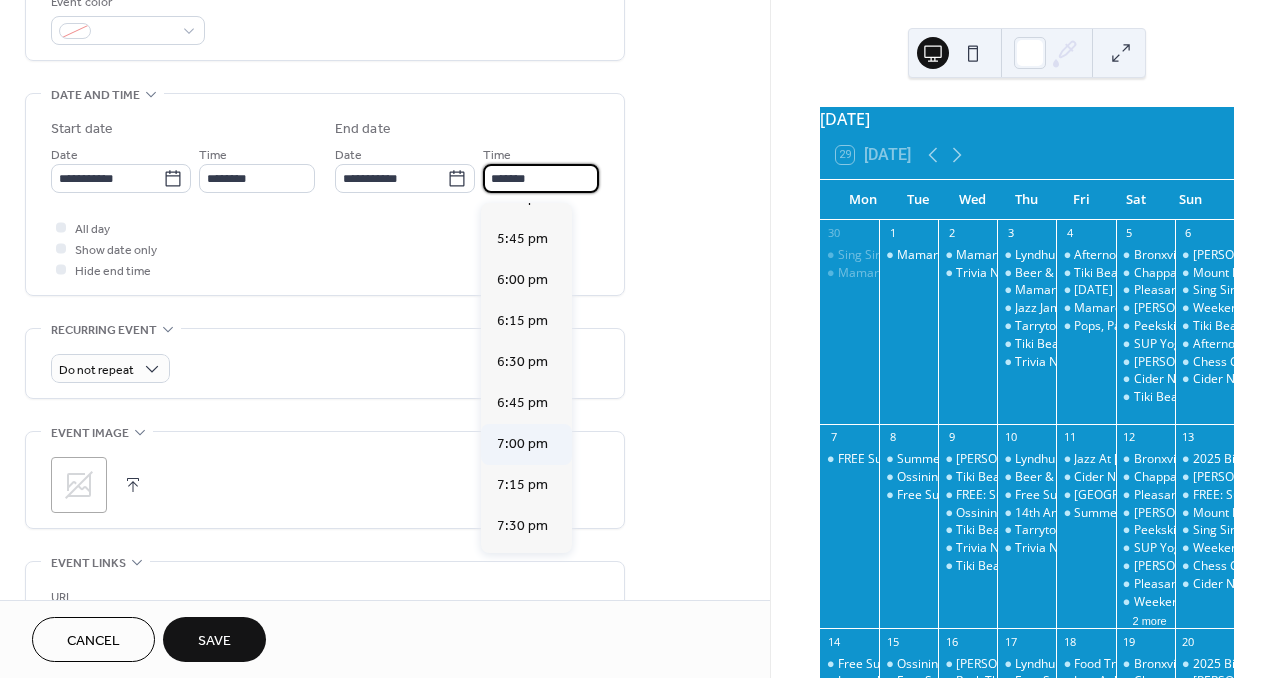 scroll, scrollTop: 887, scrollLeft: 0, axis: vertical 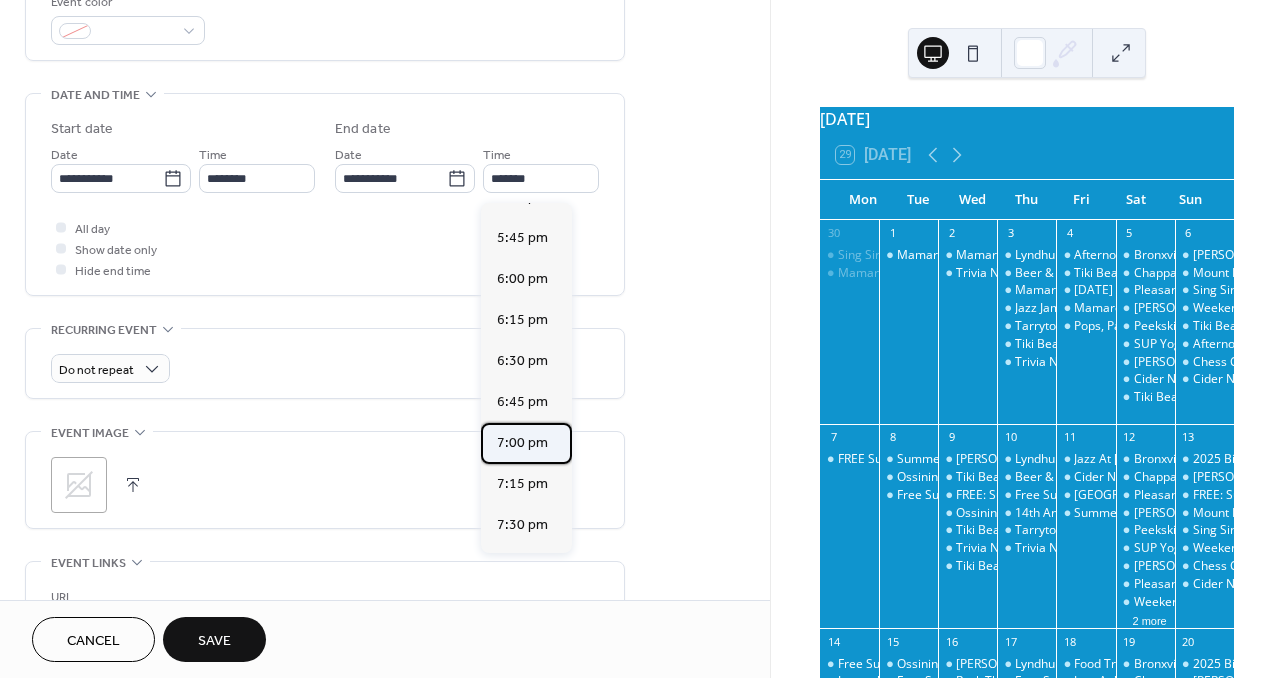 click on "7:00 pm" at bounding box center [522, 443] 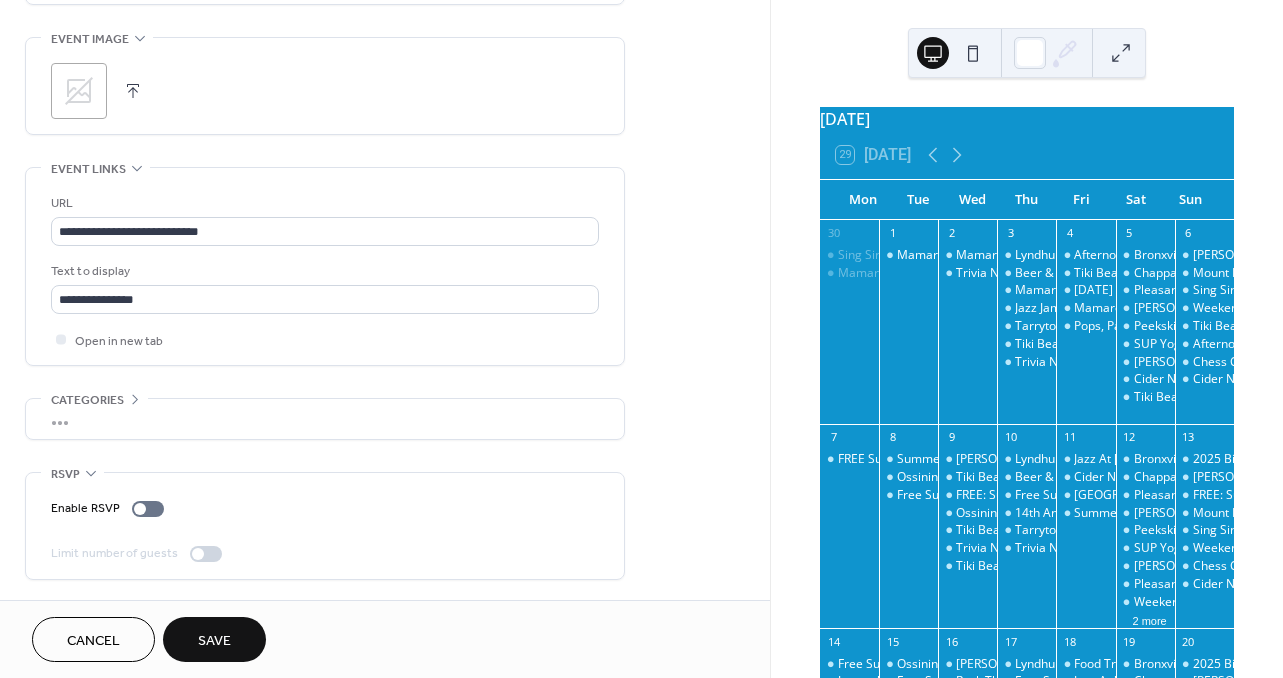 scroll, scrollTop: 962, scrollLeft: 0, axis: vertical 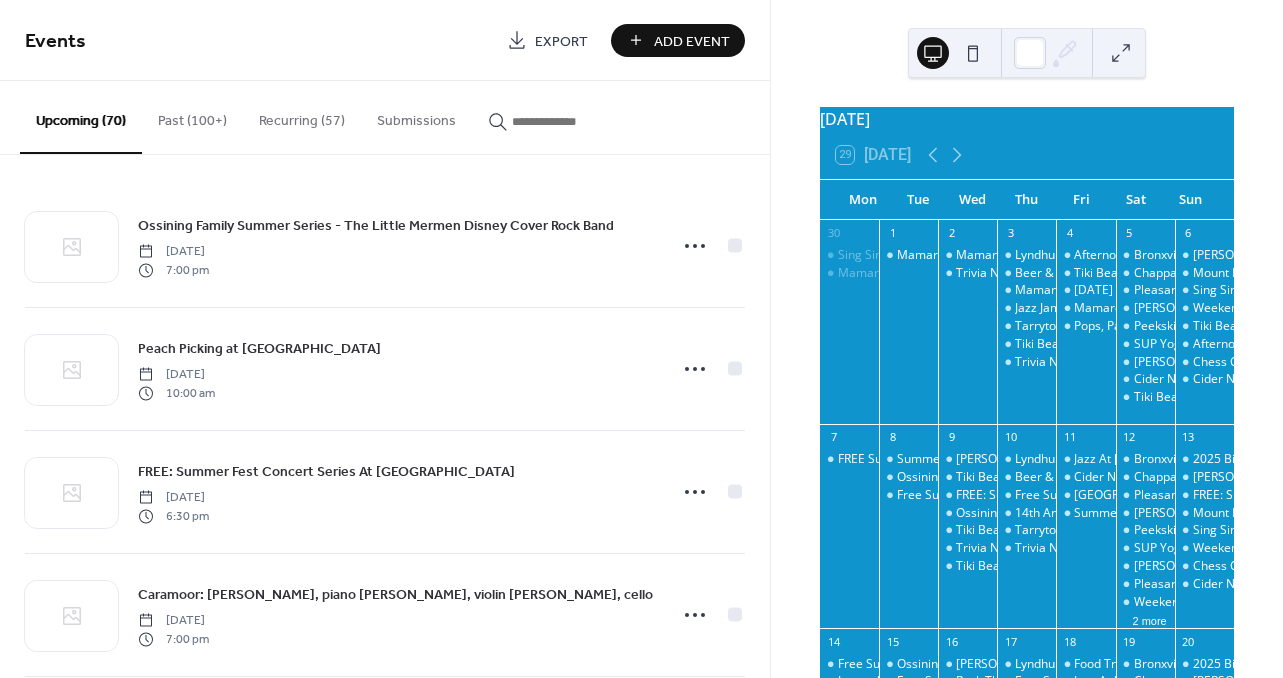 click at bounding box center [572, 121] 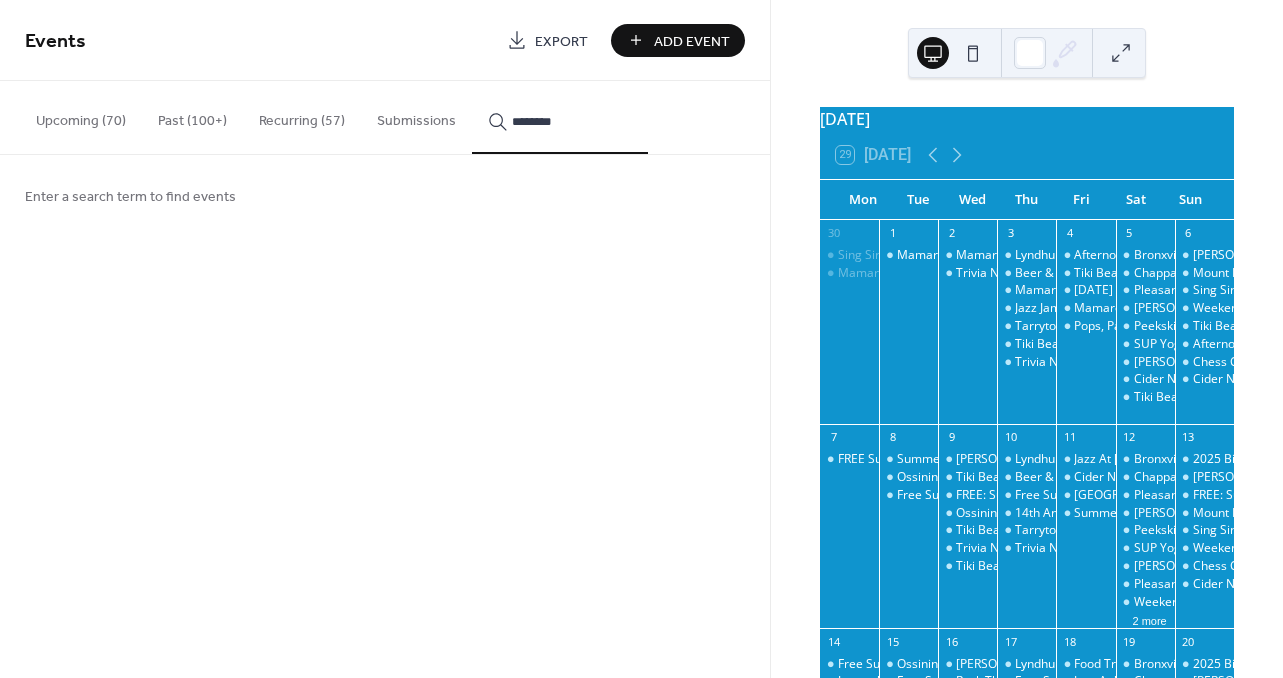 click on "*******" at bounding box center (560, 117) 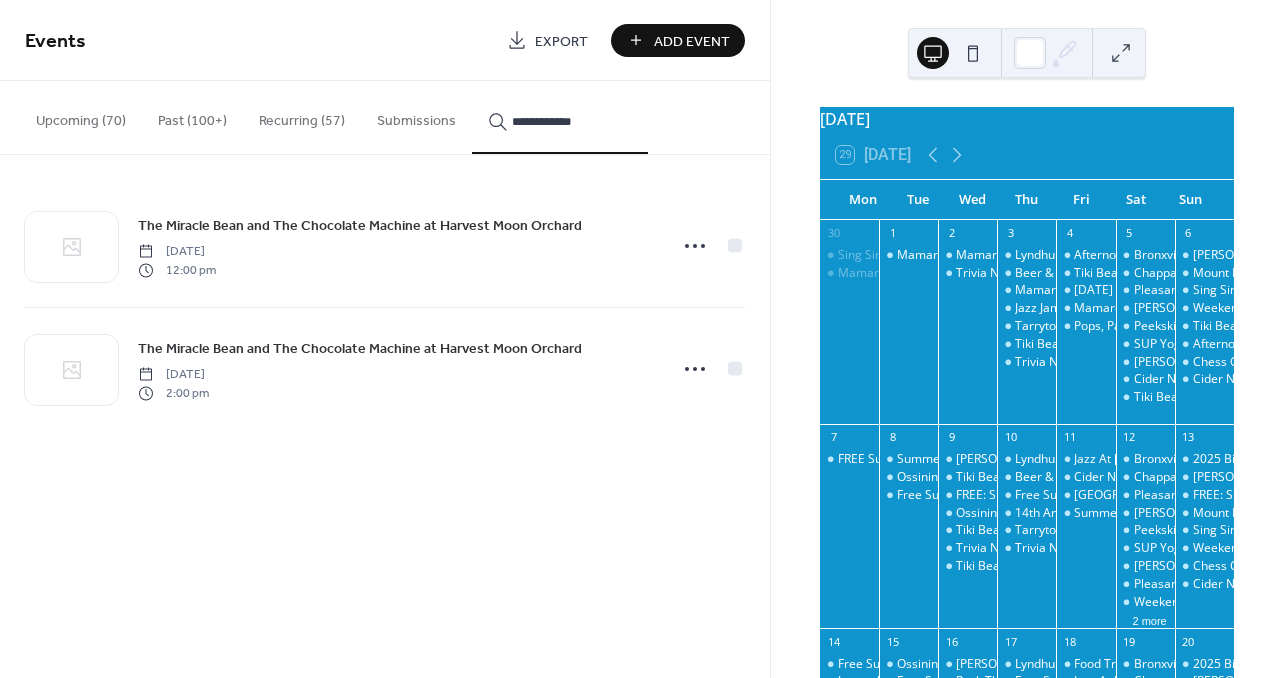 type on "**********" 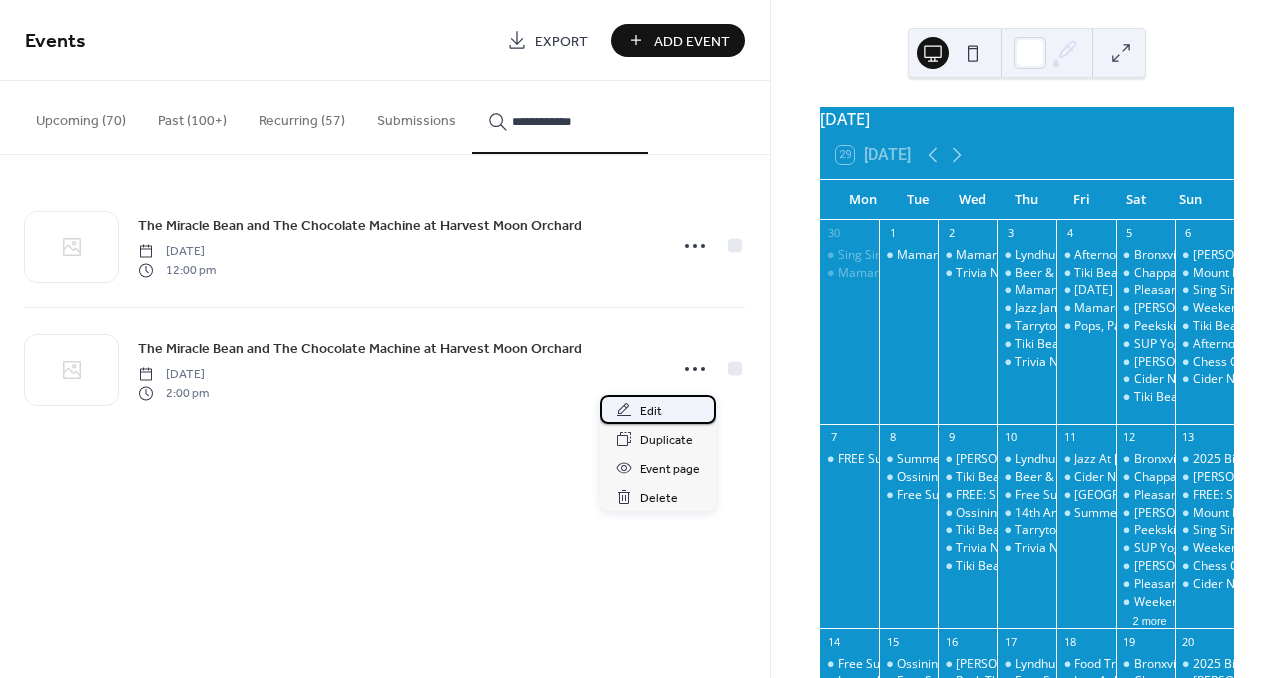 click on "Edit" at bounding box center [651, 411] 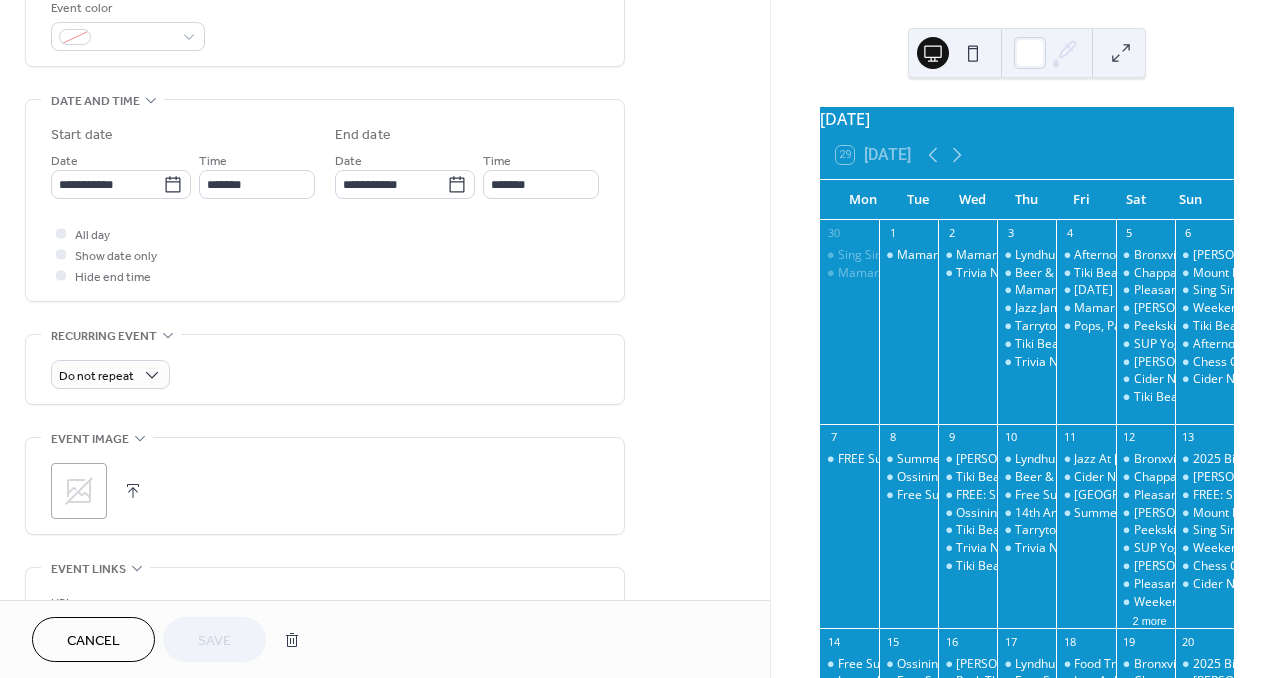 scroll, scrollTop: 511, scrollLeft: 0, axis: vertical 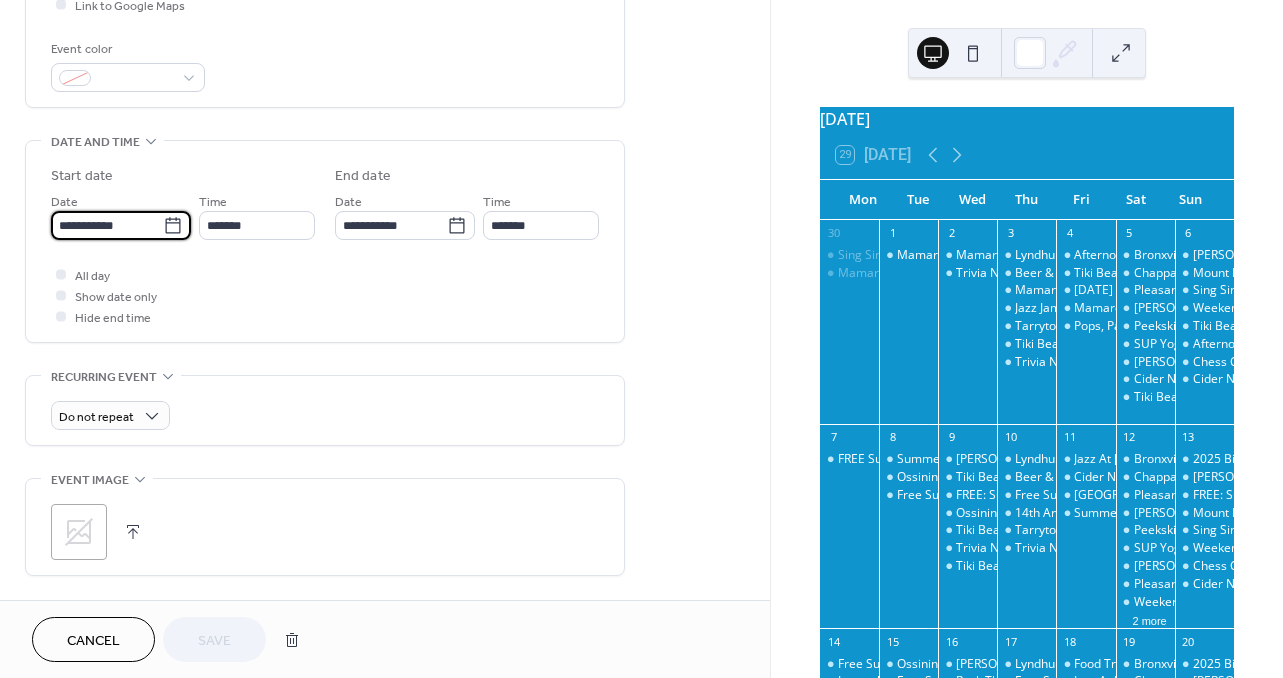 click on "**********" at bounding box center [107, 225] 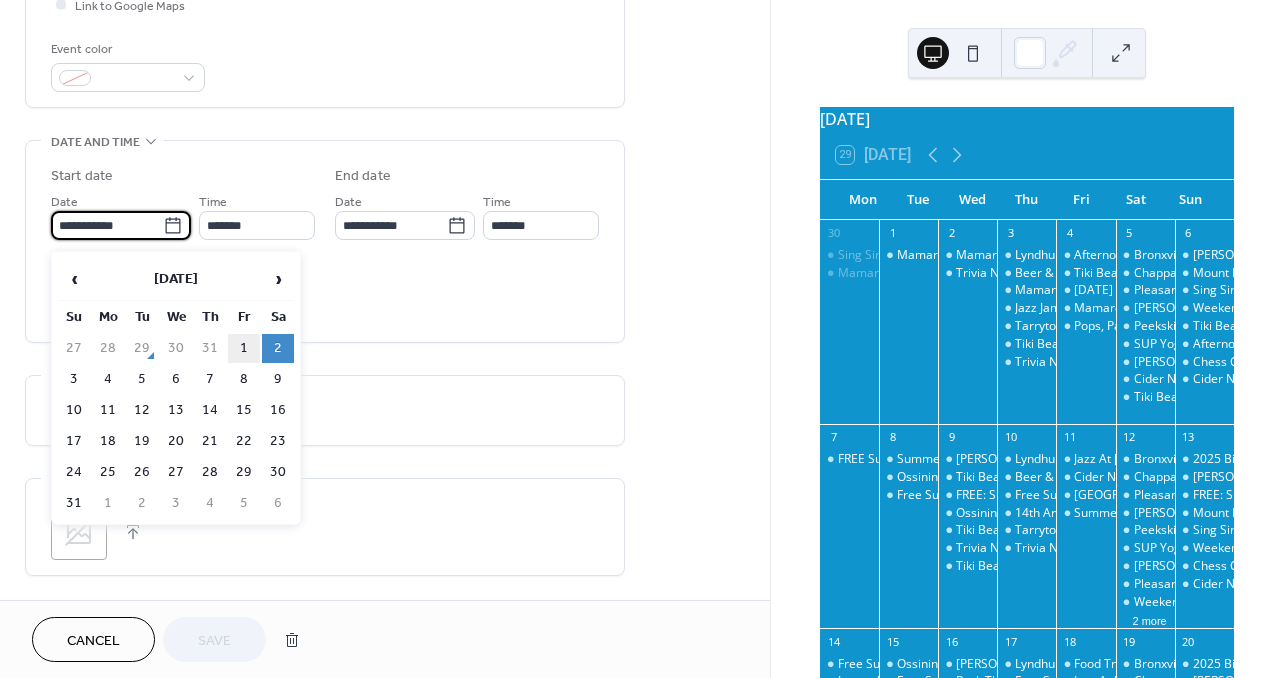 click on "1" at bounding box center (244, 348) 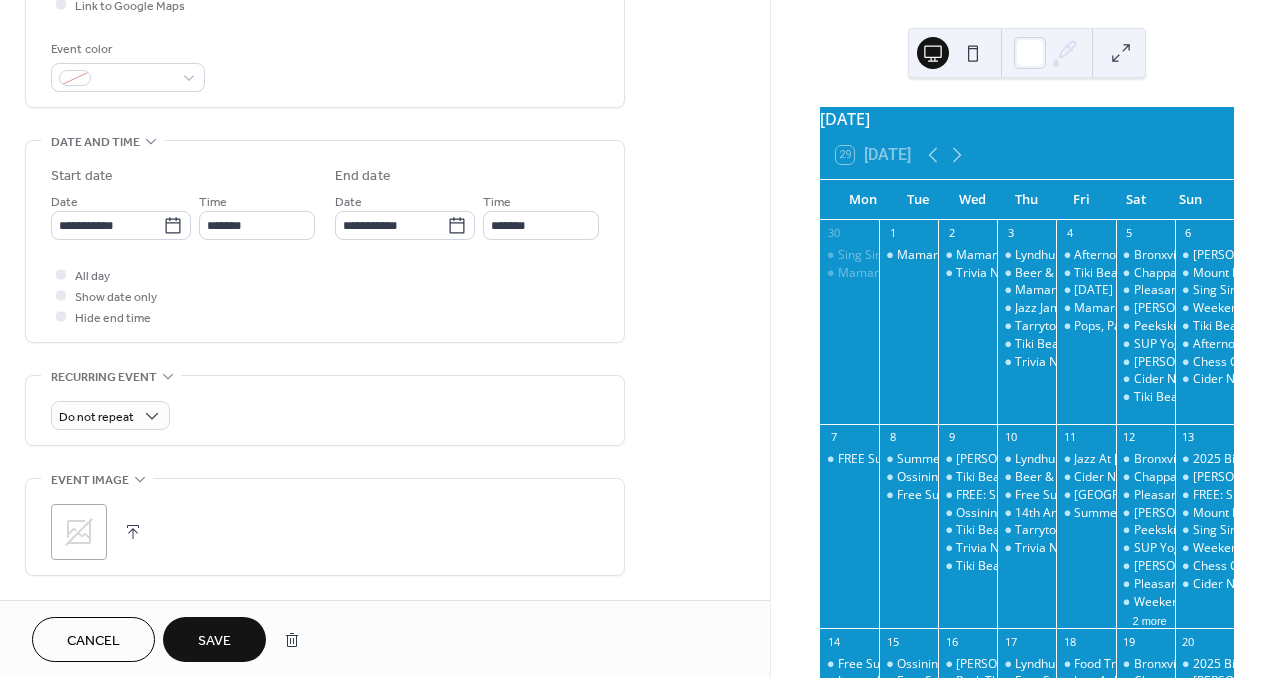 type on "**********" 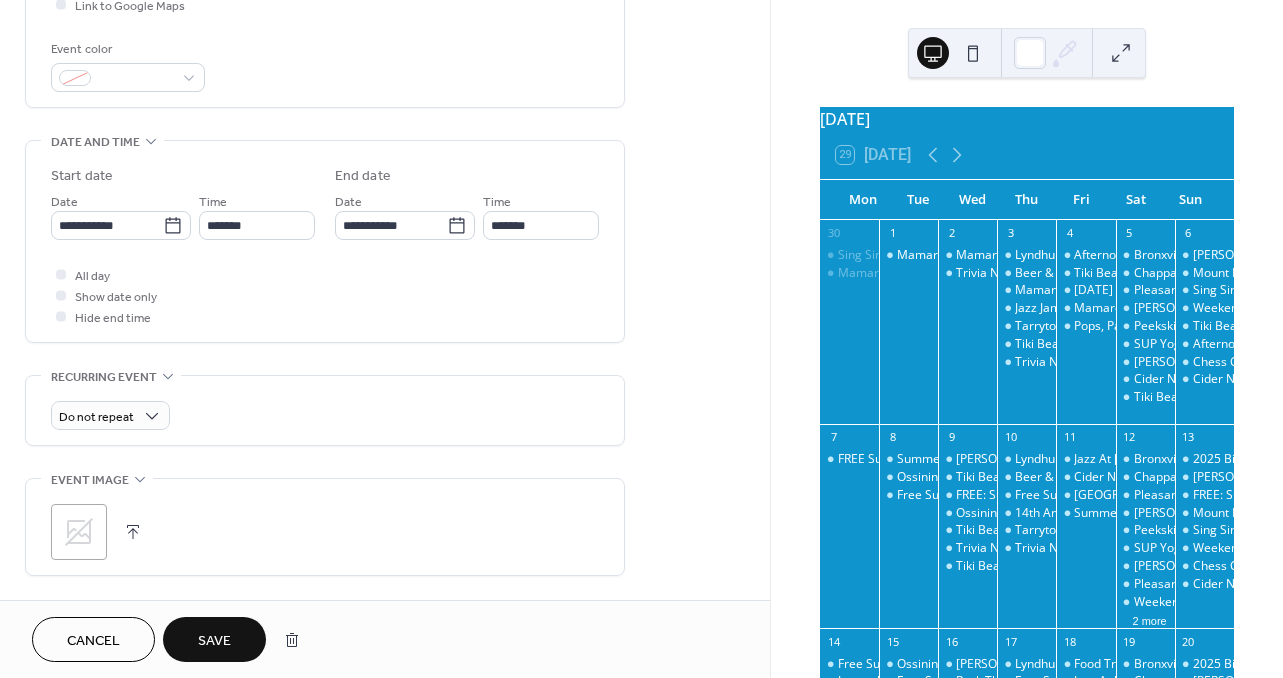 type on "**********" 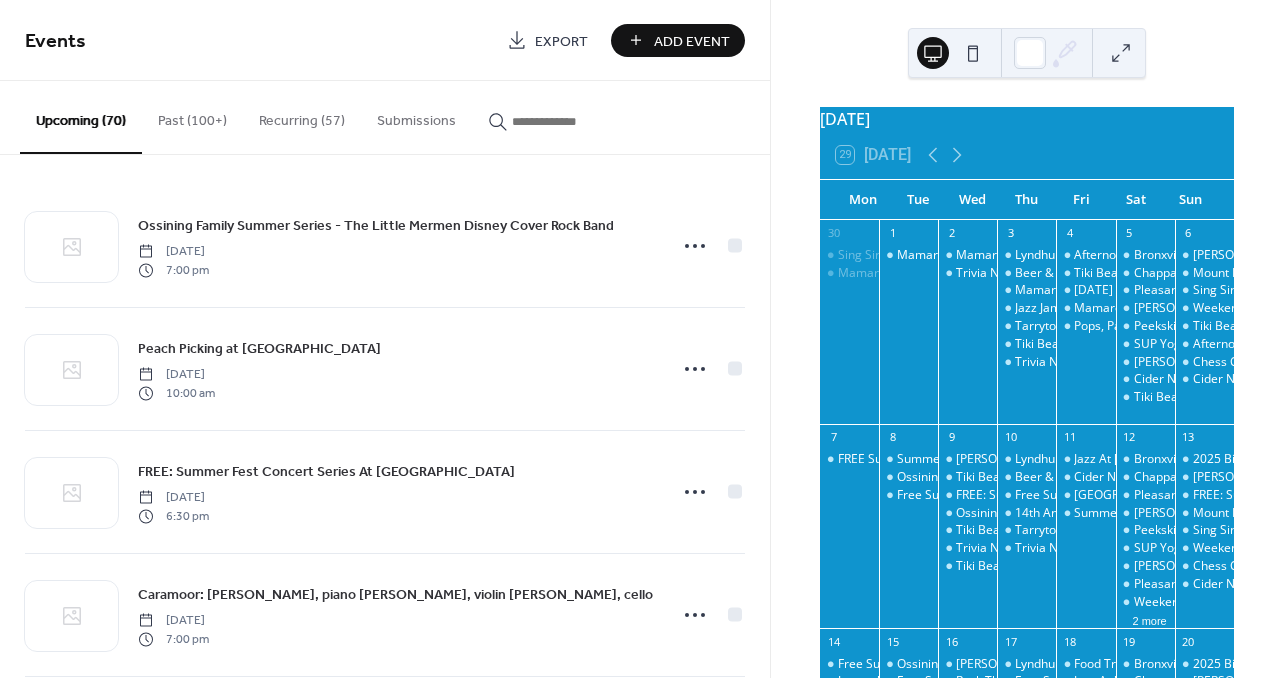 click at bounding box center (572, 121) 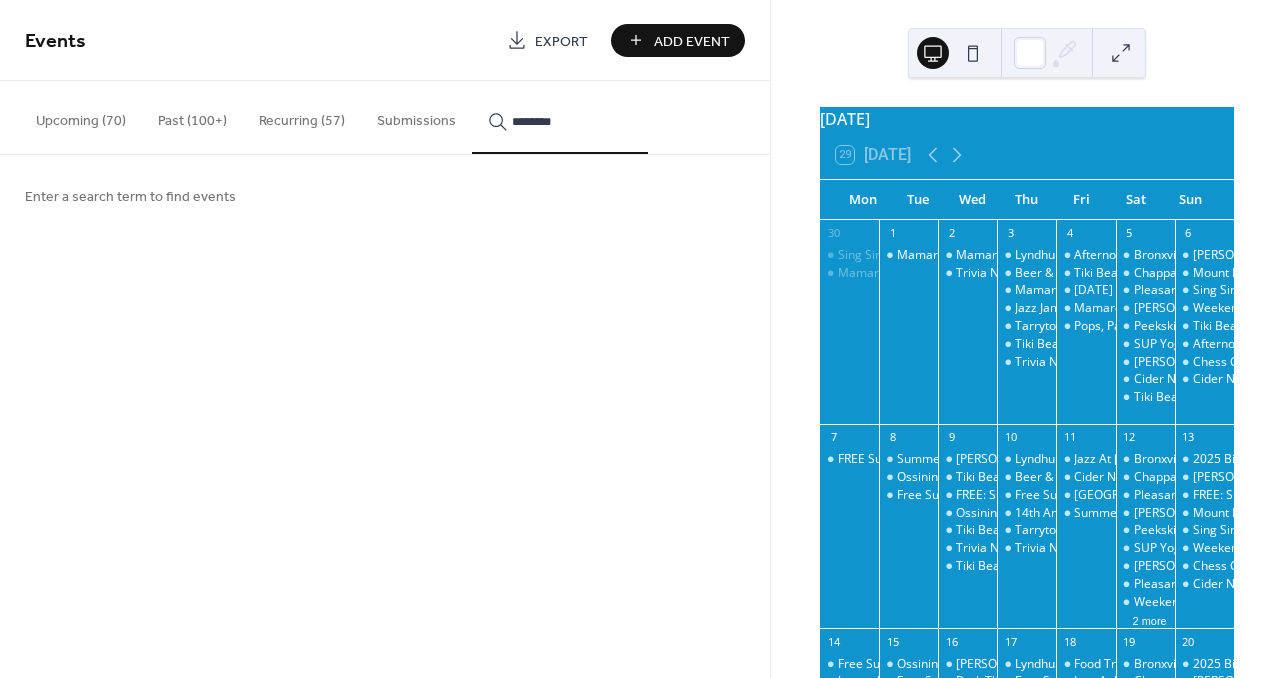 click on "*******" at bounding box center (560, 117) 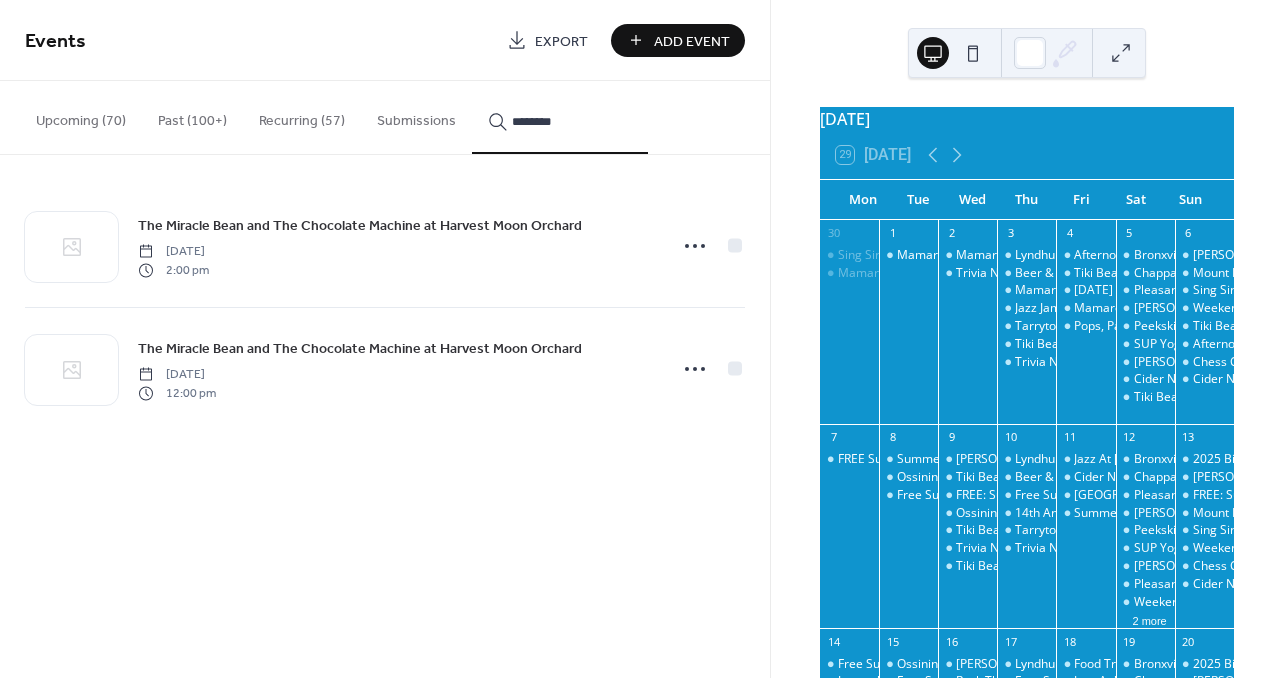 click on "*******" at bounding box center [560, 117] 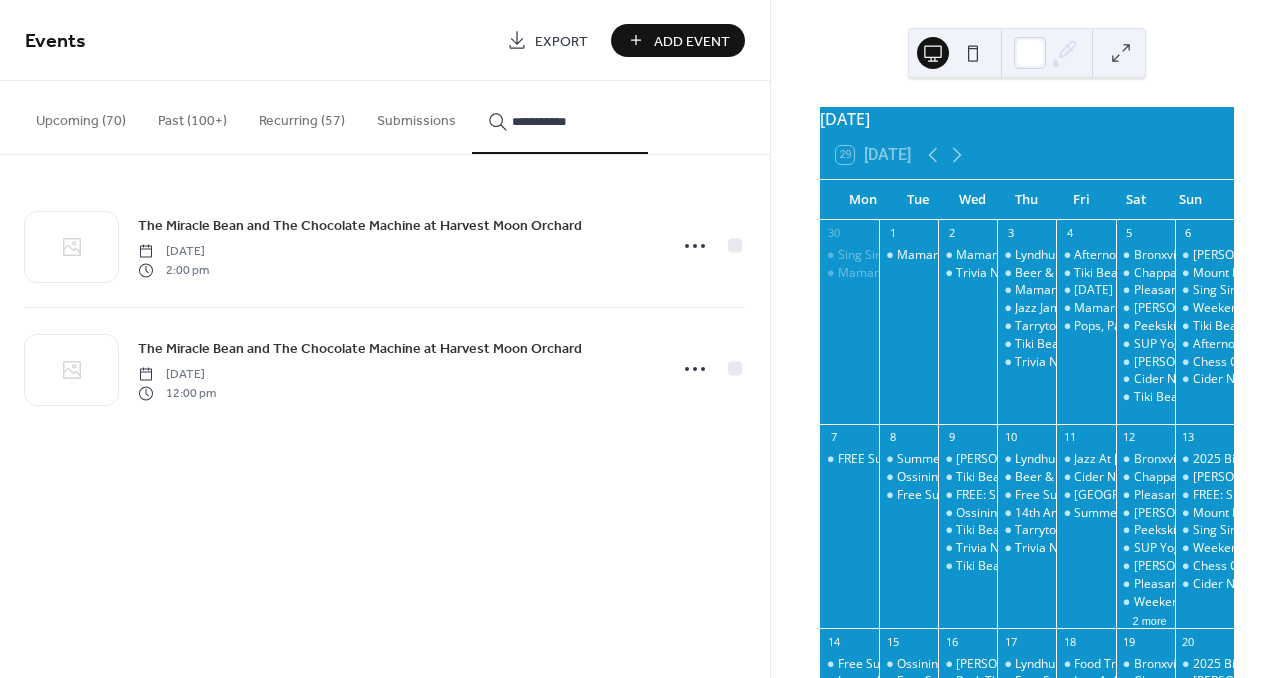 type on "**********" 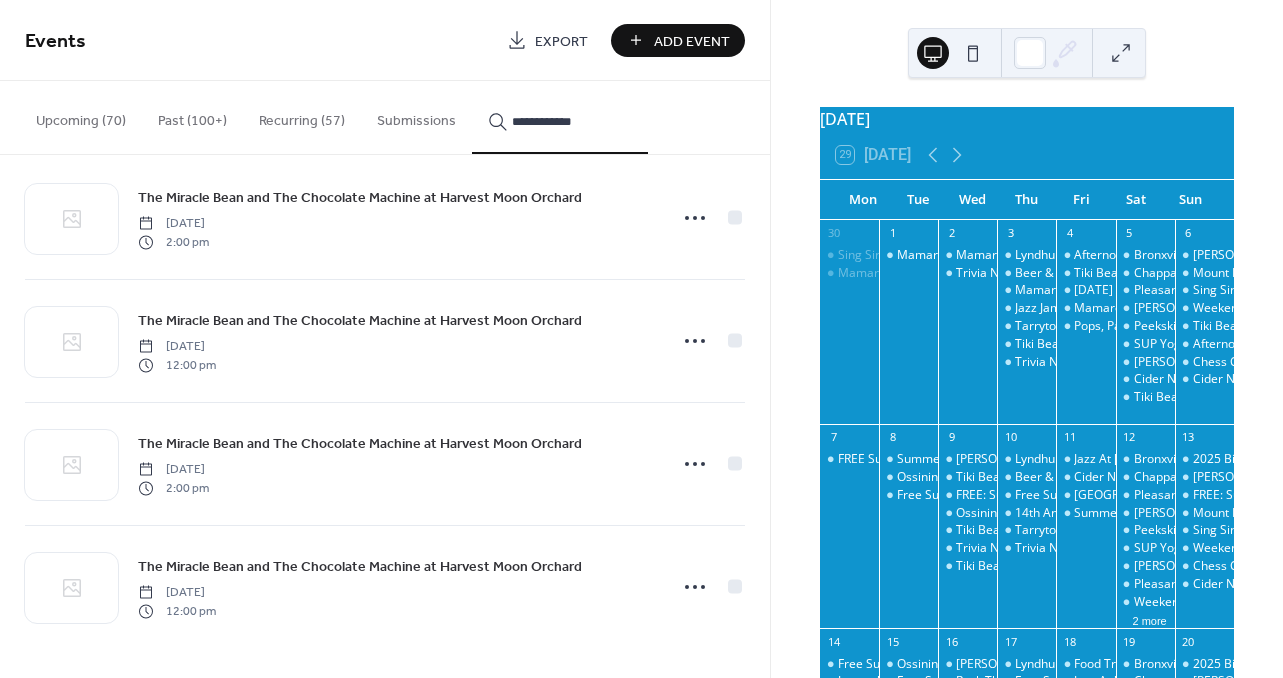 scroll, scrollTop: 30, scrollLeft: 0, axis: vertical 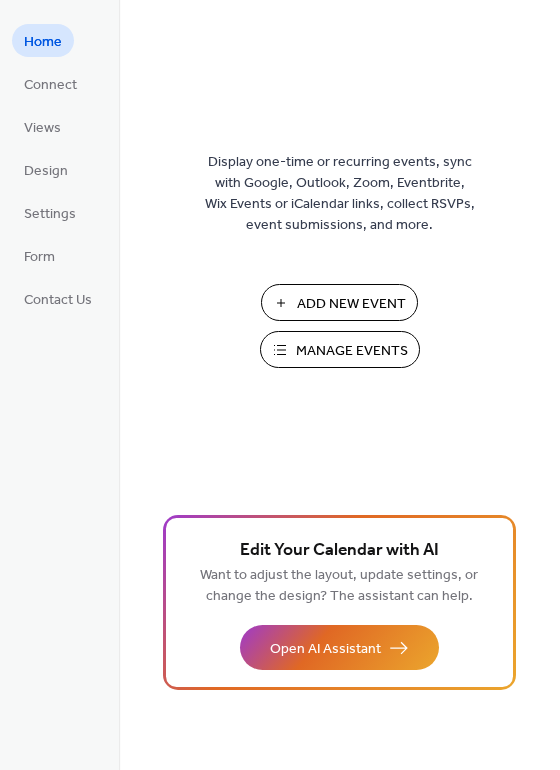click on "Manage Events" at bounding box center [352, 351] 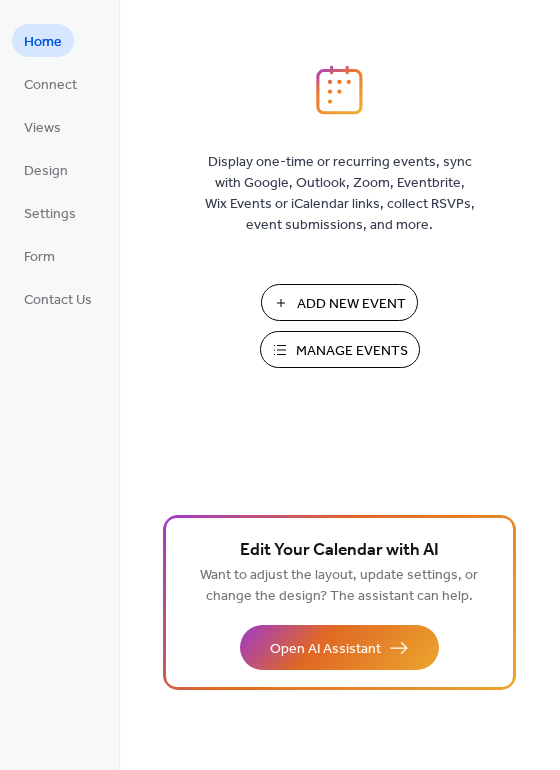 click on "Manage Events" at bounding box center (352, 351) 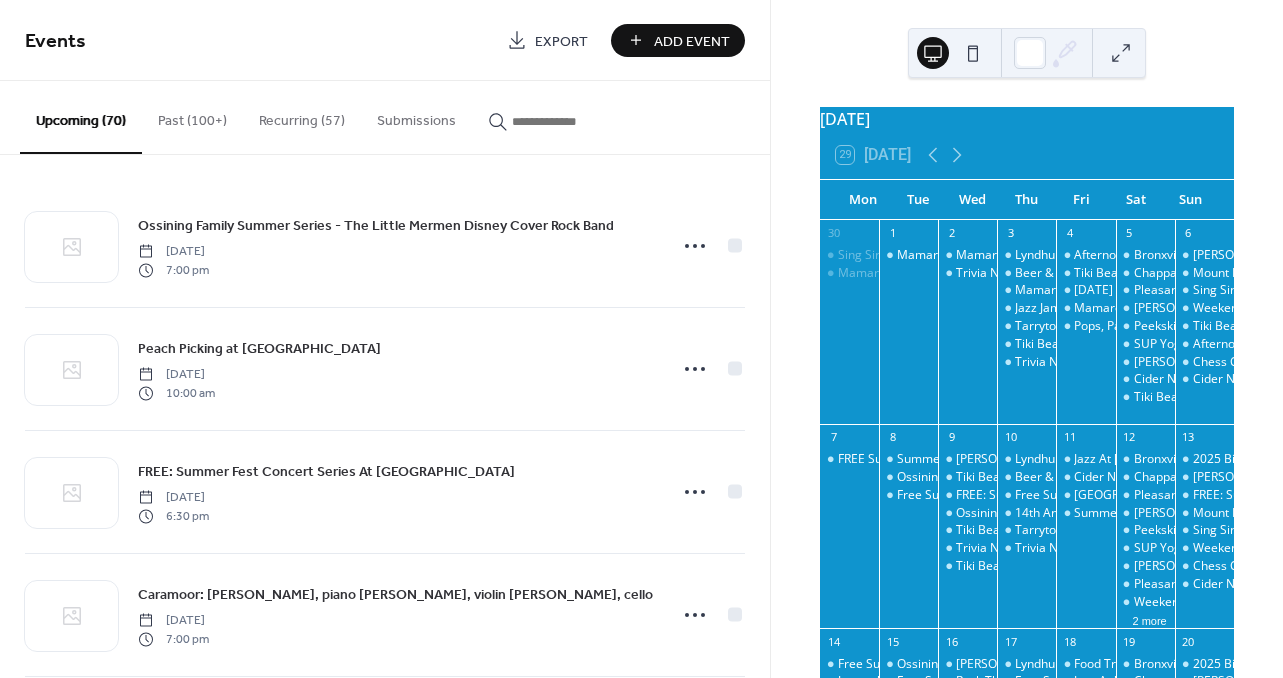 scroll, scrollTop: 0, scrollLeft: 0, axis: both 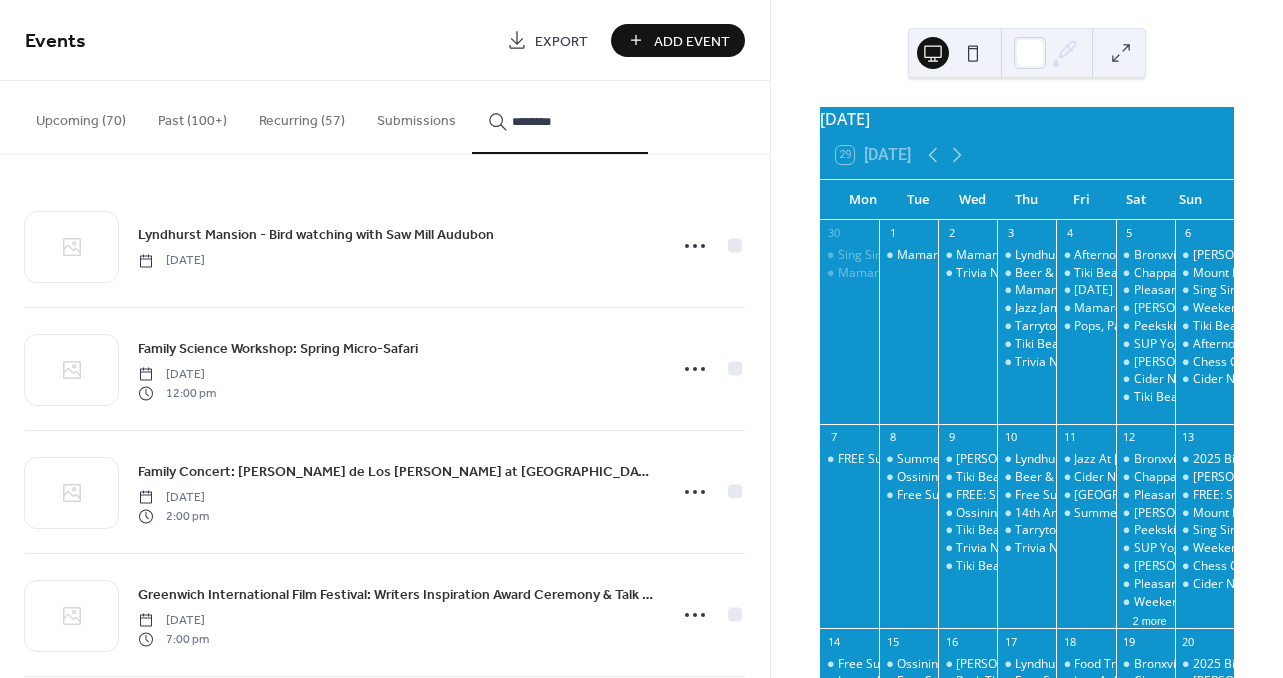 click on "*******" at bounding box center (560, 117) 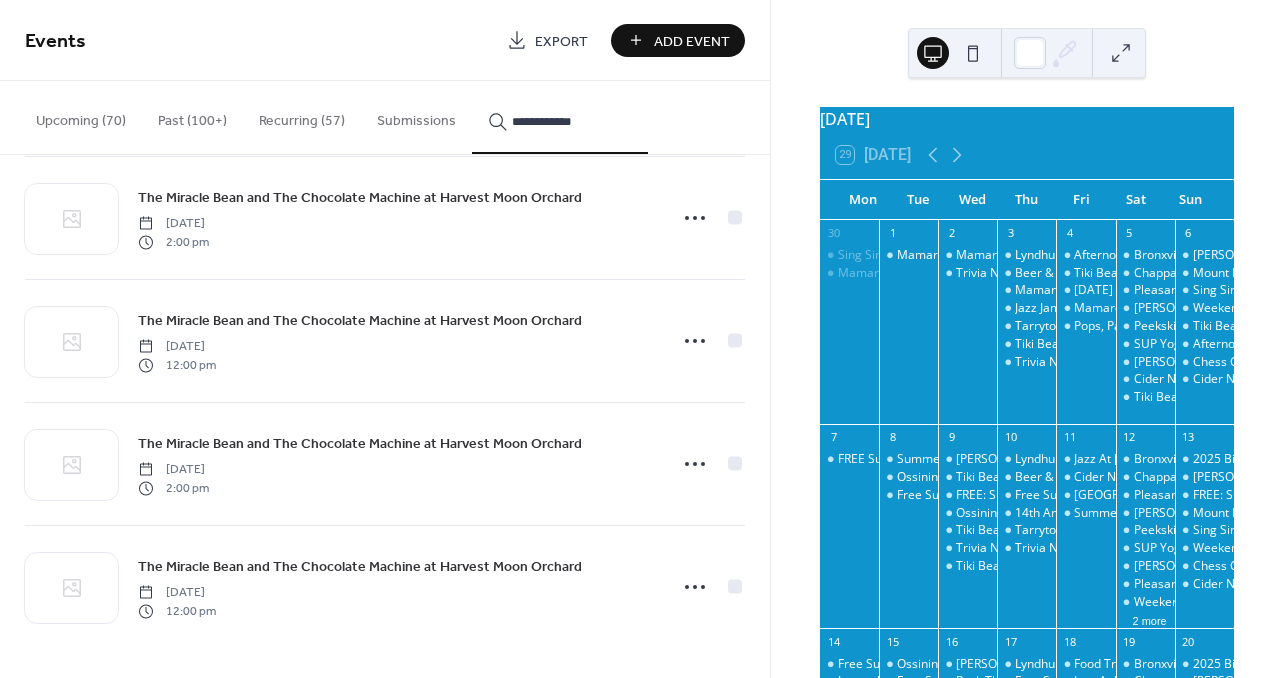 scroll, scrollTop: 3720, scrollLeft: 0, axis: vertical 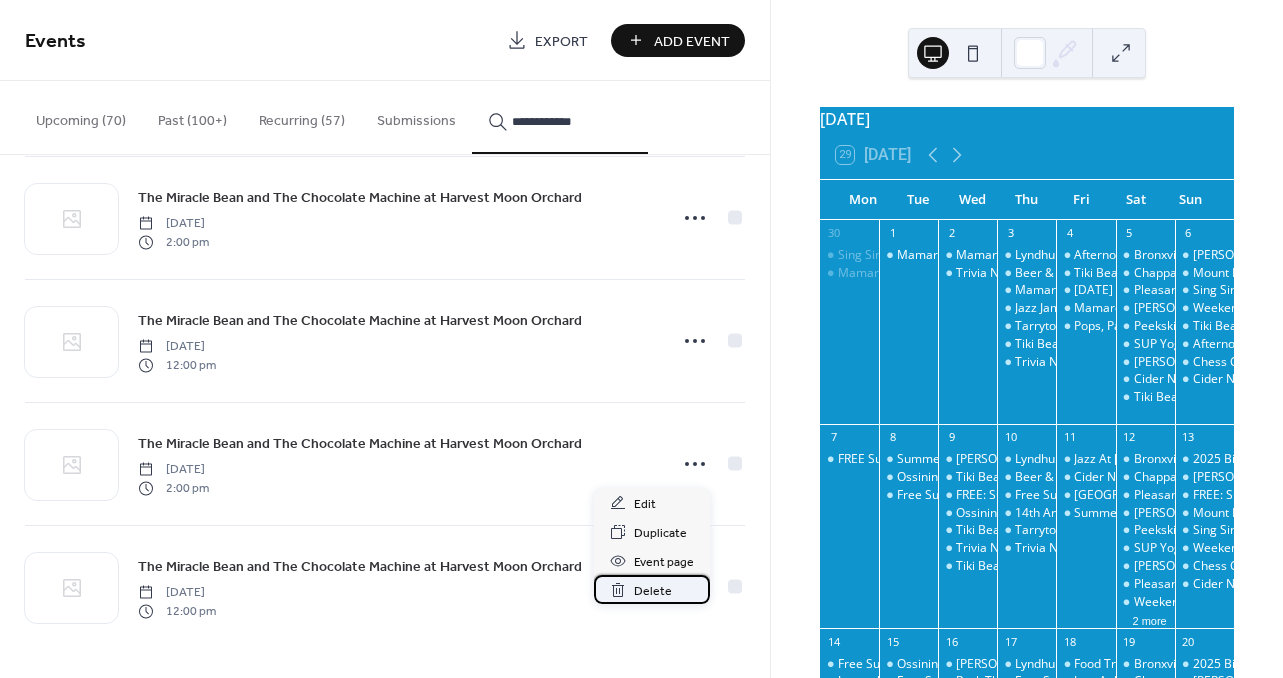 click on "Delete" at bounding box center (653, 591) 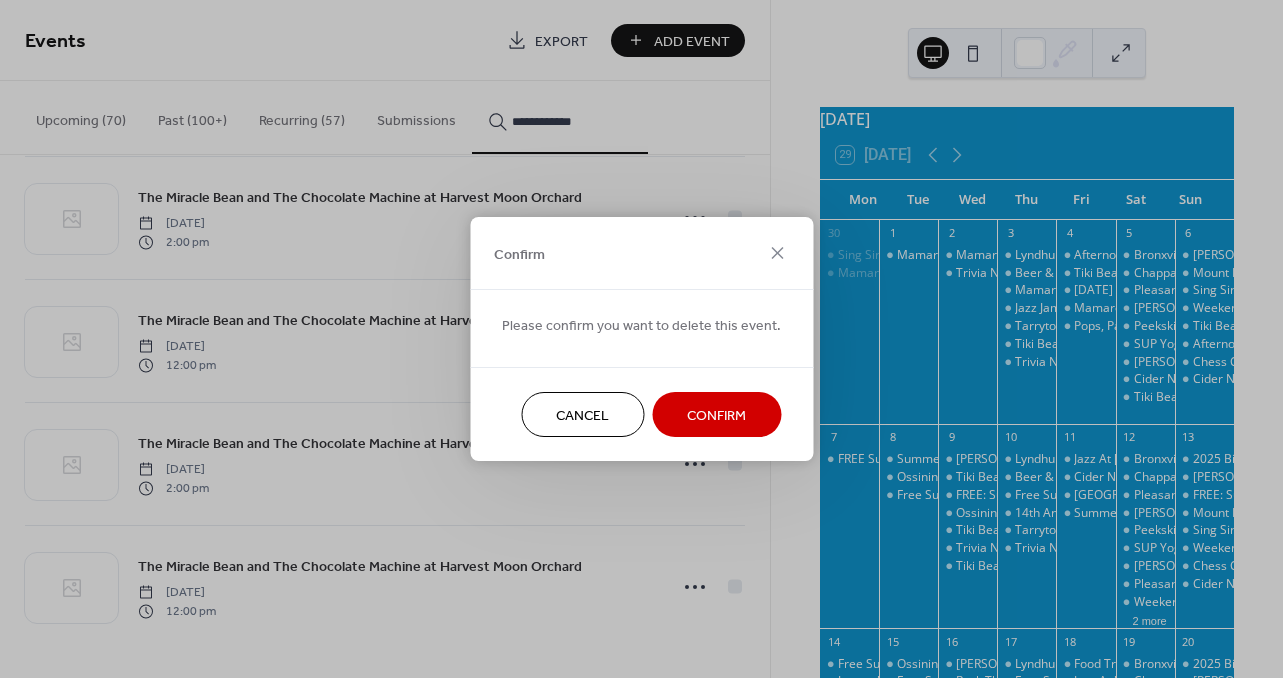click on "Confirm" at bounding box center [716, 416] 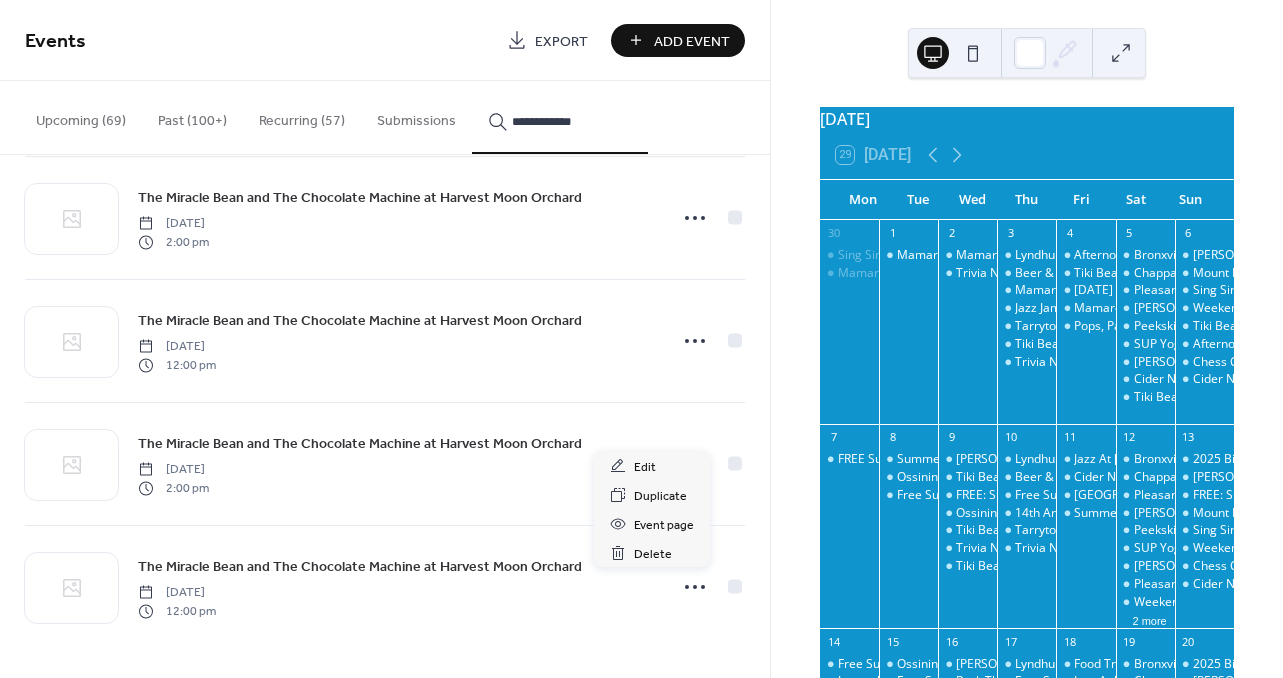 click 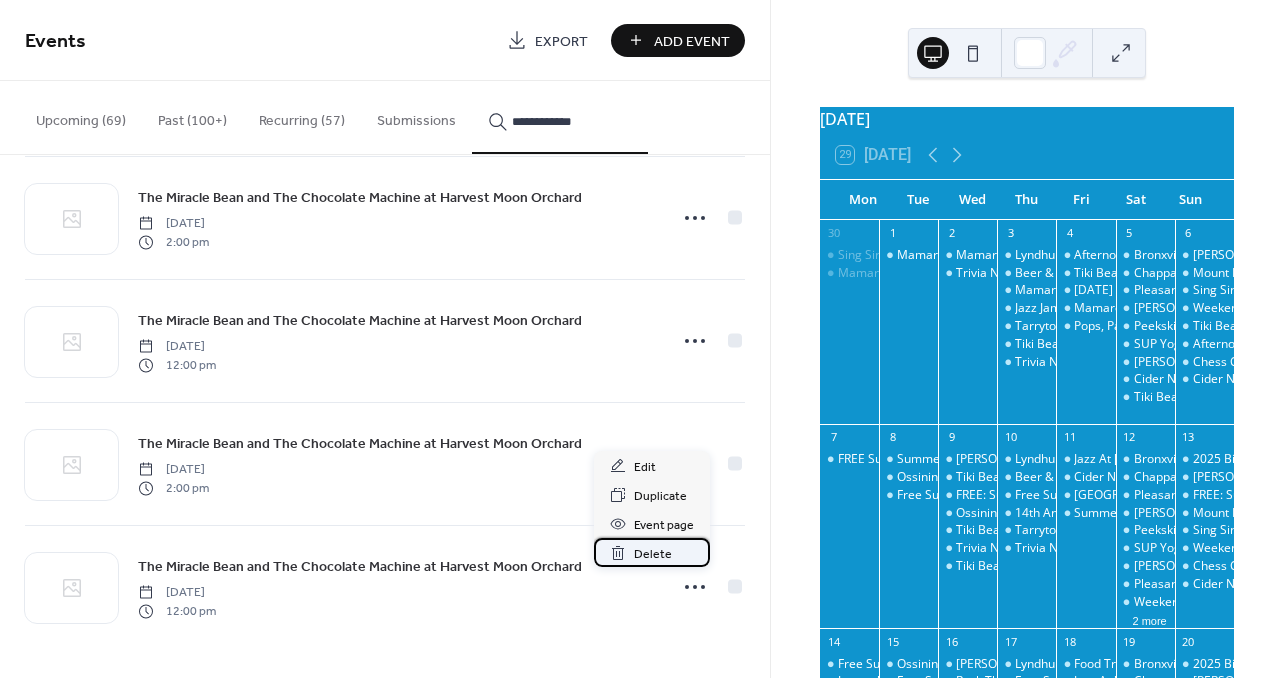 click on "Delete" at bounding box center [653, 554] 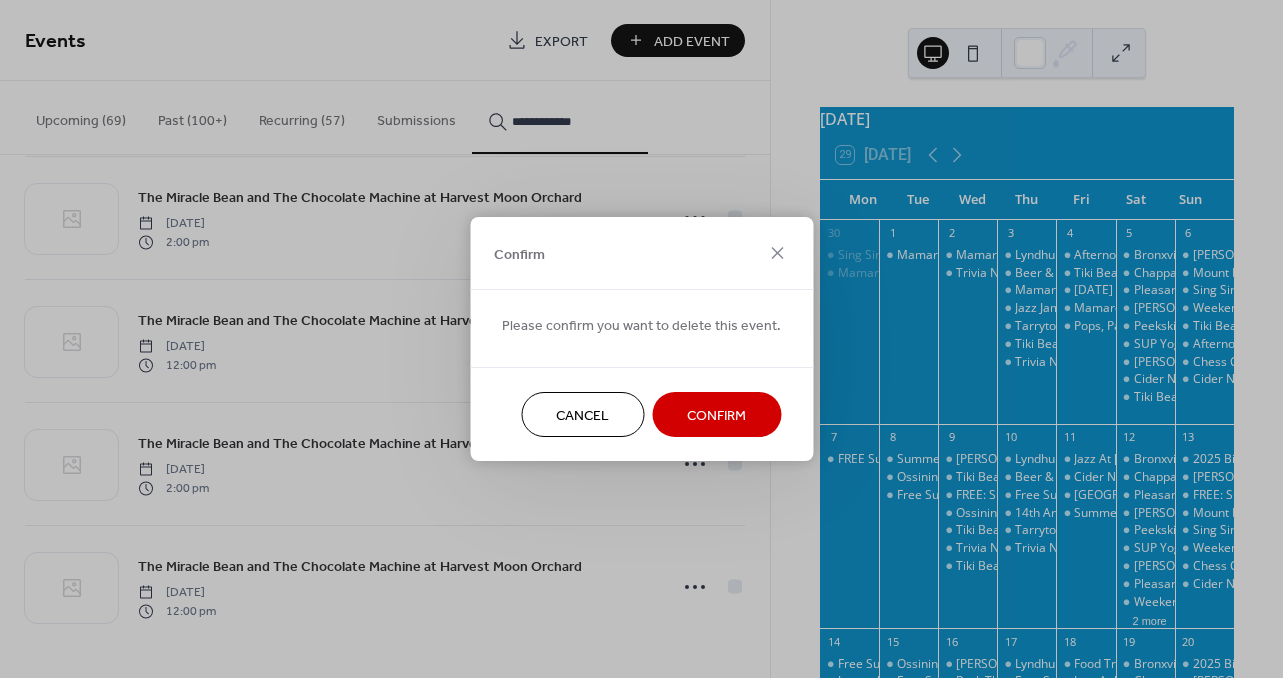 click on "Confirm" at bounding box center (716, 416) 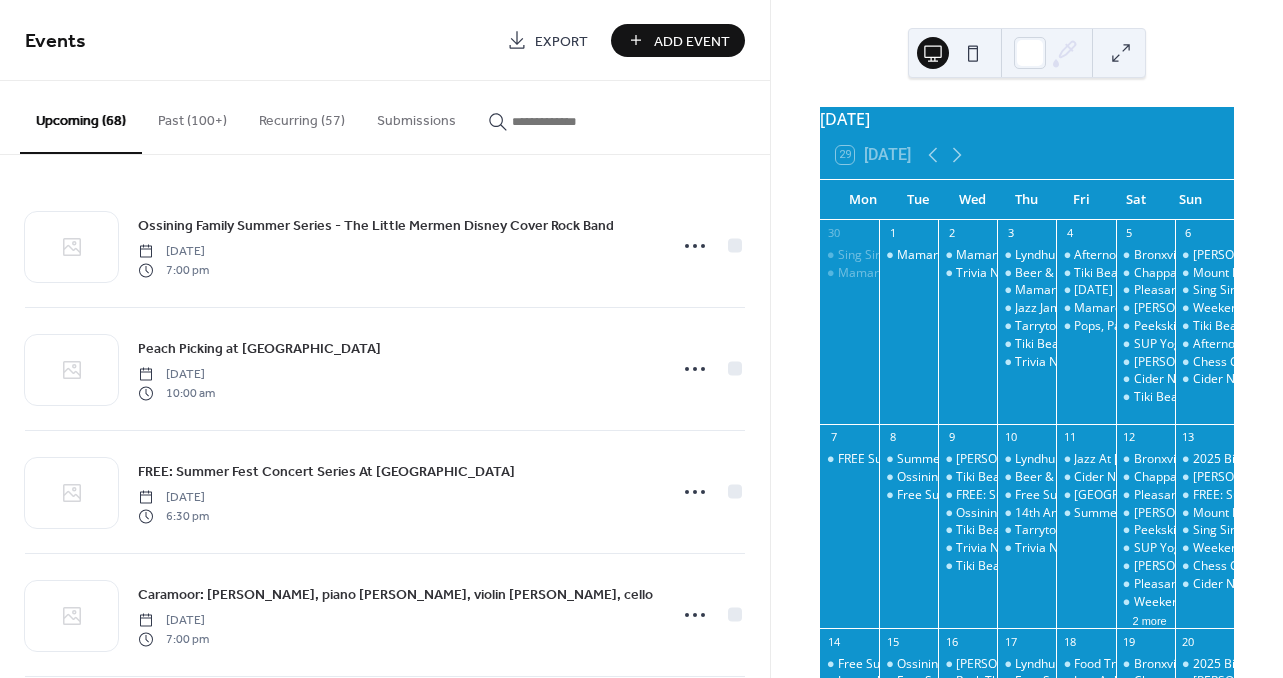 scroll, scrollTop: 0, scrollLeft: 0, axis: both 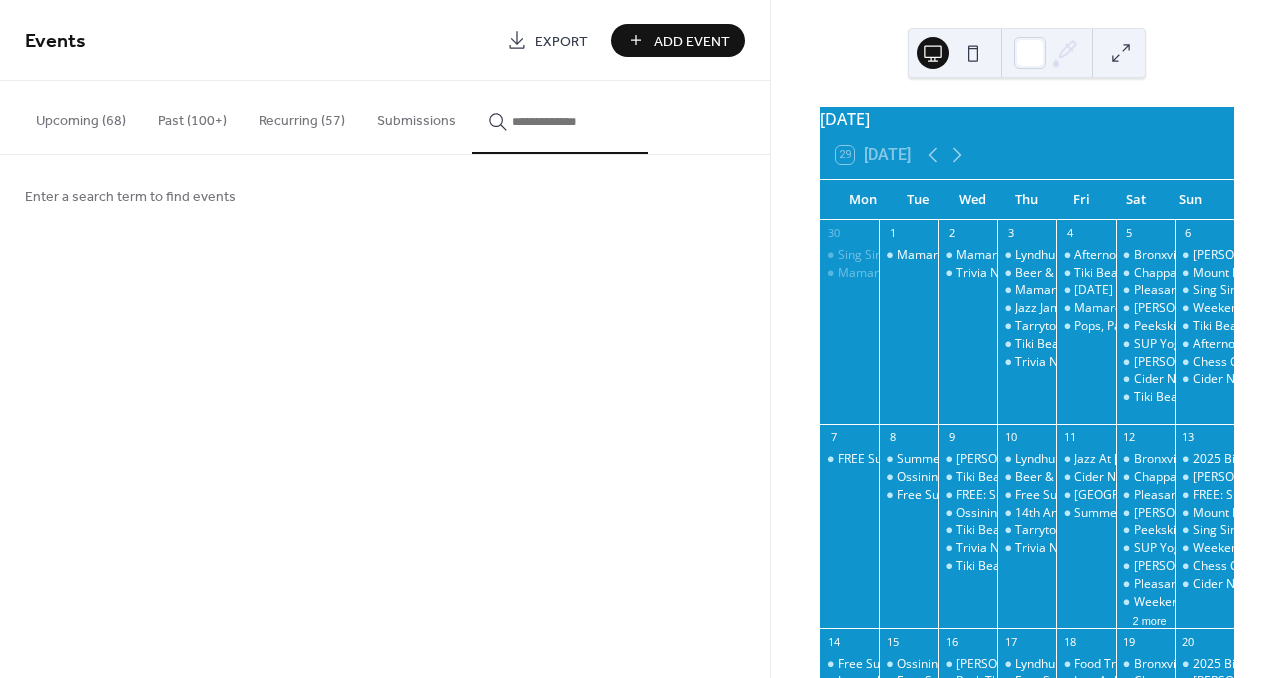 type on "*" 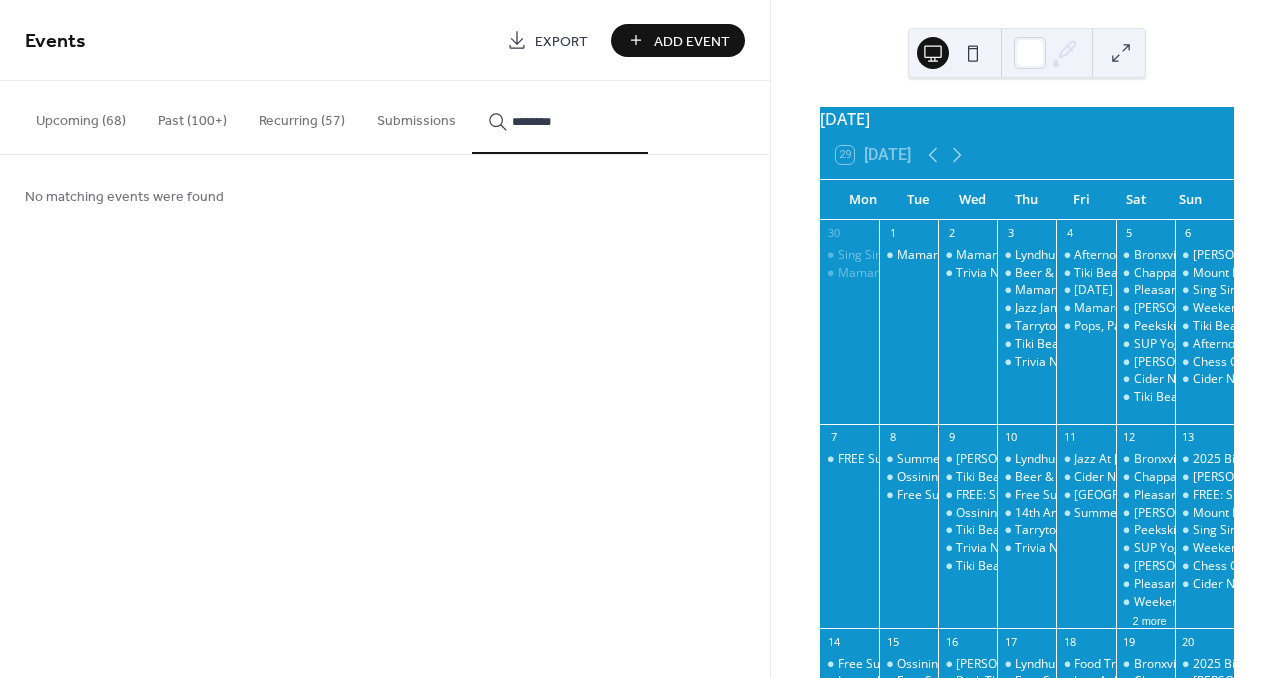 click on "*******" at bounding box center [560, 117] 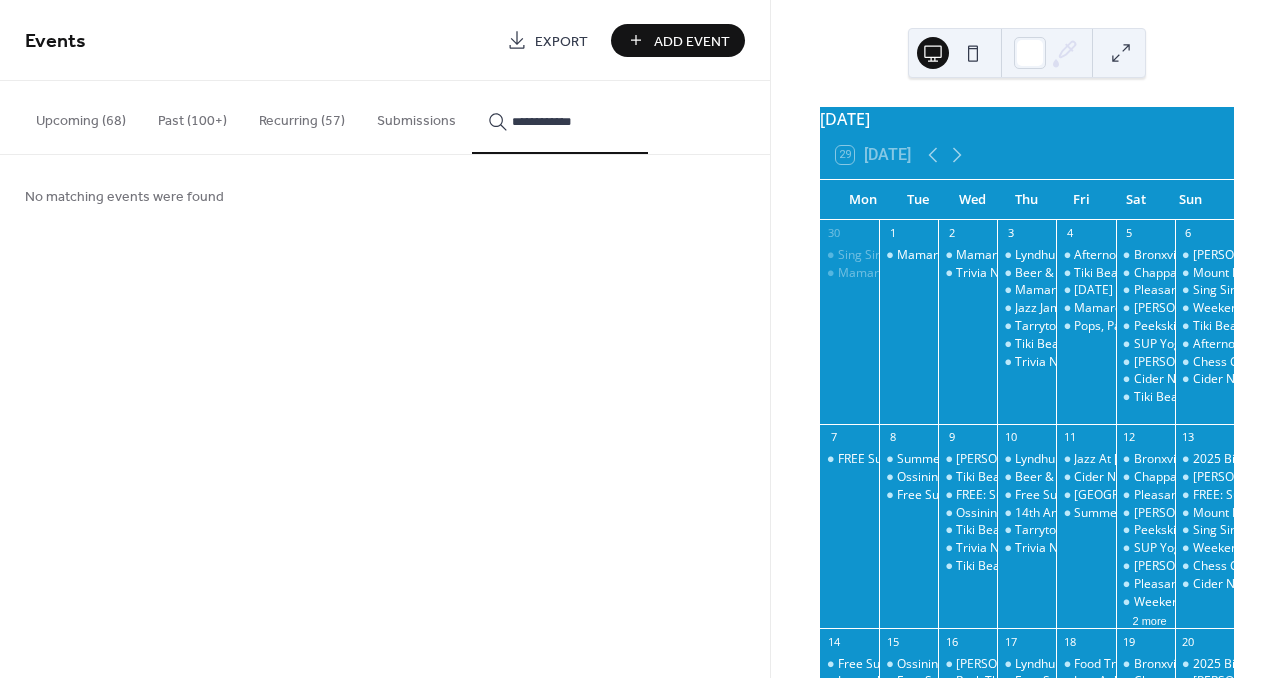 click on "**********" at bounding box center [572, 121] 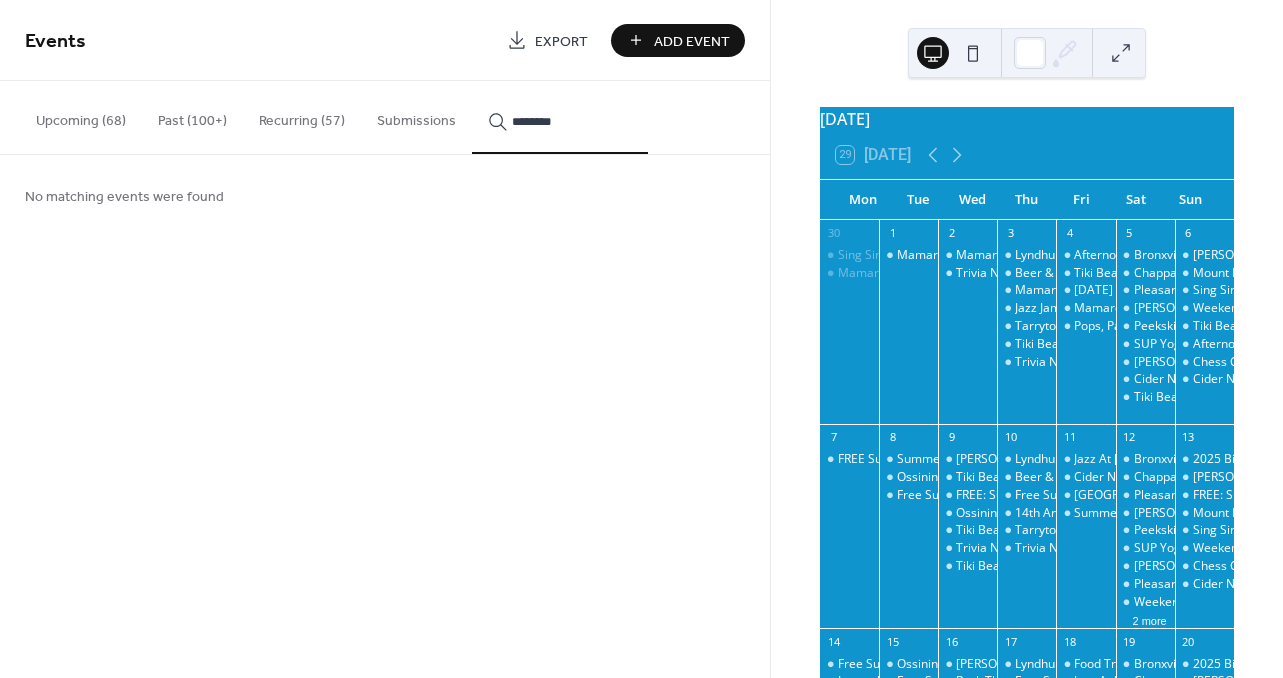type on "*******" 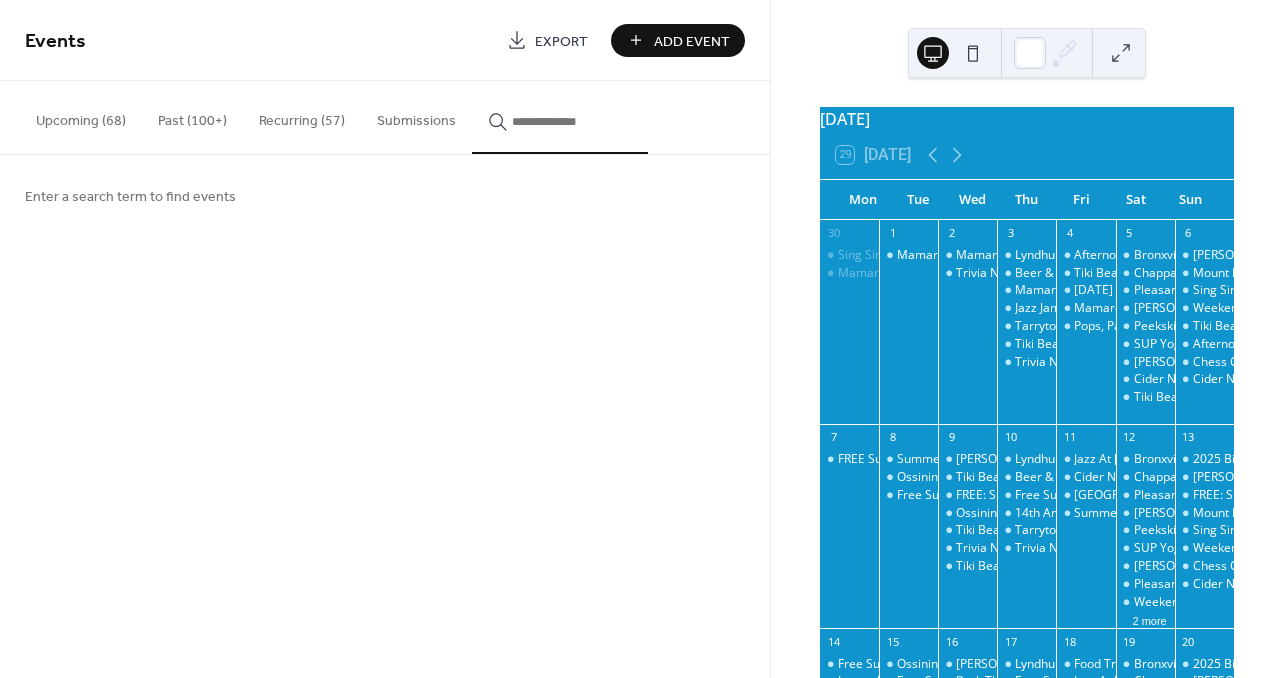 type 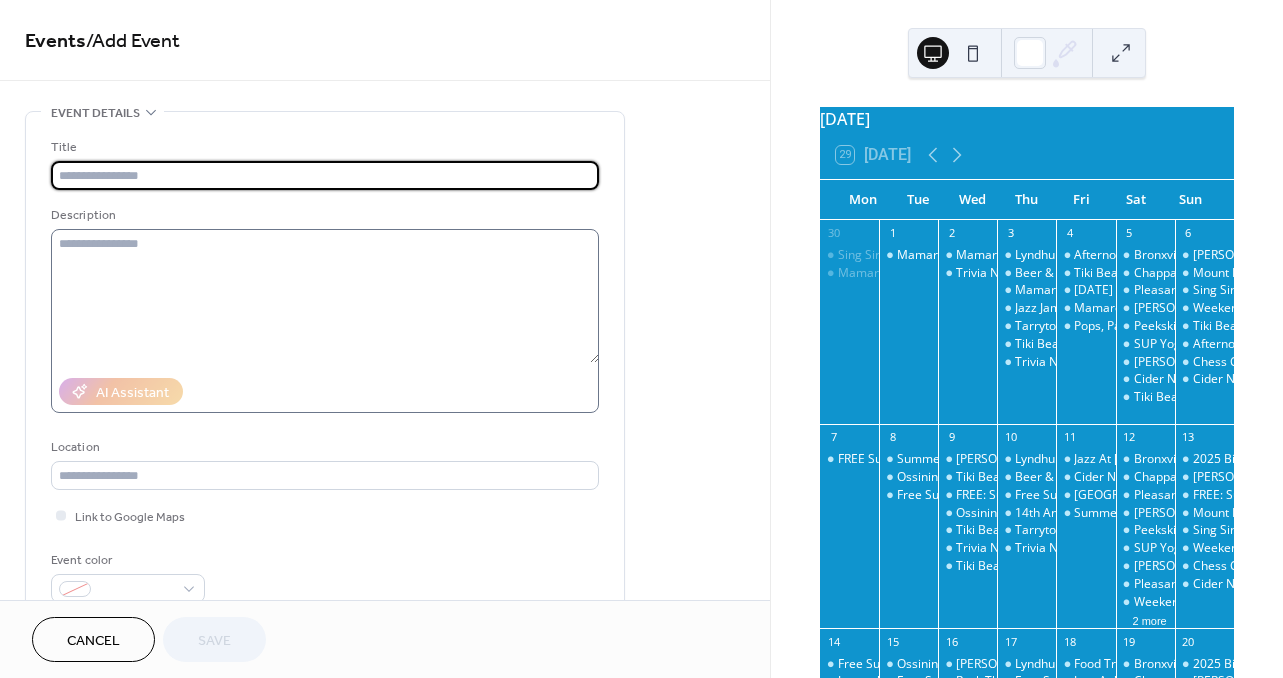paste on "**********" 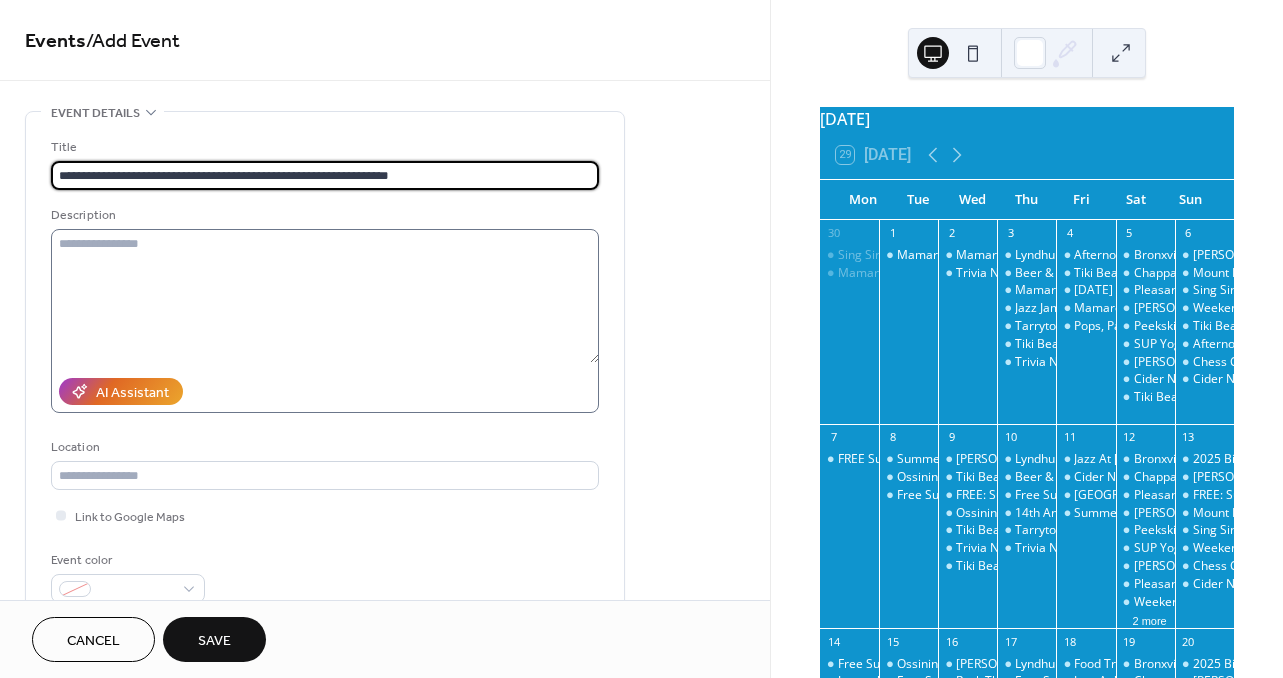 type on "**********" 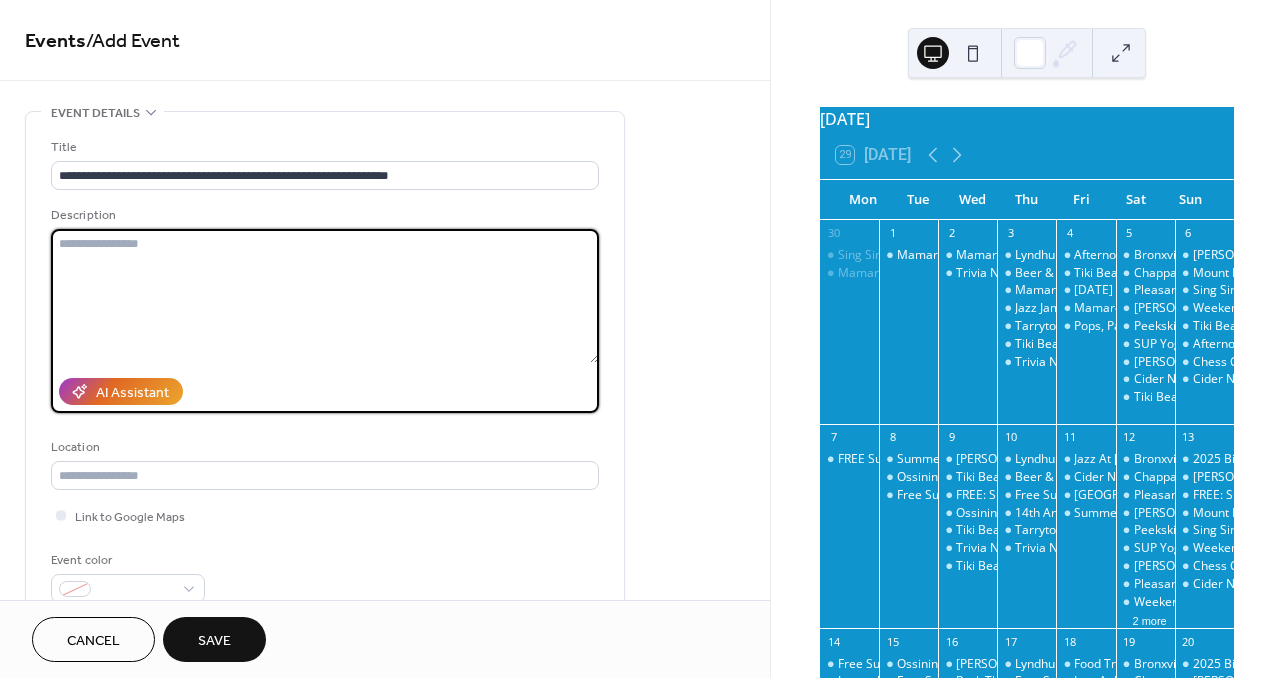 click at bounding box center (325, 296) 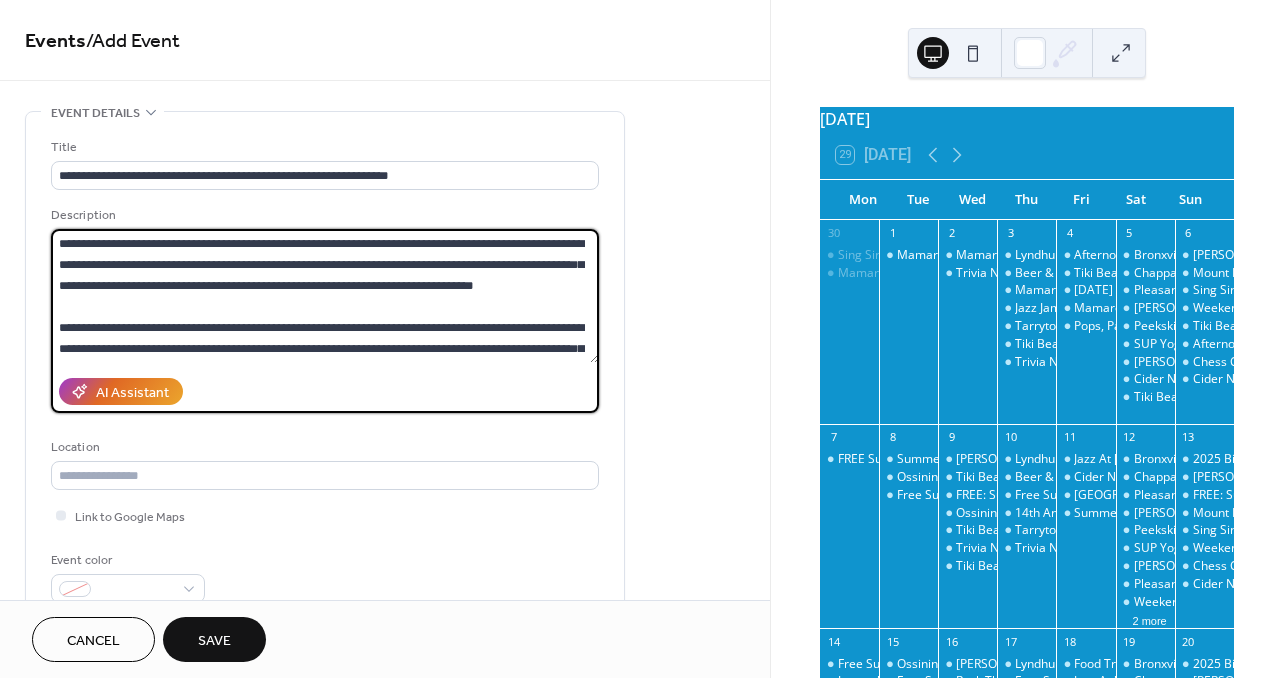 scroll, scrollTop: 105, scrollLeft: 0, axis: vertical 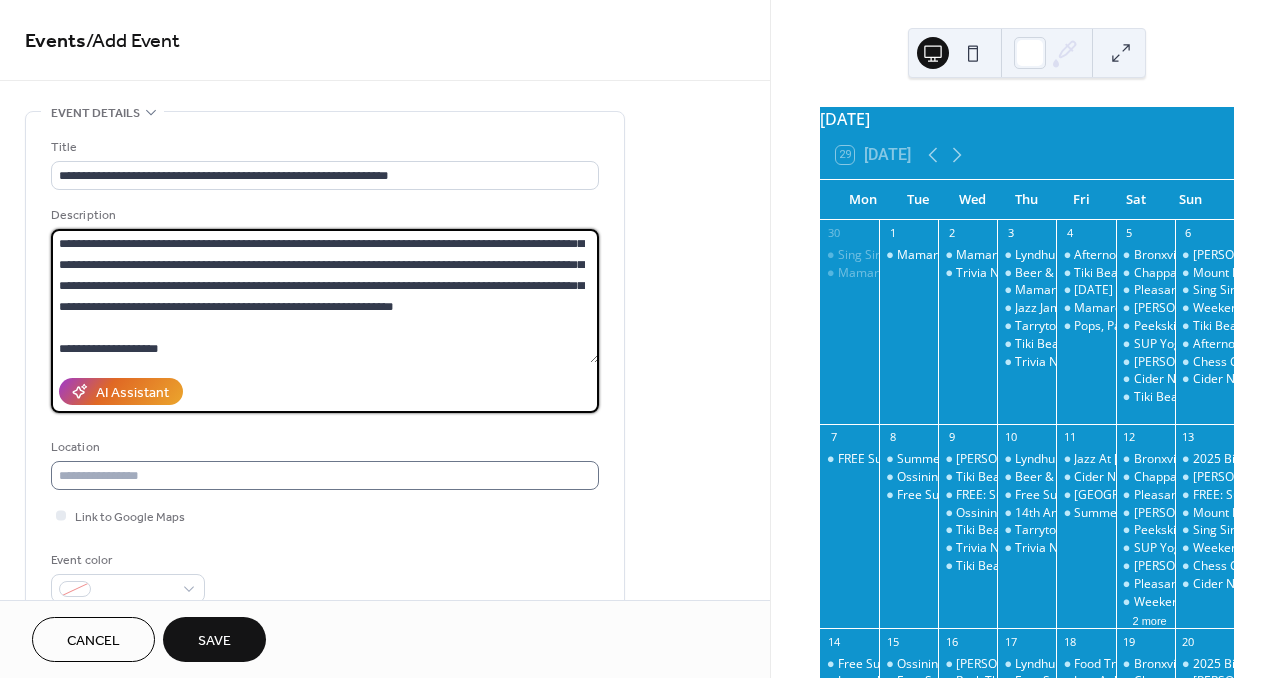 type on "**********" 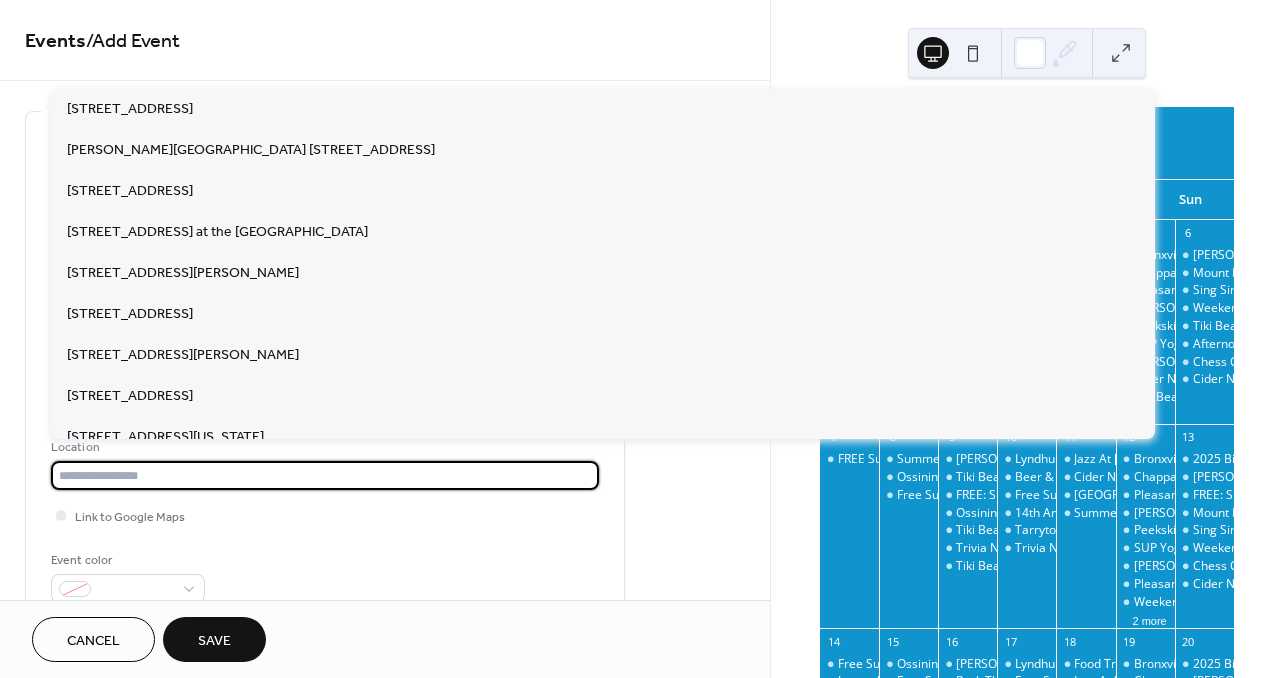 click at bounding box center [325, 475] 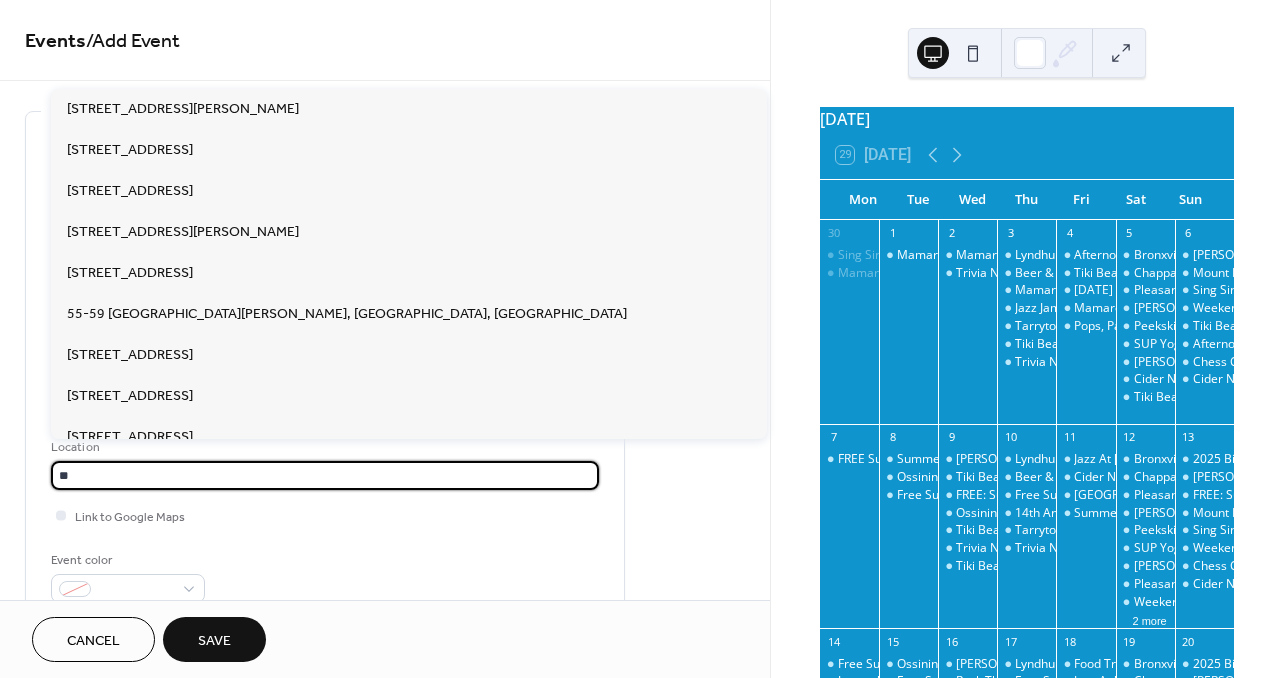 type on "*" 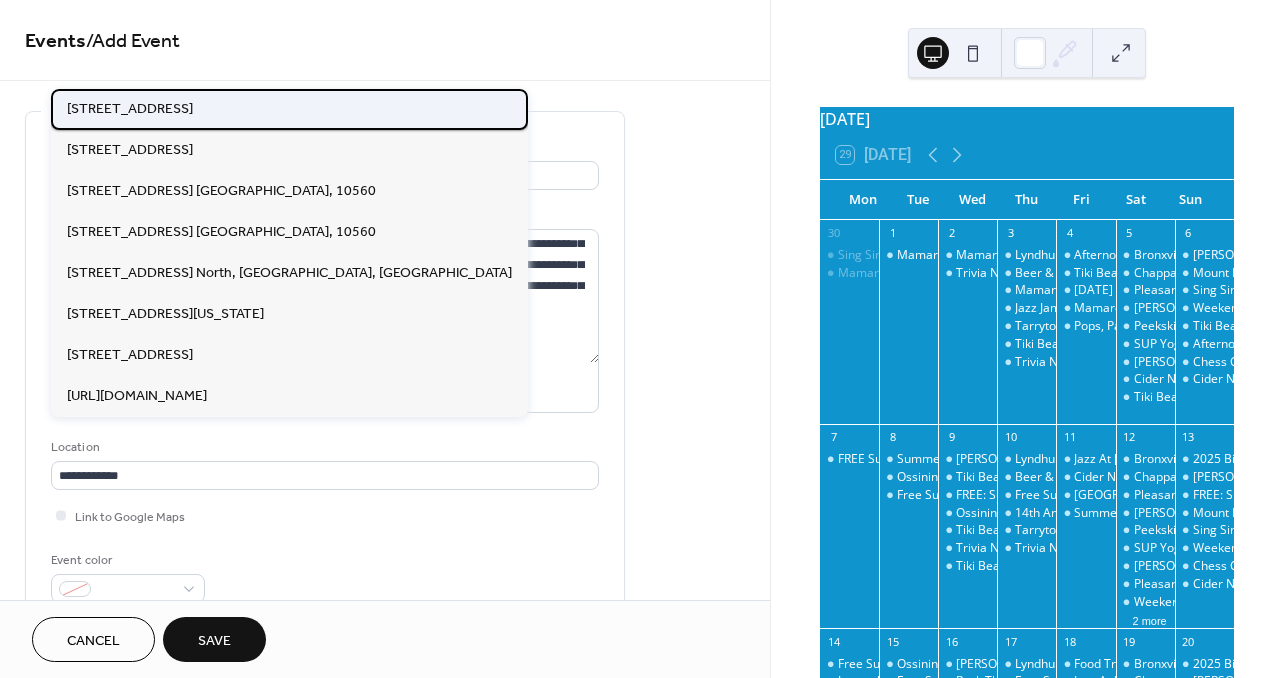 drag, startPoint x: 352, startPoint y: 487, endPoint x: 256, endPoint y: 112, distance: 387.09302 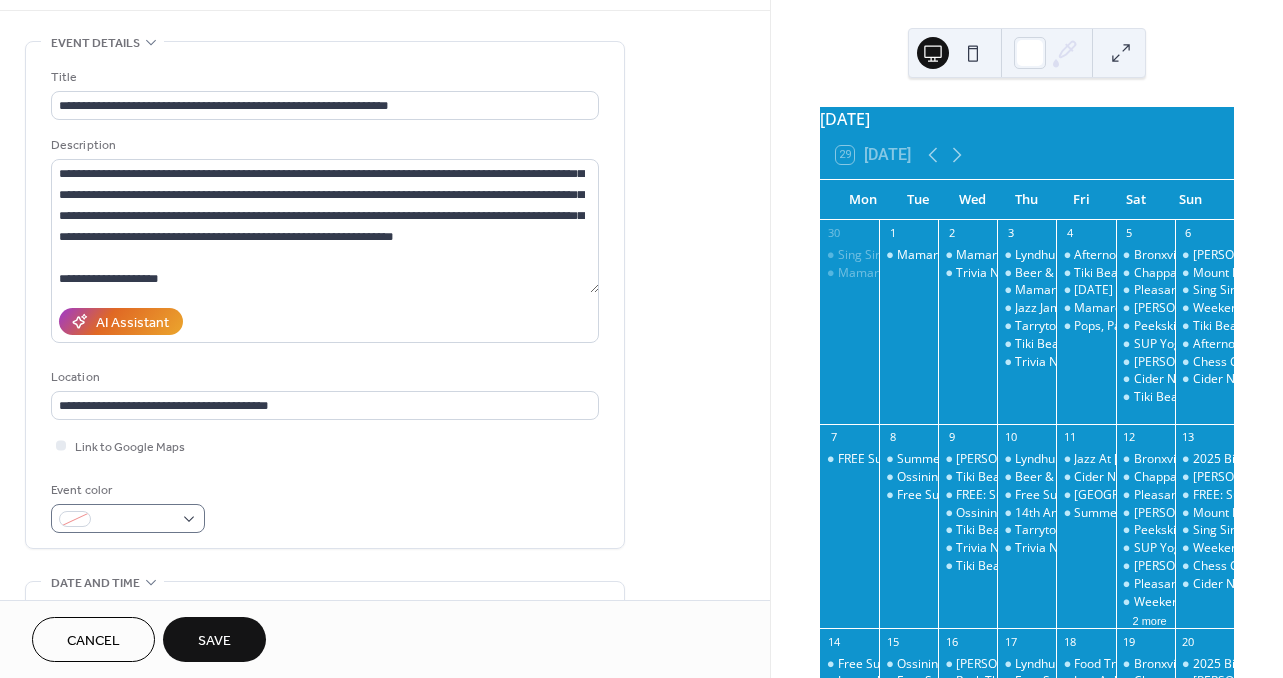 scroll, scrollTop: 79, scrollLeft: 0, axis: vertical 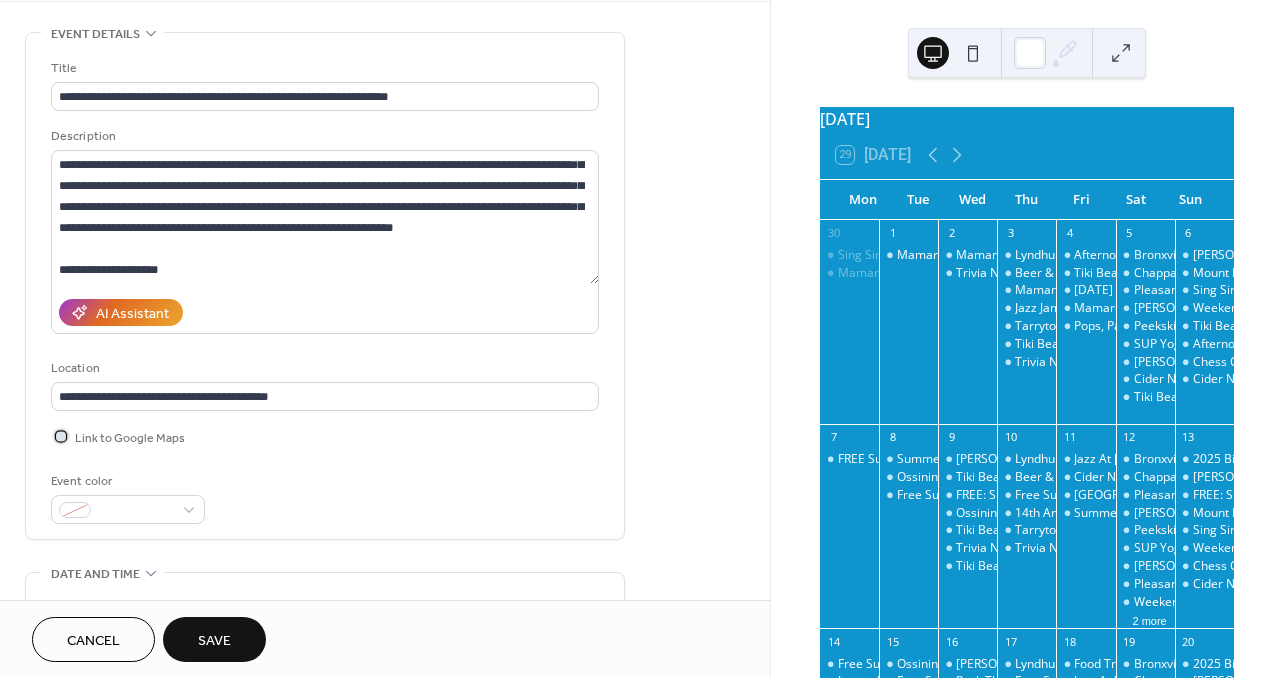 click at bounding box center [61, 436] 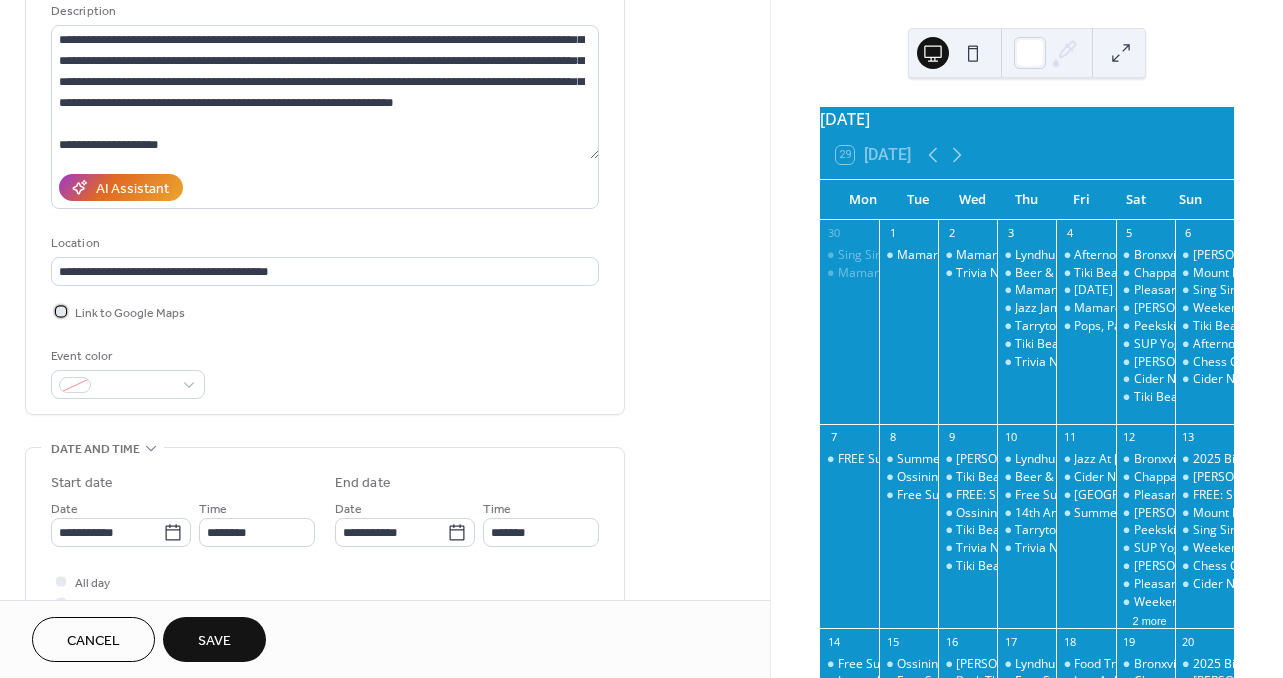scroll, scrollTop: 214, scrollLeft: 0, axis: vertical 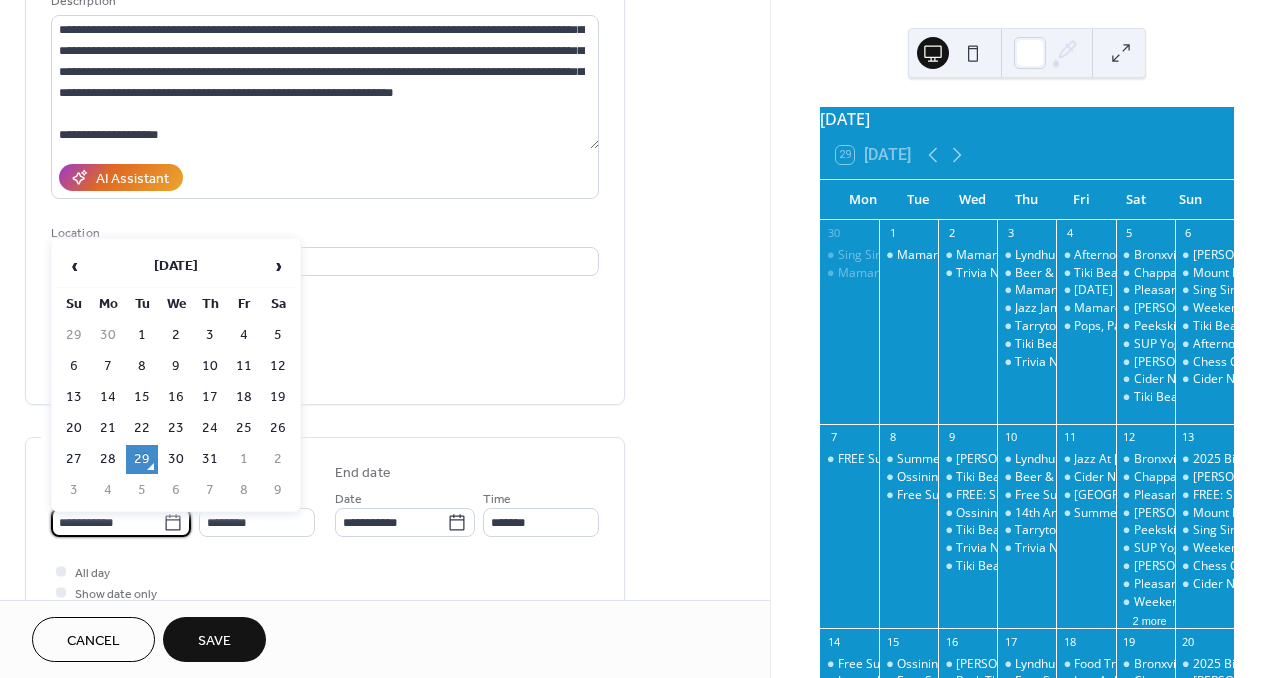 click on "**********" at bounding box center (107, 522) 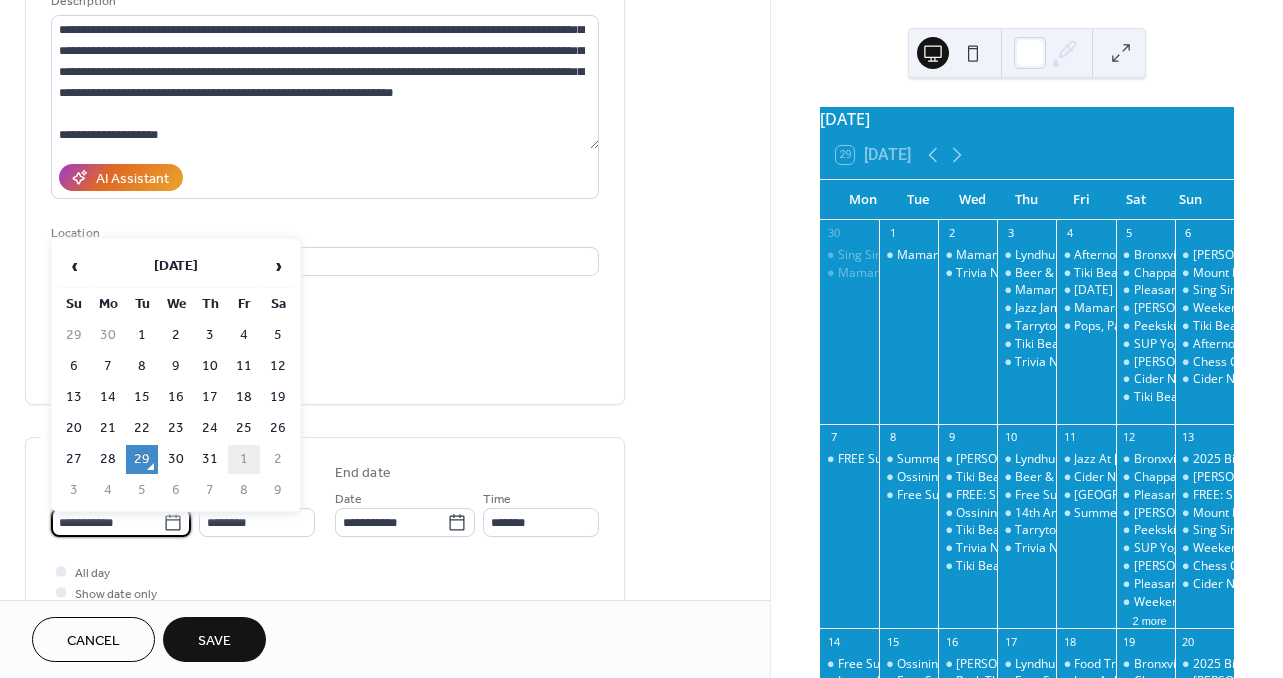 click on "1" at bounding box center (244, 459) 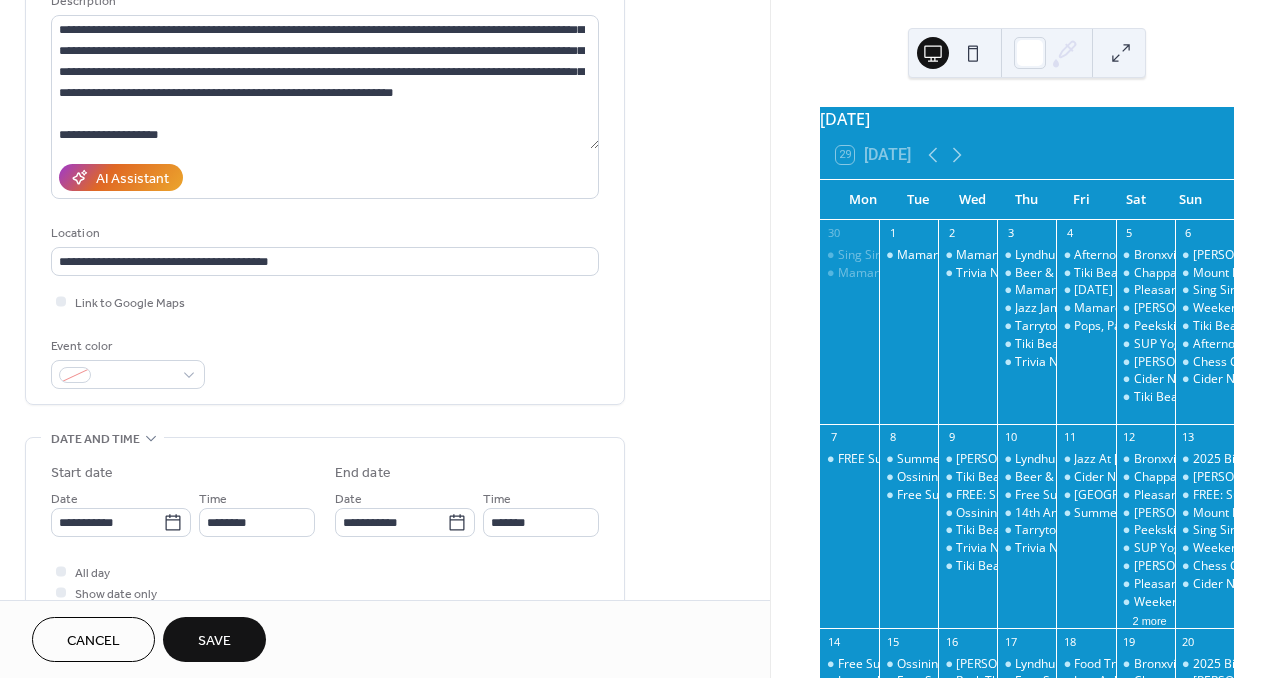 type on "**********" 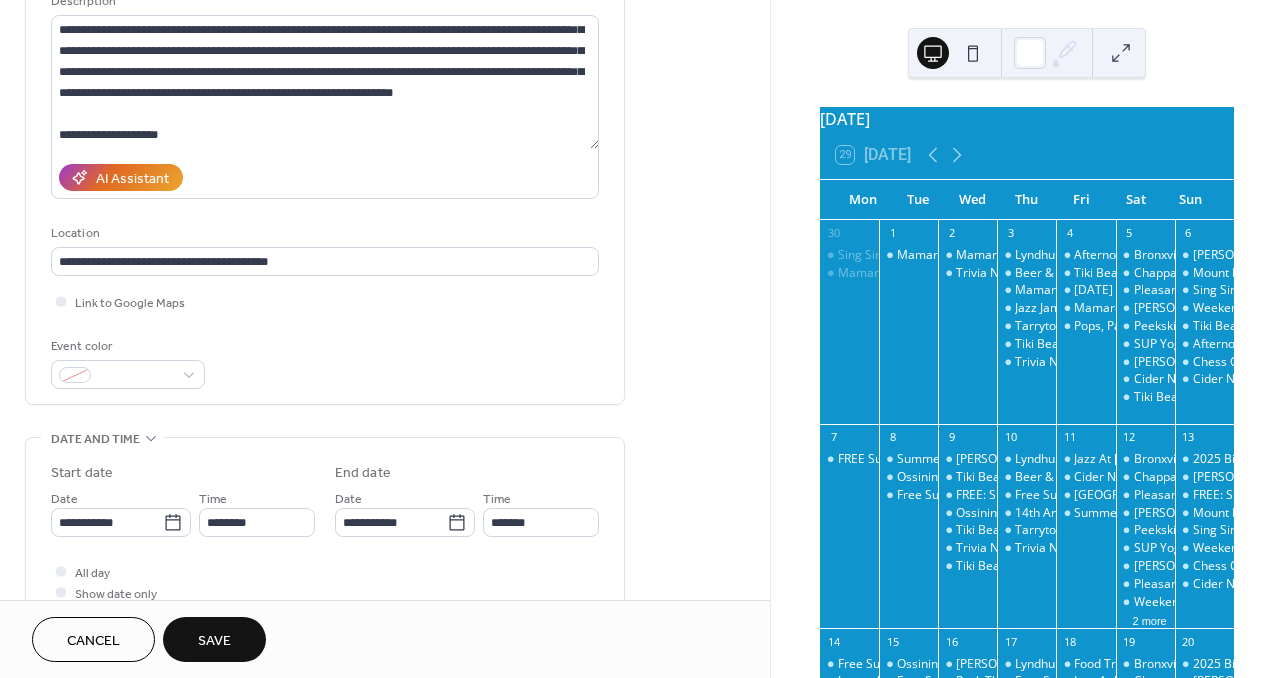 type on "**********" 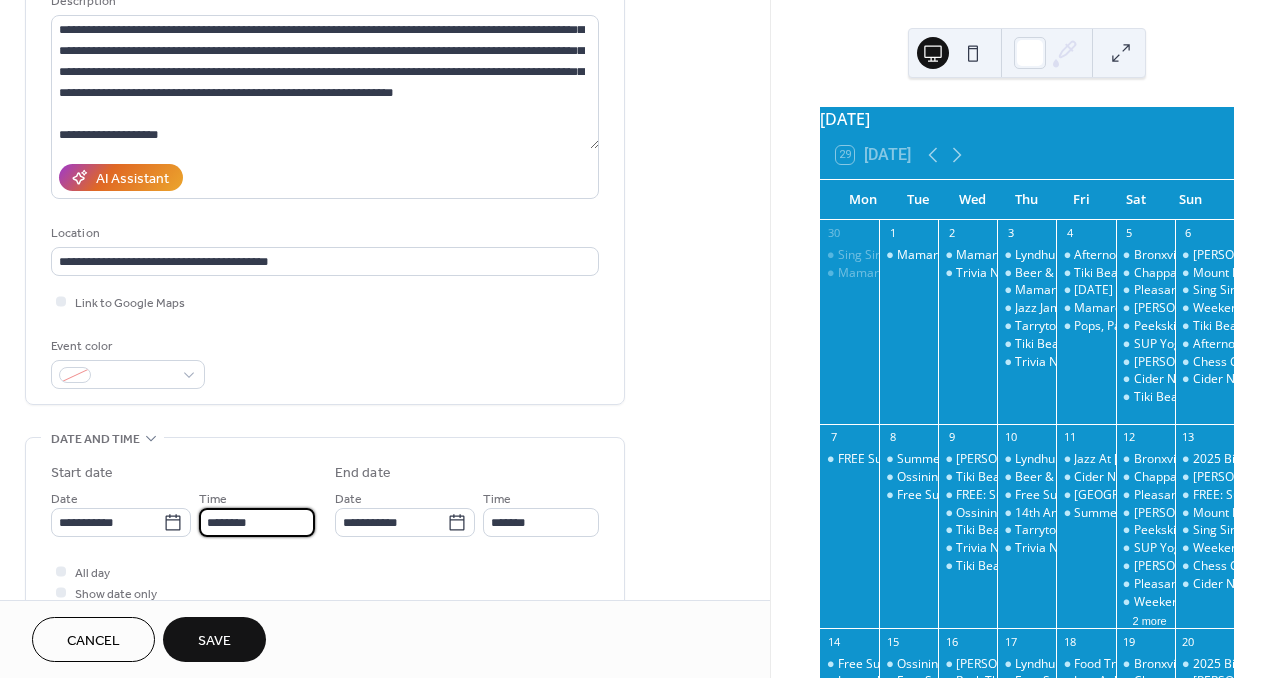 click on "********" at bounding box center [257, 522] 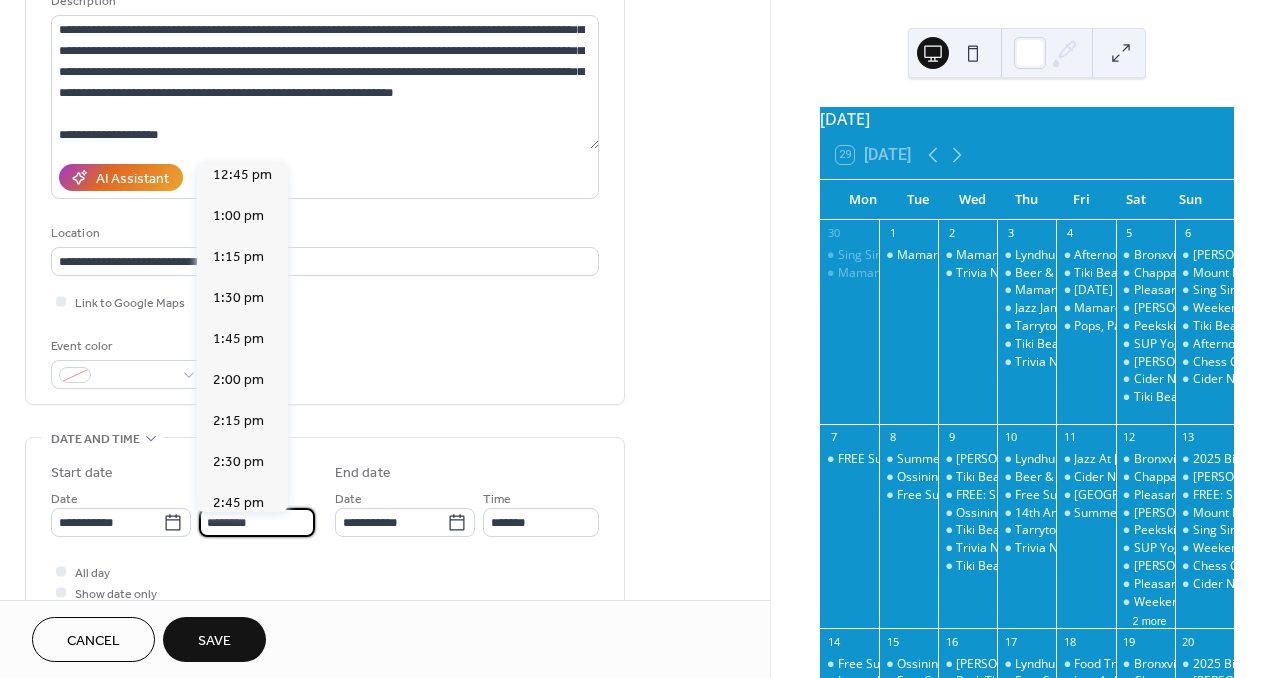 scroll, scrollTop: 2121, scrollLeft: 0, axis: vertical 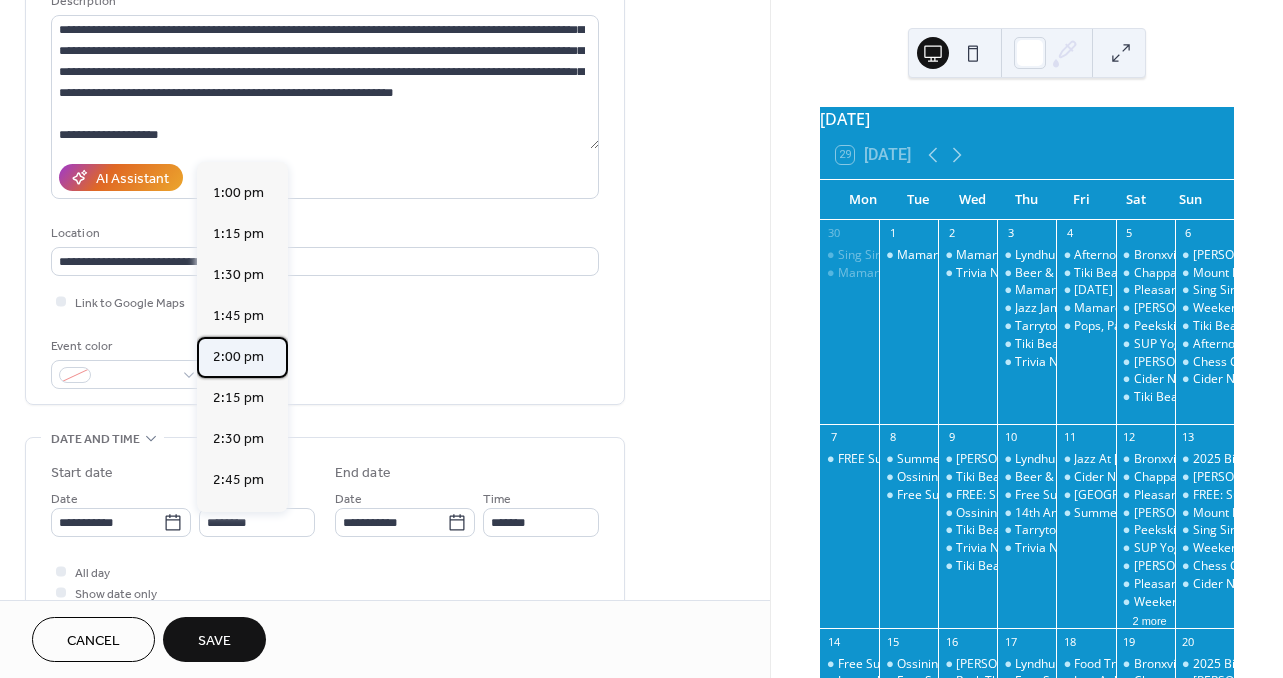 click on "2:00 pm" at bounding box center (238, 357) 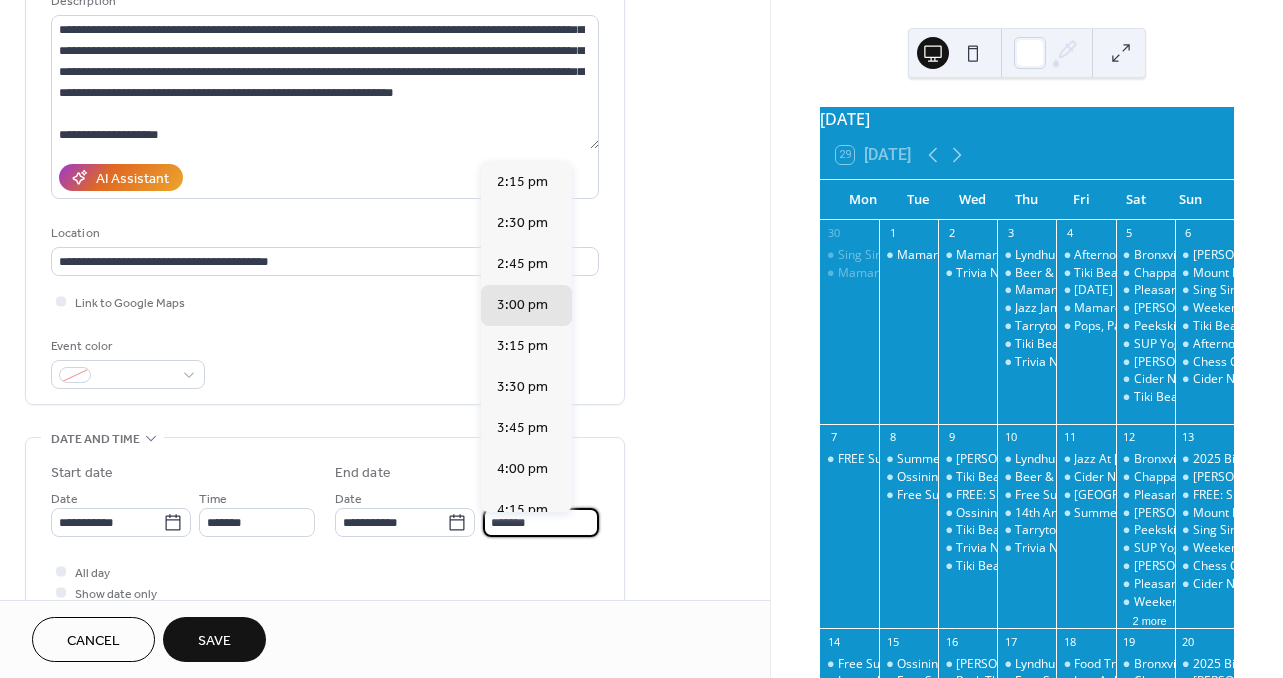 click on "*******" at bounding box center (541, 522) 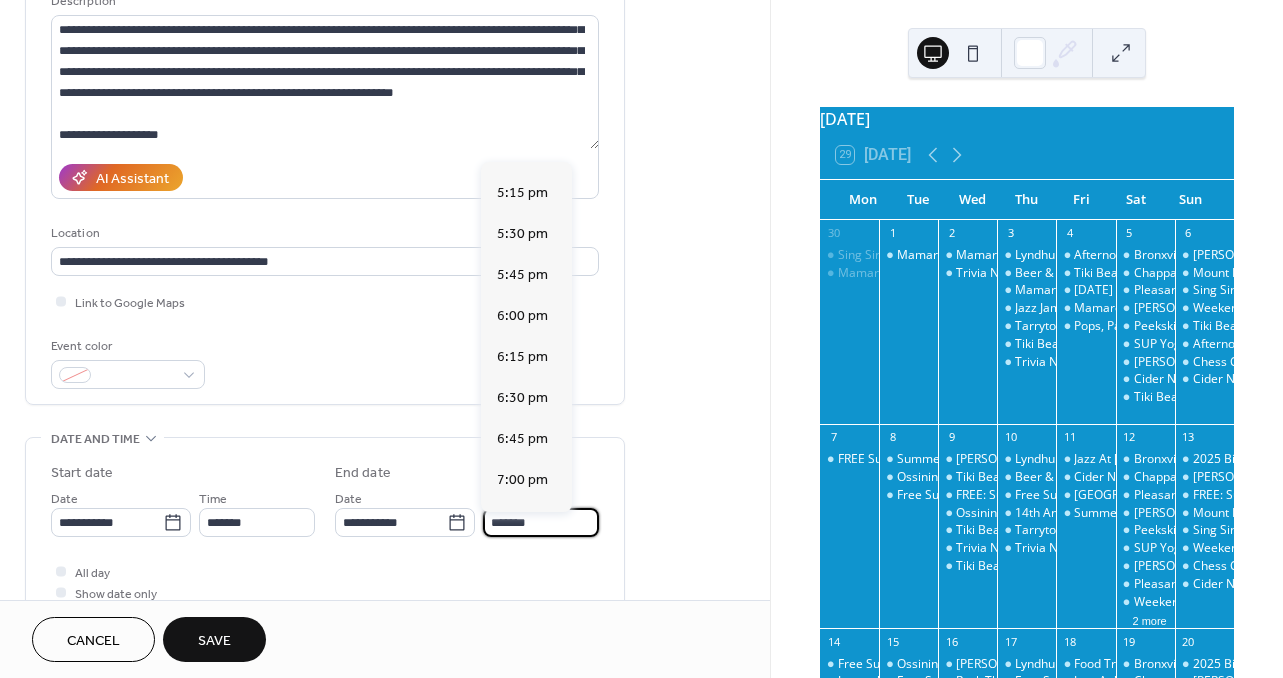 scroll, scrollTop: 501, scrollLeft: 0, axis: vertical 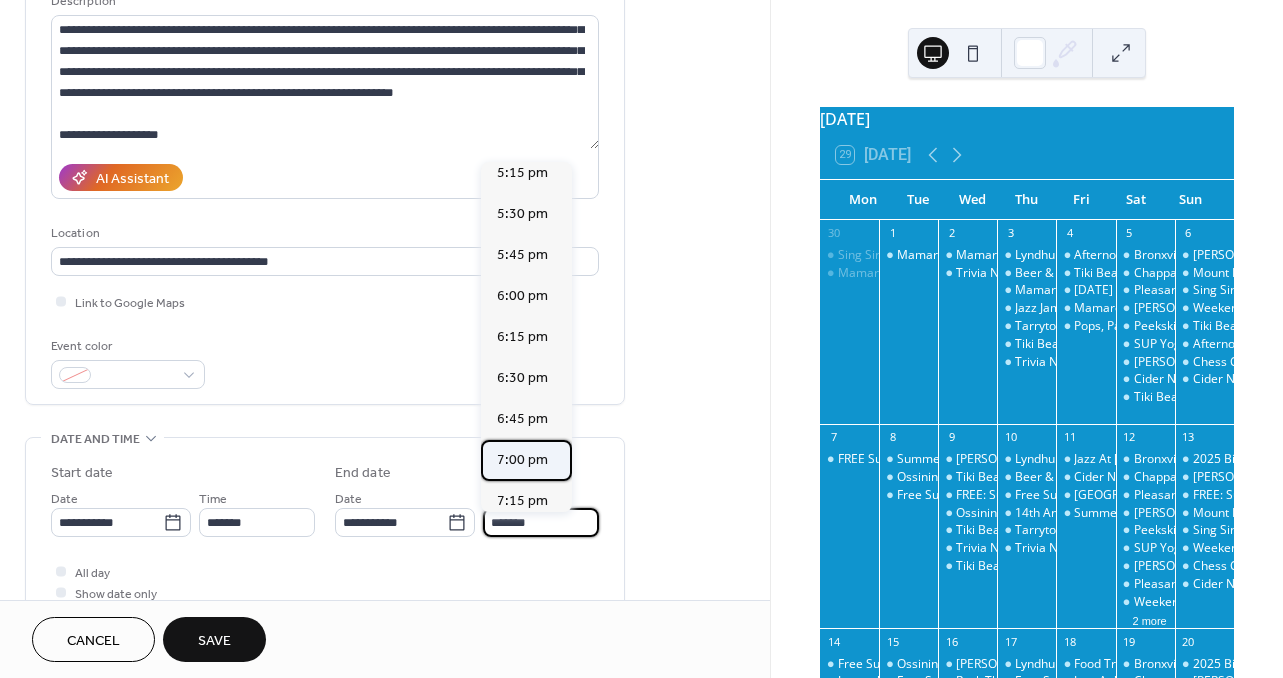 click on "7:00 pm" at bounding box center [522, 460] 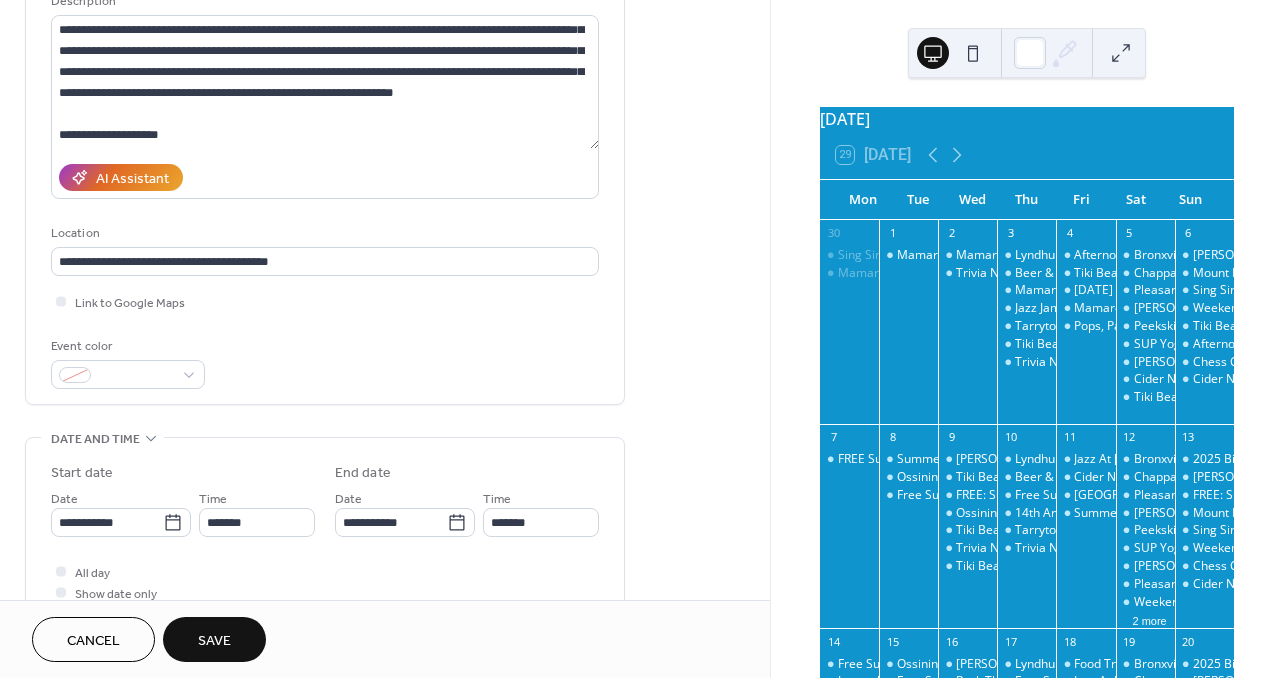 type on "*******" 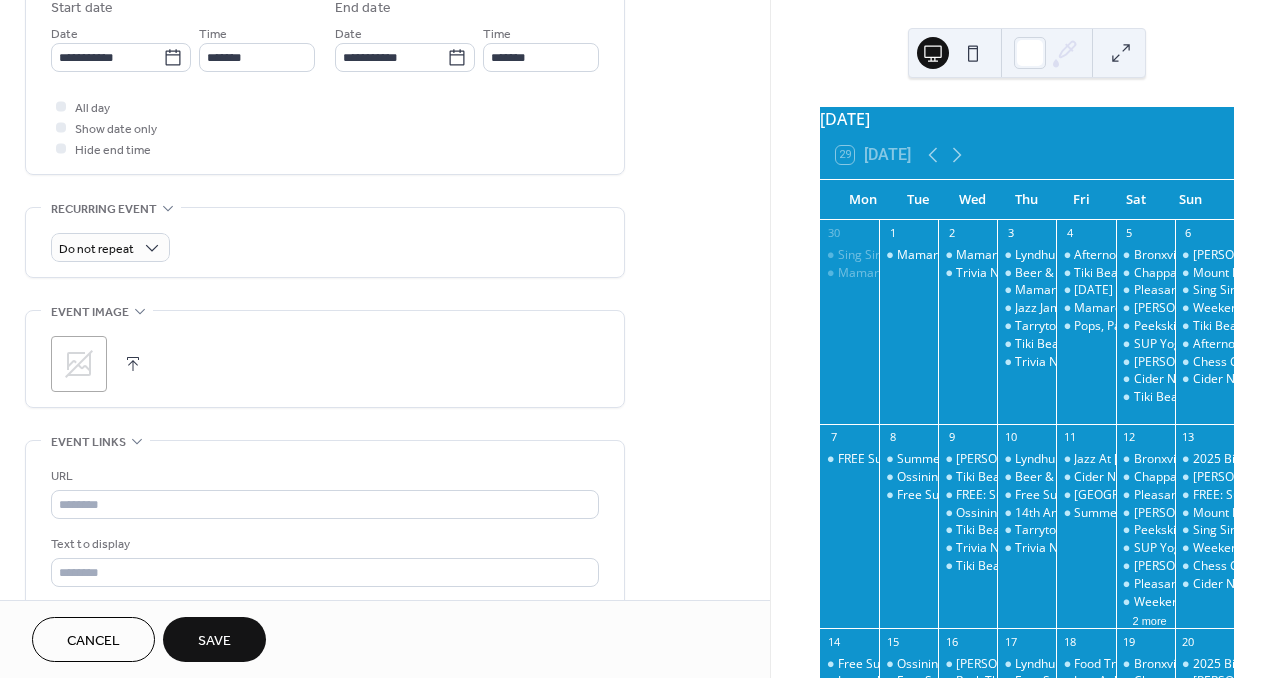 scroll, scrollTop: 681, scrollLeft: 0, axis: vertical 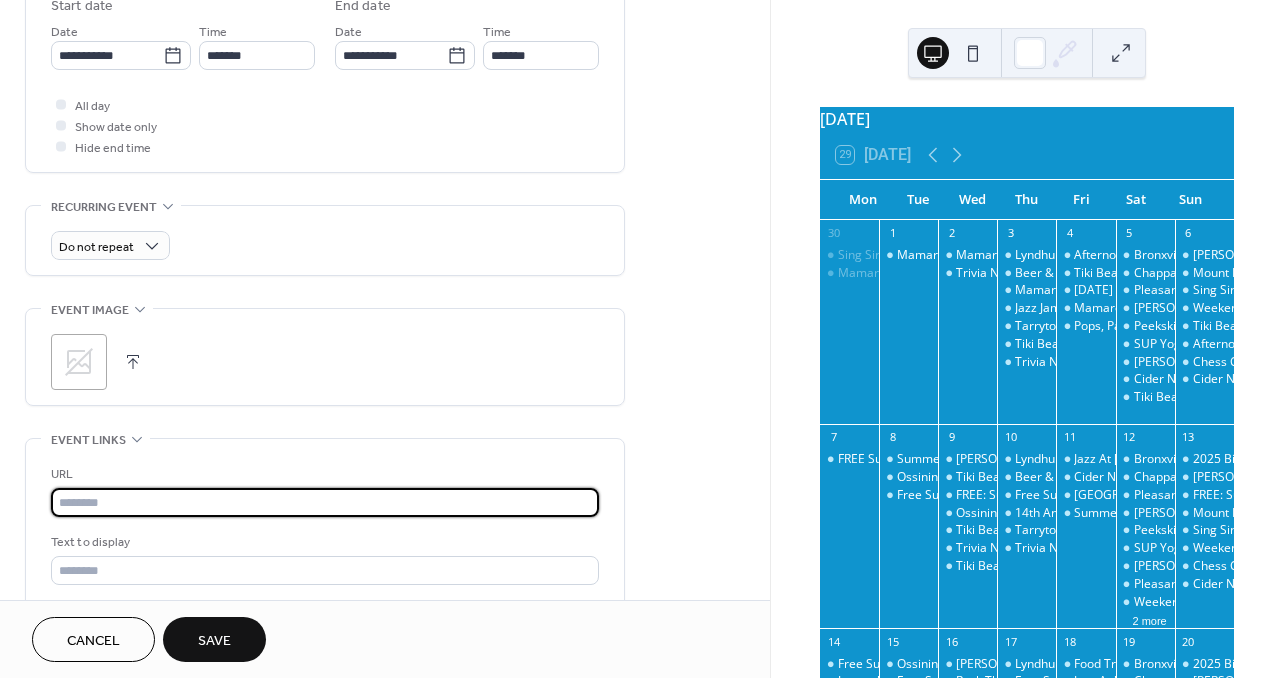 click at bounding box center (325, 502) 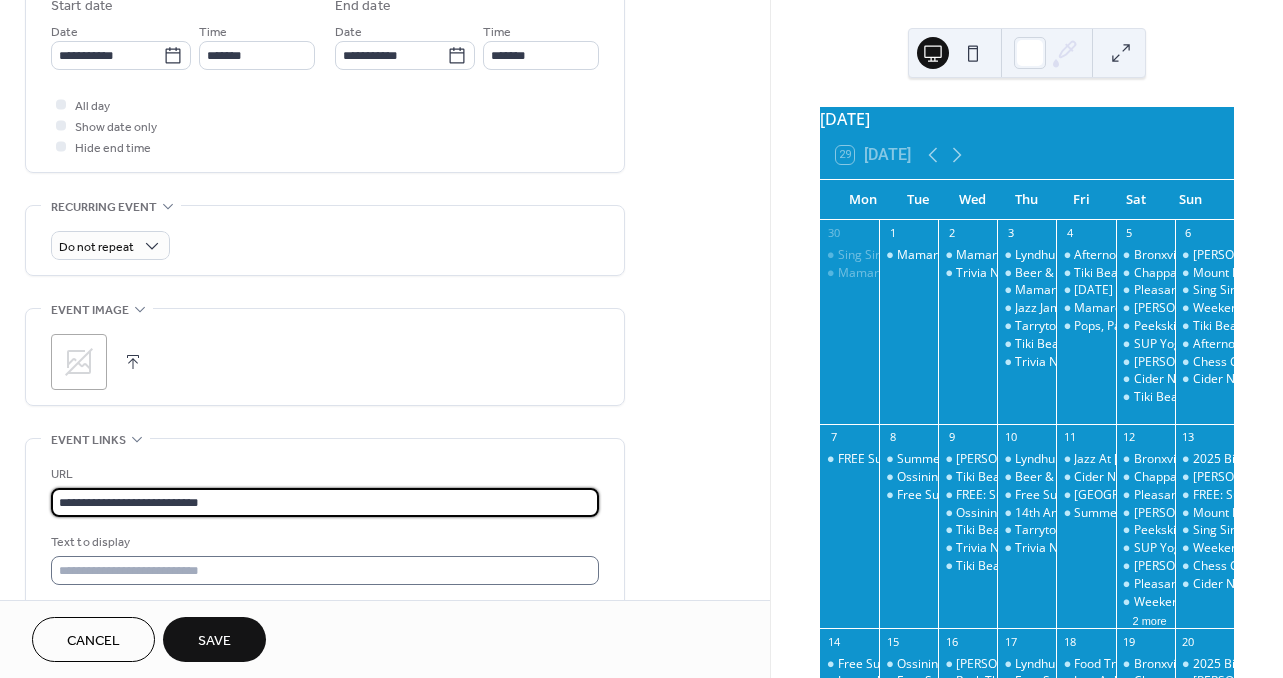 type on "**********" 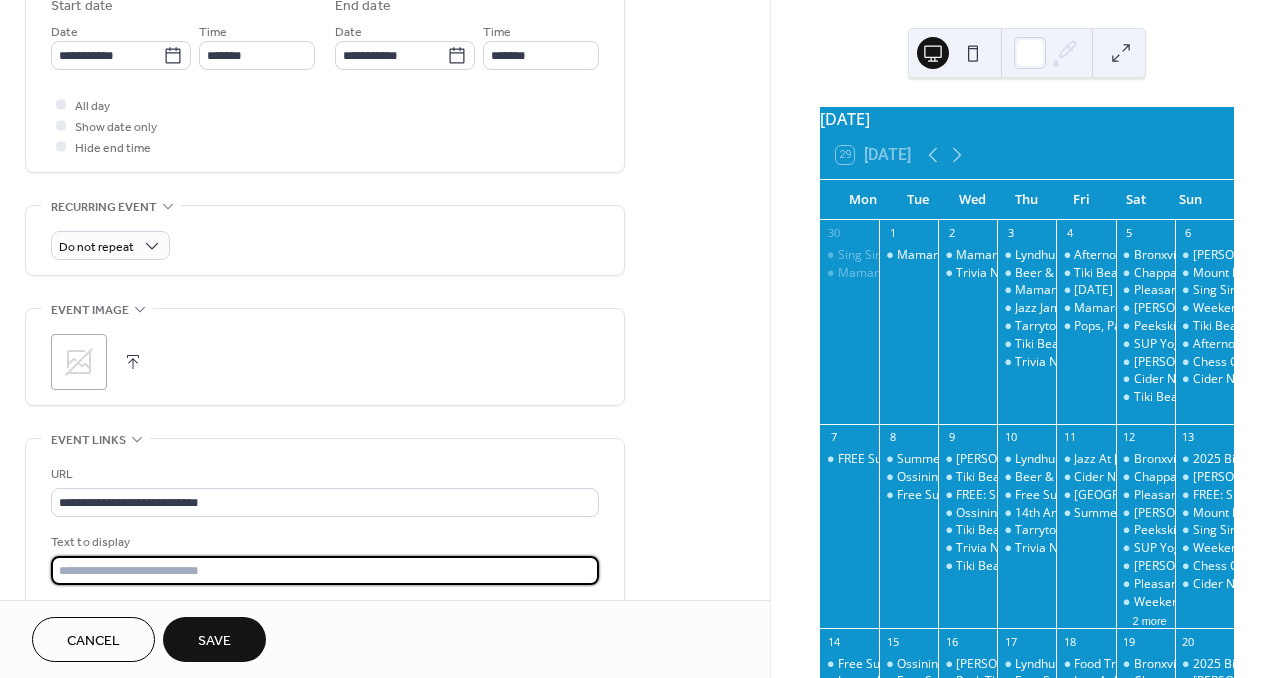 click at bounding box center (325, 570) 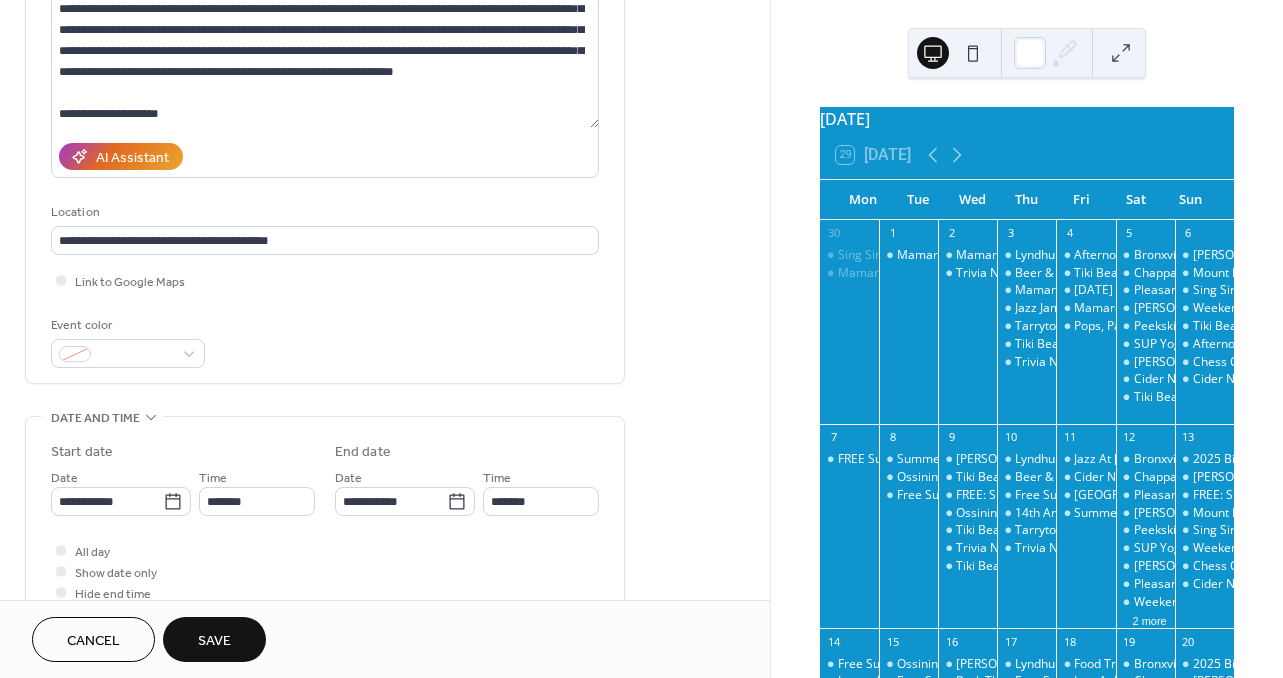 scroll, scrollTop: 289, scrollLeft: 0, axis: vertical 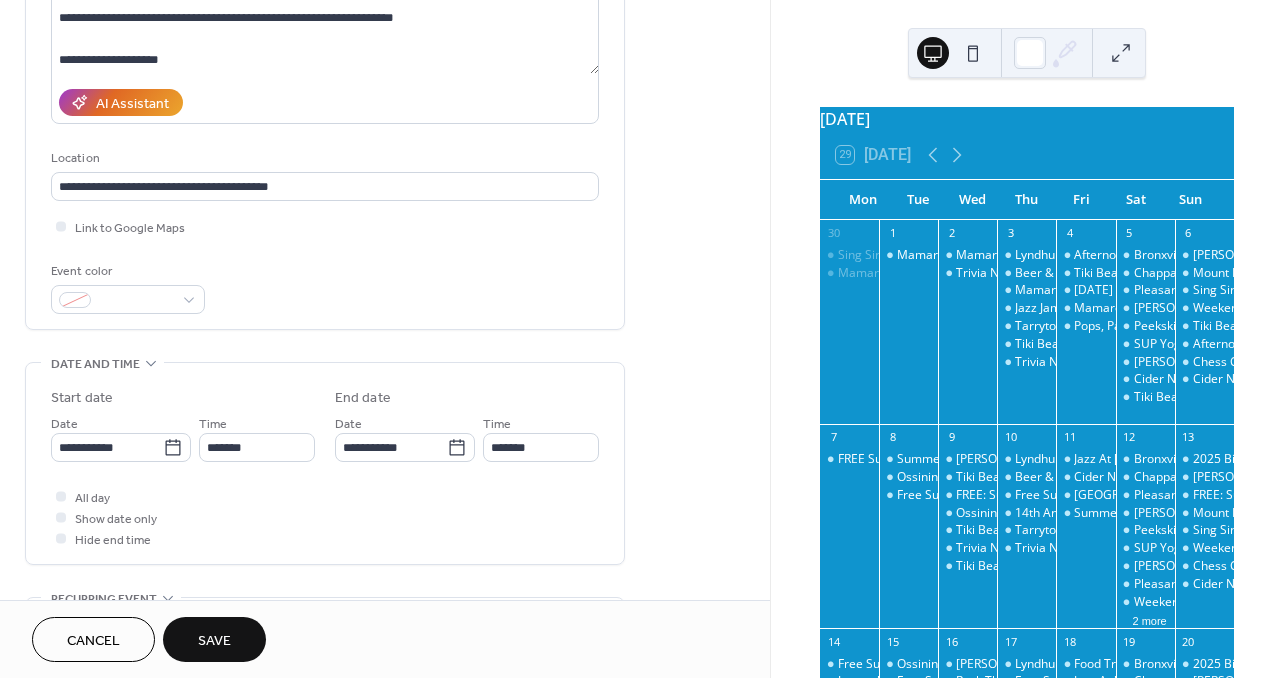 type on "**********" 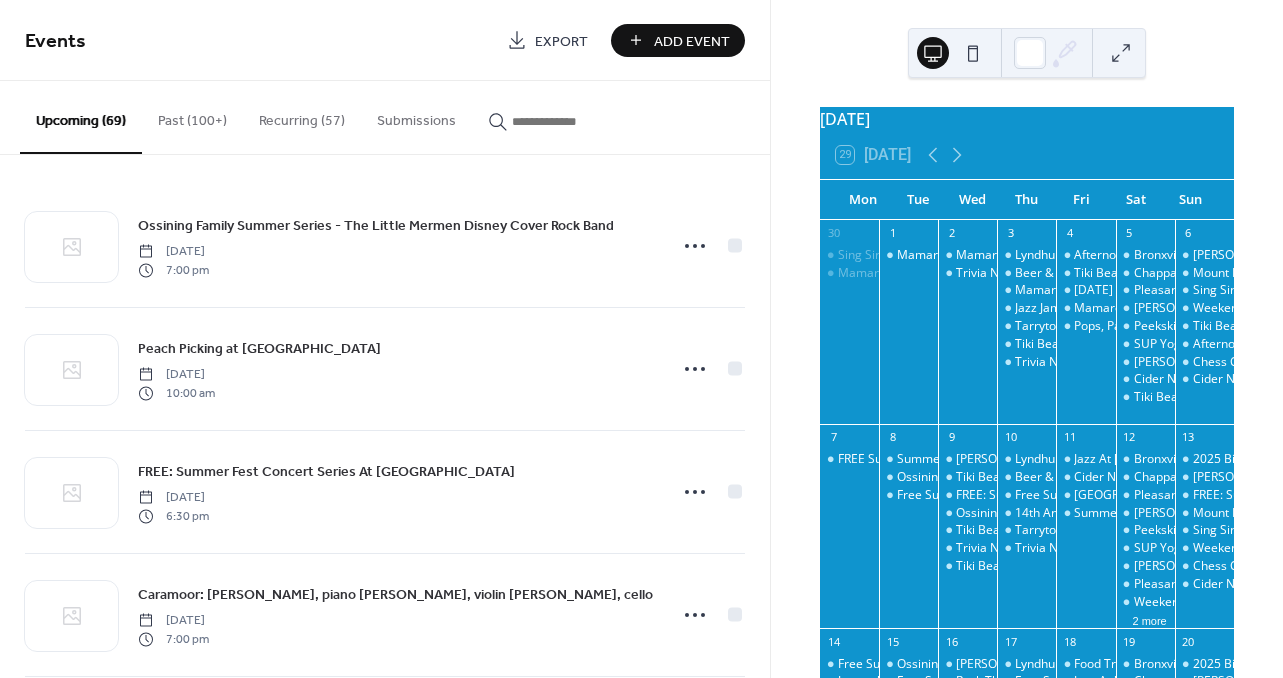 click at bounding box center (572, 121) 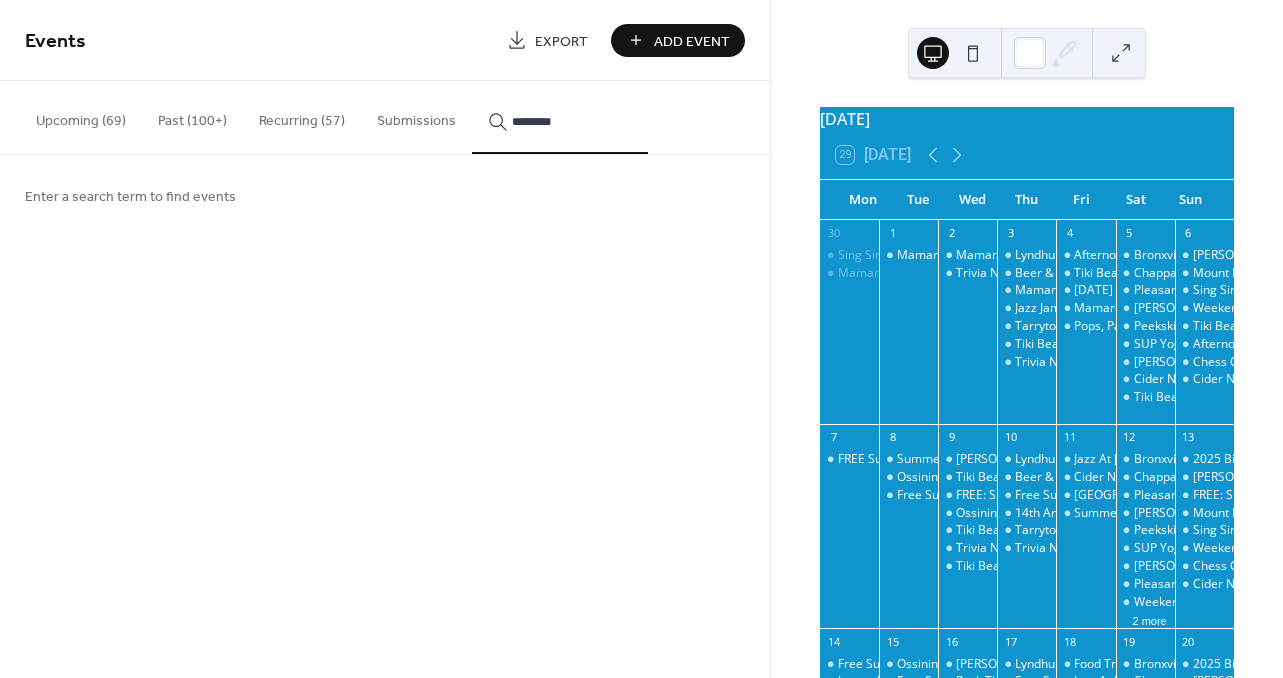 click on "*******" at bounding box center (560, 117) 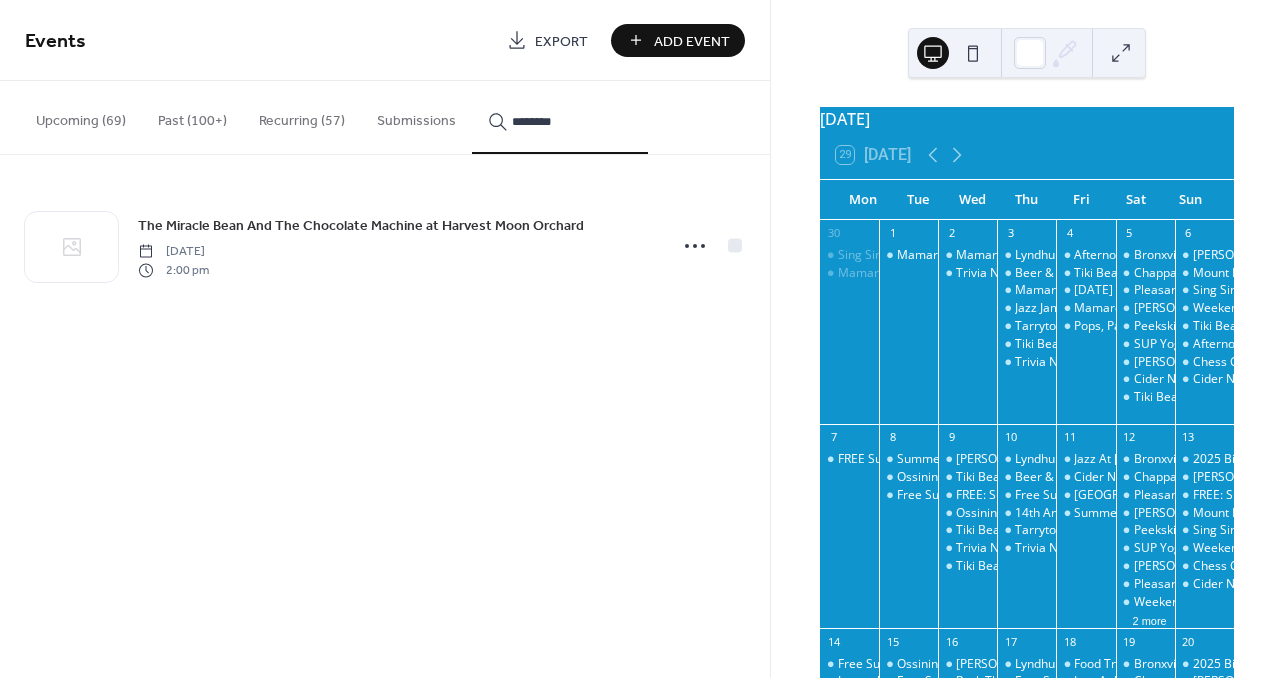 type on "*******" 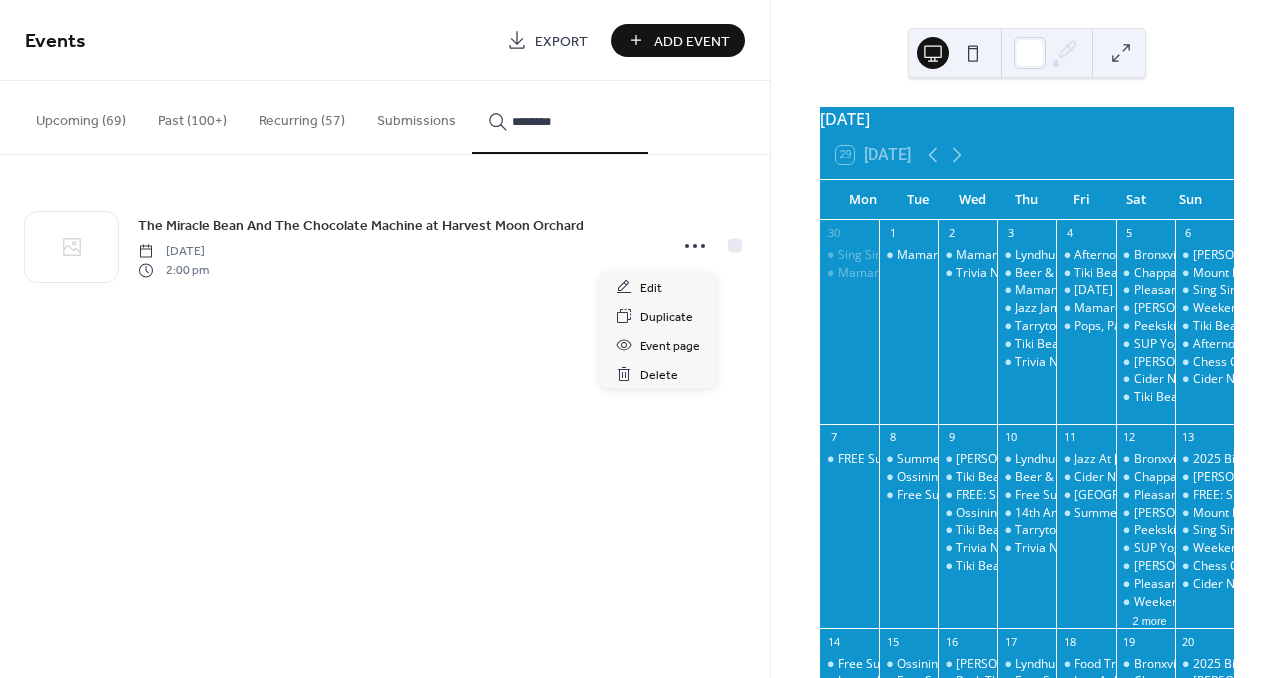 click 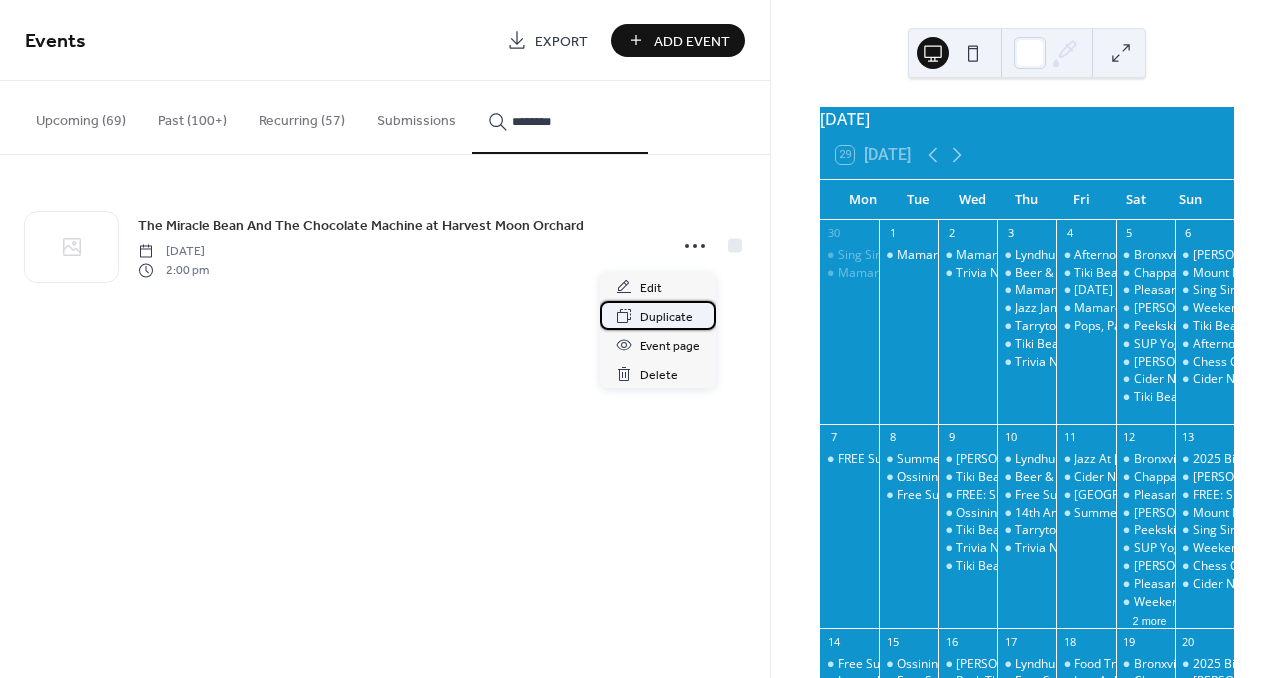 click on "Duplicate" at bounding box center [666, 317] 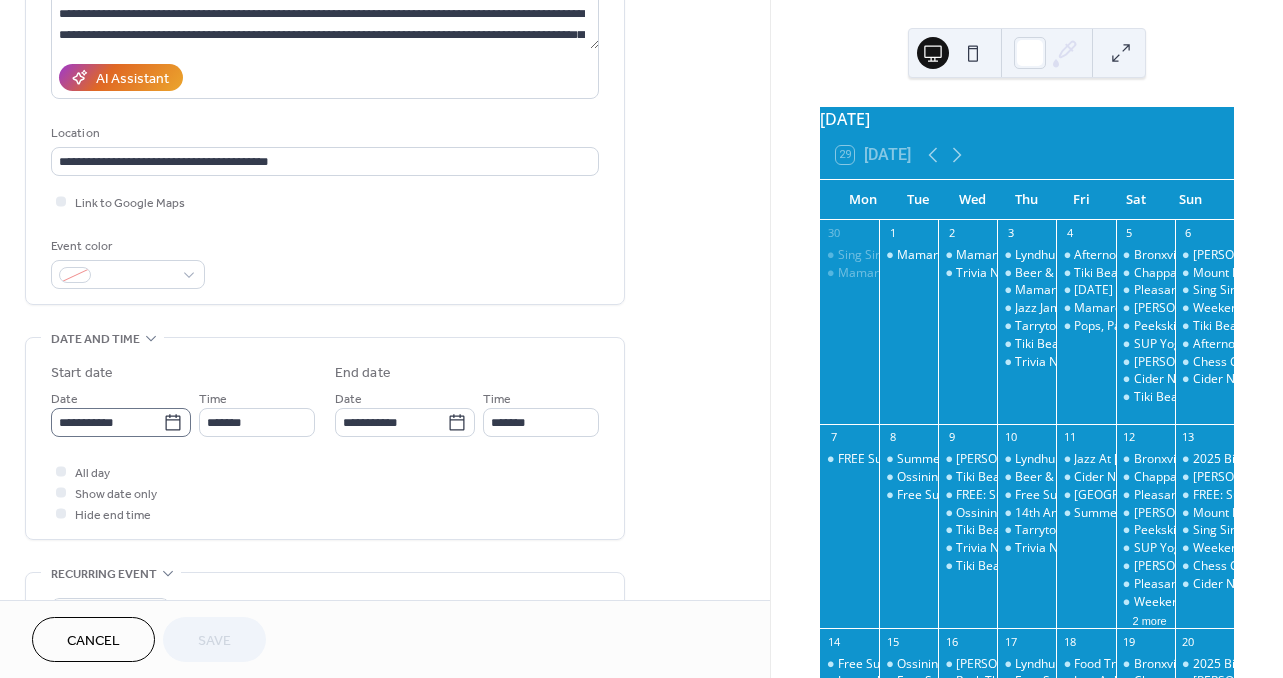 scroll, scrollTop: 315, scrollLeft: 0, axis: vertical 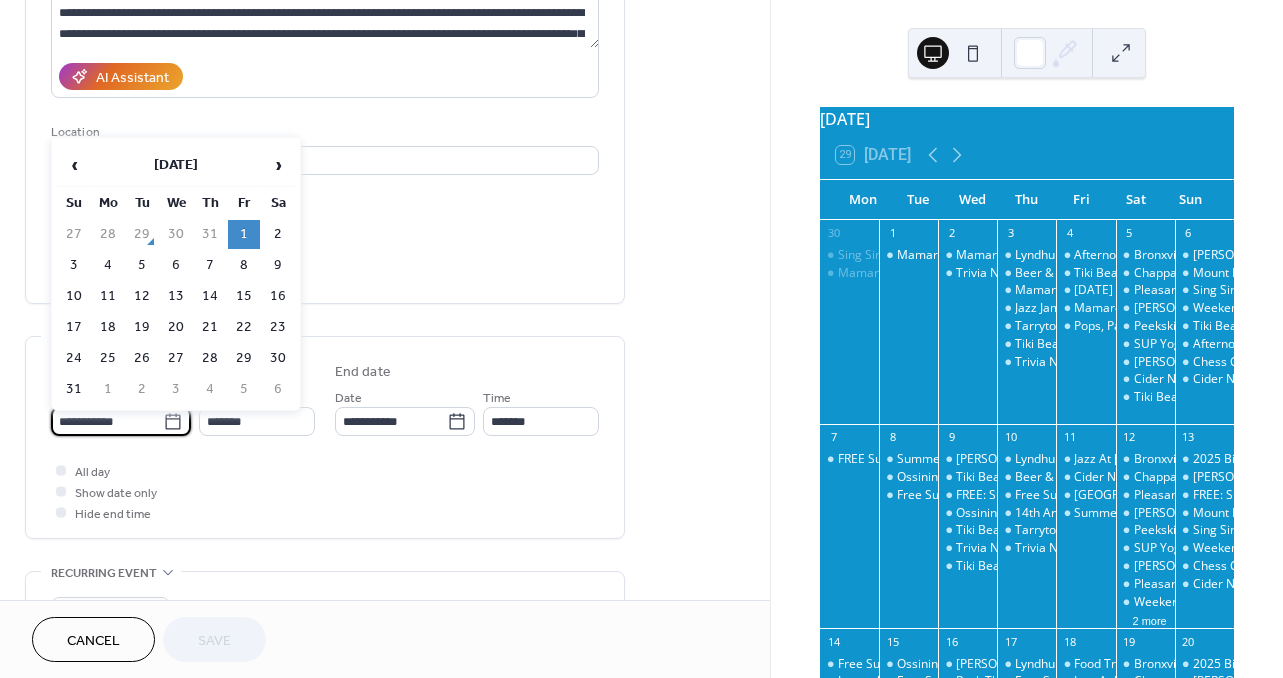 click on "**********" at bounding box center (107, 421) 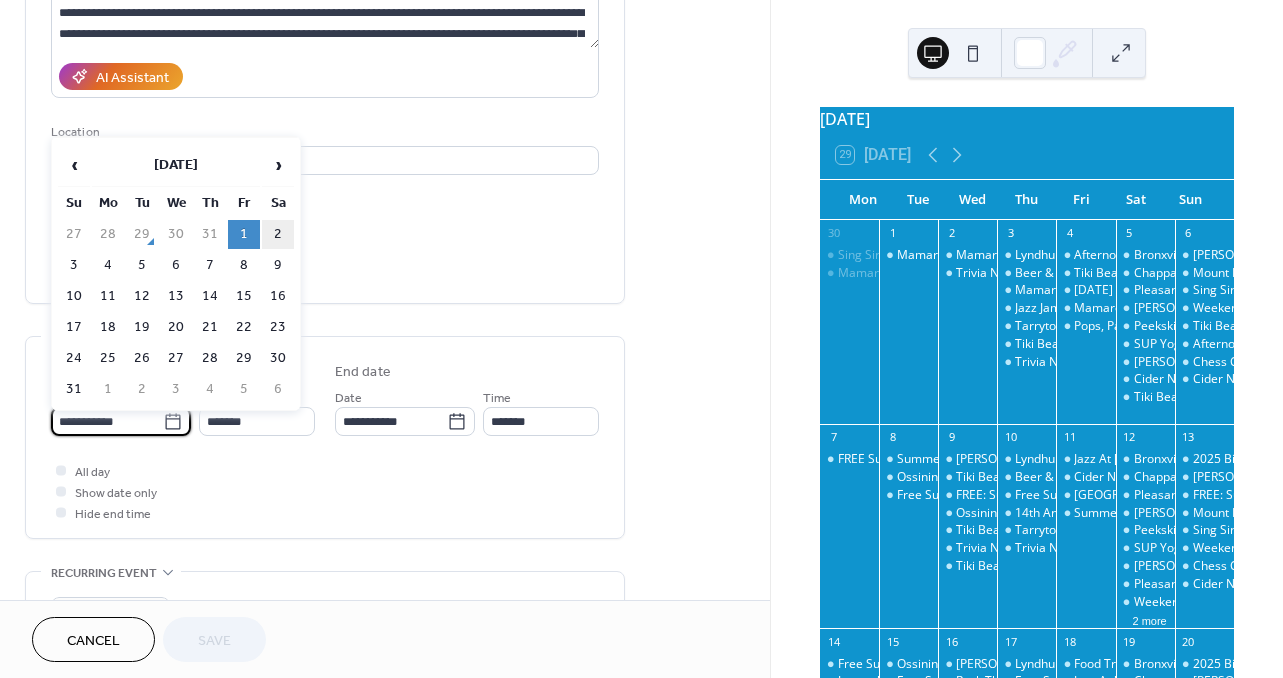 click on "2" at bounding box center [278, 234] 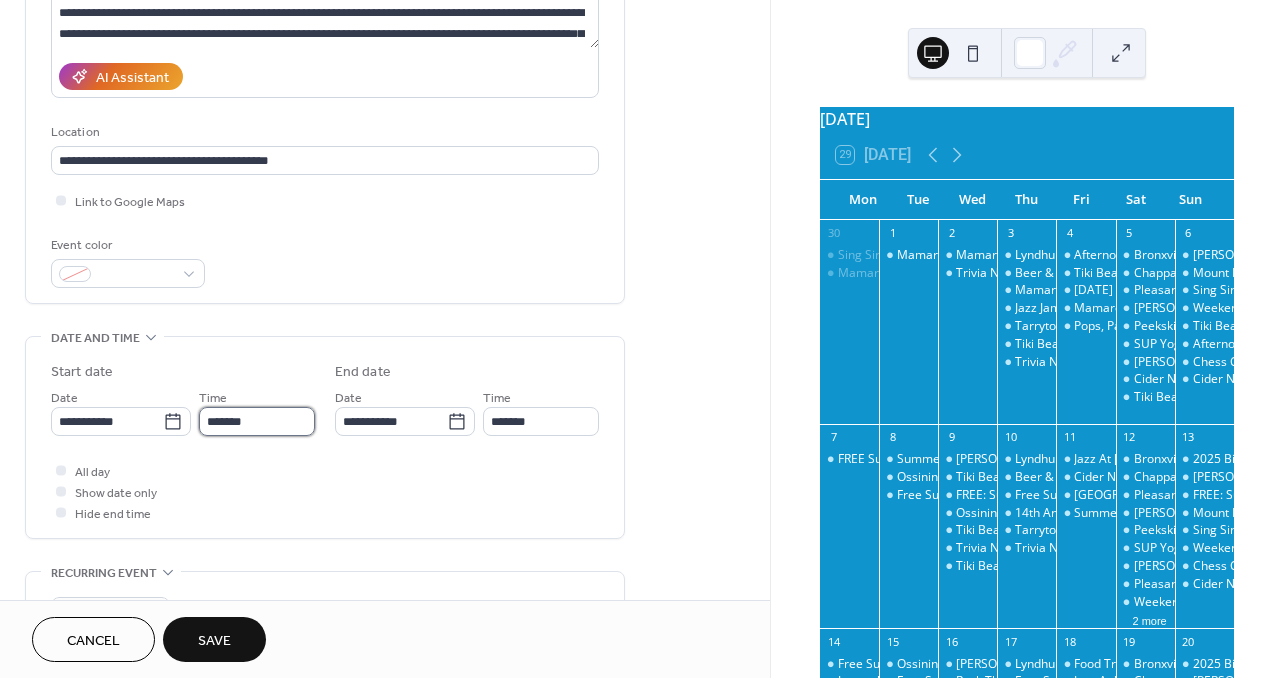 click on "*******" at bounding box center [257, 421] 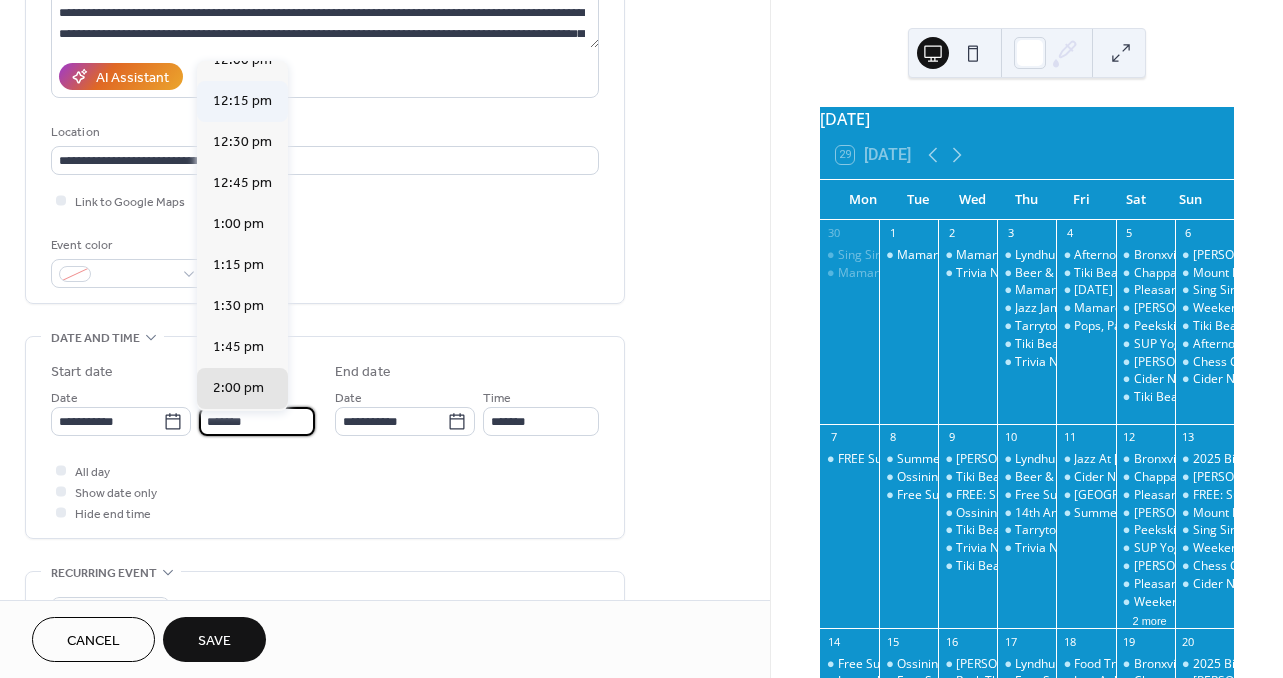 scroll, scrollTop: 1938, scrollLeft: 0, axis: vertical 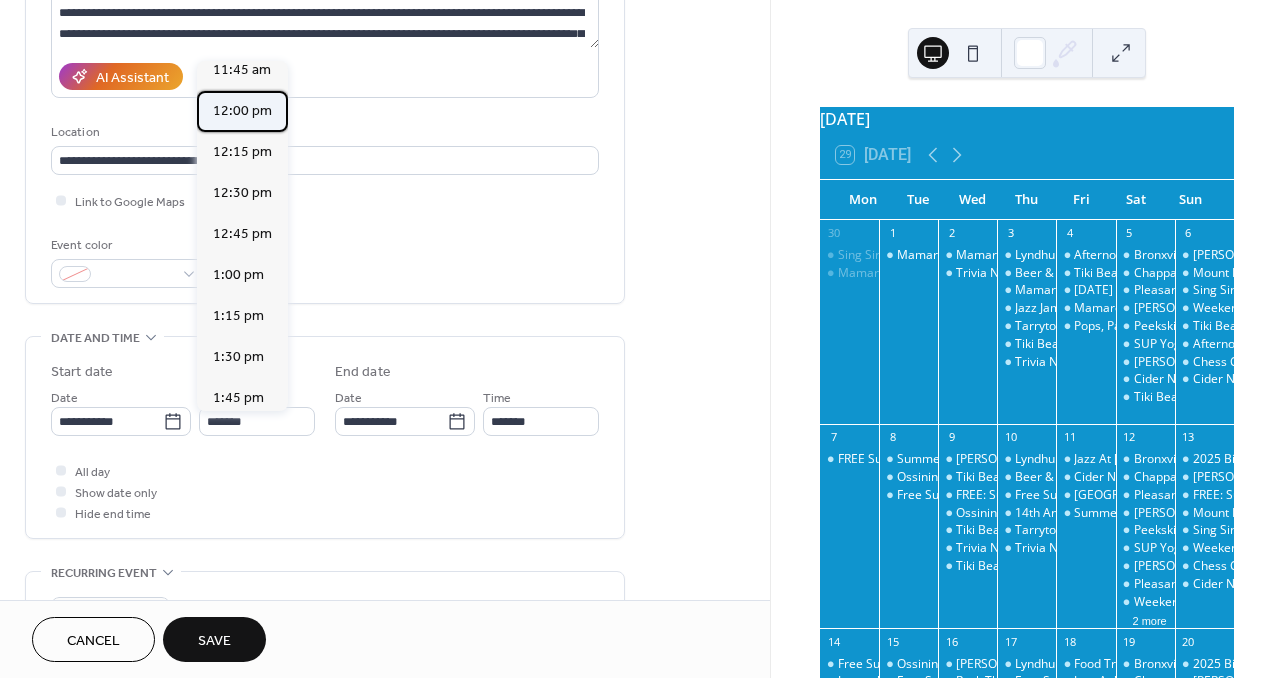 click on "12:00 pm" at bounding box center (242, 111) 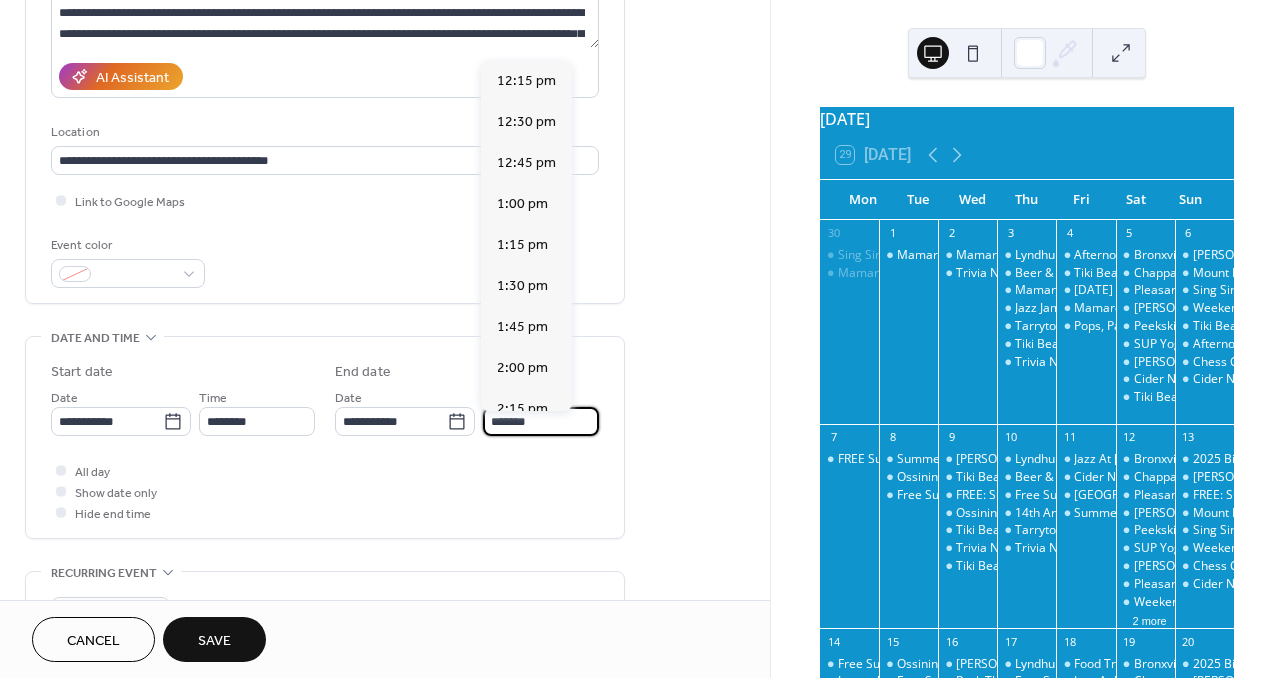 click on "*******" at bounding box center (541, 421) 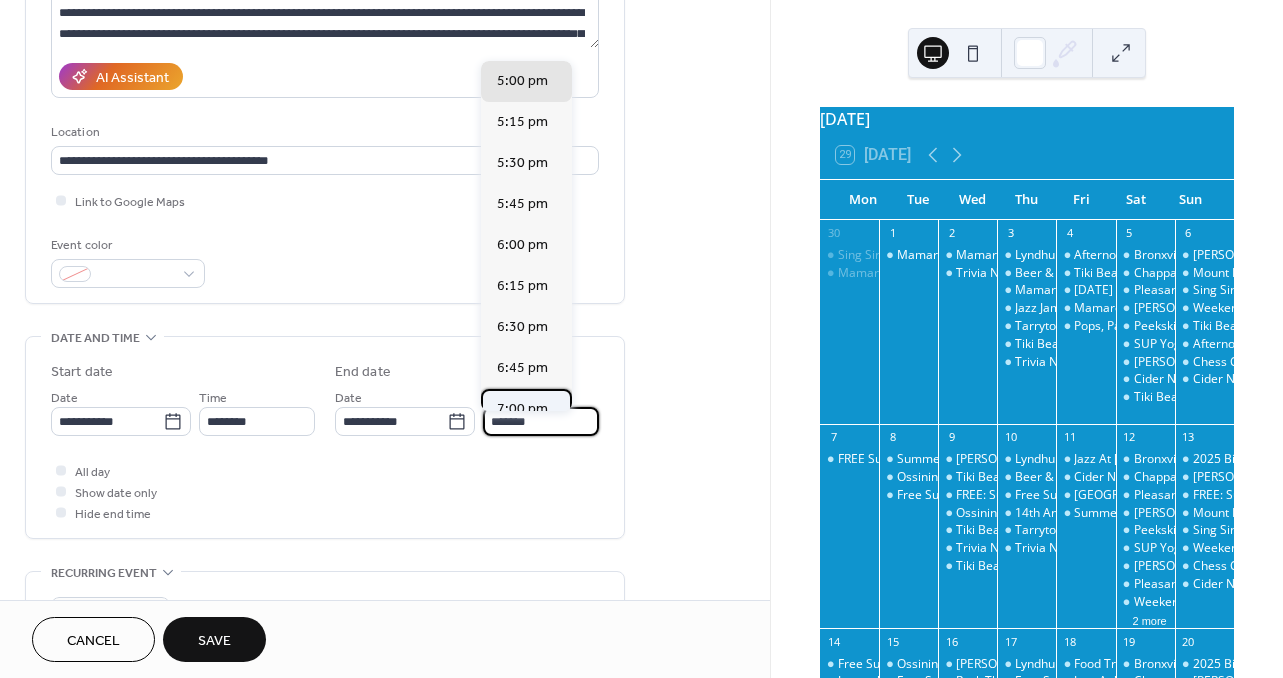 click on "7:00 pm" at bounding box center (522, 409) 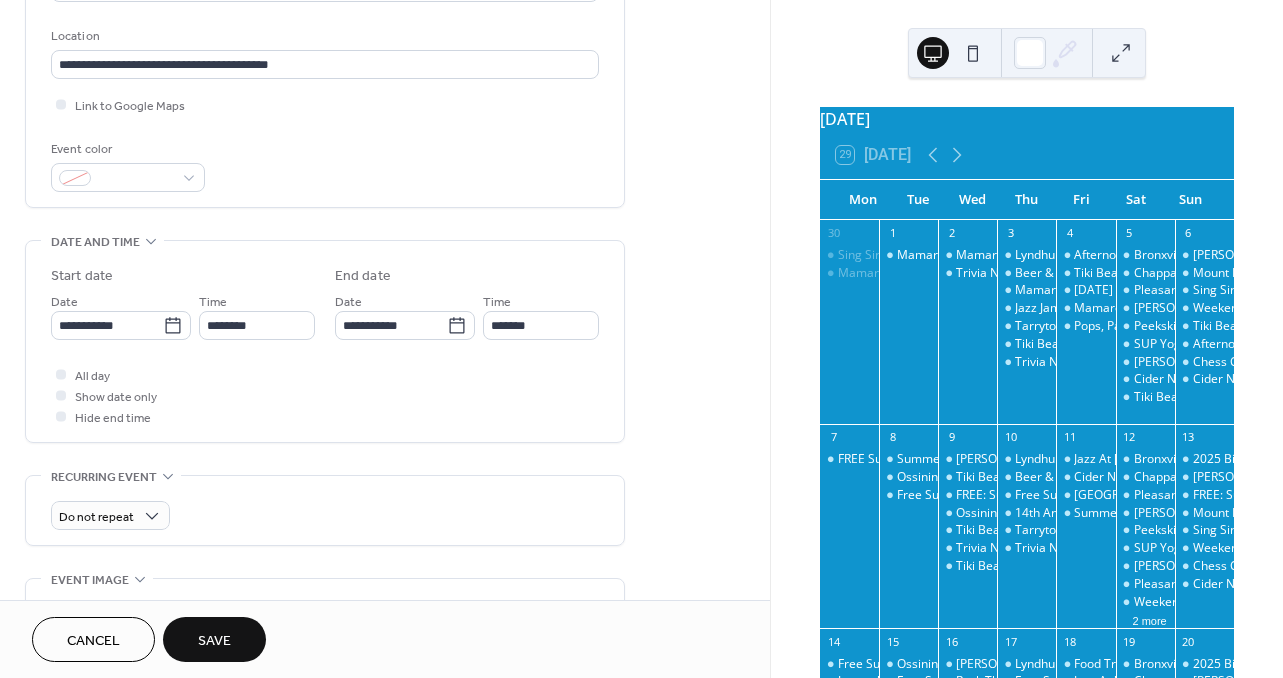 scroll, scrollTop: 418, scrollLeft: 0, axis: vertical 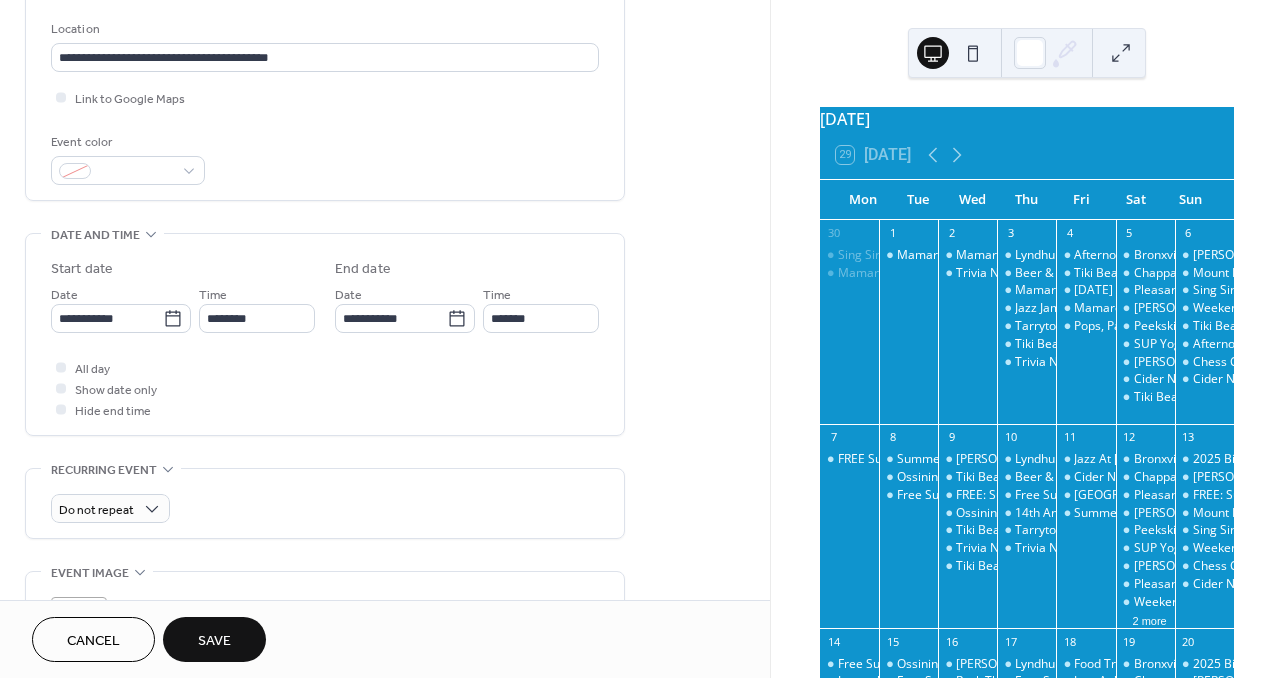 click on "Save" at bounding box center (214, 641) 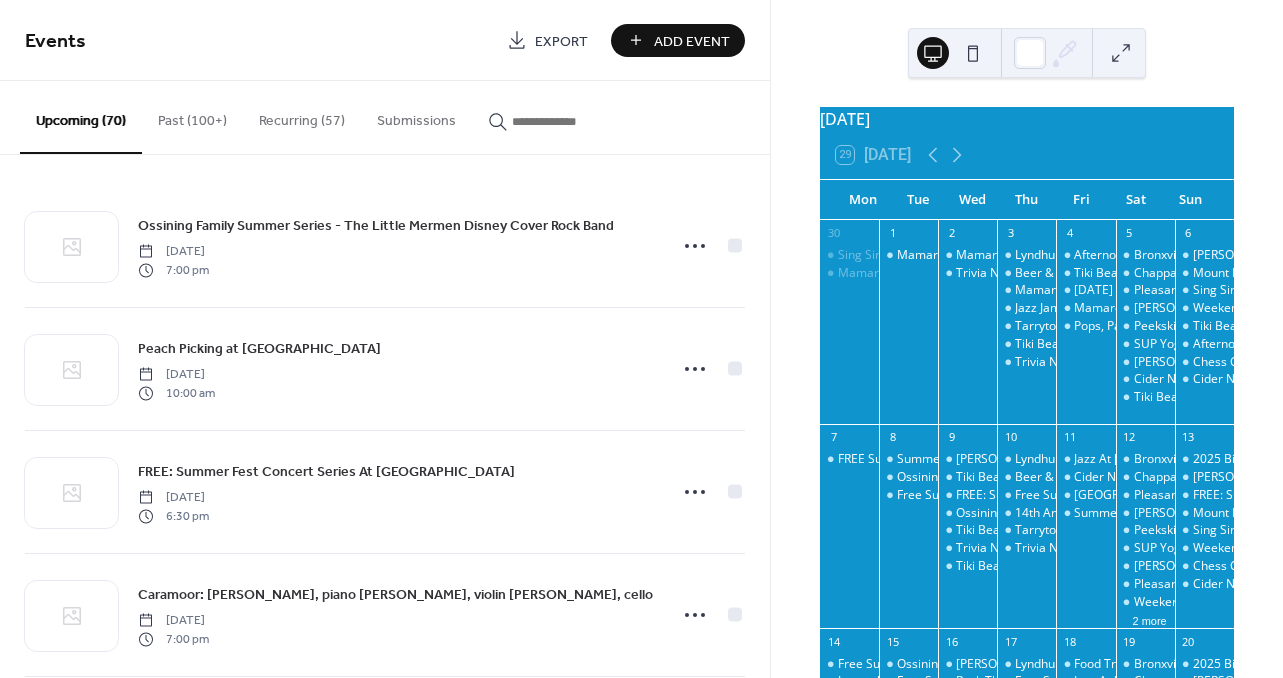 click at bounding box center [572, 121] 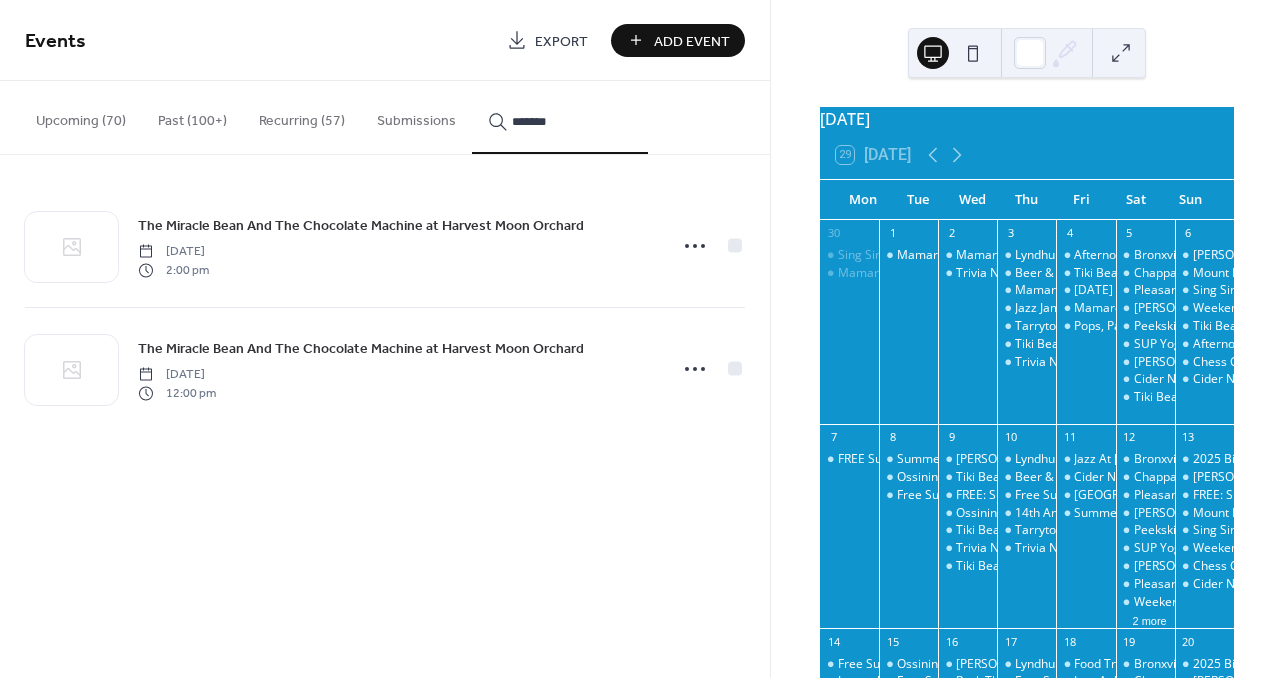 type on "*******" 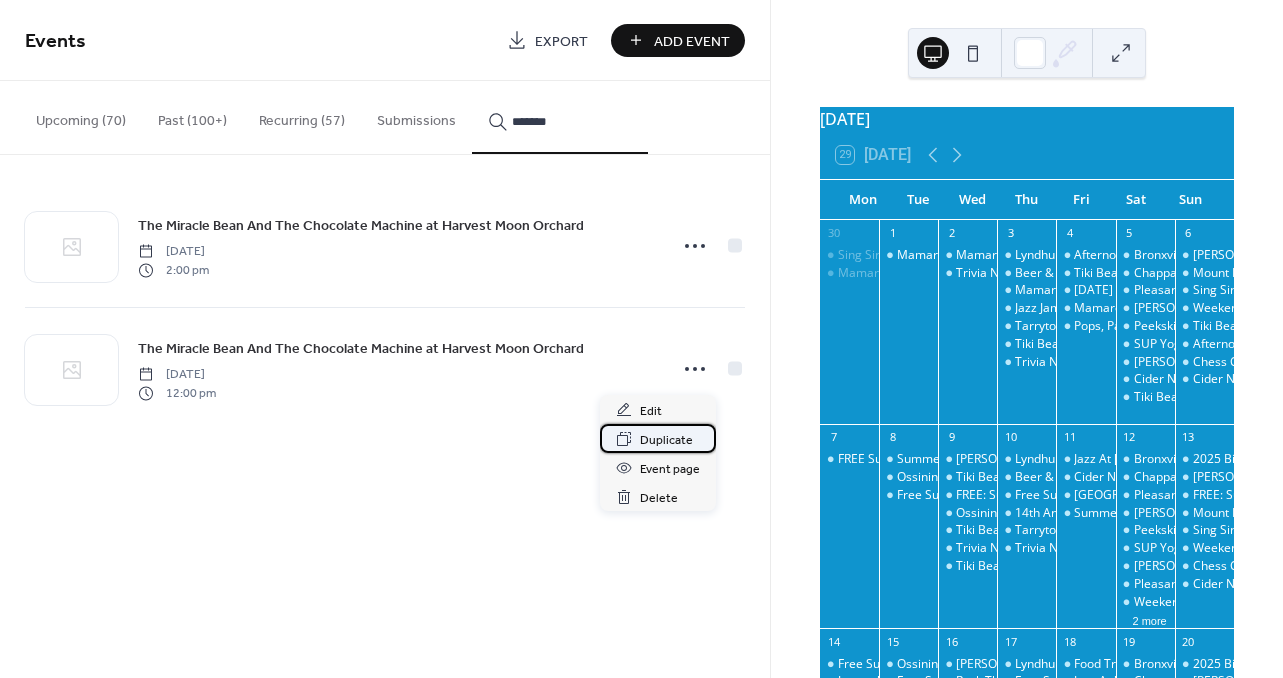 click on "Duplicate" at bounding box center [666, 440] 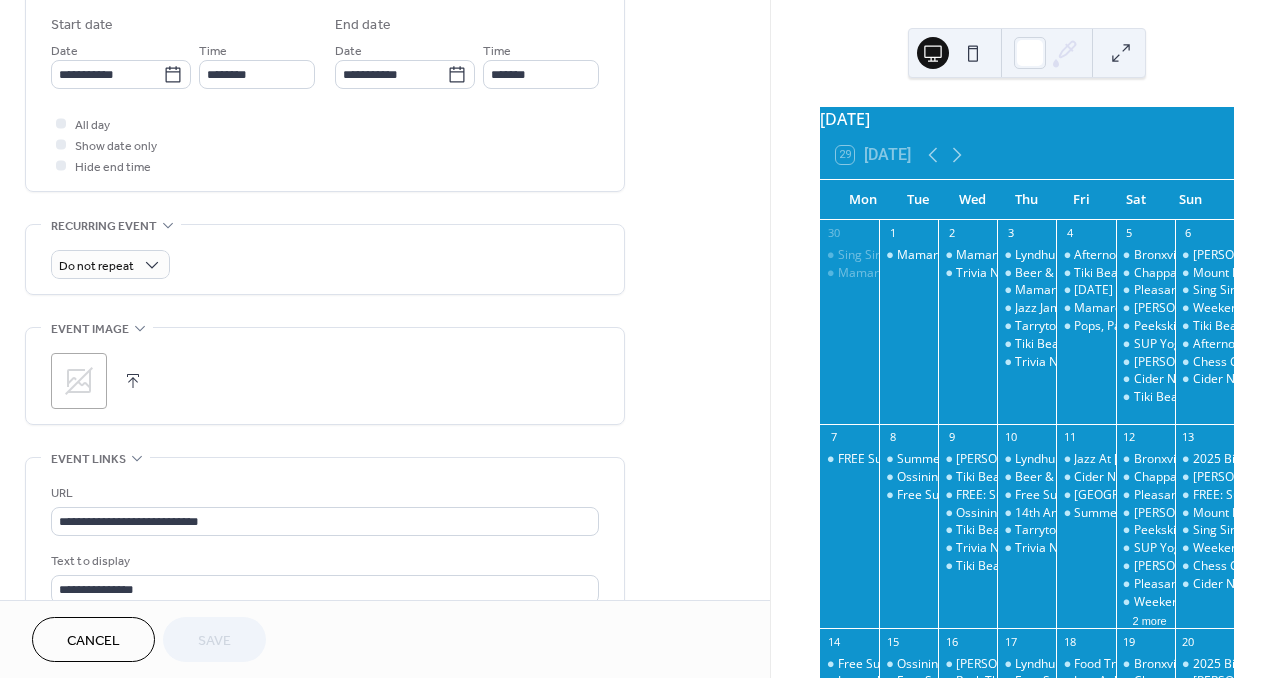 scroll, scrollTop: 667, scrollLeft: 0, axis: vertical 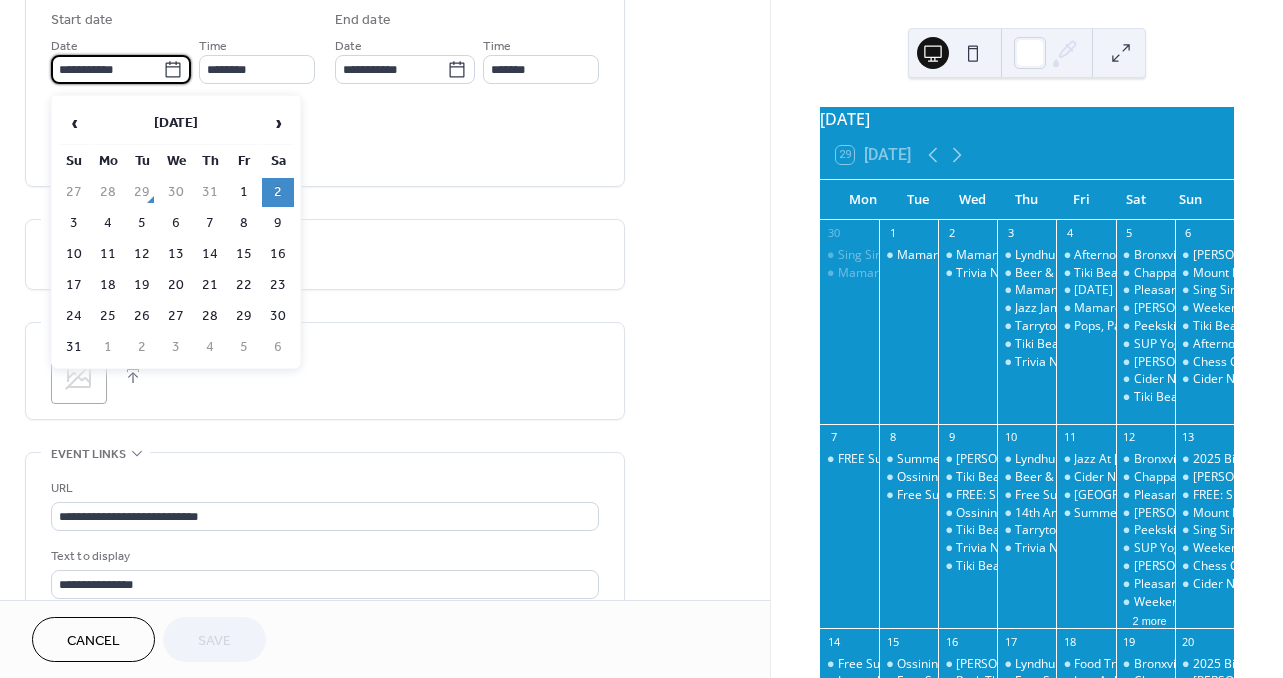 click on "**********" at bounding box center (107, 69) 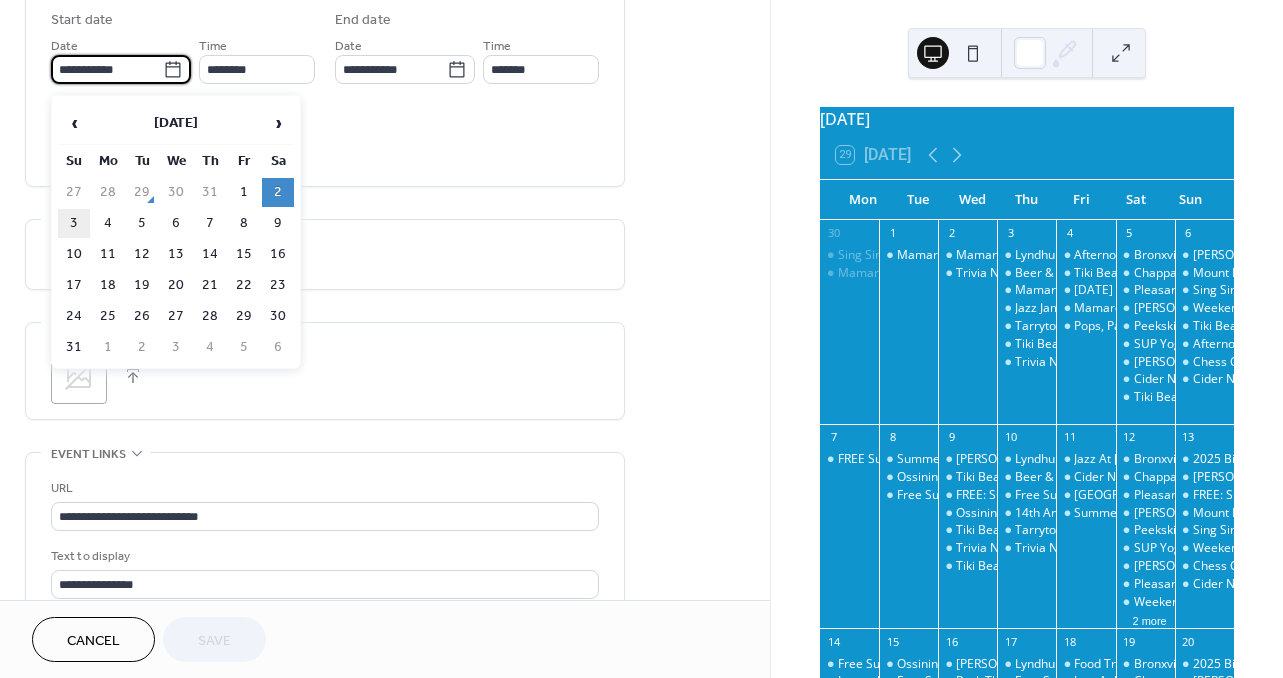 click on "3" at bounding box center [74, 223] 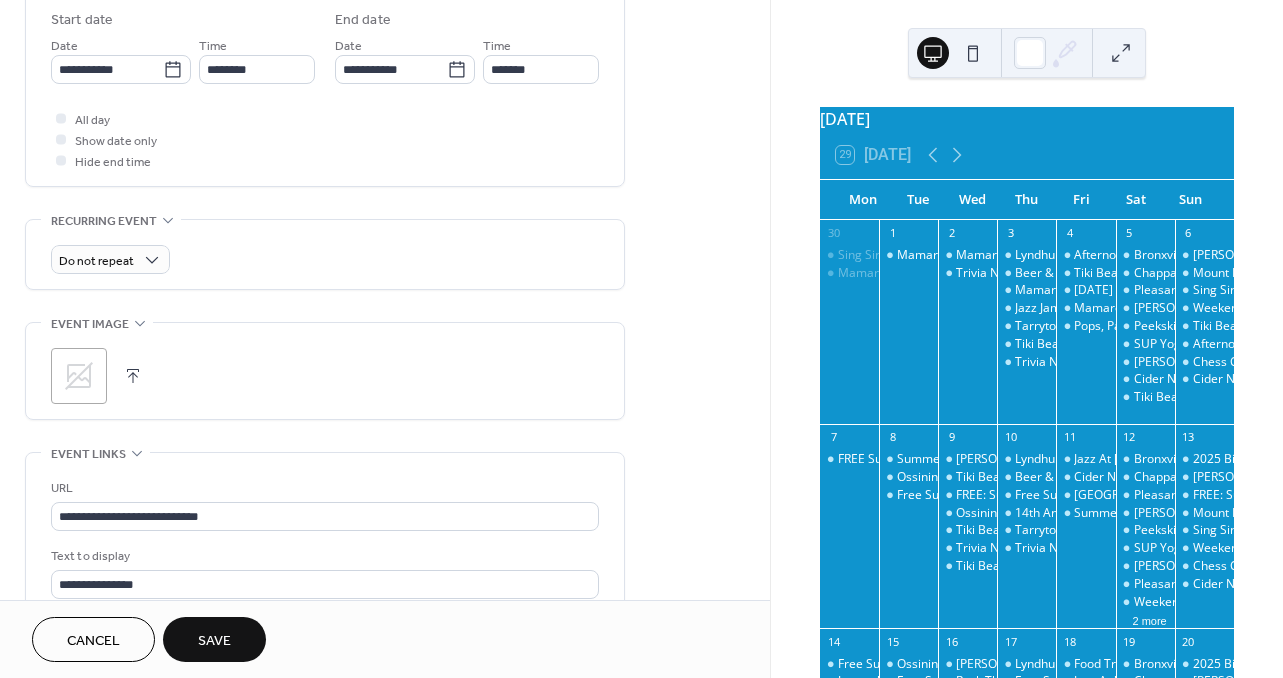 click on "Save" at bounding box center [214, 641] 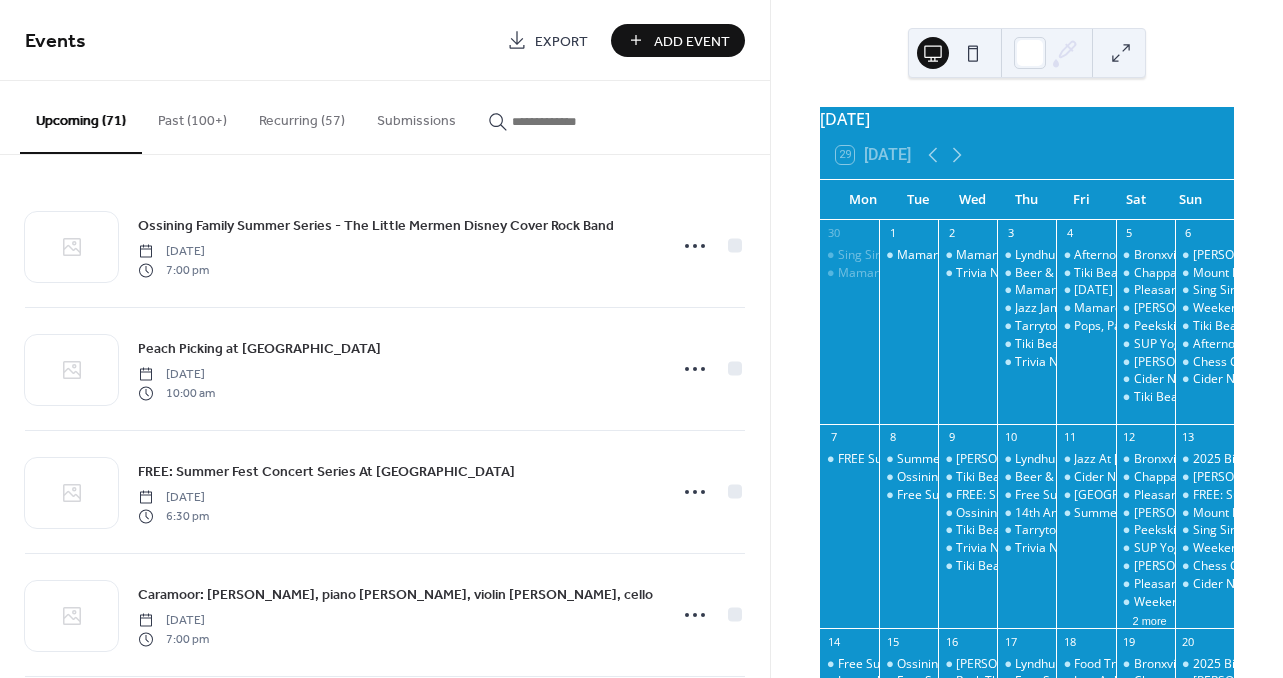 click at bounding box center (572, 121) 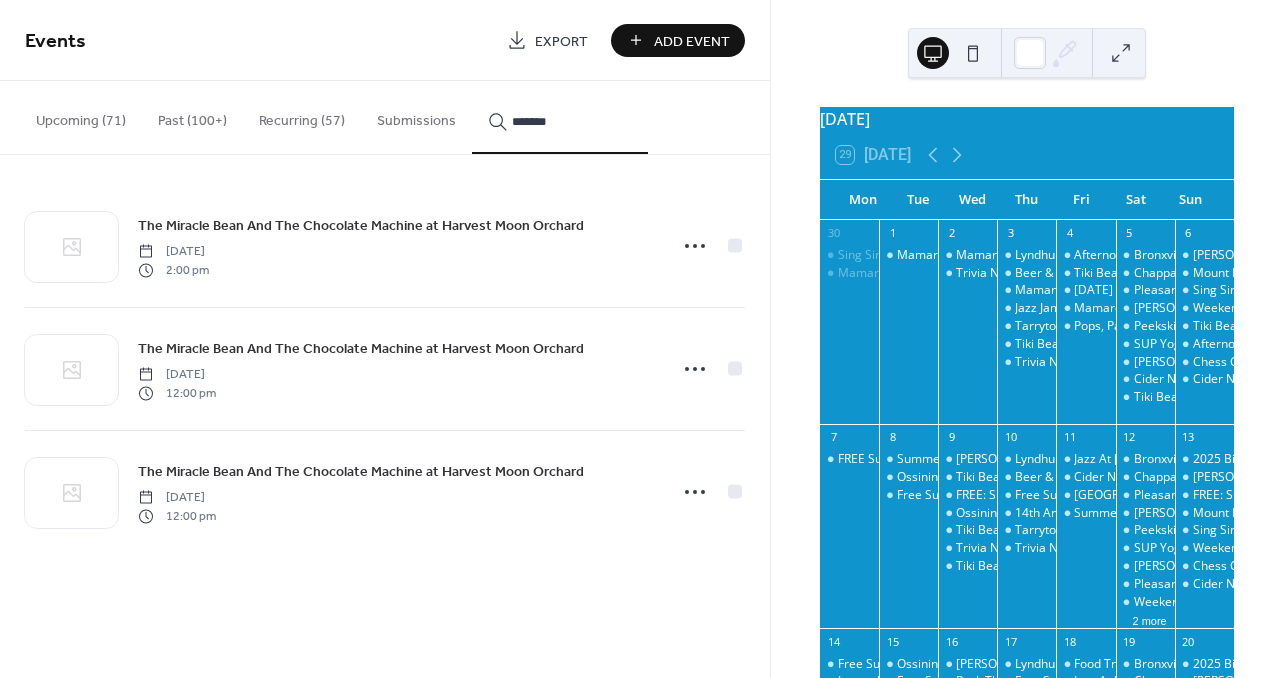 type on "*******" 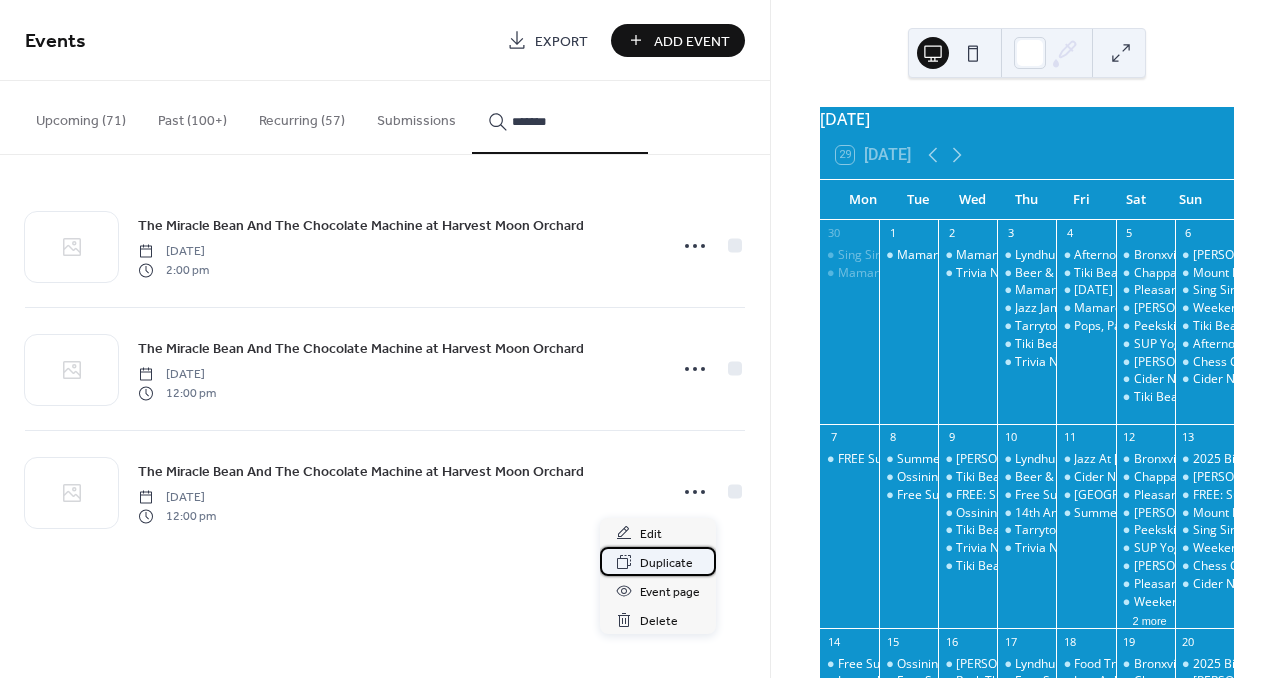 click on "Duplicate" at bounding box center [658, 561] 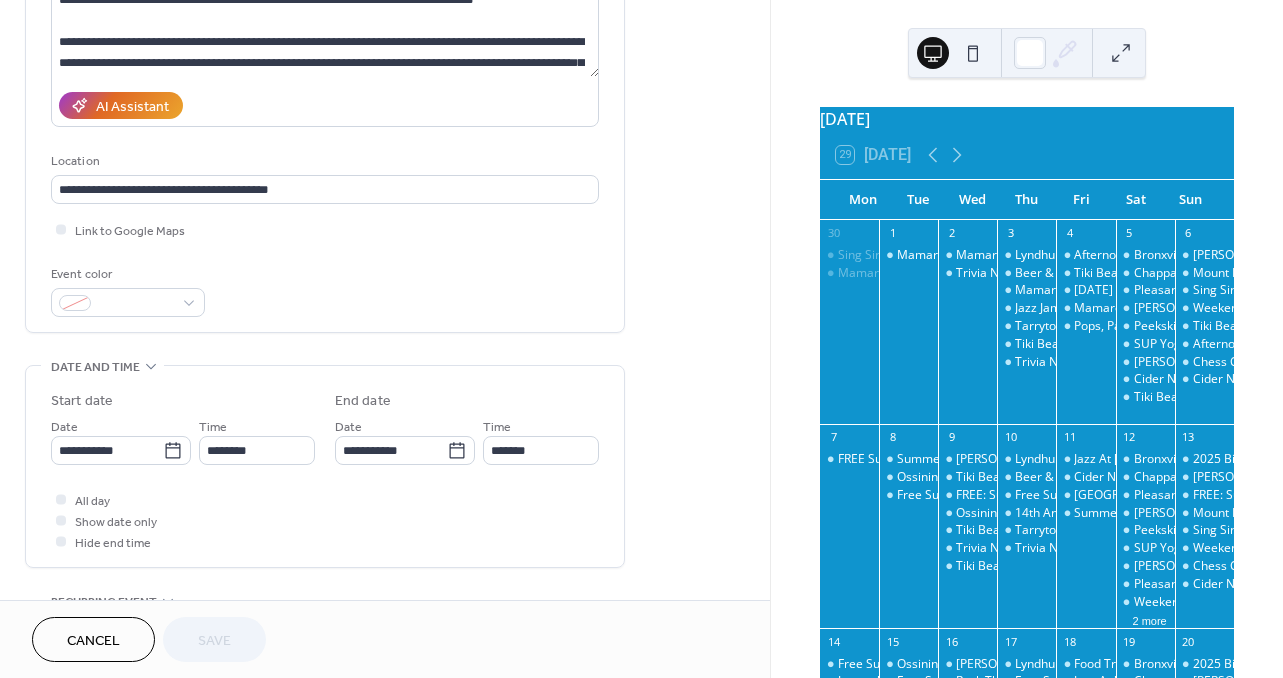 scroll, scrollTop: 320, scrollLeft: 0, axis: vertical 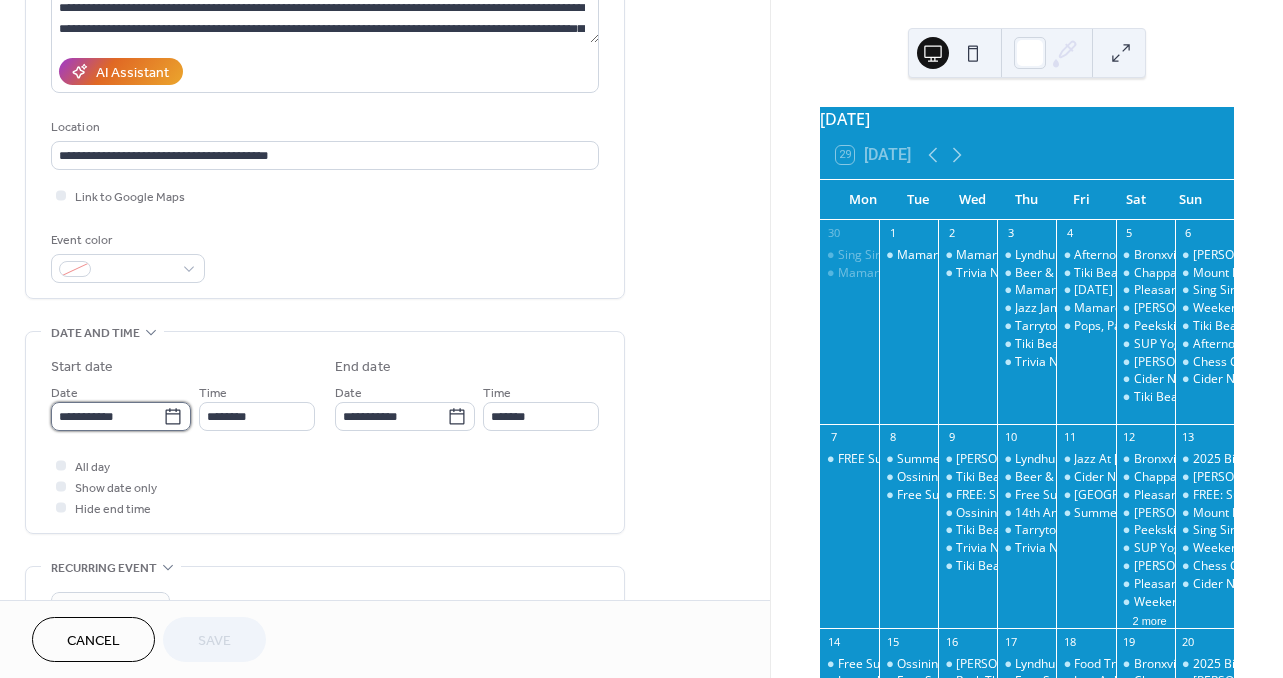 click on "**********" at bounding box center (107, 416) 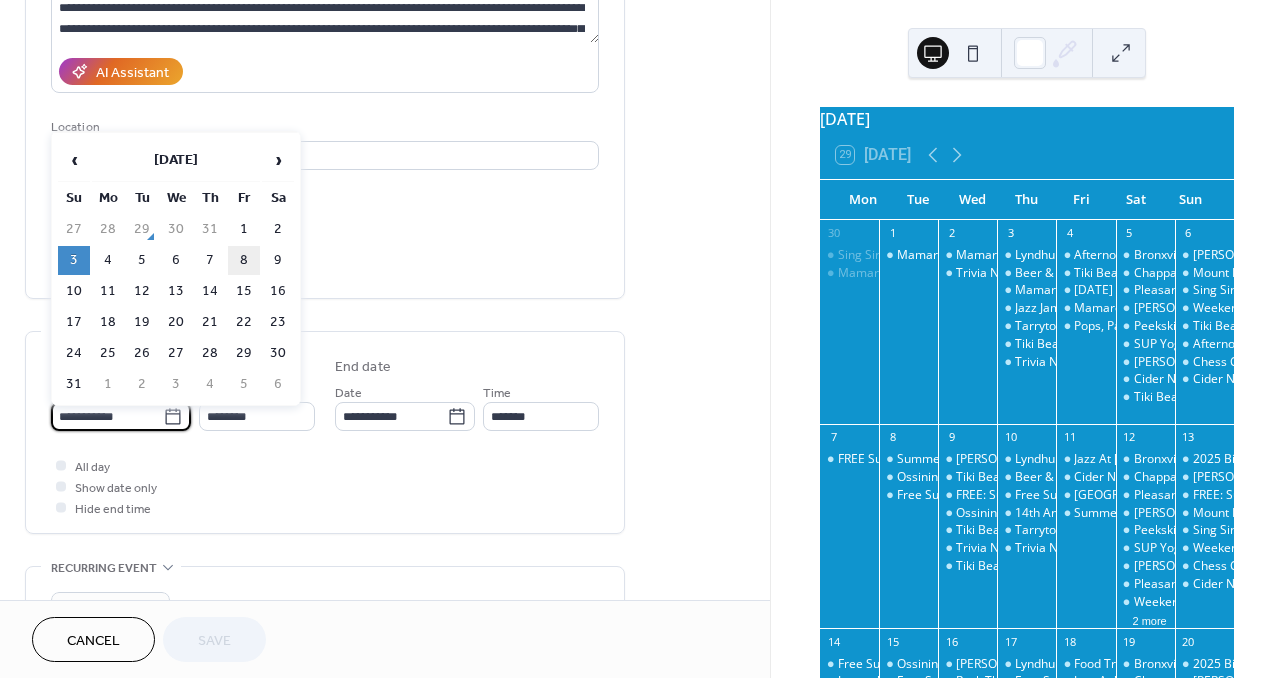 click on "8" at bounding box center [244, 260] 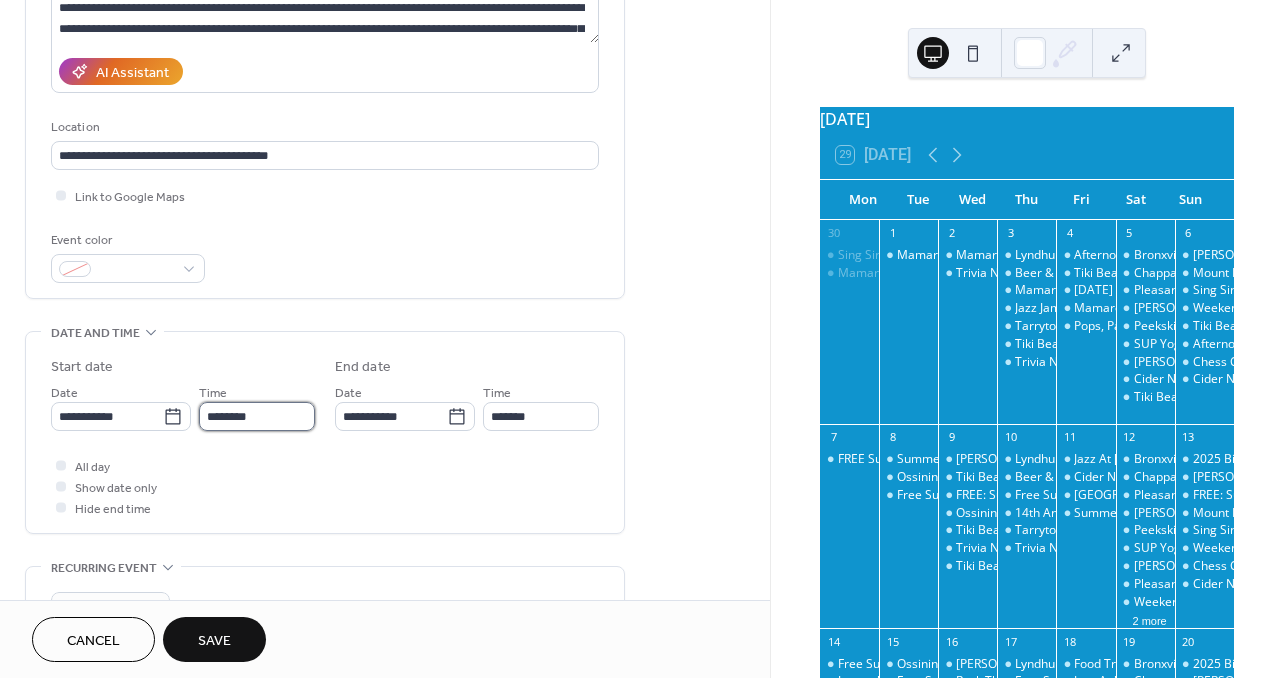 click on "********" at bounding box center (257, 416) 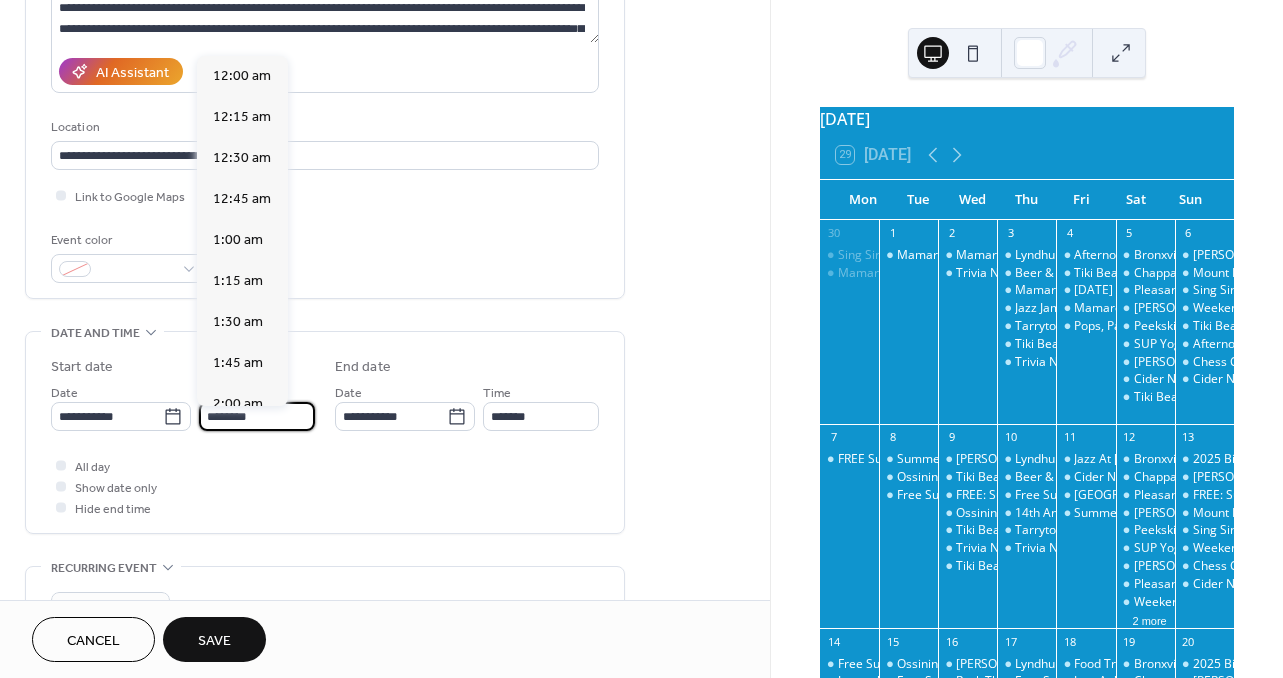 scroll, scrollTop: 1968, scrollLeft: 0, axis: vertical 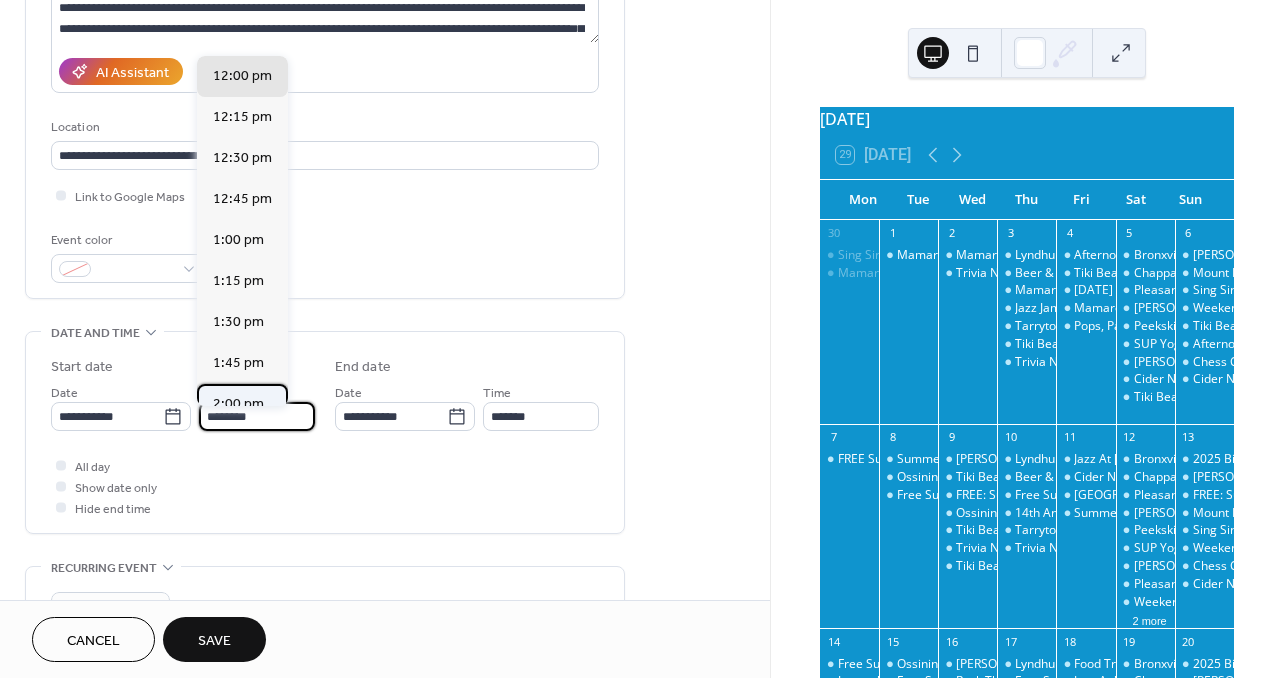 click on "2:00 pm" at bounding box center (242, 404) 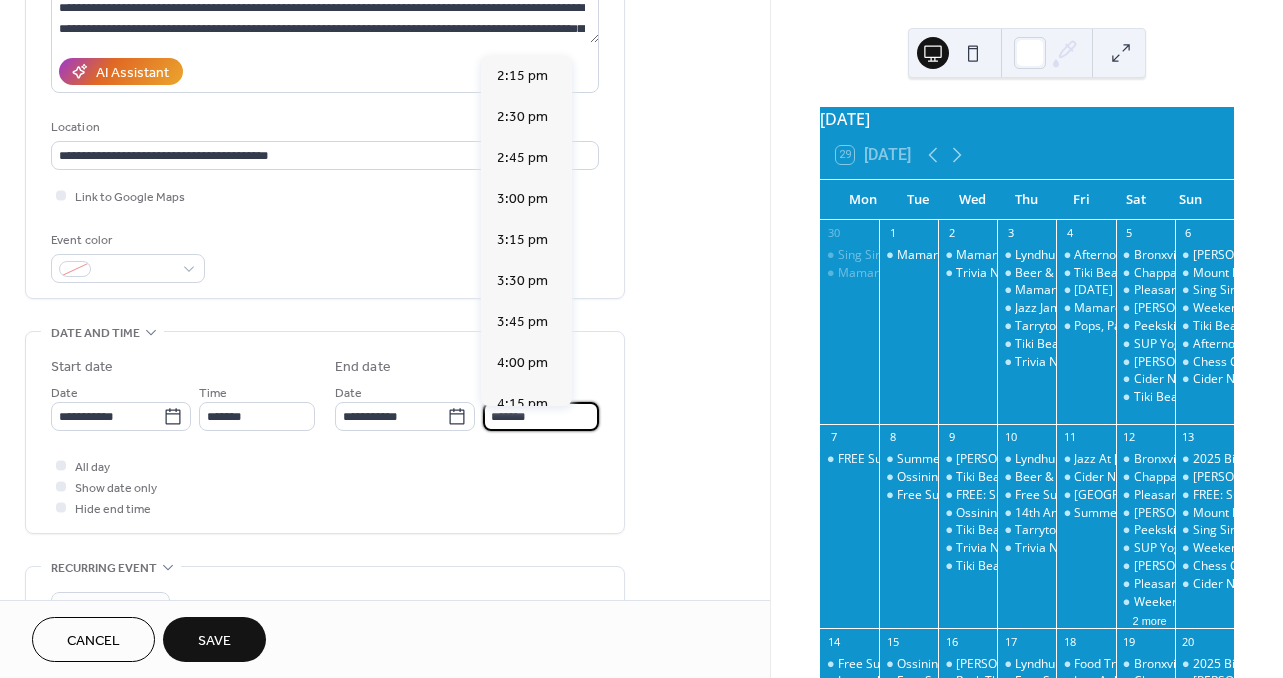 click on "*******" at bounding box center [541, 416] 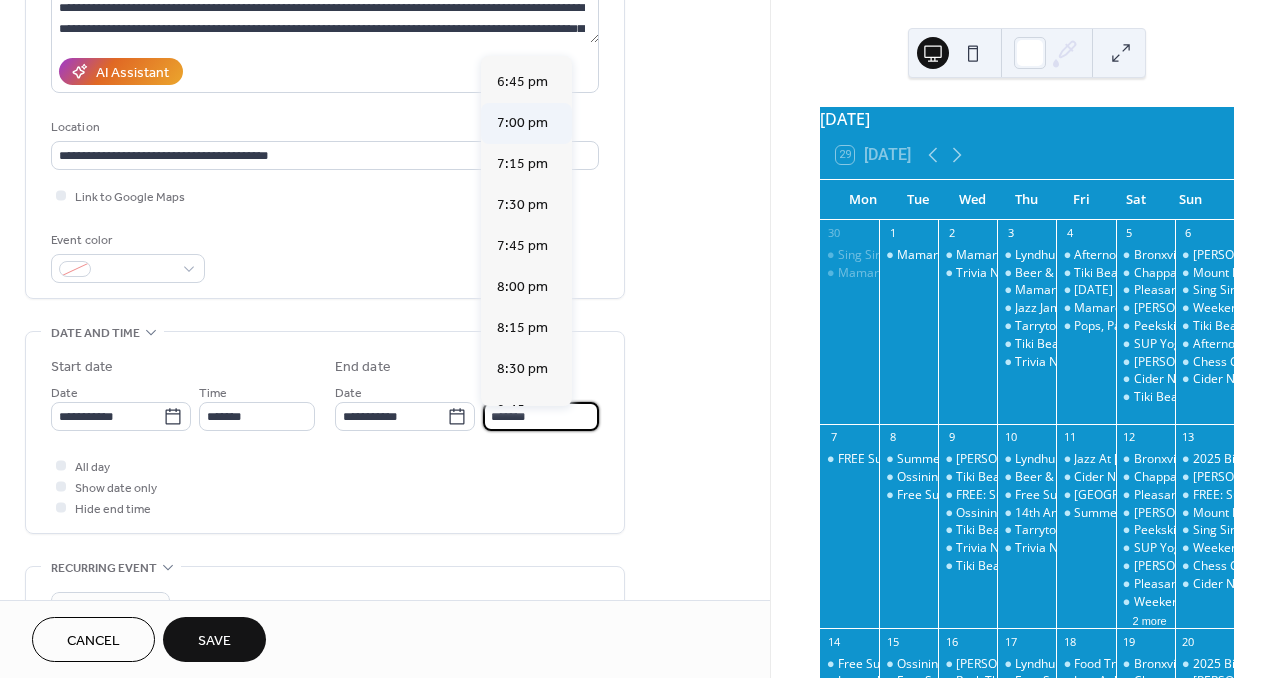 scroll, scrollTop: 733, scrollLeft: 0, axis: vertical 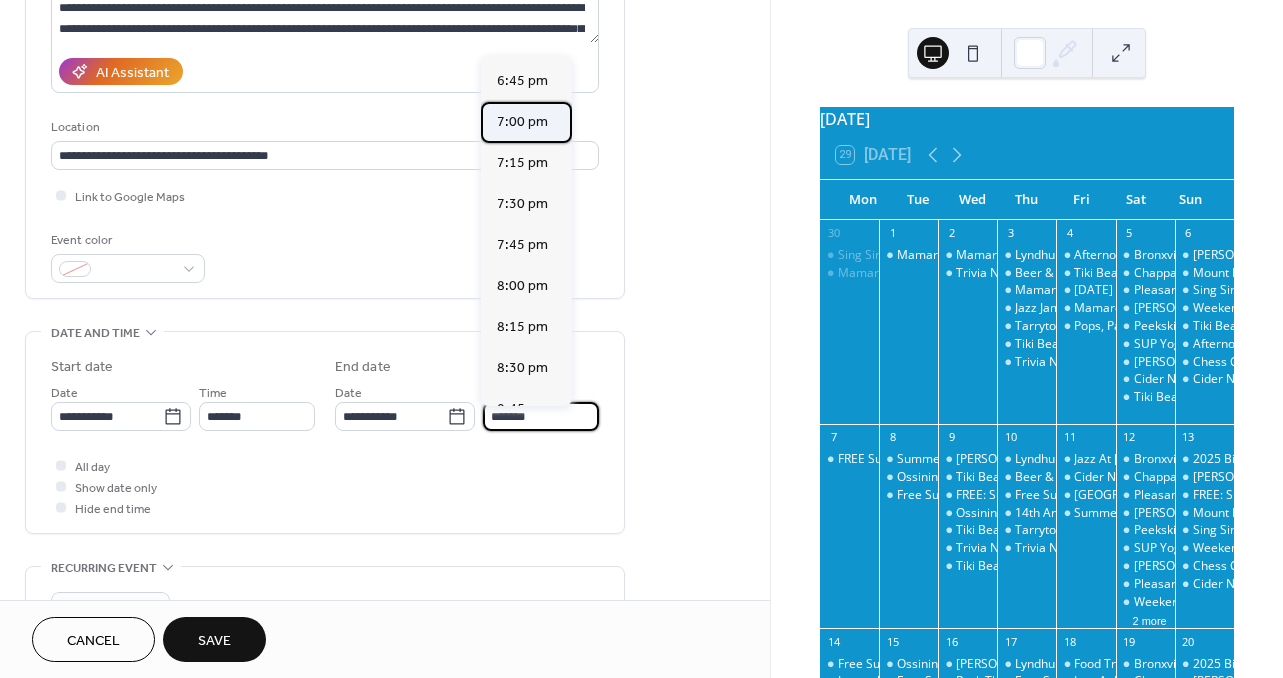 click on "7:00 pm" at bounding box center (522, 122) 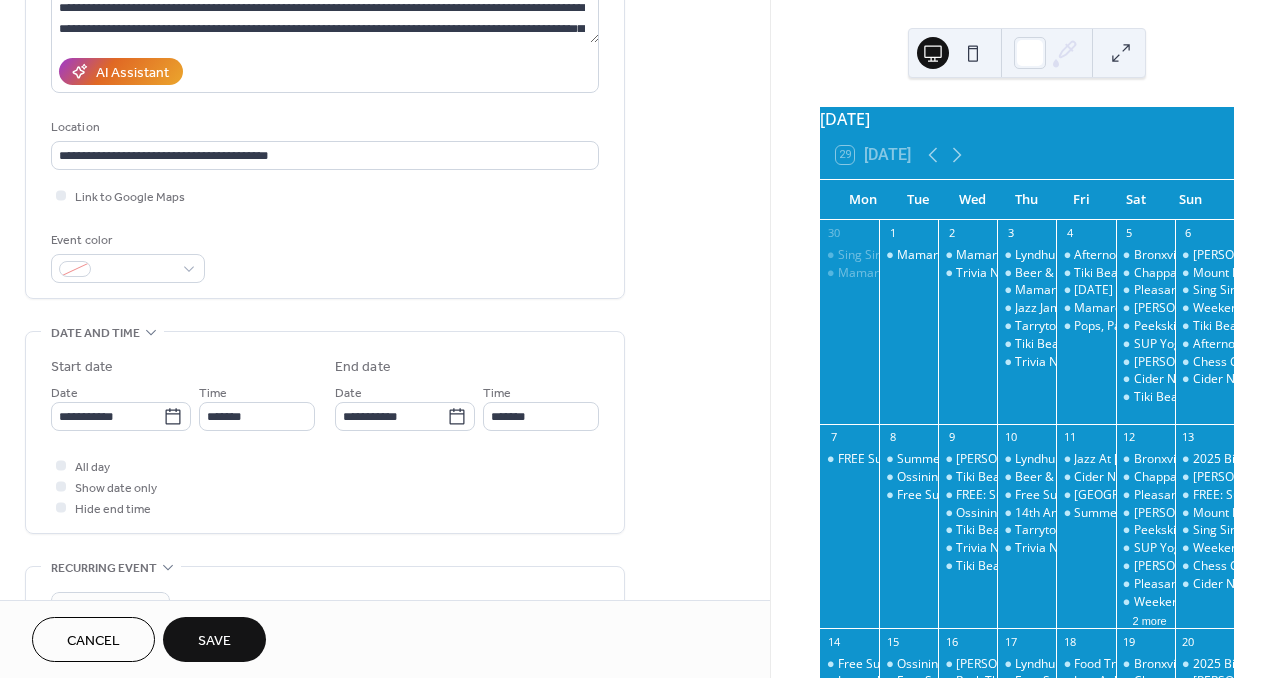 type on "*******" 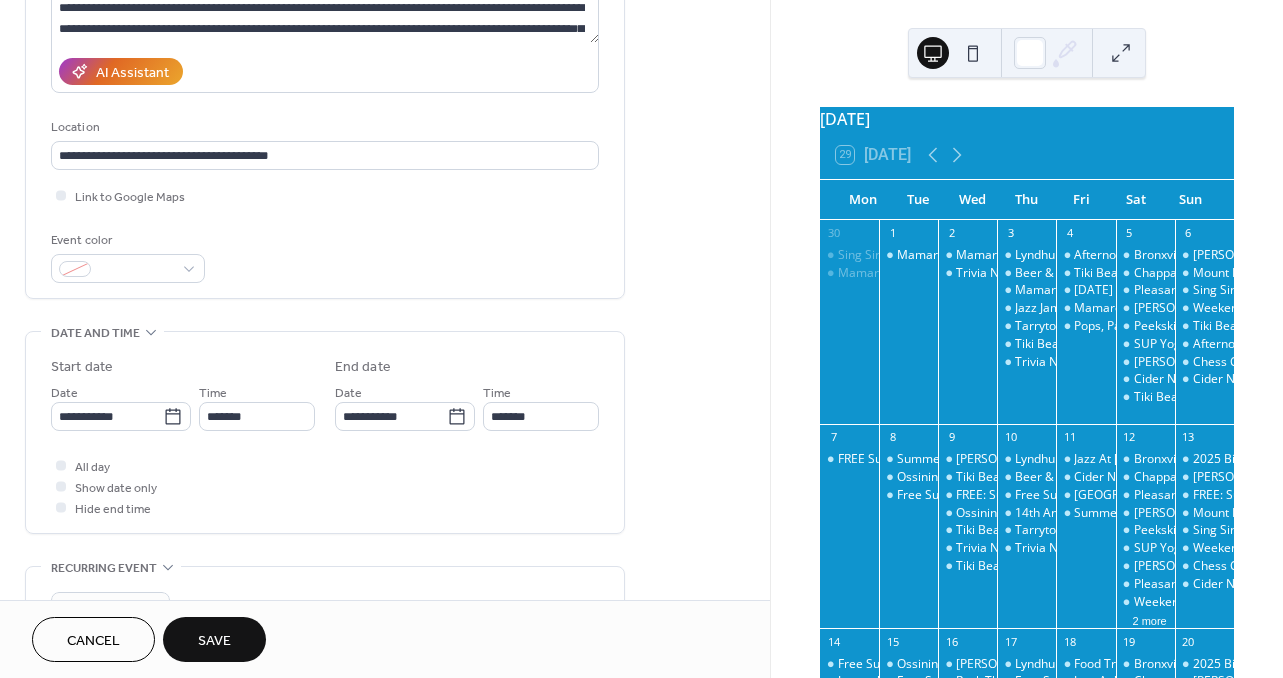 click on "Save" at bounding box center (214, 639) 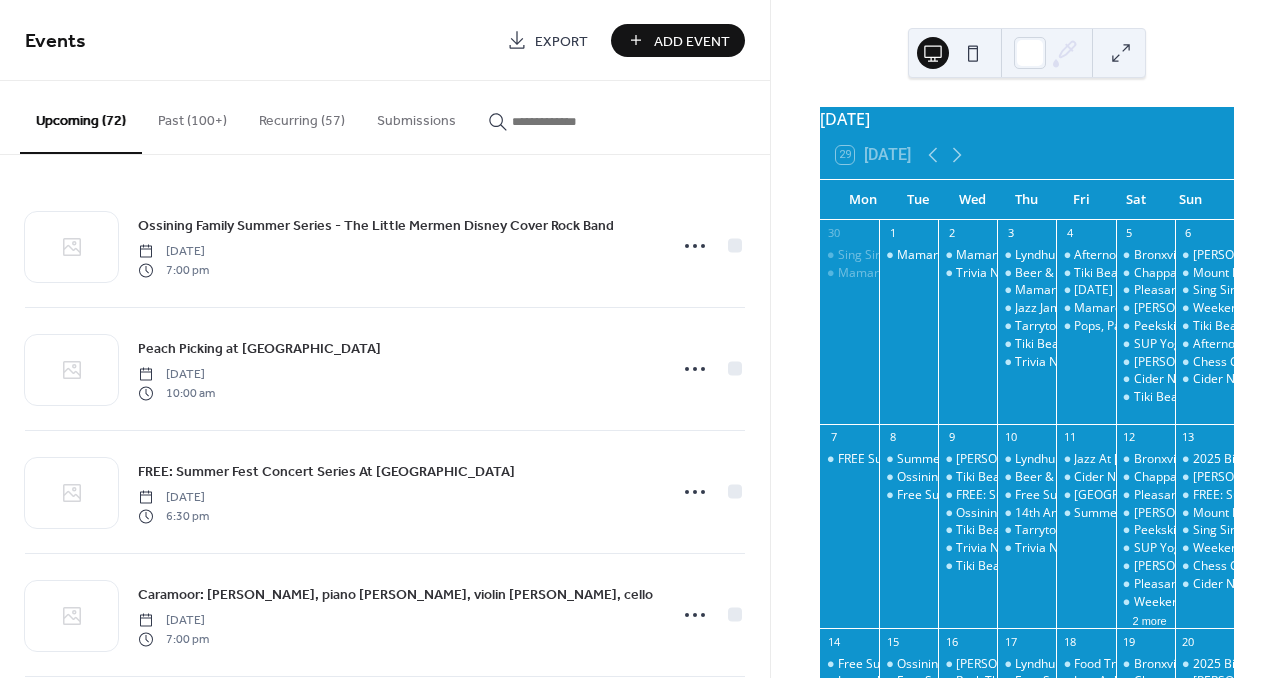 click at bounding box center [560, 121] 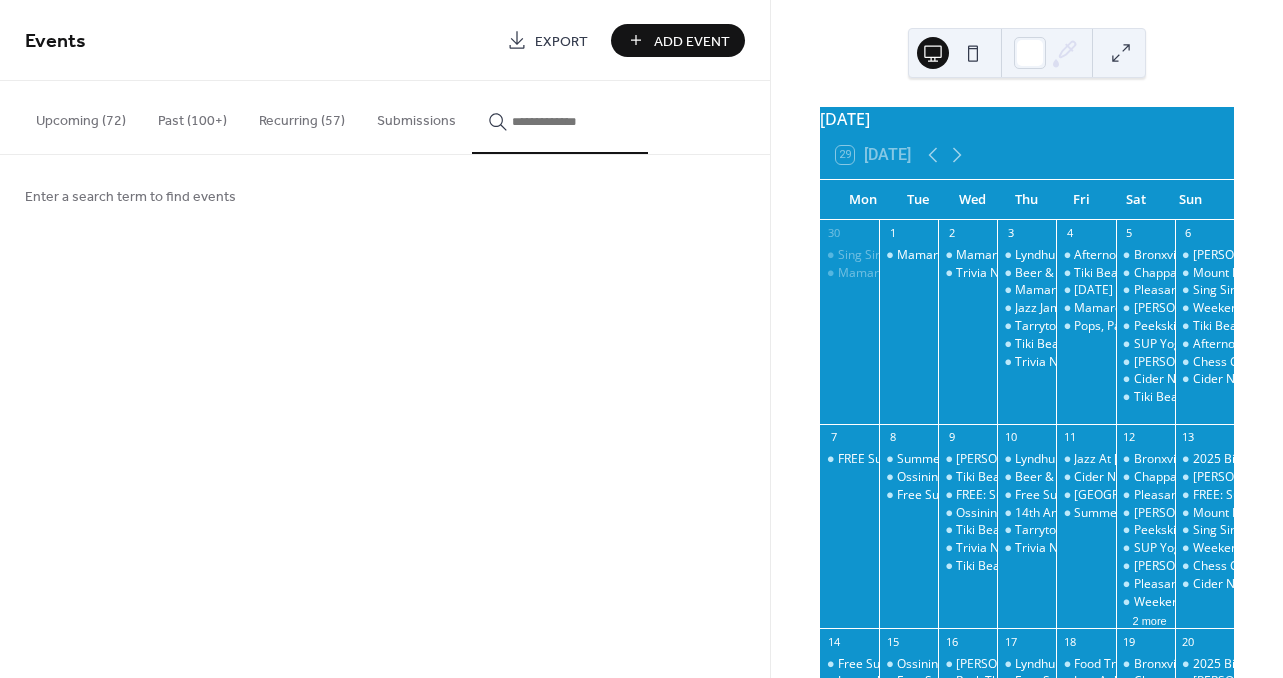 click at bounding box center (572, 121) 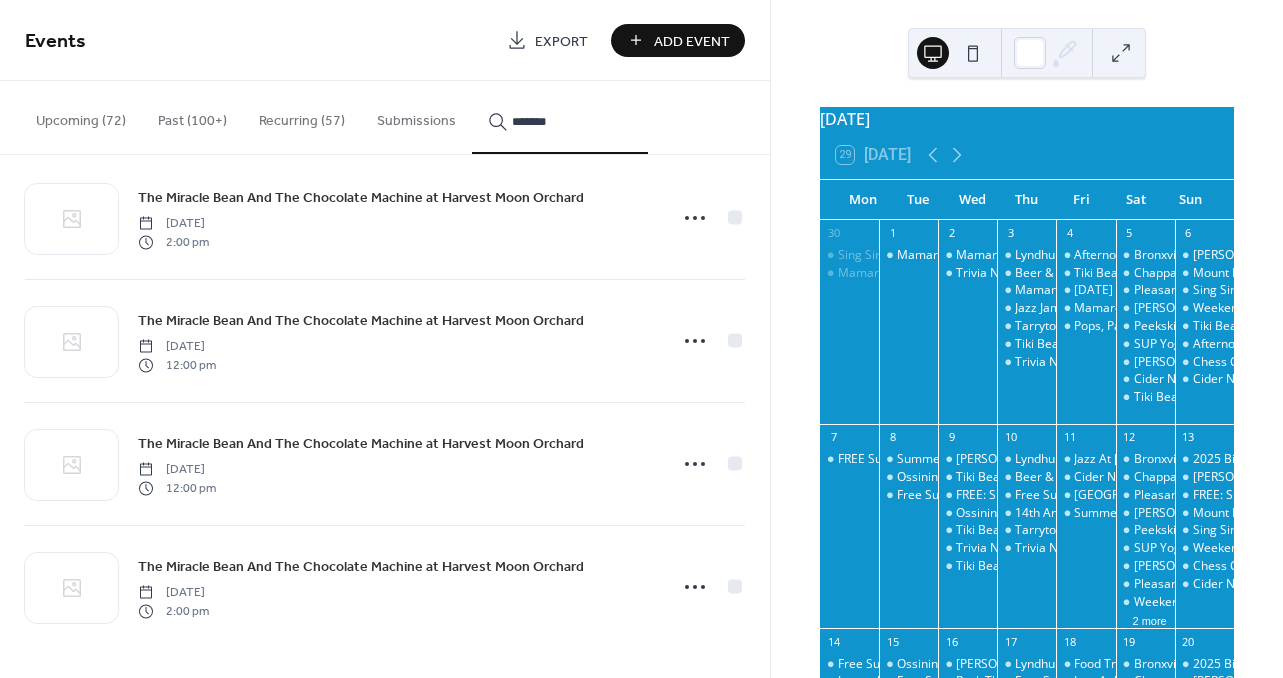 scroll, scrollTop: 30, scrollLeft: 0, axis: vertical 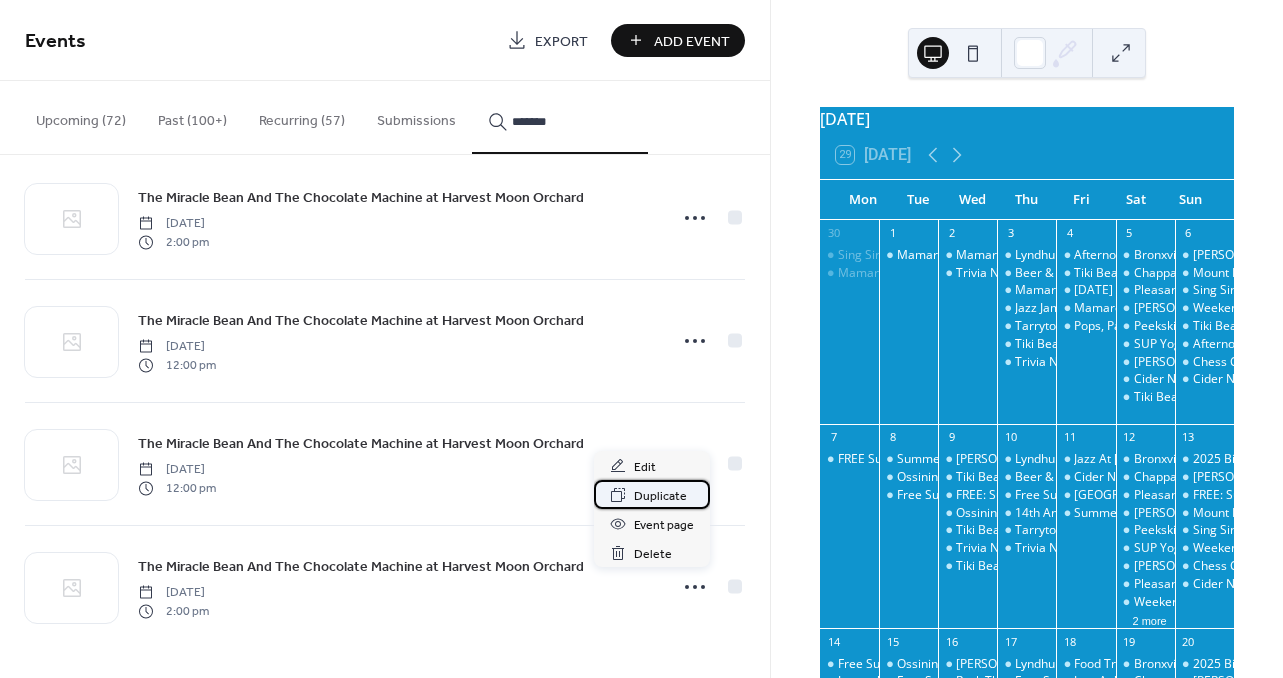 click on "Duplicate" at bounding box center [660, 496] 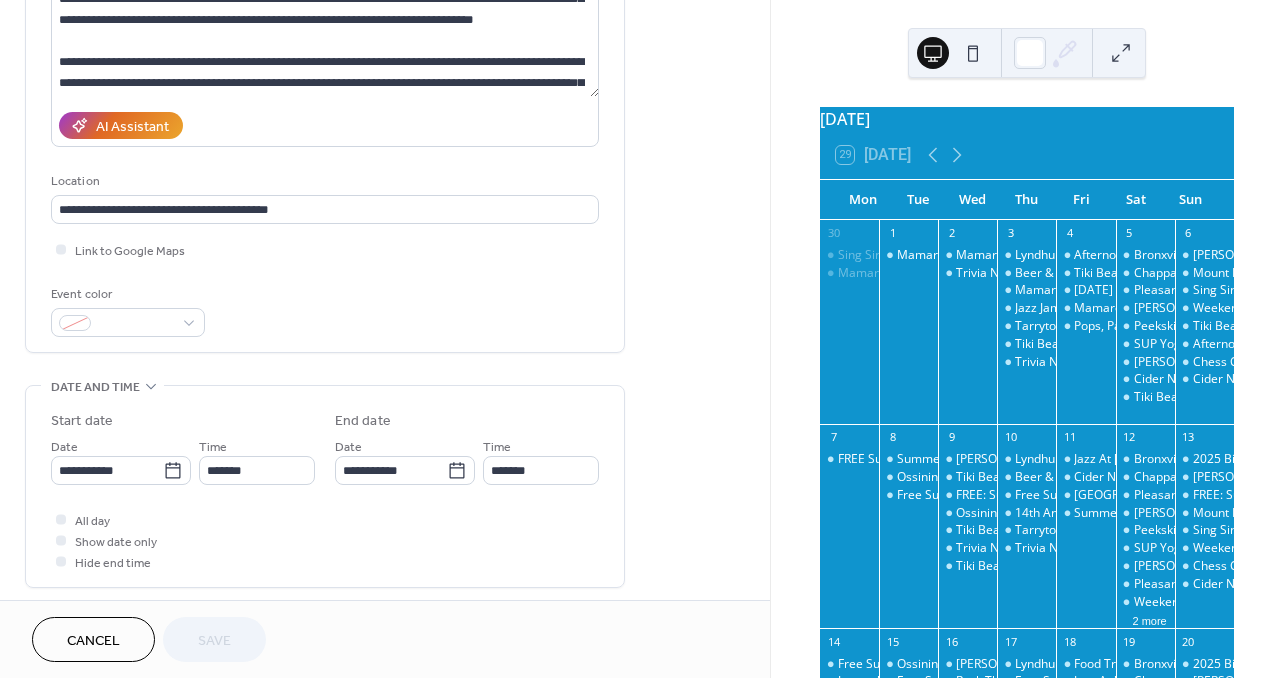 scroll, scrollTop: 442, scrollLeft: 0, axis: vertical 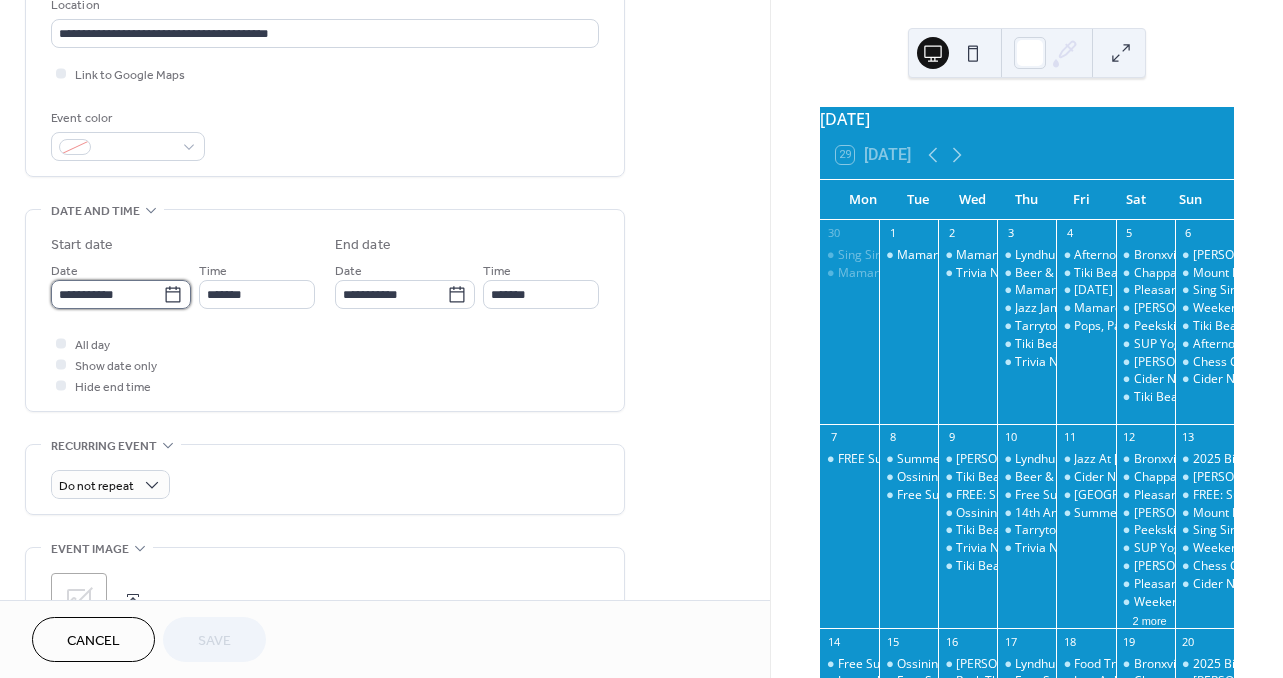 click on "**********" at bounding box center [107, 294] 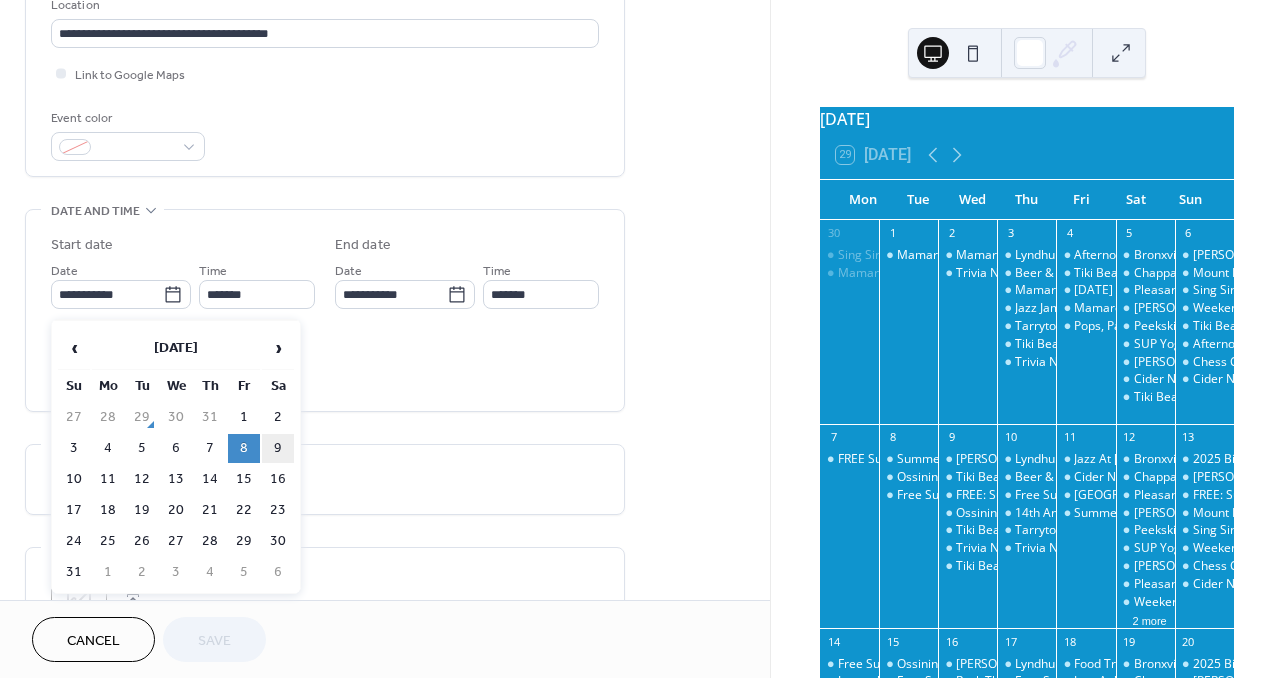click on "9" at bounding box center (278, 448) 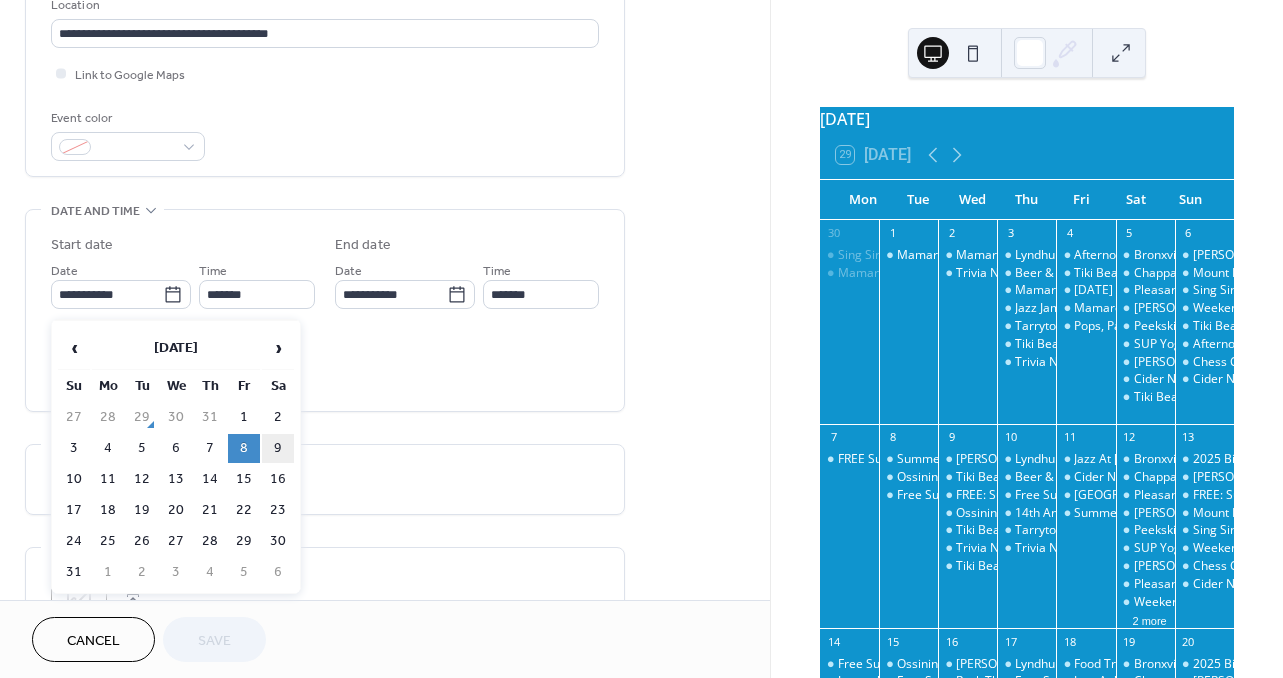type on "**********" 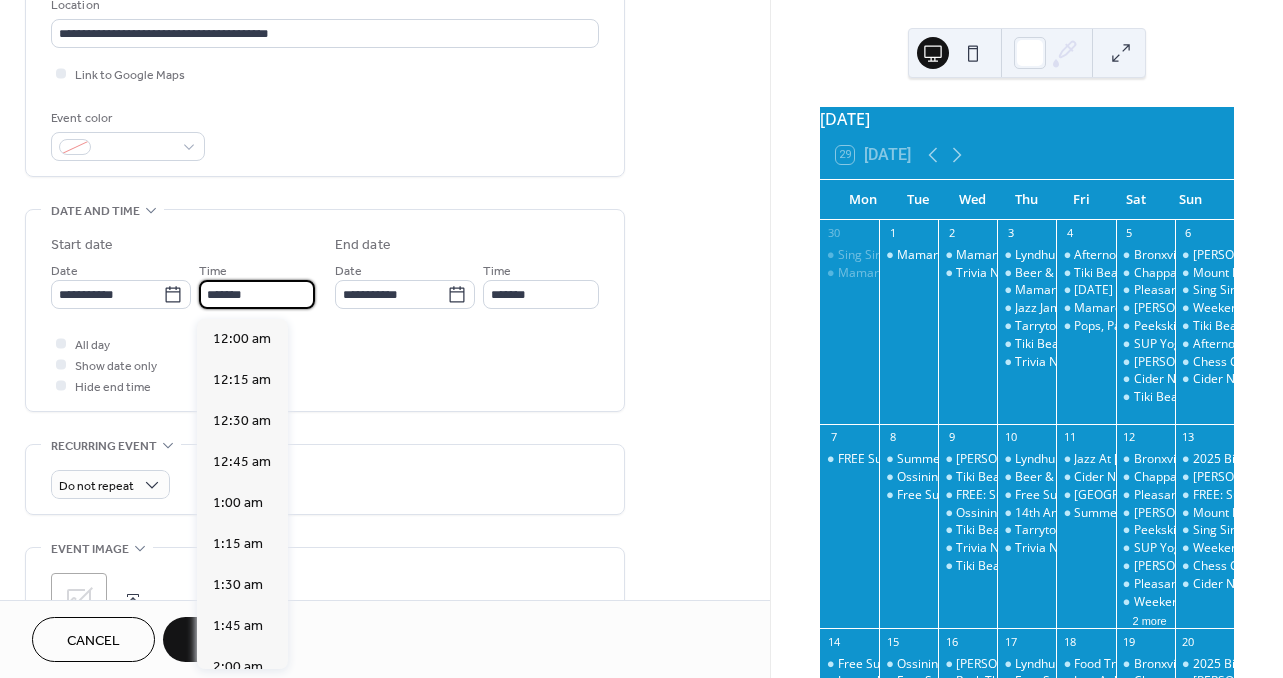 click on "*******" at bounding box center (257, 294) 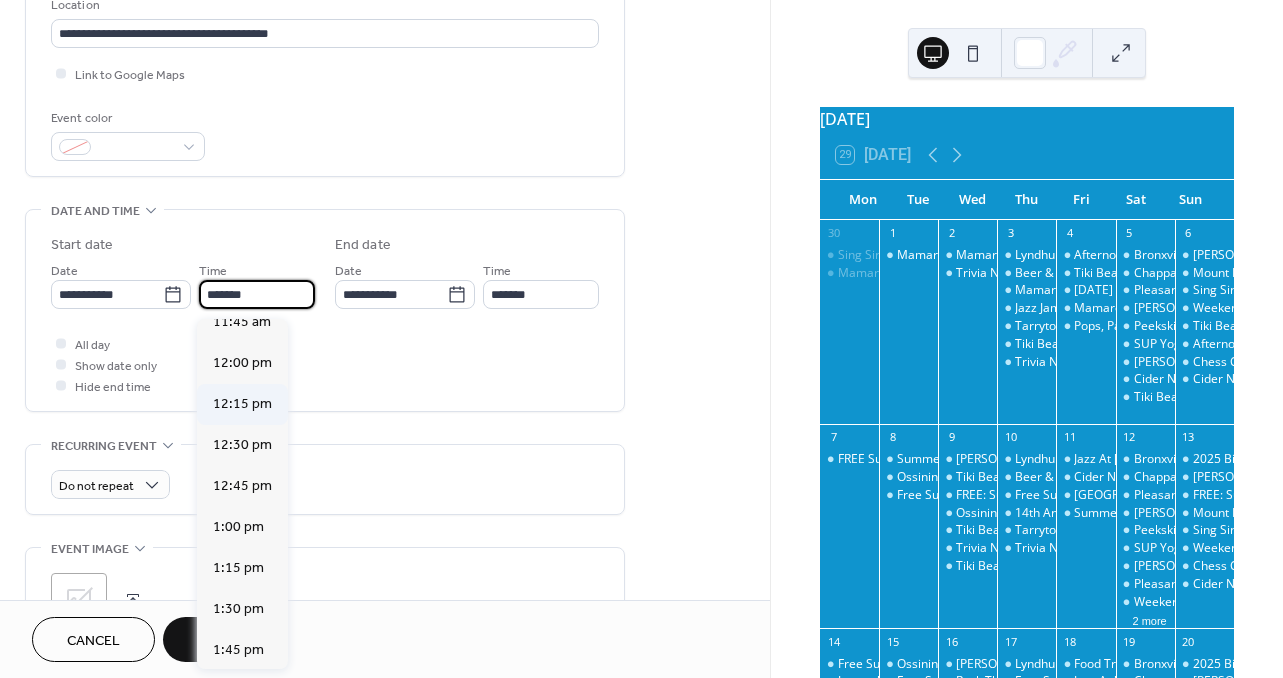 scroll, scrollTop: 1942, scrollLeft: 0, axis: vertical 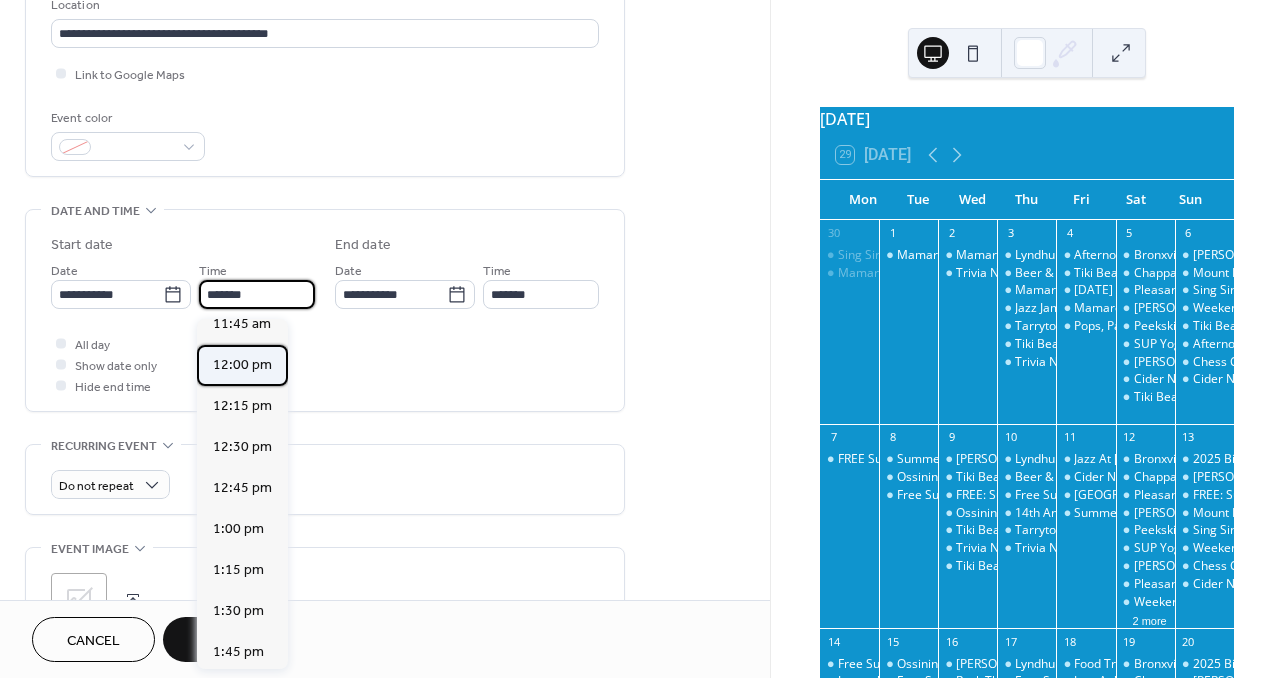 click on "12:00 pm" at bounding box center (242, 365) 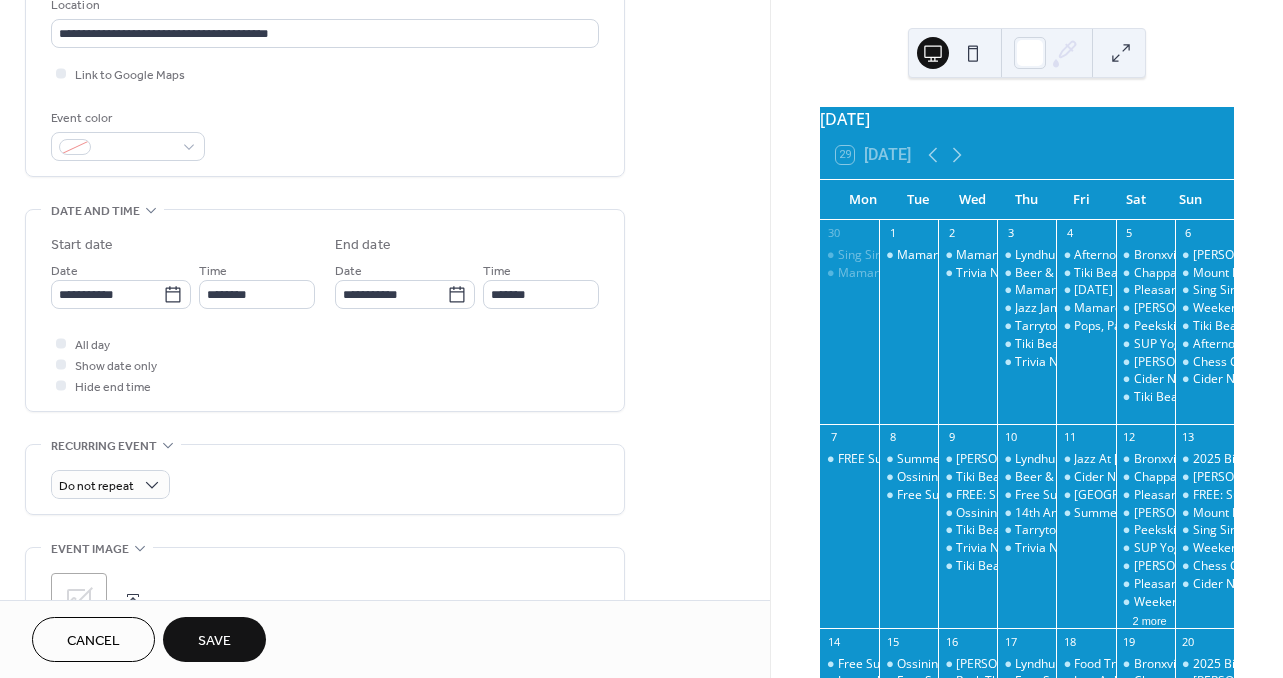 type on "********" 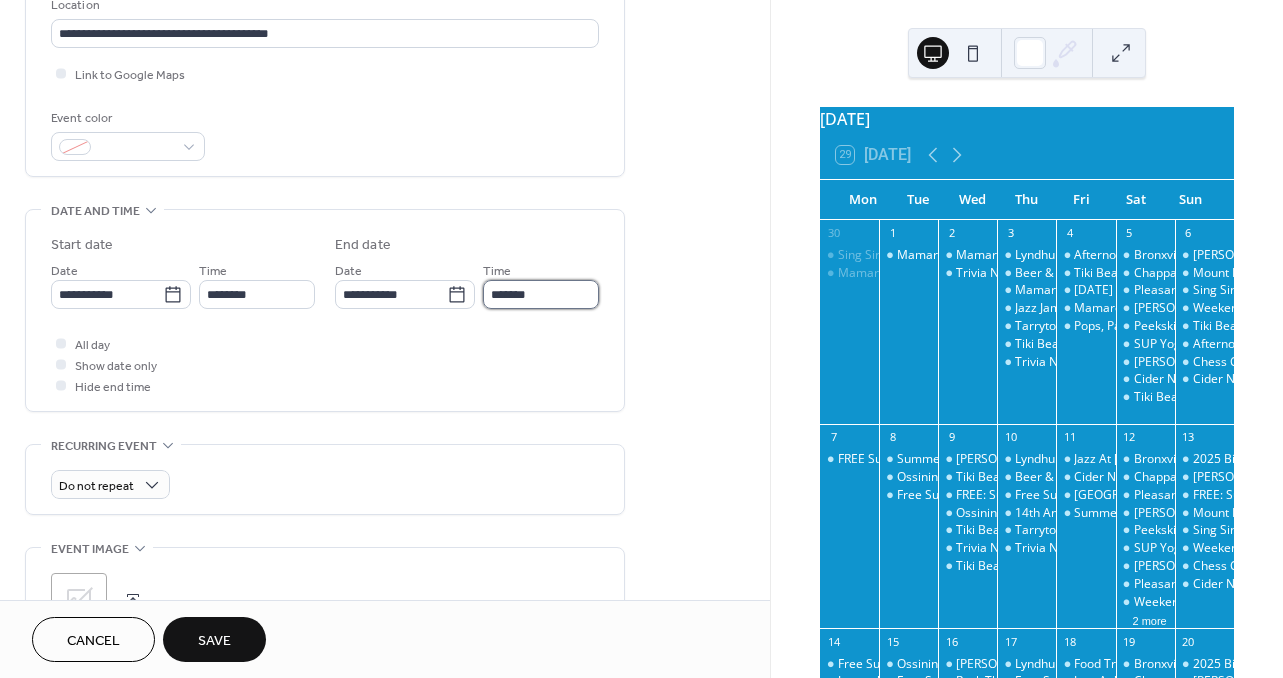 click on "*******" at bounding box center [541, 294] 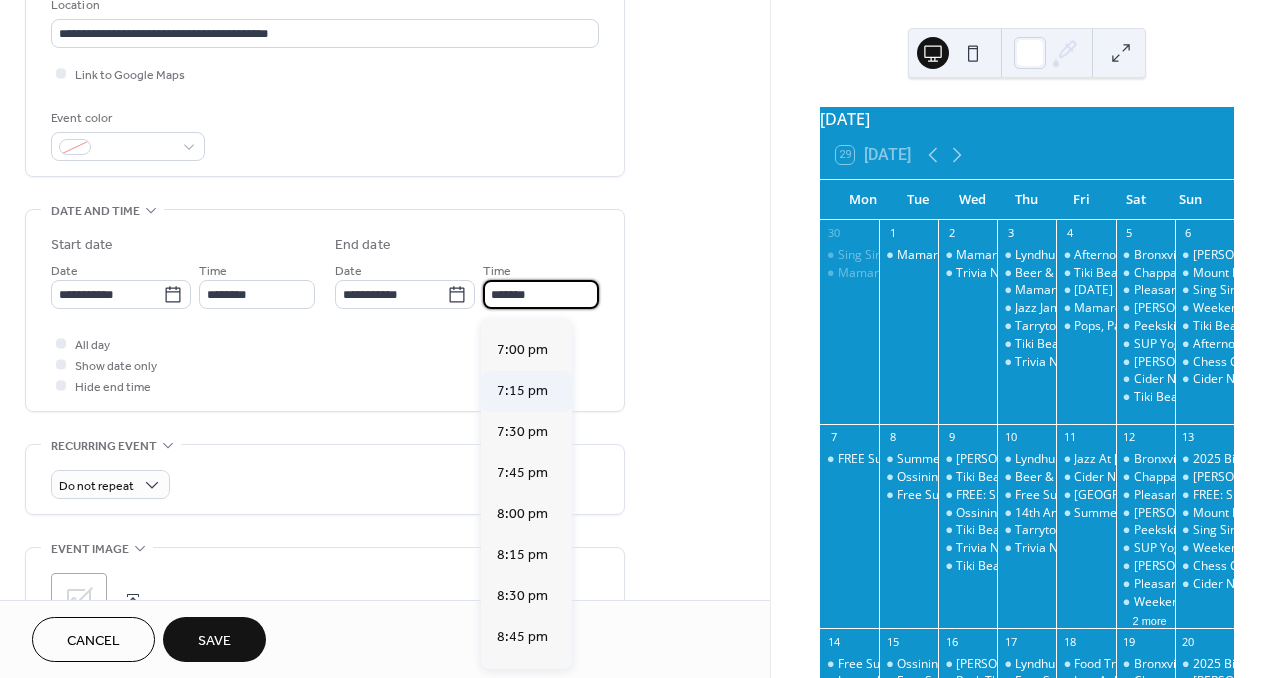 scroll, scrollTop: 1095, scrollLeft: 0, axis: vertical 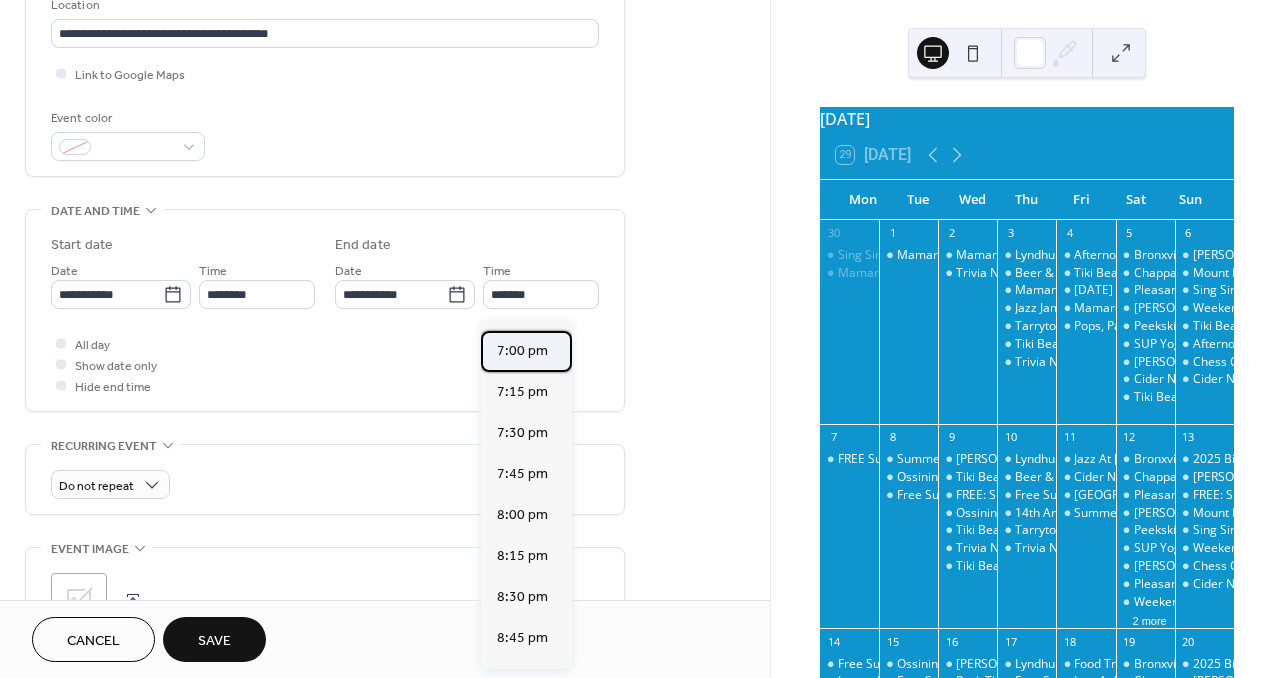 click on "7:00 pm" at bounding box center [522, 351] 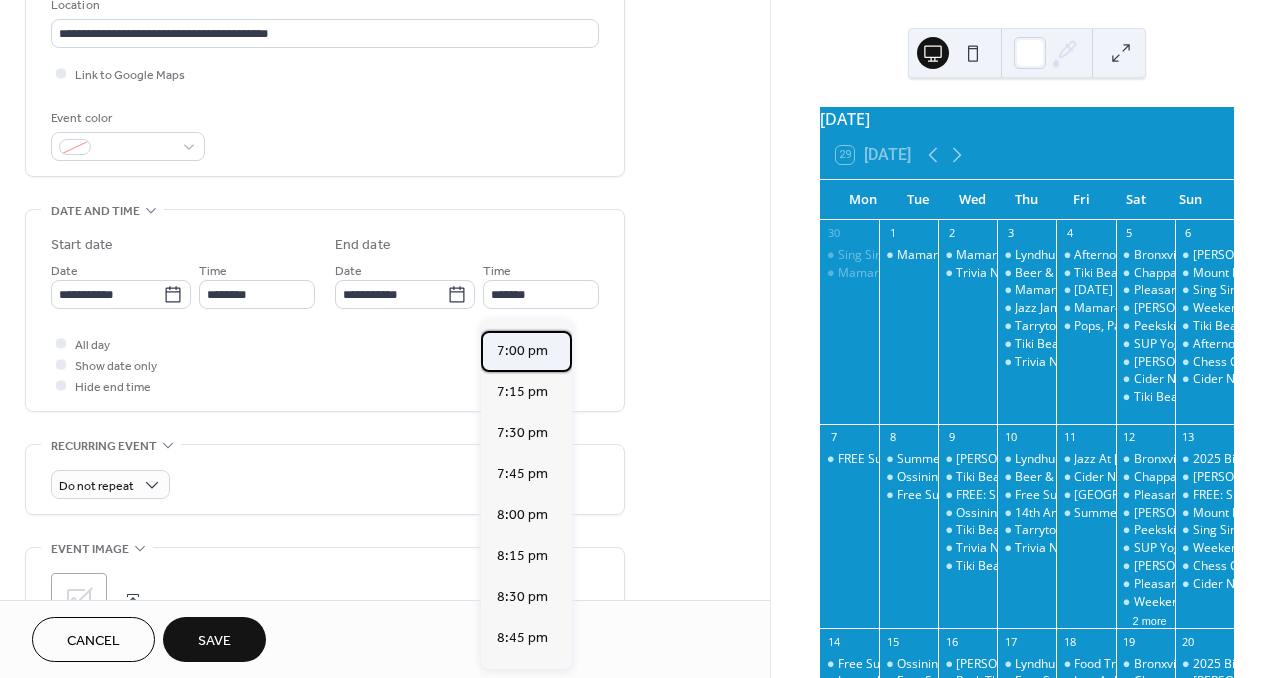 type on "*******" 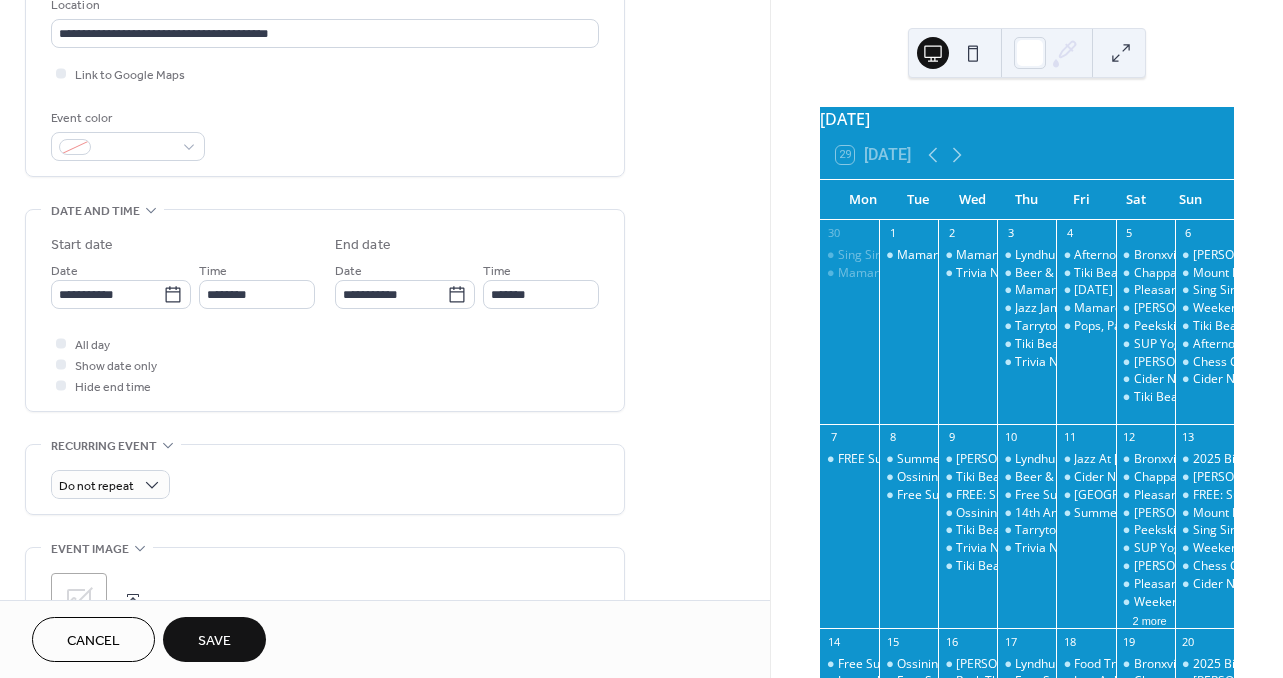 click on "Save" at bounding box center (214, 639) 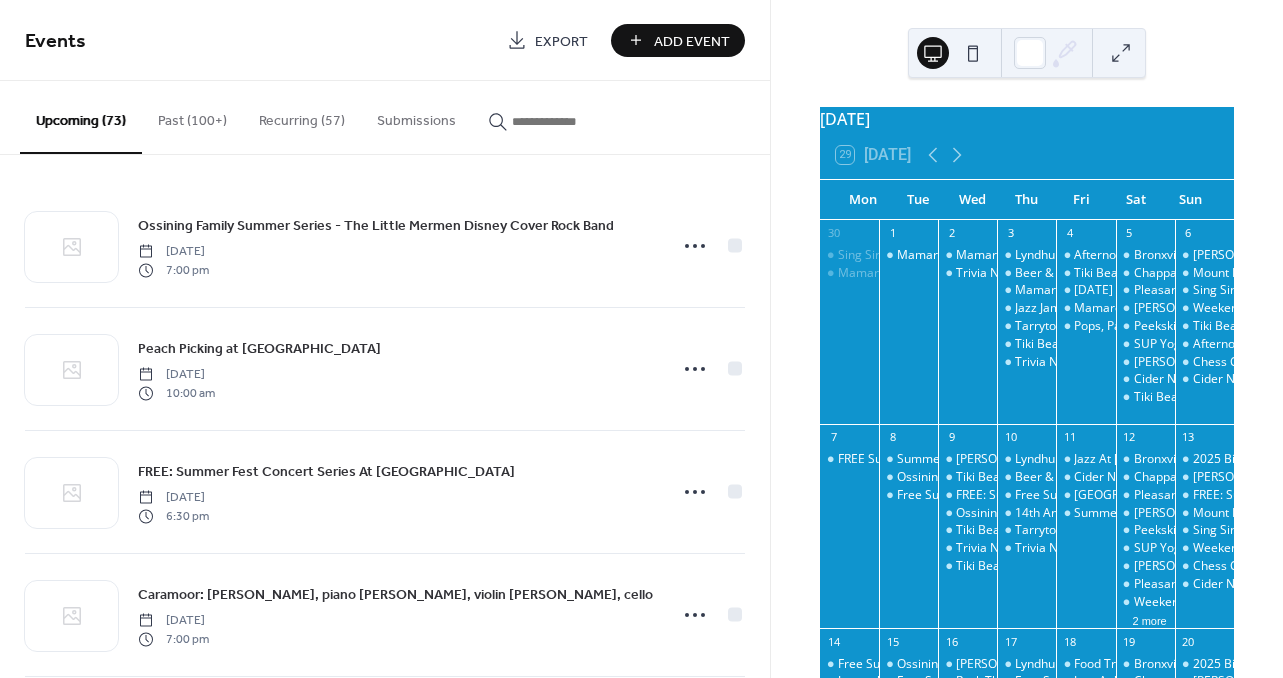 click at bounding box center (572, 121) 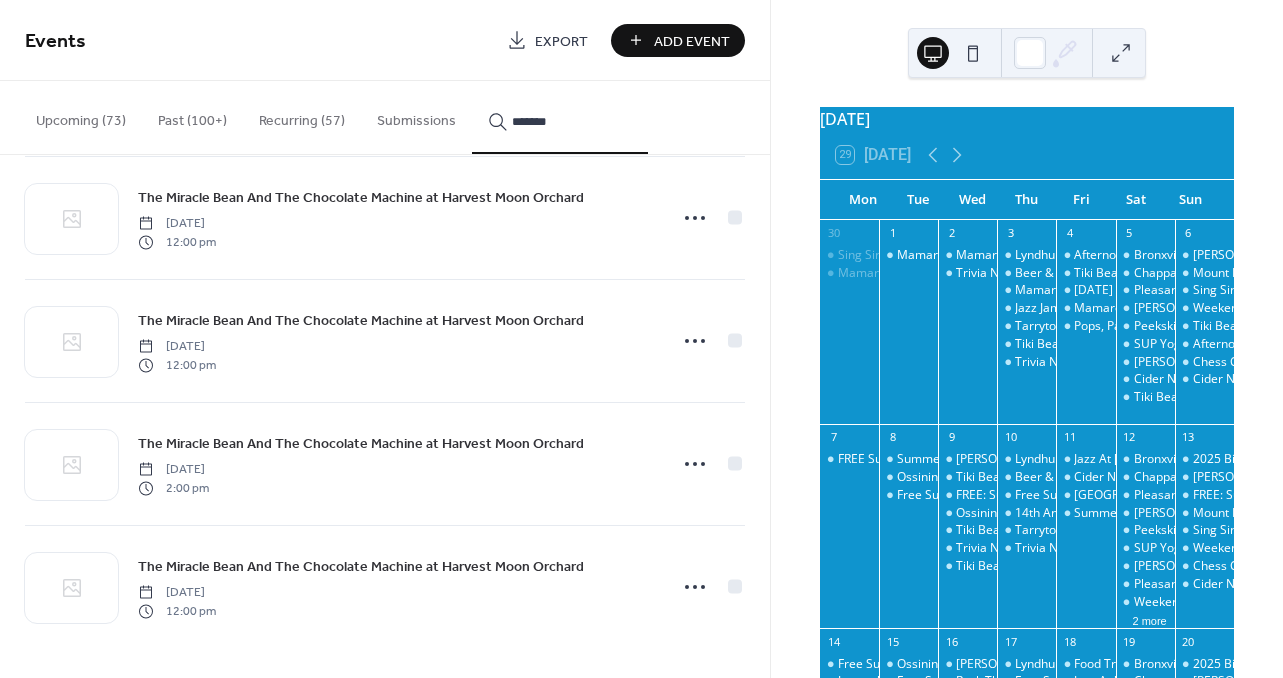 scroll, scrollTop: 153, scrollLeft: 0, axis: vertical 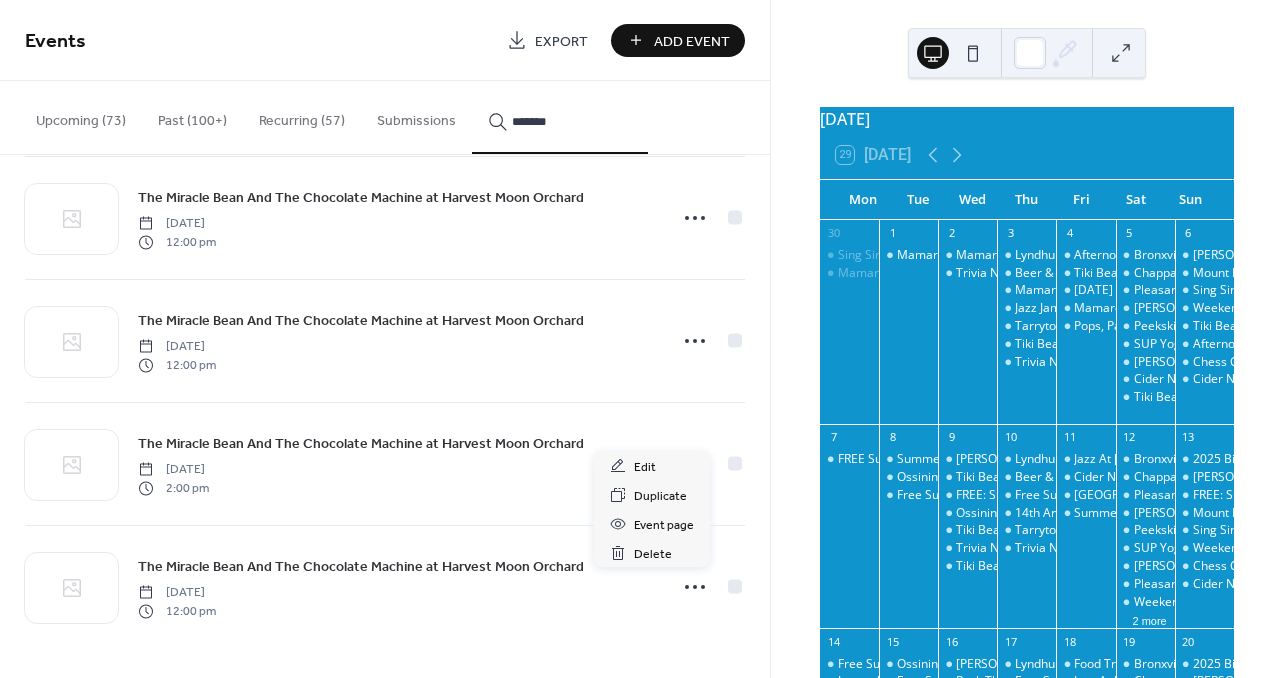 click 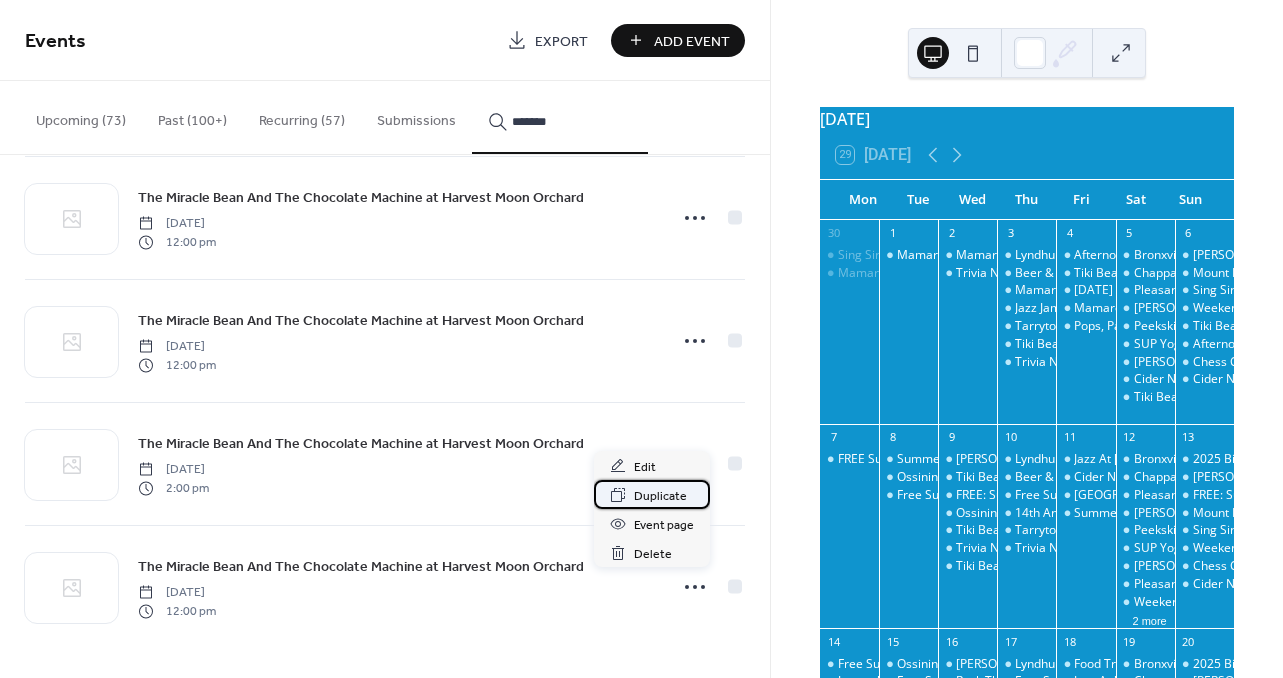 click on "Duplicate" at bounding box center (660, 496) 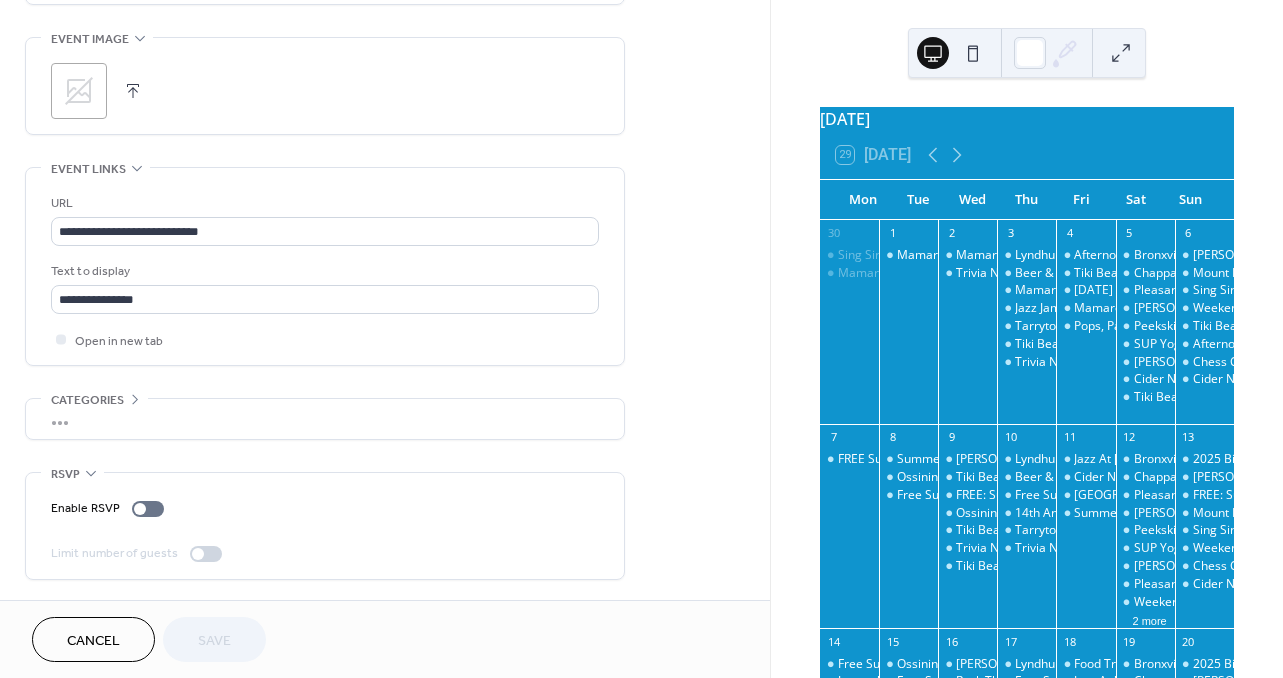 scroll, scrollTop: 962, scrollLeft: 0, axis: vertical 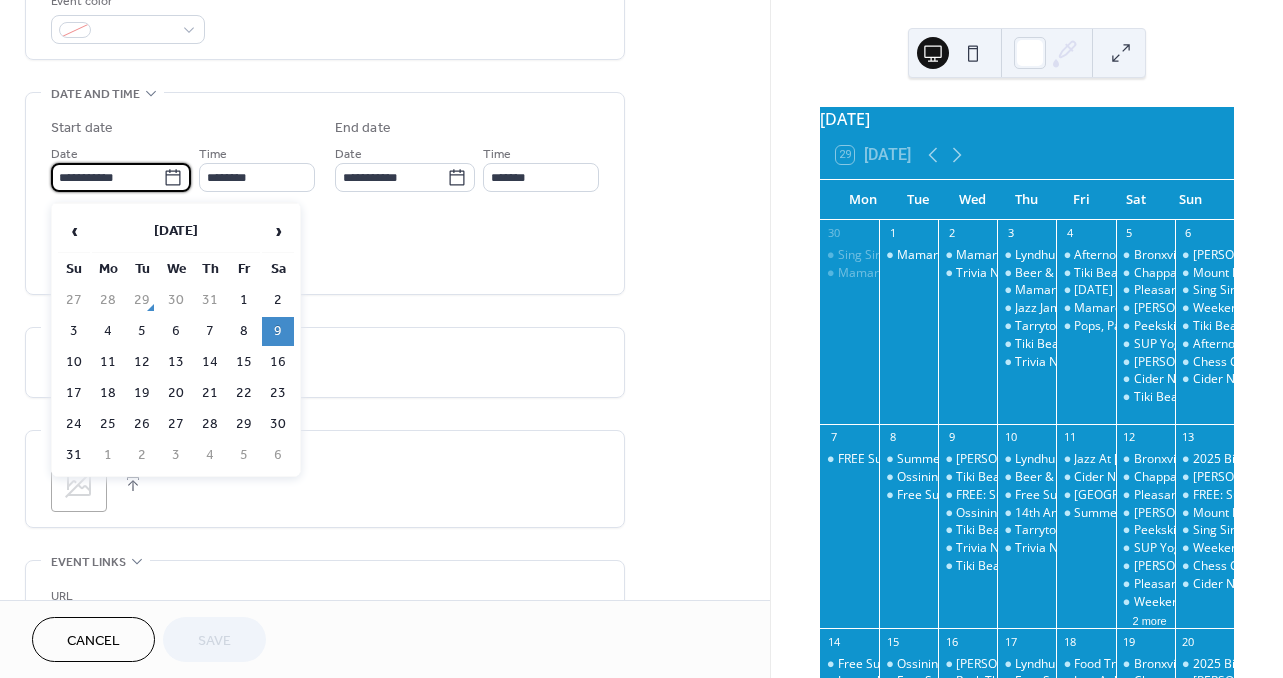 click on "**********" at bounding box center (107, 177) 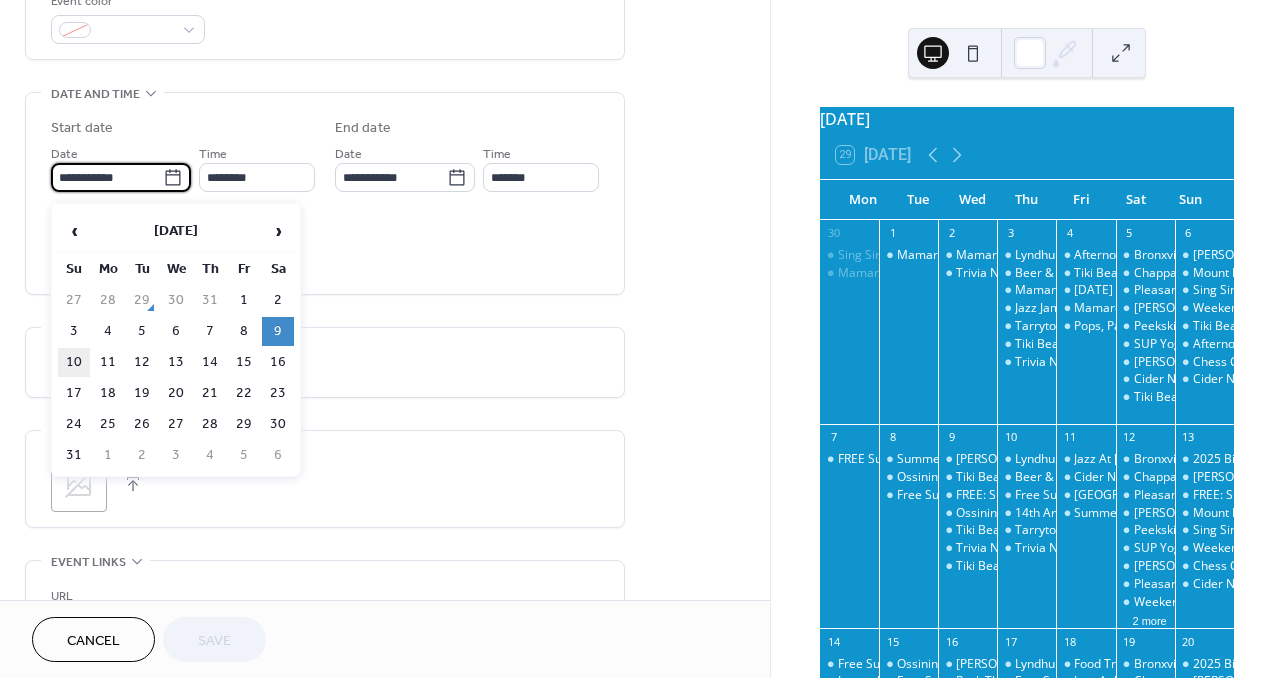 click on "10" at bounding box center [74, 362] 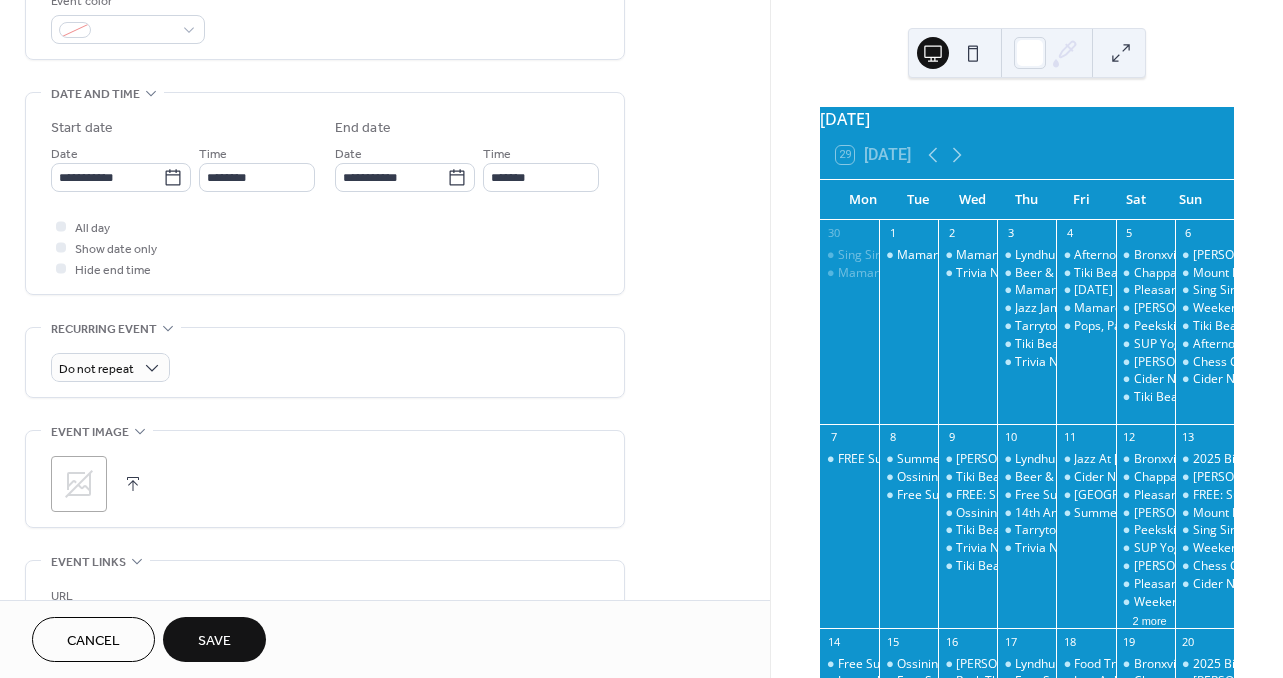 click on "Save" at bounding box center [214, 639] 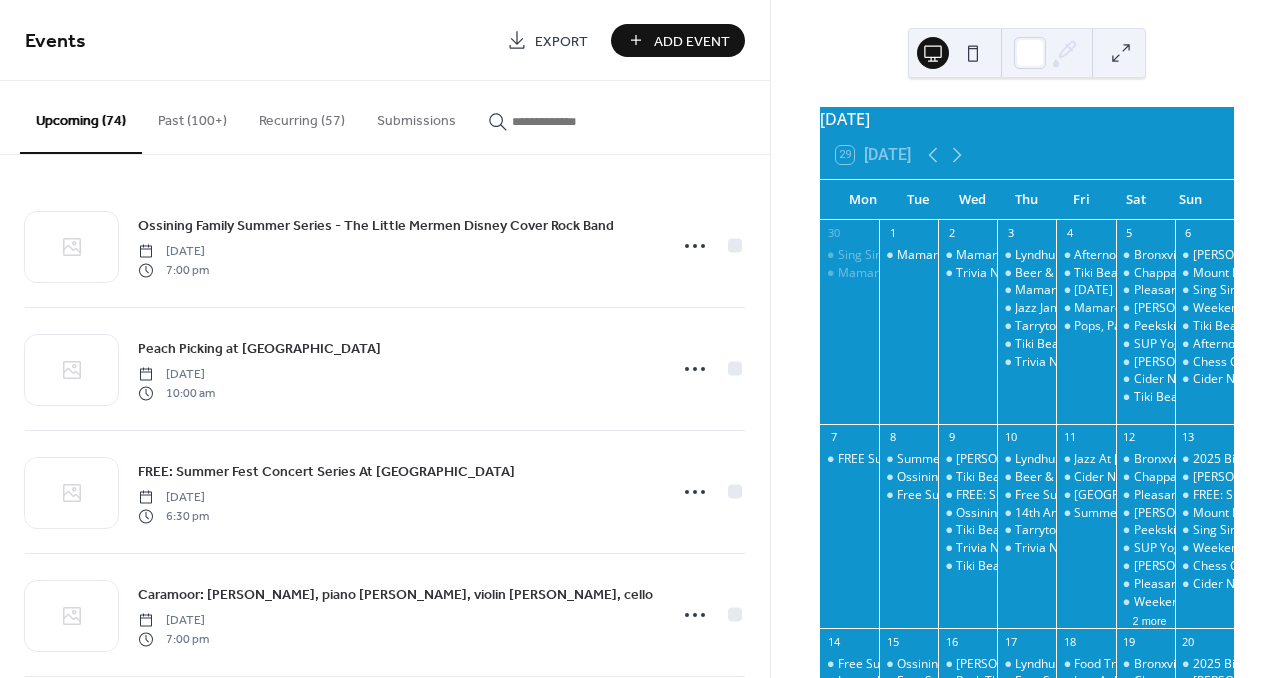 click at bounding box center (572, 121) 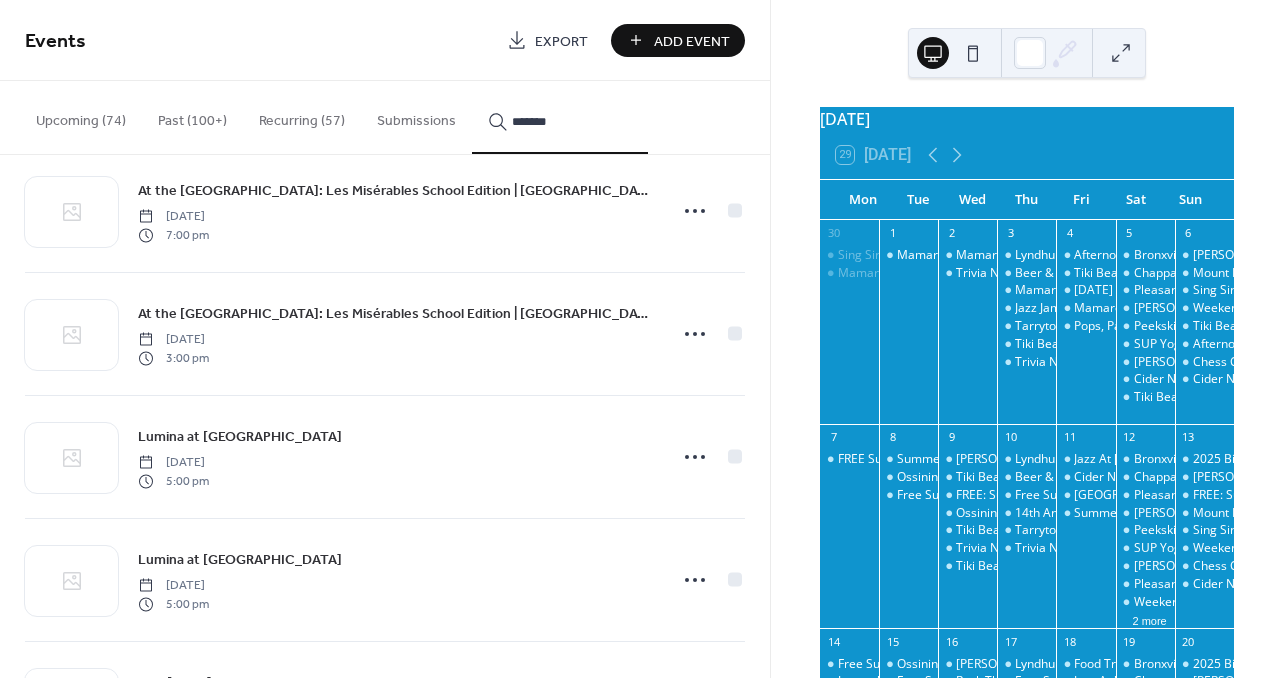 scroll, scrollTop: 2274, scrollLeft: 0, axis: vertical 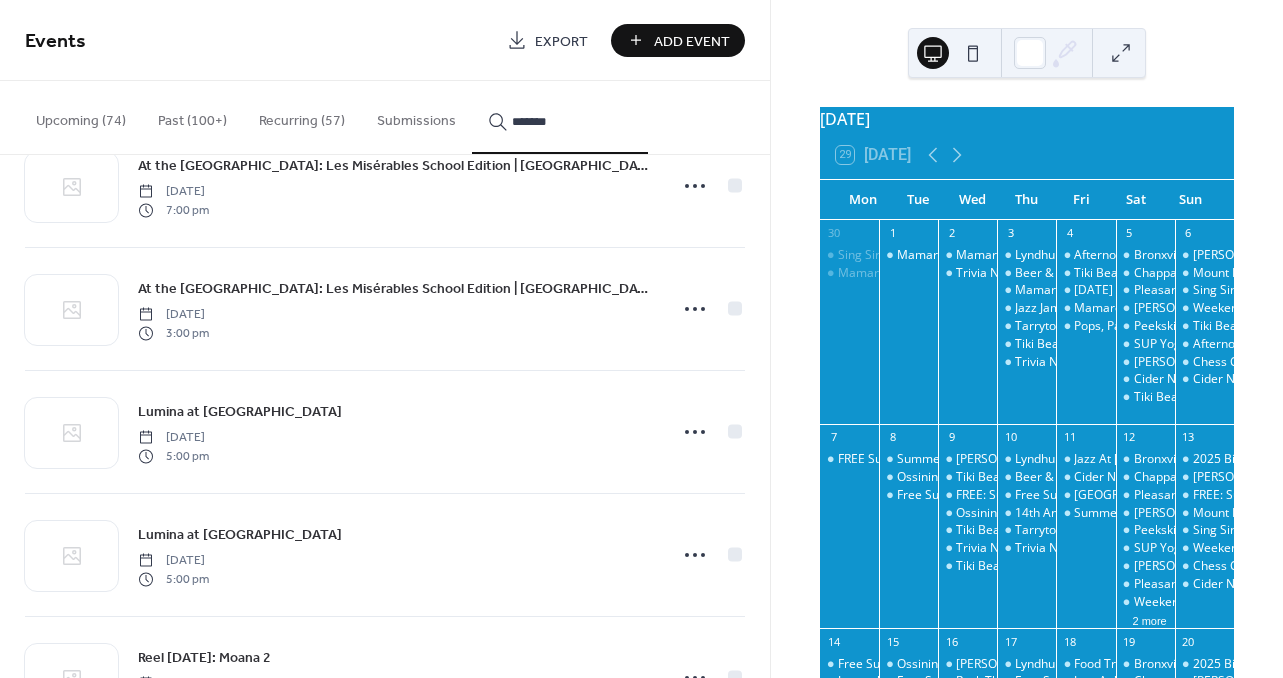 click on "*******" at bounding box center [572, 121] 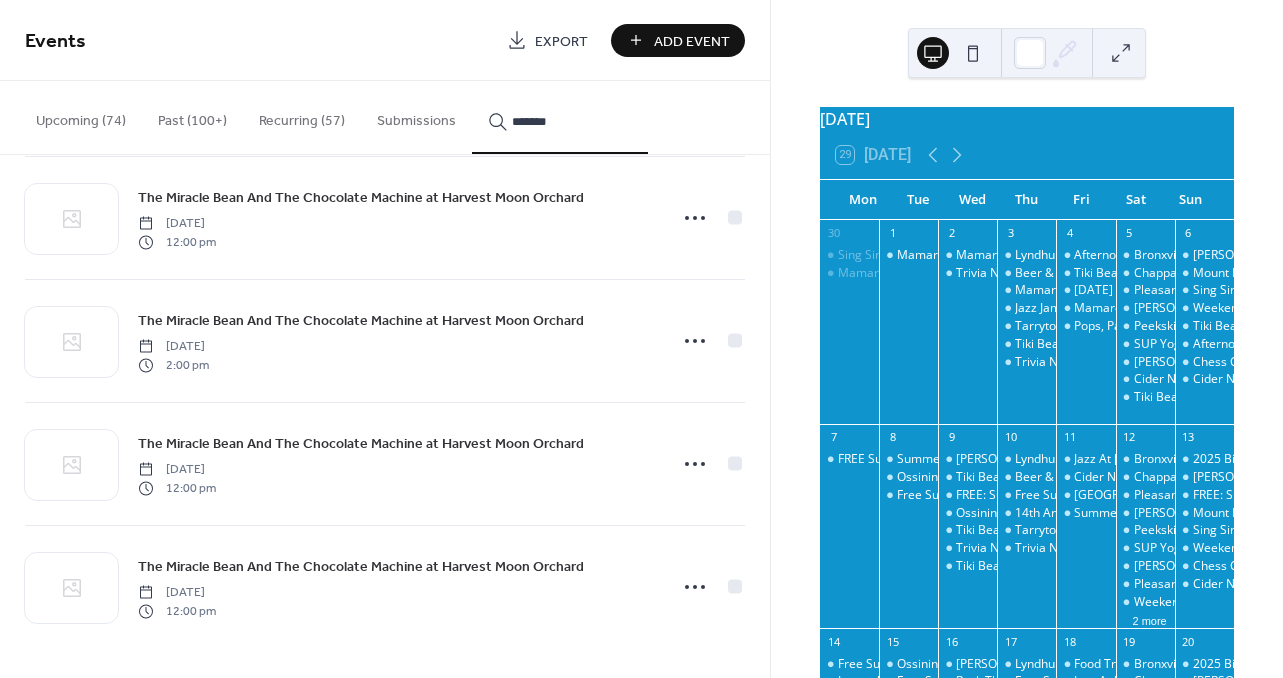 scroll, scrollTop: 3966, scrollLeft: 0, axis: vertical 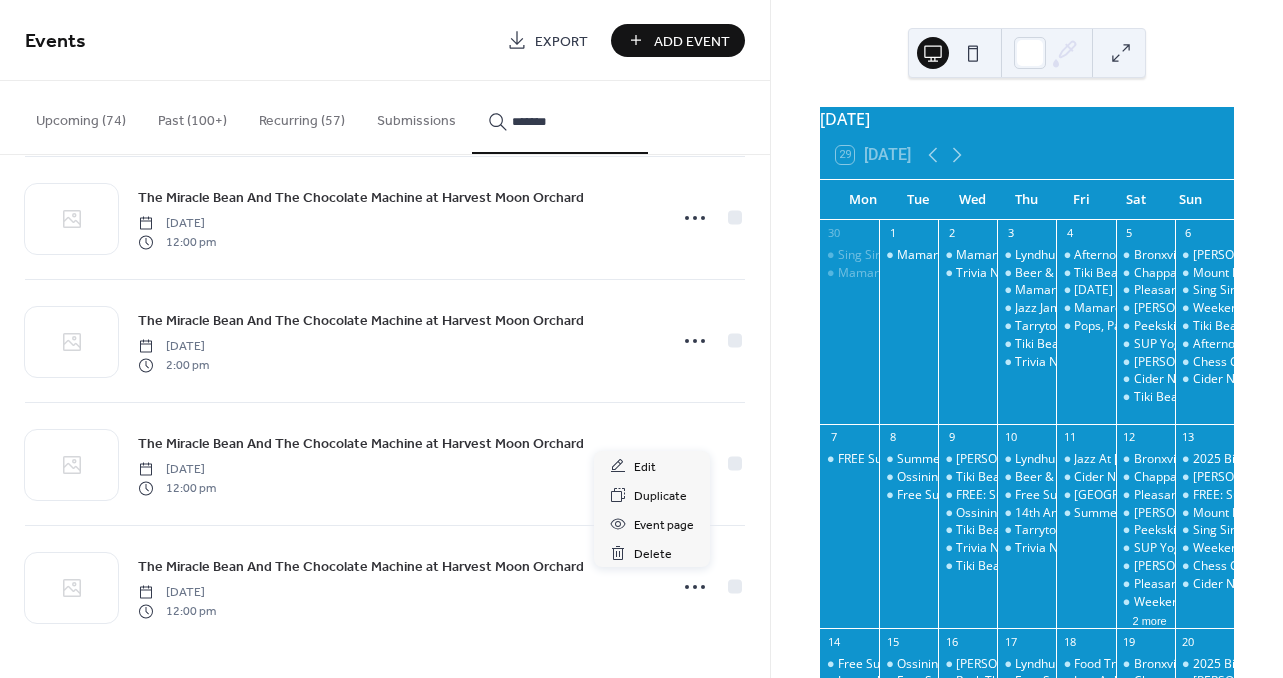 click 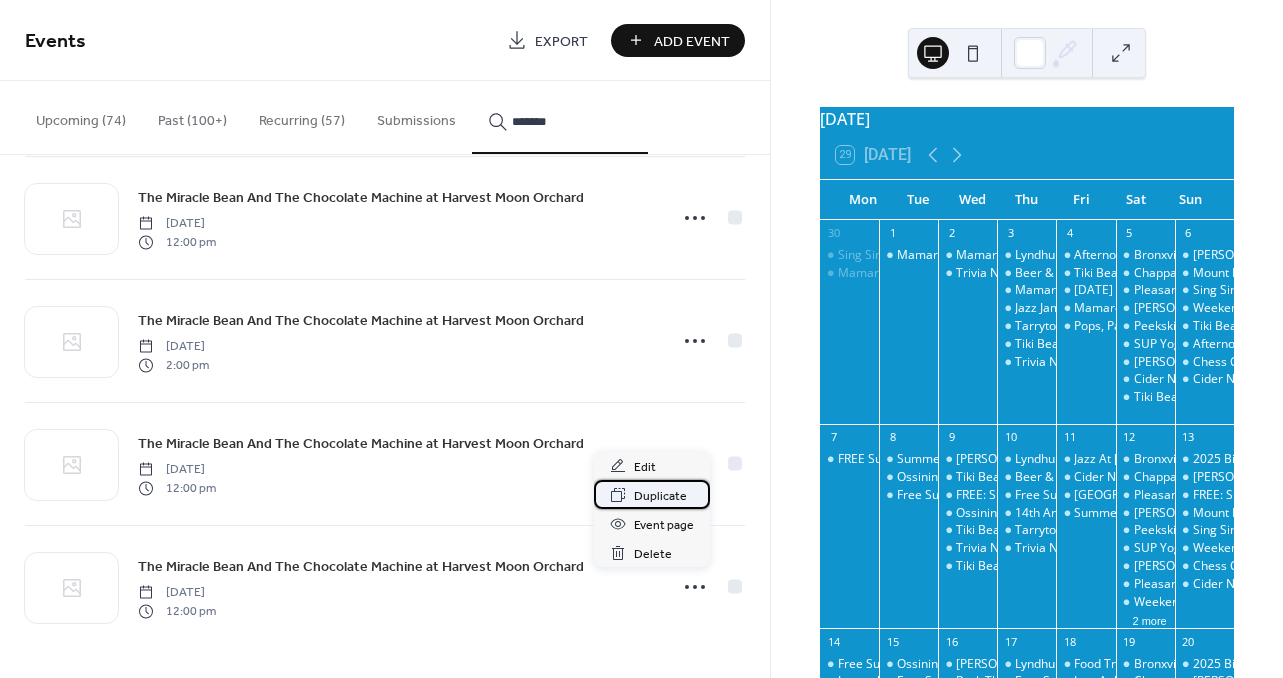 click on "Duplicate" at bounding box center [660, 496] 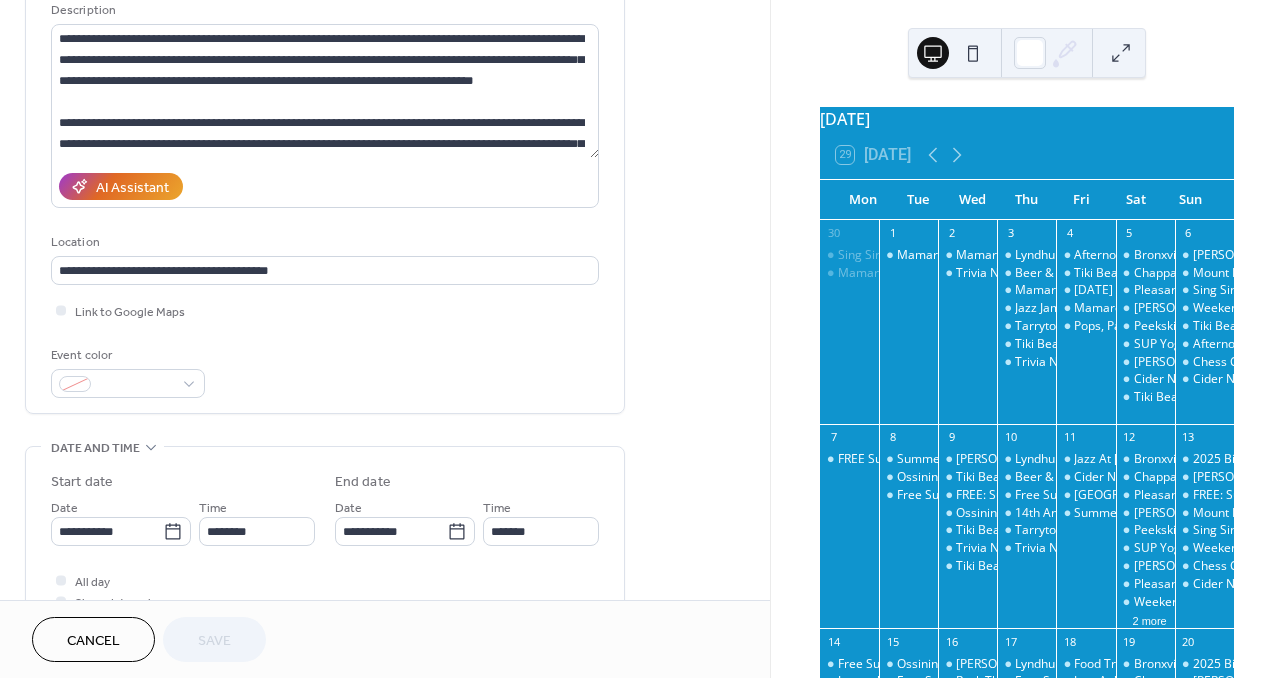 scroll, scrollTop: 333, scrollLeft: 0, axis: vertical 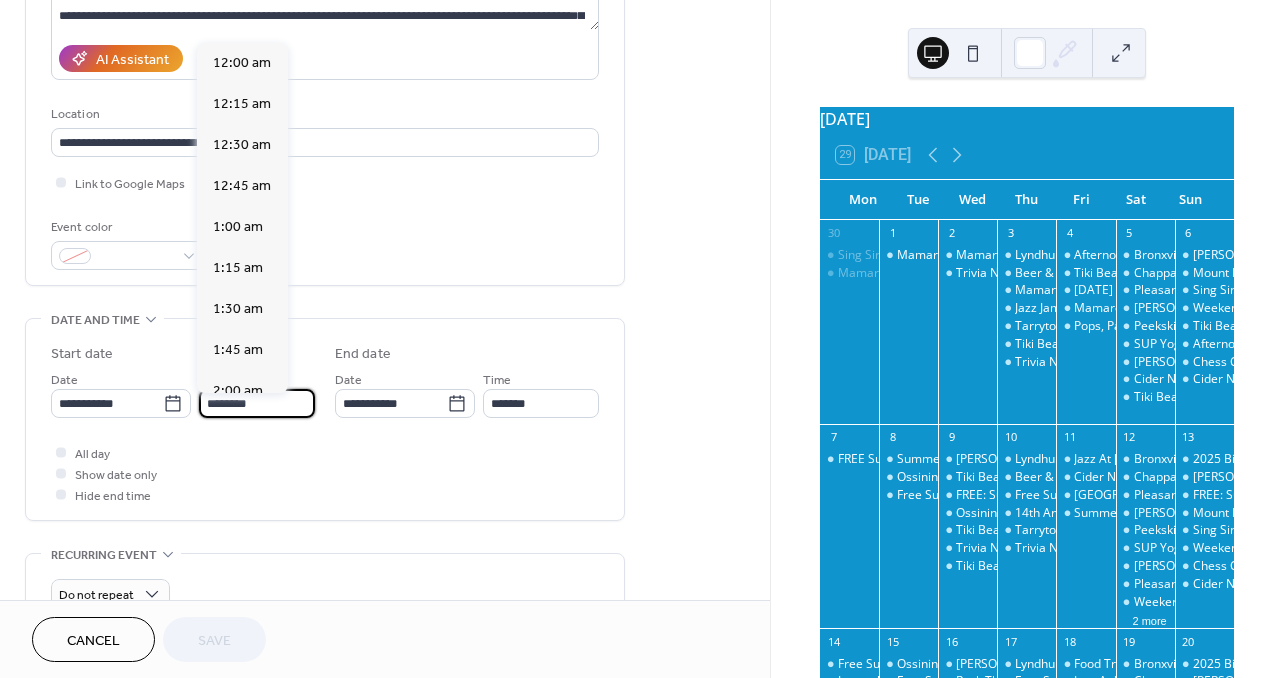 click on "********" at bounding box center [257, 403] 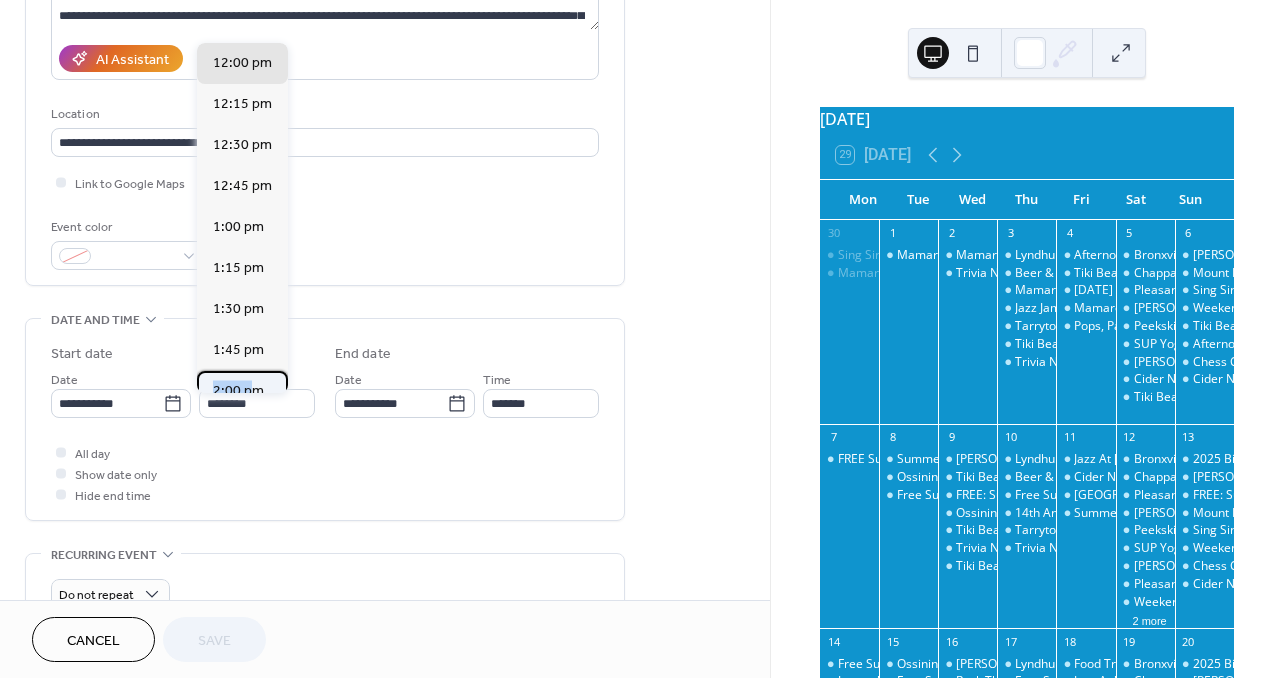 click on "2:00 pm" at bounding box center (242, 391) 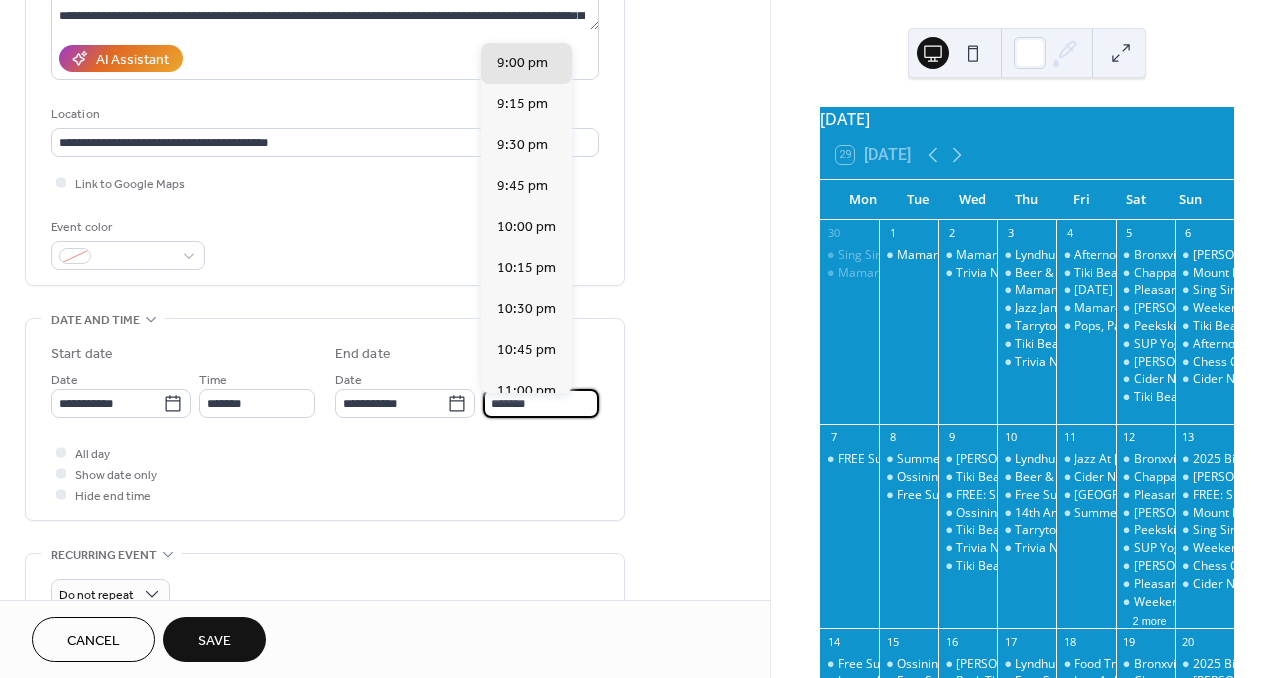 click on "*******" at bounding box center [541, 403] 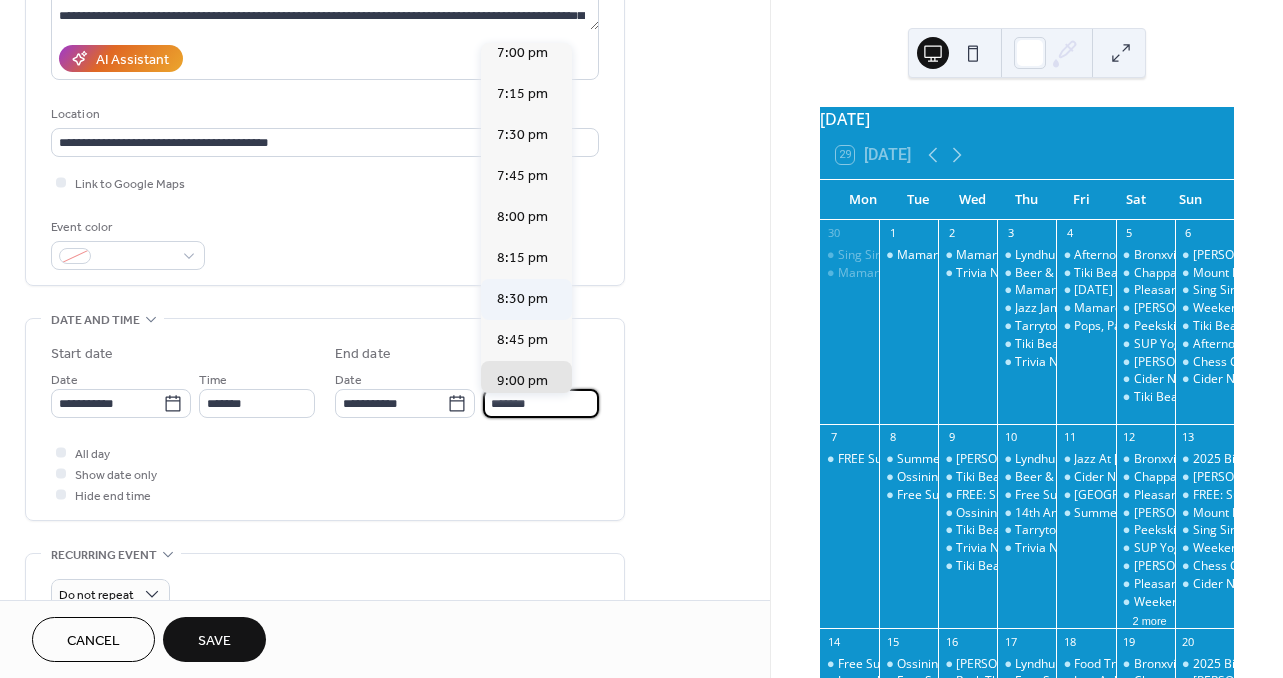 scroll, scrollTop: 753, scrollLeft: 0, axis: vertical 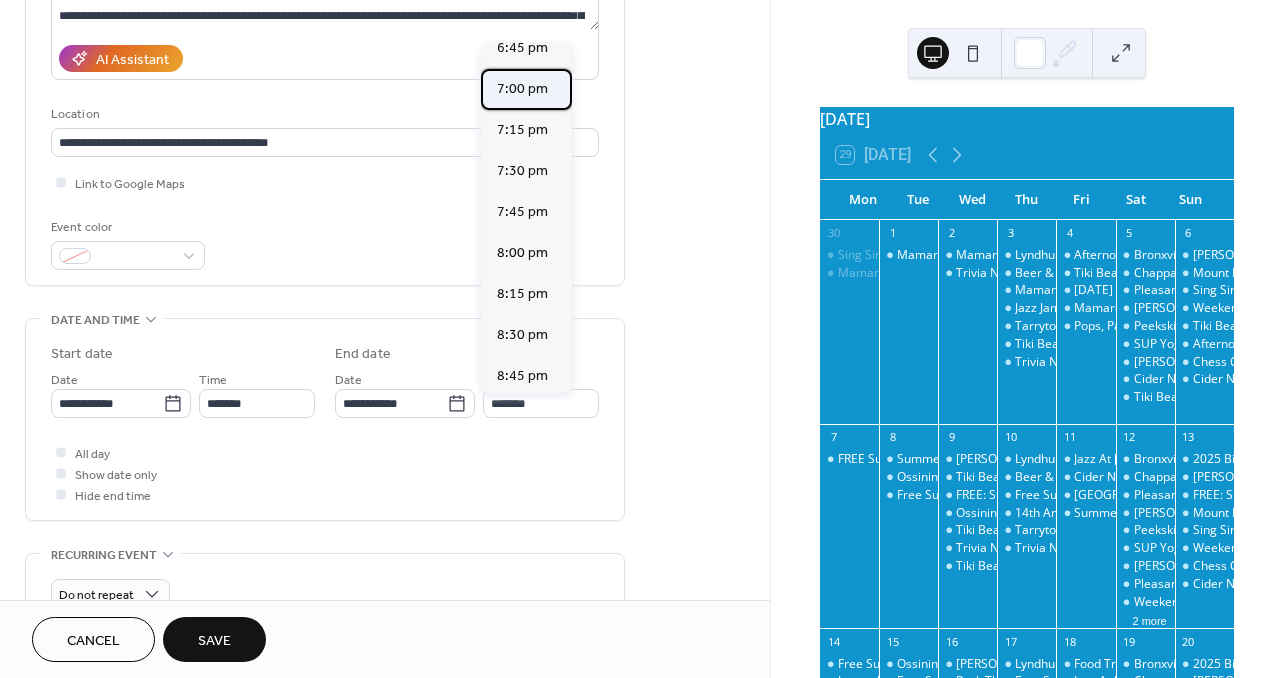 click on "7:00 pm" at bounding box center [522, 89] 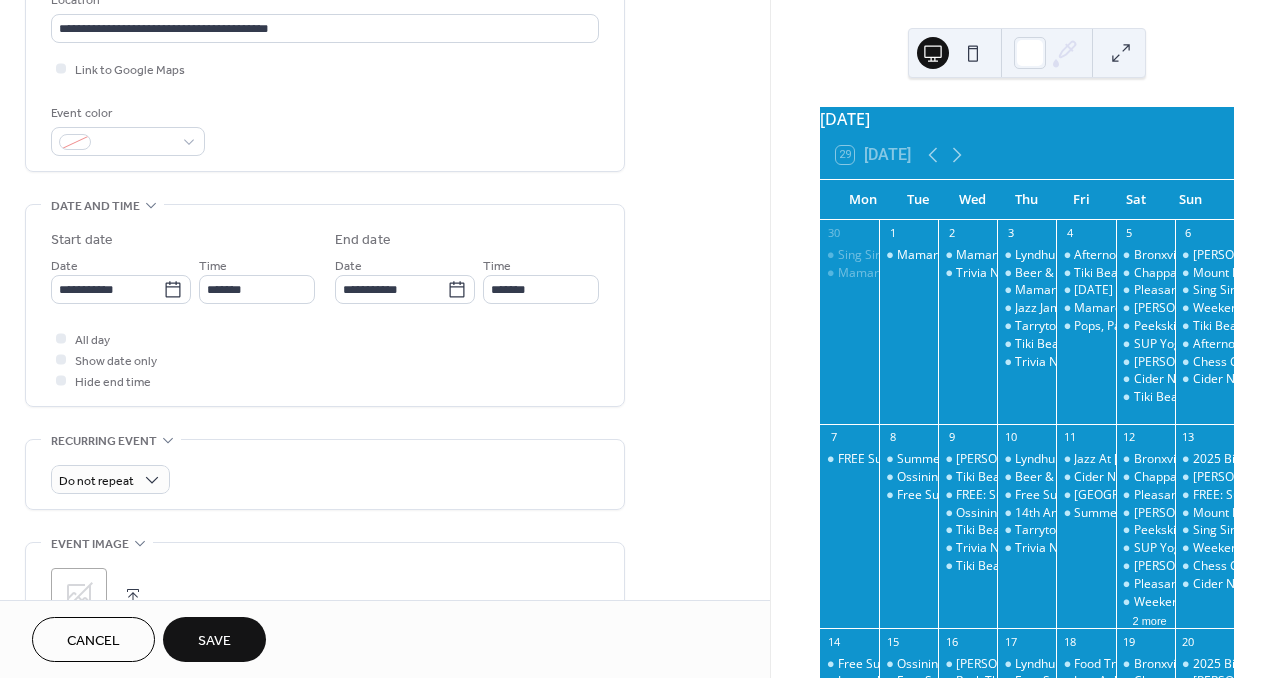 scroll, scrollTop: 502, scrollLeft: 0, axis: vertical 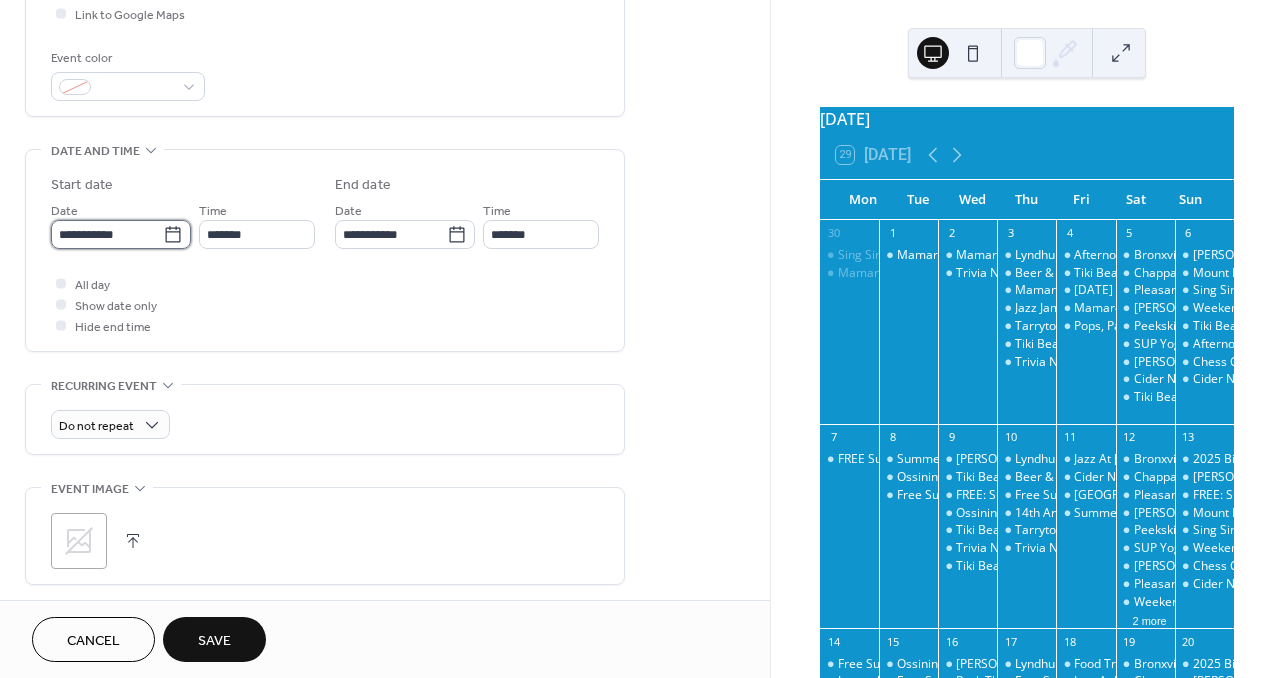 click on "**********" at bounding box center [107, 234] 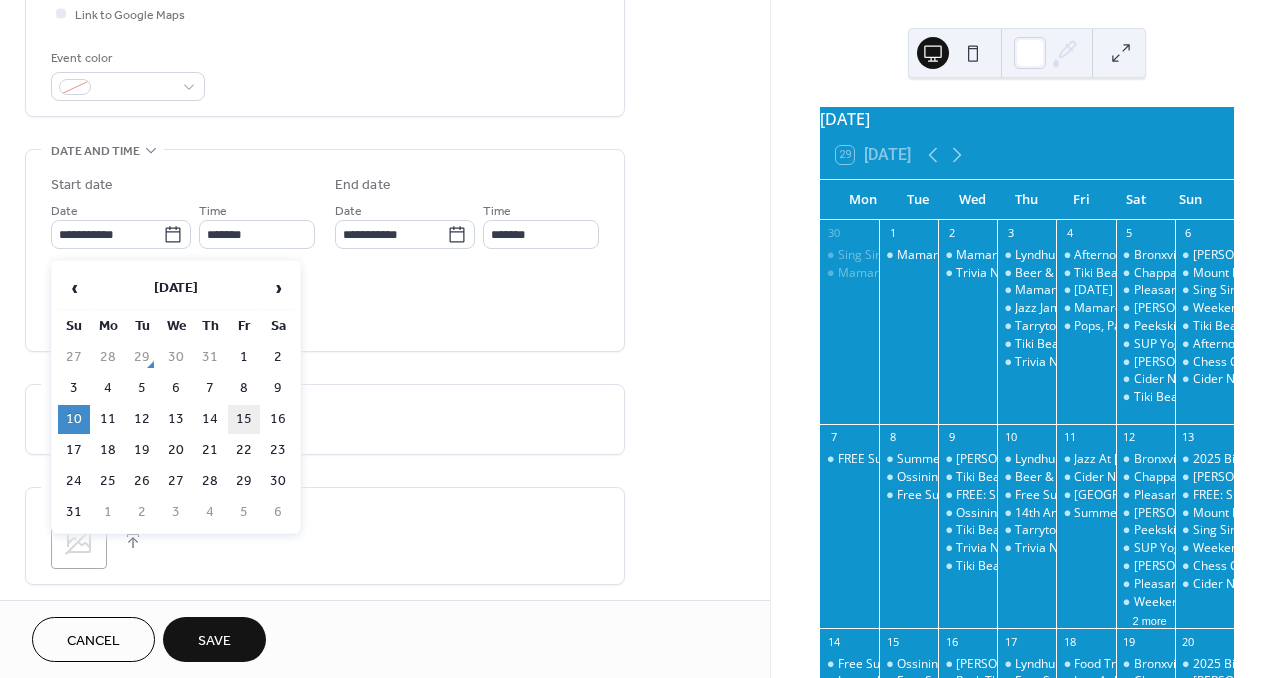 click on "15" at bounding box center (244, 419) 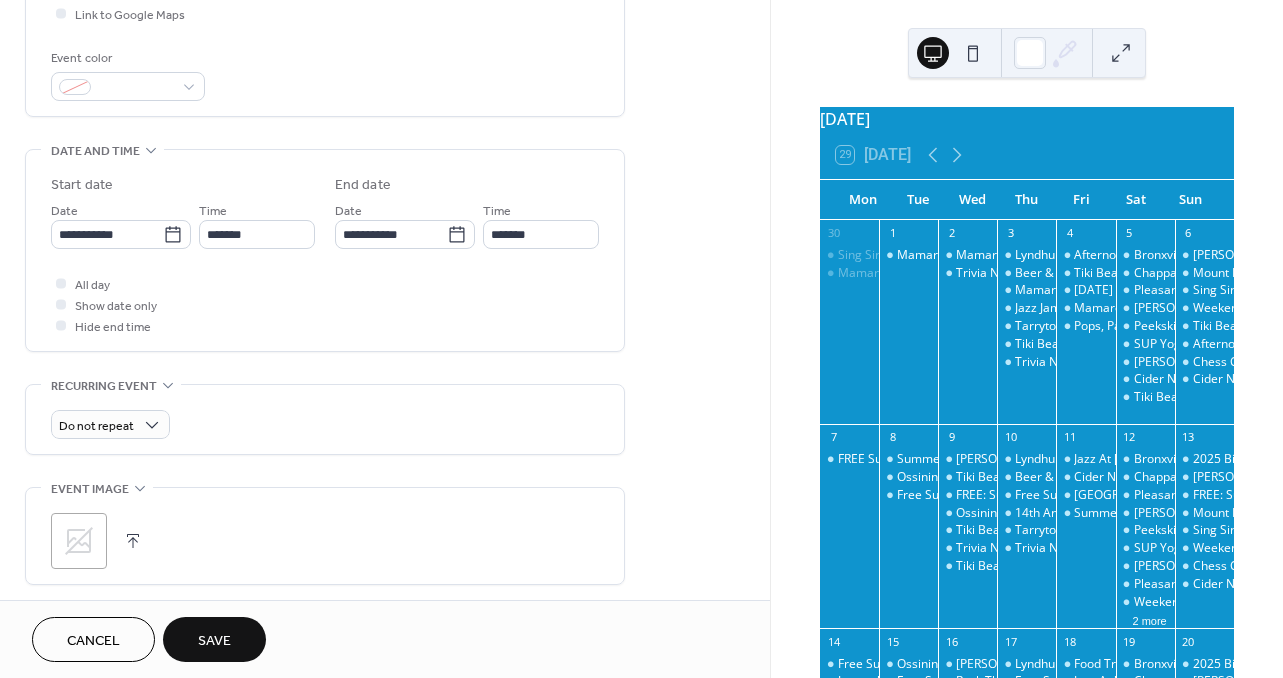 click on "Save" at bounding box center (214, 641) 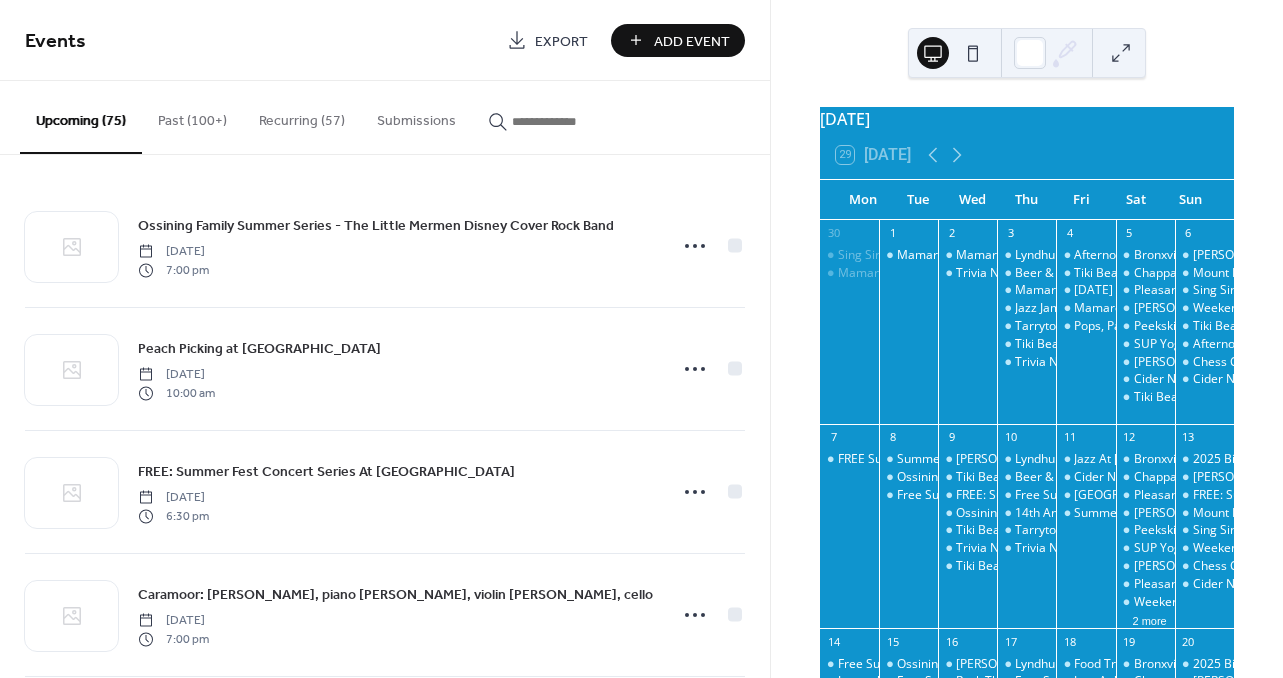 click at bounding box center (572, 121) 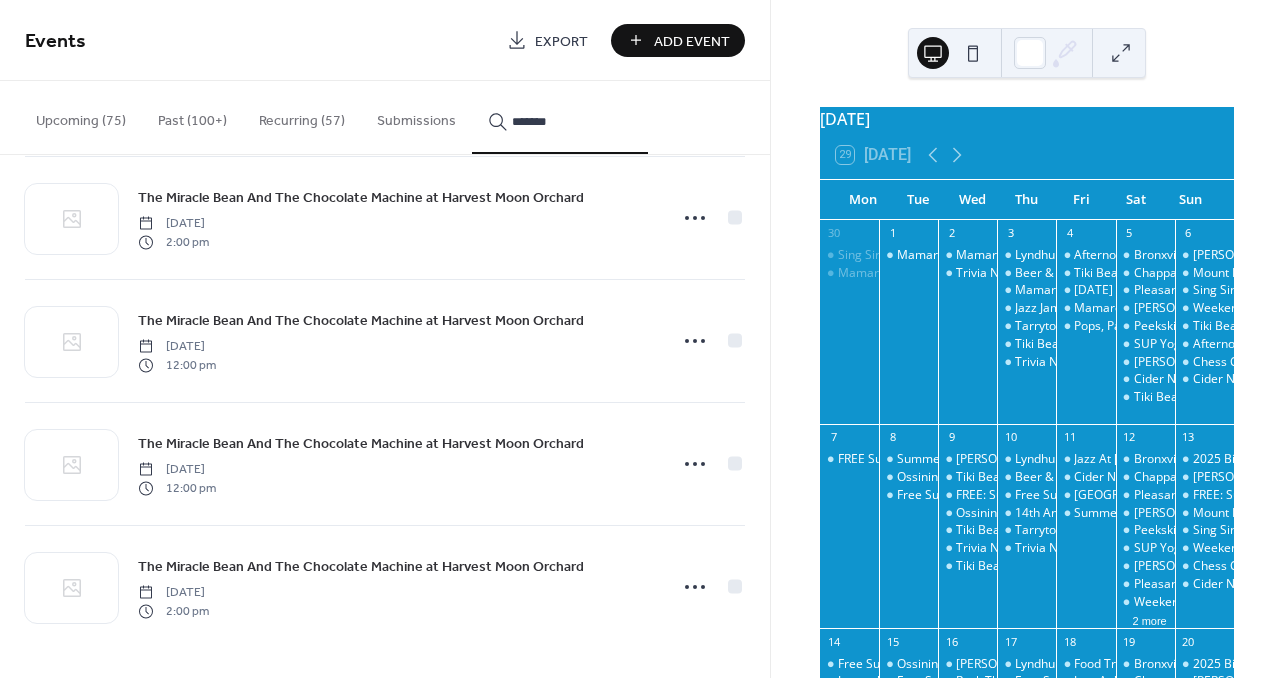 scroll, scrollTop: 399, scrollLeft: 0, axis: vertical 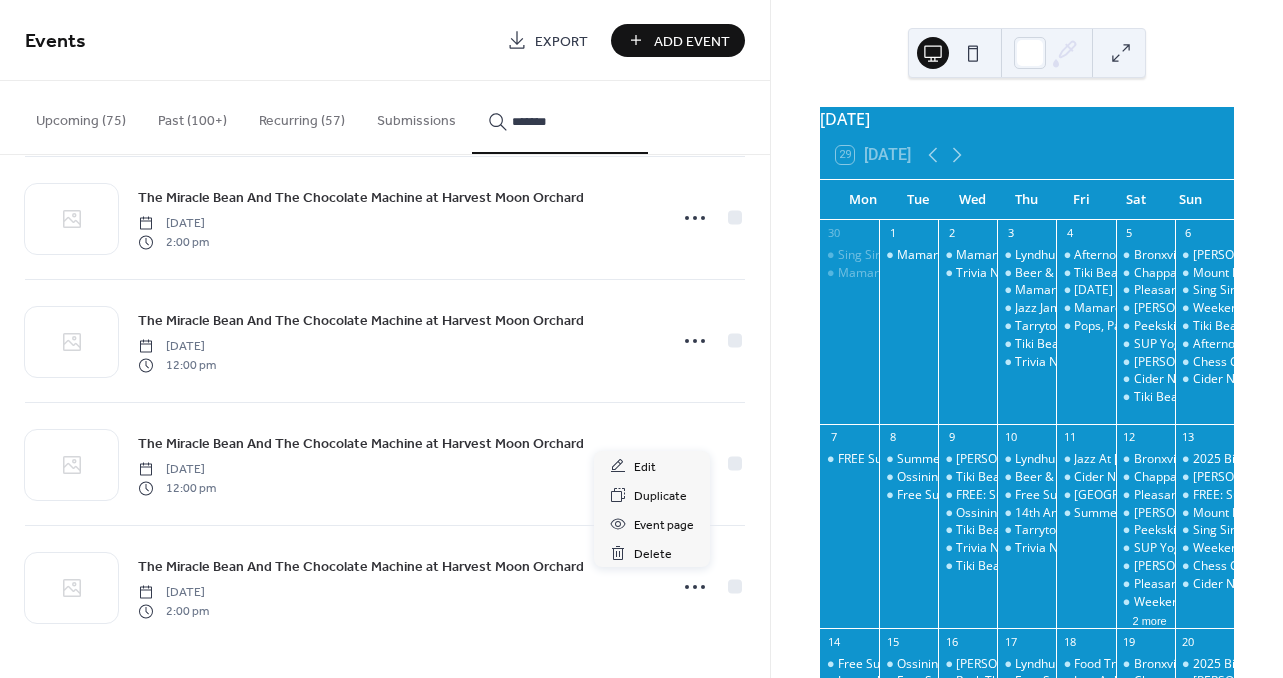 click 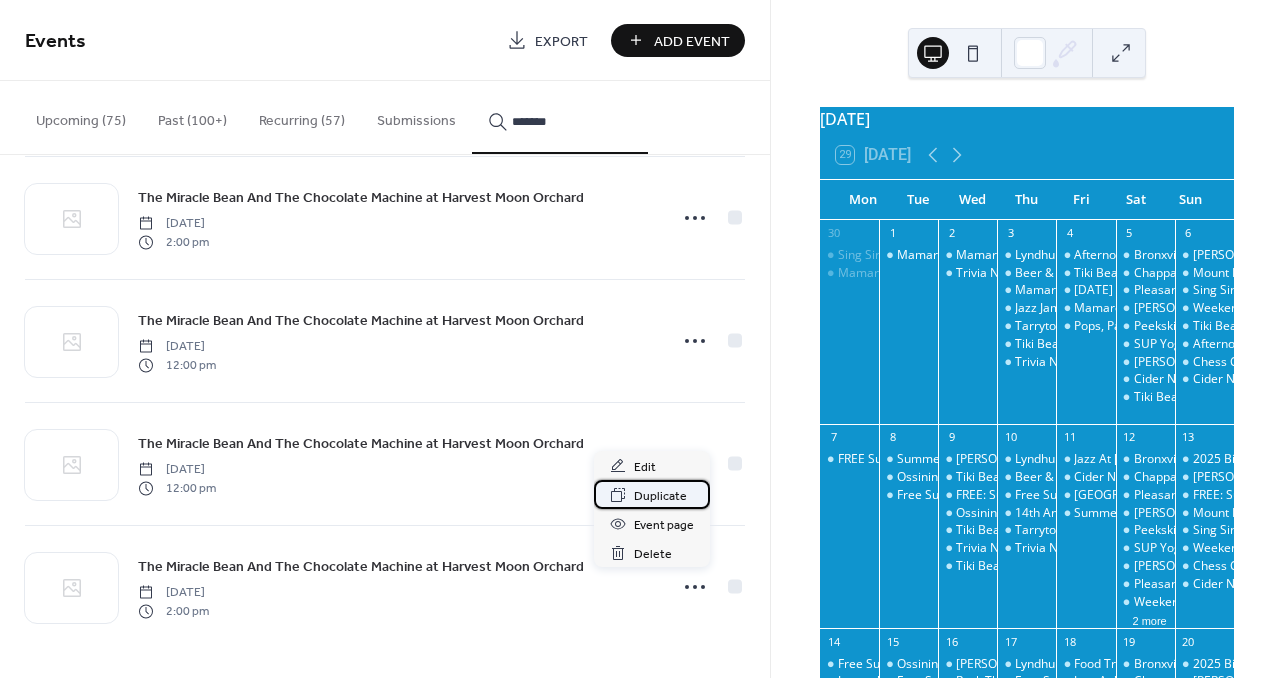 click on "Duplicate" at bounding box center (660, 496) 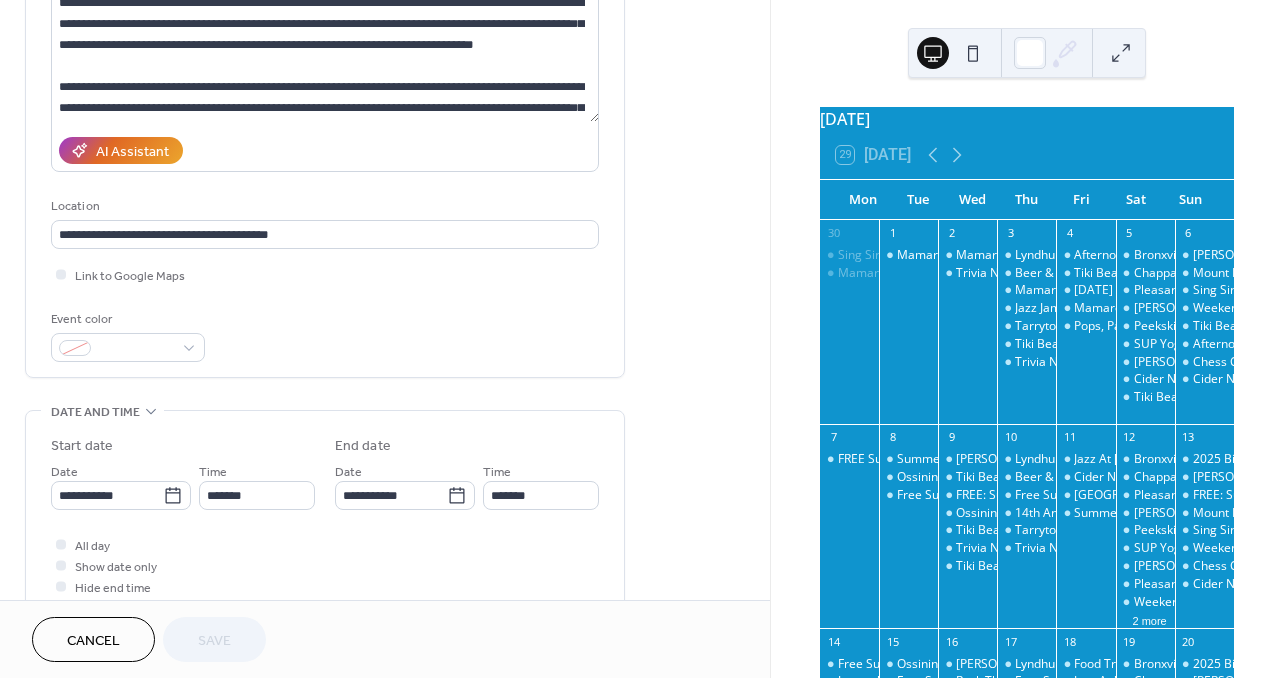 scroll, scrollTop: 359, scrollLeft: 0, axis: vertical 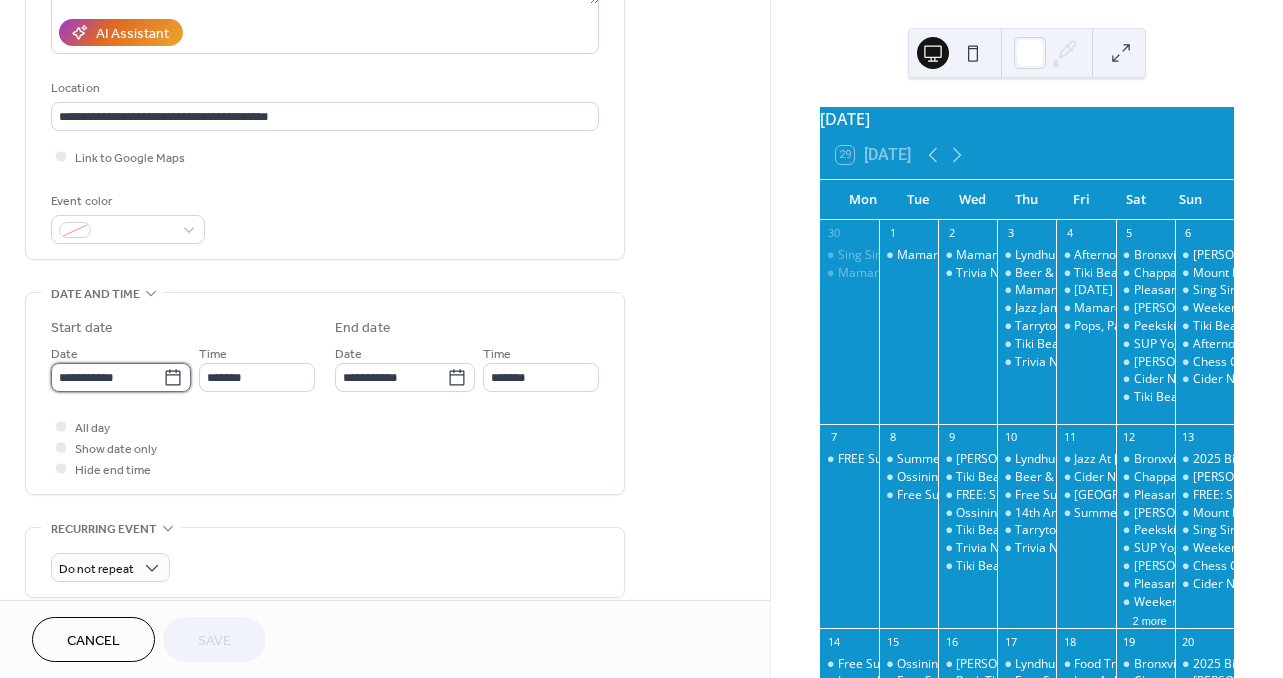 click on "**********" at bounding box center (107, 377) 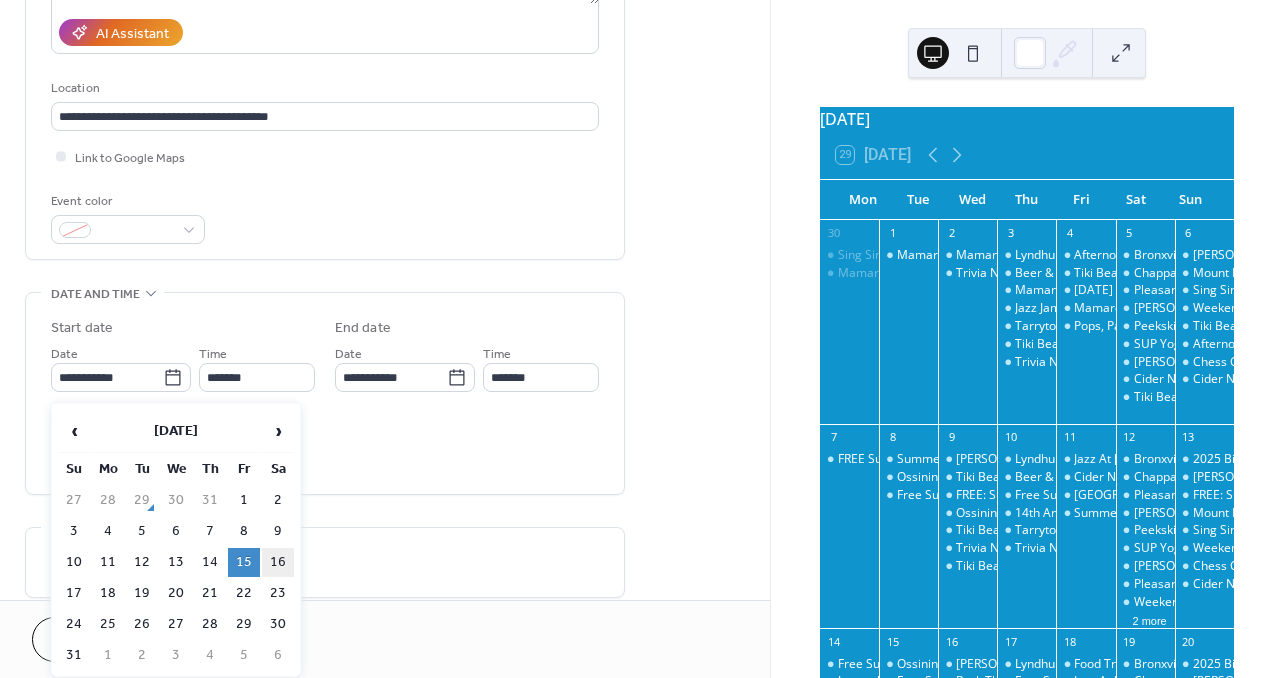 click on "16" at bounding box center [278, 562] 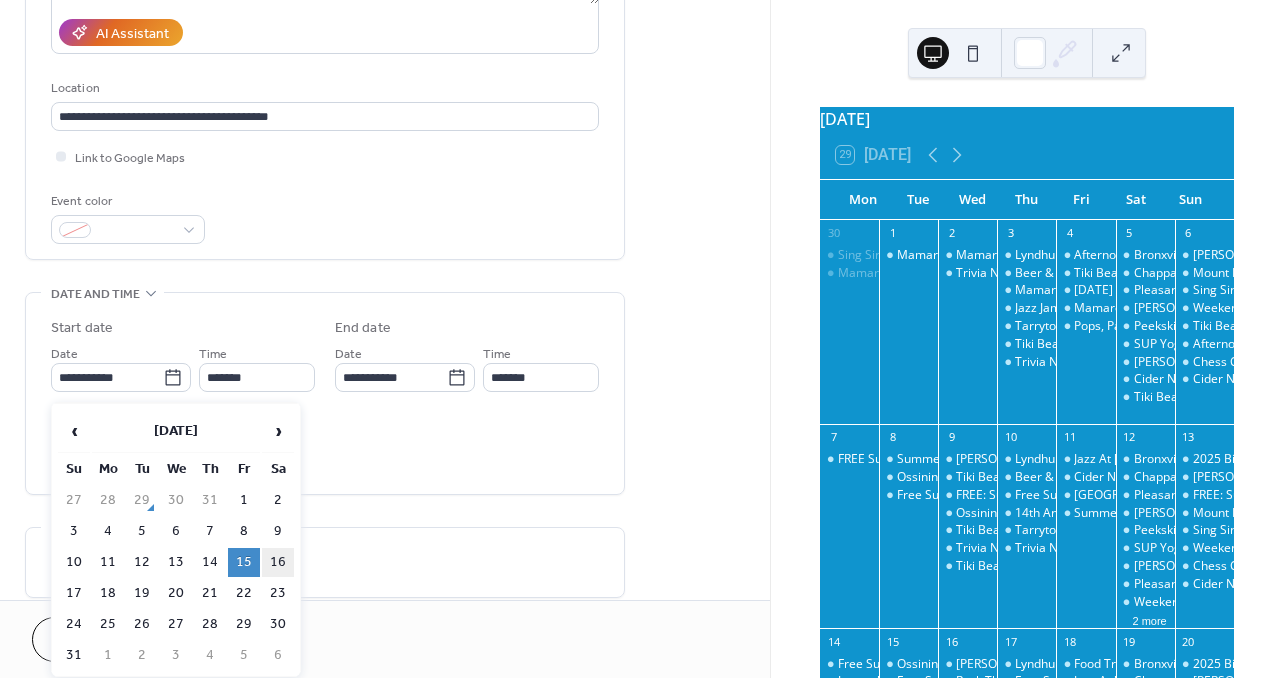 type on "**********" 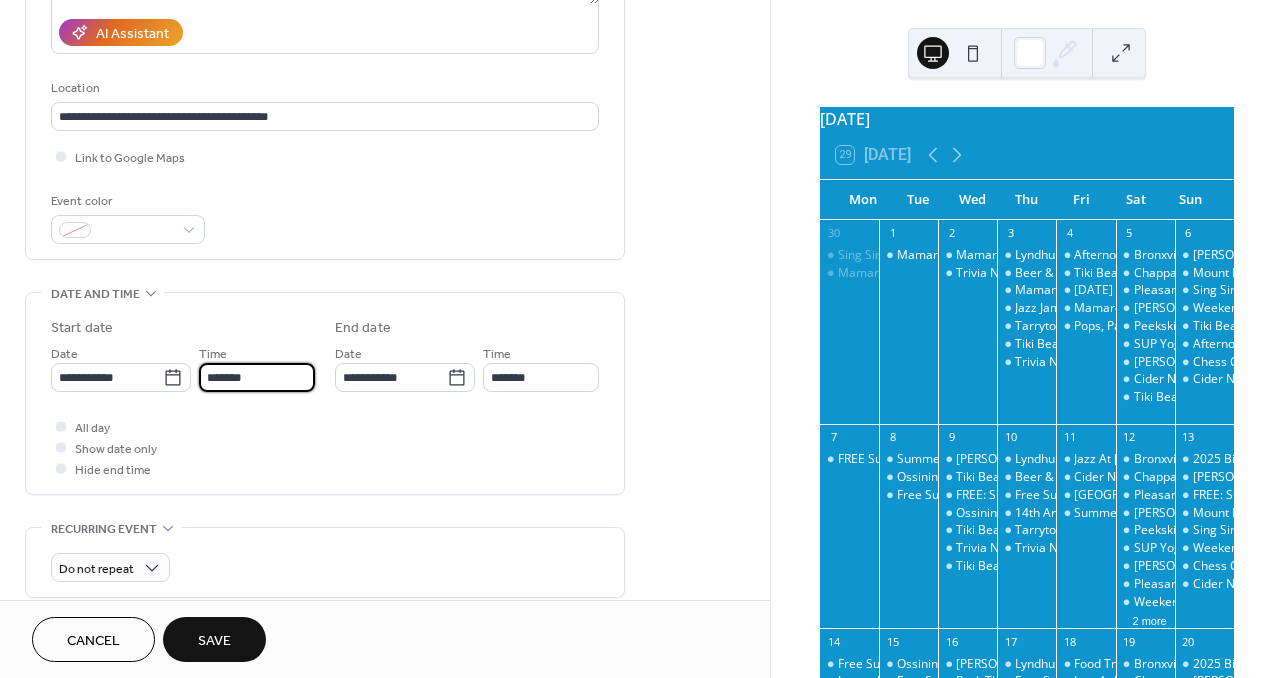 click on "*******" at bounding box center (257, 377) 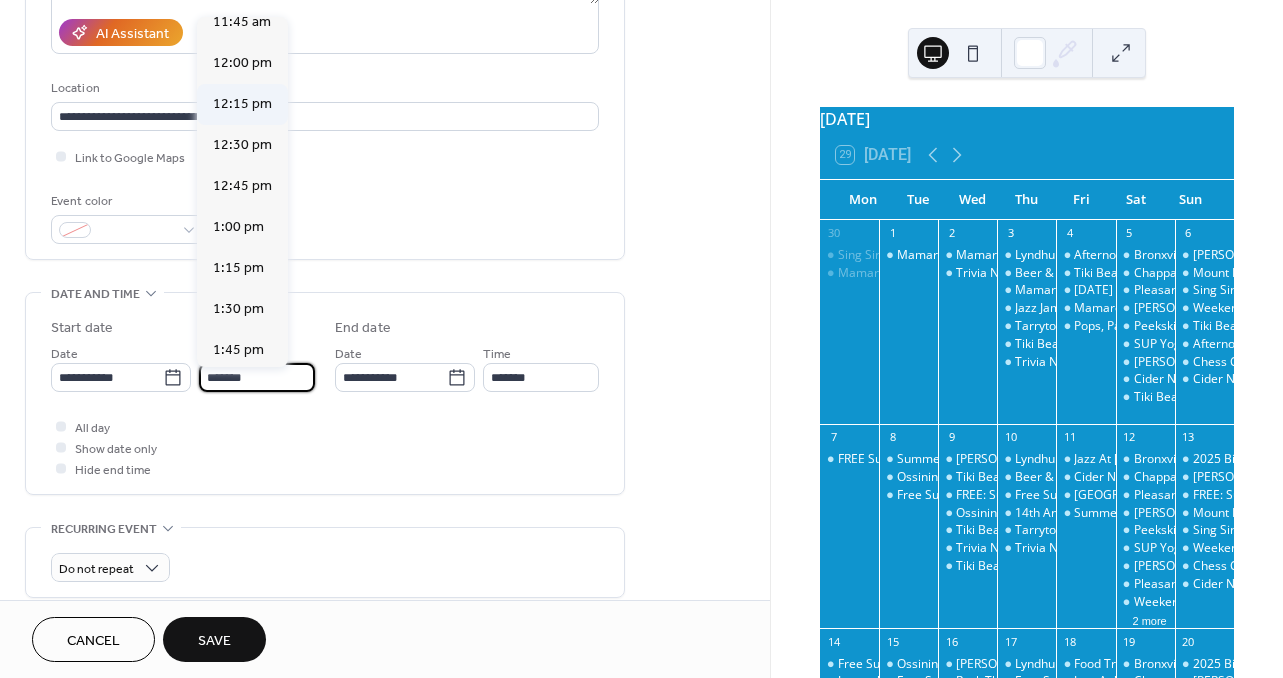 scroll, scrollTop: 1940, scrollLeft: 0, axis: vertical 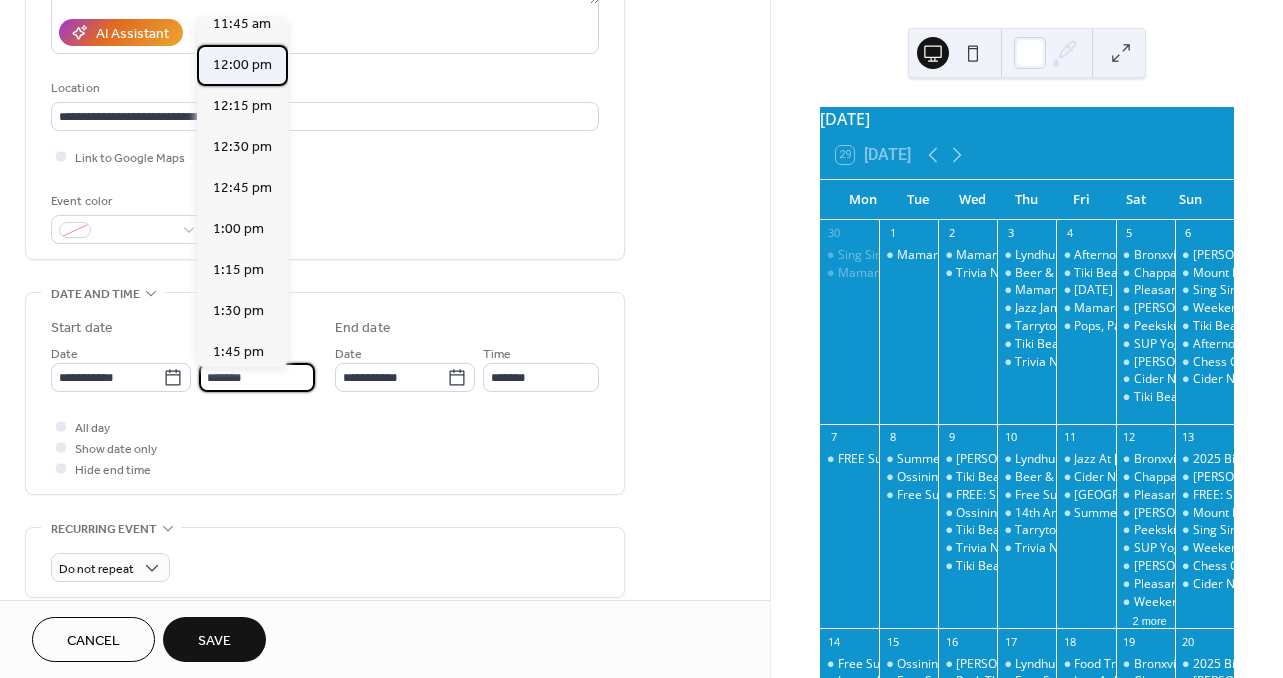 click on "12:00 pm" at bounding box center [242, 65] 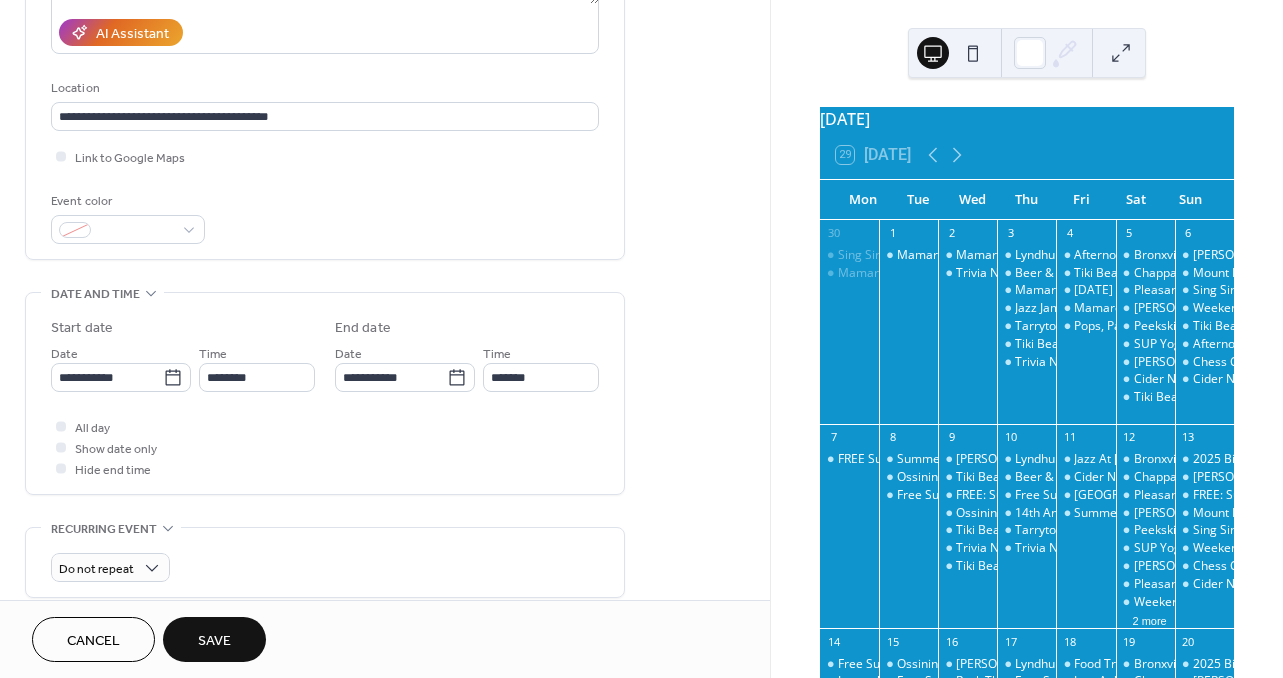 type on "********" 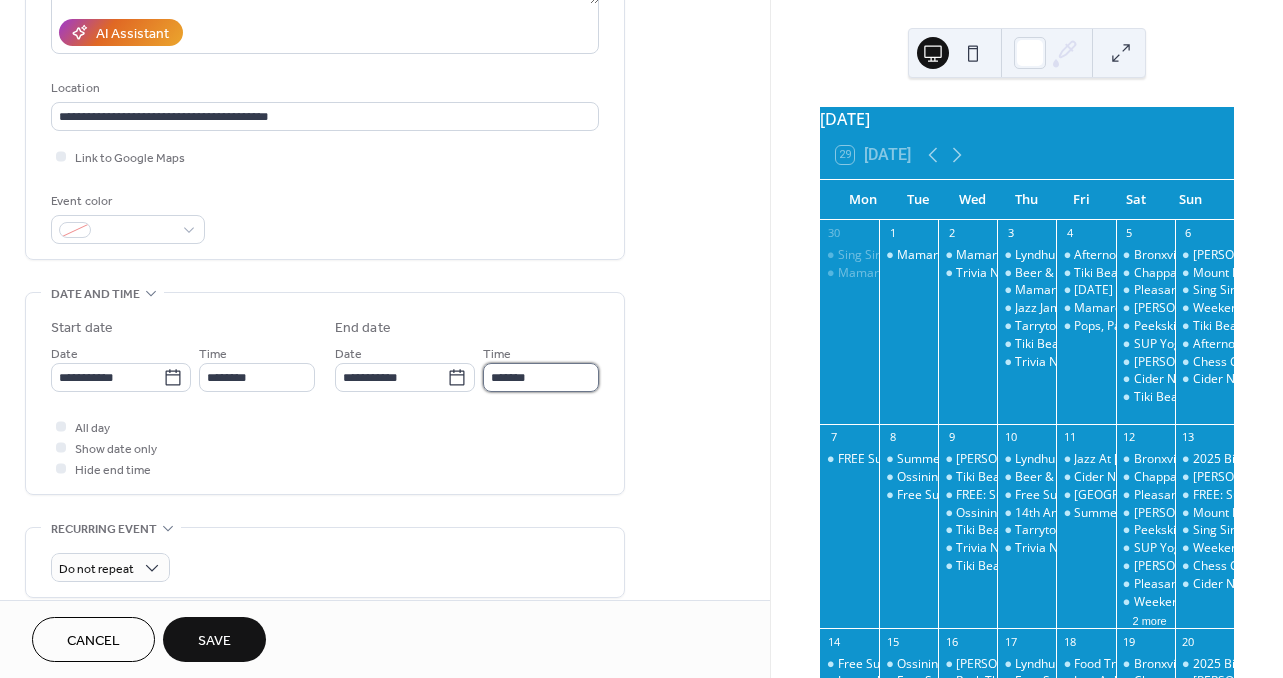 click on "*******" at bounding box center [541, 377] 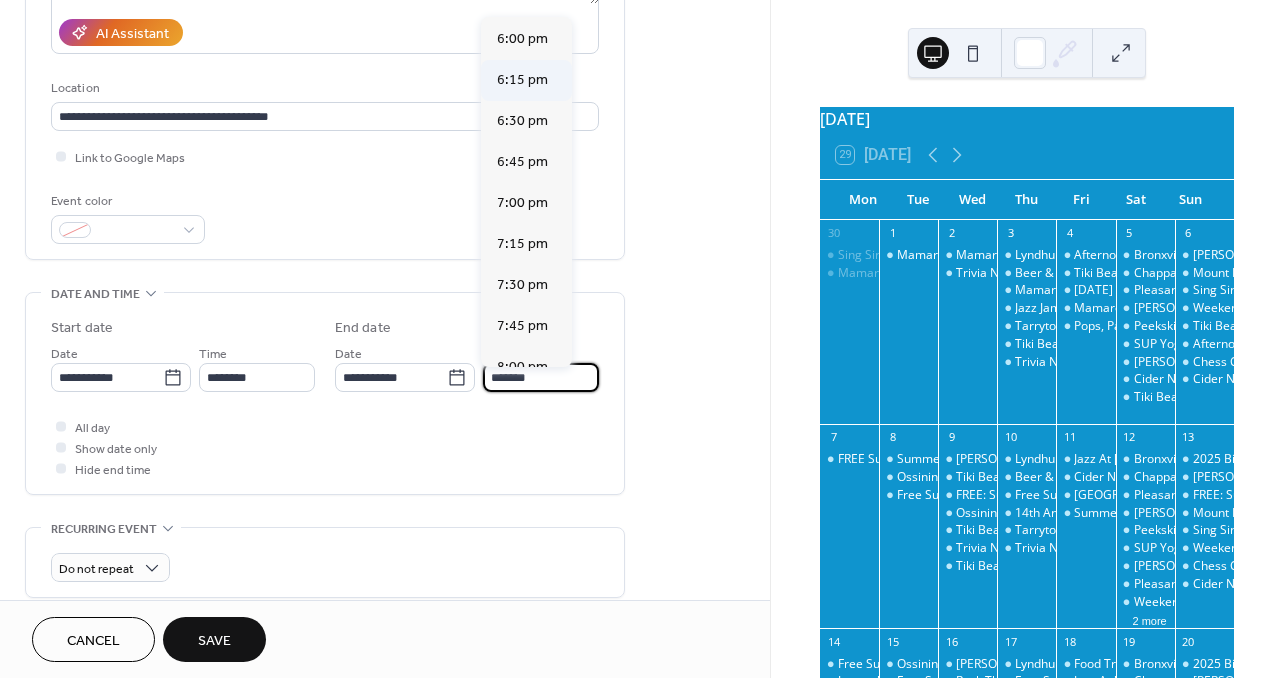 scroll, scrollTop: 946, scrollLeft: 0, axis: vertical 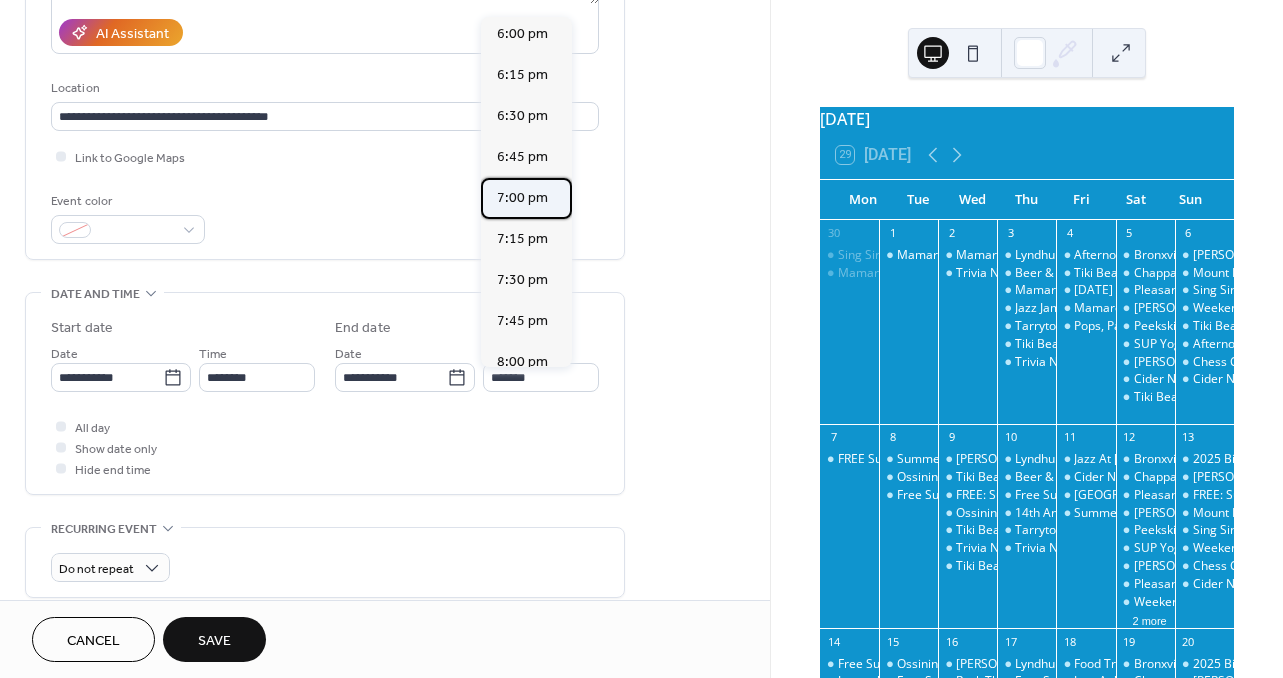 click on "7:00 pm" at bounding box center (522, 198) 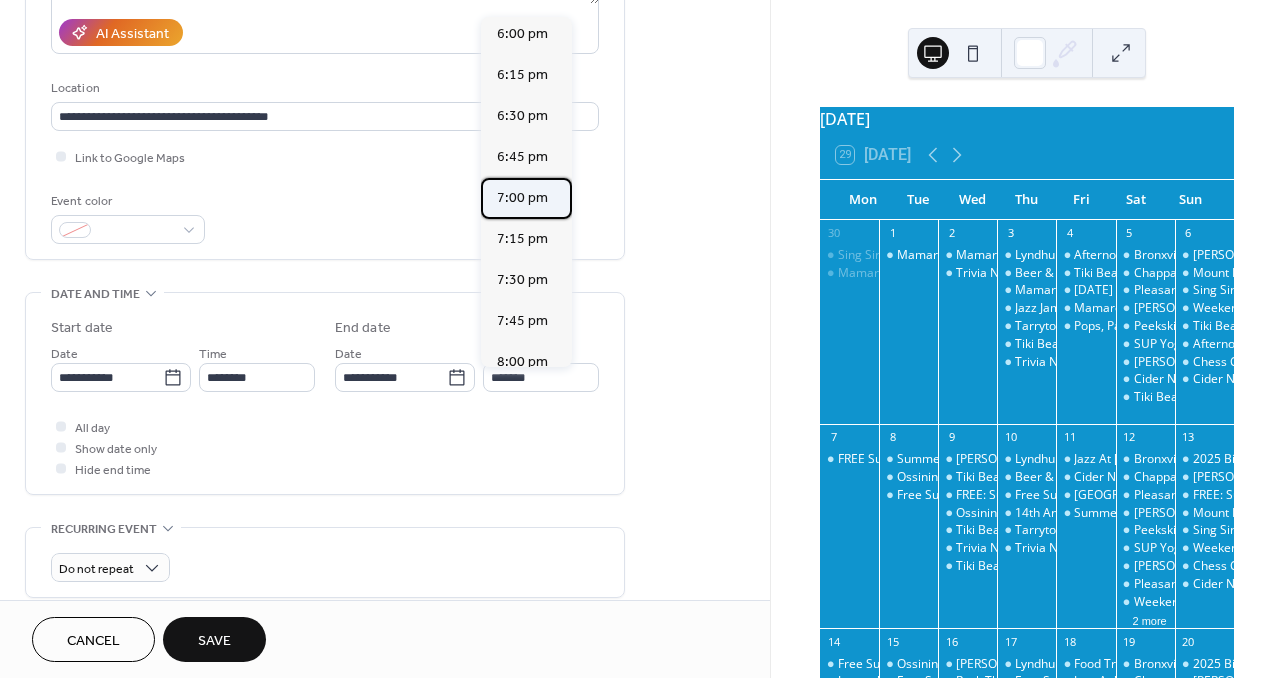 type on "*******" 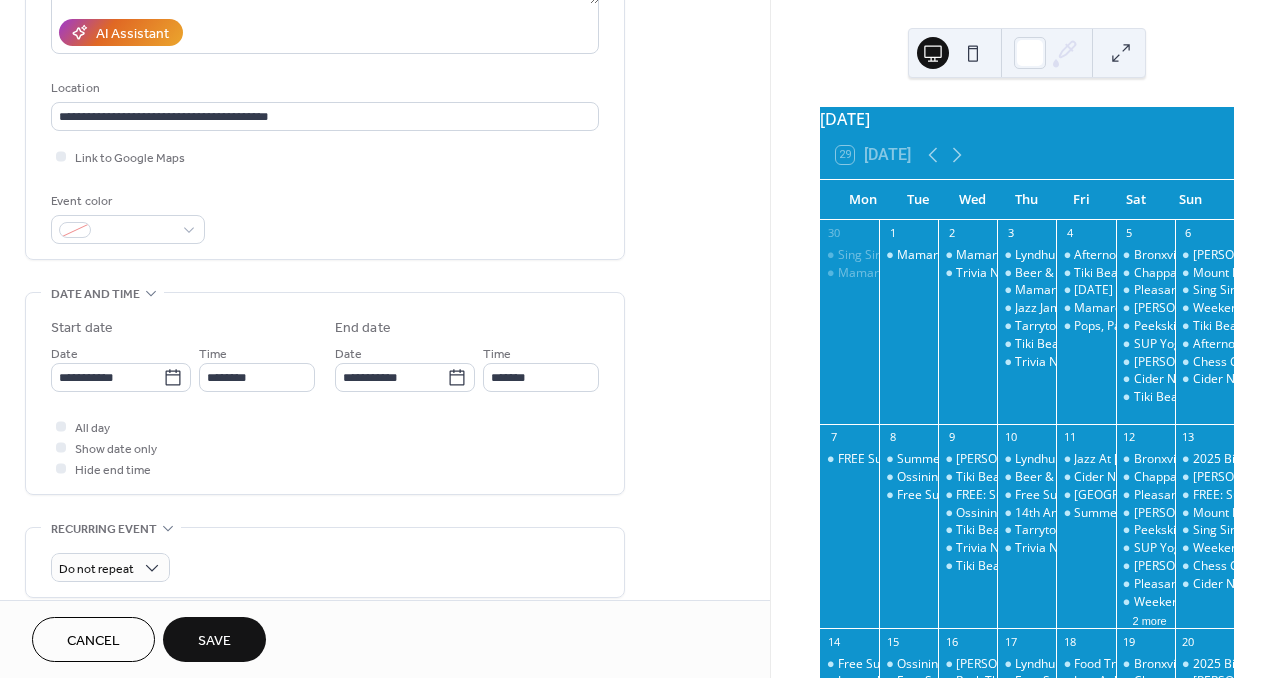click on "Save" at bounding box center [214, 639] 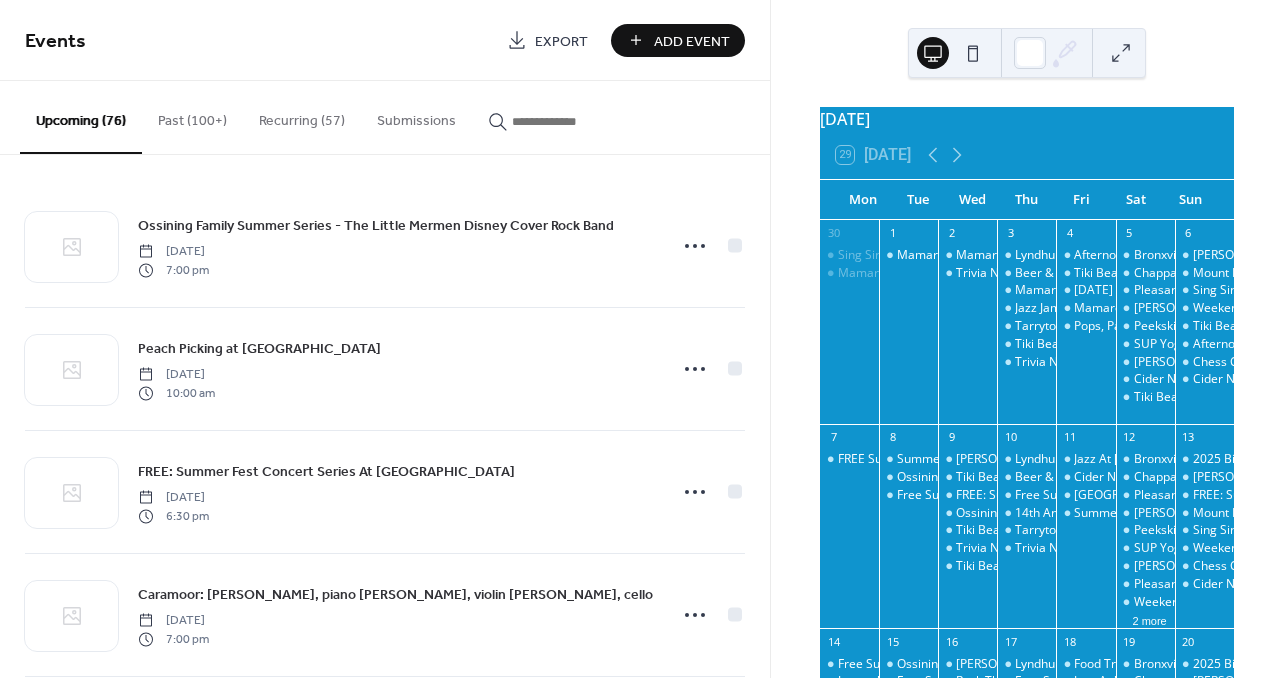 click at bounding box center (572, 121) 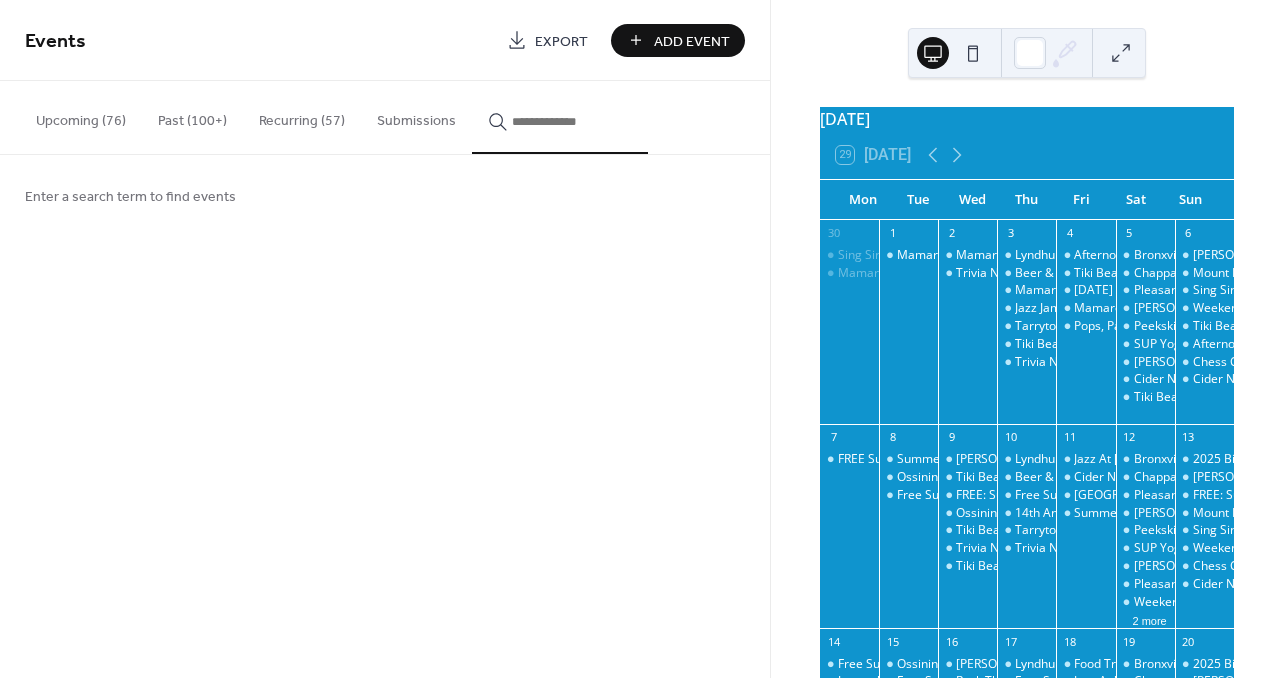 type on "*" 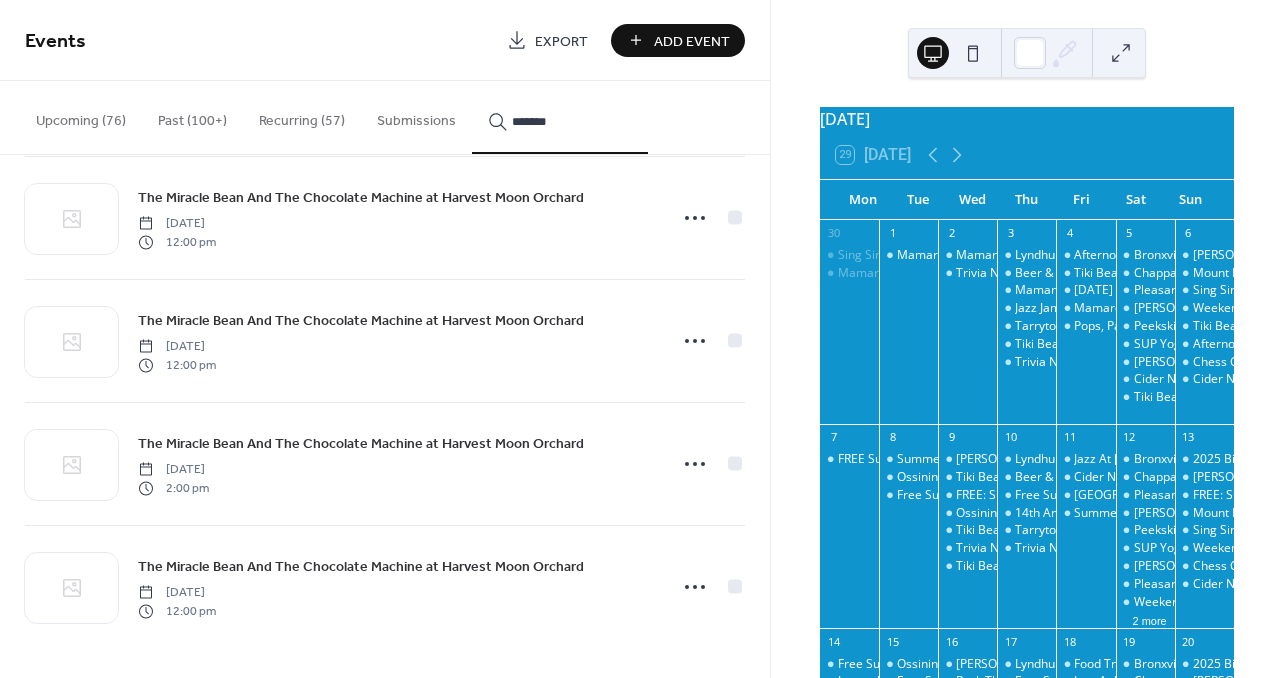 scroll, scrollTop: 1506, scrollLeft: 0, axis: vertical 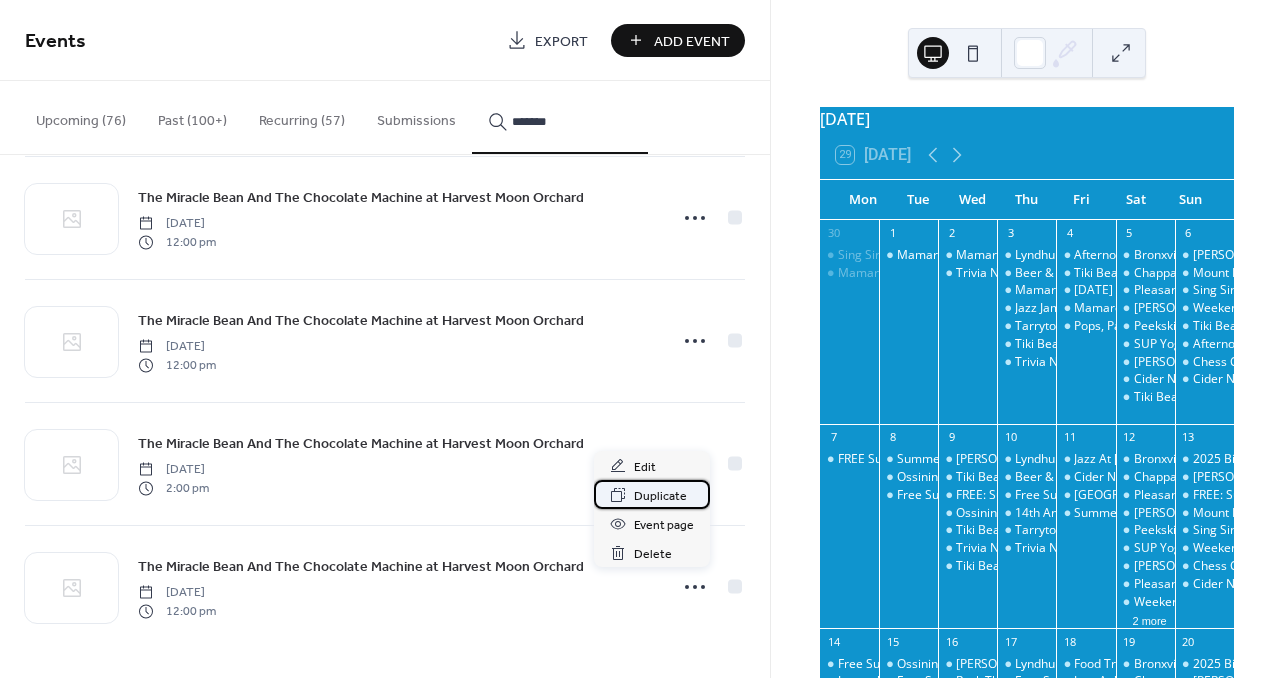 click on "Duplicate" at bounding box center (660, 496) 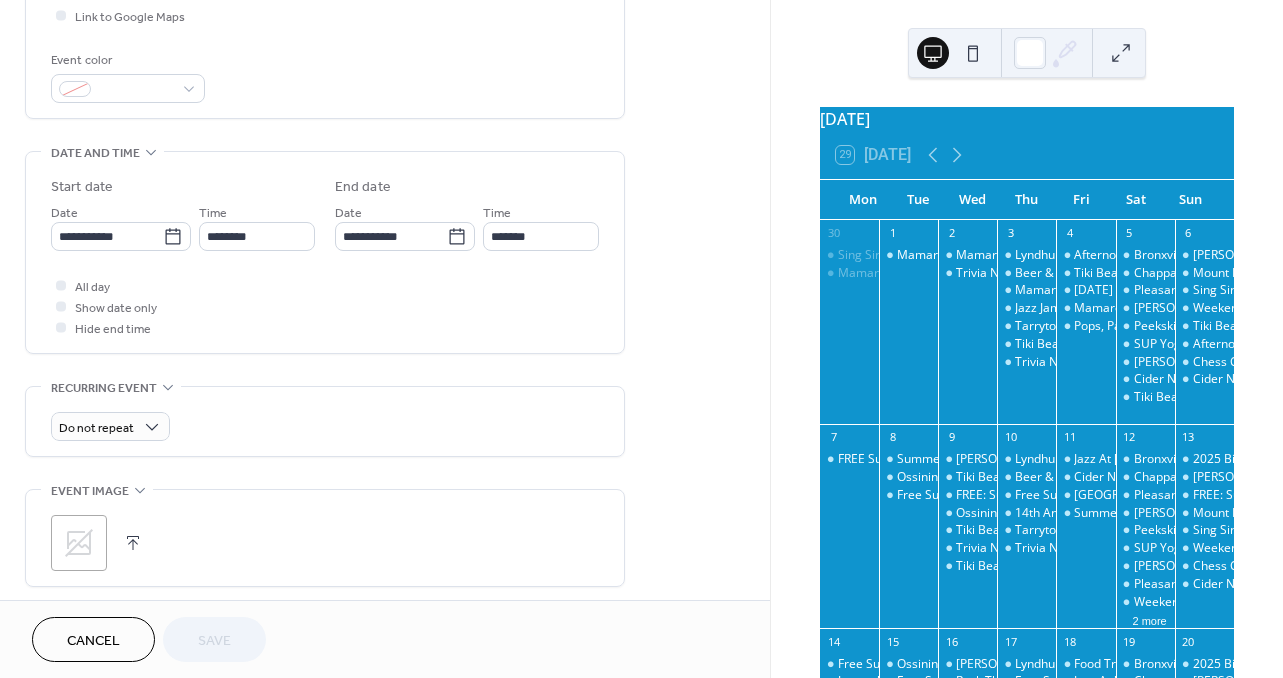 scroll, scrollTop: 610, scrollLeft: 0, axis: vertical 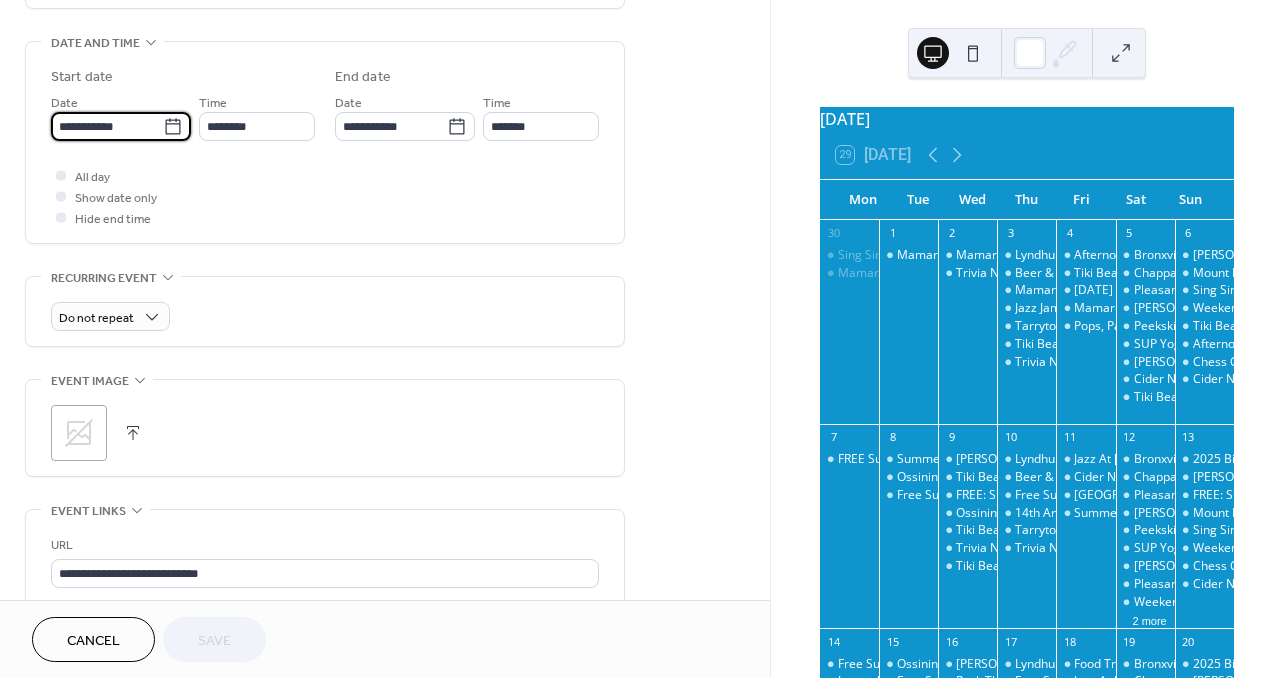 click on "**********" at bounding box center [107, 126] 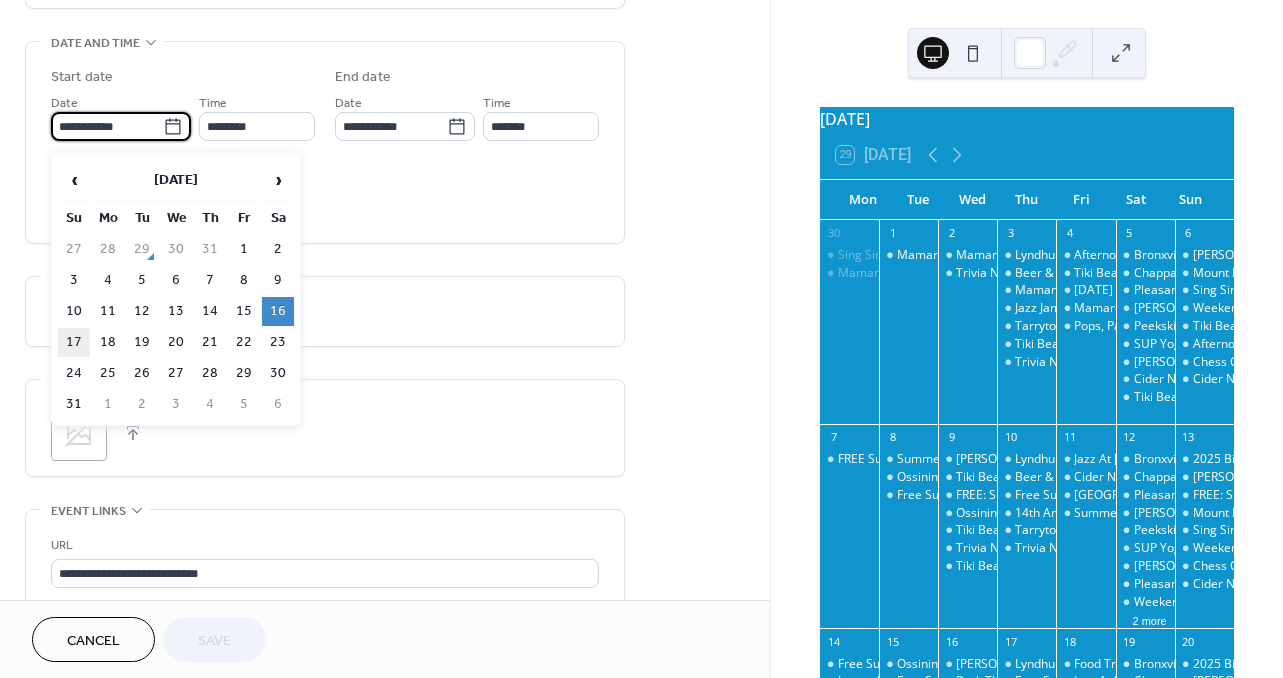 click on "17" at bounding box center (74, 342) 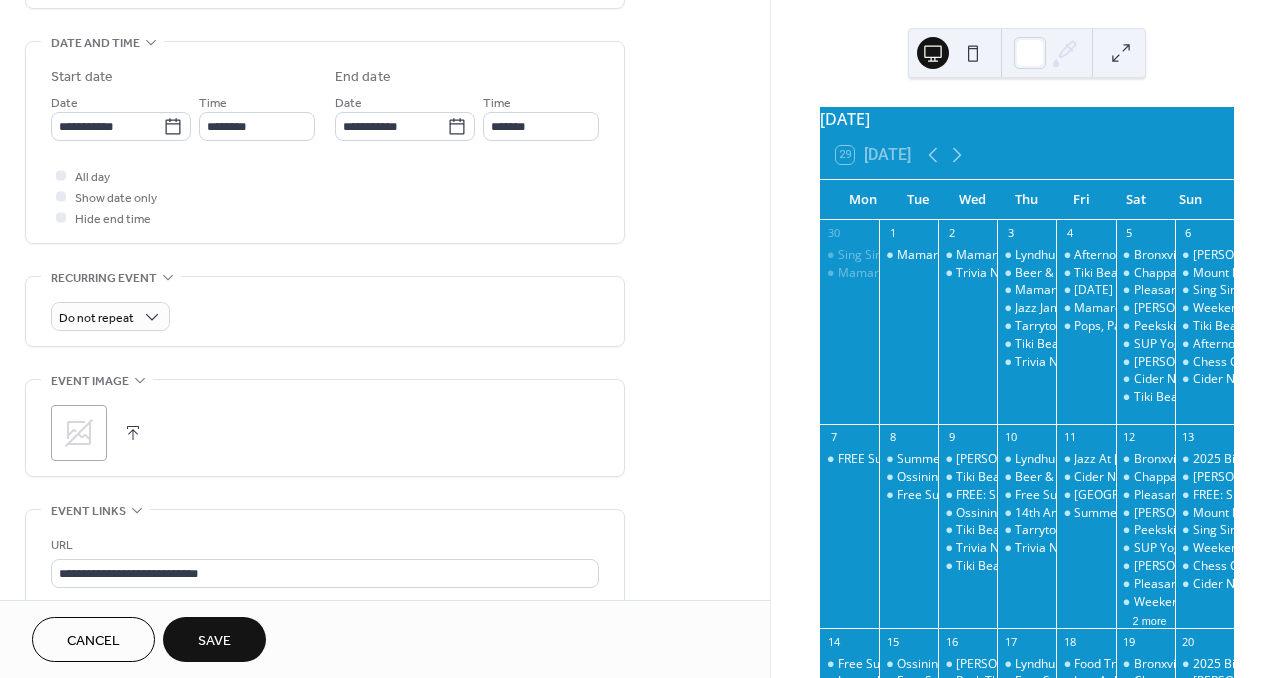type on "**********" 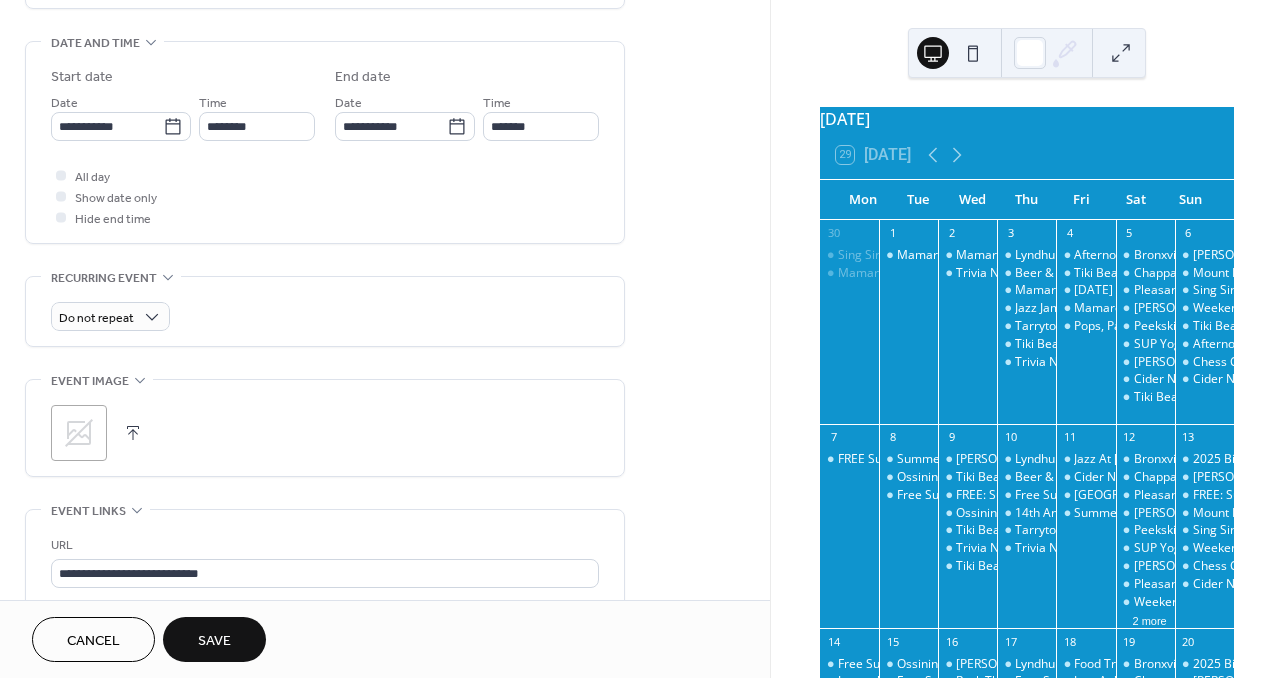 type on "**********" 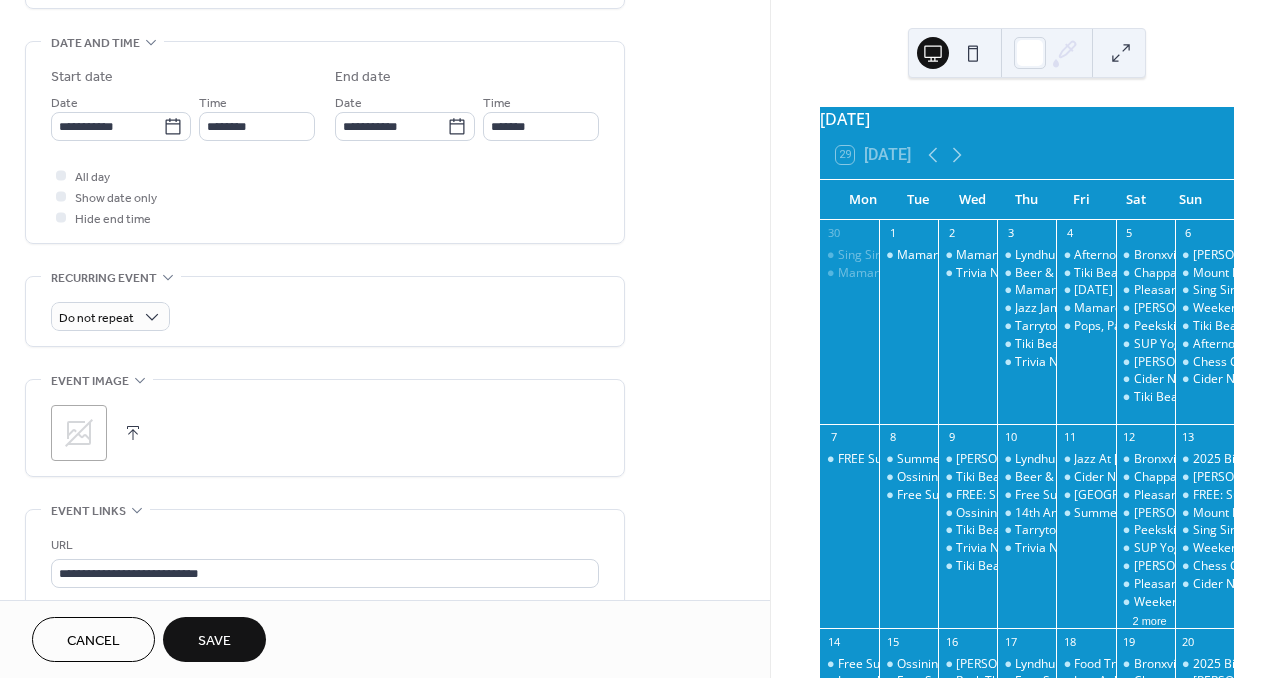 click on "Save" at bounding box center [214, 641] 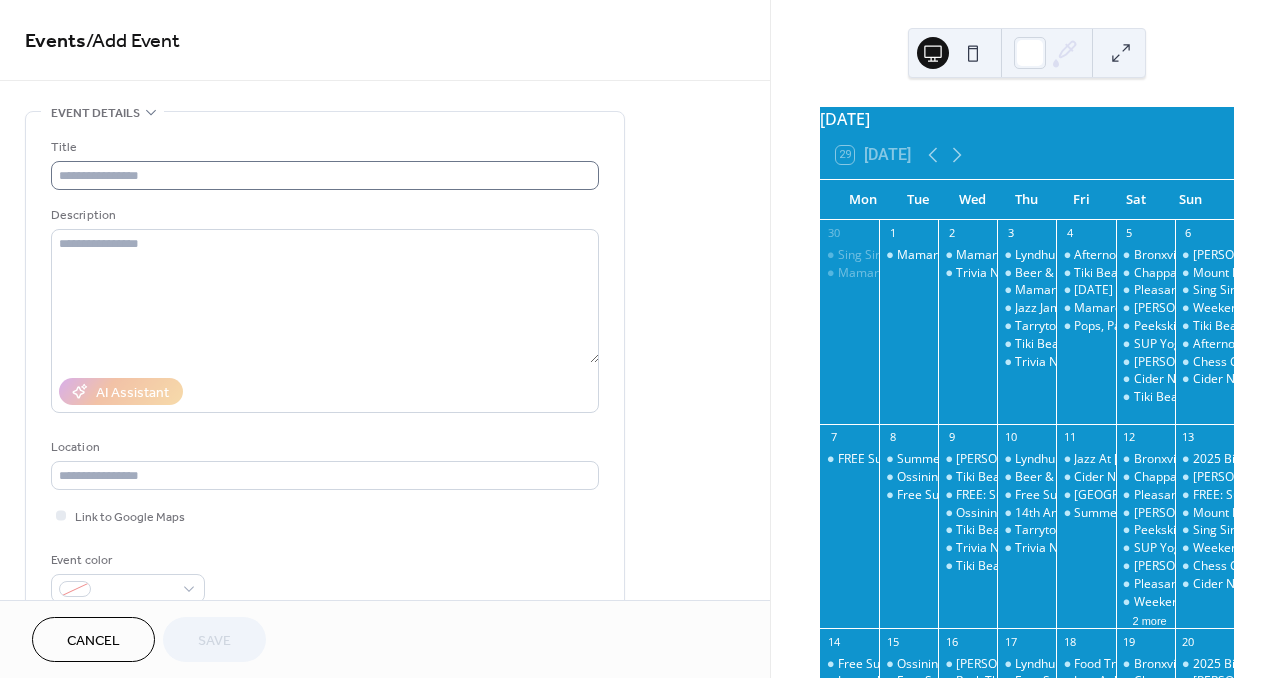 scroll, scrollTop: 0, scrollLeft: 0, axis: both 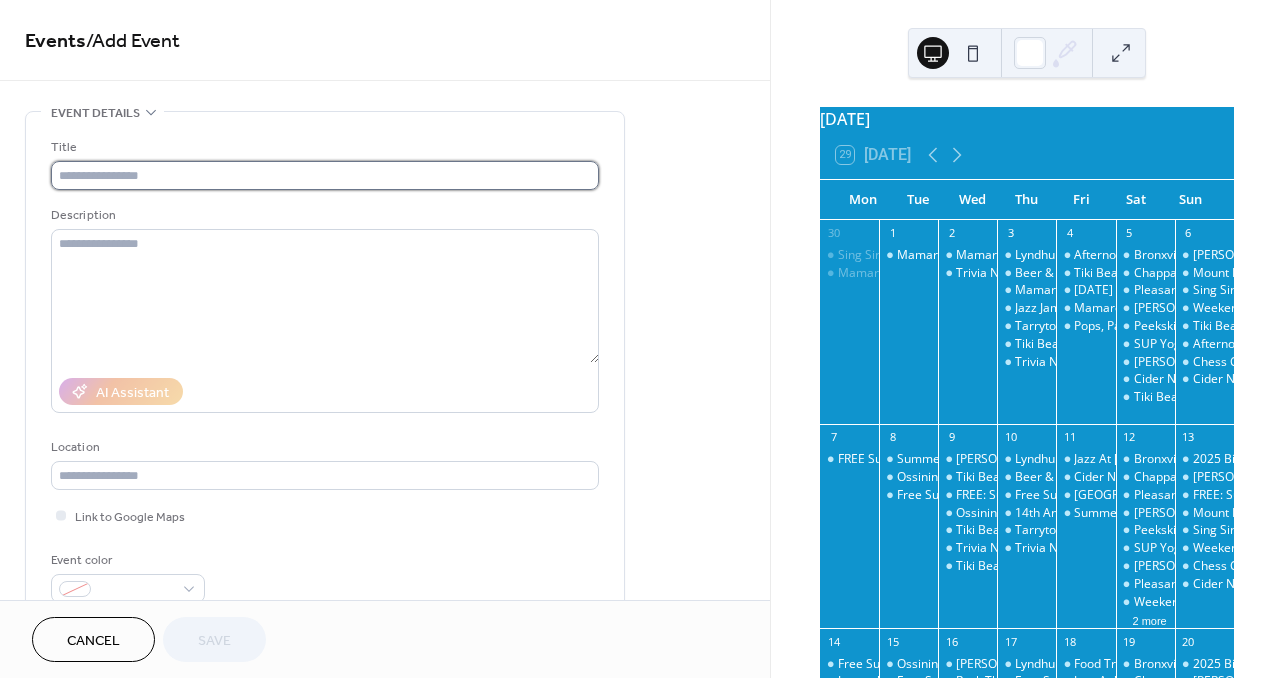 click at bounding box center [325, 175] 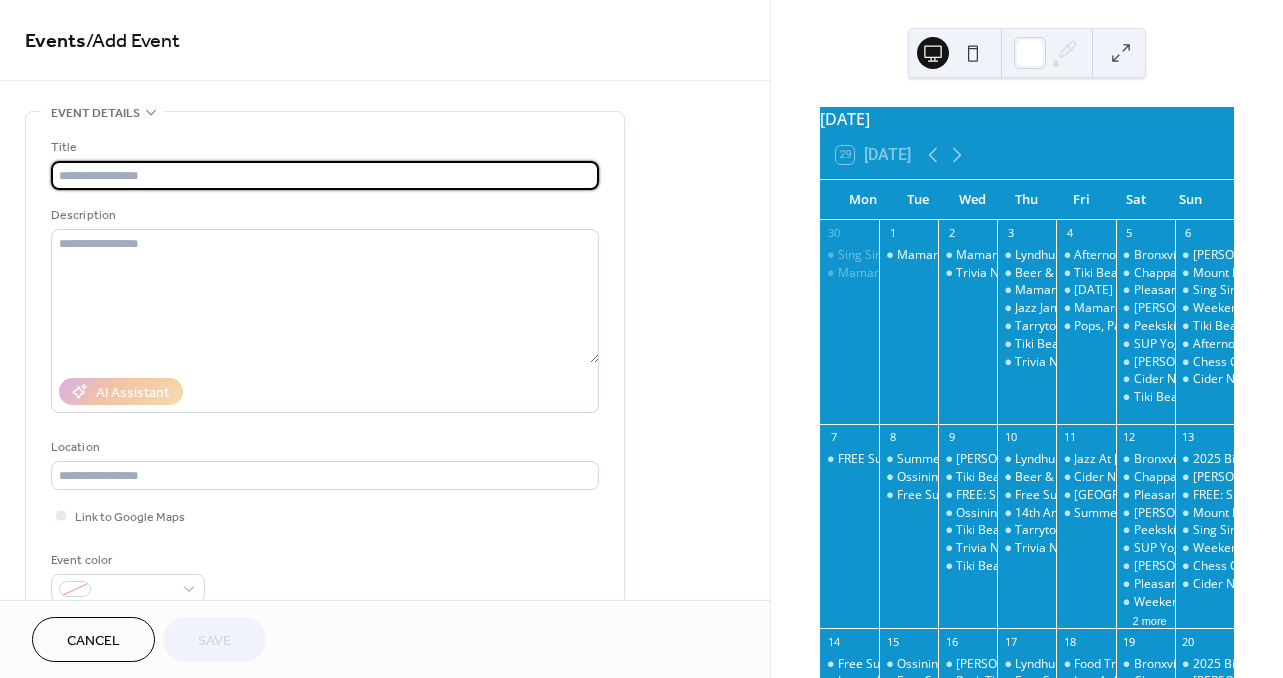 paste on "**********" 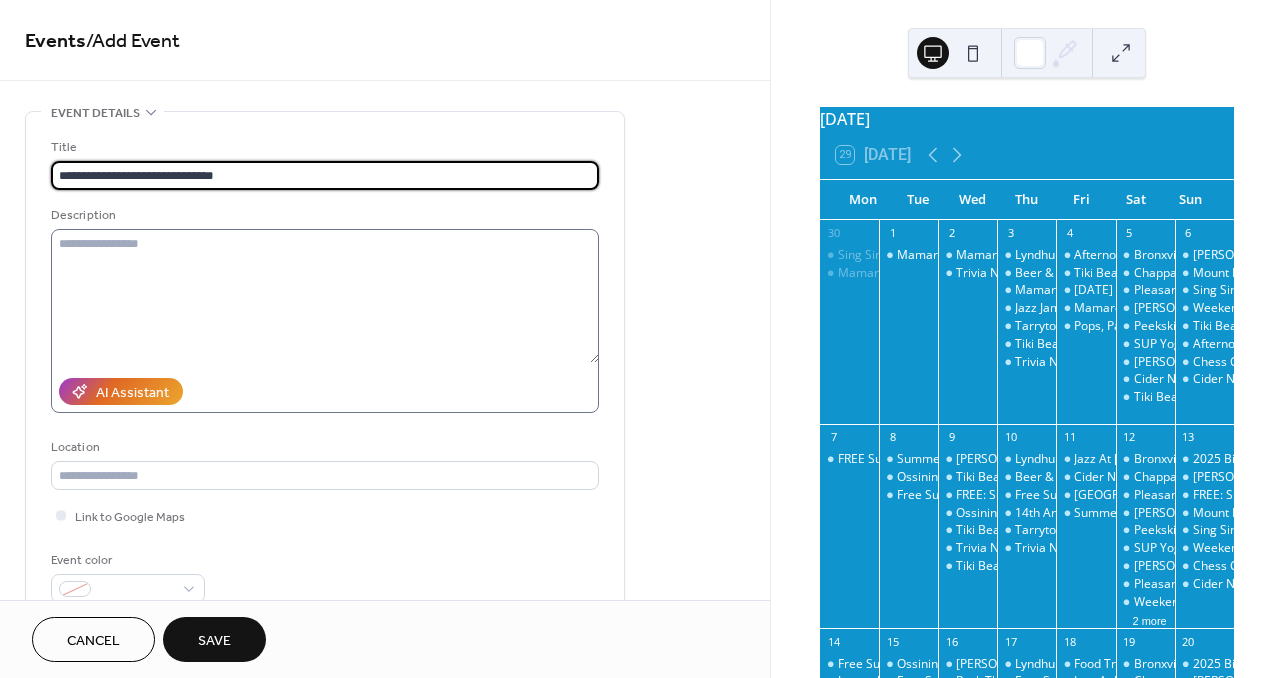 type on "**********" 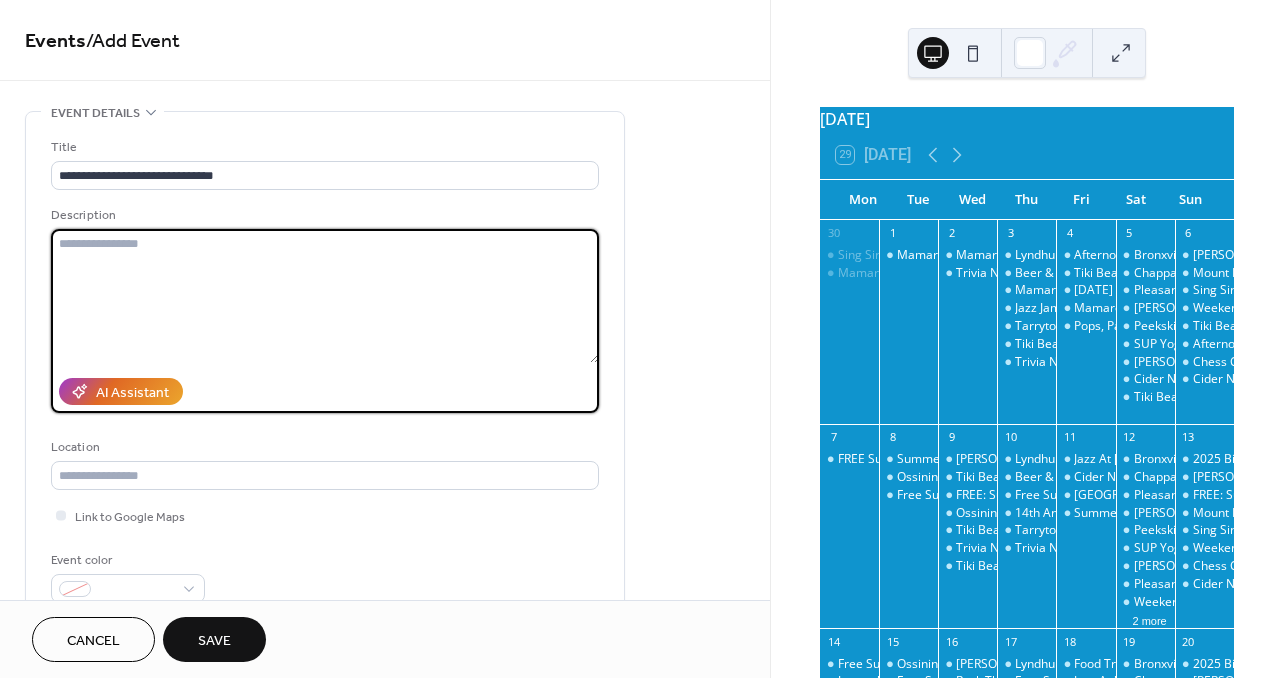 click at bounding box center (325, 296) 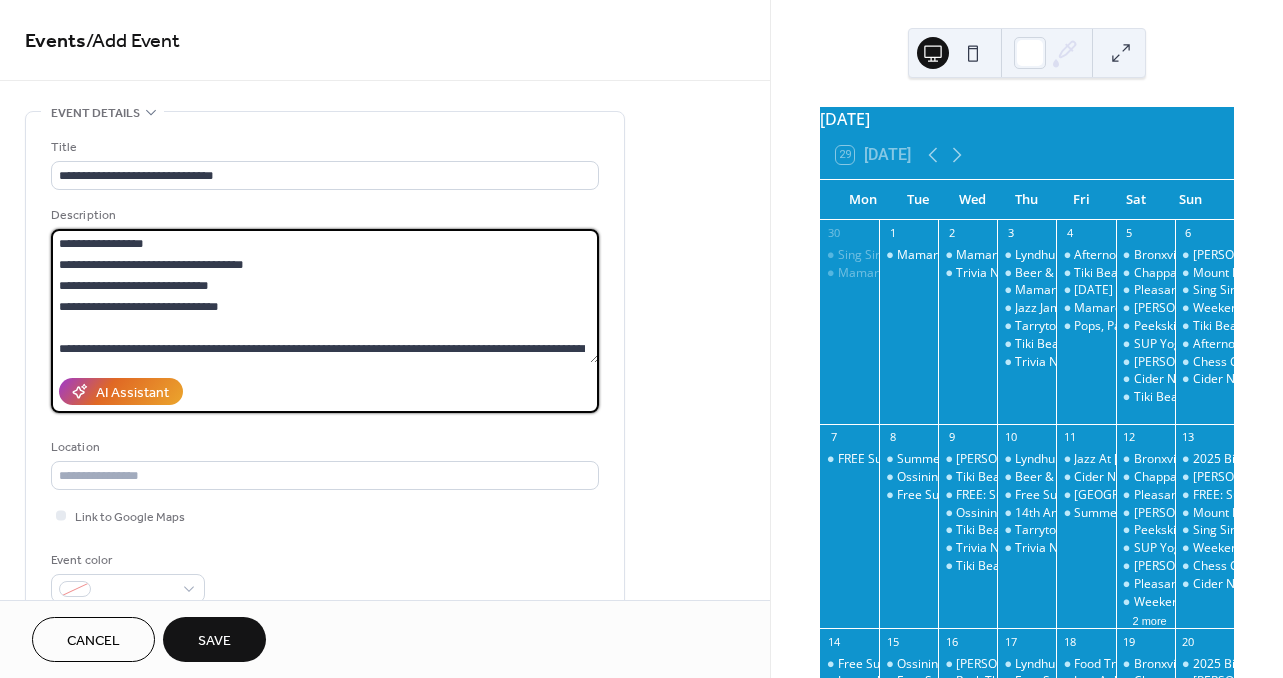 scroll, scrollTop: 0, scrollLeft: 0, axis: both 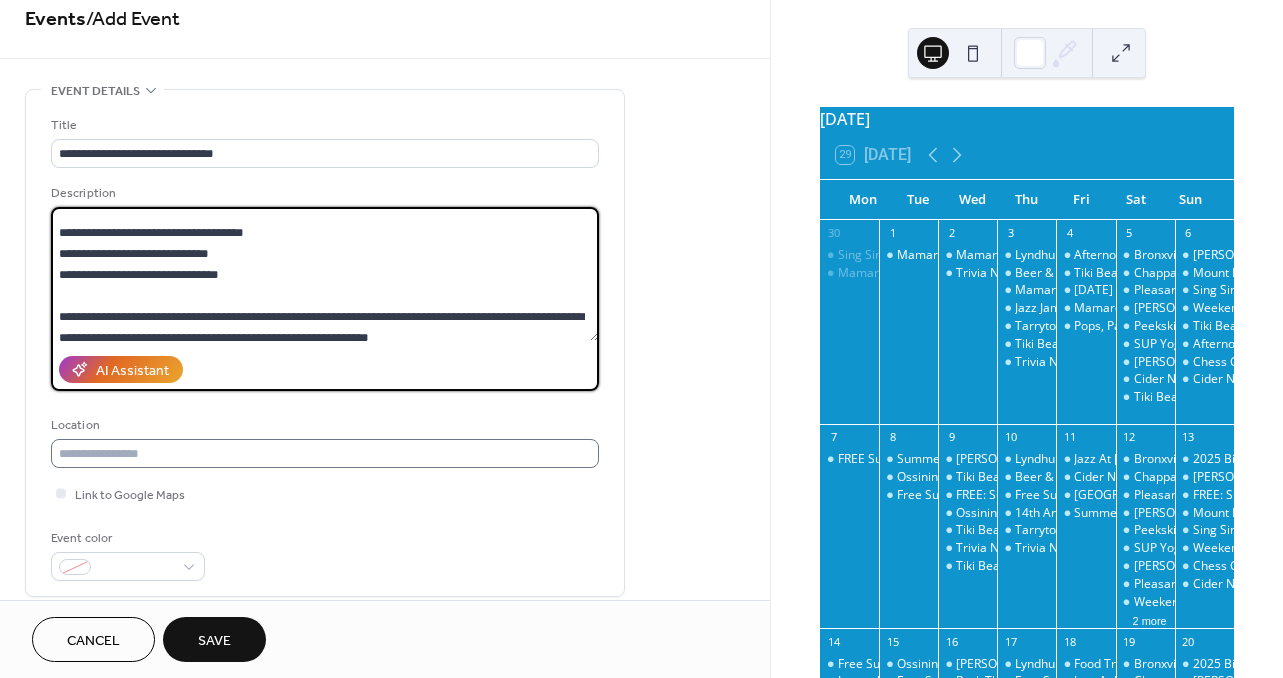 type on "**********" 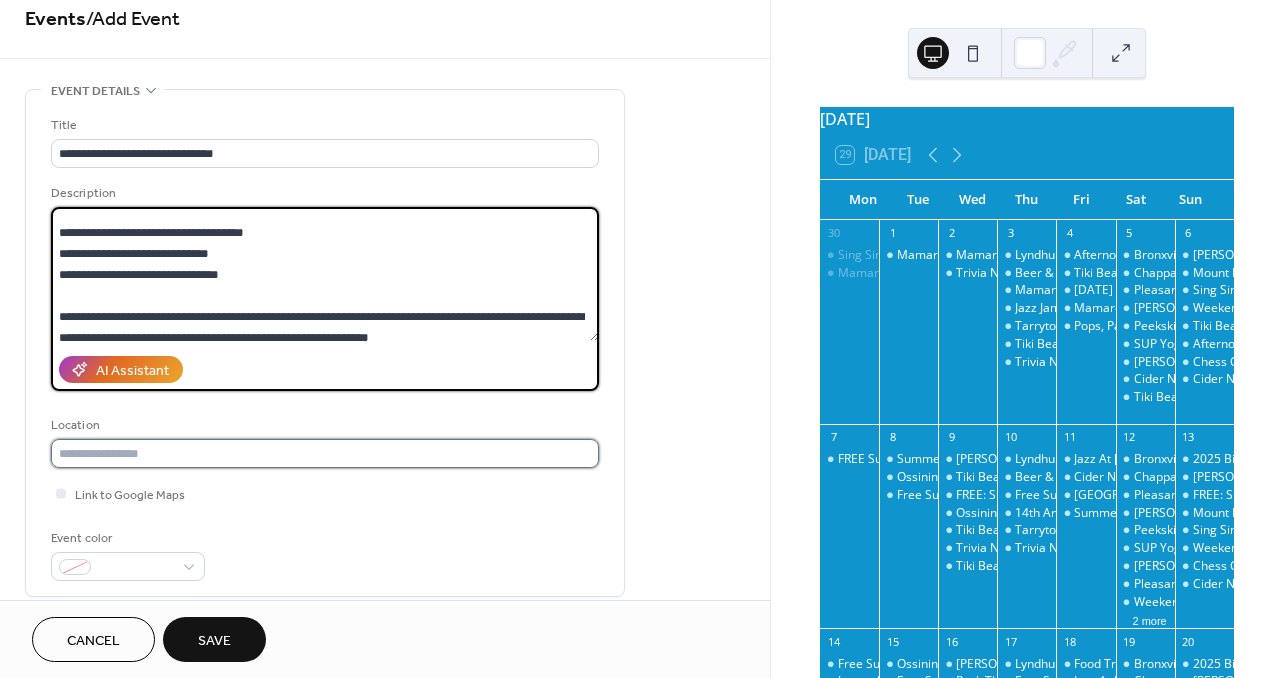 click at bounding box center [325, 453] 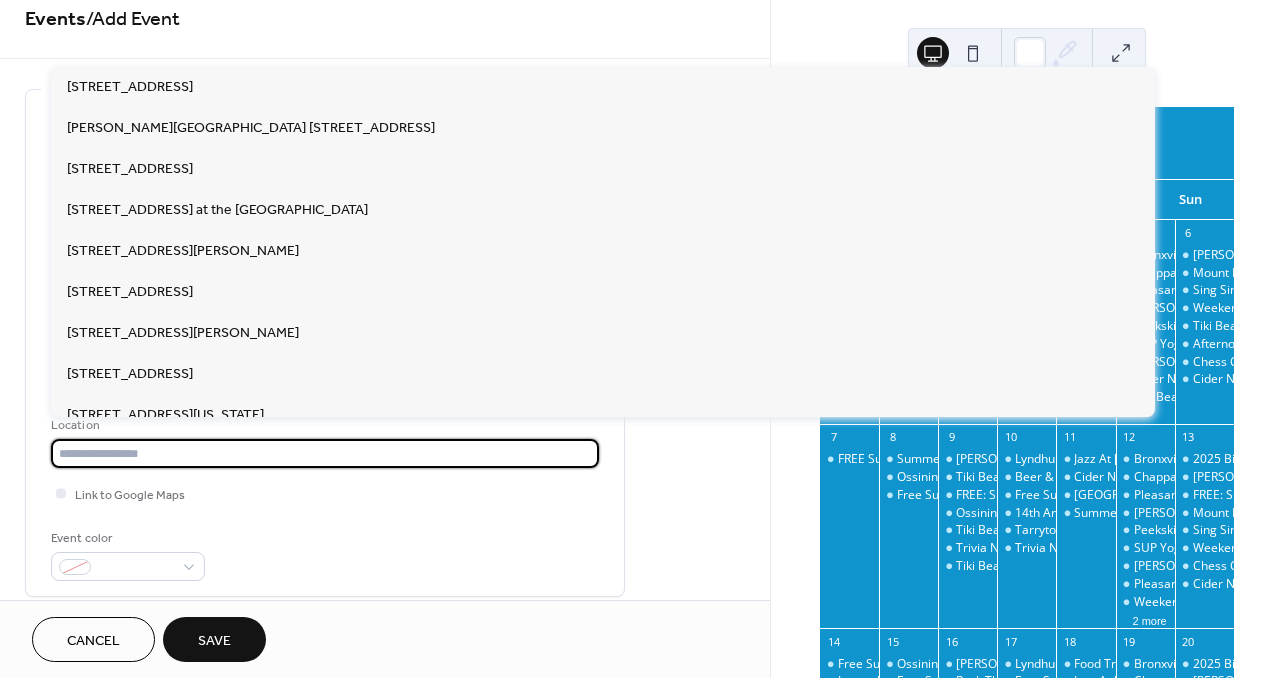 paste on "**********" 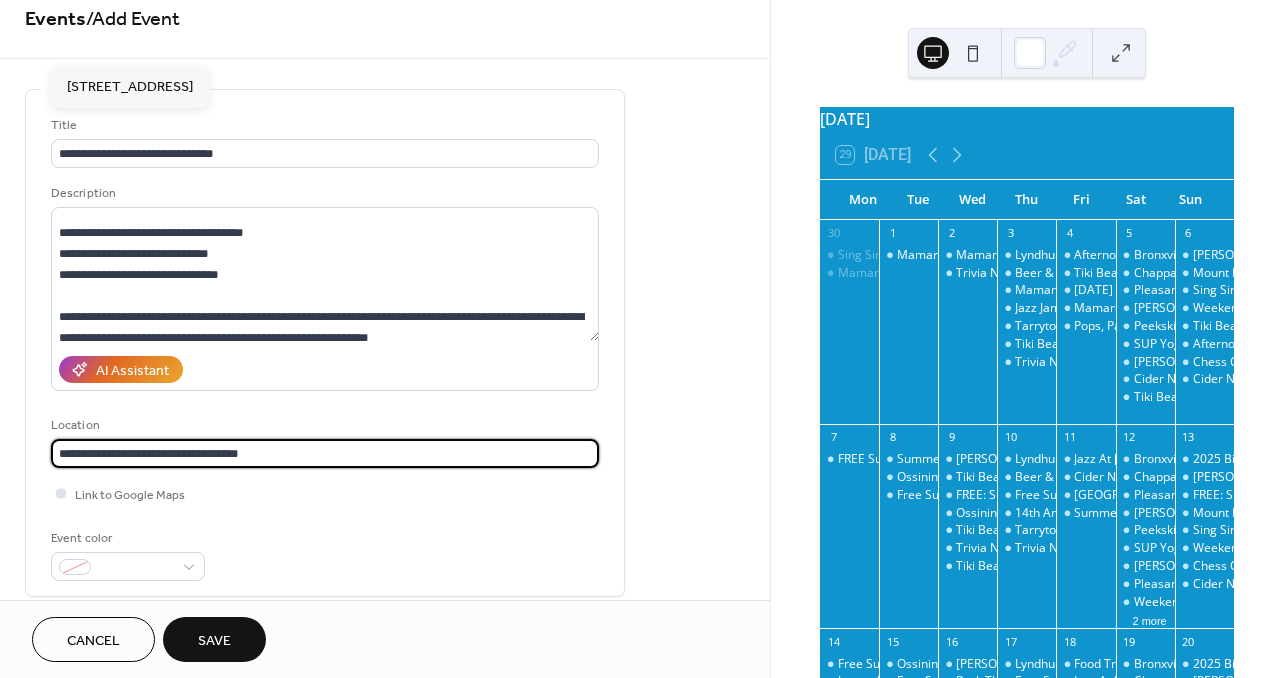 type on "**********" 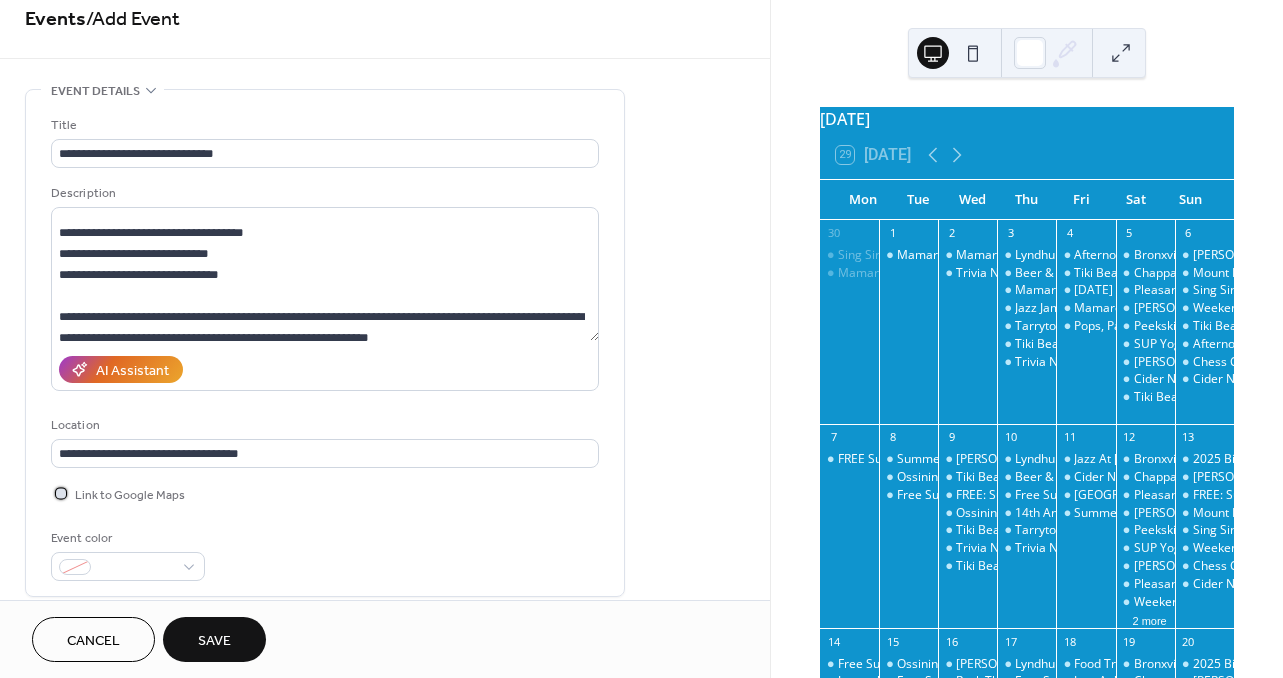 click at bounding box center [61, 493] 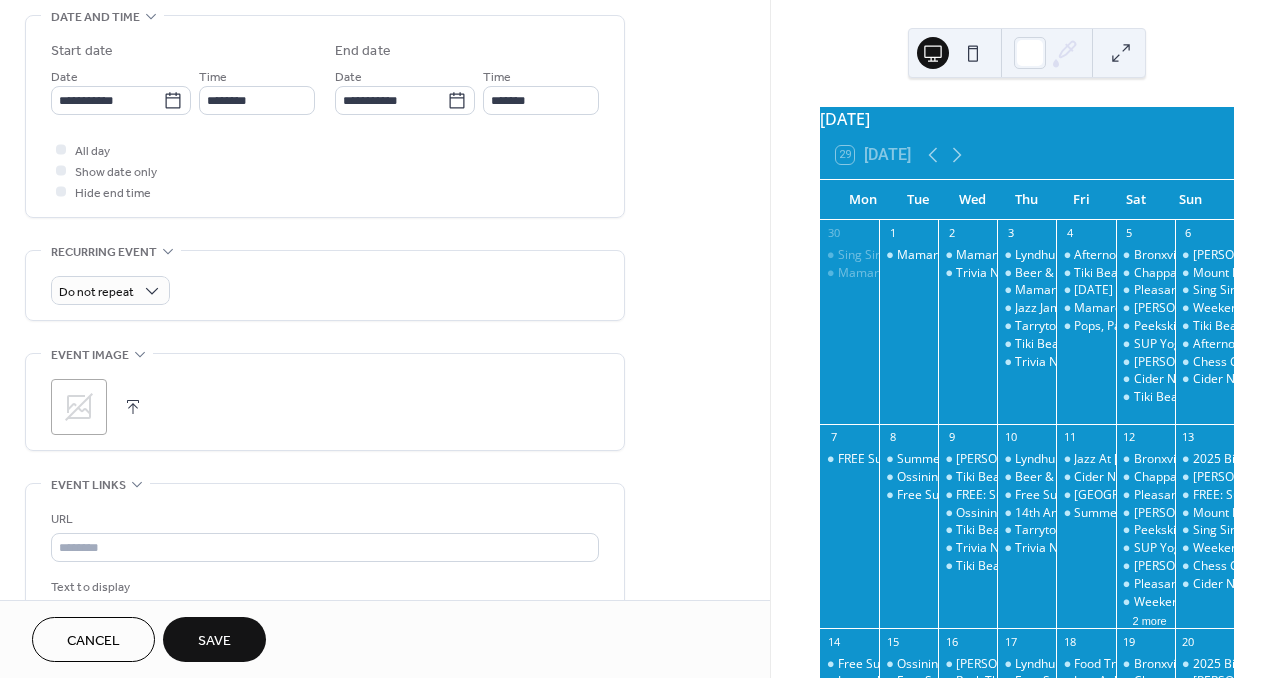 scroll, scrollTop: 647, scrollLeft: 0, axis: vertical 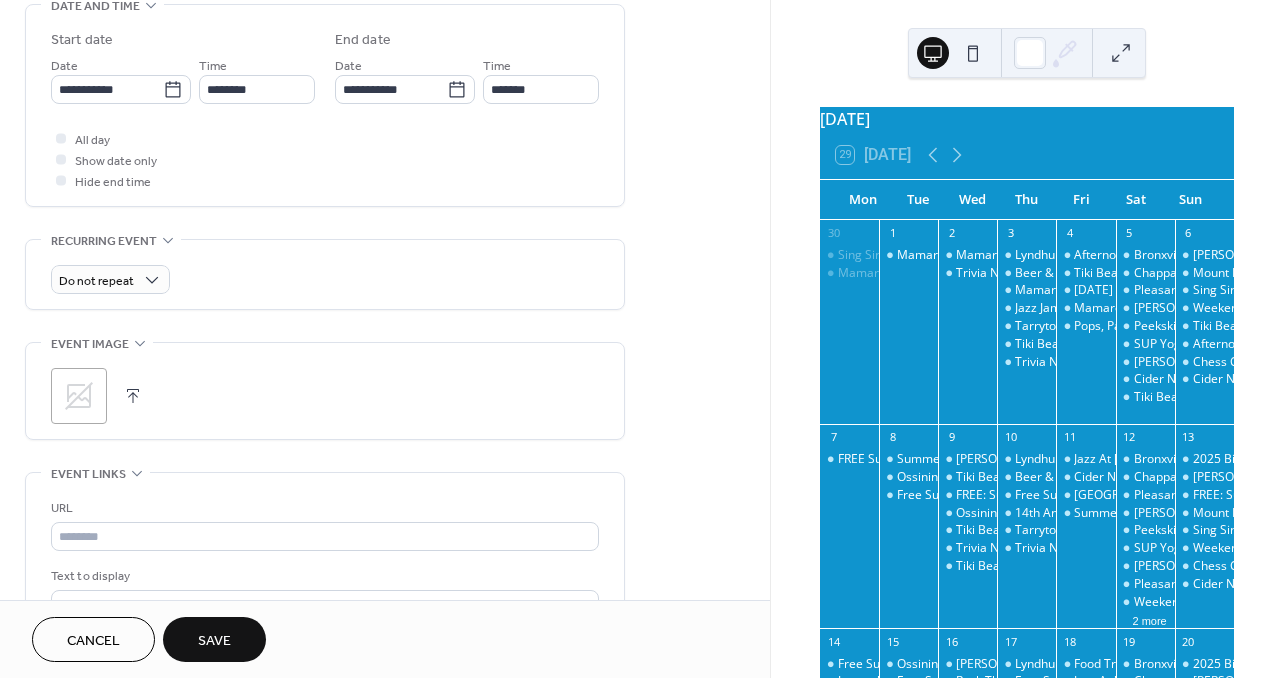 click on "URL" at bounding box center (325, 524) 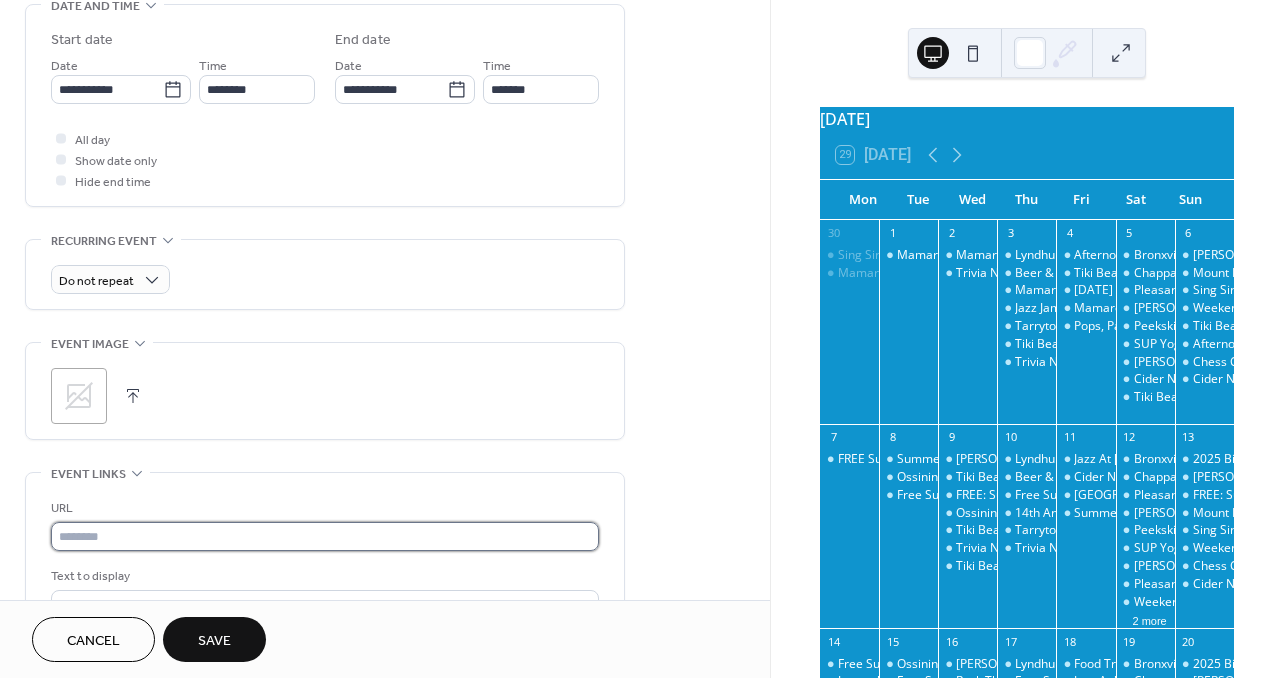 click at bounding box center (325, 536) 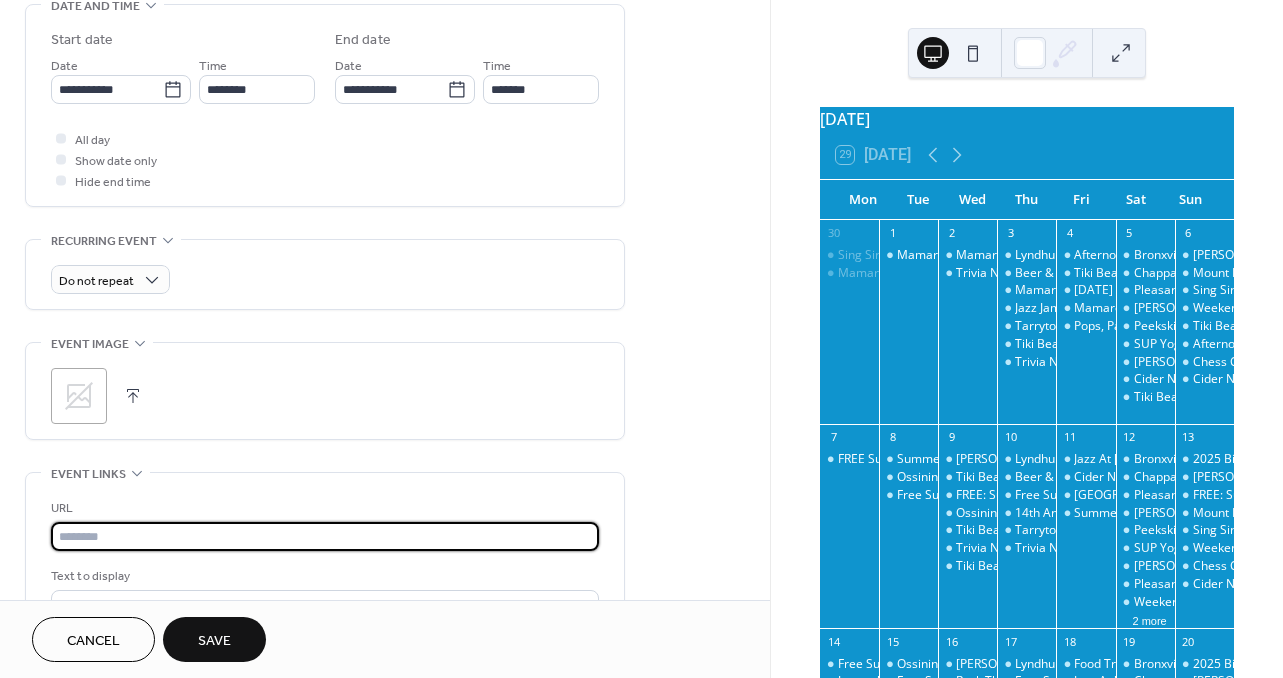 paste on "**********" 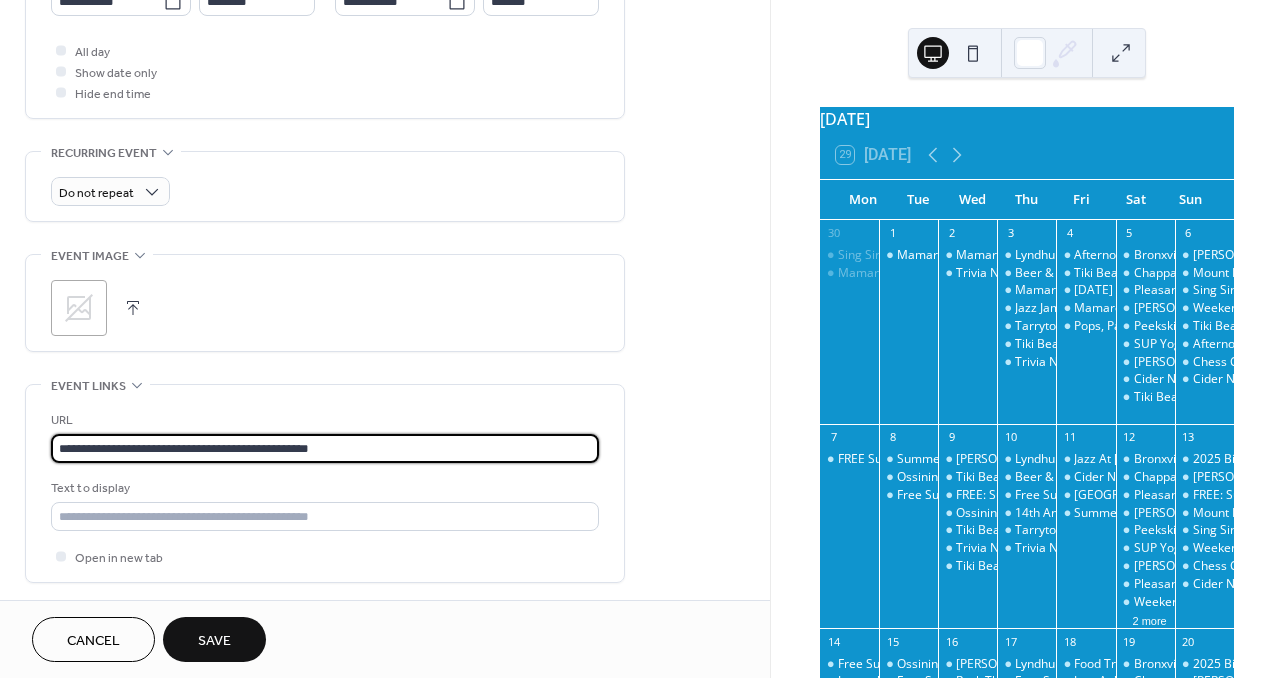 scroll, scrollTop: 747, scrollLeft: 0, axis: vertical 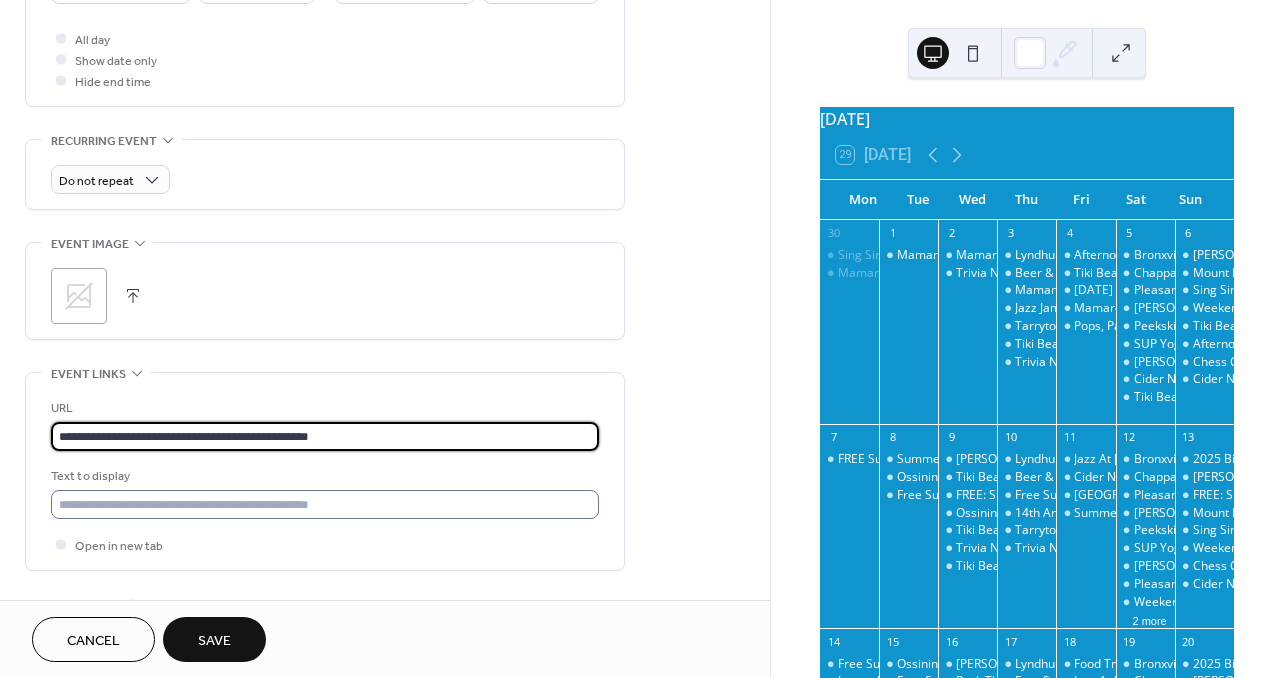 type on "**********" 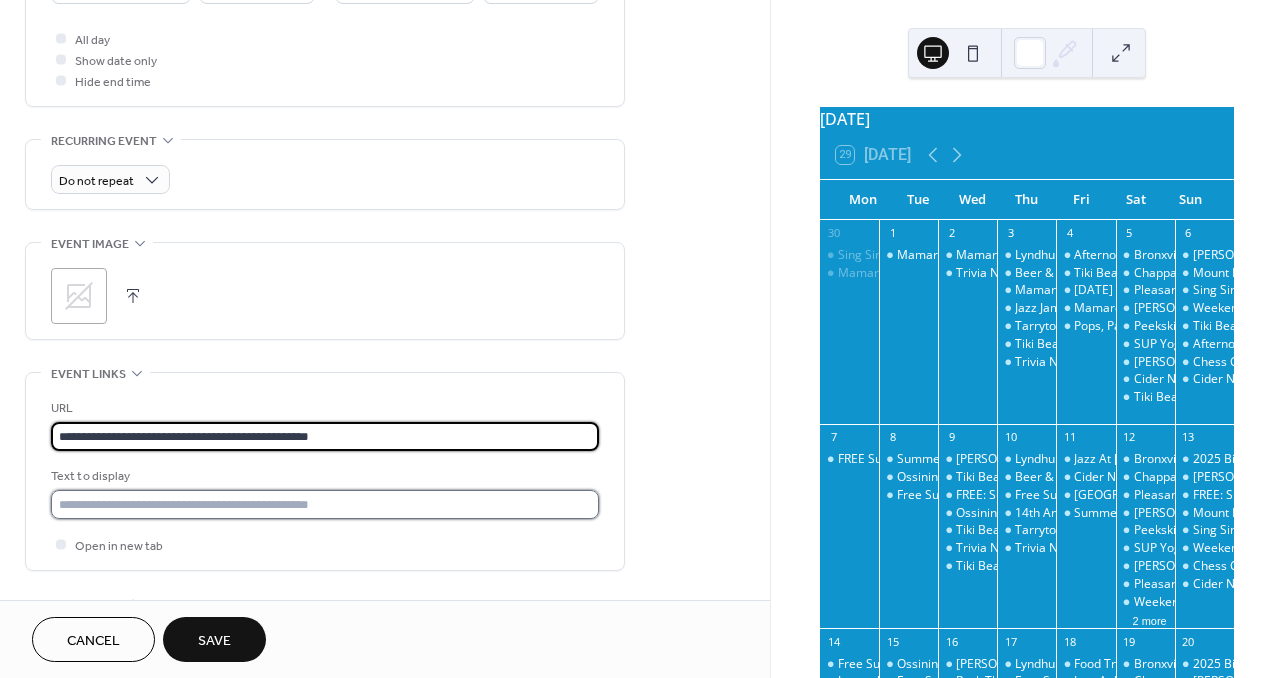 click at bounding box center (325, 504) 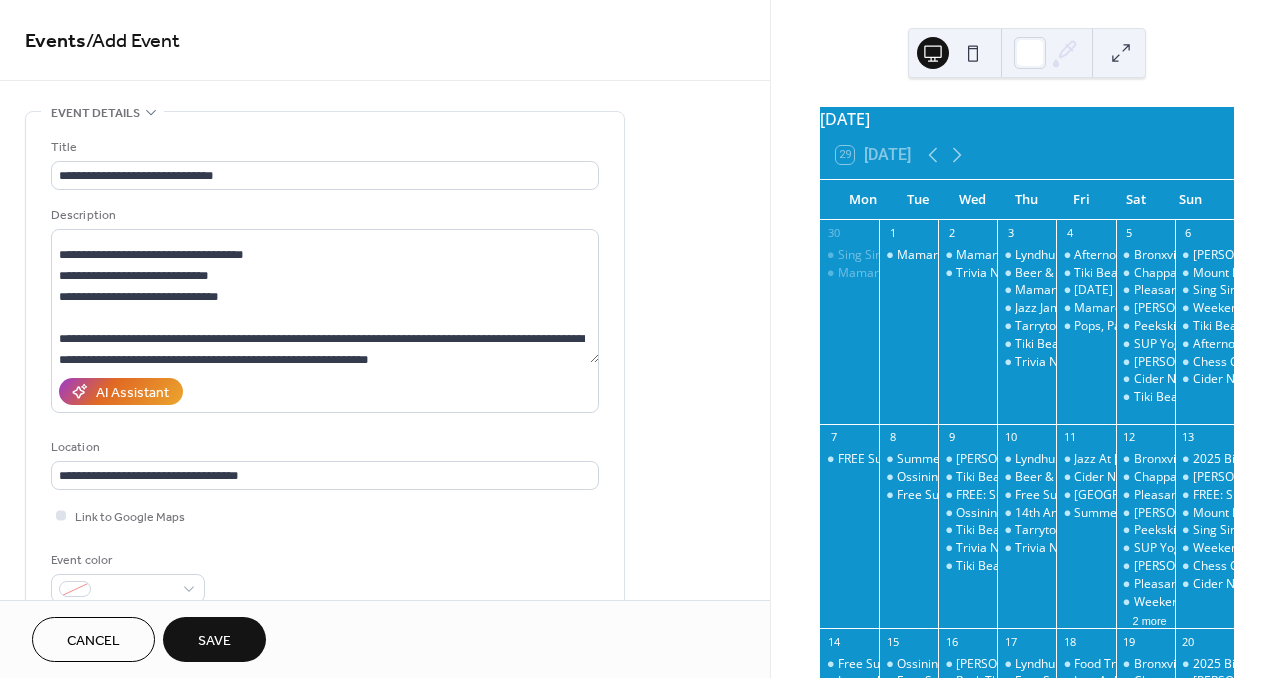 scroll, scrollTop: 0, scrollLeft: 0, axis: both 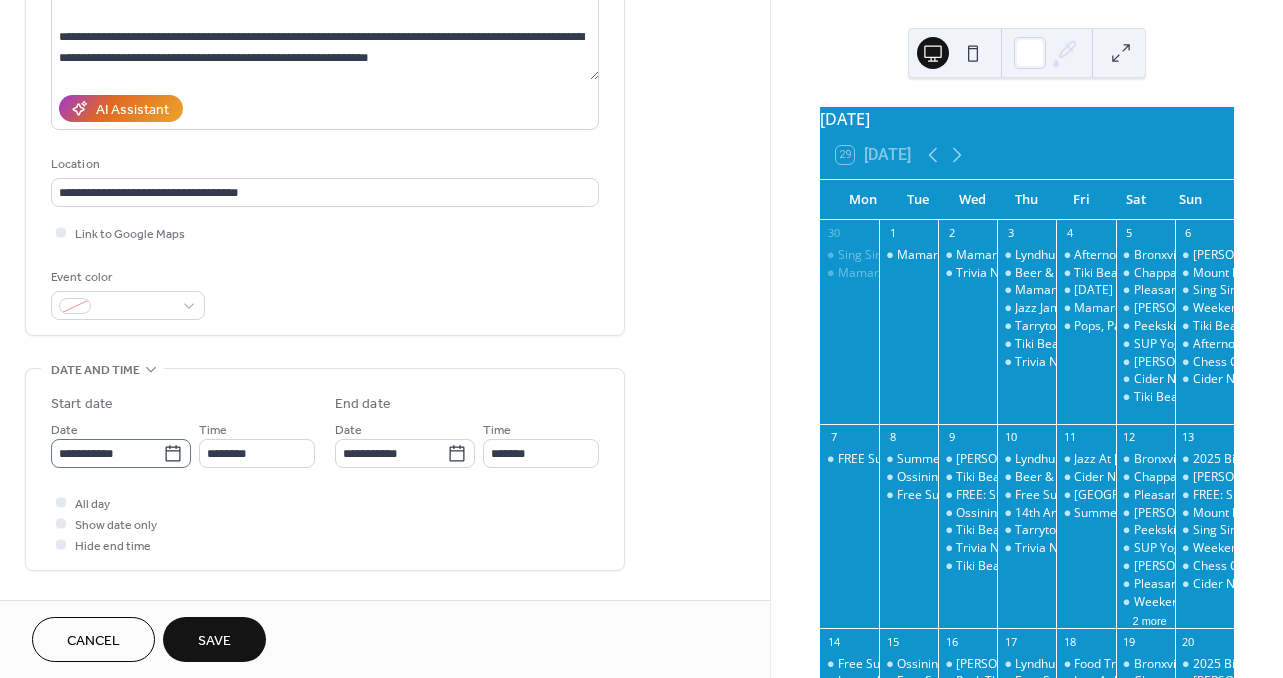 type on "**********" 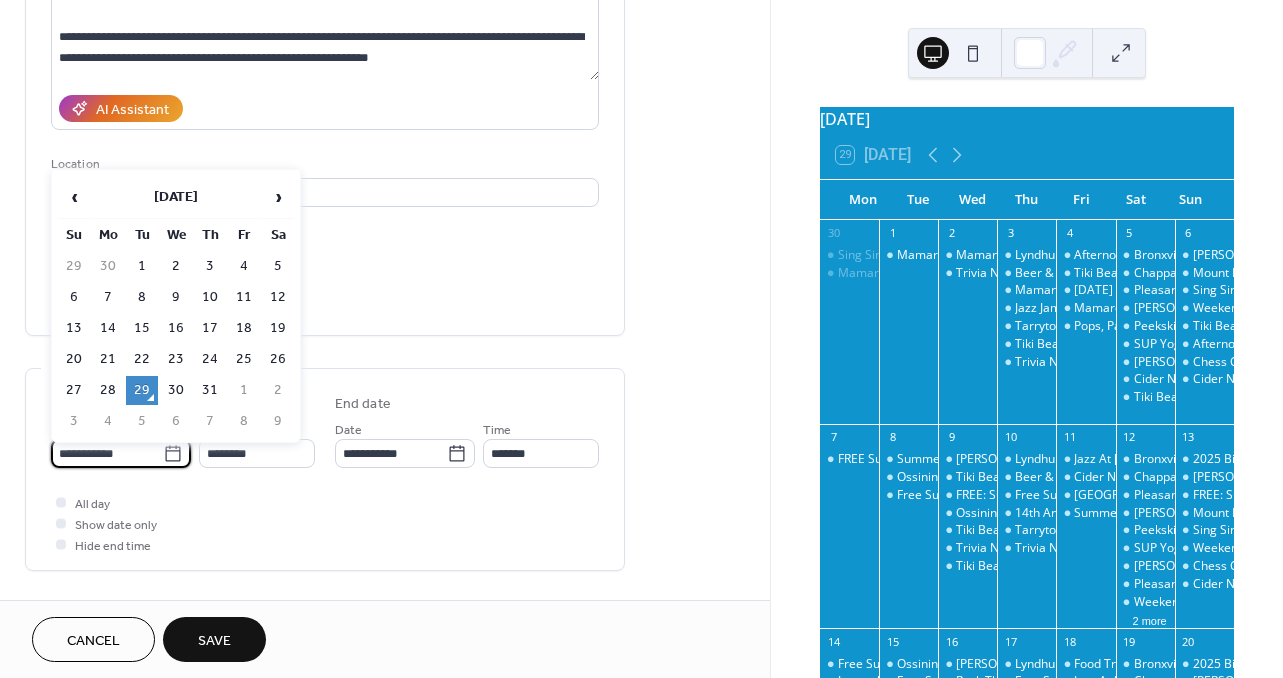 click on "**********" at bounding box center [107, 453] 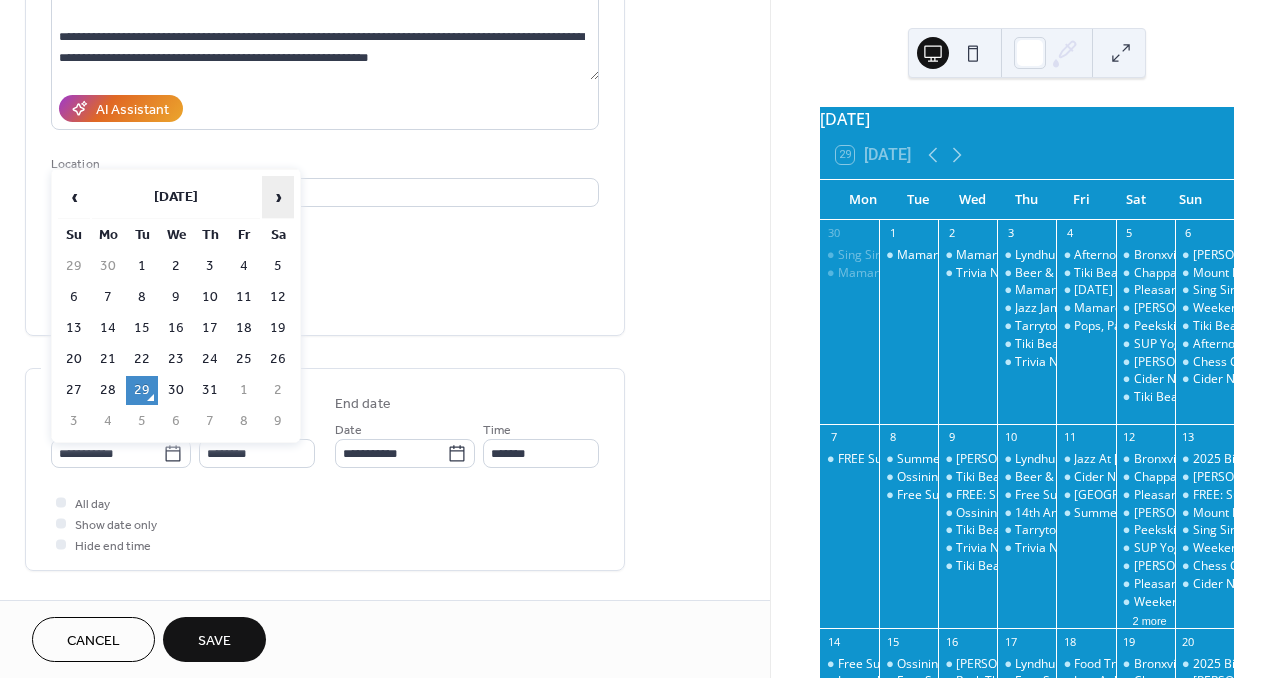 click on "›" at bounding box center (278, 197) 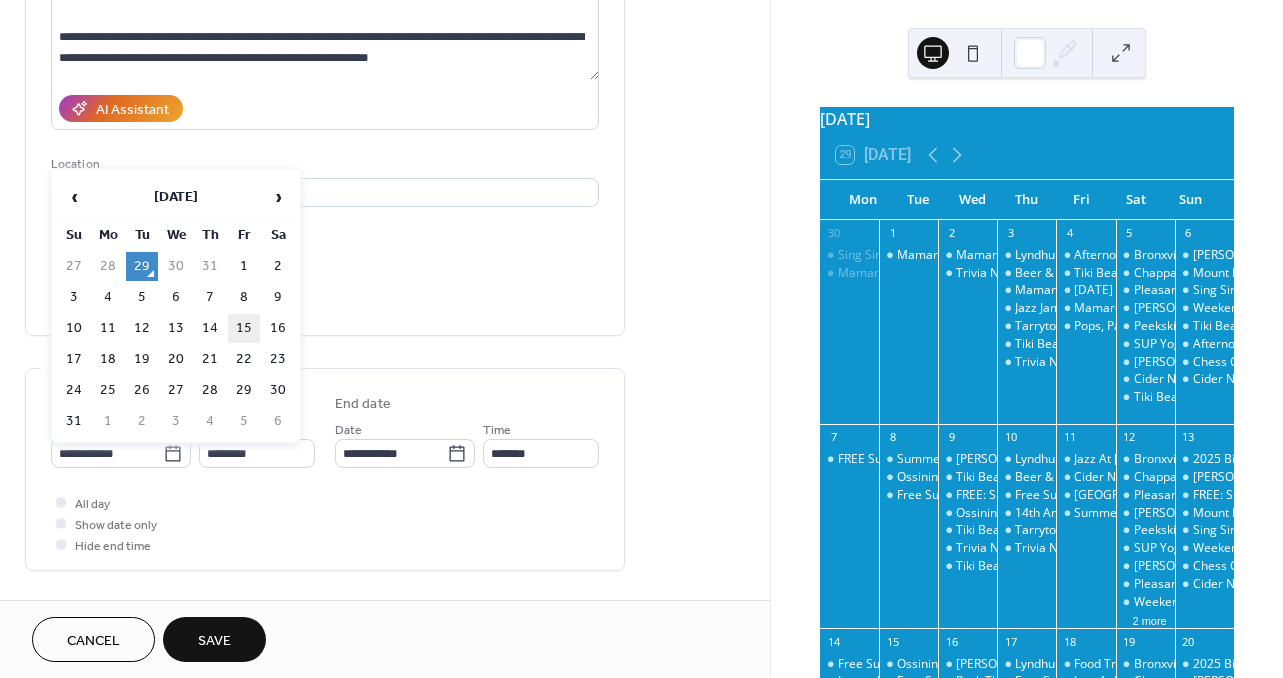 click on "15" at bounding box center (244, 328) 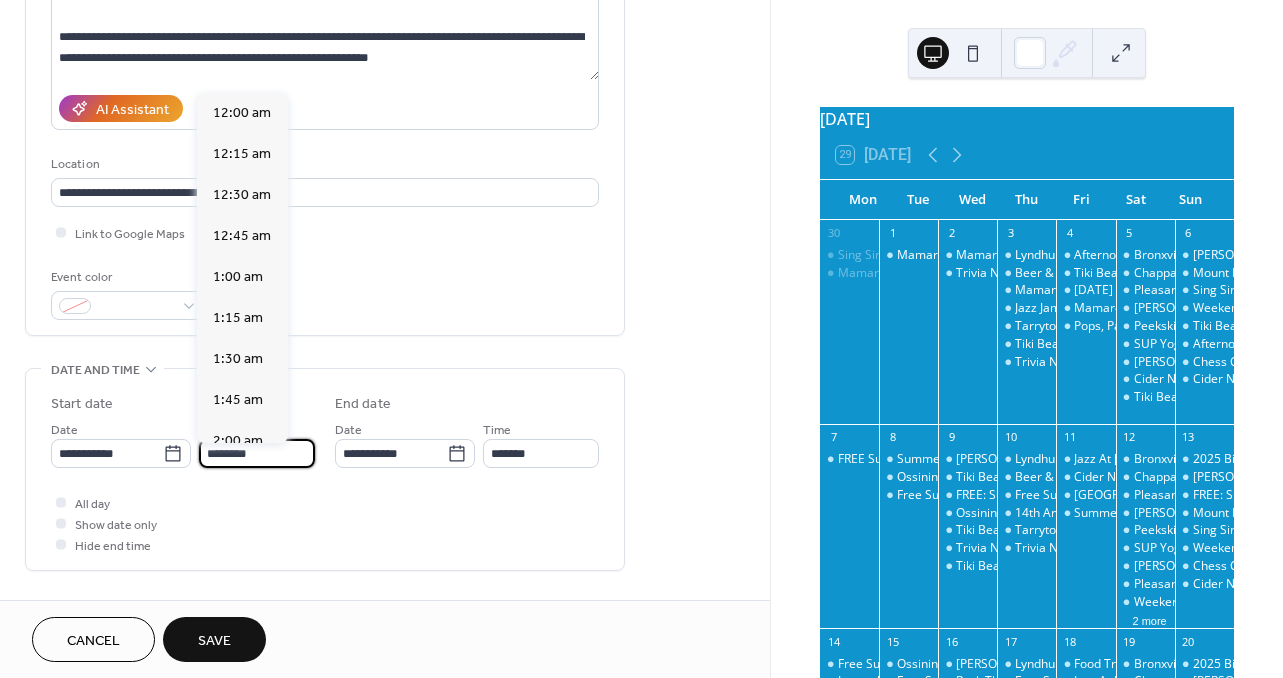 click on "********" at bounding box center [257, 453] 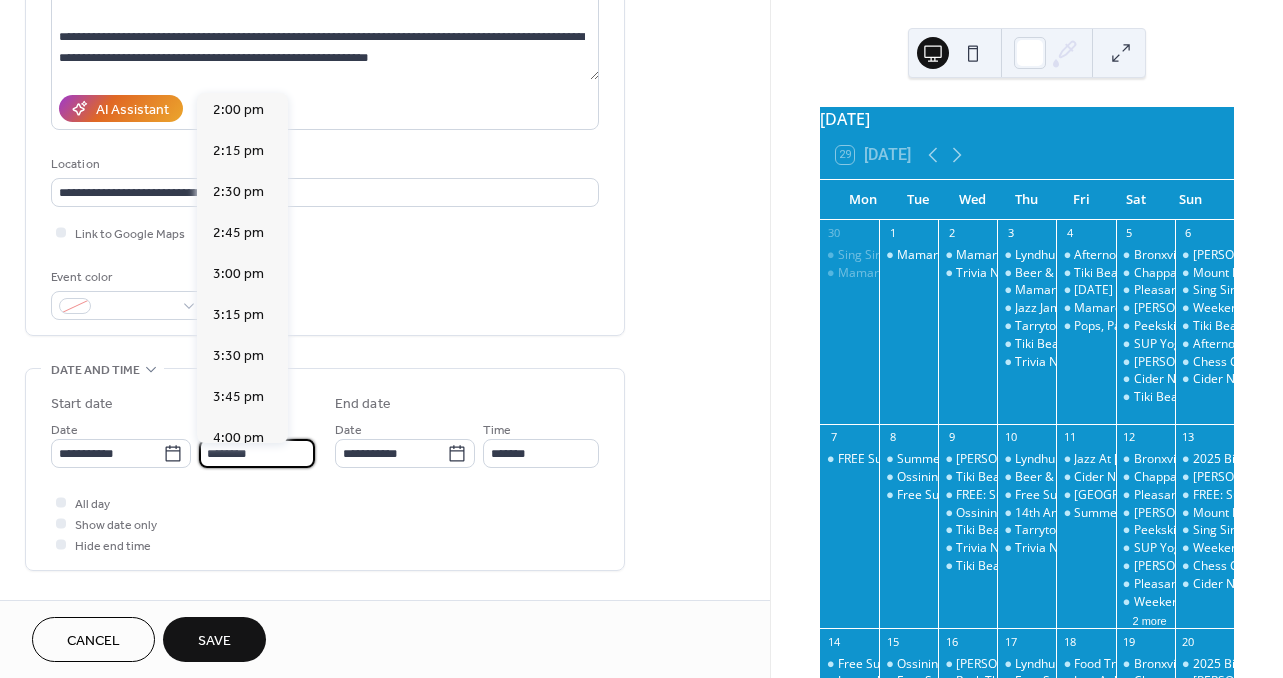 scroll, scrollTop: 2337, scrollLeft: 0, axis: vertical 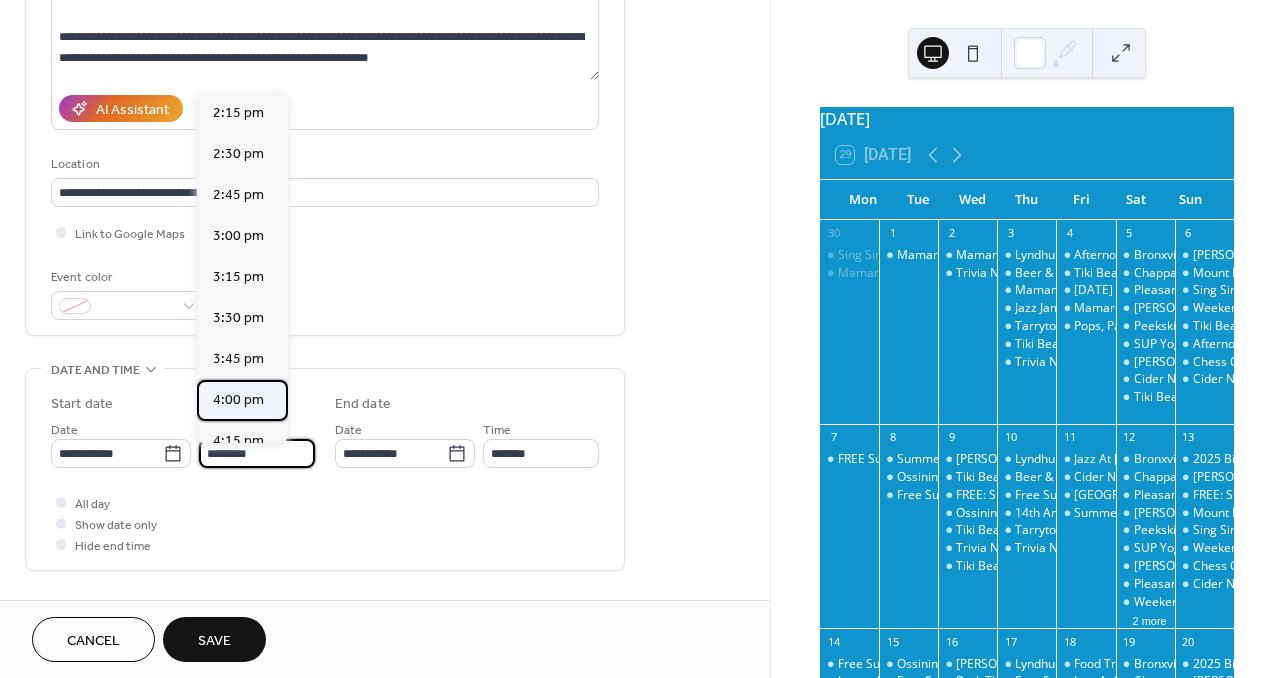 click on "4:00 pm" at bounding box center [238, 400] 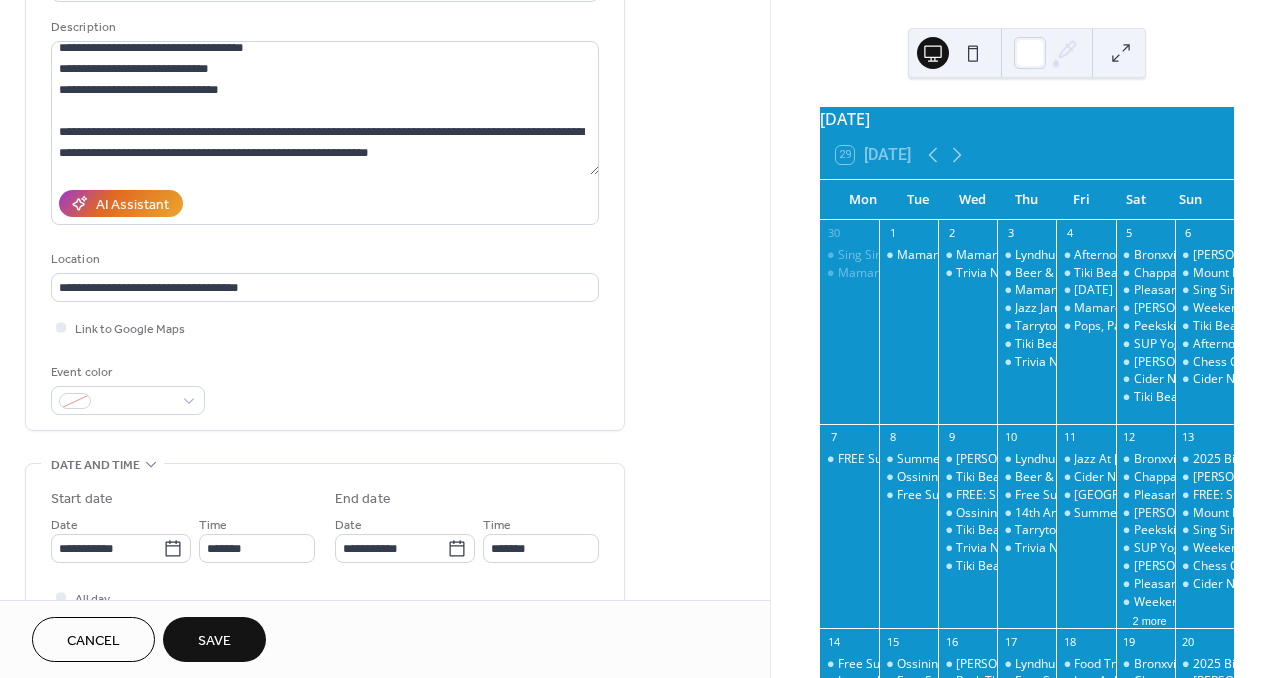 scroll, scrollTop: 184, scrollLeft: 0, axis: vertical 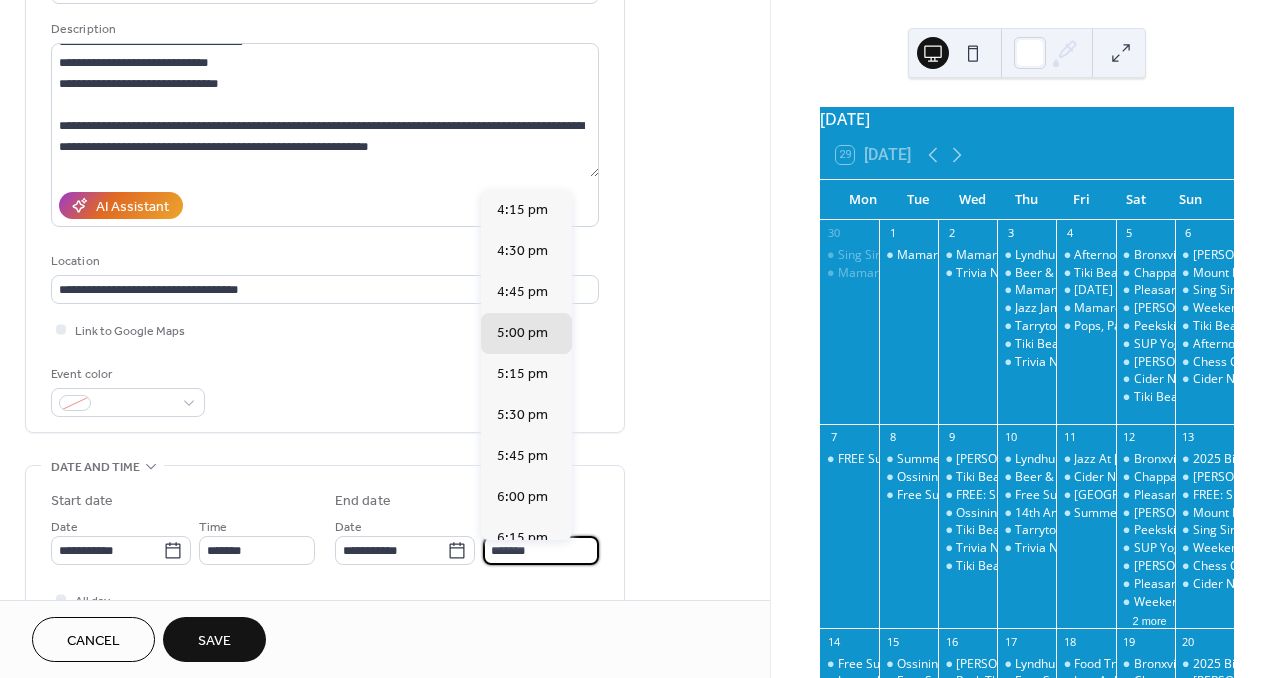 click on "*******" at bounding box center (541, 550) 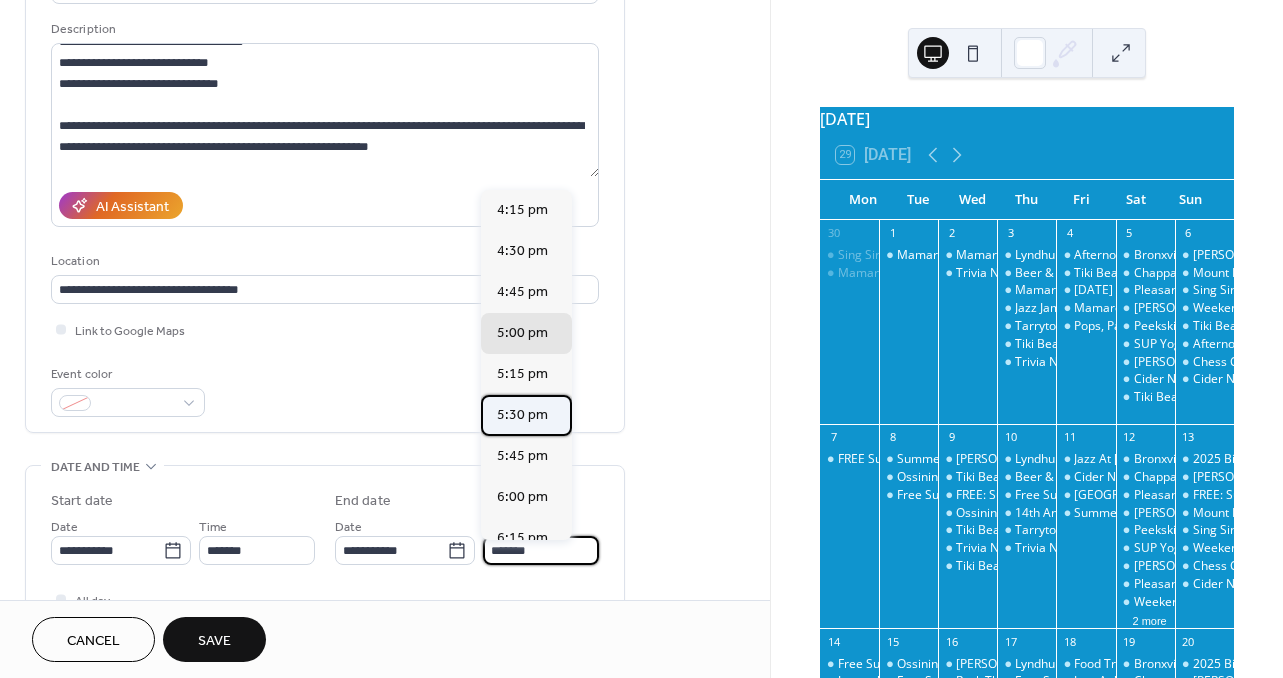 click on "5:30 pm" at bounding box center [522, 415] 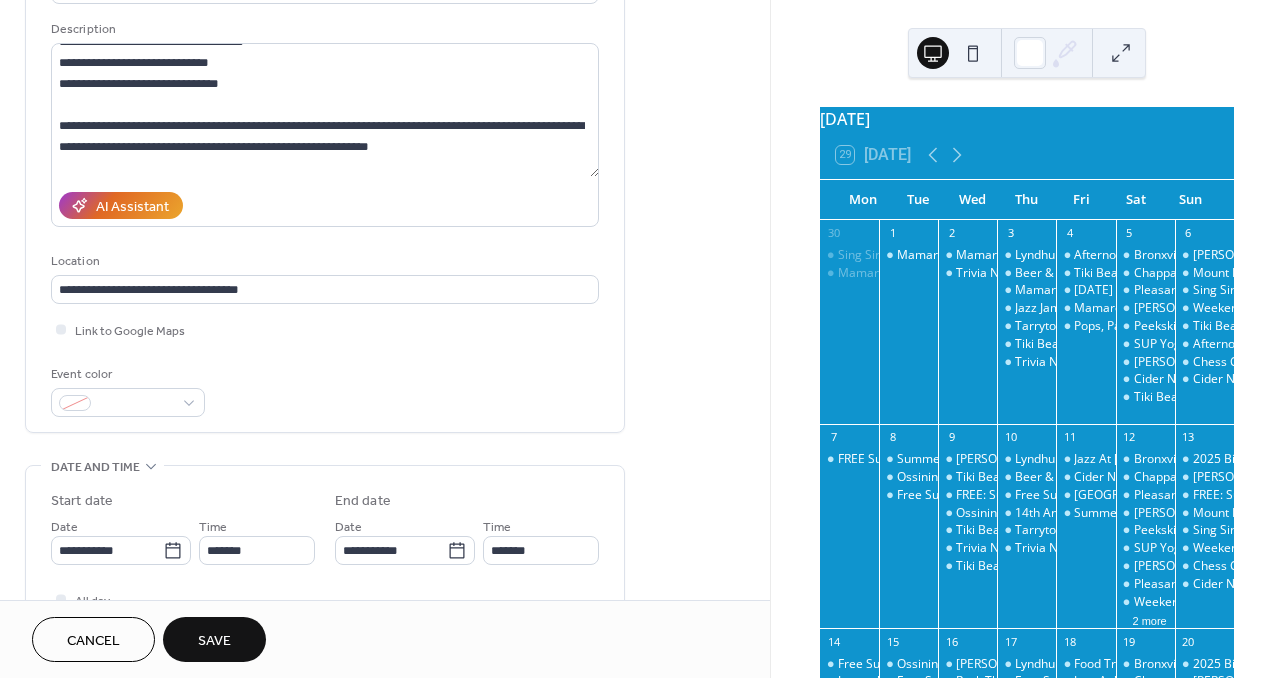 click on "Save" at bounding box center [214, 641] 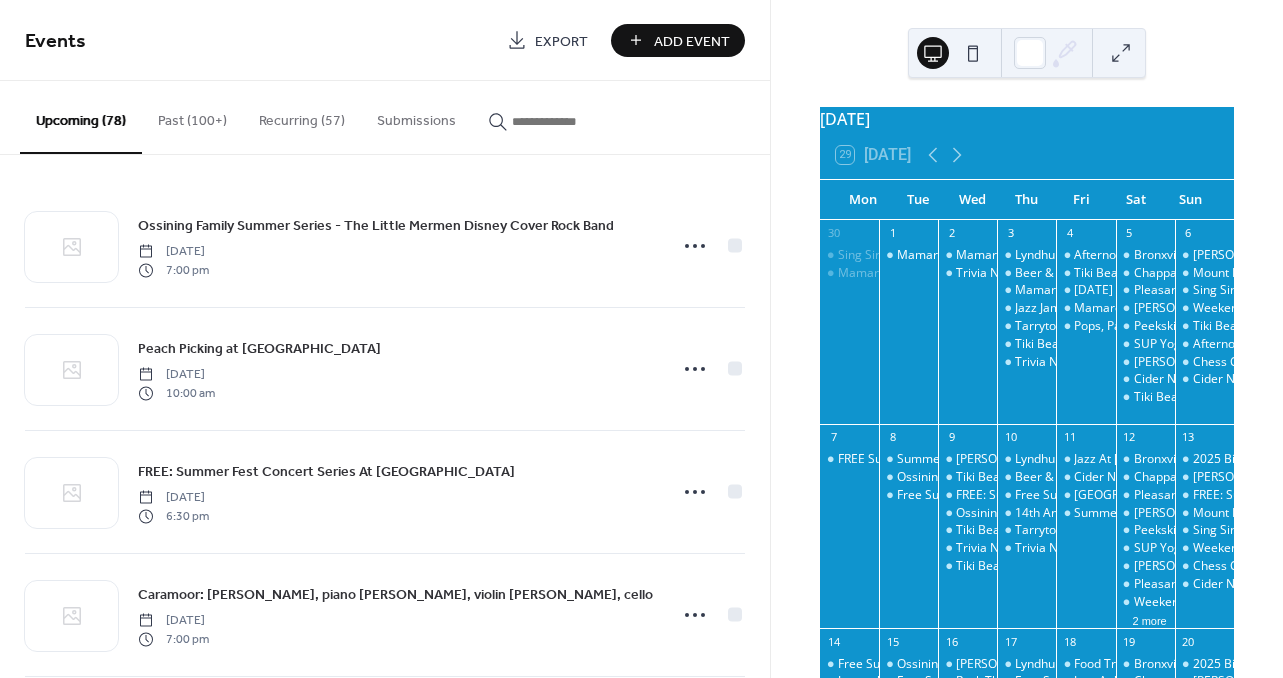 click on "Add Event" at bounding box center [692, 41] 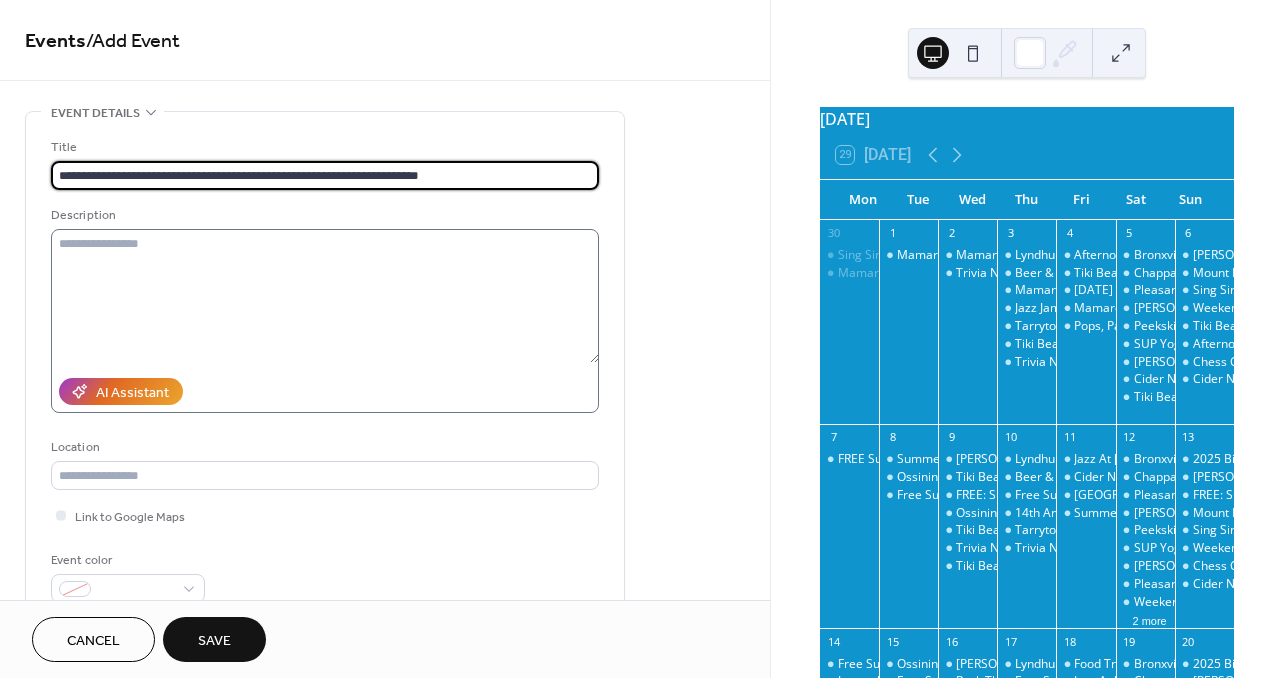 type on "**********" 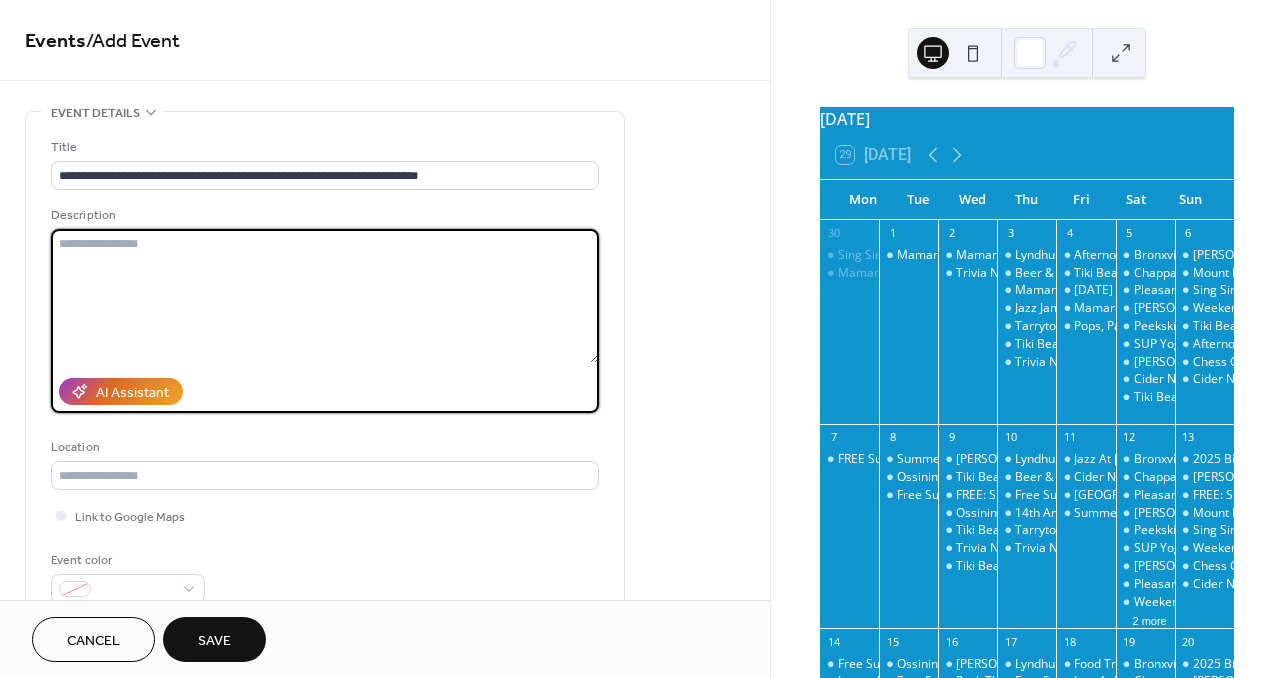 click at bounding box center [325, 296] 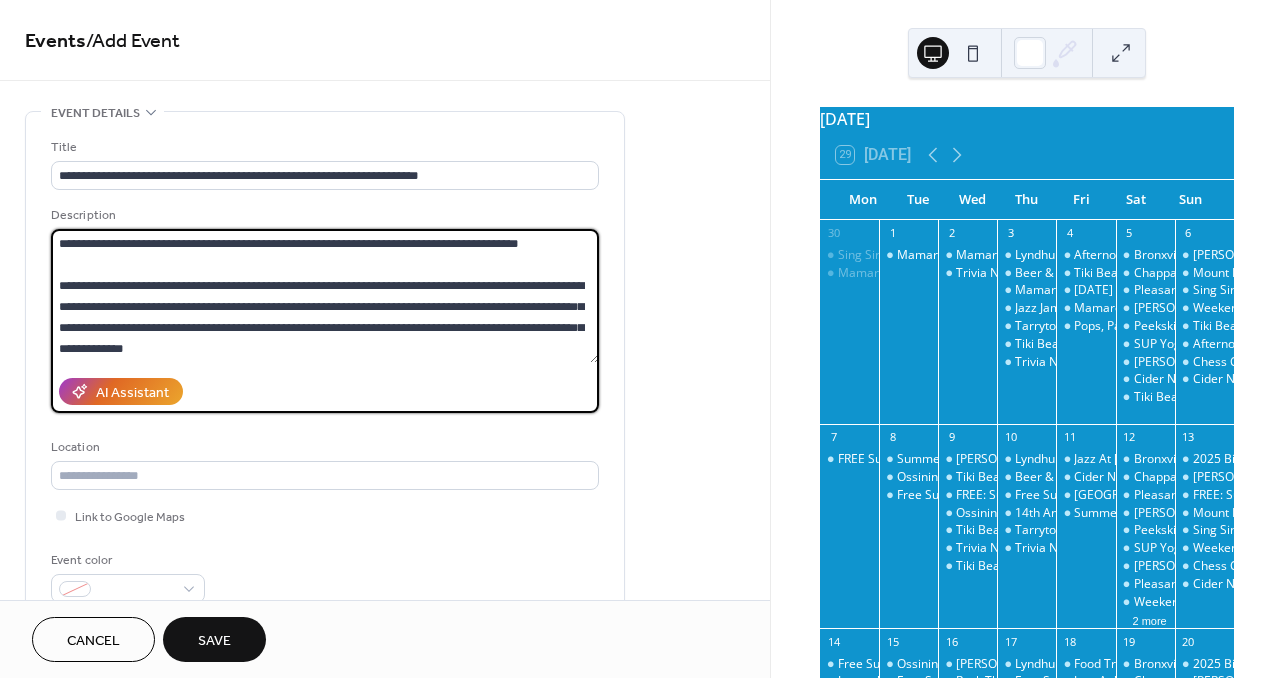 scroll, scrollTop: 252, scrollLeft: 0, axis: vertical 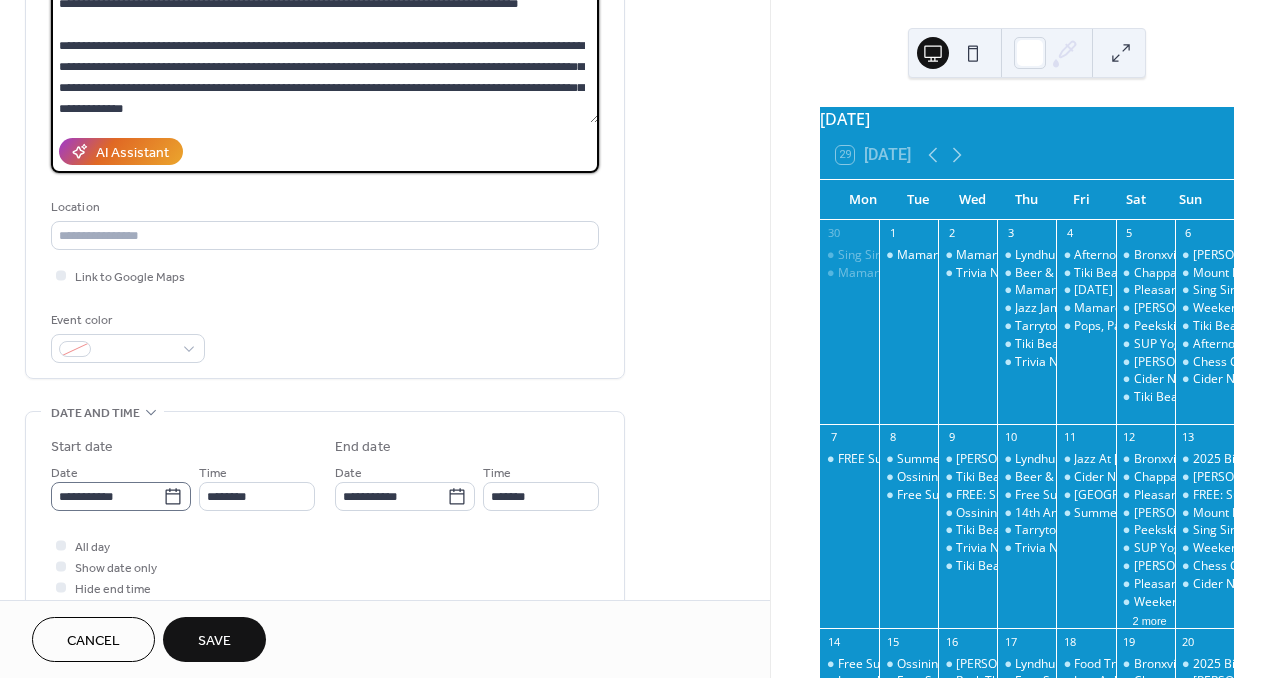 type on "**********" 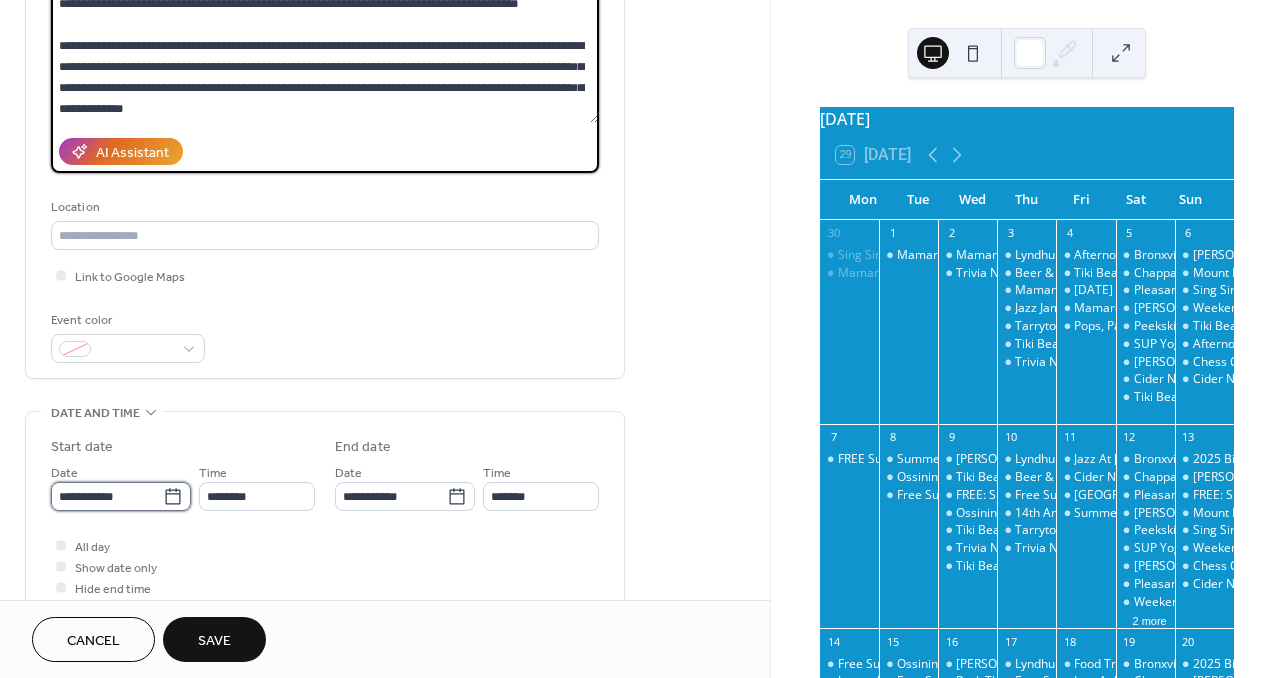 click on "**********" at bounding box center (107, 496) 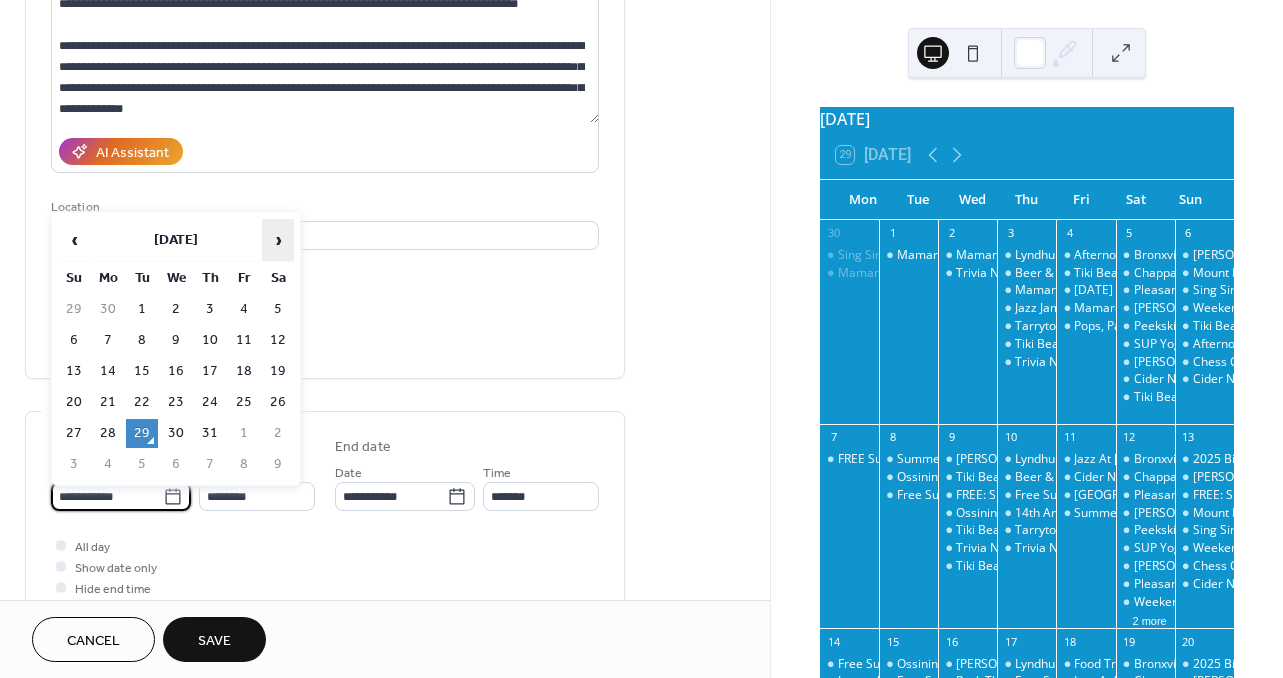 click on "›" at bounding box center [278, 240] 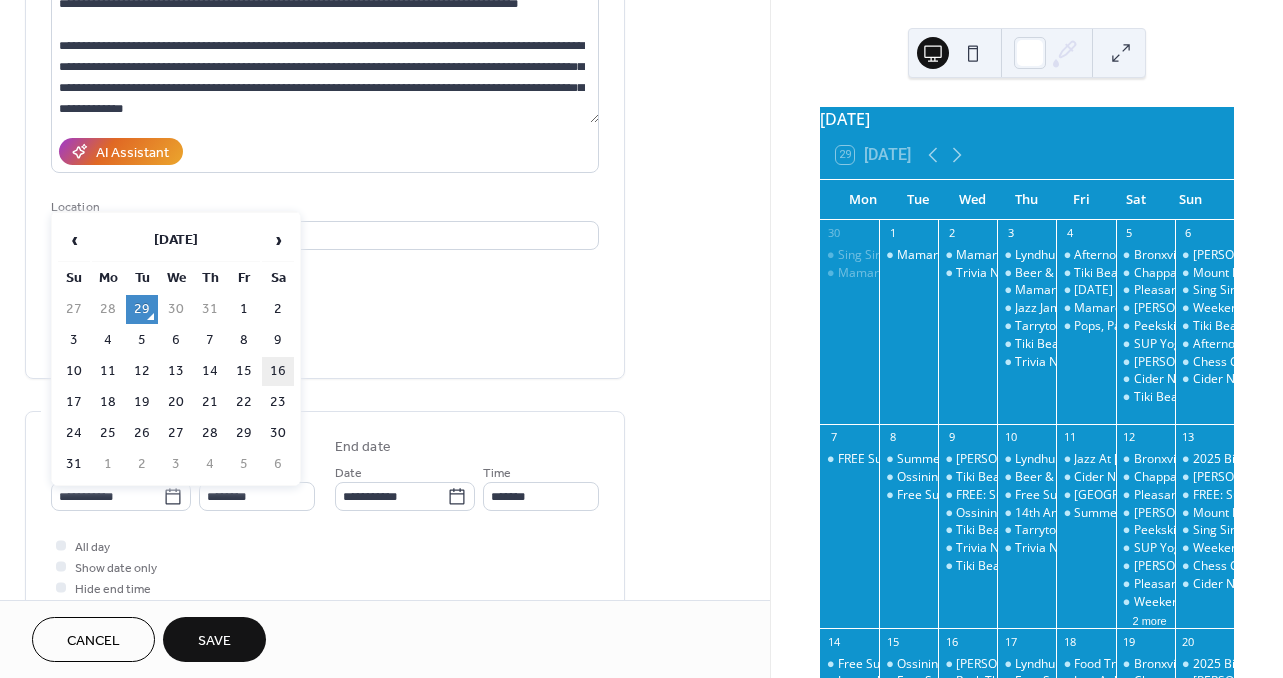 click on "16" at bounding box center (278, 371) 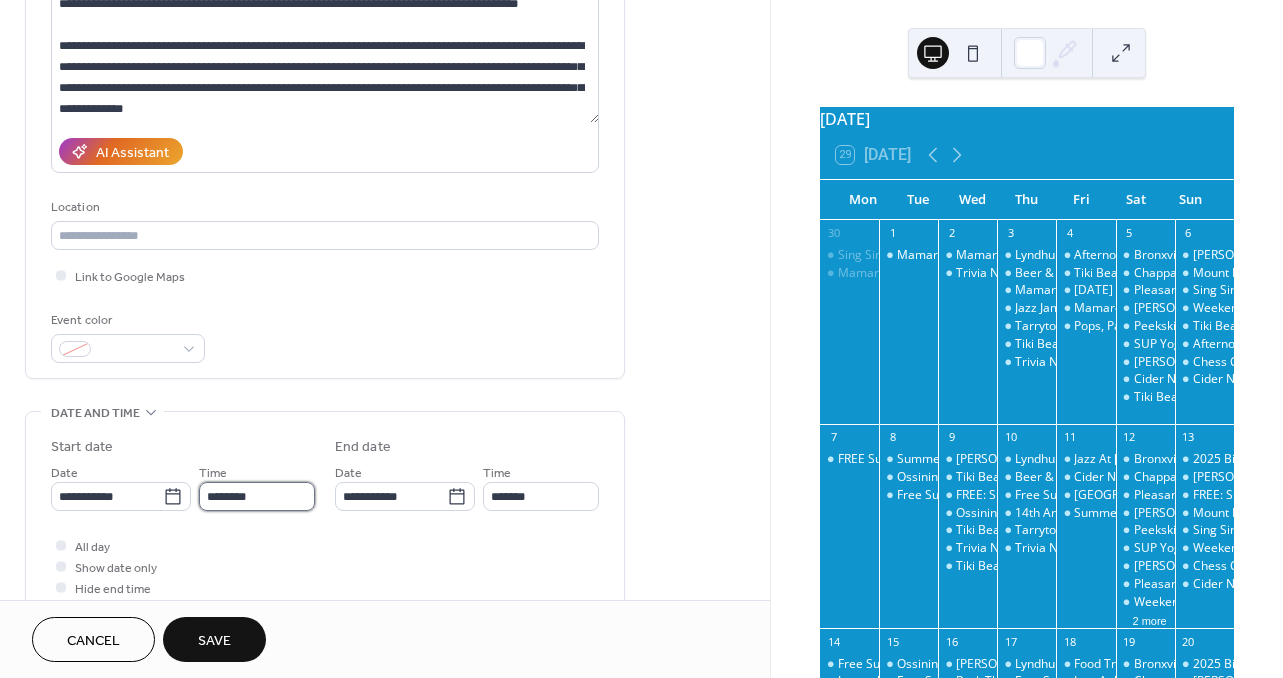 click on "********" at bounding box center (257, 496) 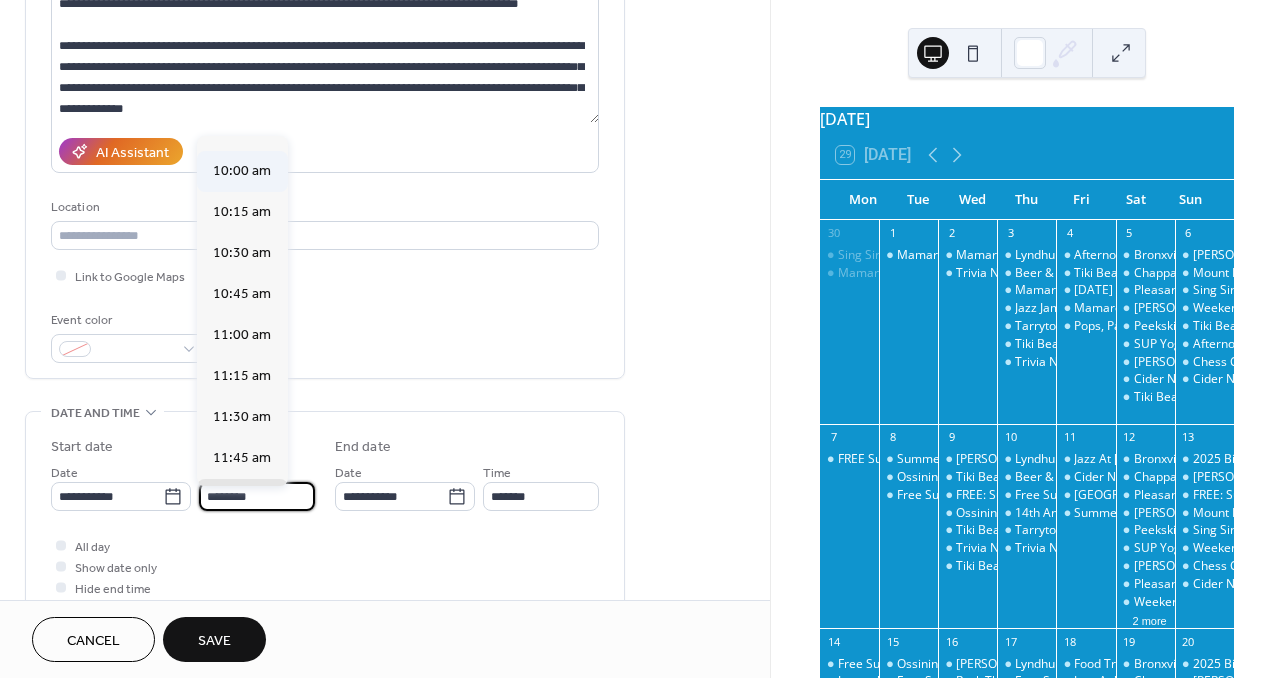 scroll, scrollTop: 1623, scrollLeft: 0, axis: vertical 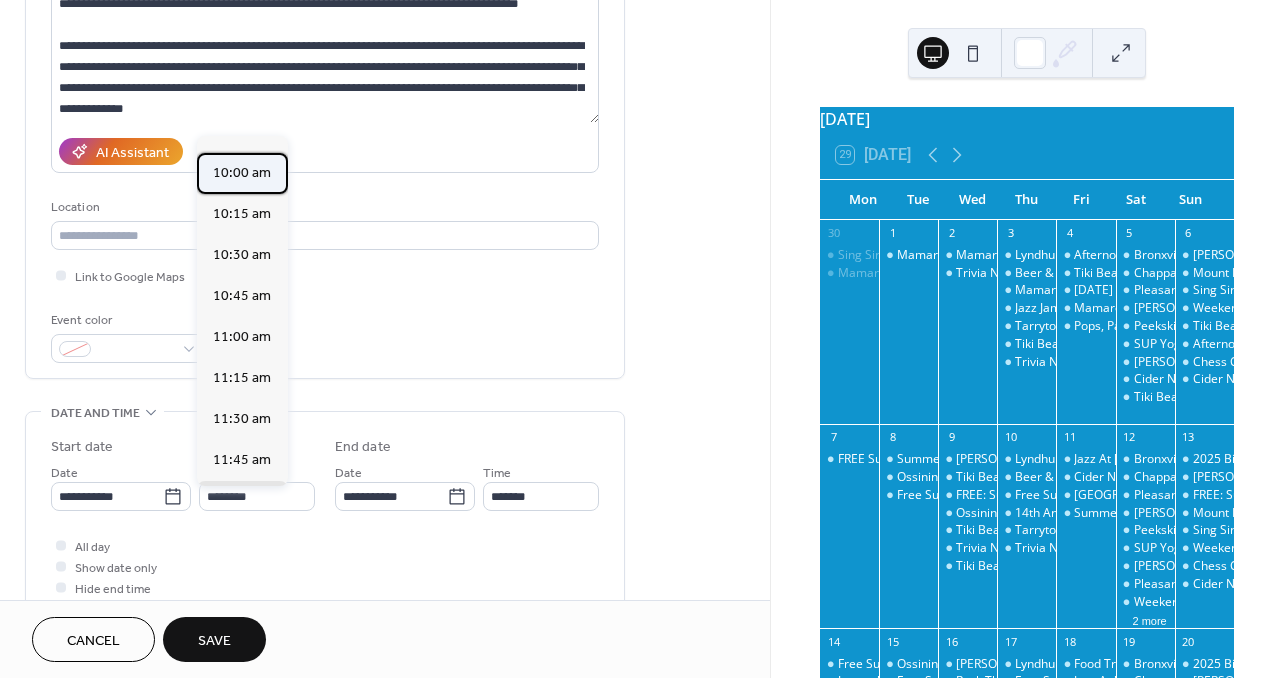click on "10:00 am" at bounding box center [242, 173] 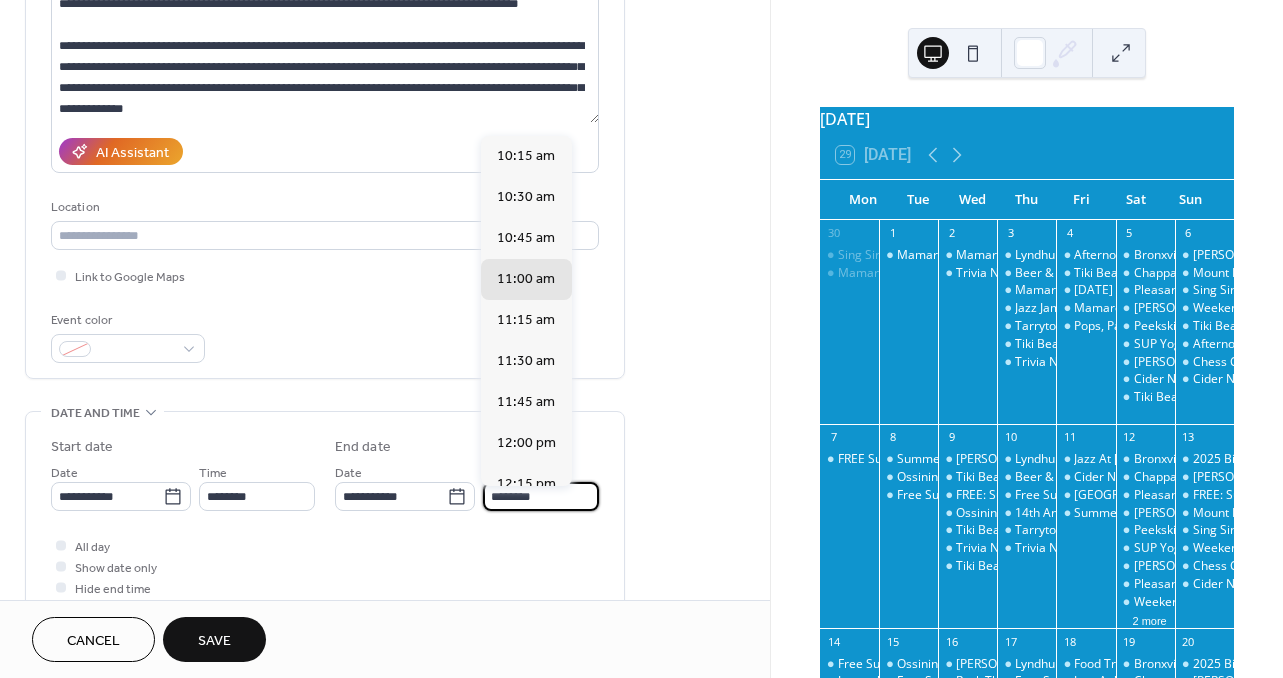 click on "********" at bounding box center [541, 496] 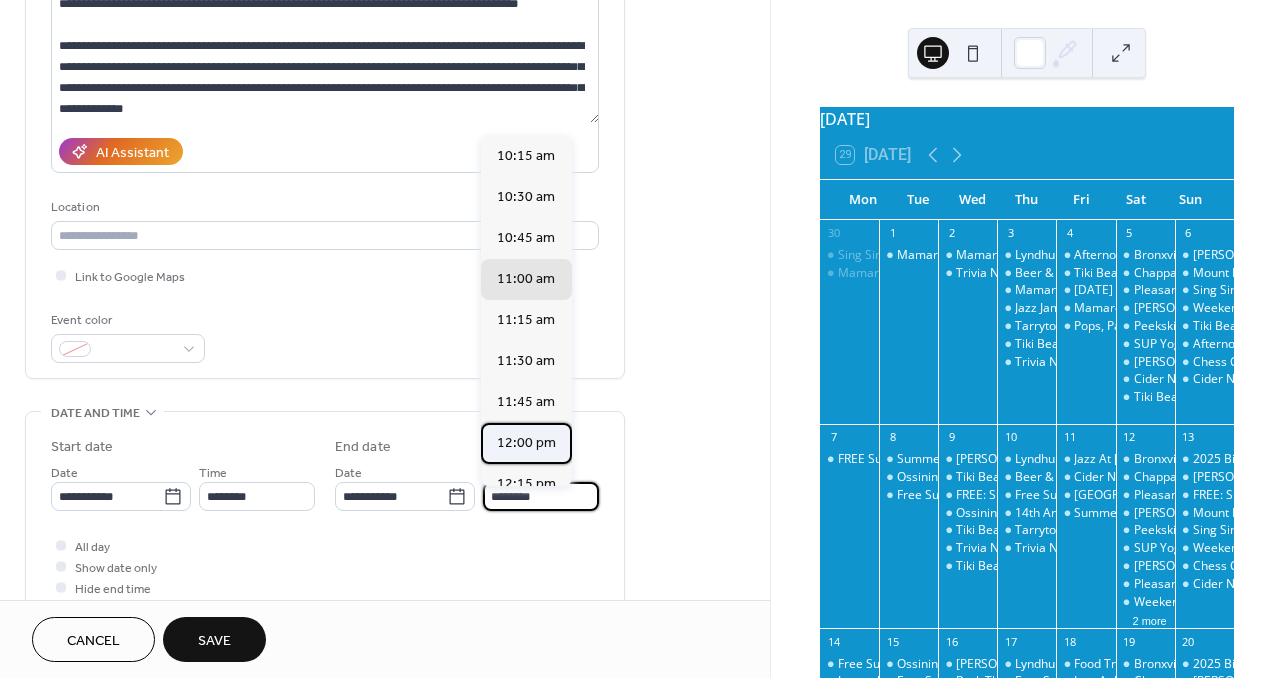 click on "12:00 pm" at bounding box center [526, 443] 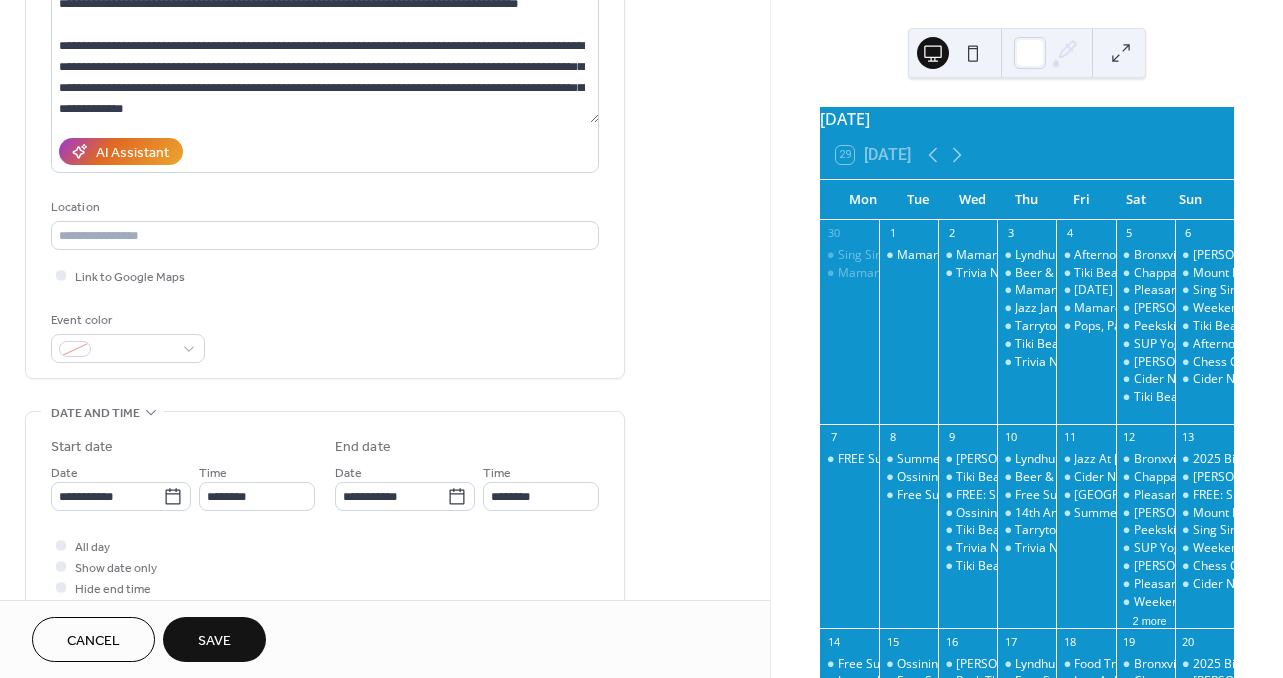 type on "********" 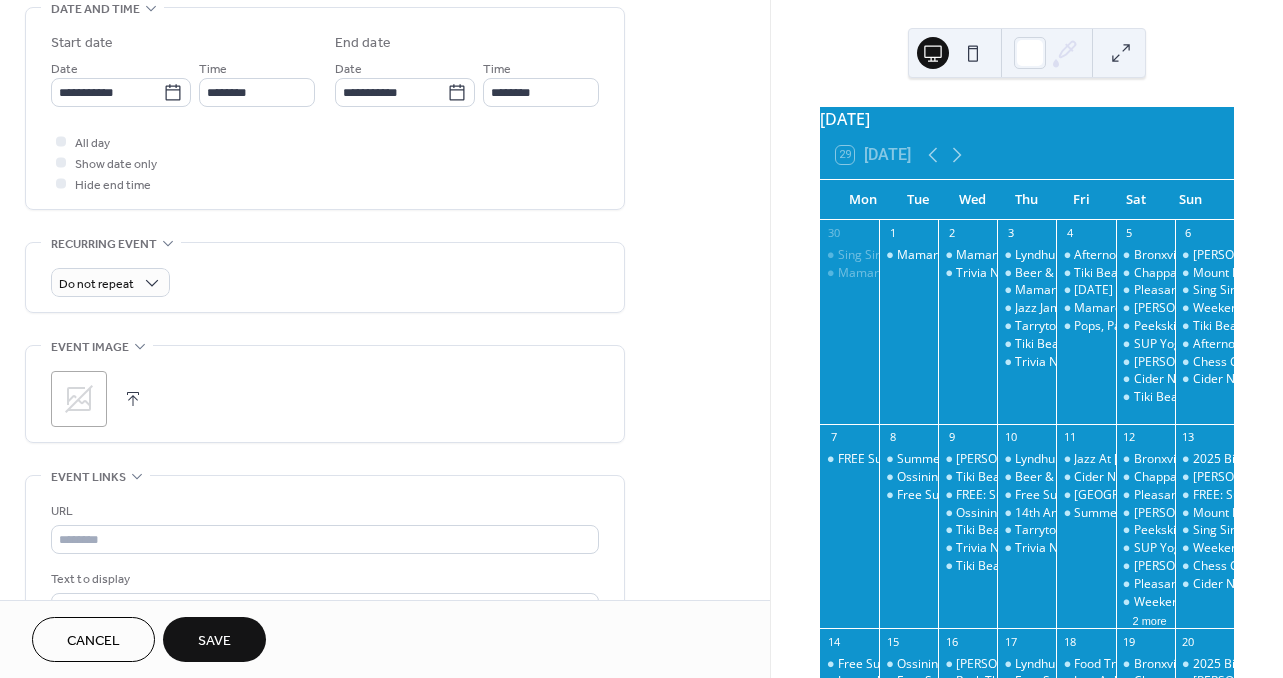 scroll, scrollTop: 688, scrollLeft: 0, axis: vertical 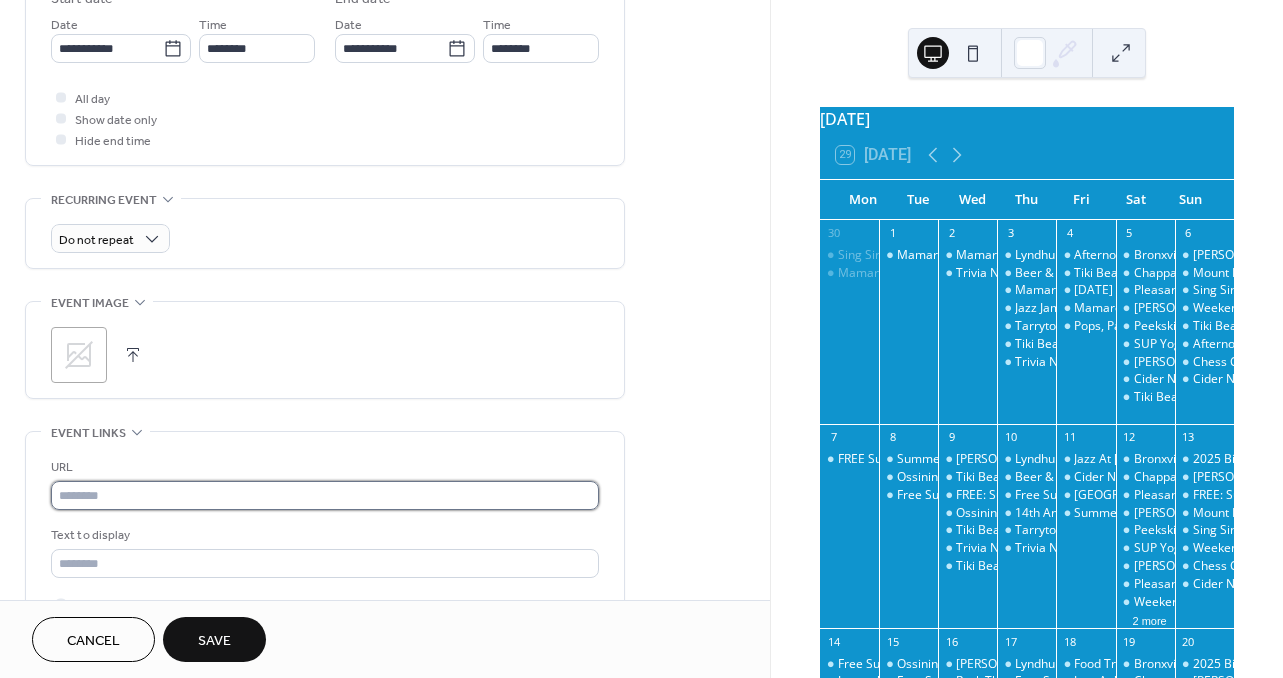 click at bounding box center [325, 495] 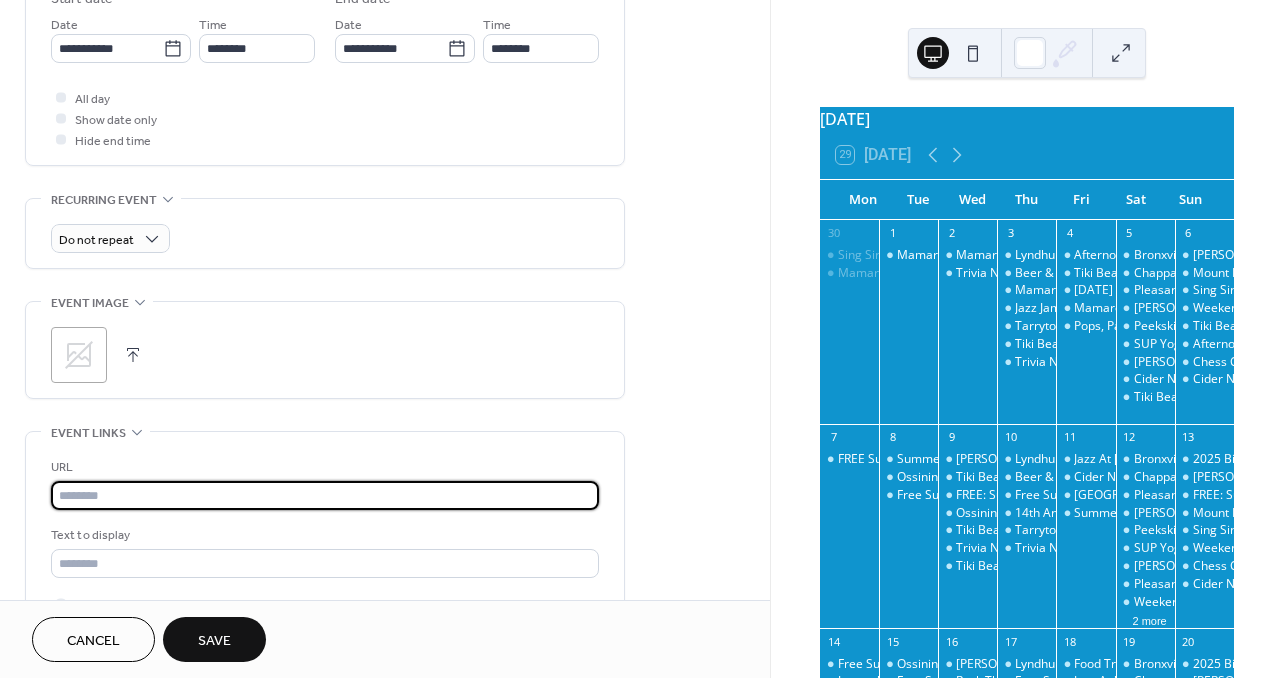 paste on "**********" 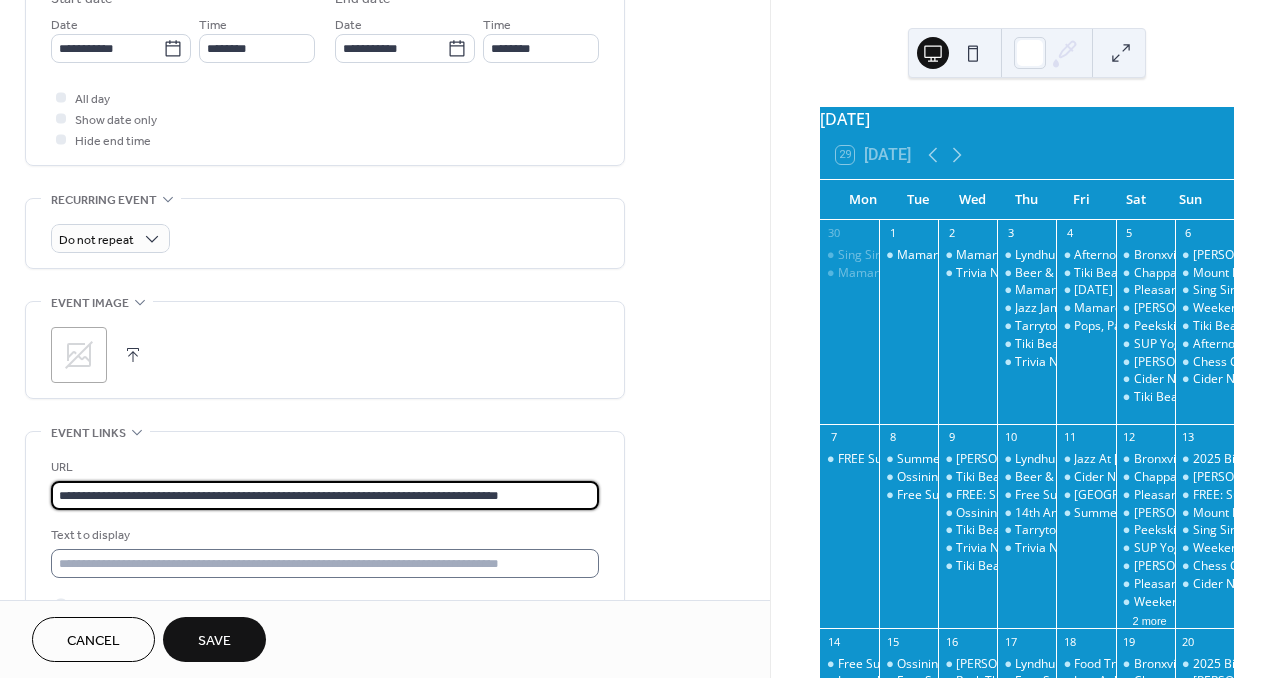 type on "**********" 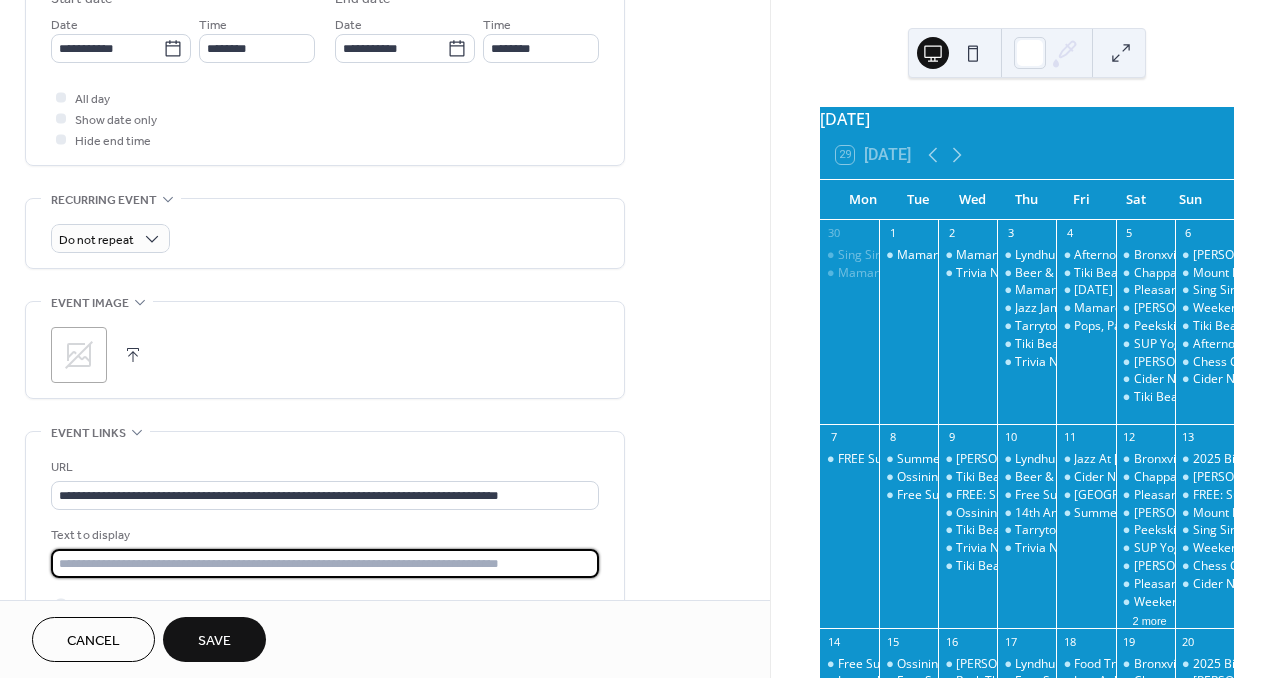 click at bounding box center [325, 563] 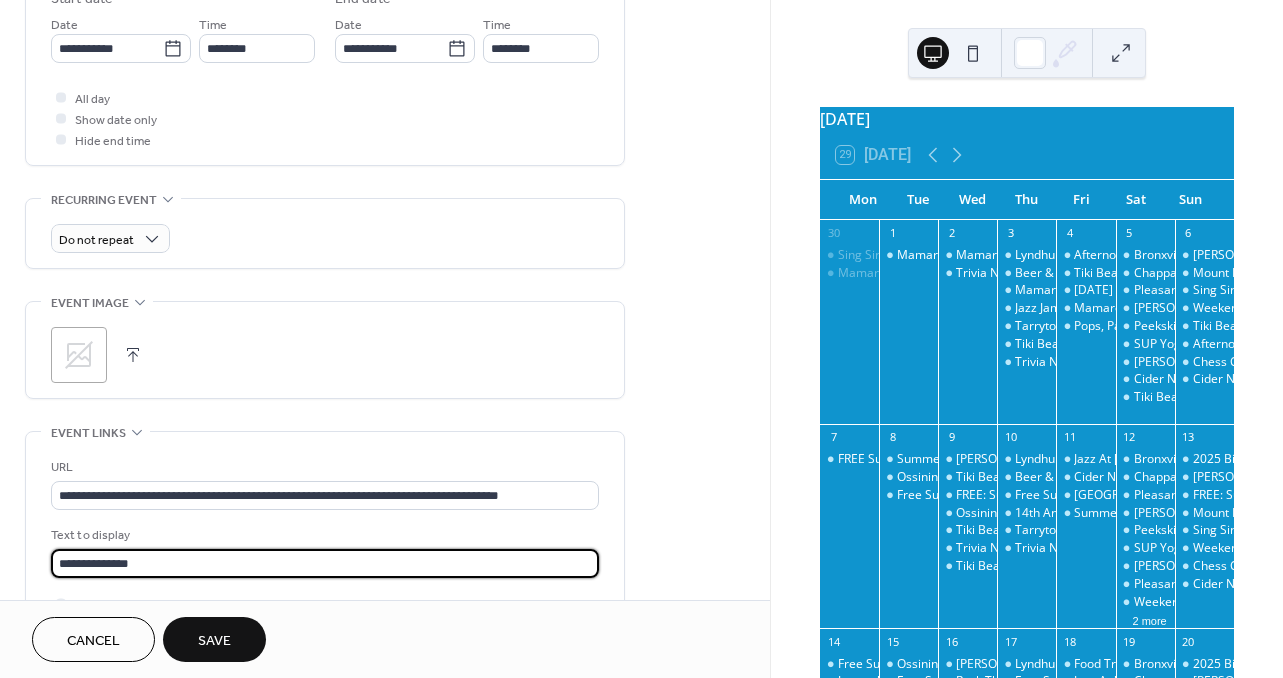 type on "**********" 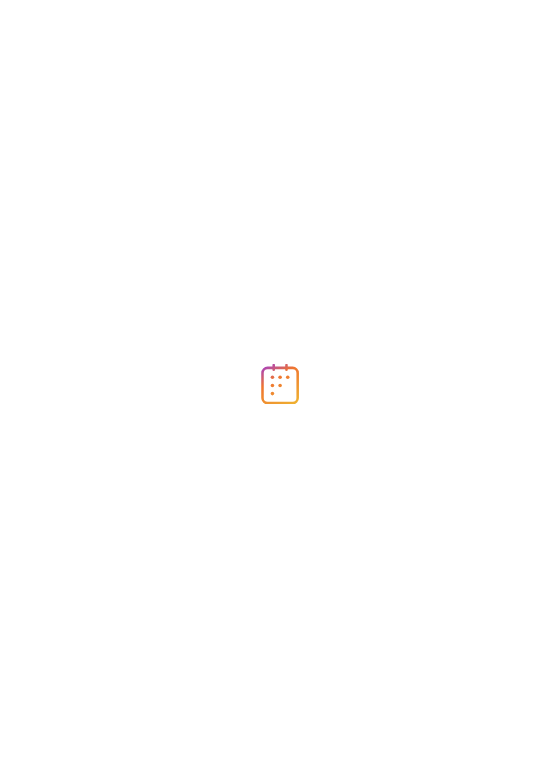 scroll, scrollTop: 0, scrollLeft: 0, axis: both 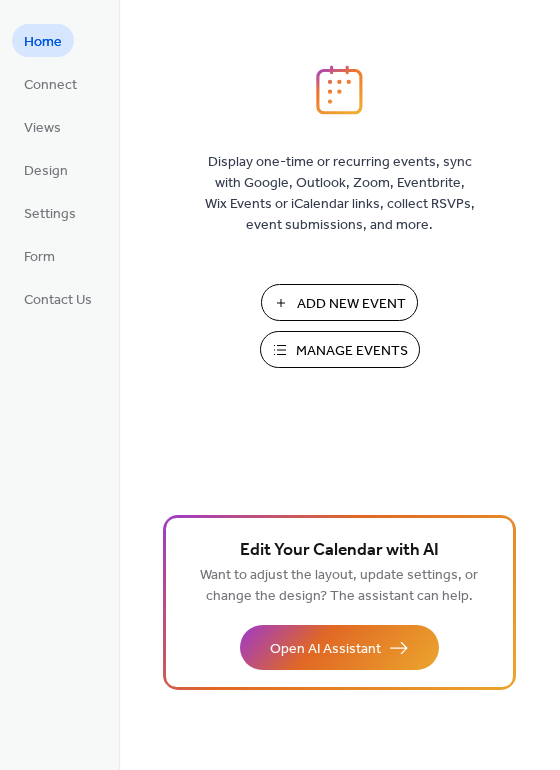click on "Manage Events" at bounding box center (352, 351) 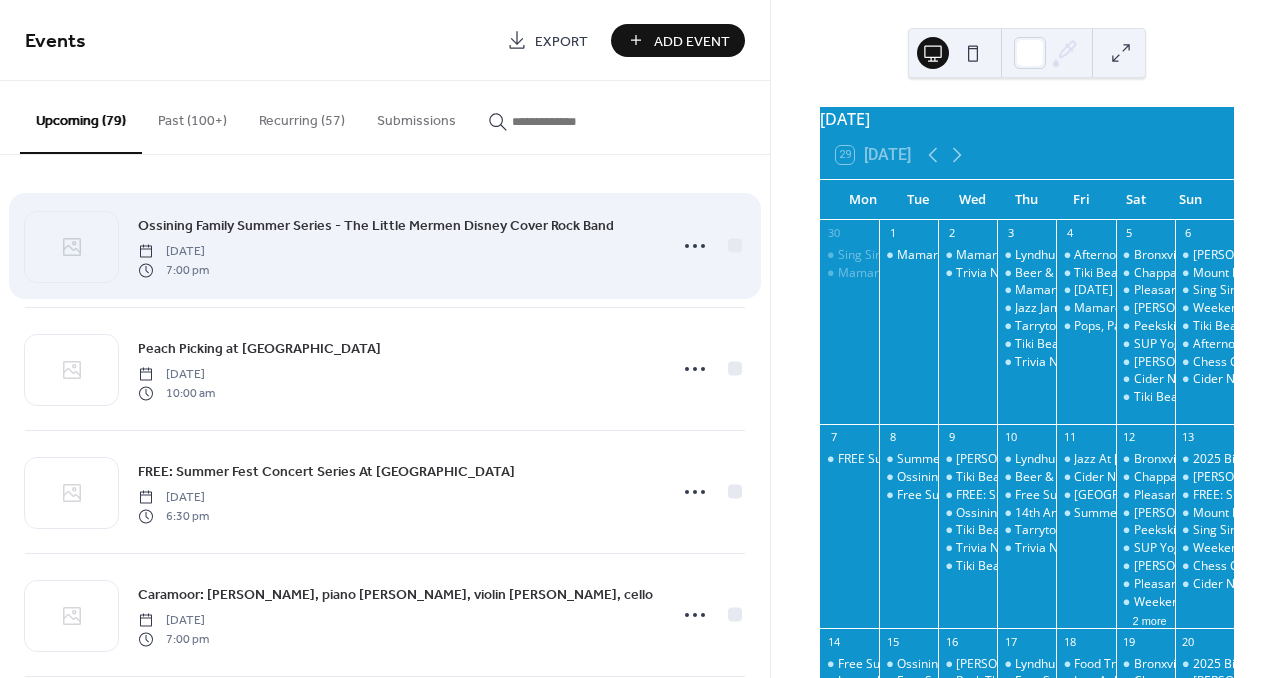 scroll, scrollTop: 0, scrollLeft: 0, axis: both 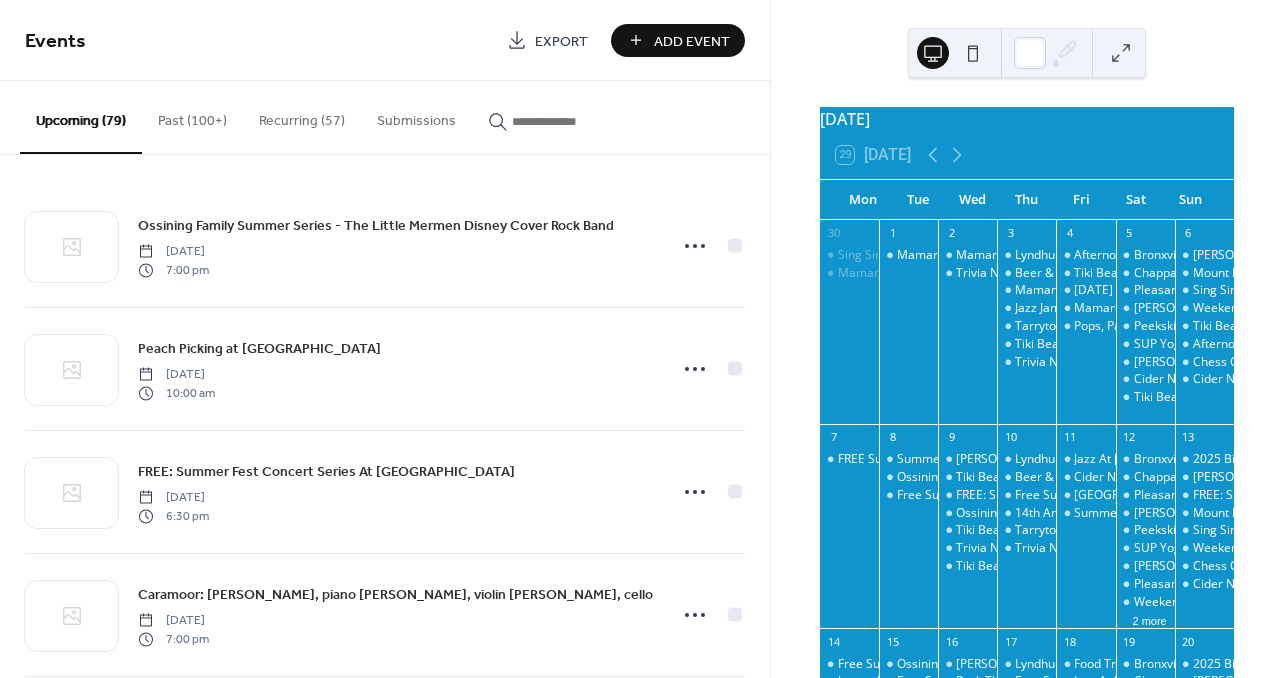 click on "Add Event" at bounding box center (692, 41) 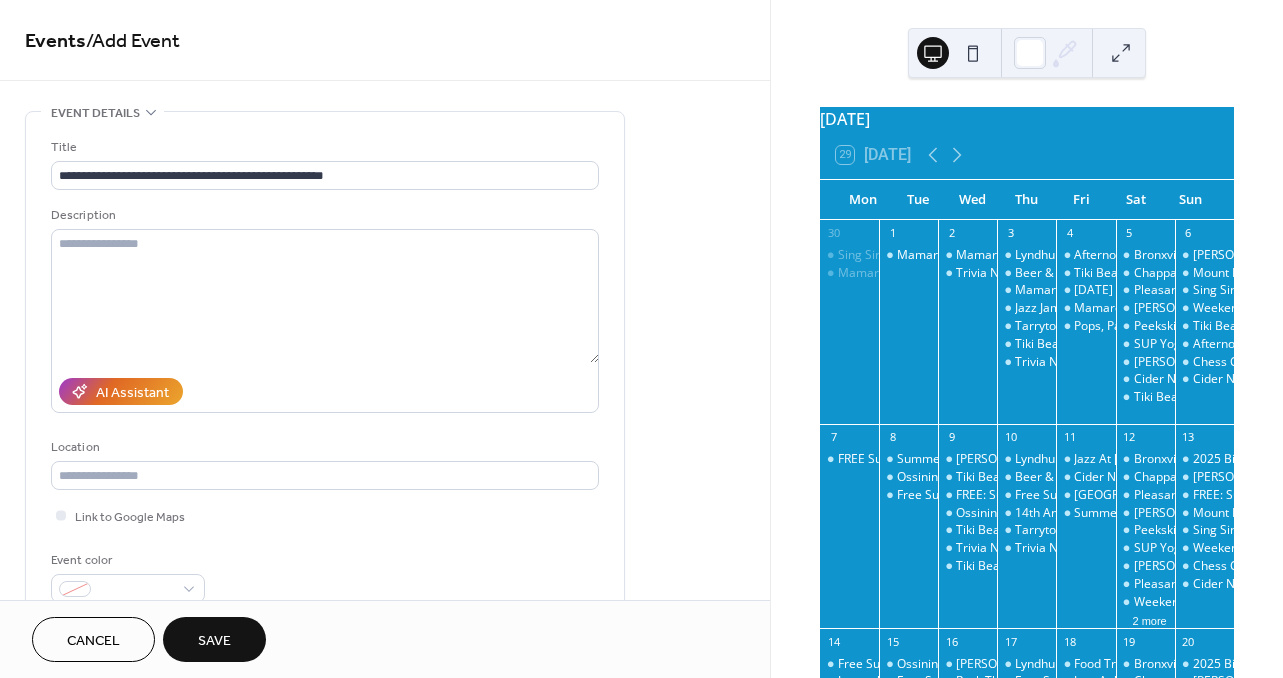 click at bounding box center [973, 53] 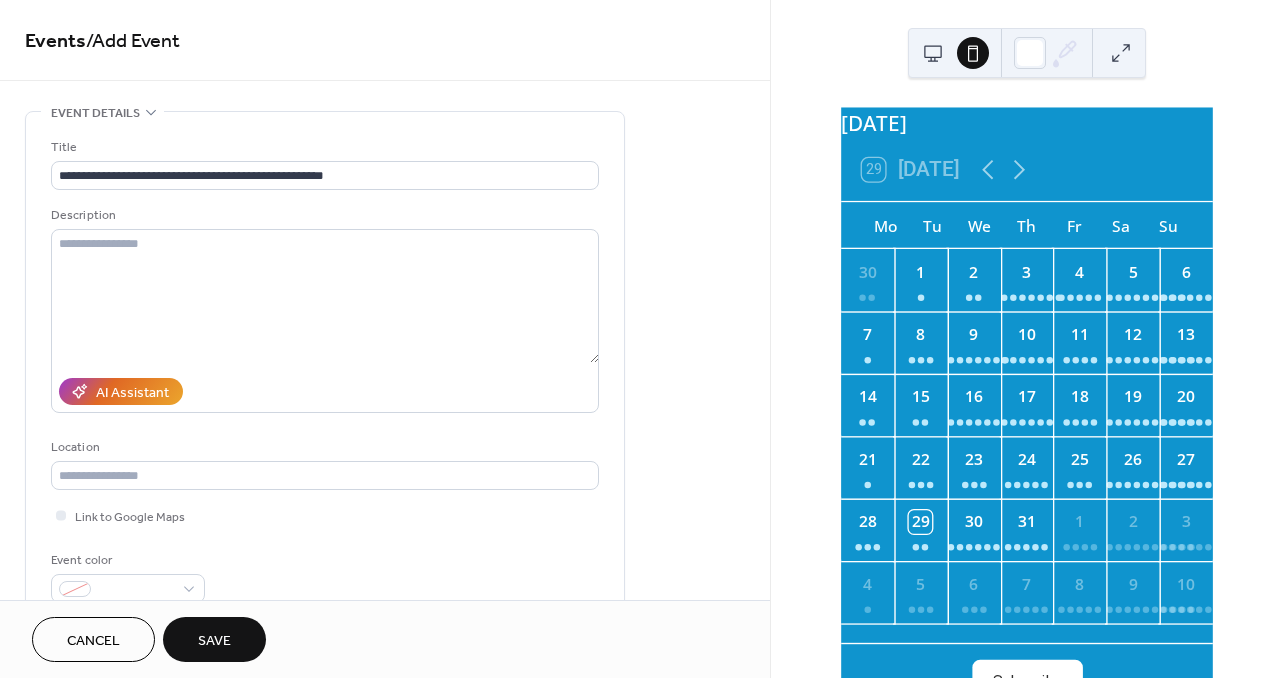 click at bounding box center [933, 53] 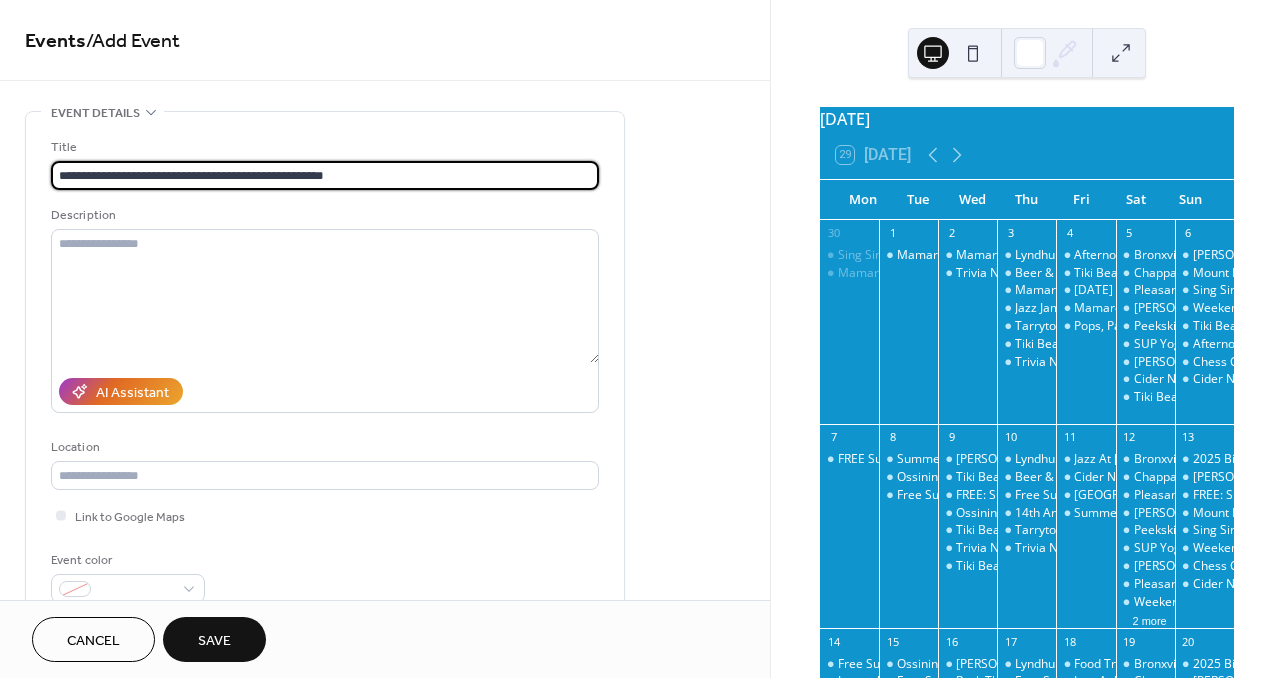 click on "**********" at bounding box center (325, 175) 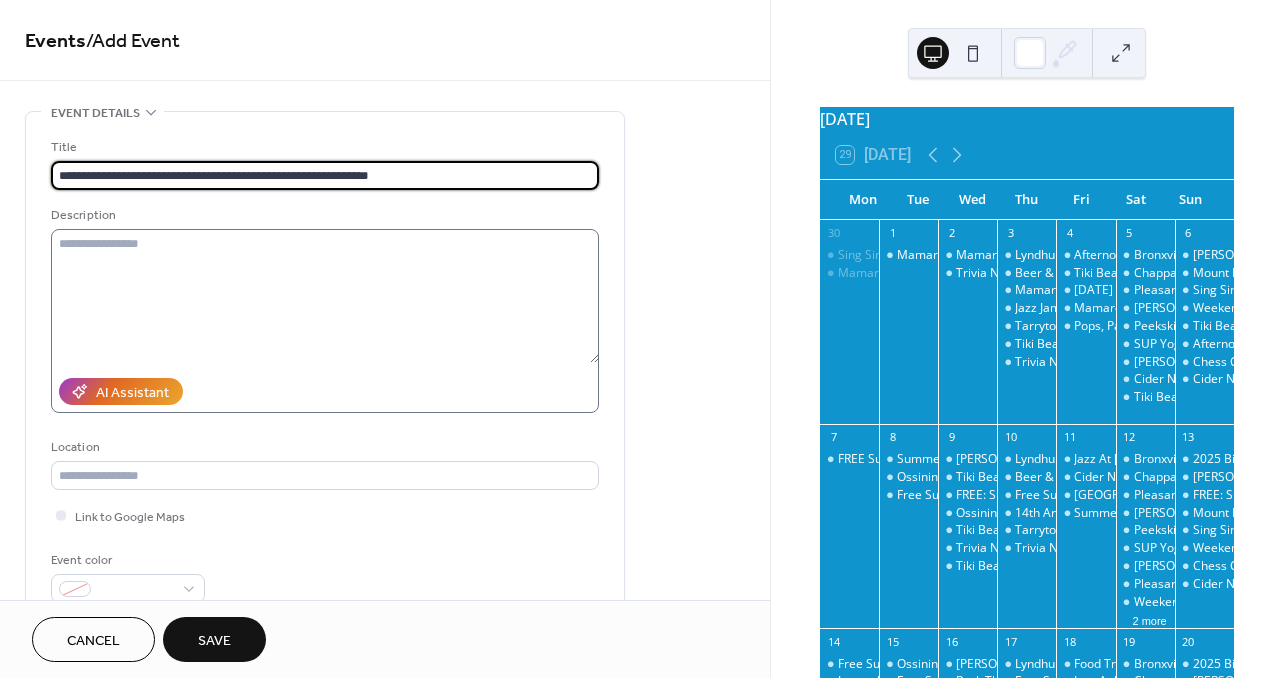 type on "**********" 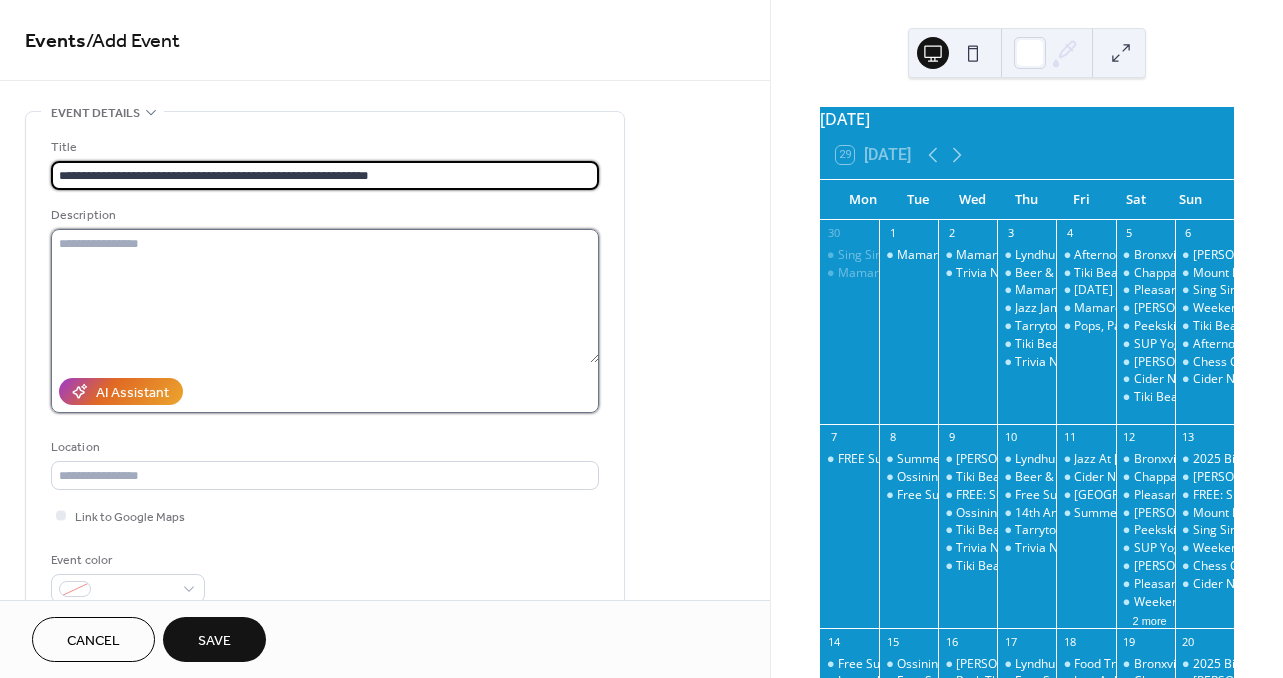 click at bounding box center [325, 296] 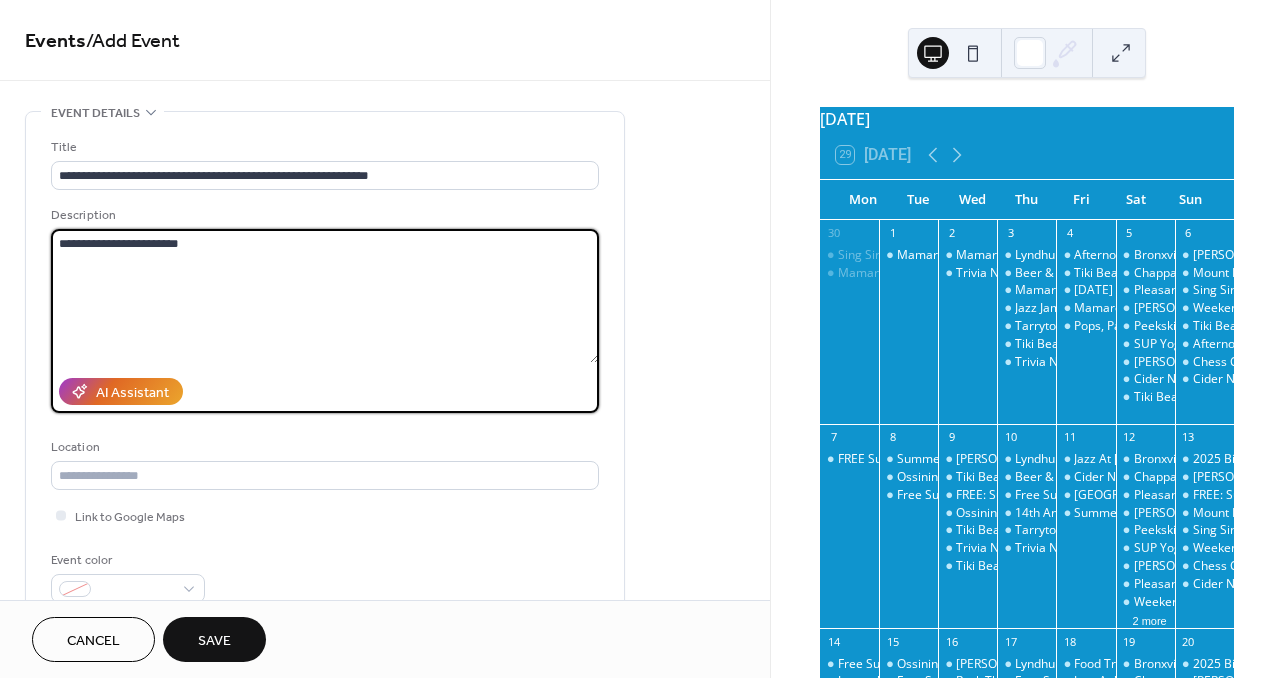 paste on "**********" 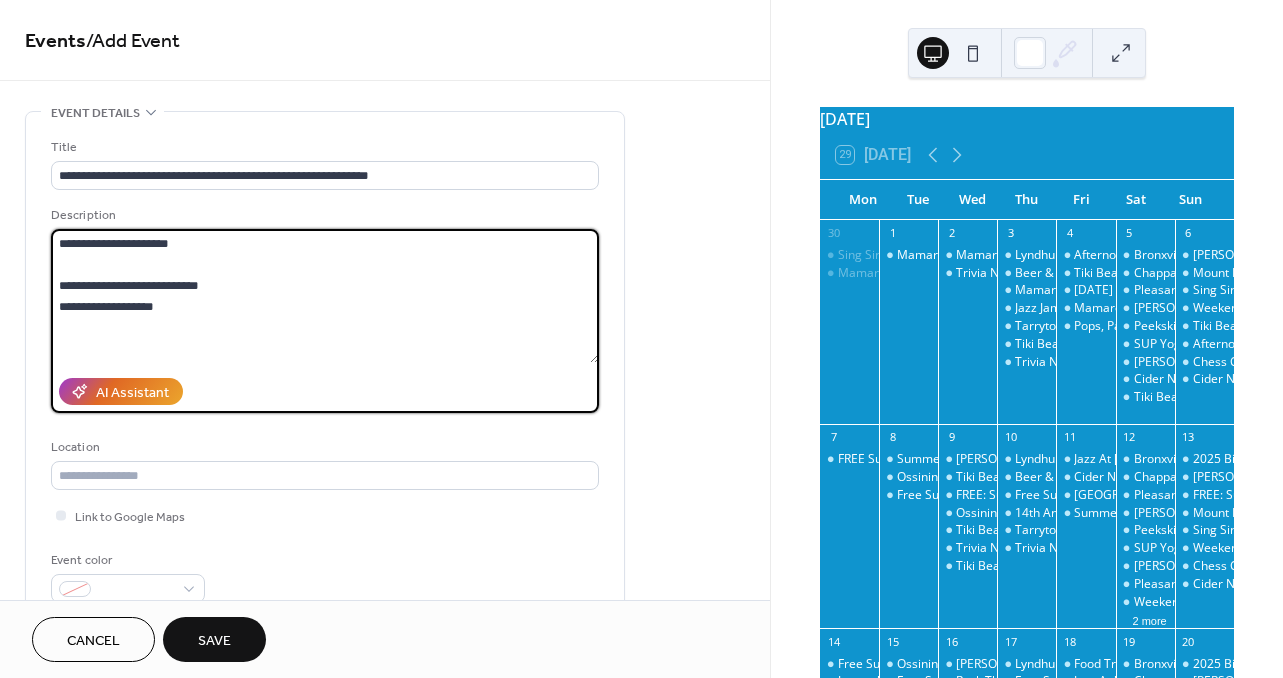 paste on "**********" 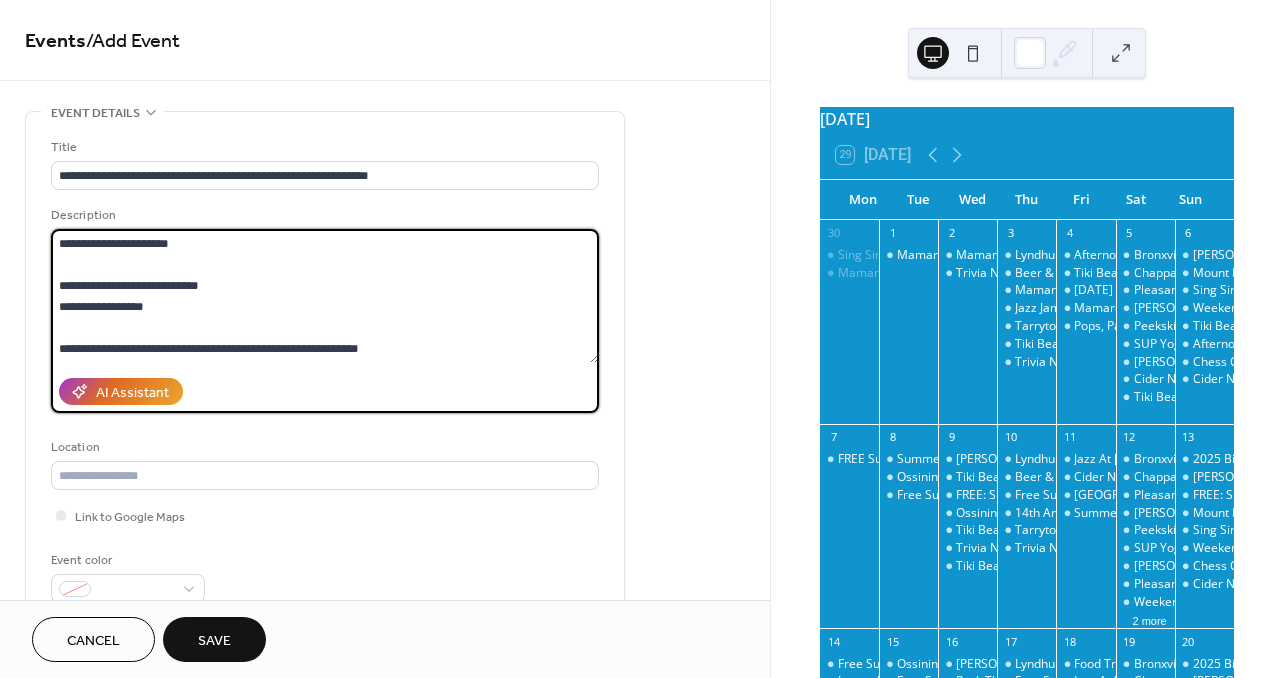 scroll, scrollTop: 39, scrollLeft: 0, axis: vertical 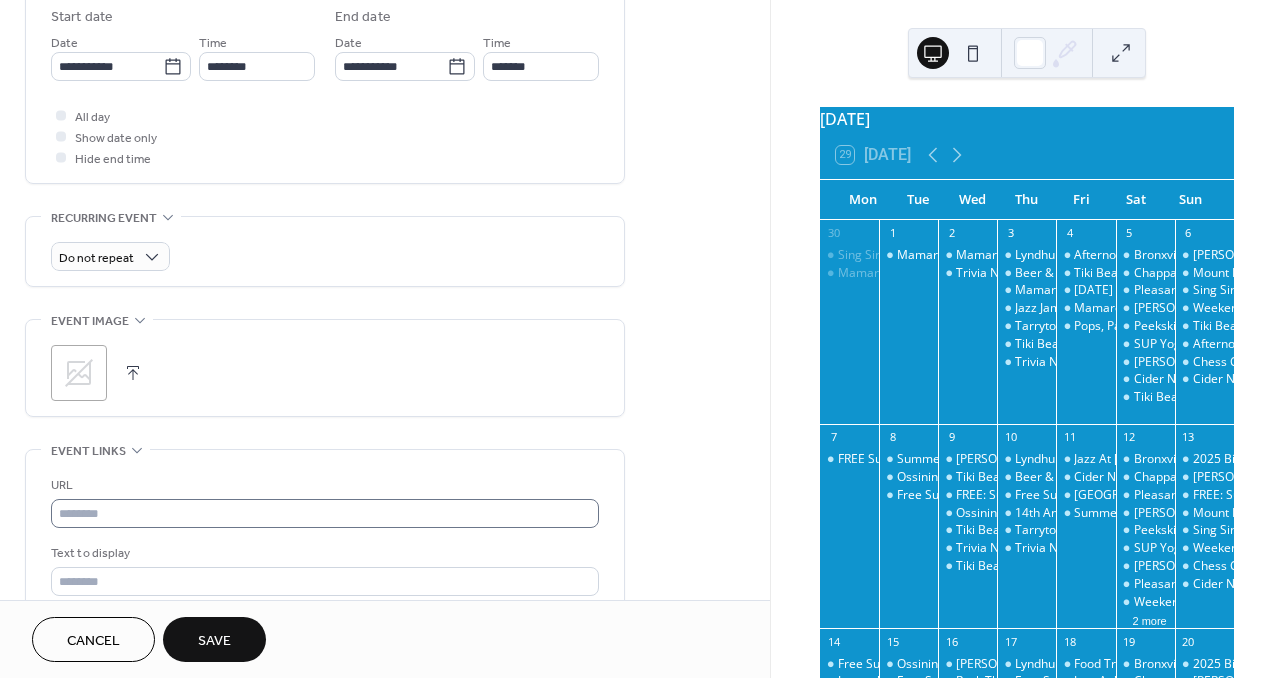type on "**********" 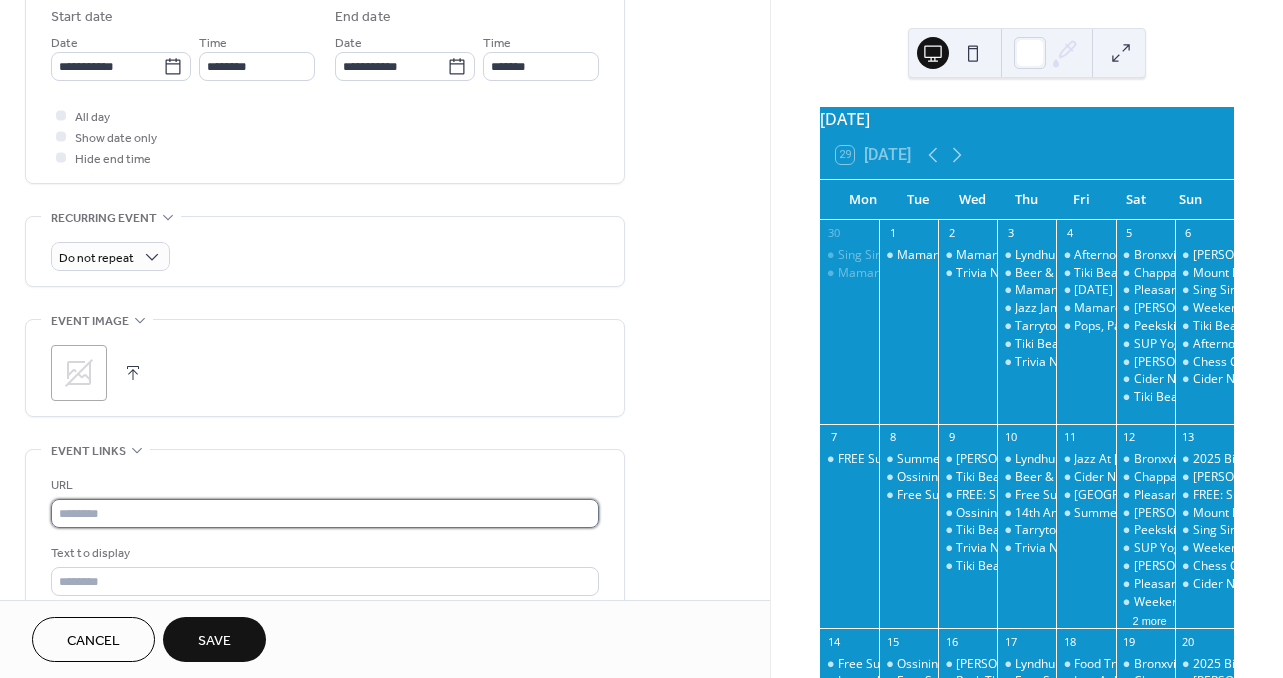 click at bounding box center (325, 513) 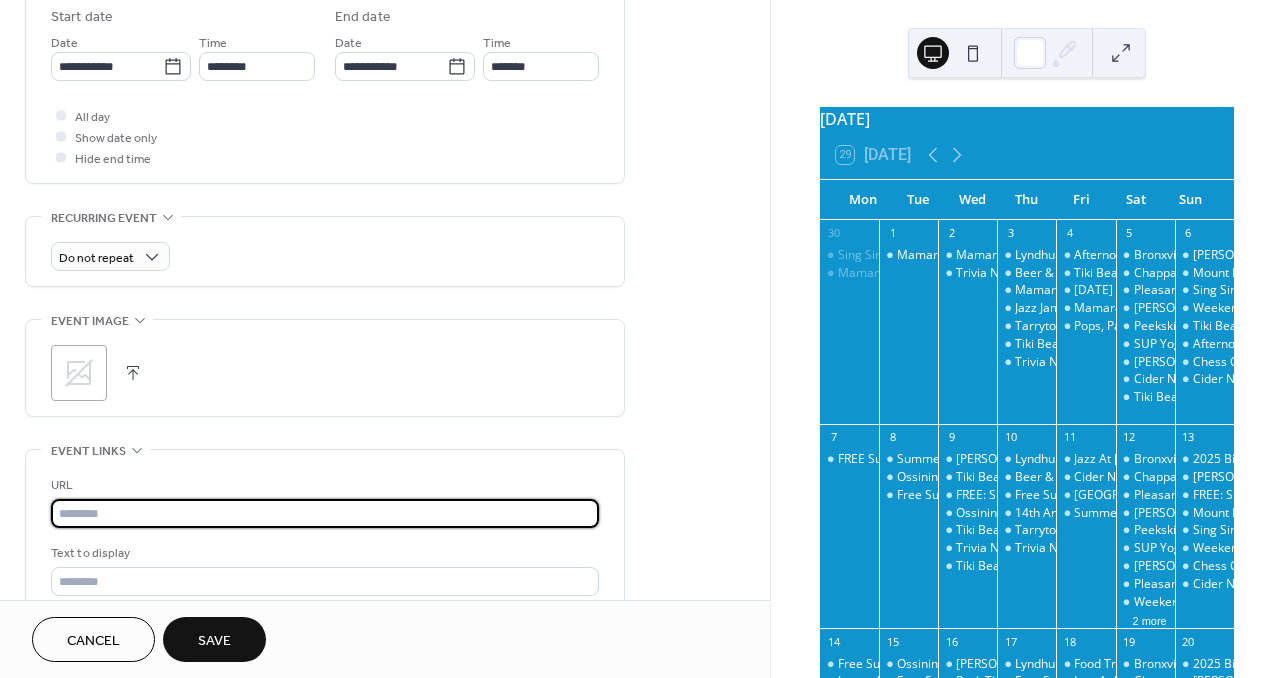 paste on "**********" 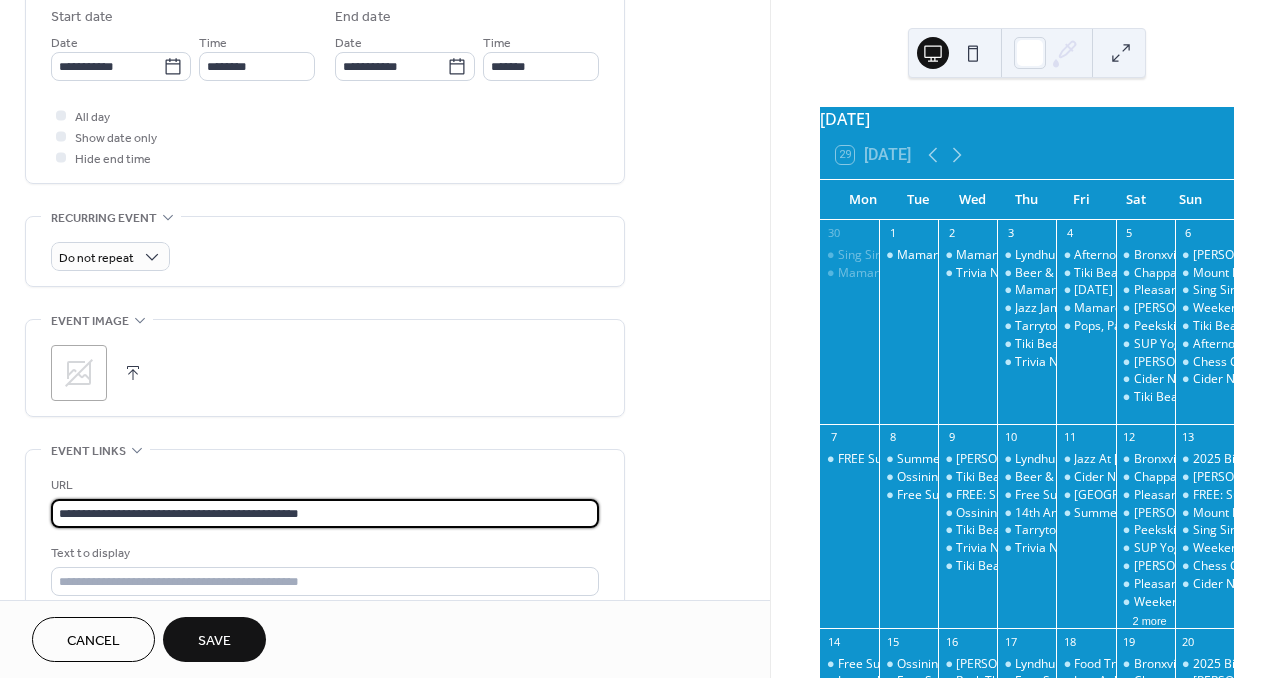 type on "**********" 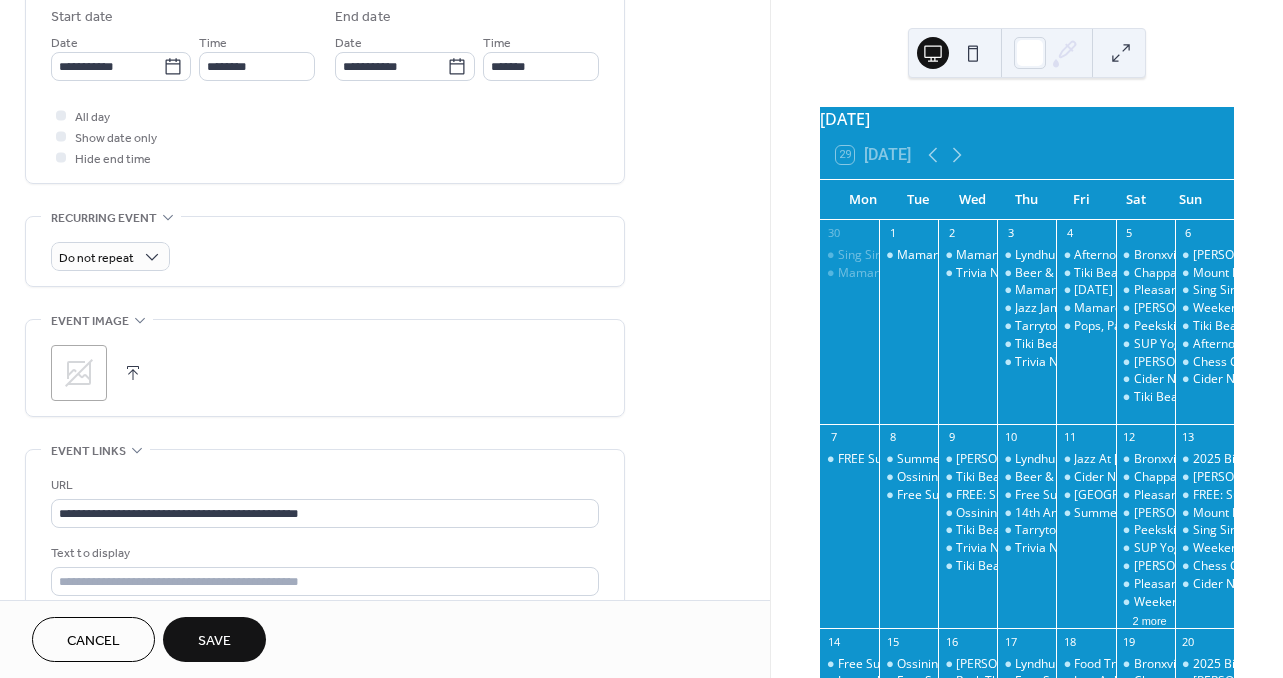 click on "Text to display" at bounding box center (325, 569) 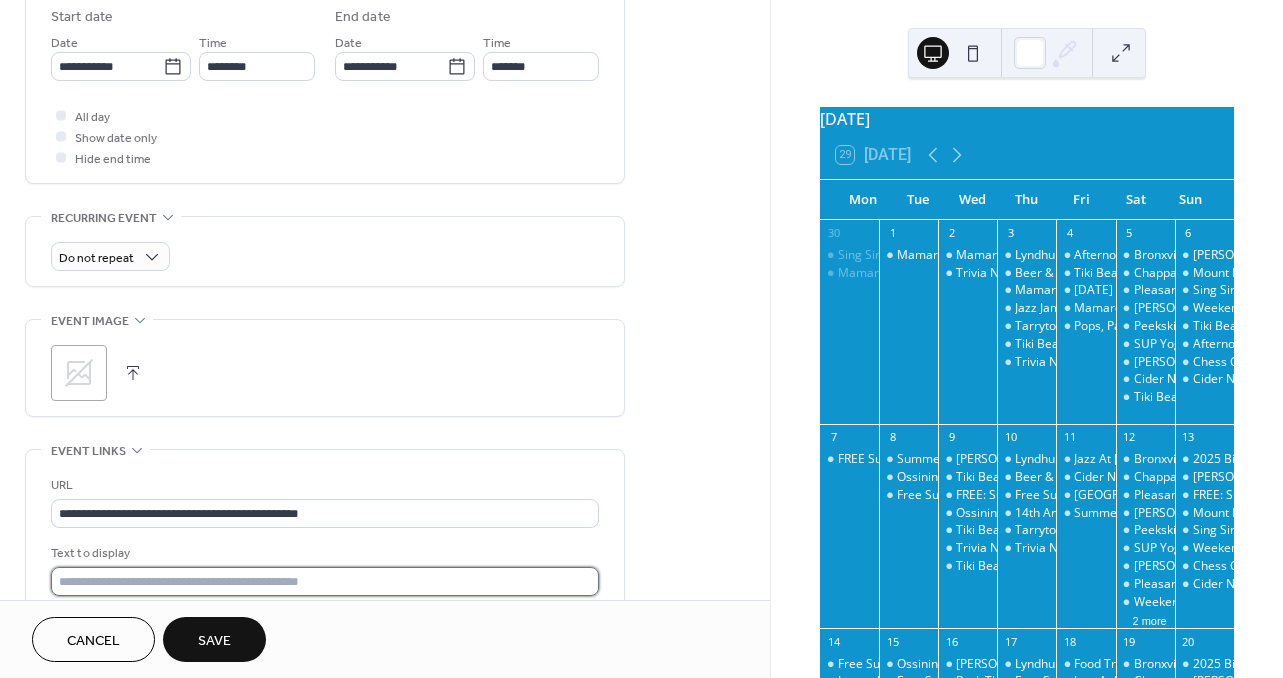 click at bounding box center [325, 581] 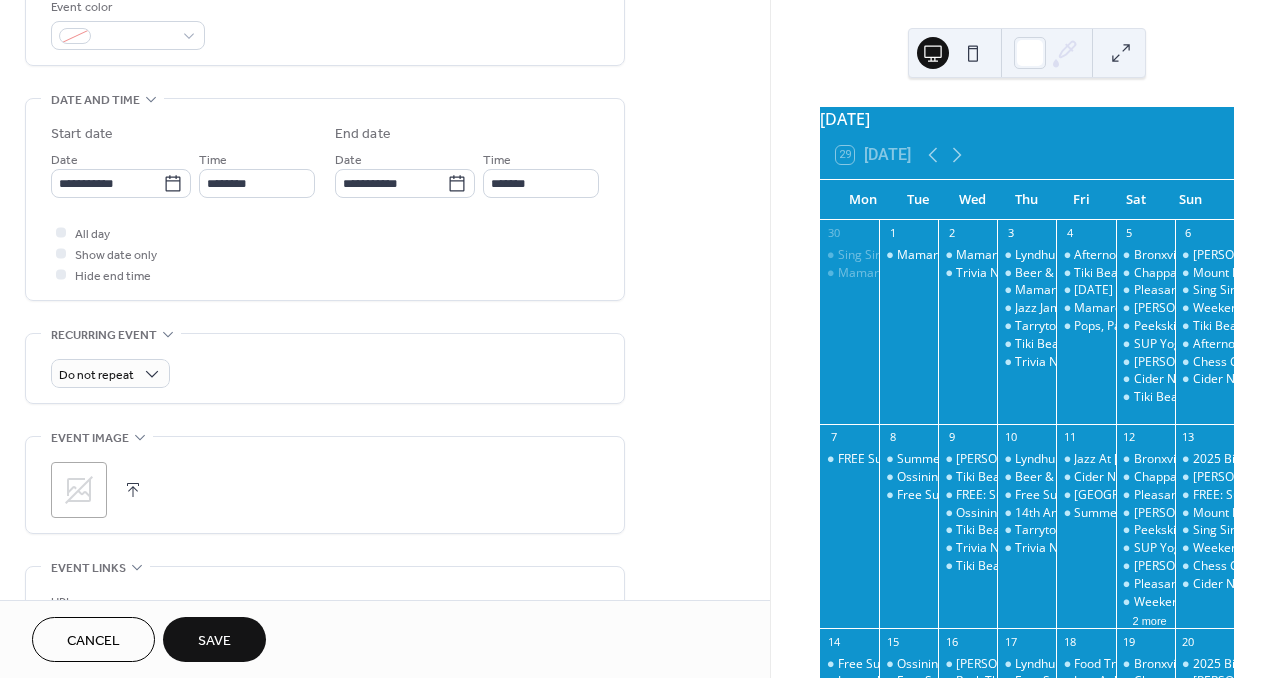 scroll, scrollTop: 543, scrollLeft: 0, axis: vertical 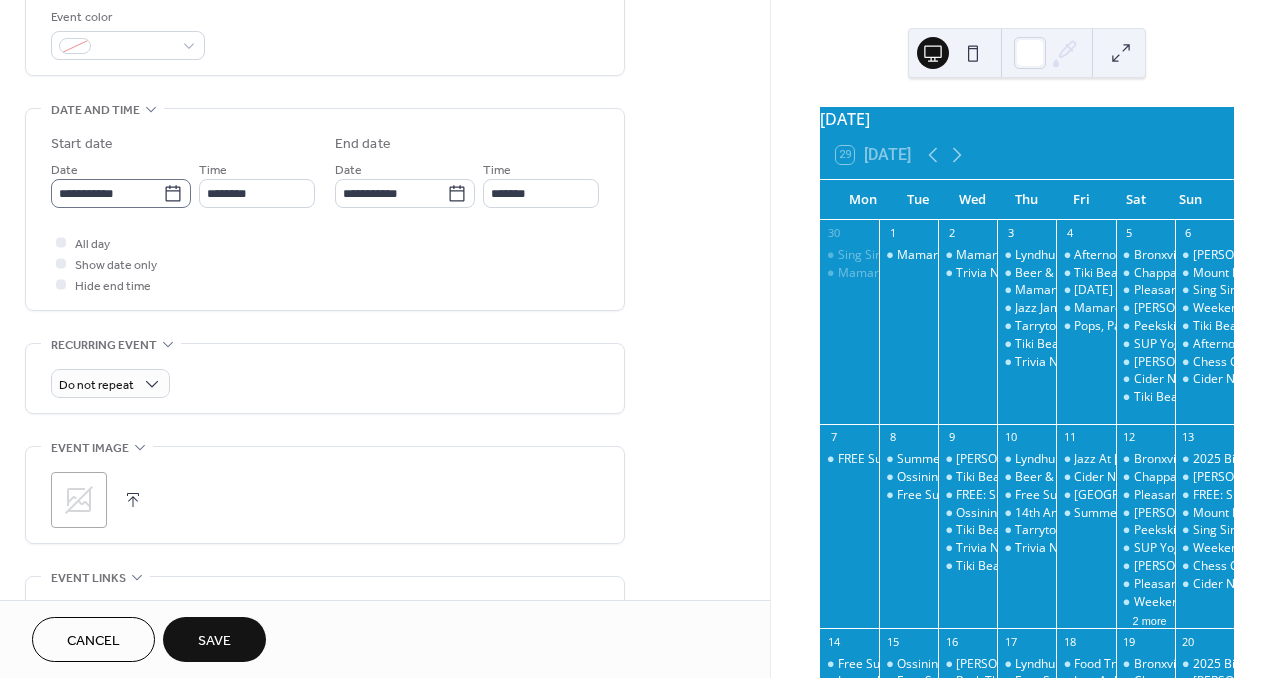 type on "**********" 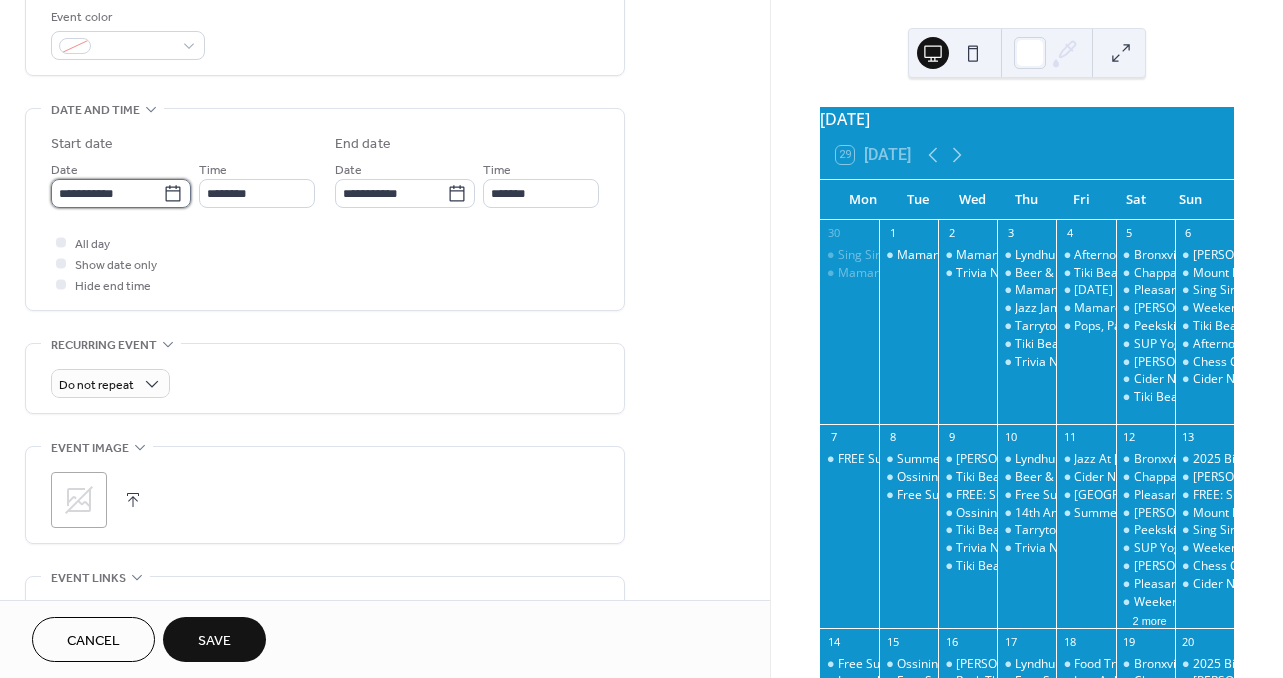 click on "**********" at bounding box center [107, 193] 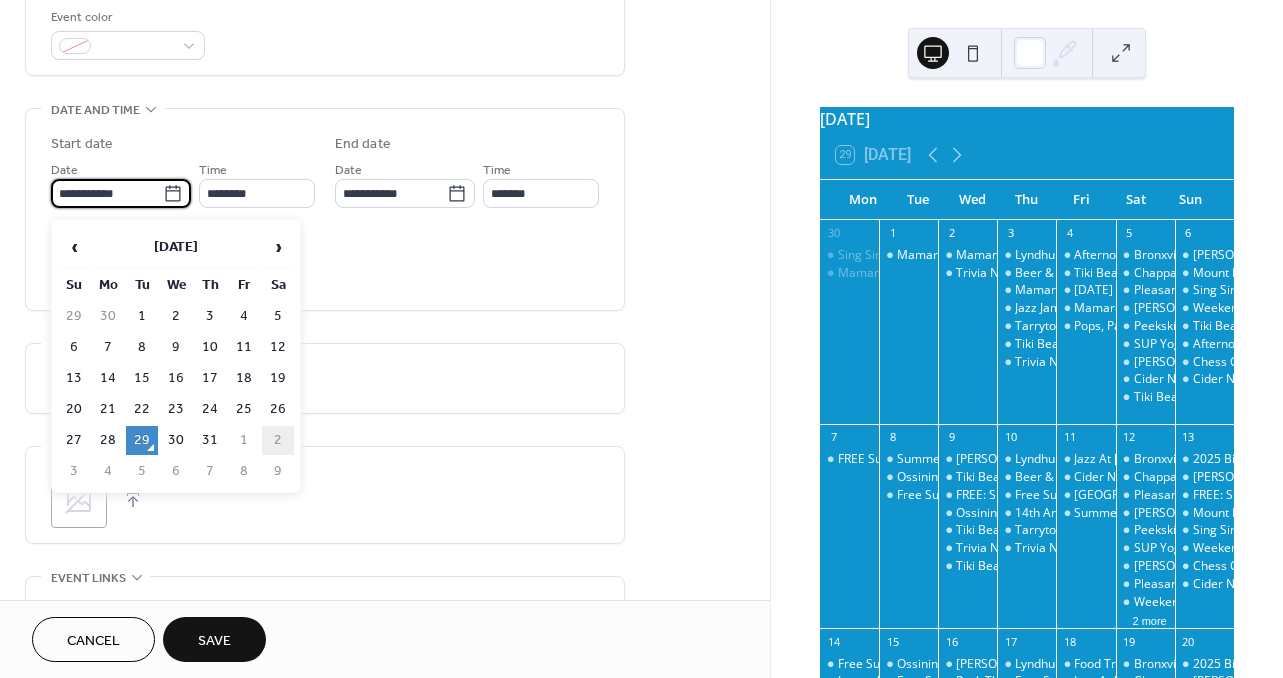 click on "2" at bounding box center (278, 440) 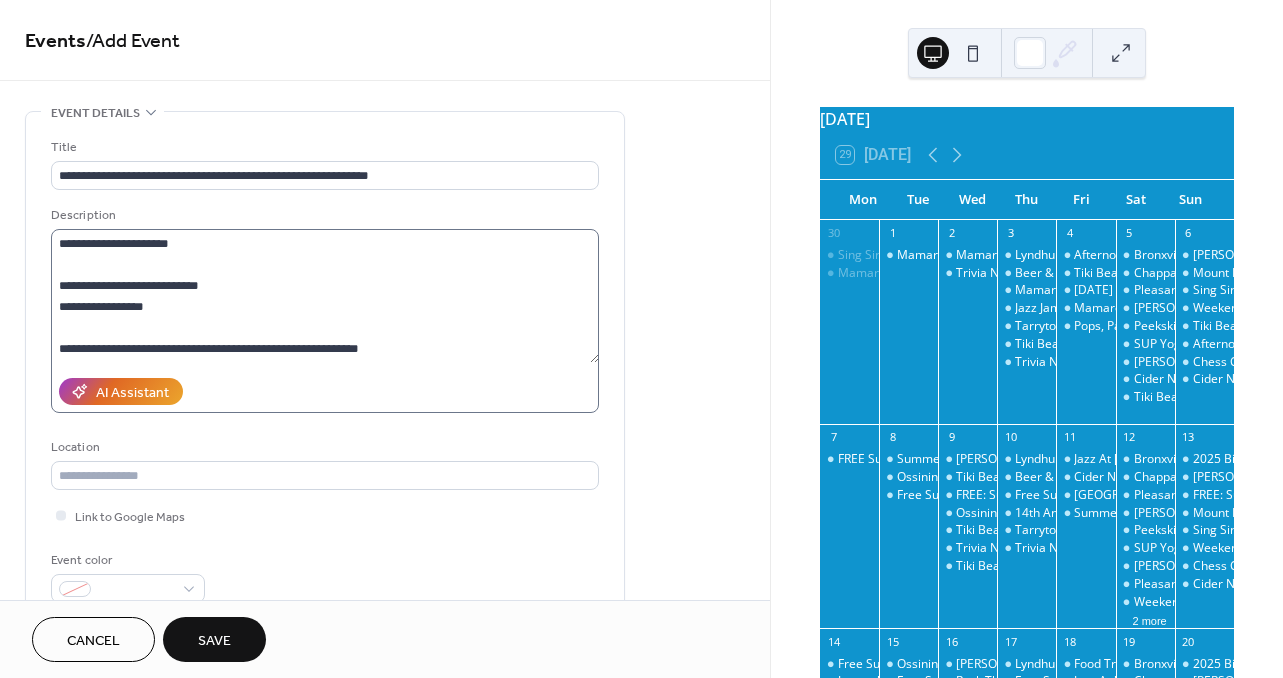 scroll, scrollTop: 0, scrollLeft: 0, axis: both 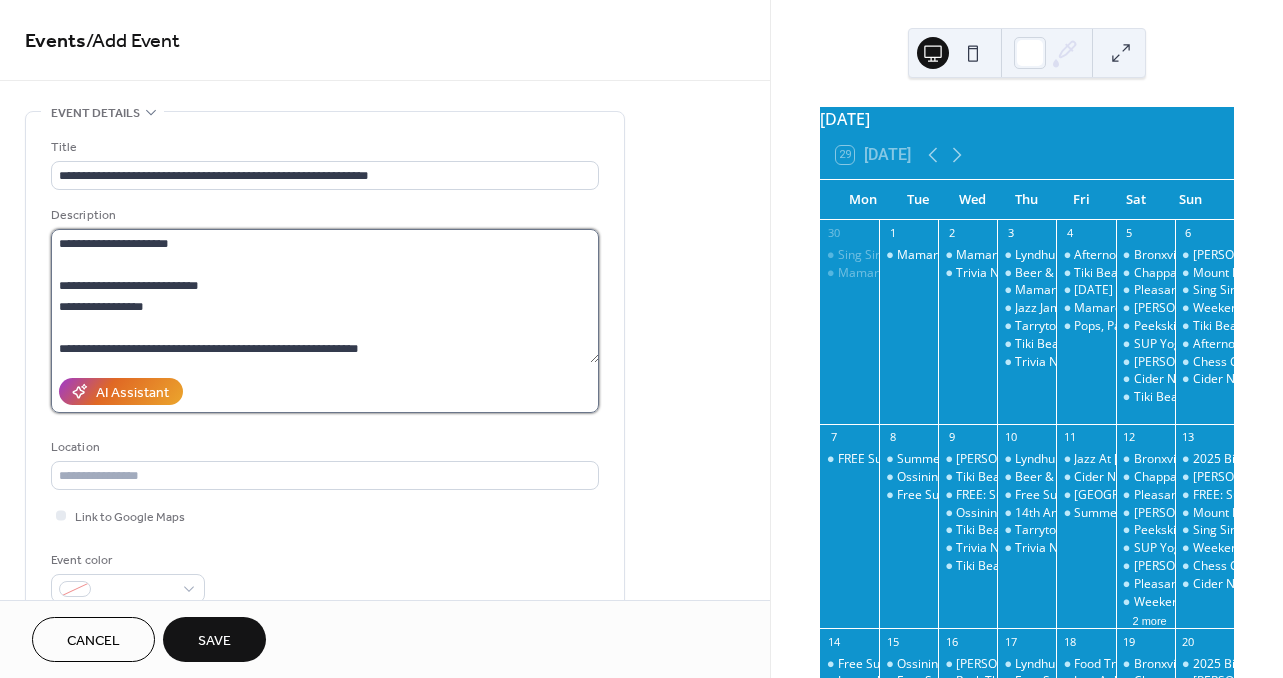 click on "**********" at bounding box center [325, 296] 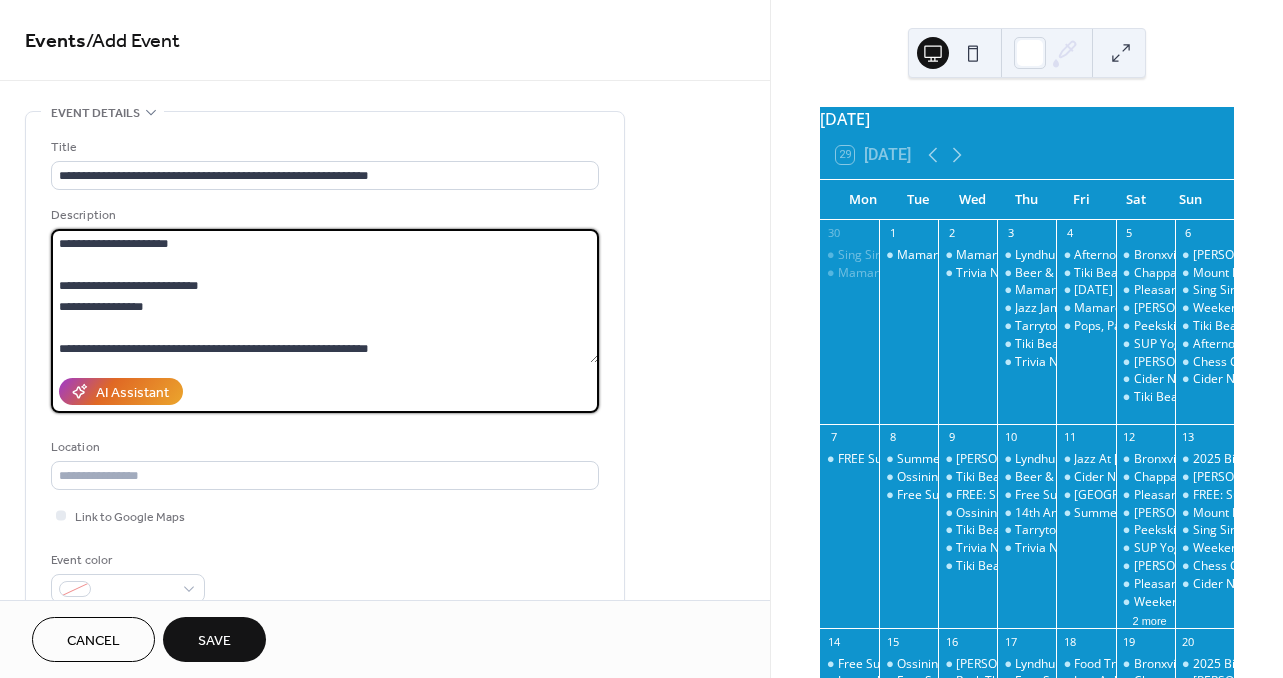 paste on "**********" 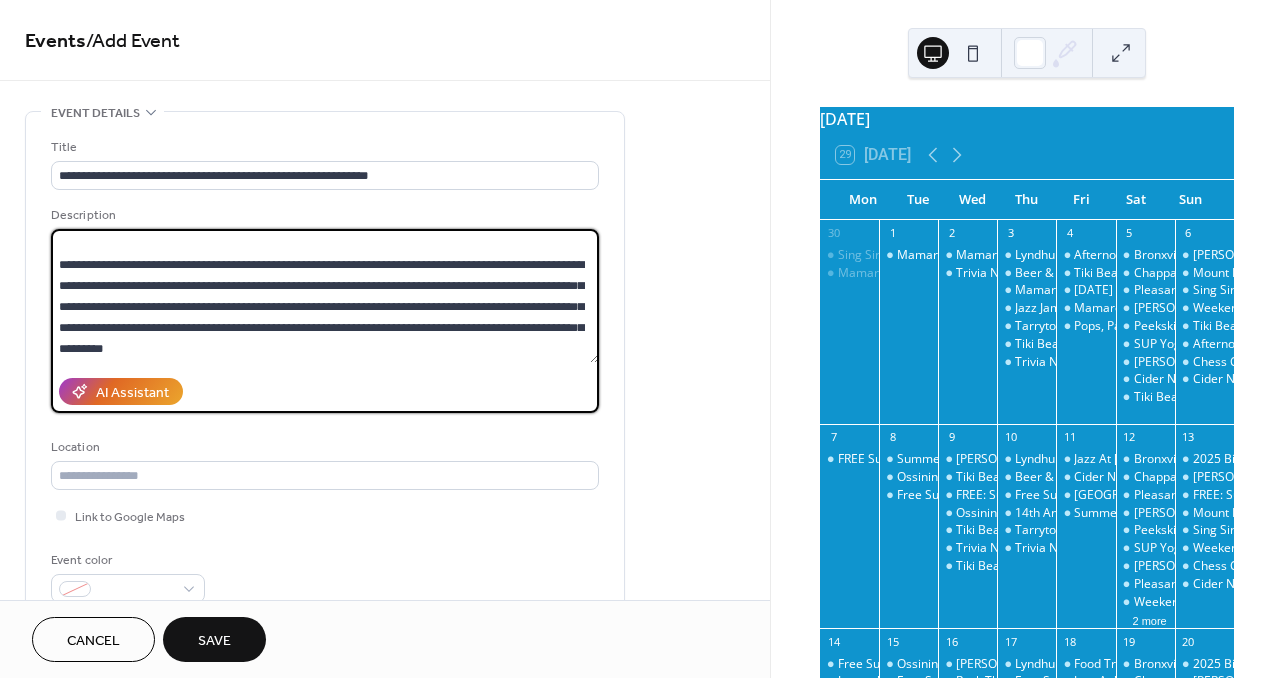 scroll, scrollTop: 168, scrollLeft: 0, axis: vertical 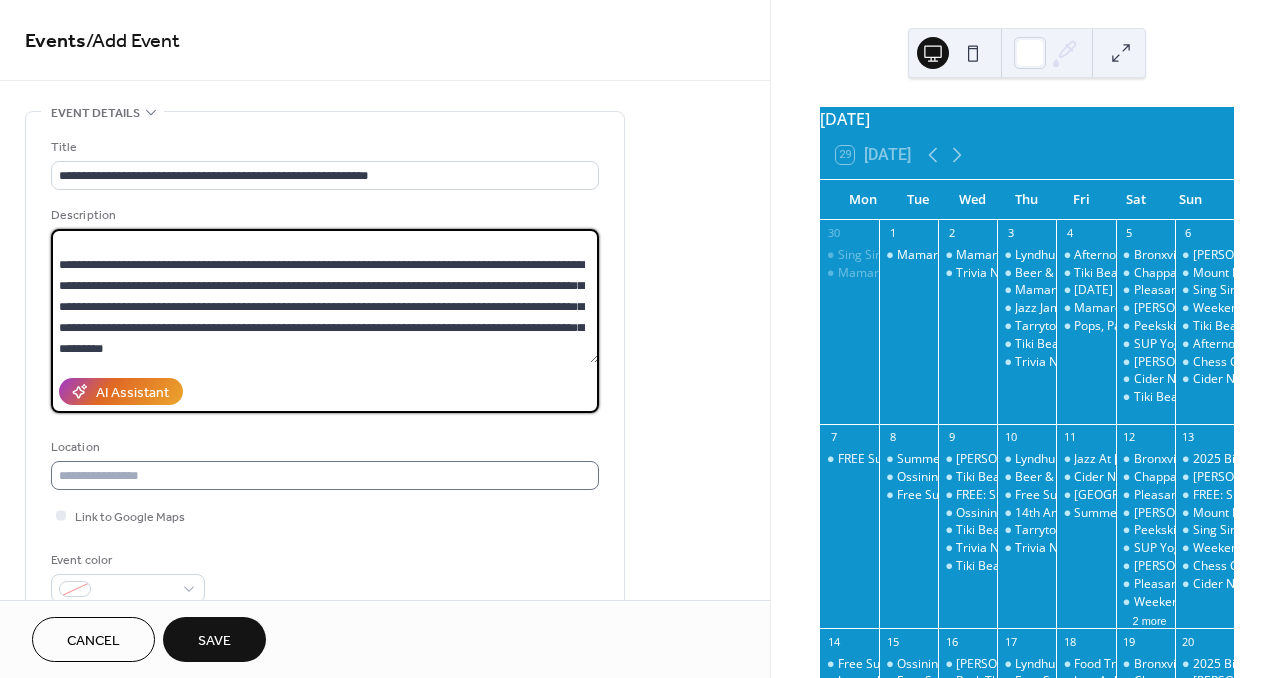 type on "**********" 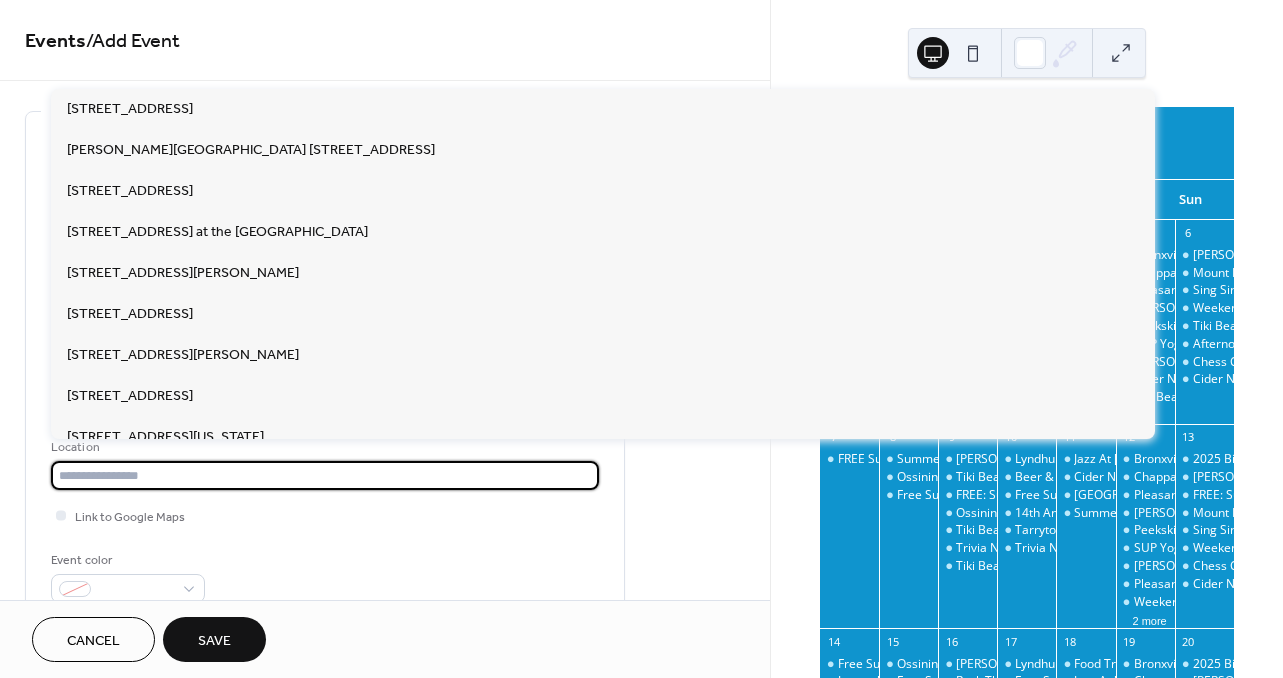 click at bounding box center (325, 475) 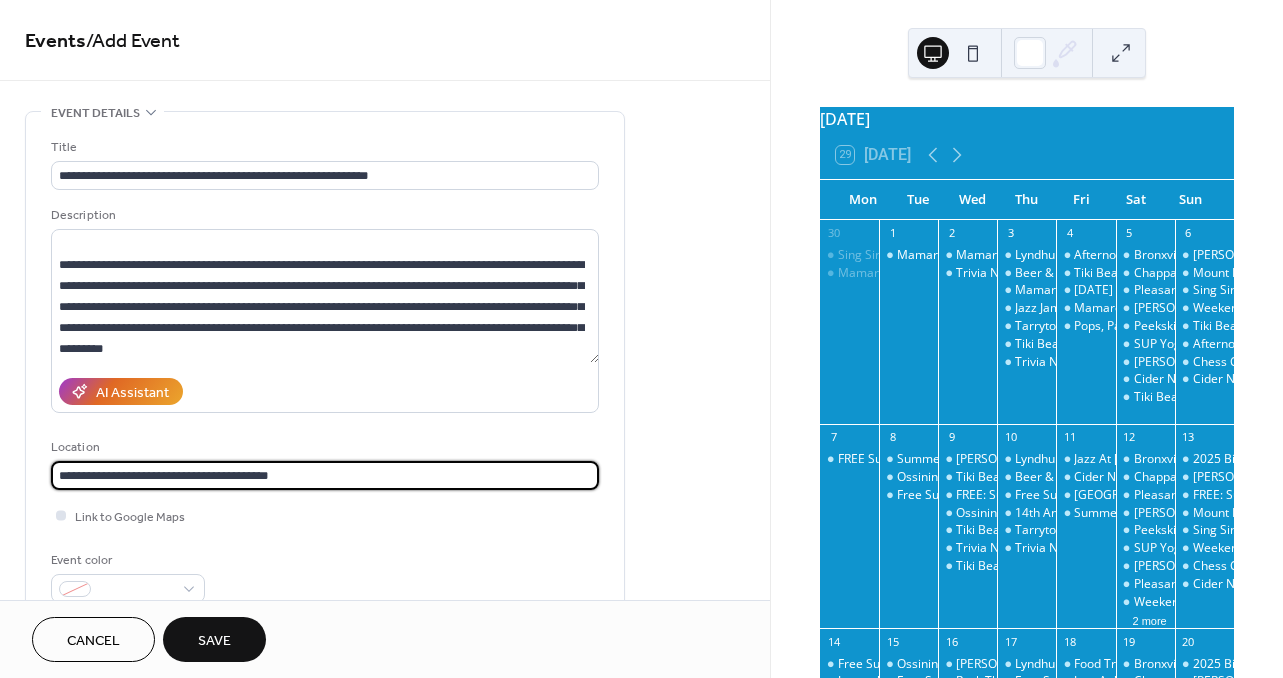 type on "**********" 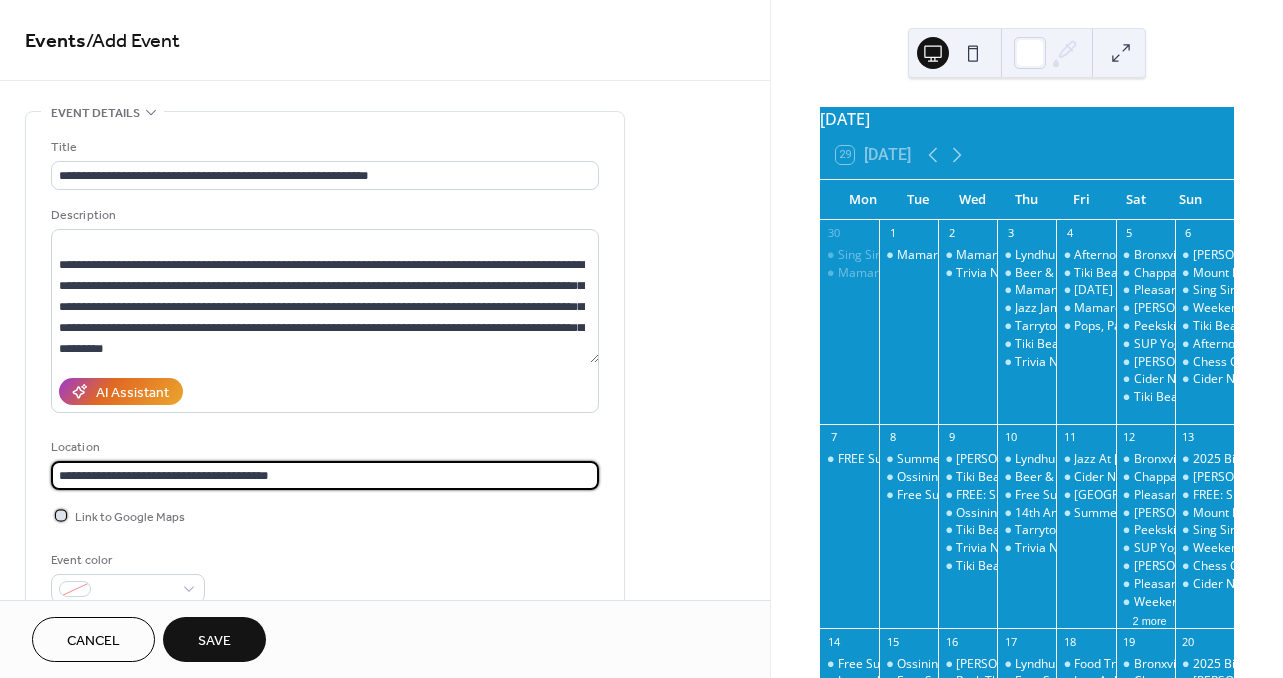 click at bounding box center (61, 515) 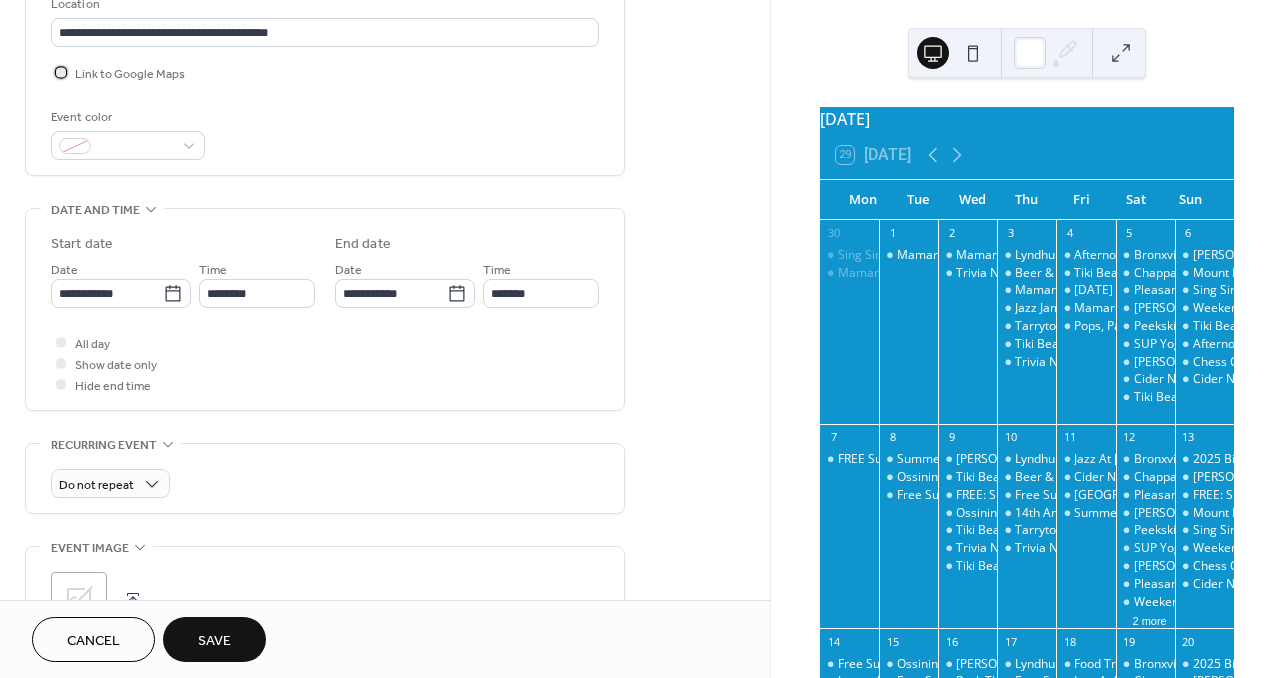 scroll, scrollTop: 448, scrollLeft: 0, axis: vertical 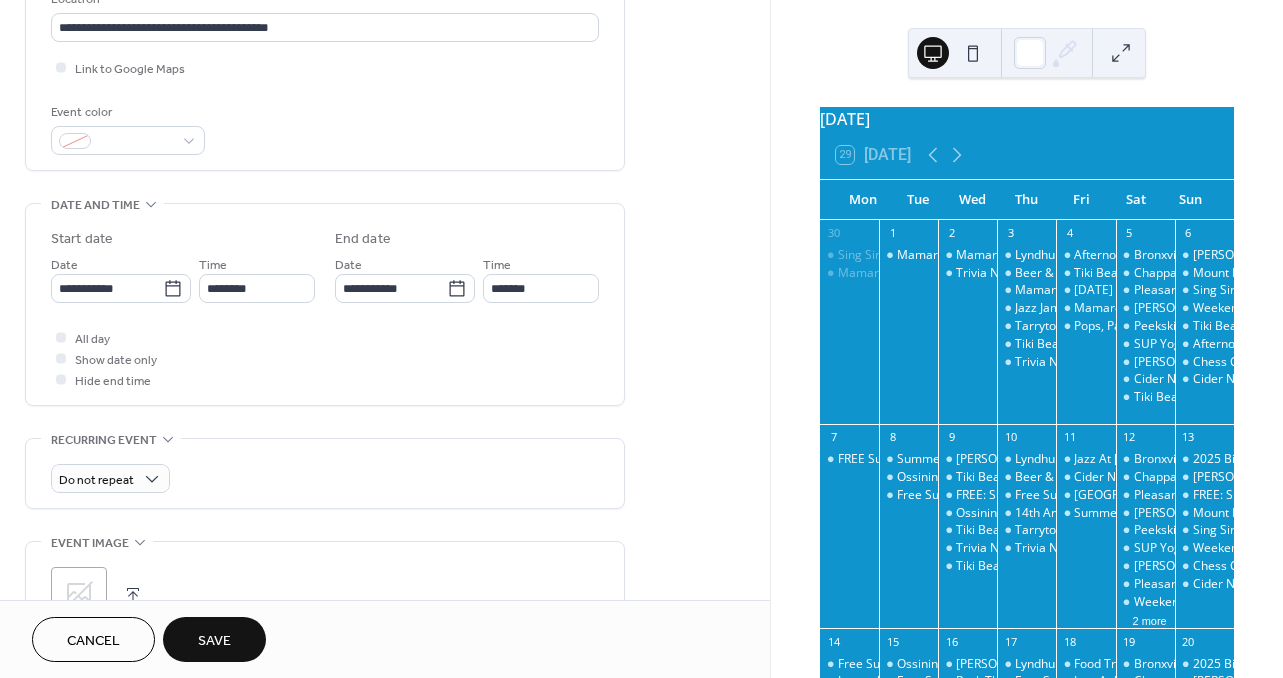 click on "Save" at bounding box center (214, 639) 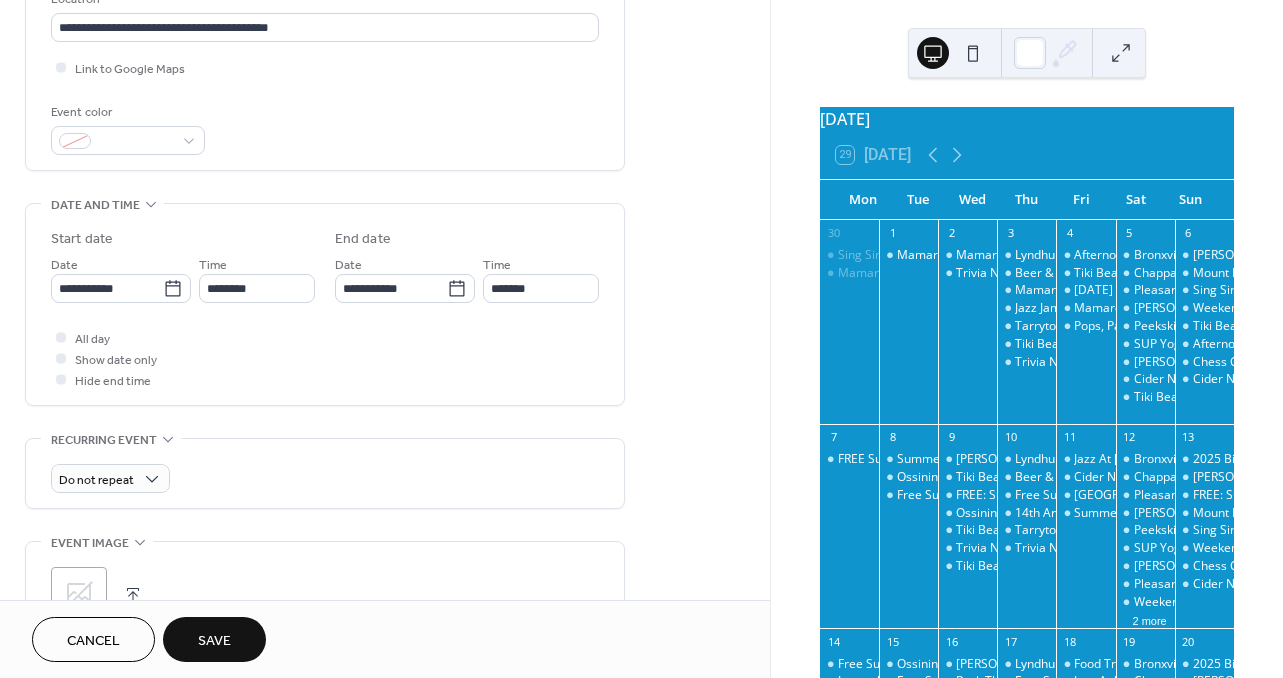 scroll, scrollTop: 0, scrollLeft: 0, axis: both 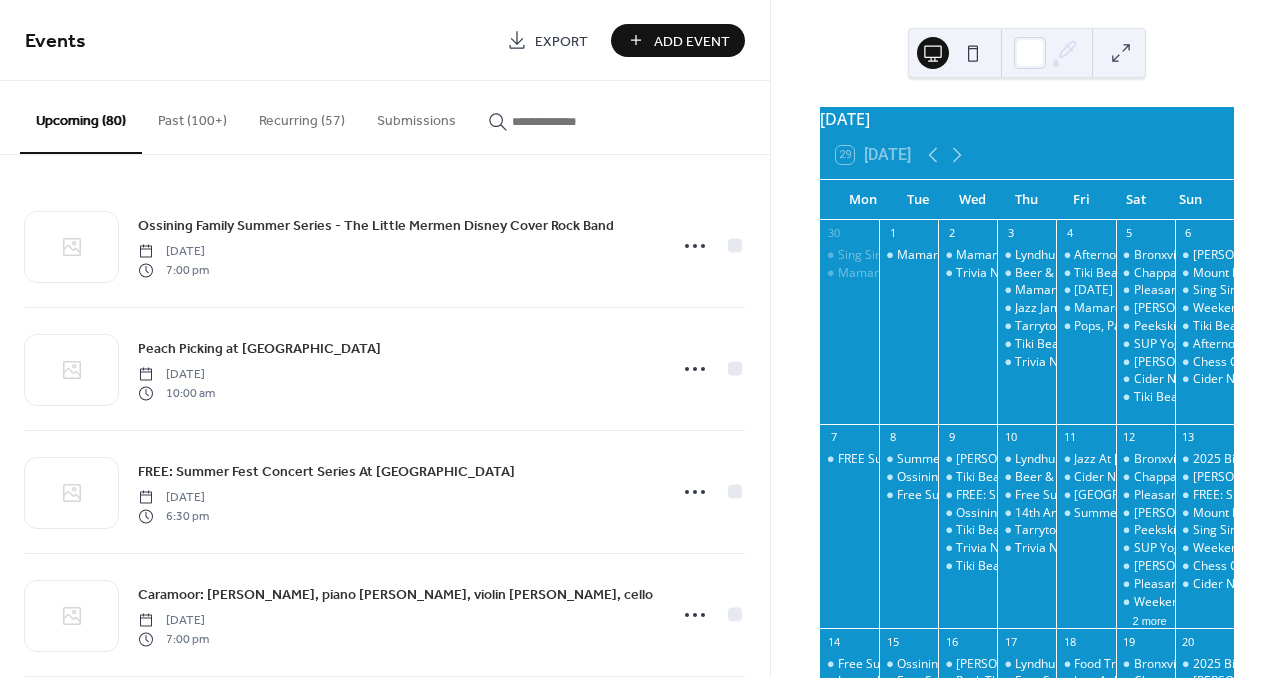 click at bounding box center [572, 121] 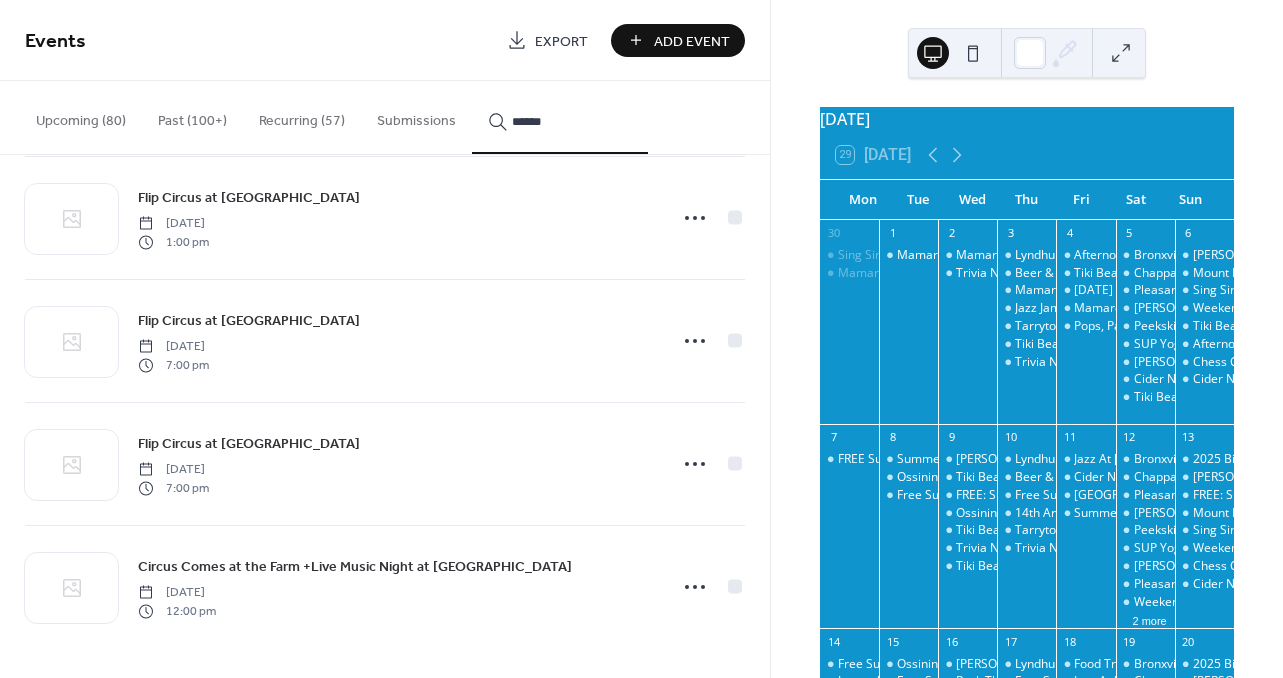 scroll, scrollTop: 3720, scrollLeft: 0, axis: vertical 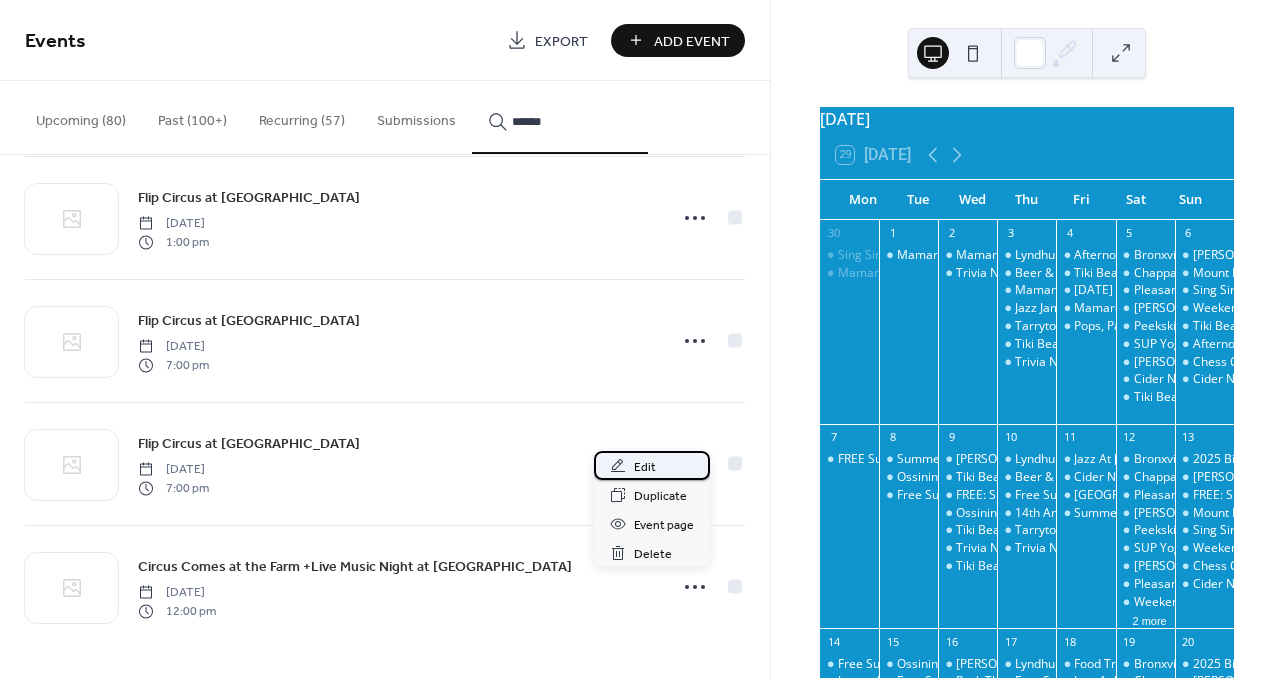 click on "Edit" at bounding box center [645, 467] 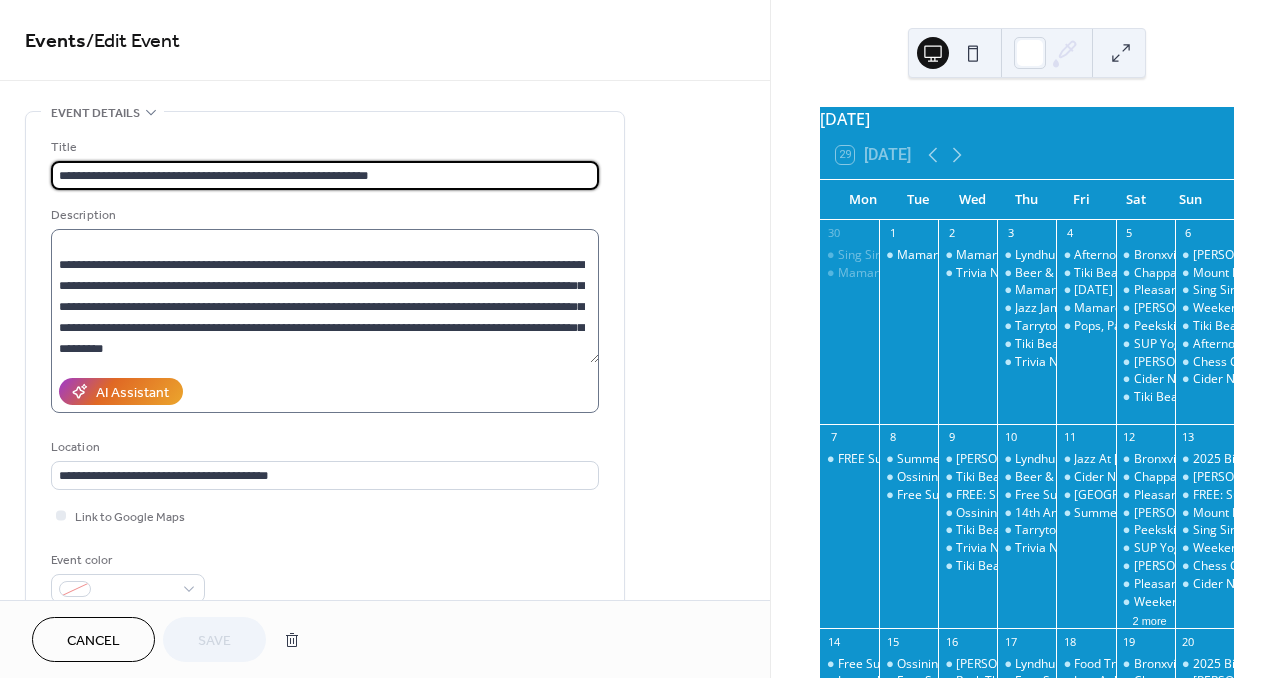 scroll, scrollTop: 168, scrollLeft: 0, axis: vertical 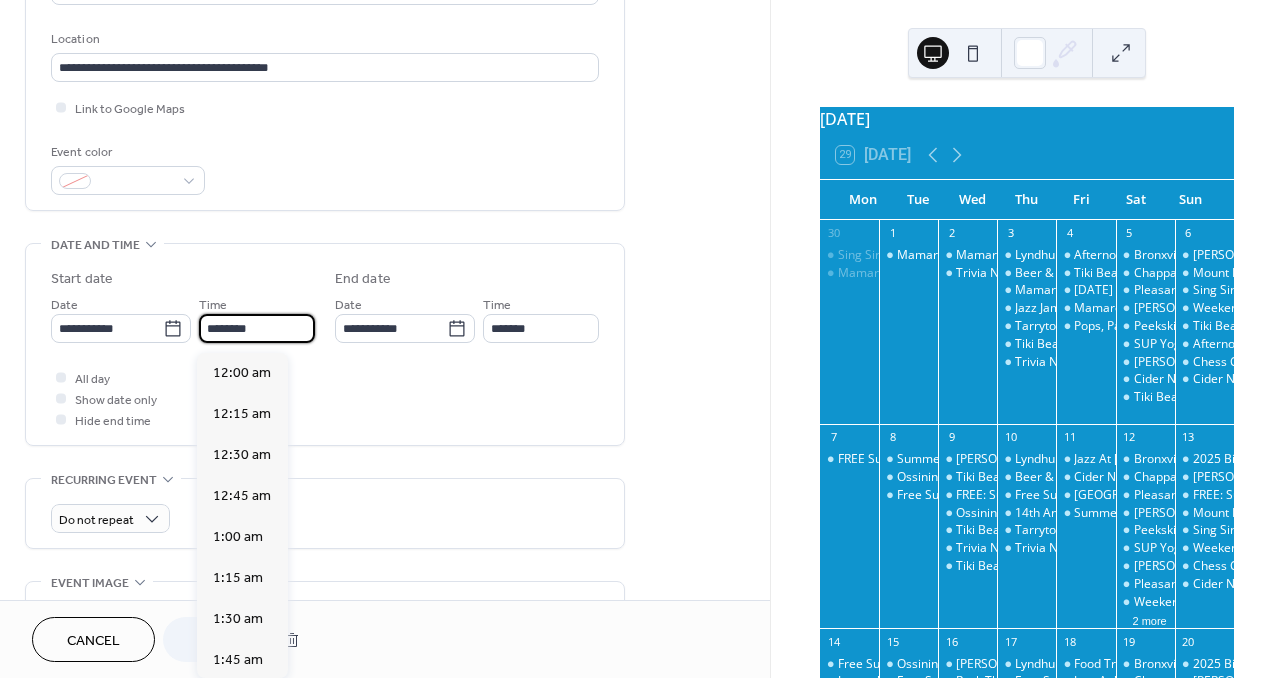 click on "********" at bounding box center (257, 328) 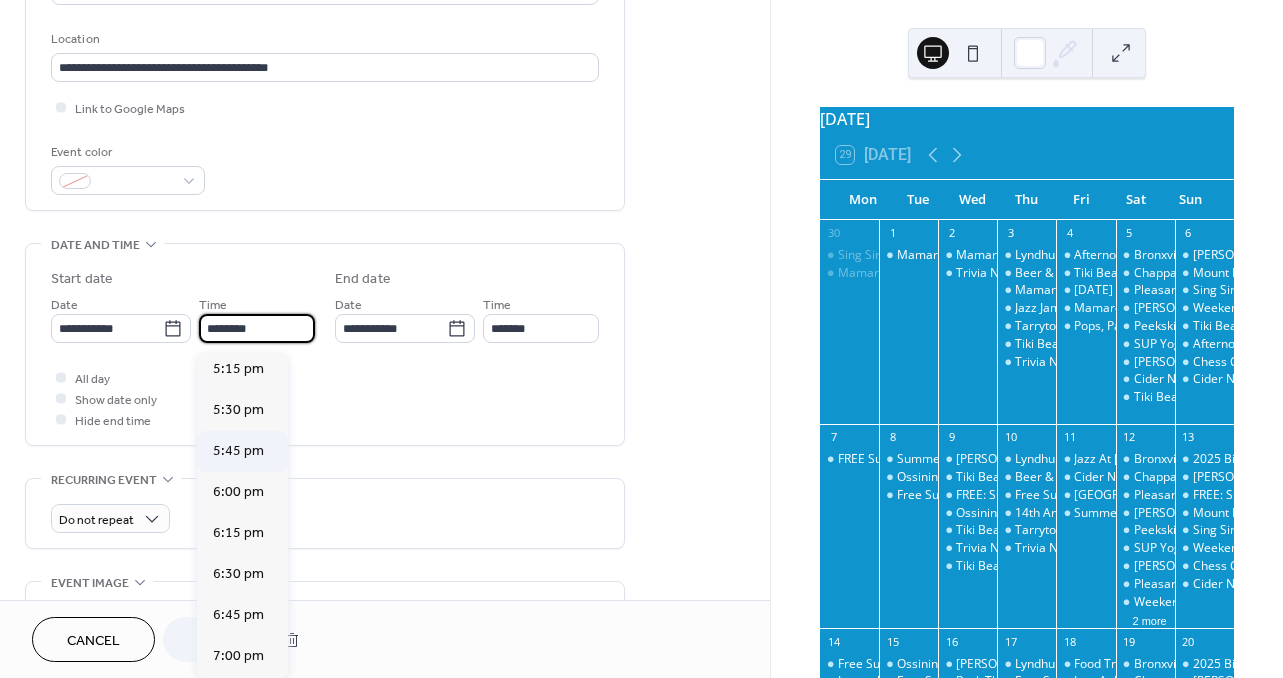 scroll, scrollTop: 2842, scrollLeft: 0, axis: vertical 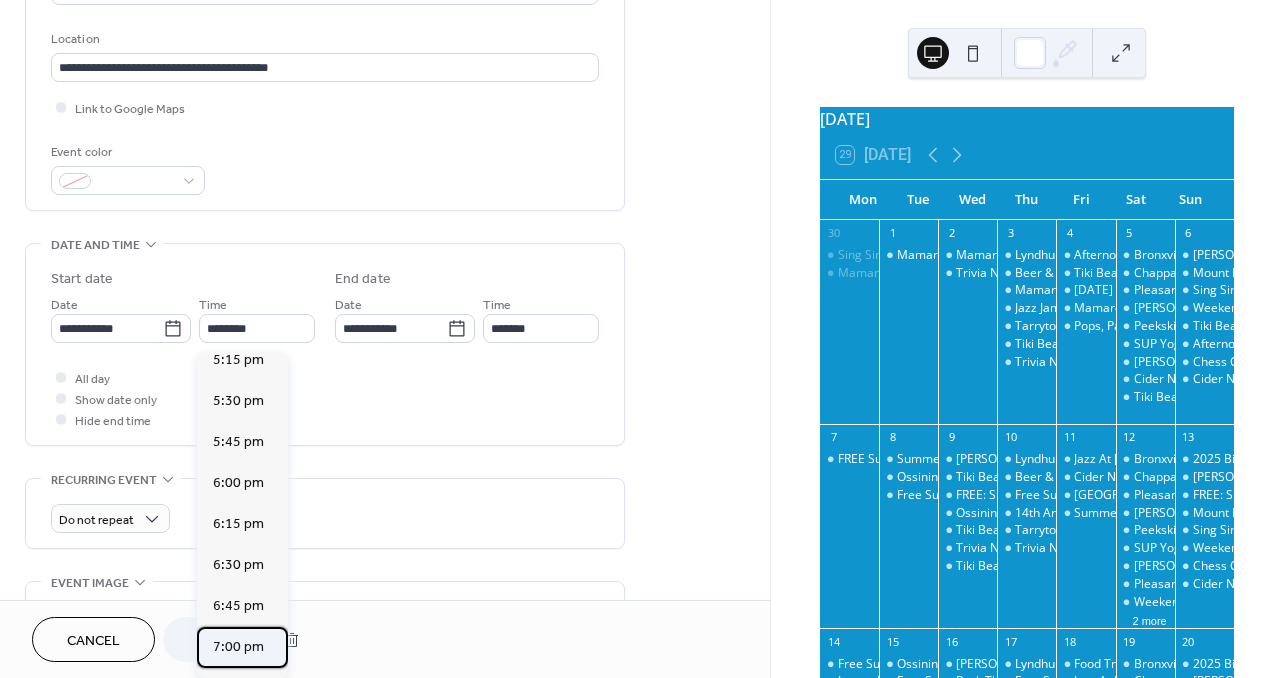 click on "7:00 pm" at bounding box center (238, 647) 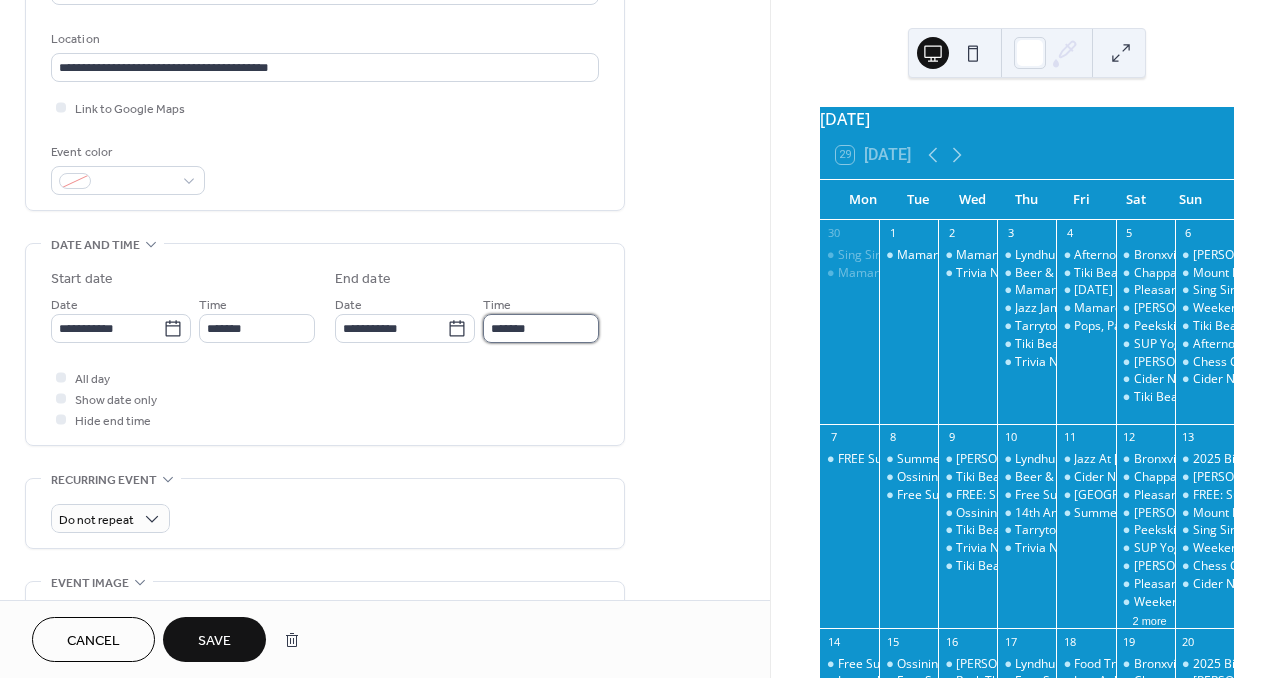 click on "*******" at bounding box center (541, 328) 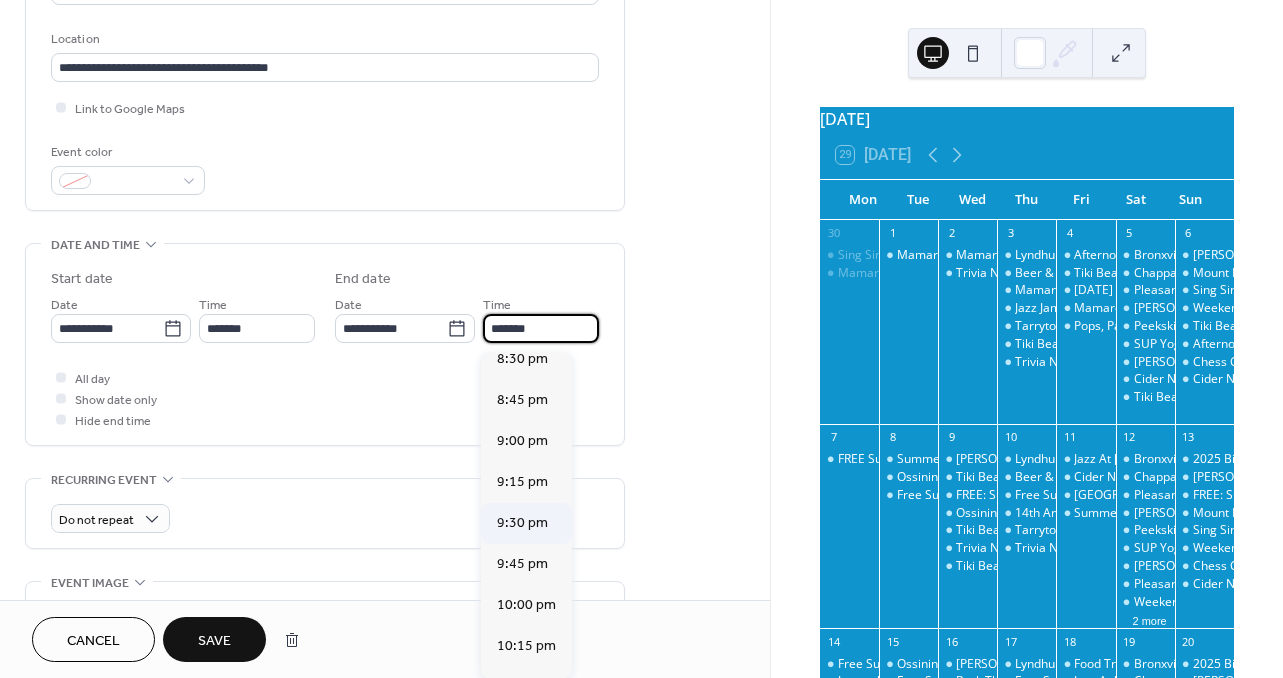 scroll, scrollTop: 235, scrollLeft: 0, axis: vertical 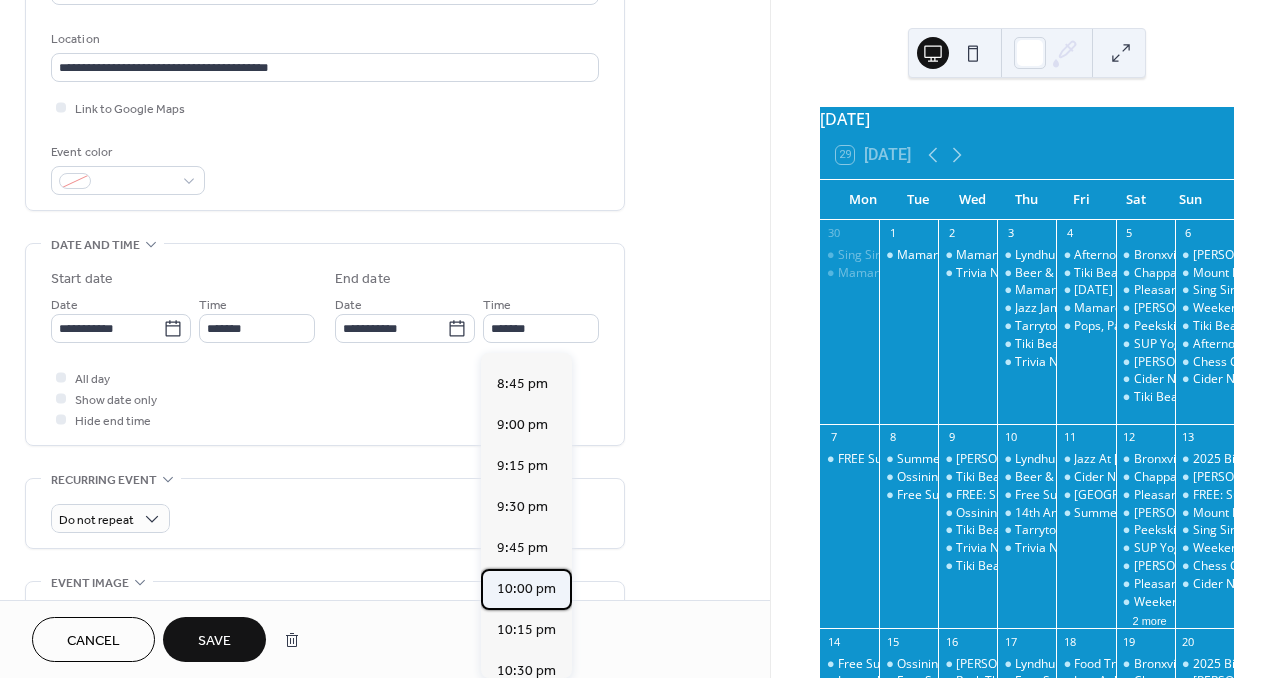 click on "10:00 pm" at bounding box center [526, 589] 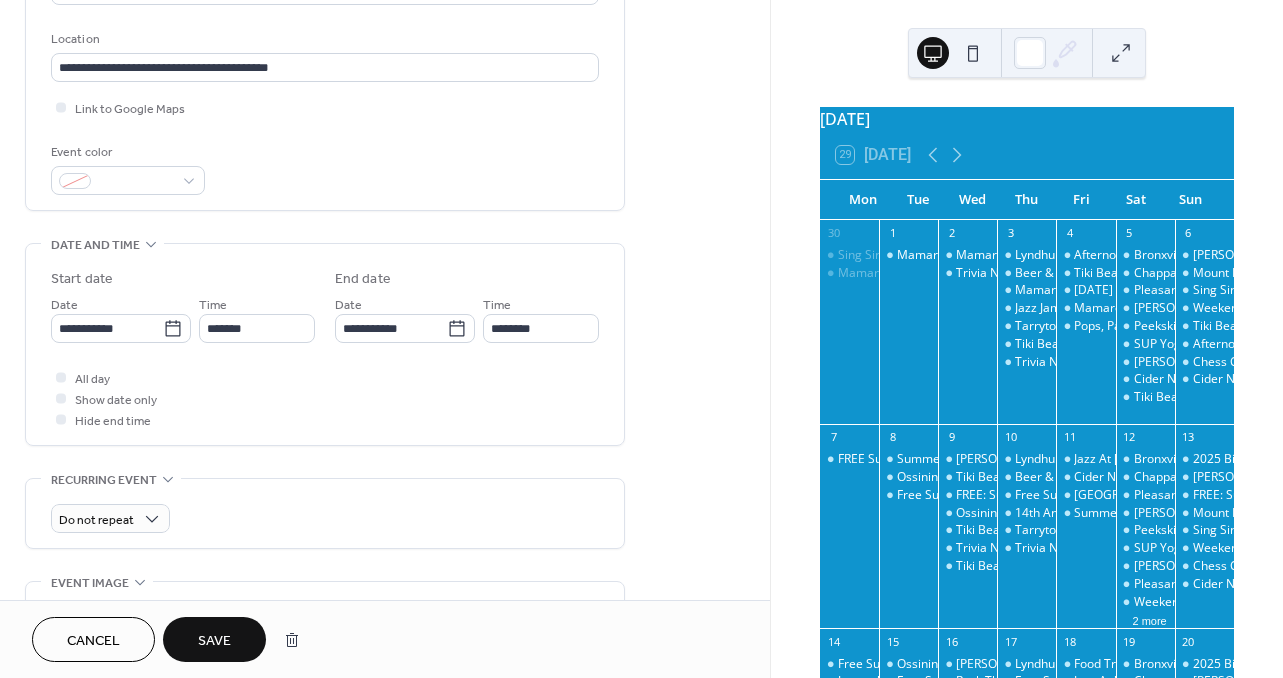 click on "Save" at bounding box center [214, 641] 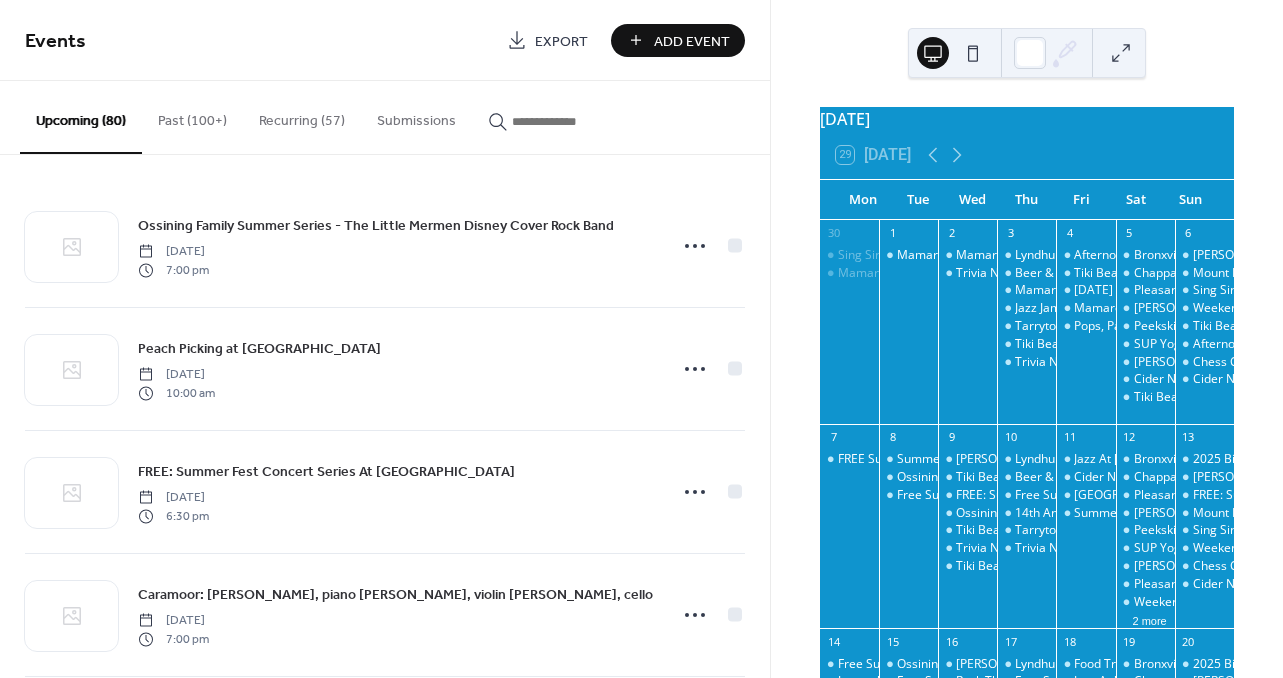 click at bounding box center (572, 121) 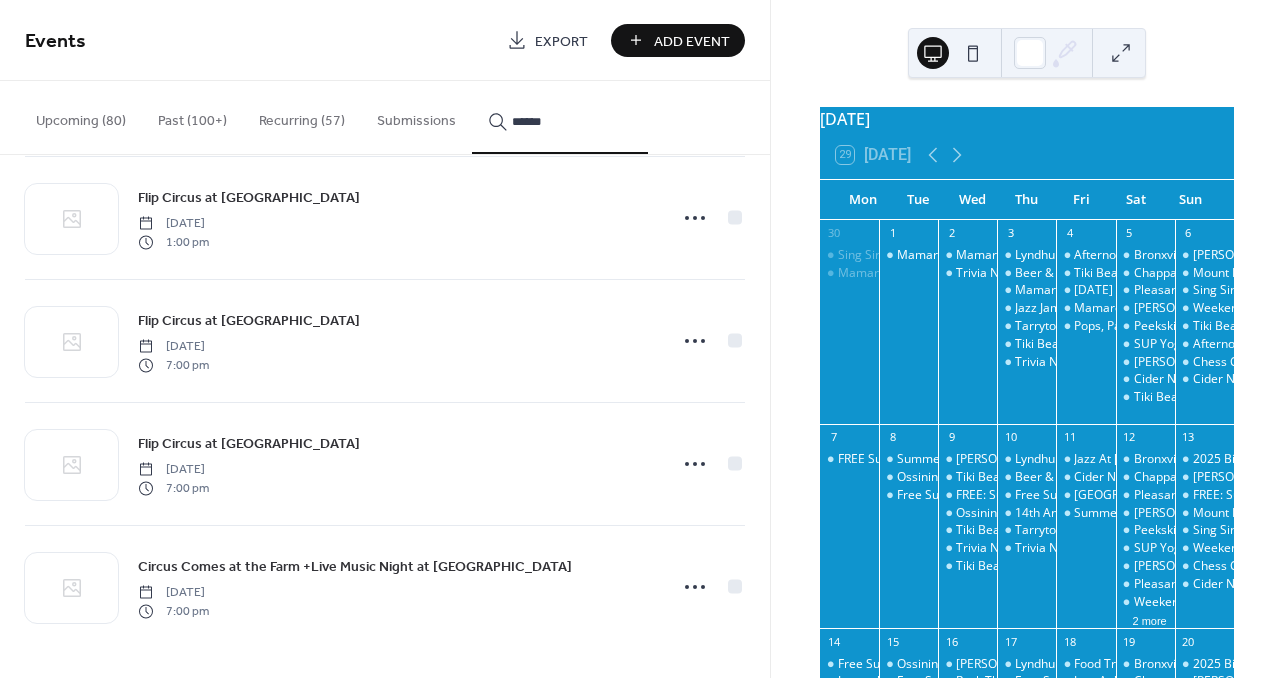 scroll, scrollTop: 7410, scrollLeft: 0, axis: vertical 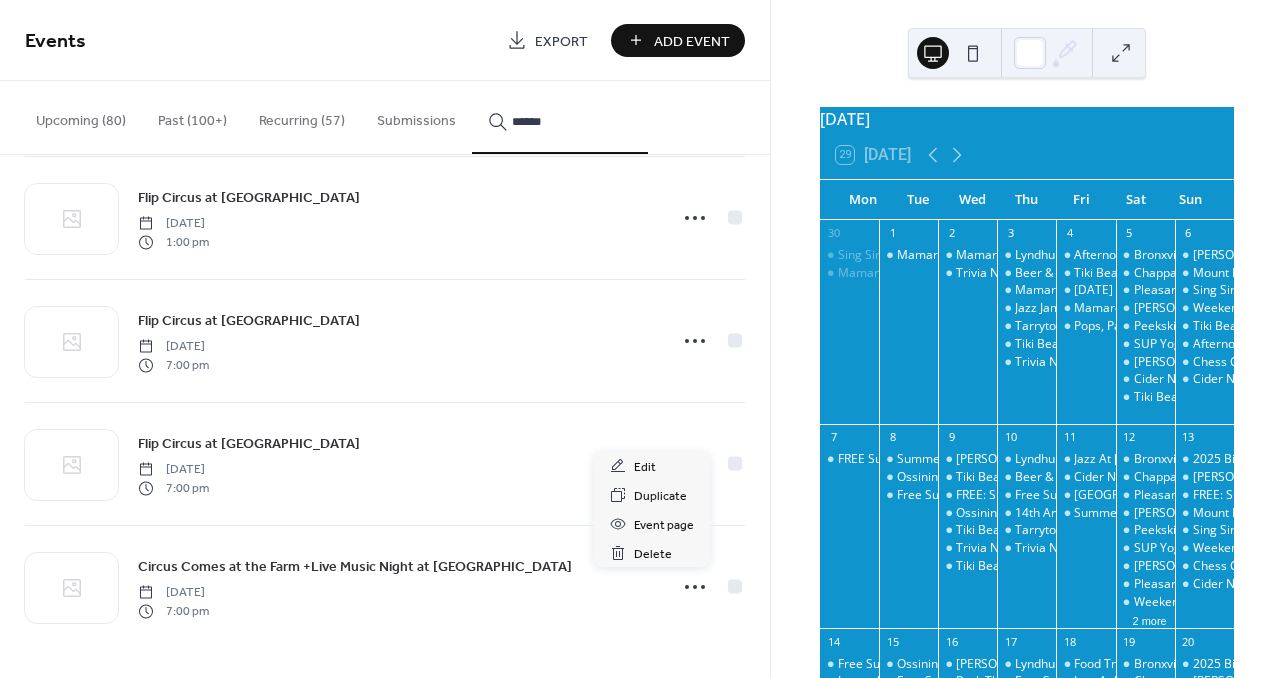 click 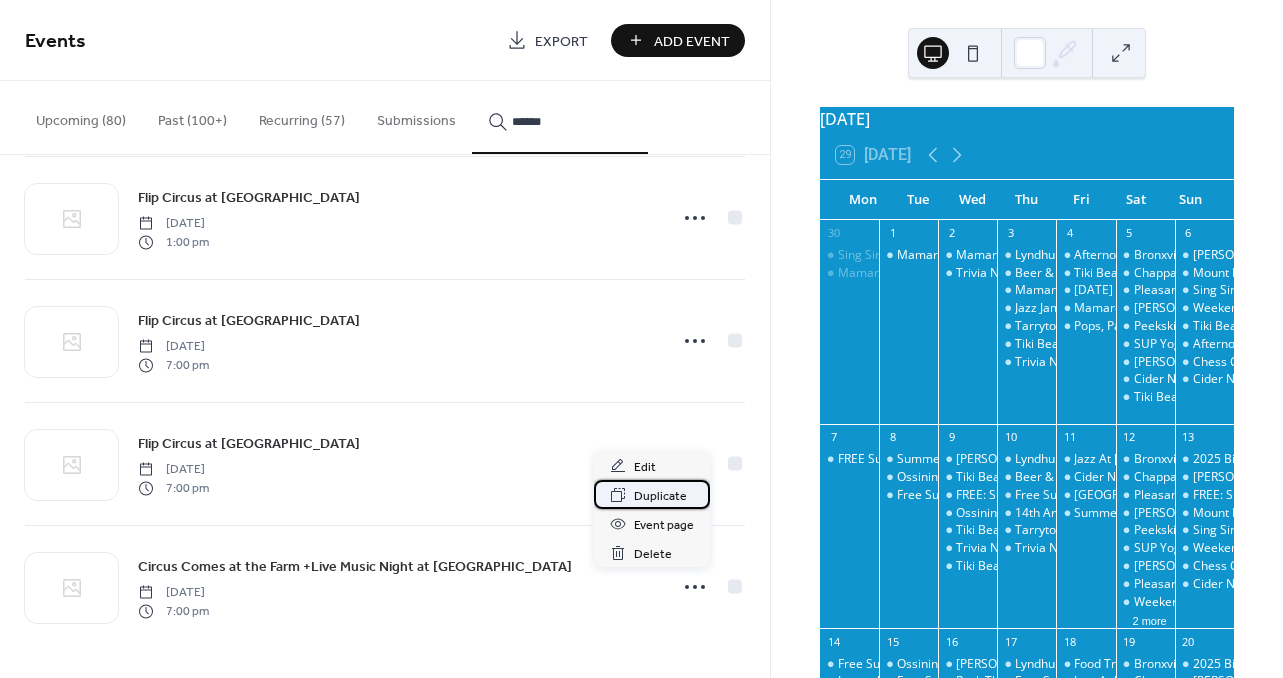 click on "Duplicate" at bounding box center [660, 496] 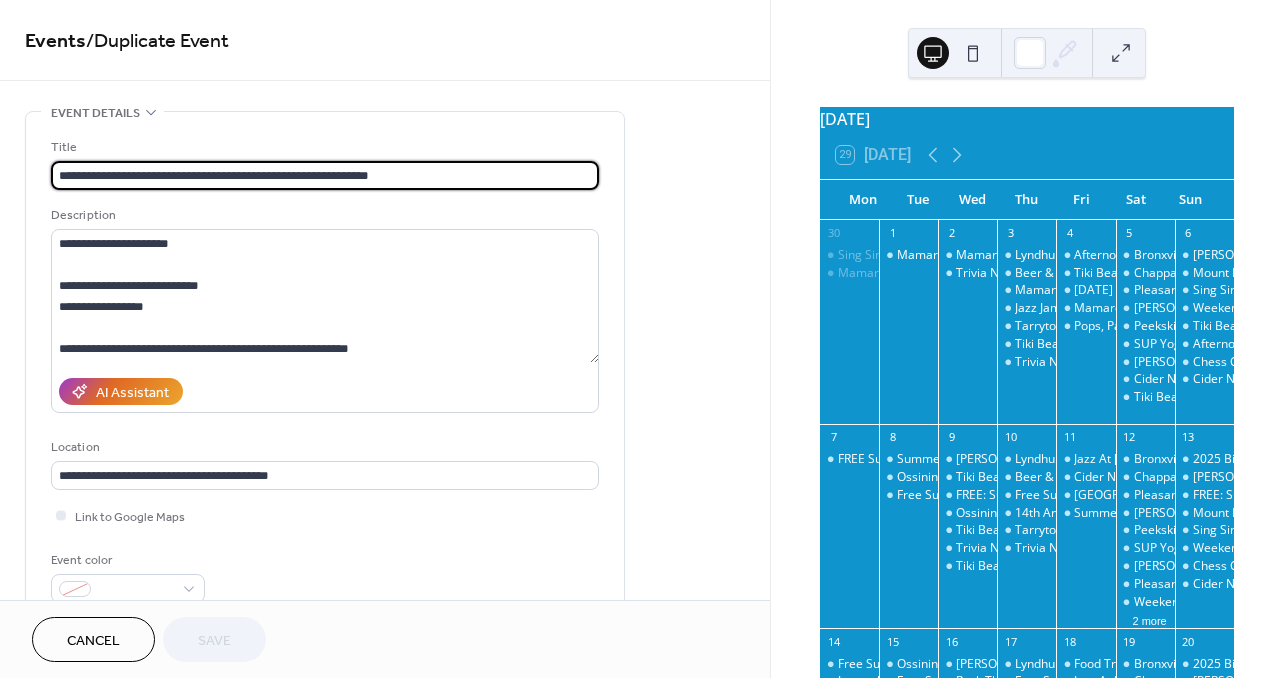 drag, startPoint x: 304, startPoint y: 176, endPoint x: 42, endPoint y: 175, distance: 262.00192 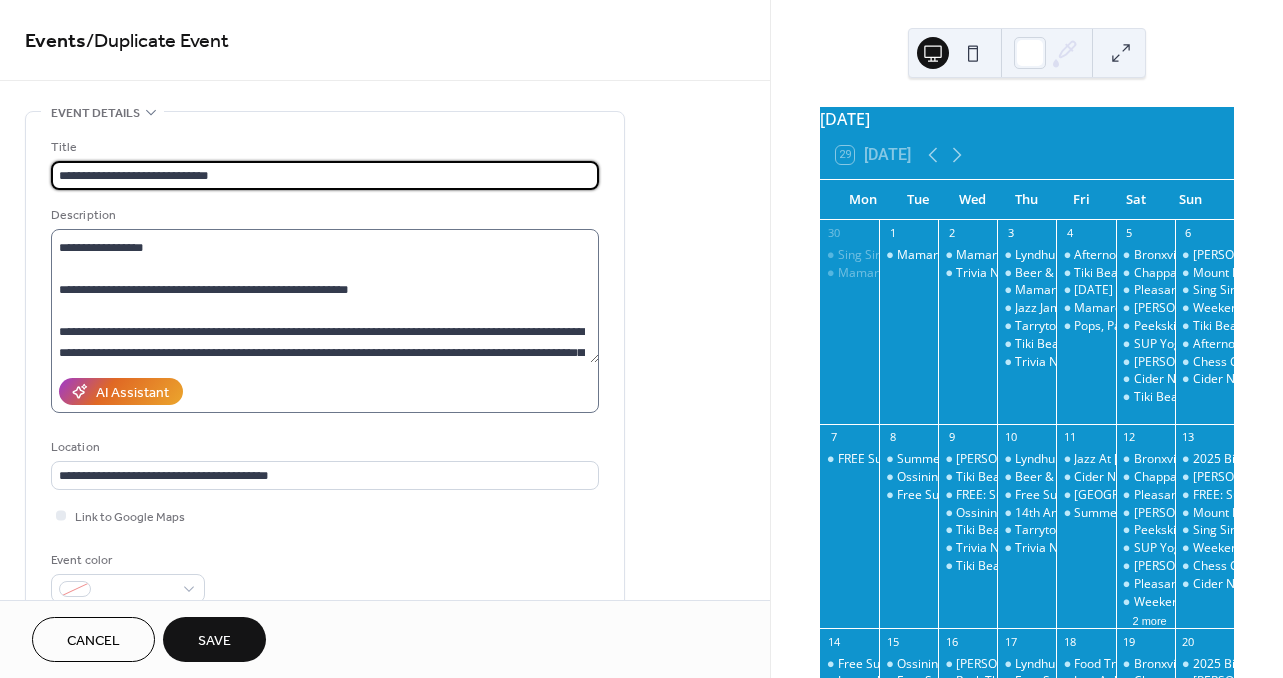scroll, scrollTop: 61, scrollLeft: 0, axis: vertical 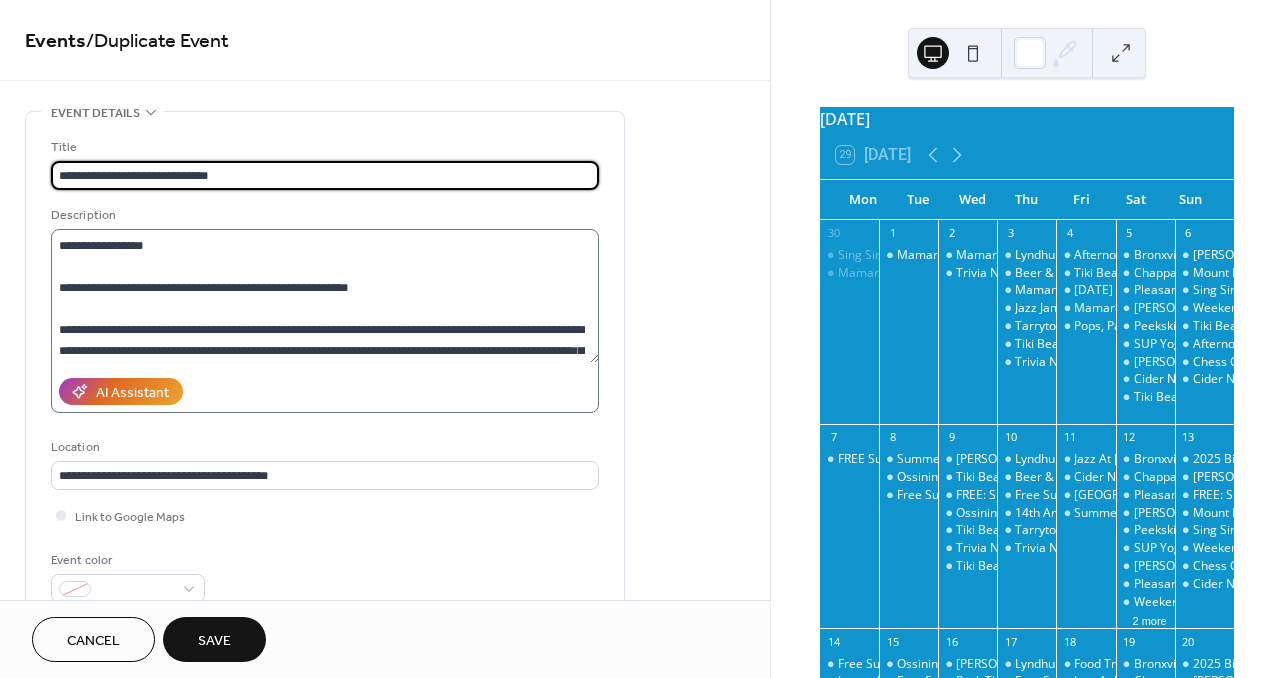 type on "**********" 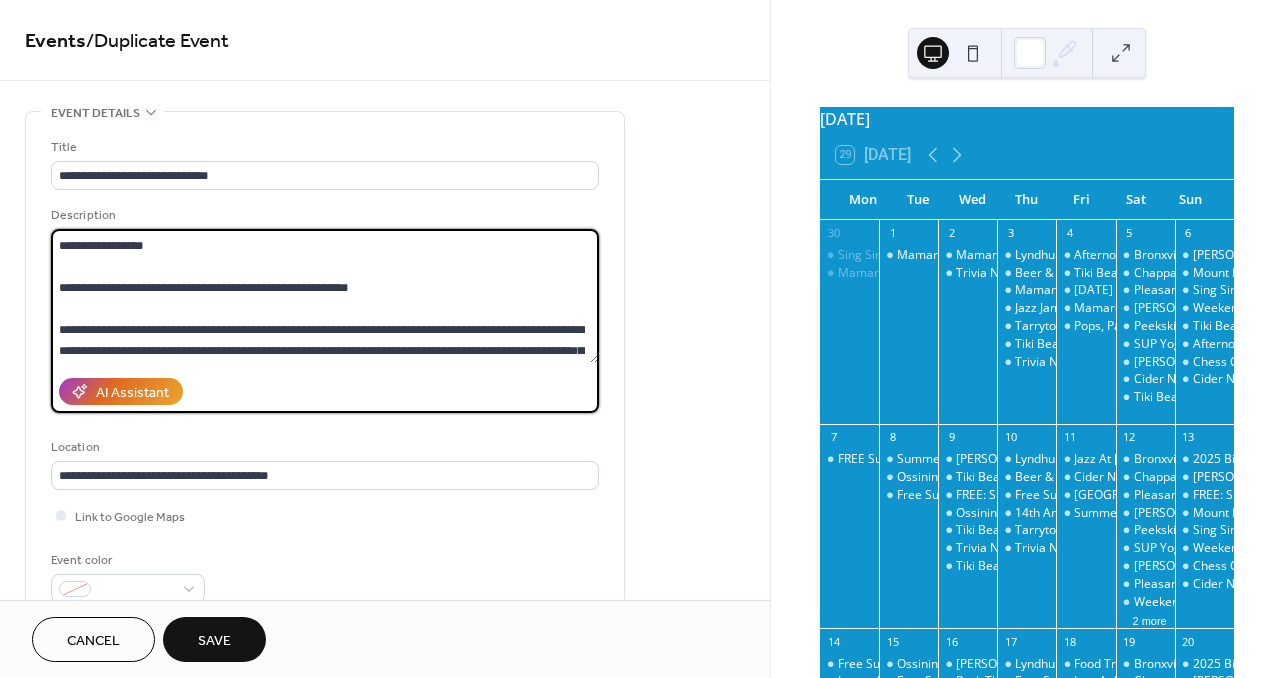 drag, startPoint x: 407, startPoint y: 297, endPoint x: 33, endPoint y: 288, distance: 374.10828 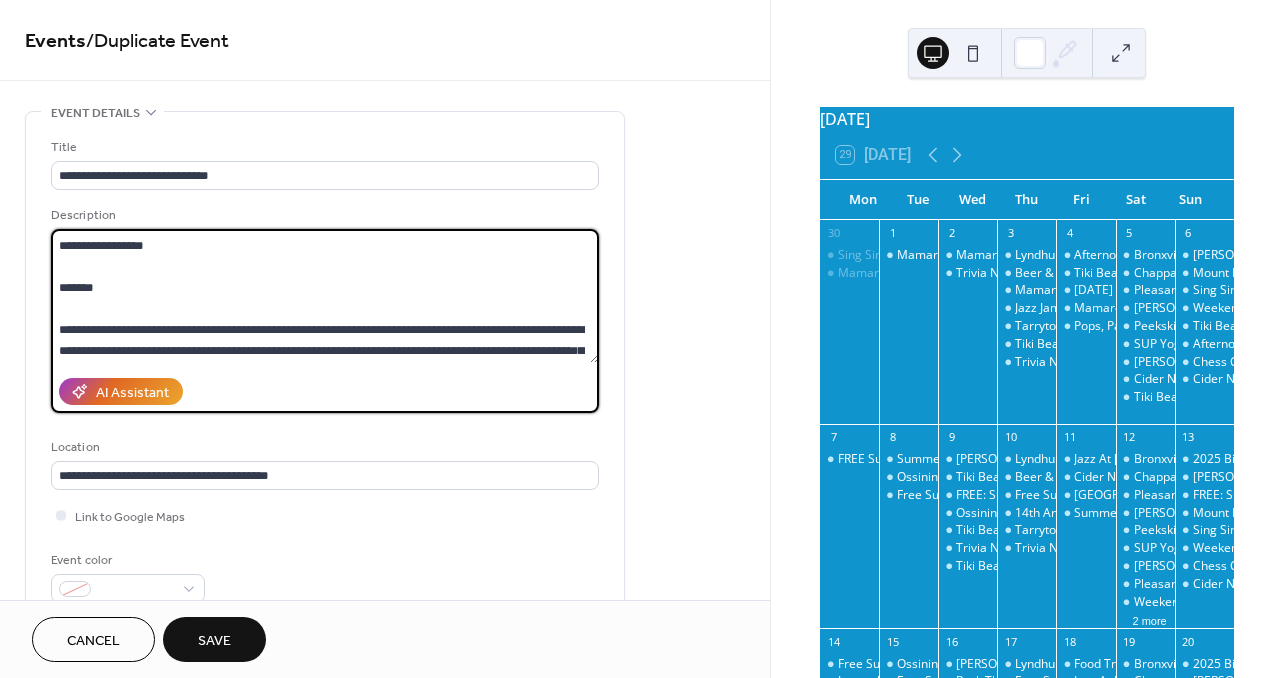 paste on "**********" 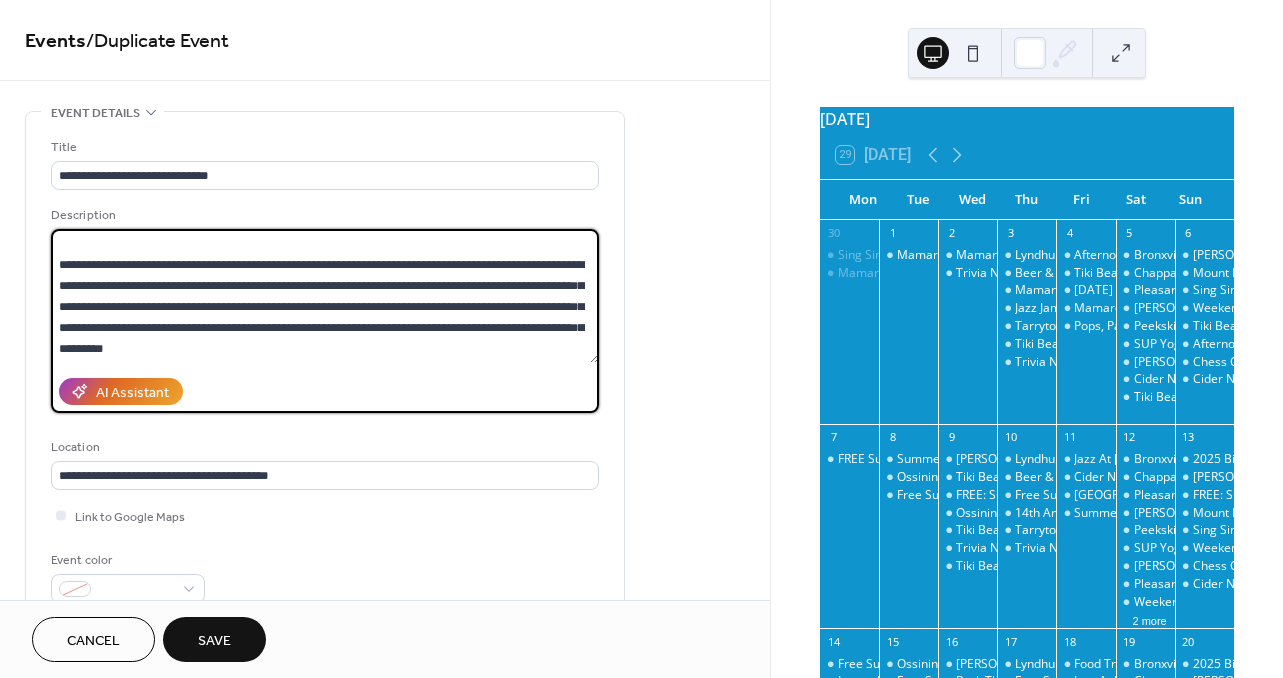 scroll, scrollTop: 168, scrollLeft: 0, axis: vertical 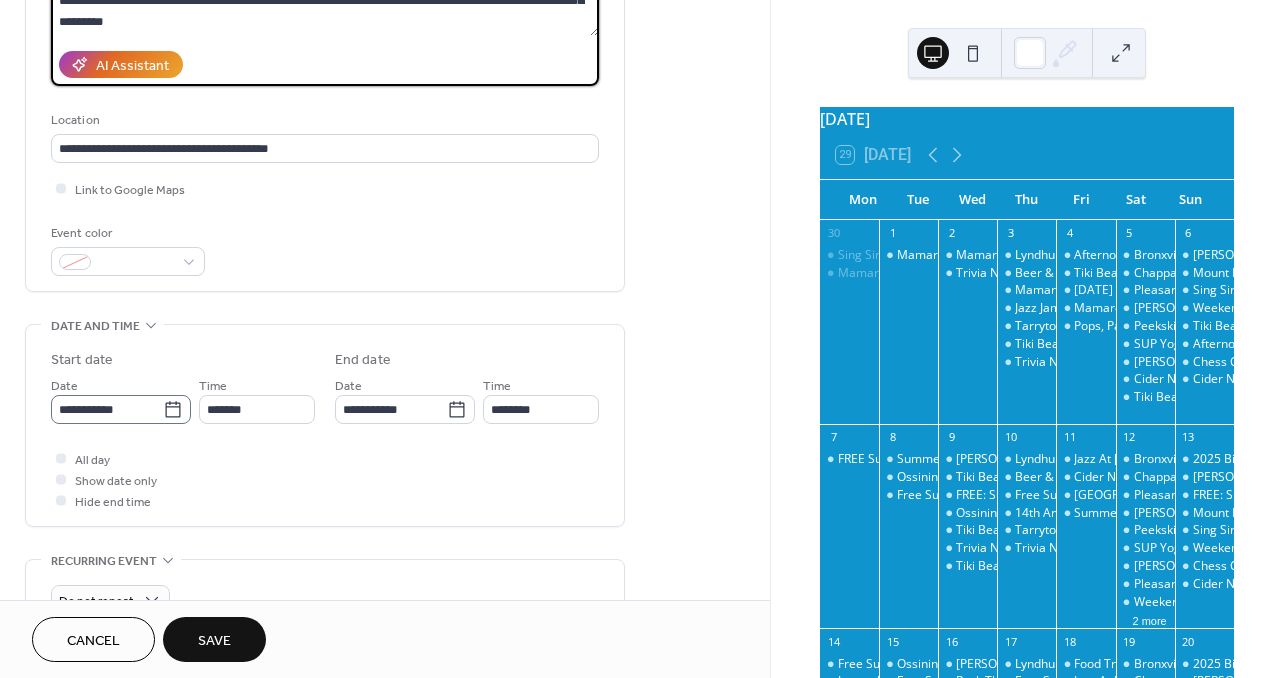 type on "**********" 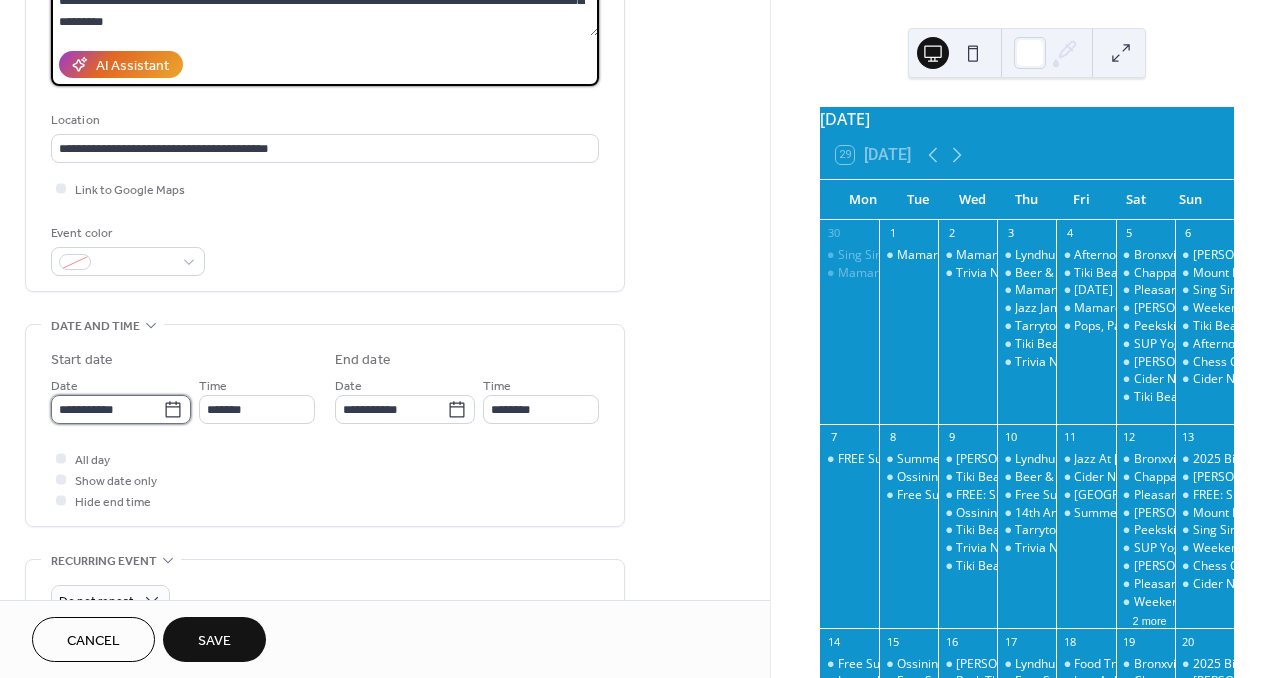 click on "**********" at bounding box center [107, 409] 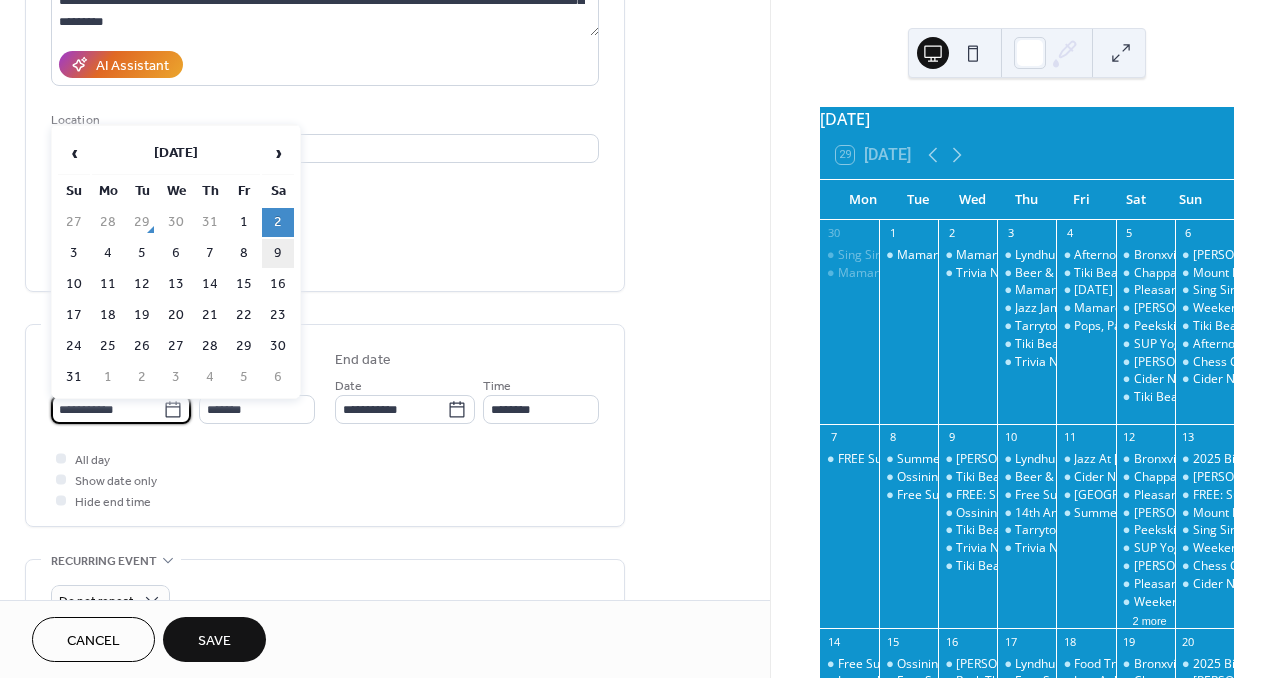 click on "9" at bounding box center (278, 253) 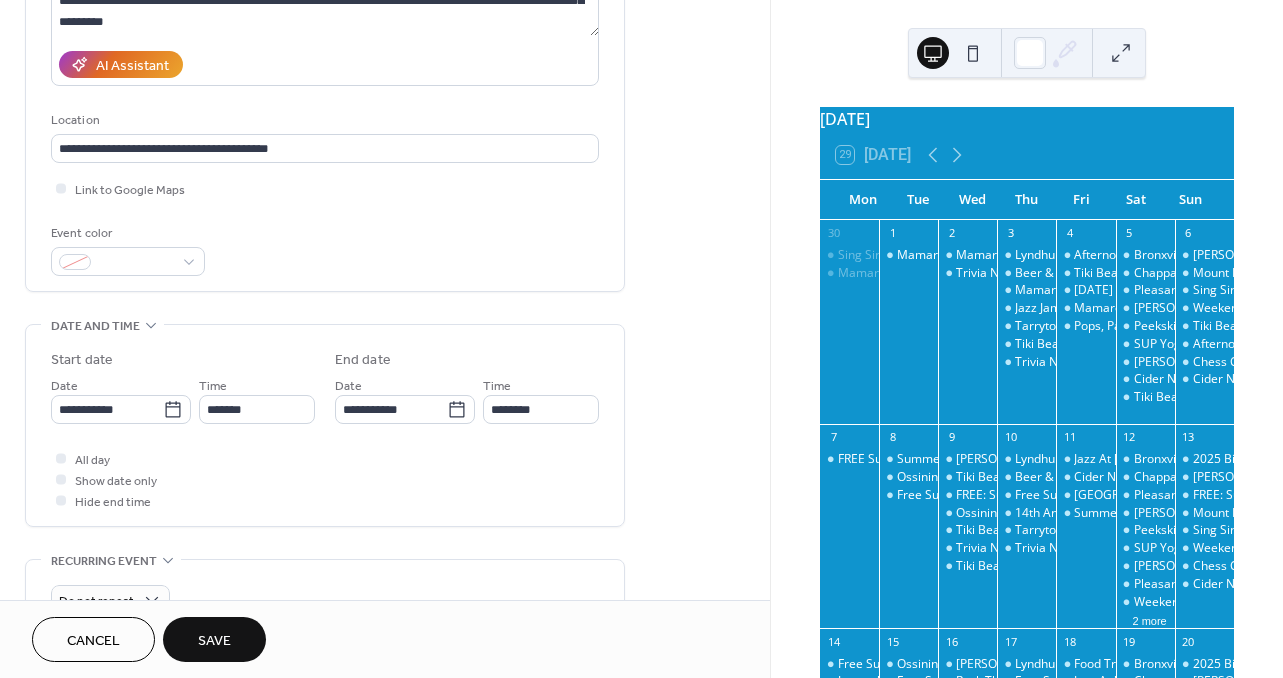 type on "**********" 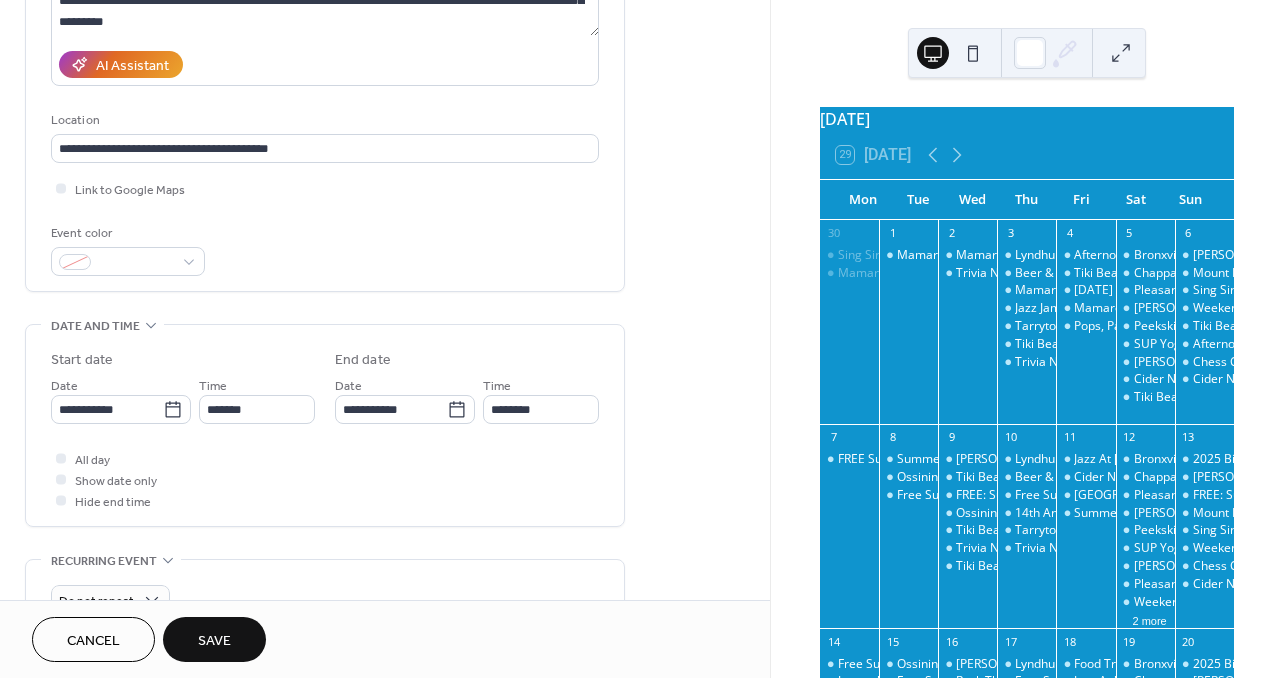 type on "**********" 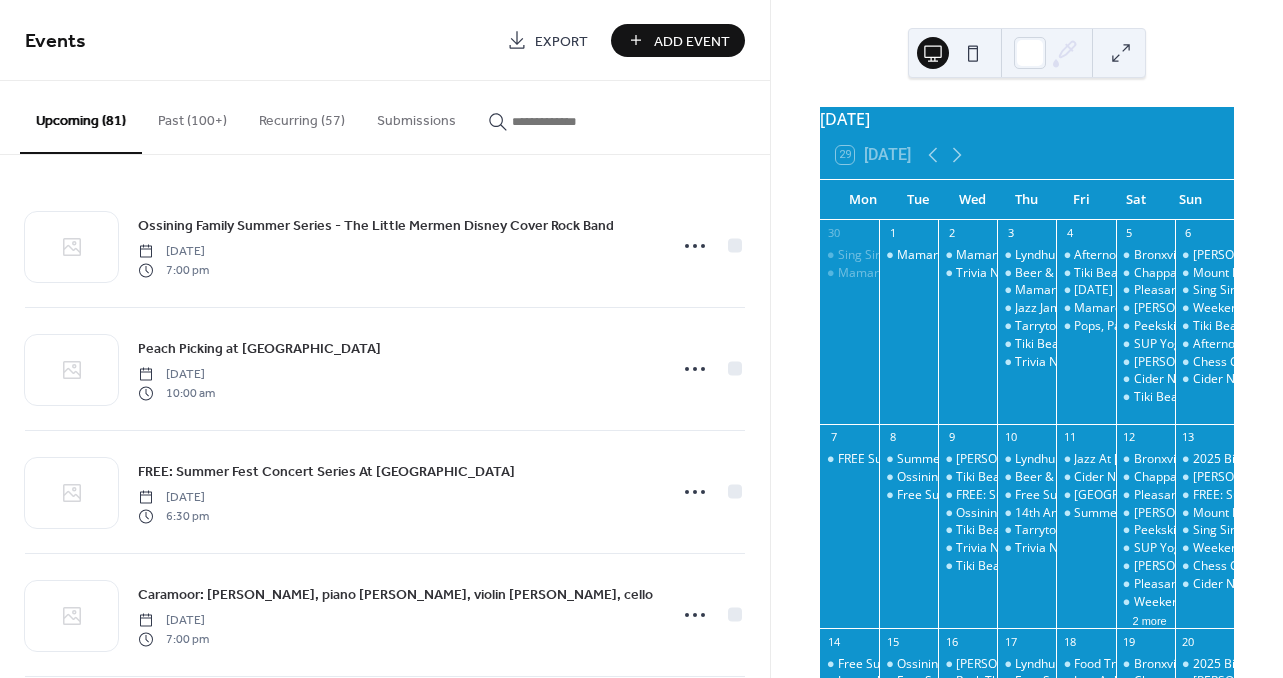 click at bounding box center [560, 121] 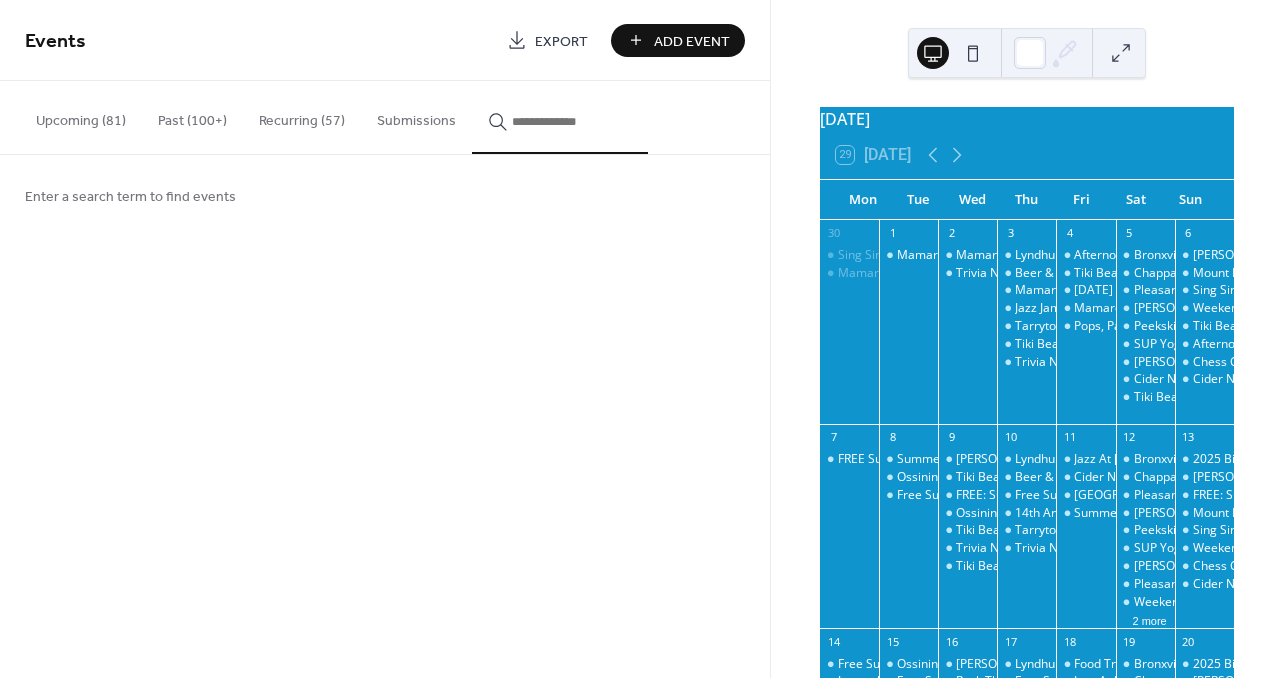 click at bounding box center (572, 121) 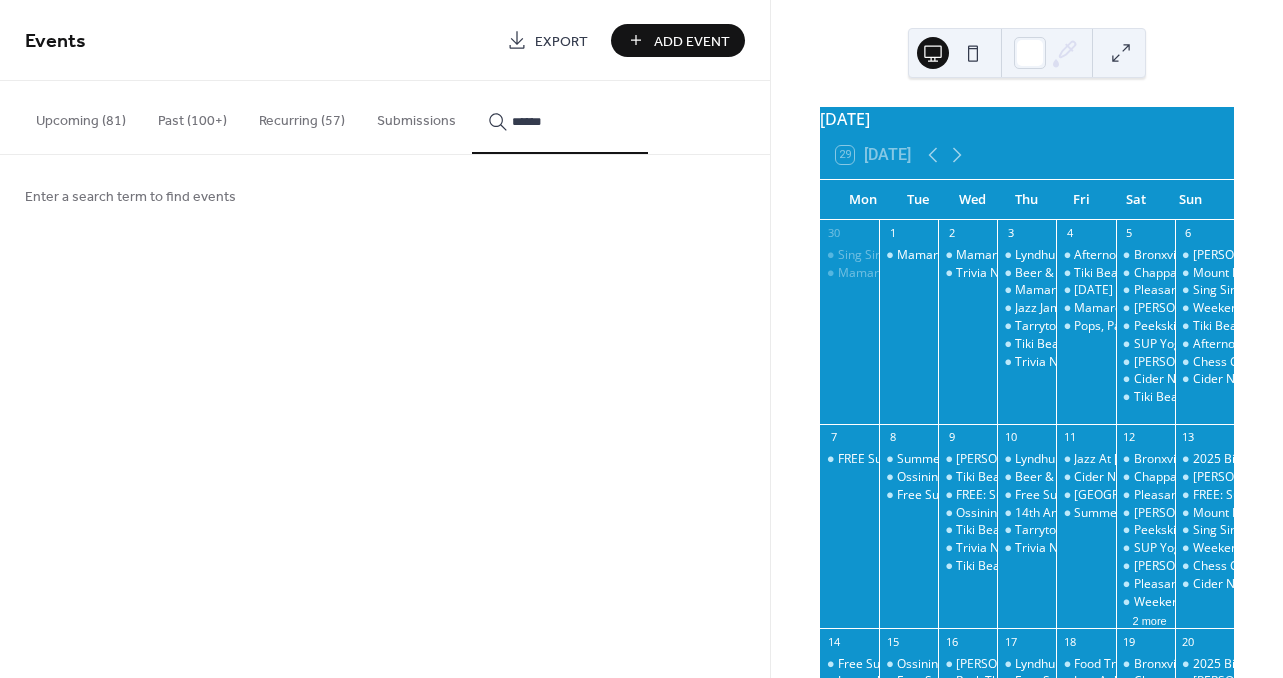 click on "*****" at bounding box center [560, 117] 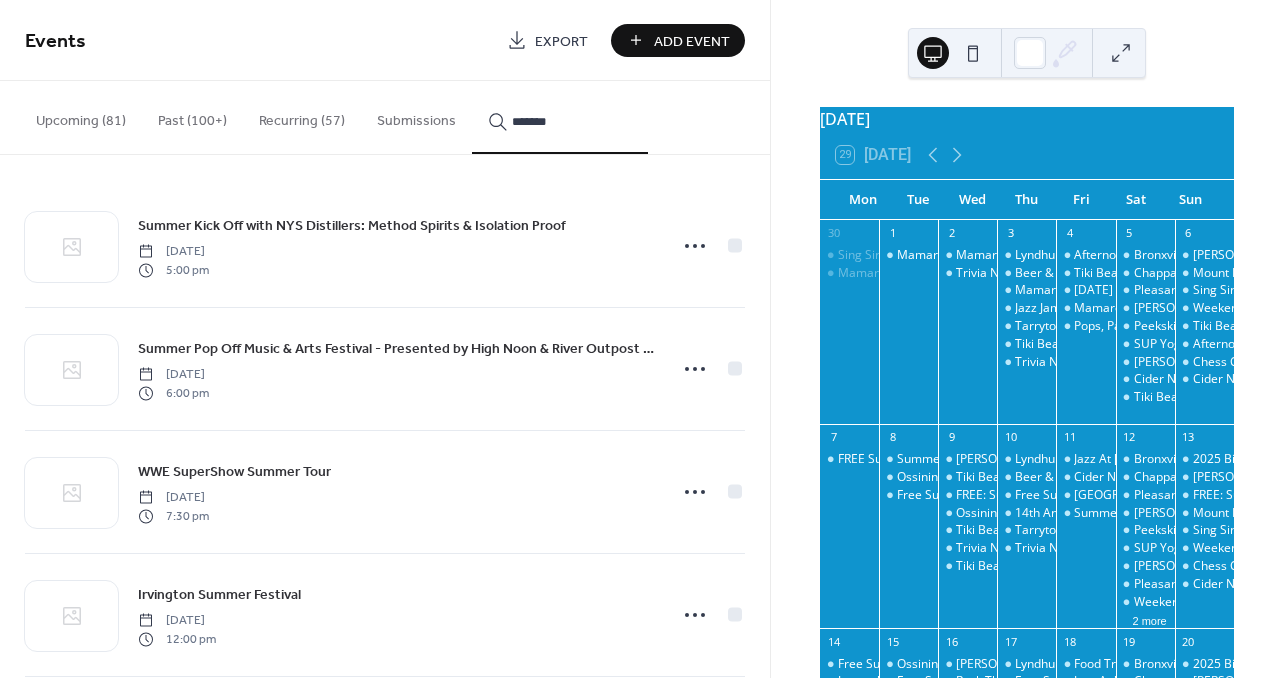 click on "******" at bounding box center [560, 117] 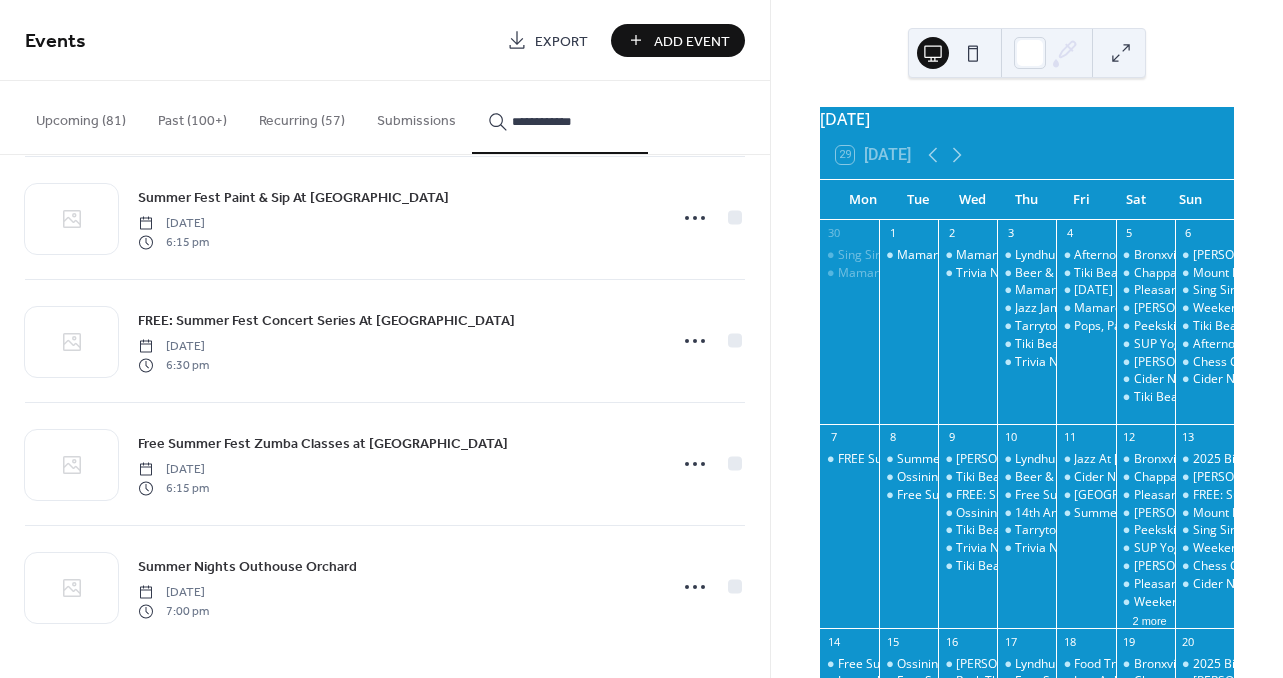 scroll, scrollTop: 3351, scrollLeft: 0, axis: vertical 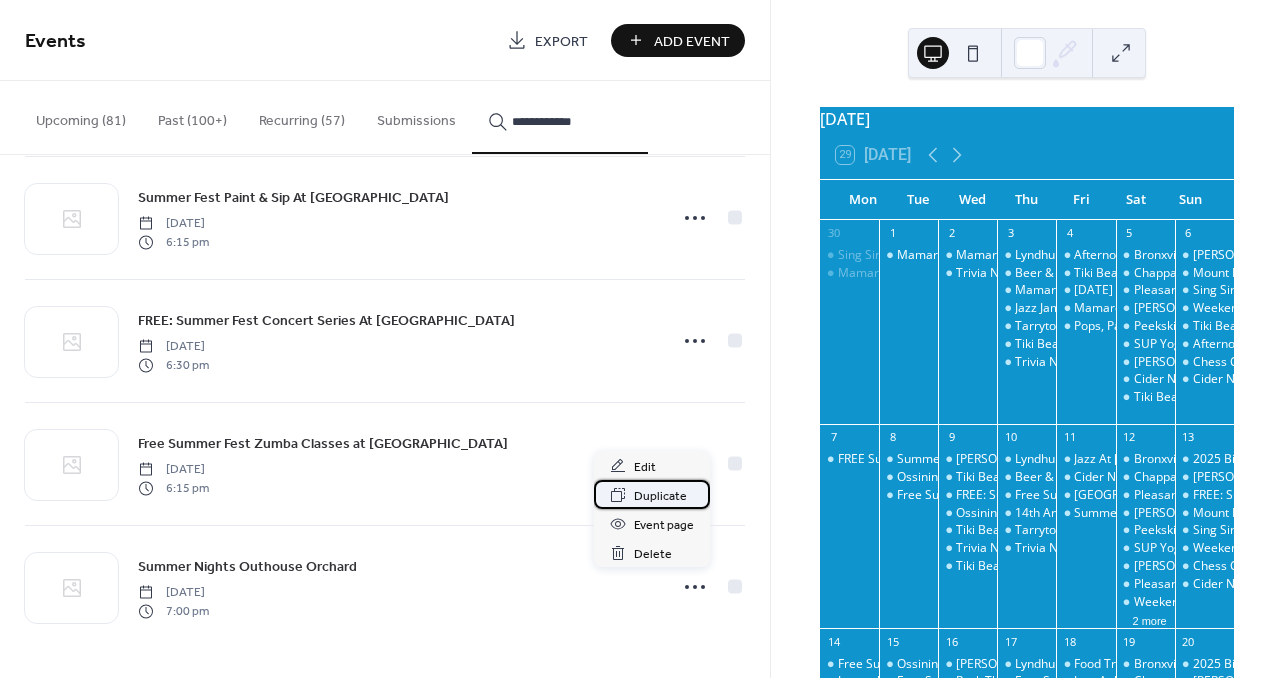 click on "Duplicate" at bounding box center (660, 496) 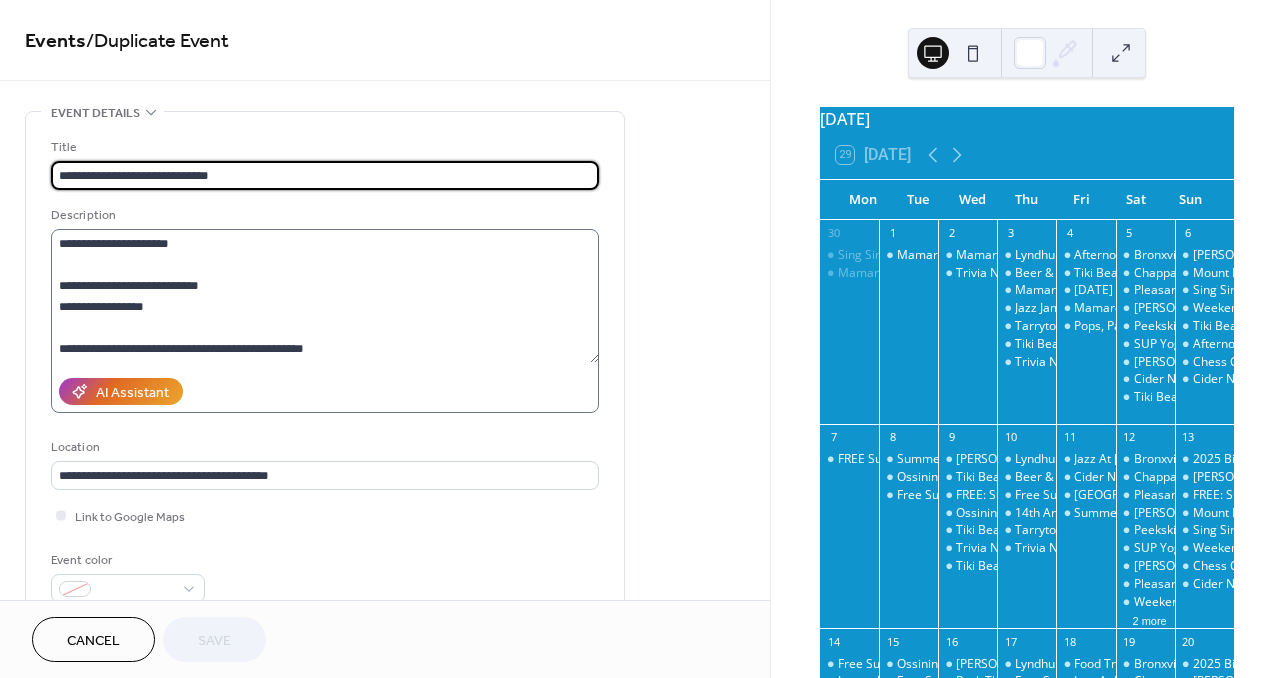 scroll, scrollTop: 28, scrollLeft: 0, axis: vertical 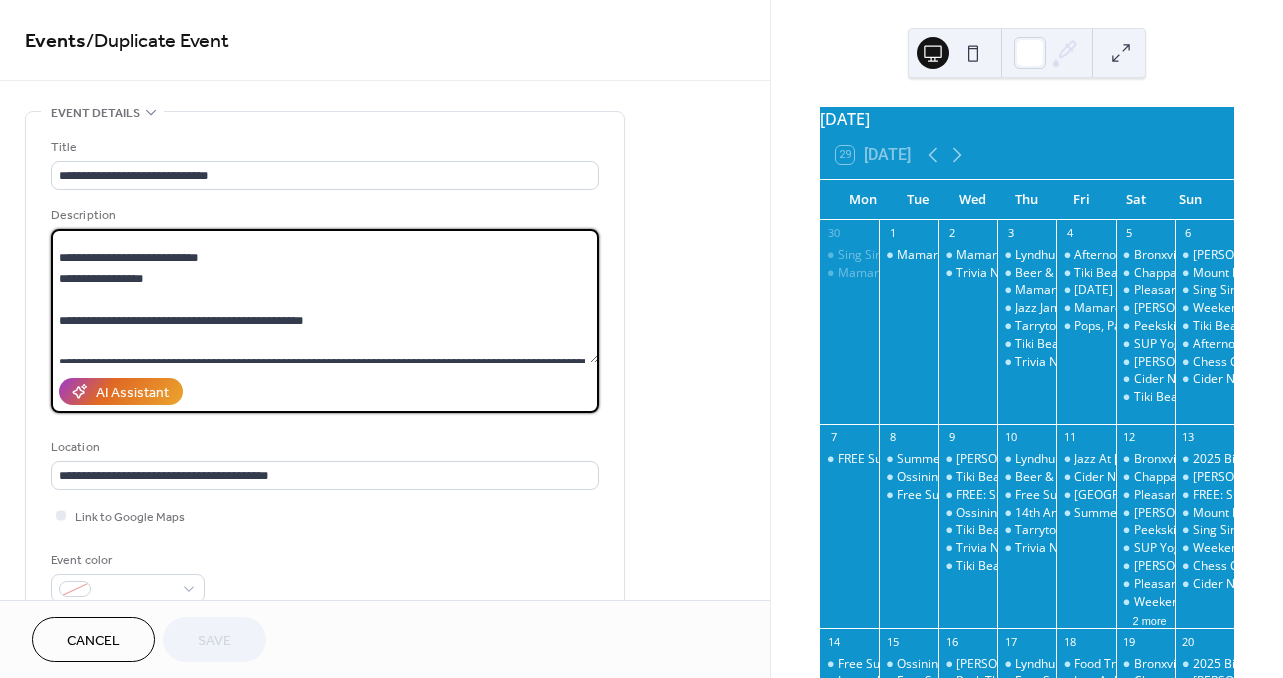 drag, startPoint x: 347, startPoint y: 320, endPoint x: 35, endPoint y: 318, distance: 312.0064 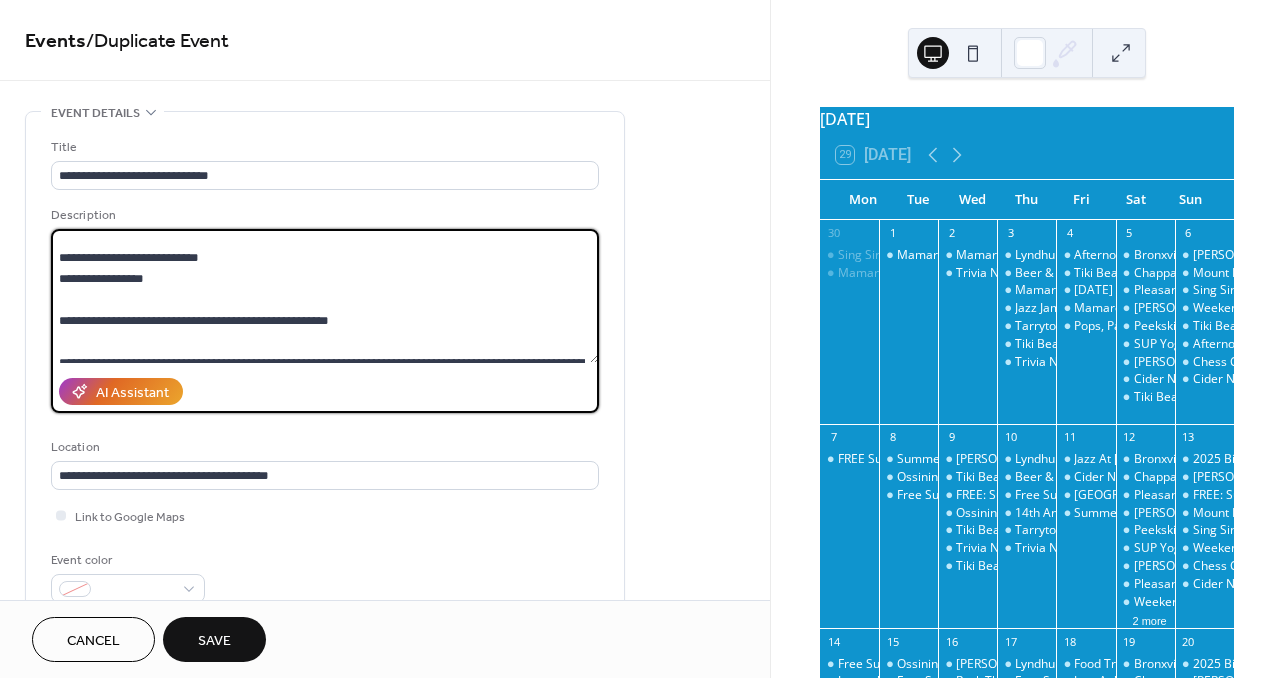 click on "**********" at bounding box center (325, 296) 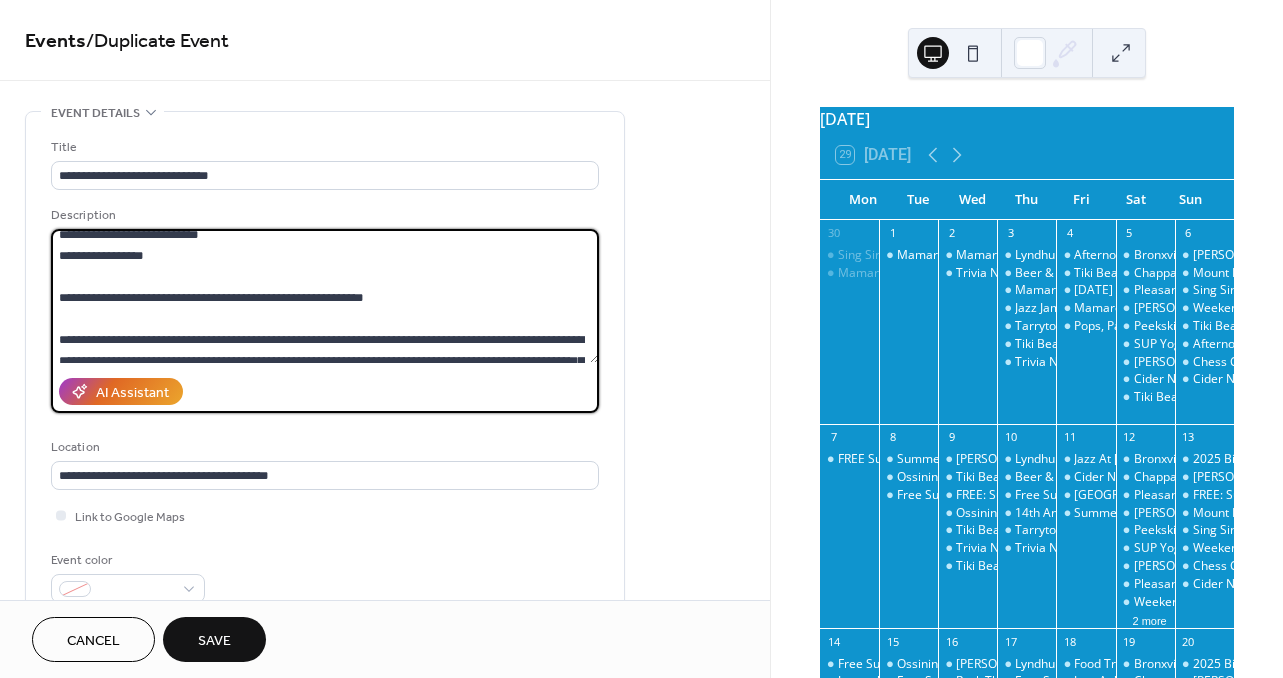 scroll, scrollTop: 86, scrollLeft: 0, axis: vertical 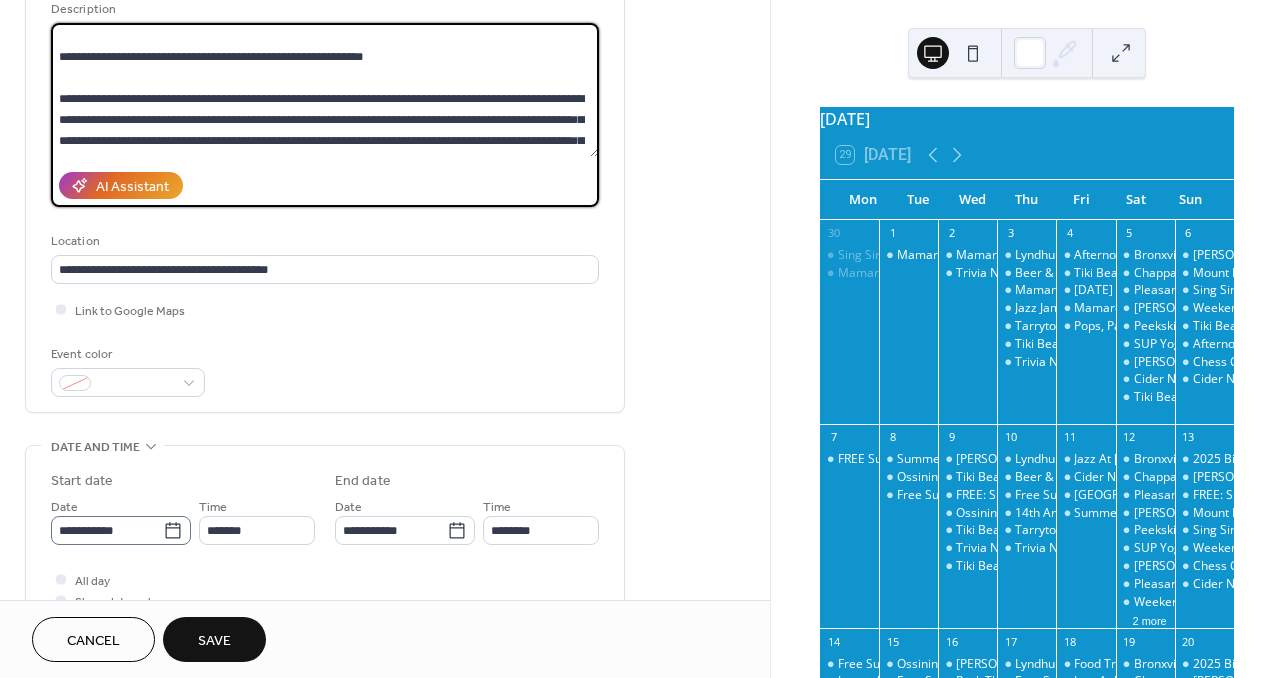 type on "**********" 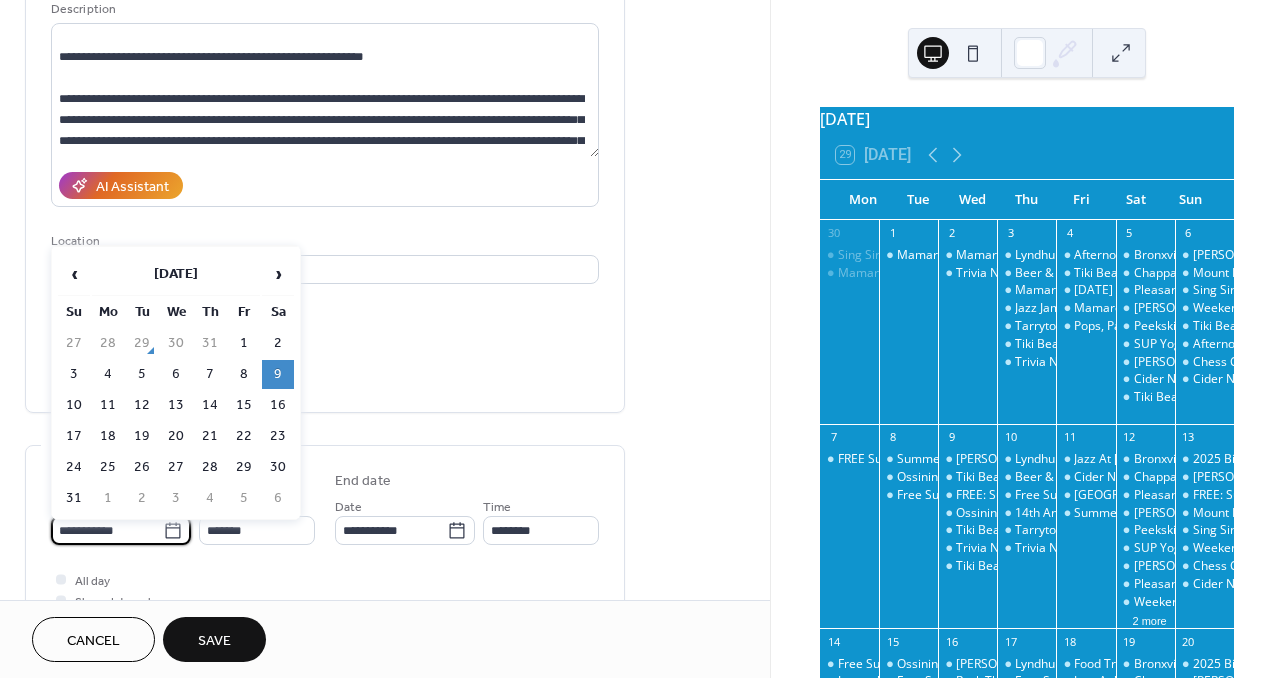 click on "**********" at bounding box center (107, 530) 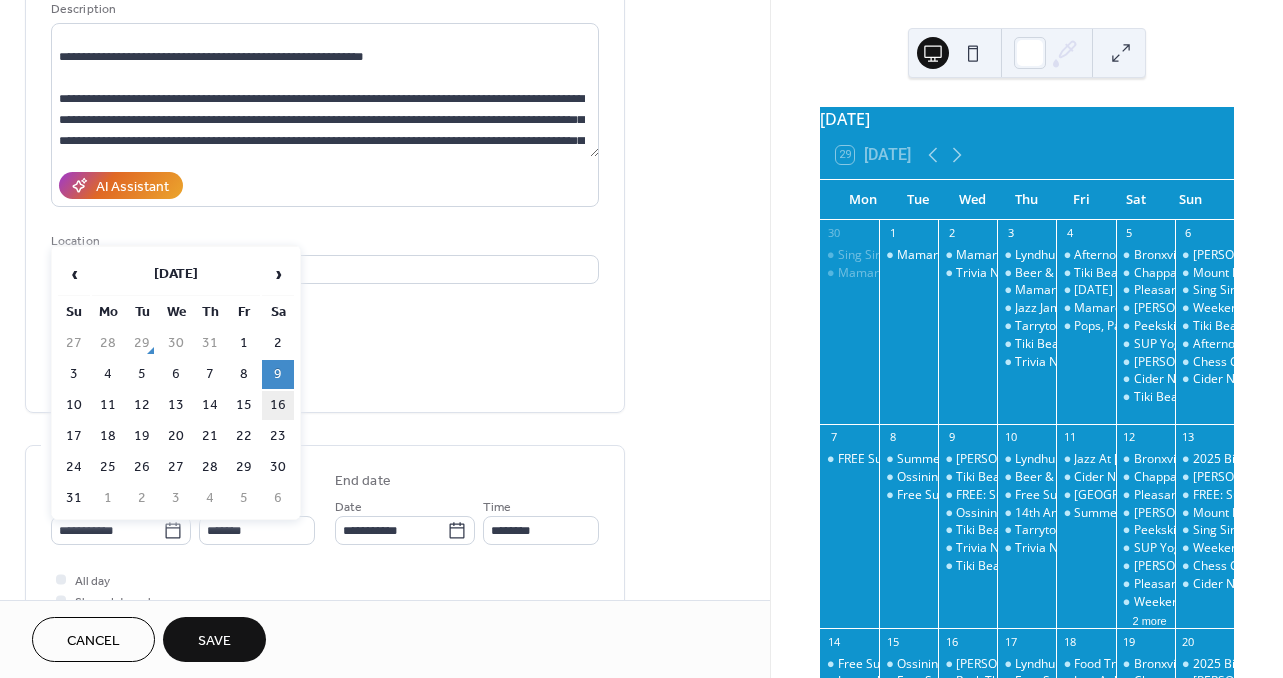 click on "16" at bounding box center [278, 405] 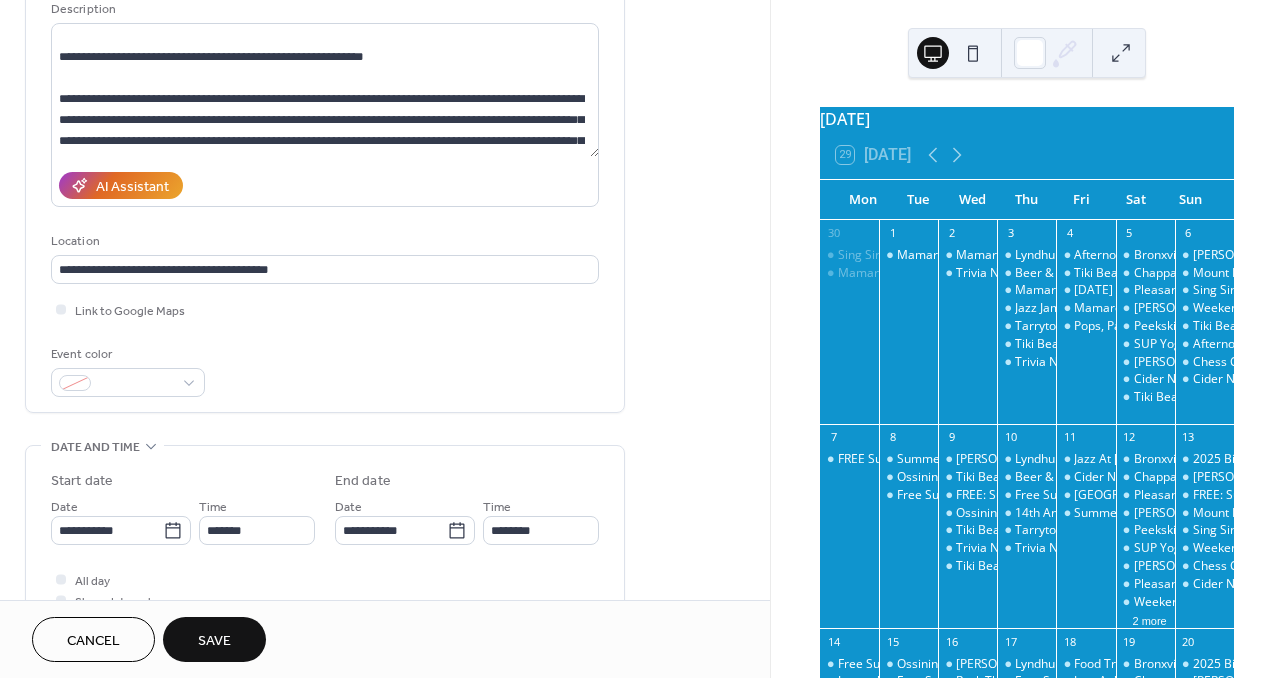 click on "Save" at bounding box center [214, 641] 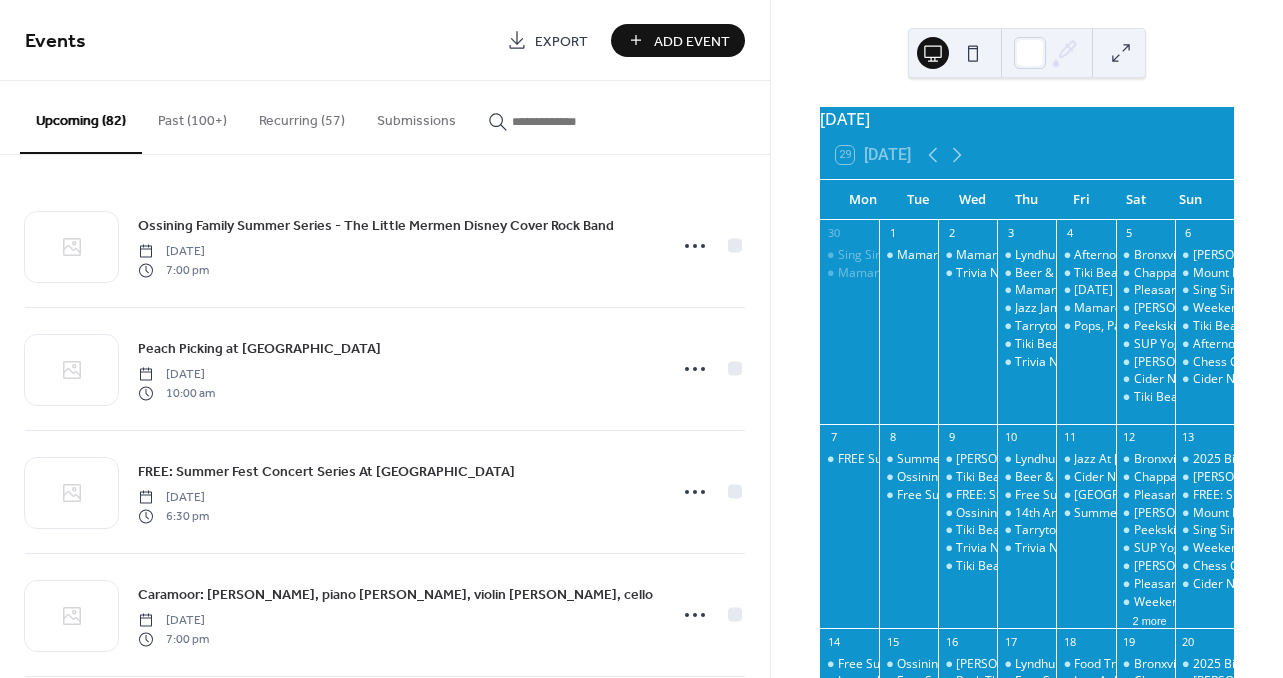 click at bounding box center (572, 121) 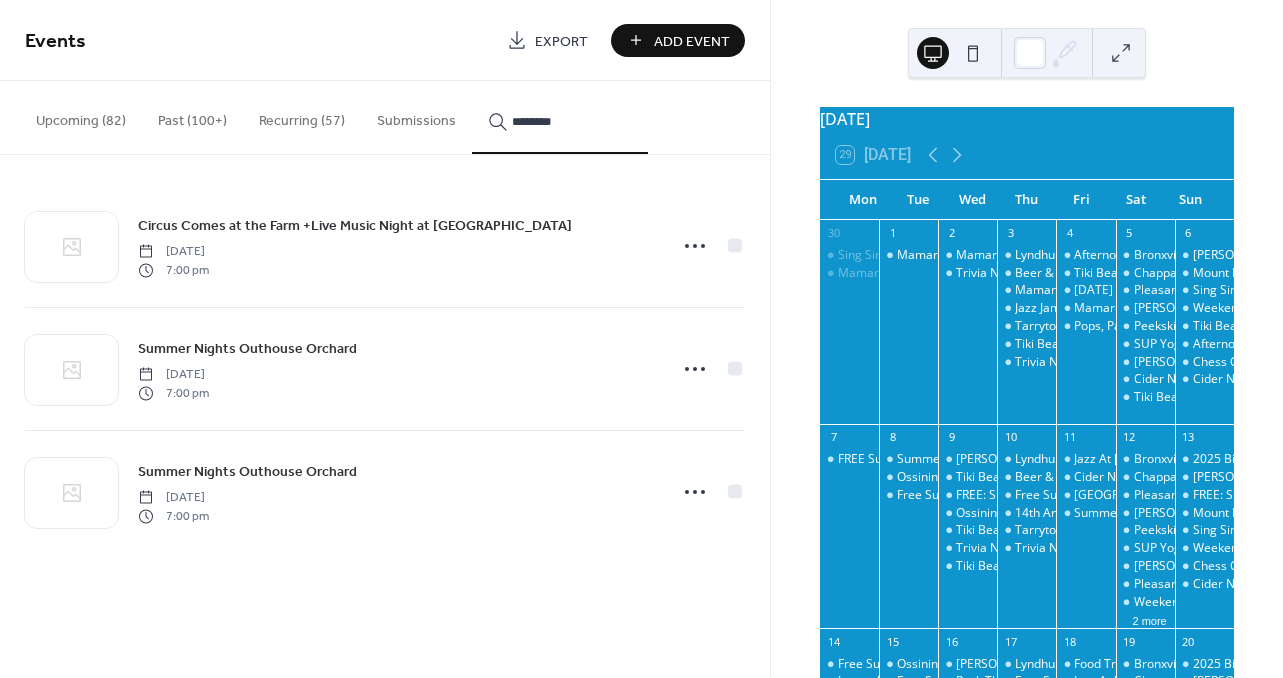 type on "********" 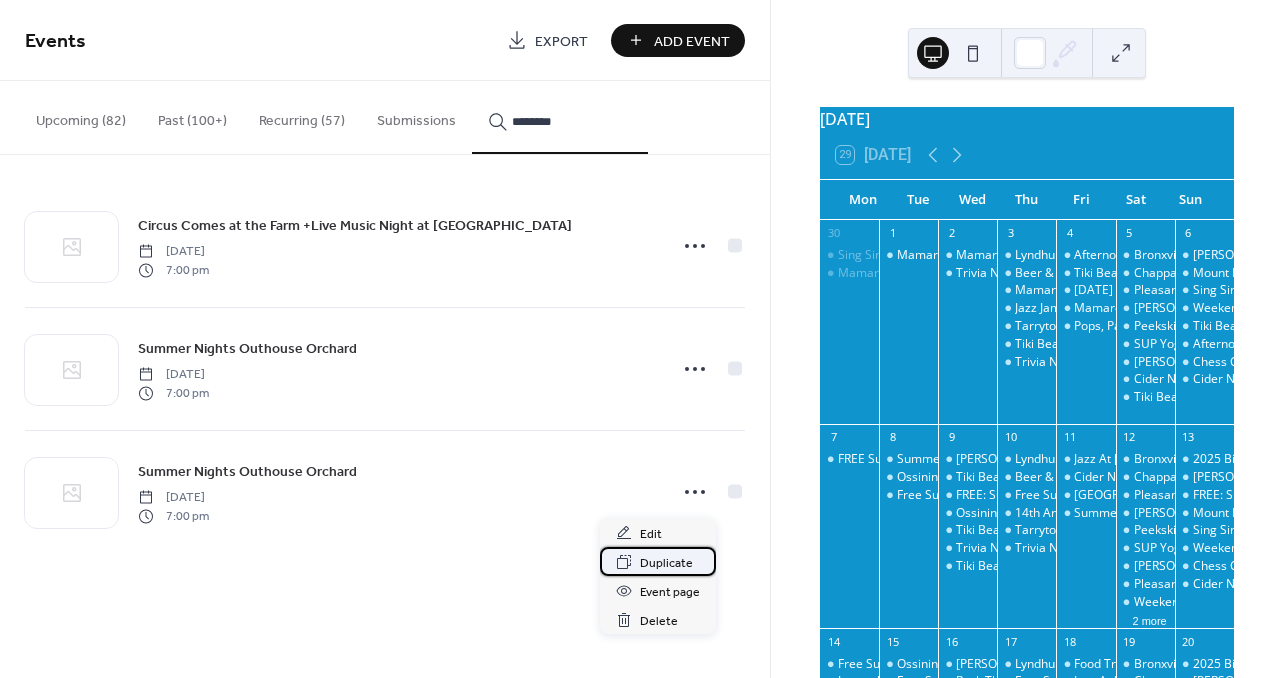 click on "Duplicate" at bounding box center (666, 563) 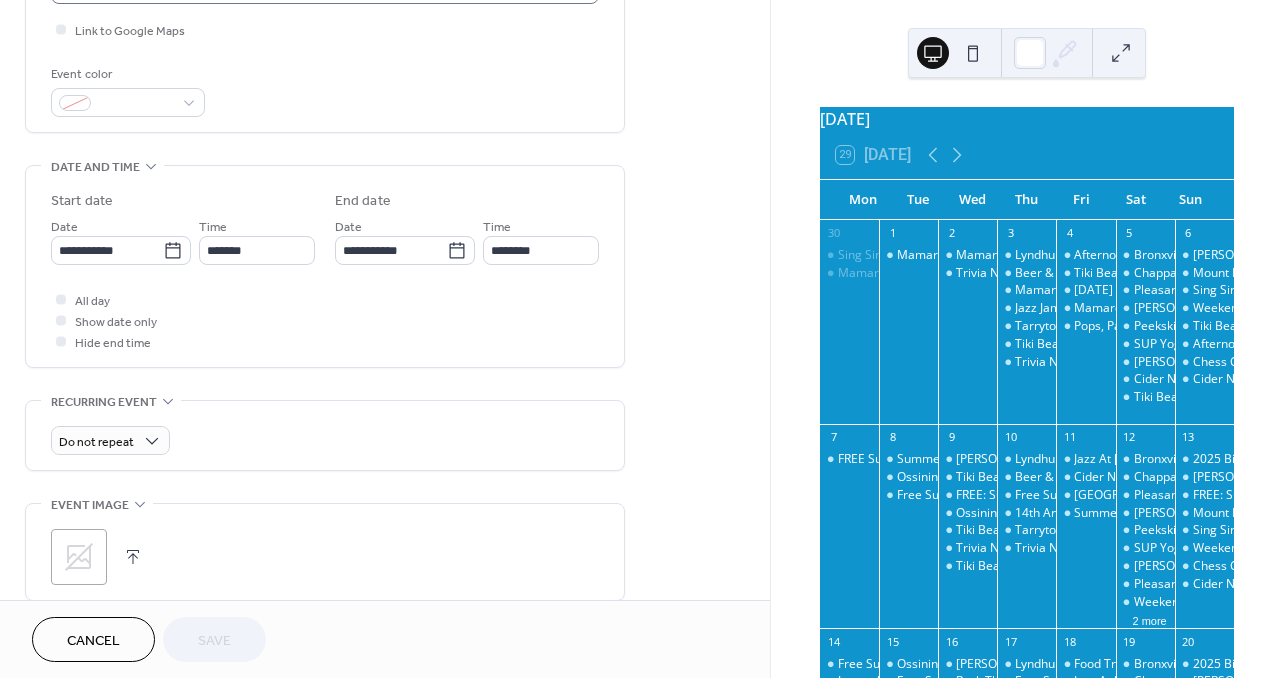 scroll, scrollTop: 511, scrollLeft: 0, axis: vertical 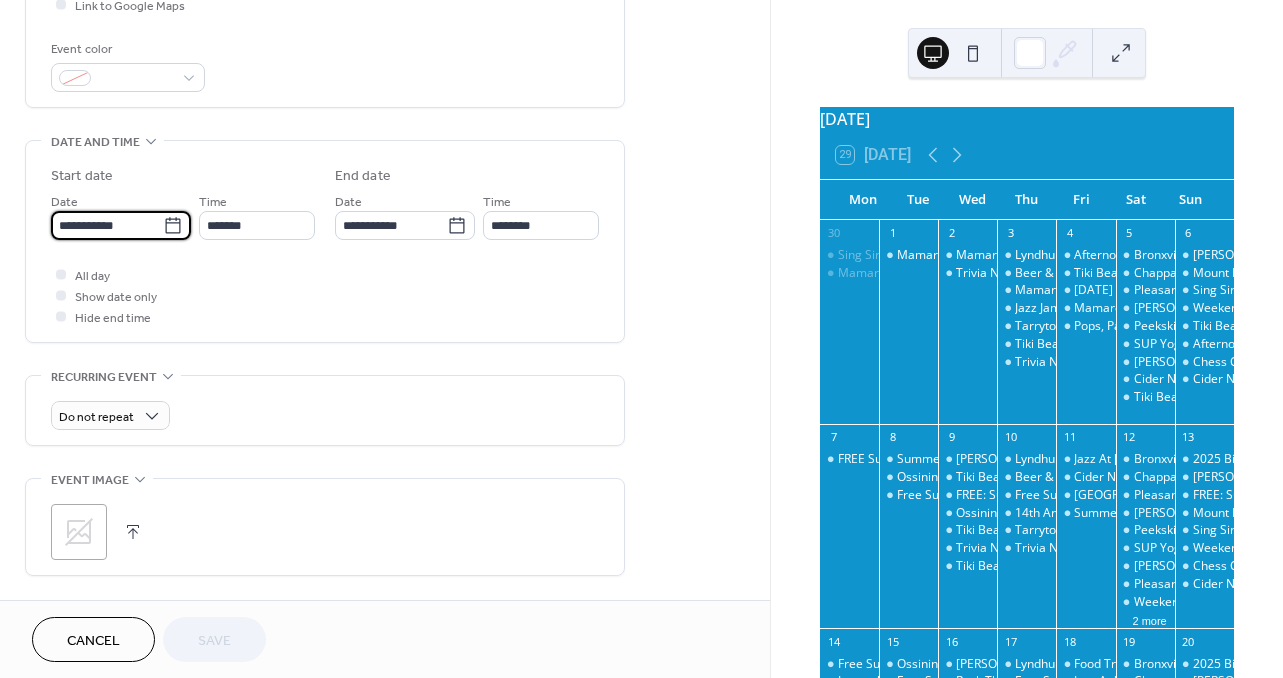 click on "**********" at bounding box center [107, 225] 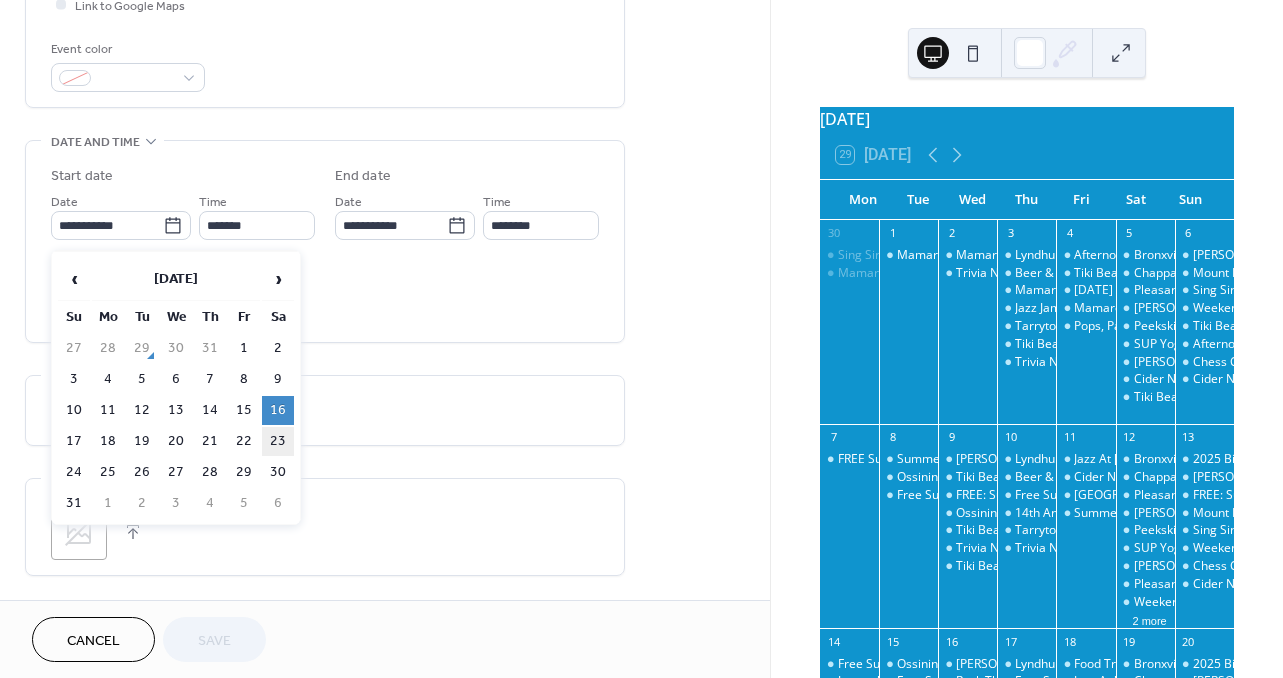 click on "23" at bounding box center [278, 441] 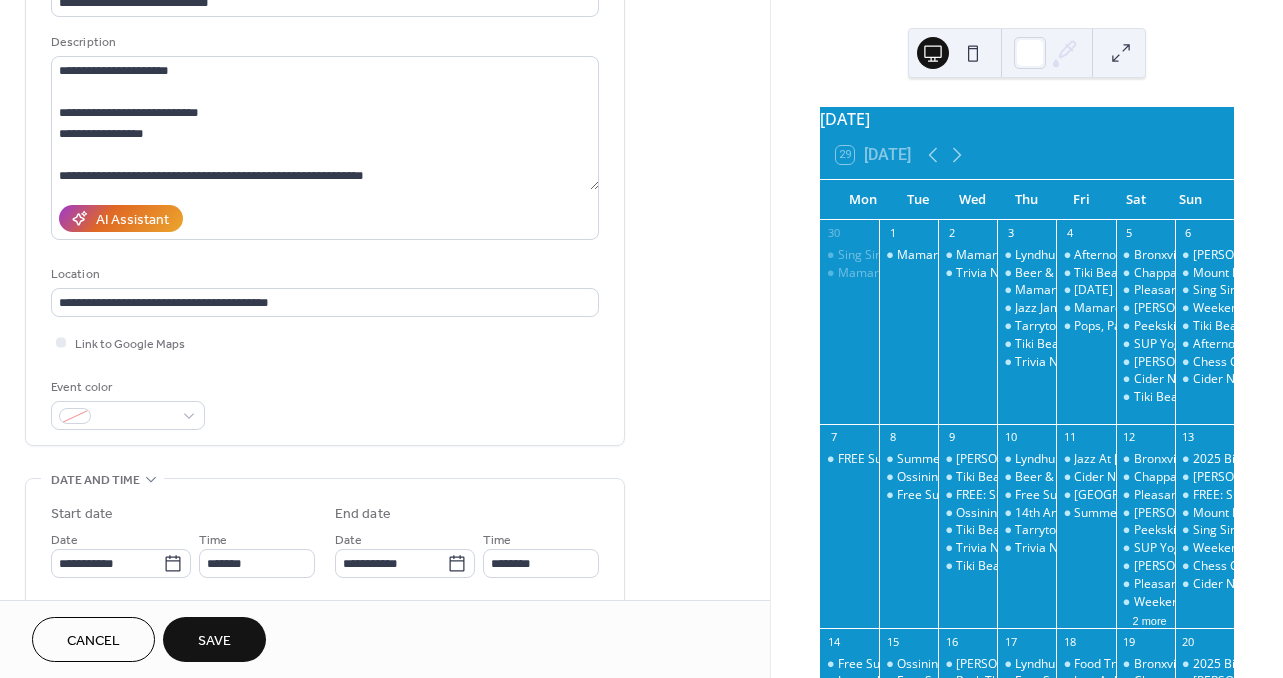 scroll, scrollTop: 167, scrollLeft: 0, axis: vertical 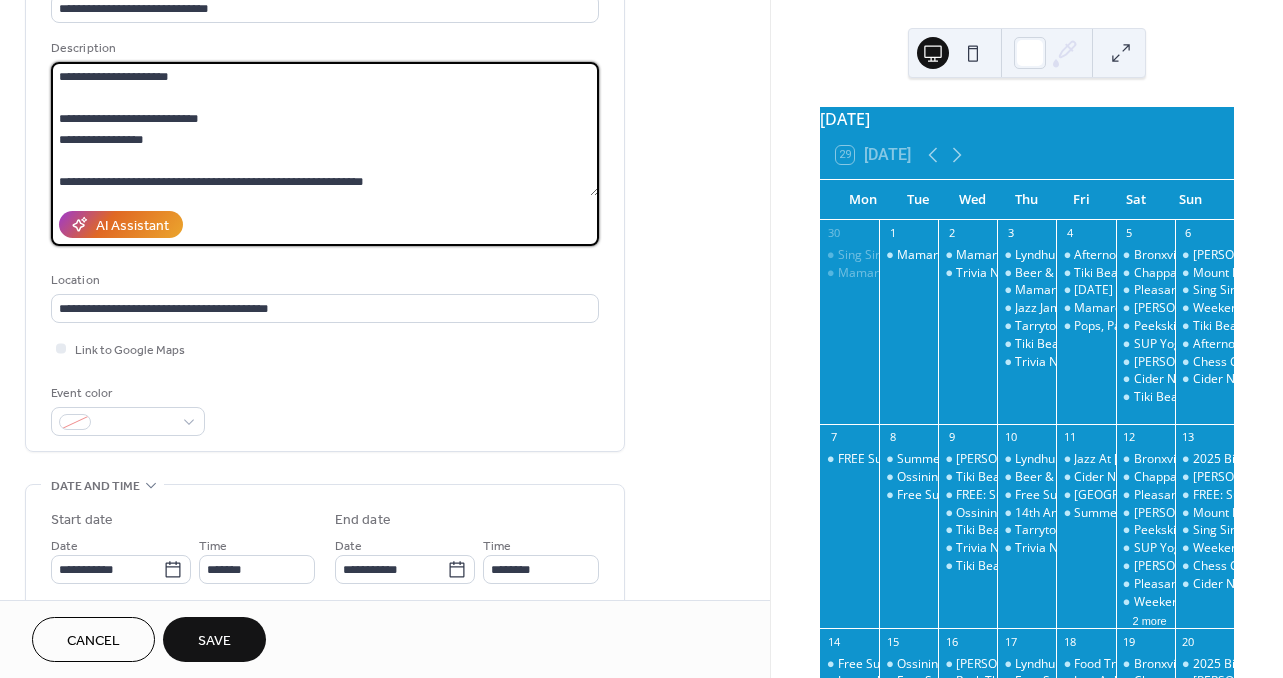 drag, startPoint x: 263, startPoint y: 119, endPoint x: 162, endPoint y: 116, distance: 101.04455 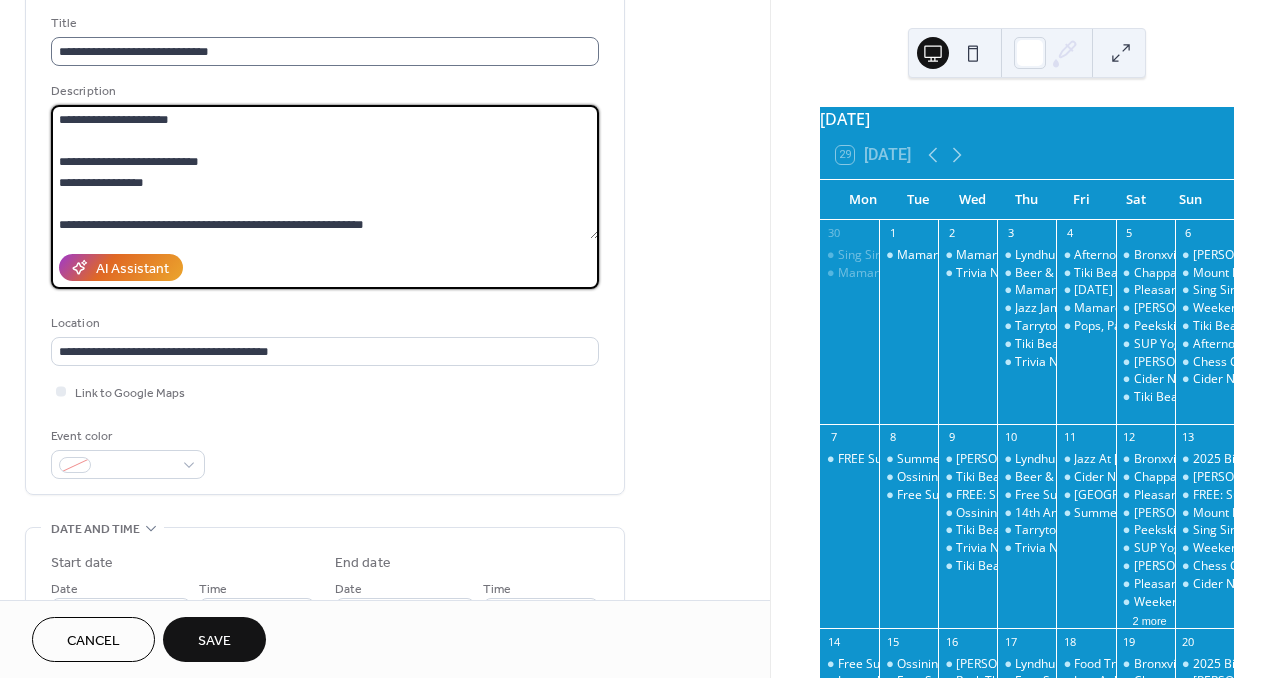 scroll, scrollTop: 131, scrollLeft: 0, axis: vertical 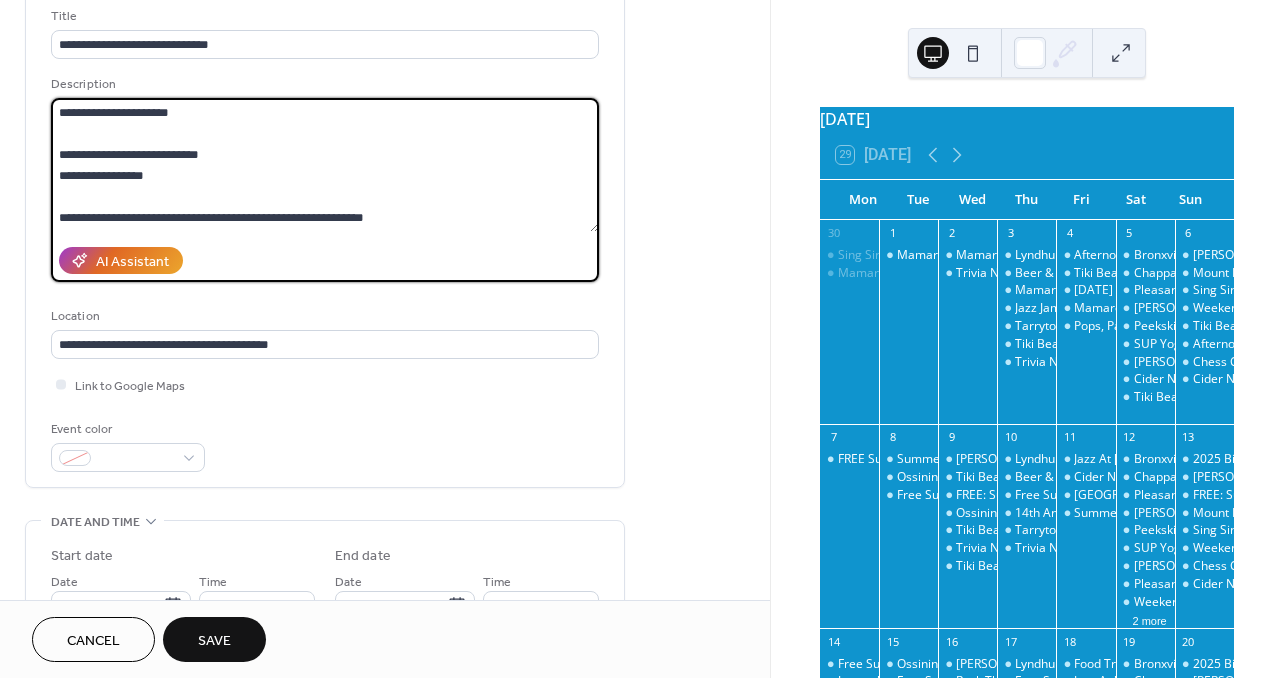 drag, startPoint x: 396, startPoint y: 216, endPoint x: 49, endPoint y: 215, distance: 347.00143 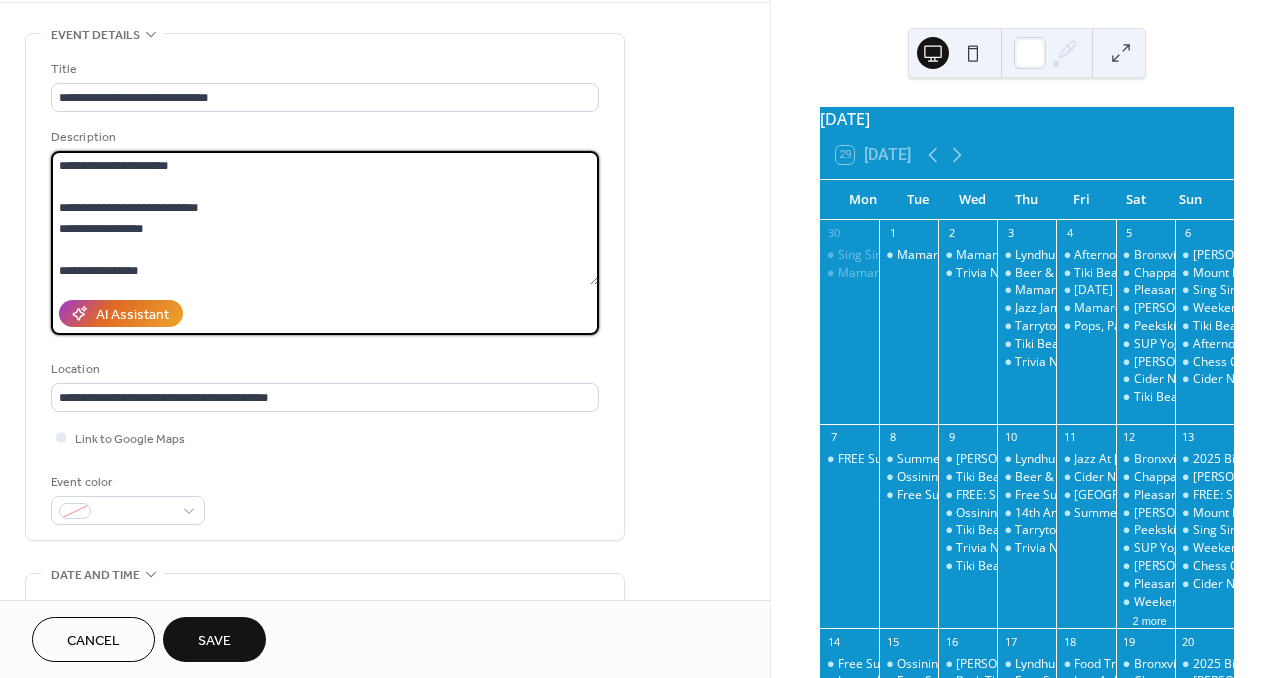 scroll, scrollTop: 80, scrollLeft: 0, axis: vertical 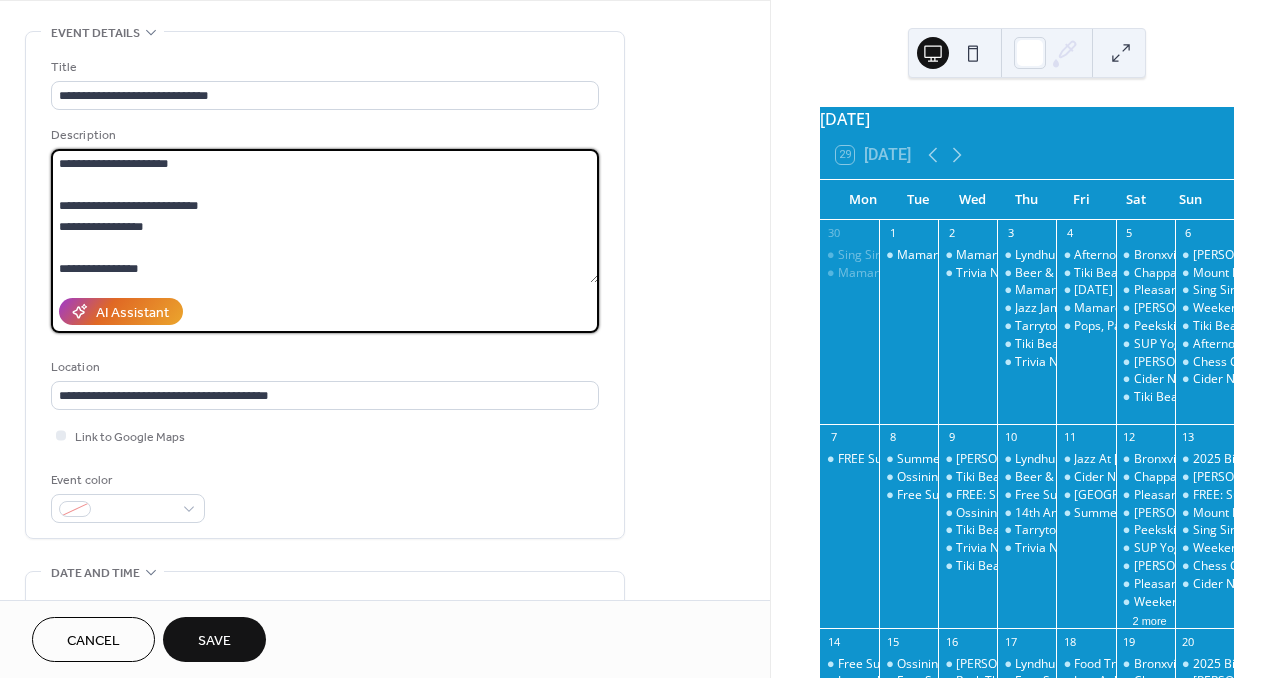 click on "**********" at bounding box center [325, 216] 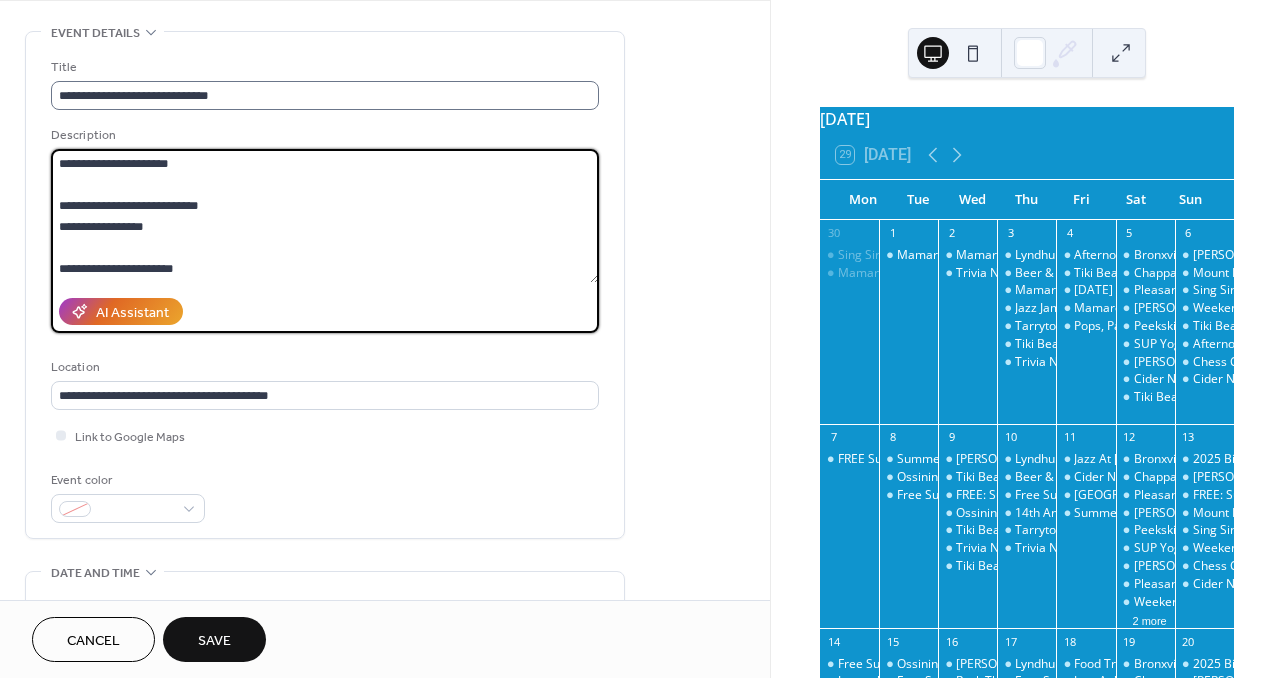 type on "**********" 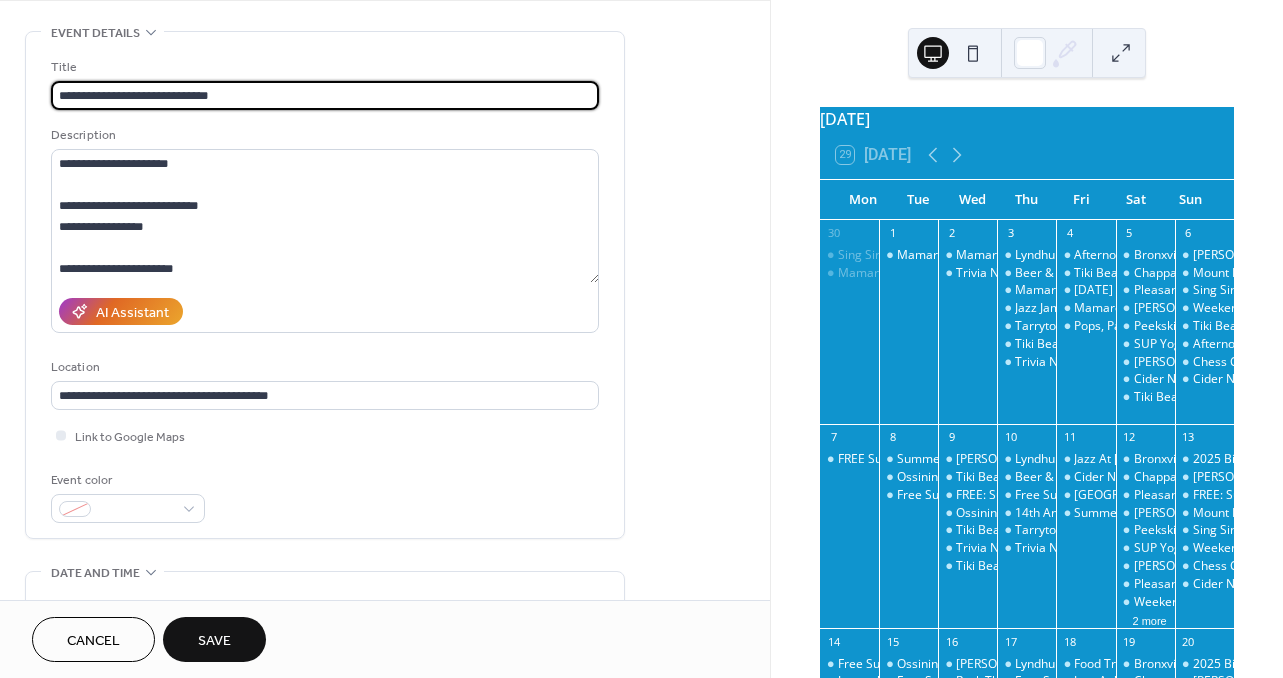 click on "**********" at bounding box center (325, 95) 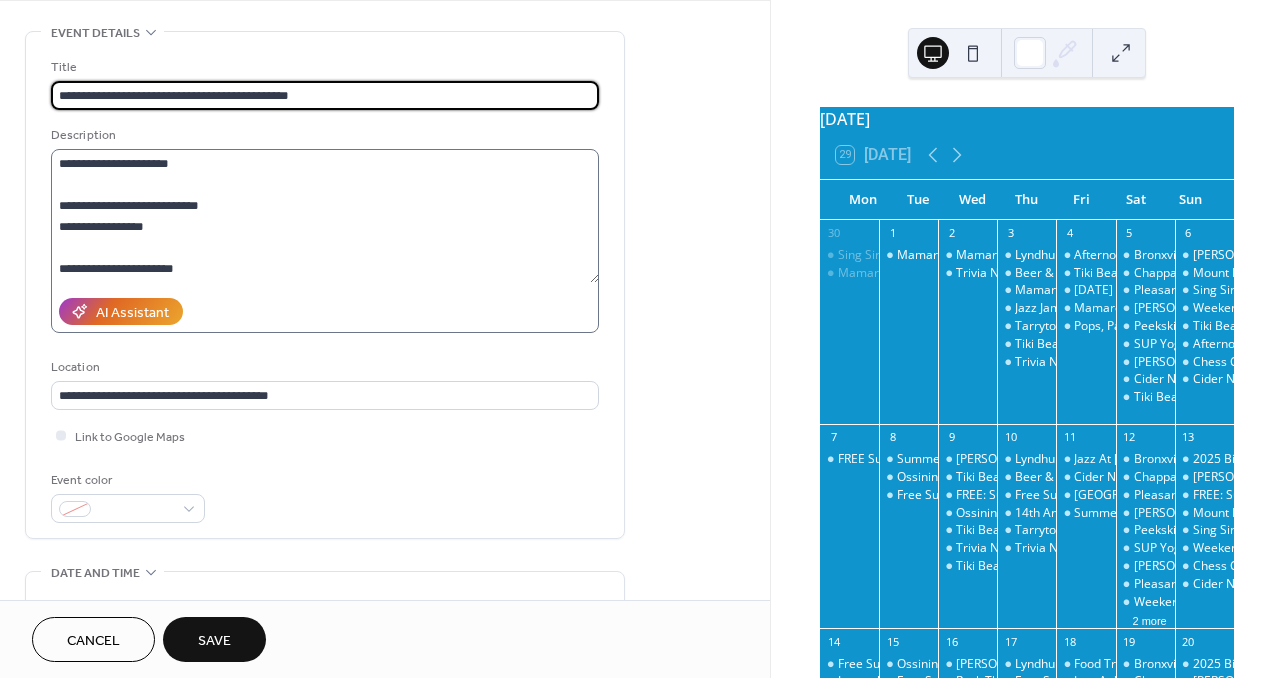 type on "**********" 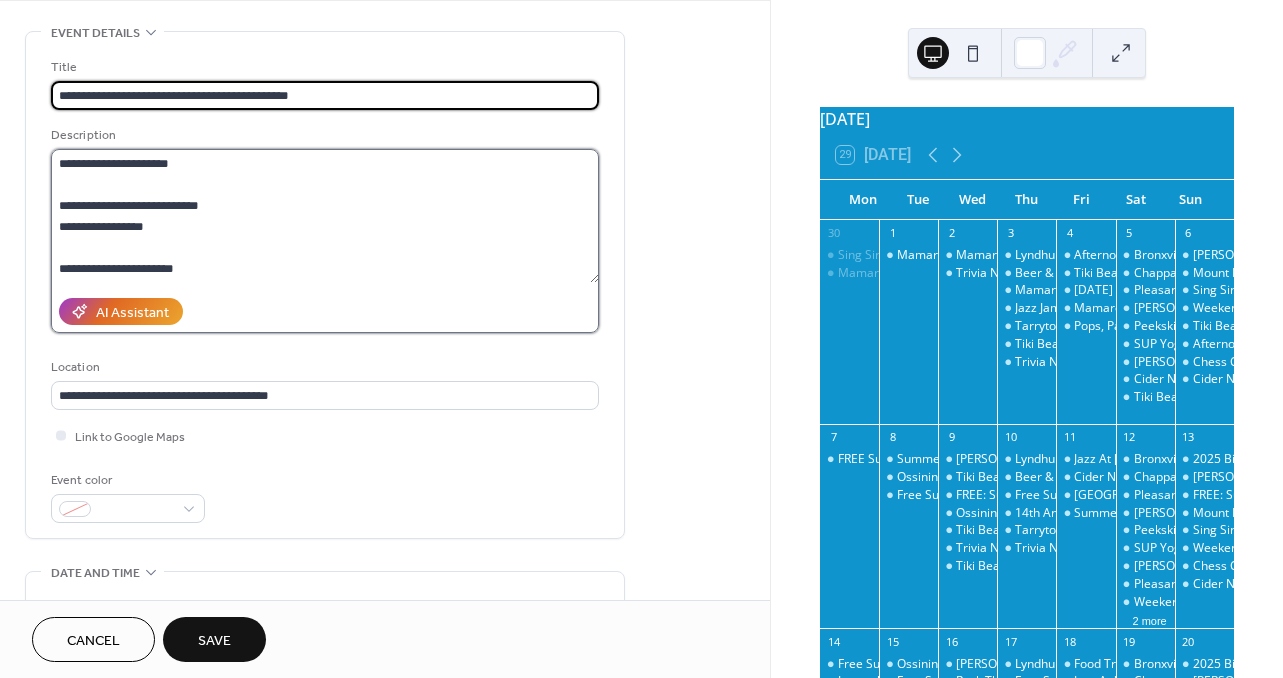 click on "**********" at bounding box center (325, 216) 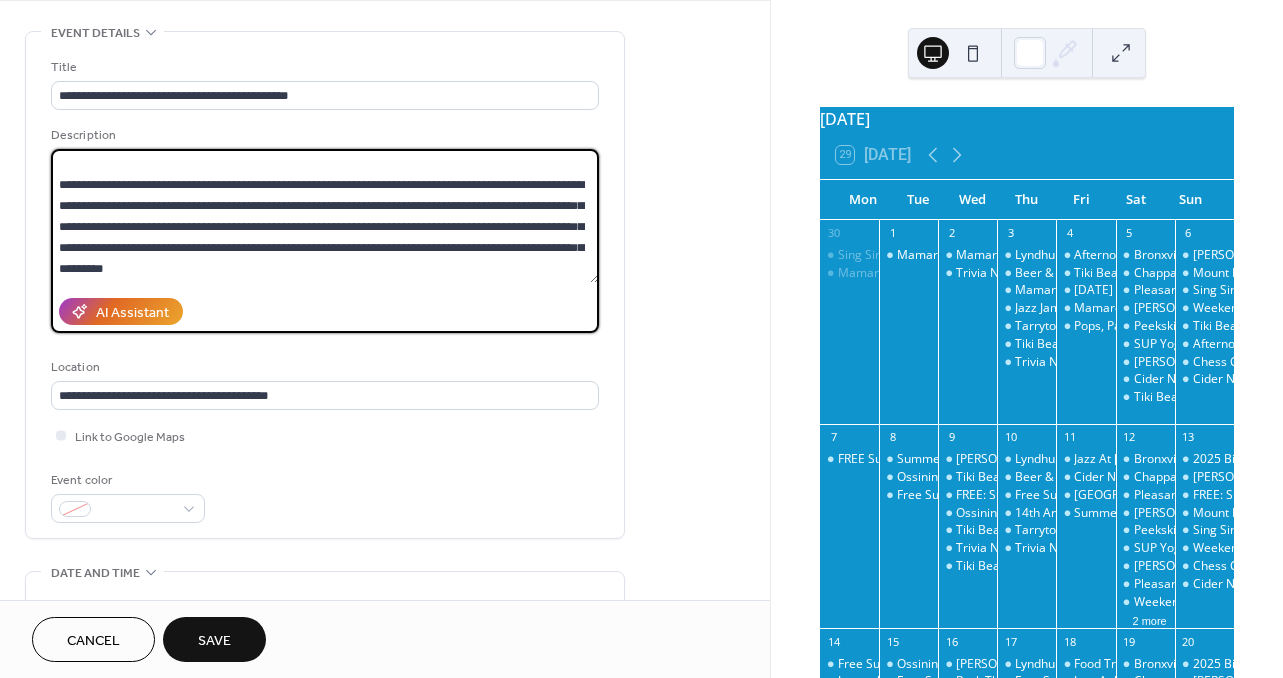 scroll, scrollTop: 168, scrollLeft: 0, axis: vertical 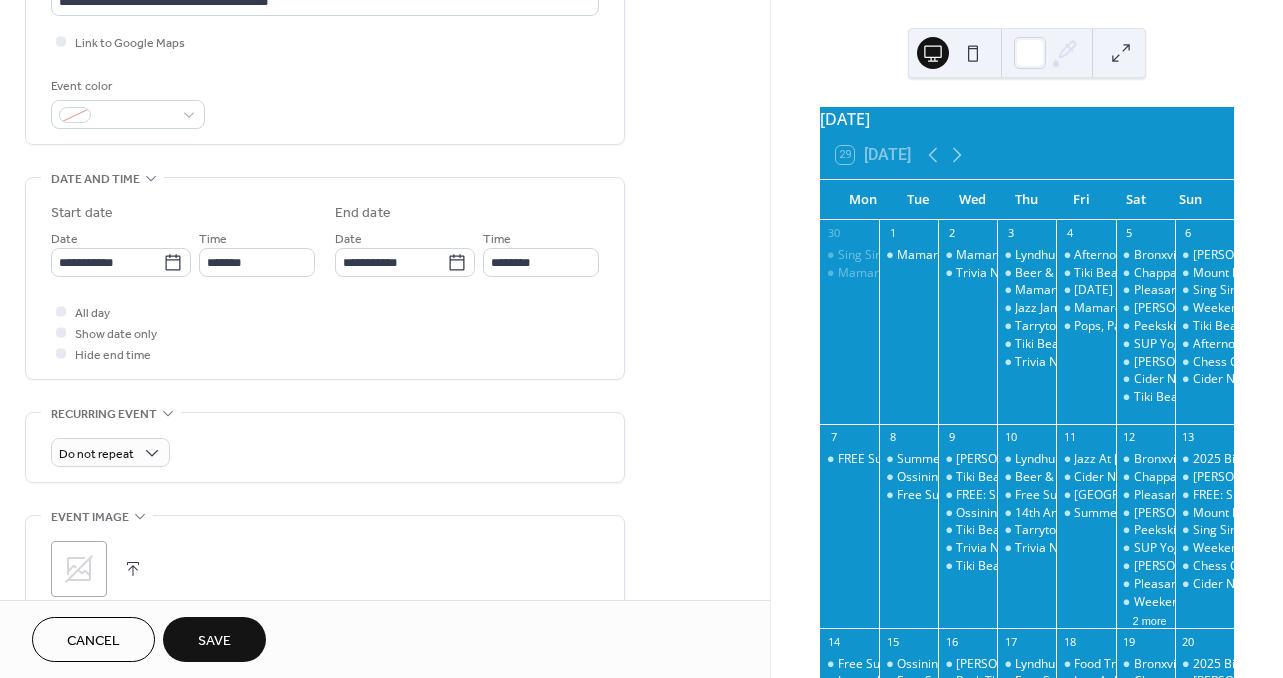 click on "Save" at bounding box center (214, 639) 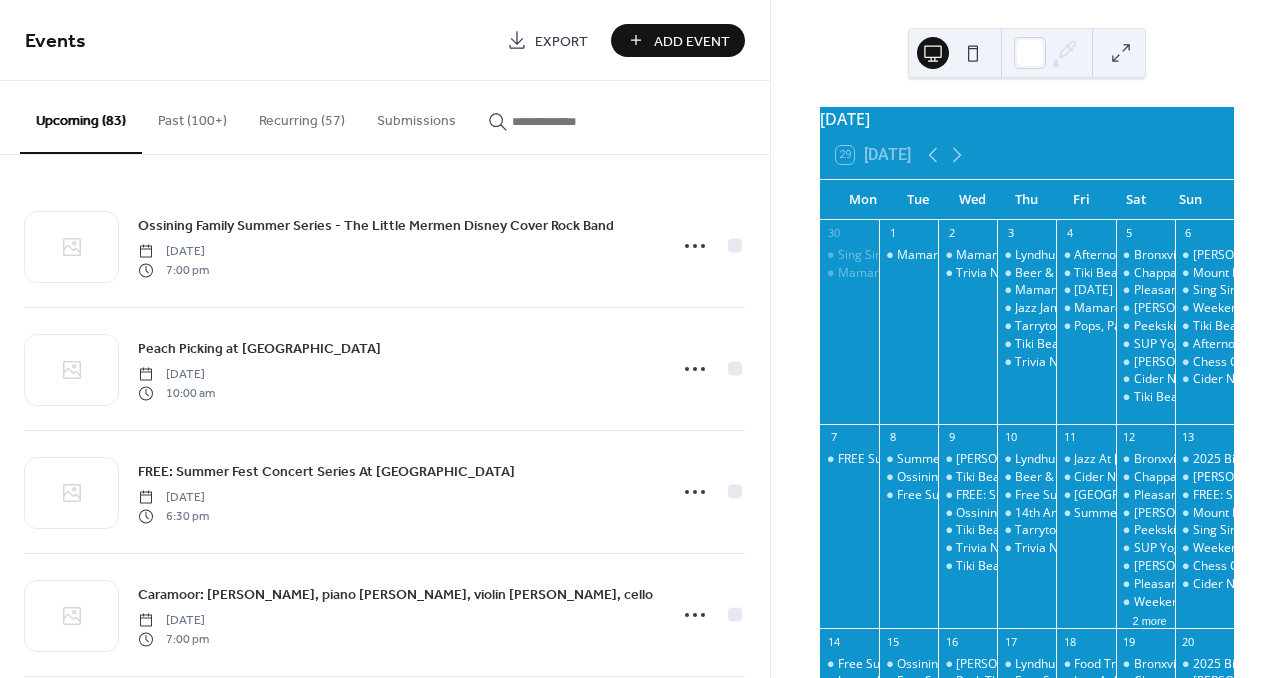 click on "Add Event" at bounding box center [692, 41] 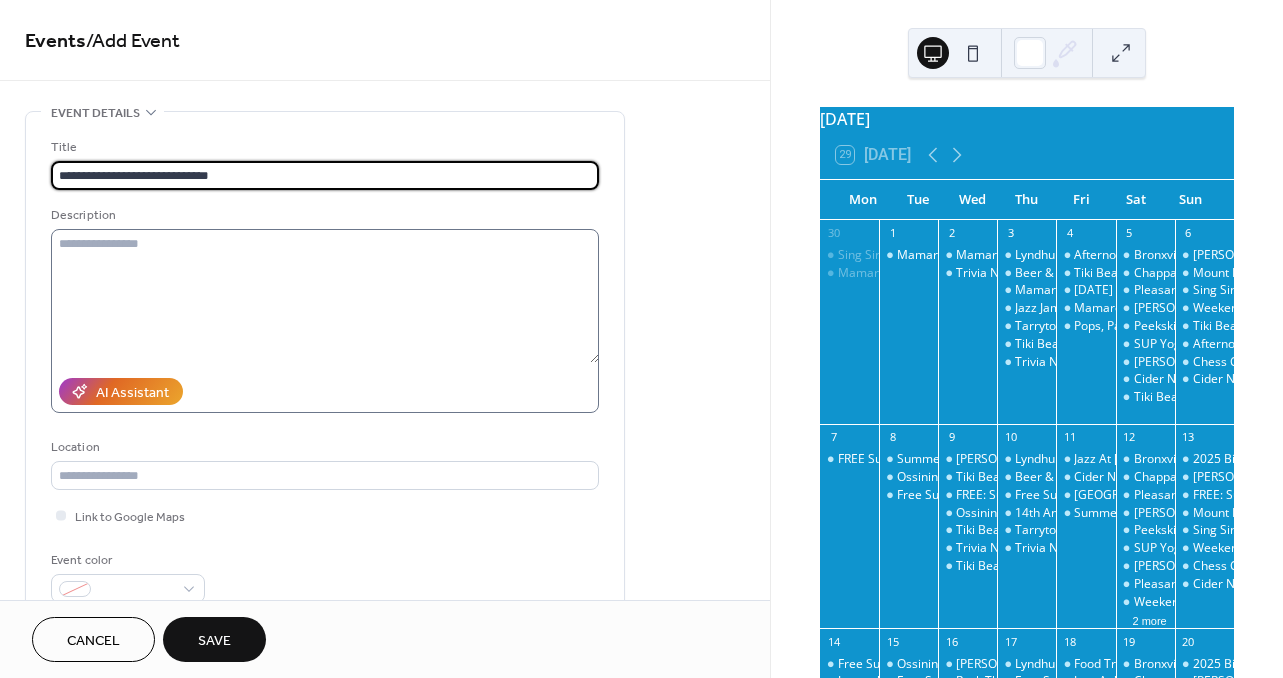 type on "**********" 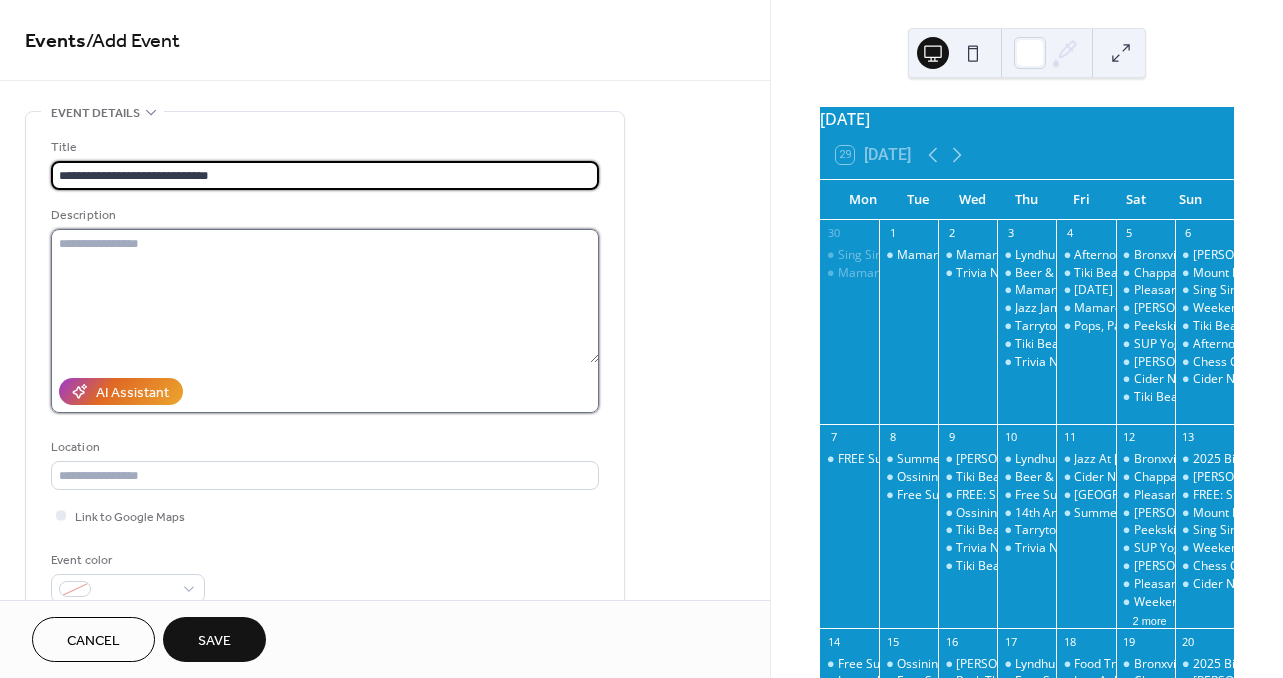 click at bounding box center [325, 296] 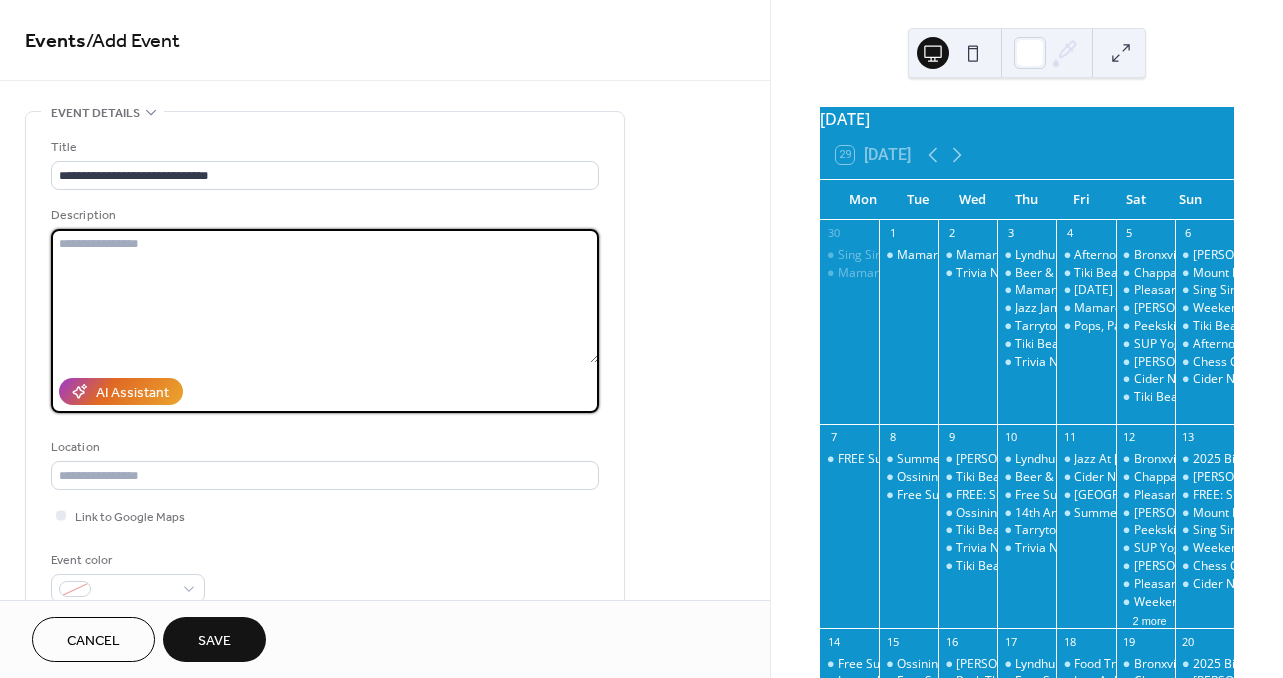 paste on "**********" 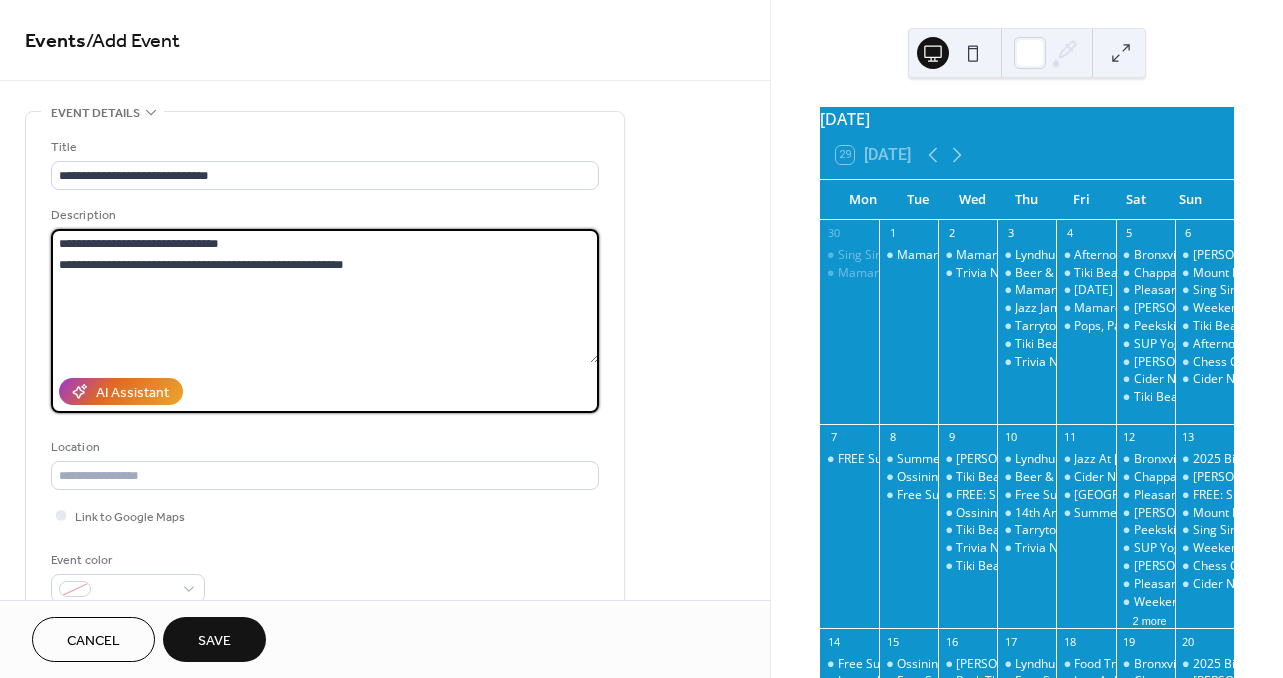 paste on "**********" 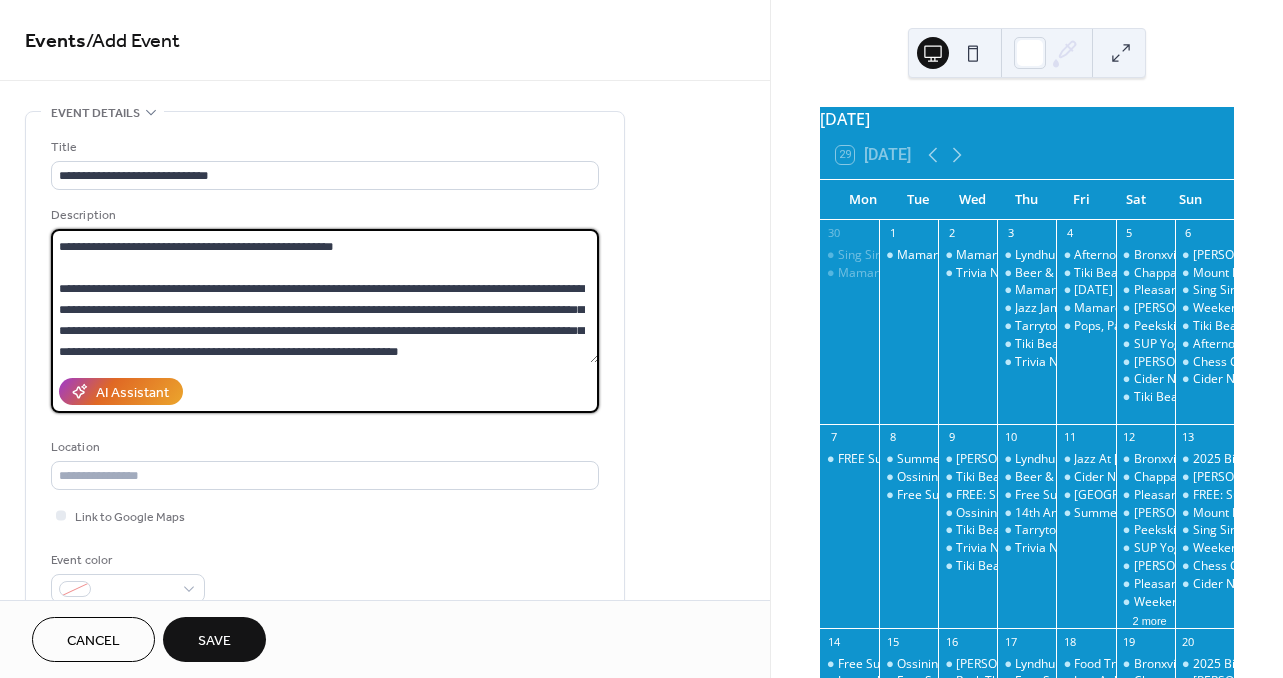 scroll, scrollTop: 39, scrollLeft: 0, axis: vertical 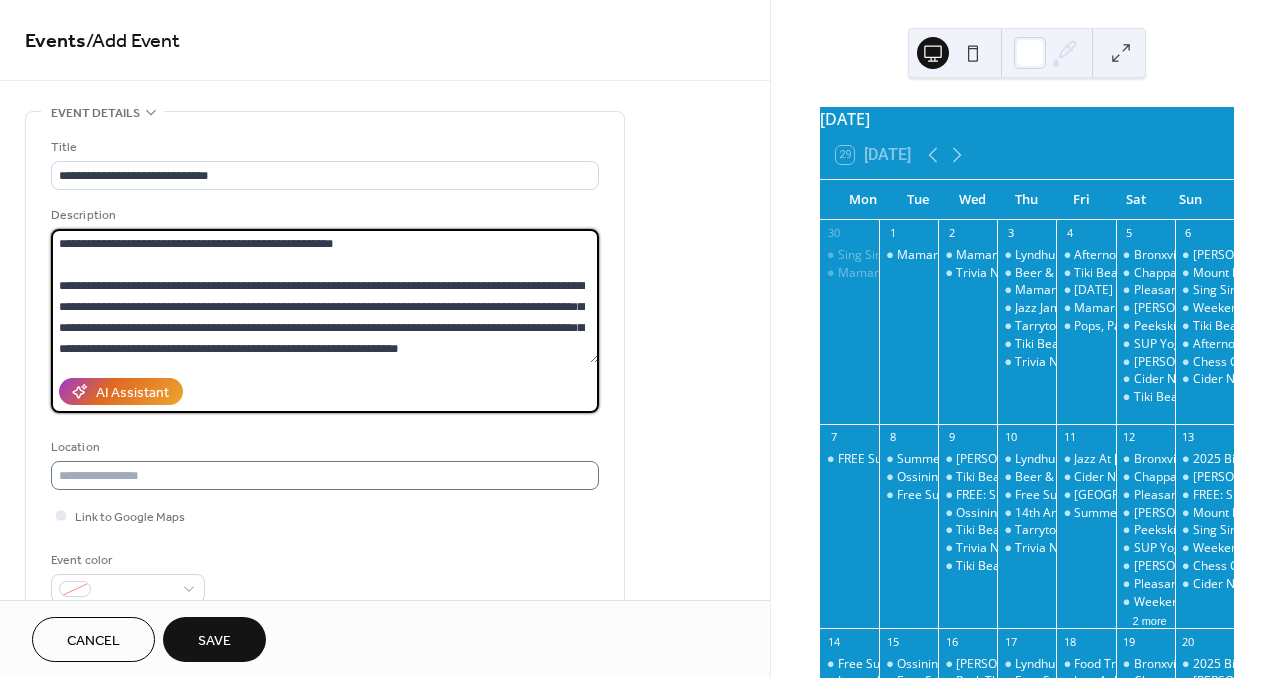 type on "**********" 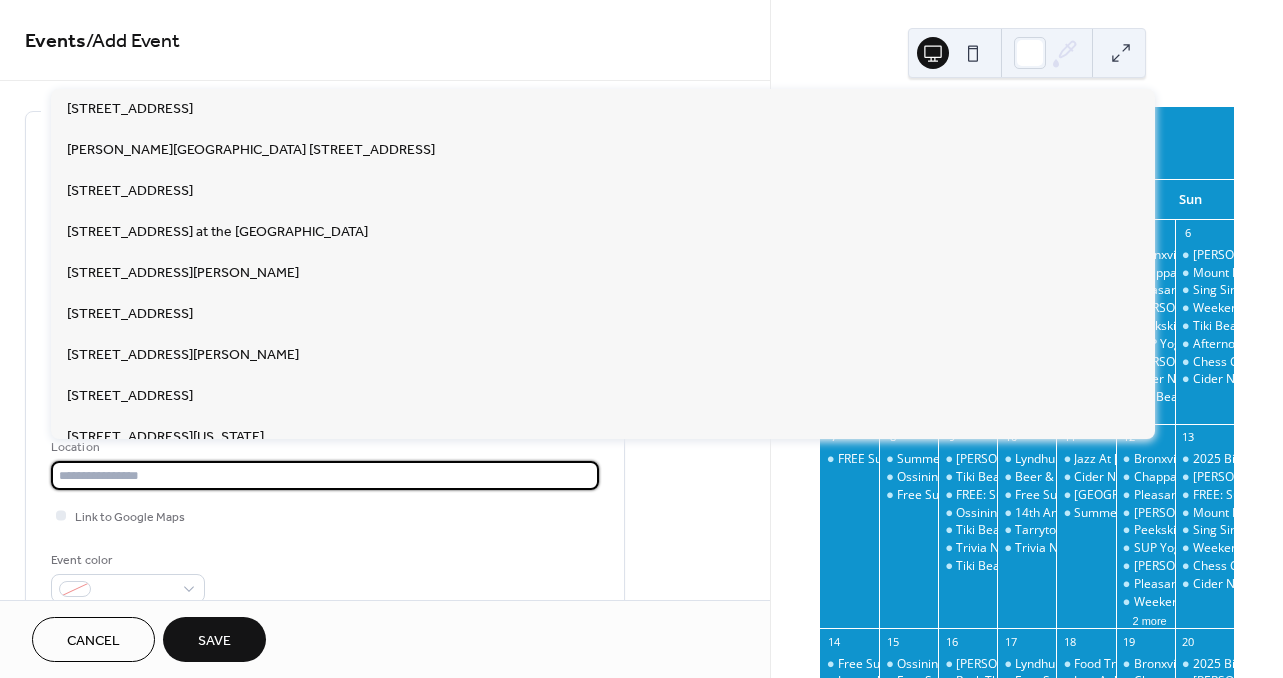 click at bounding box center [325, 475] 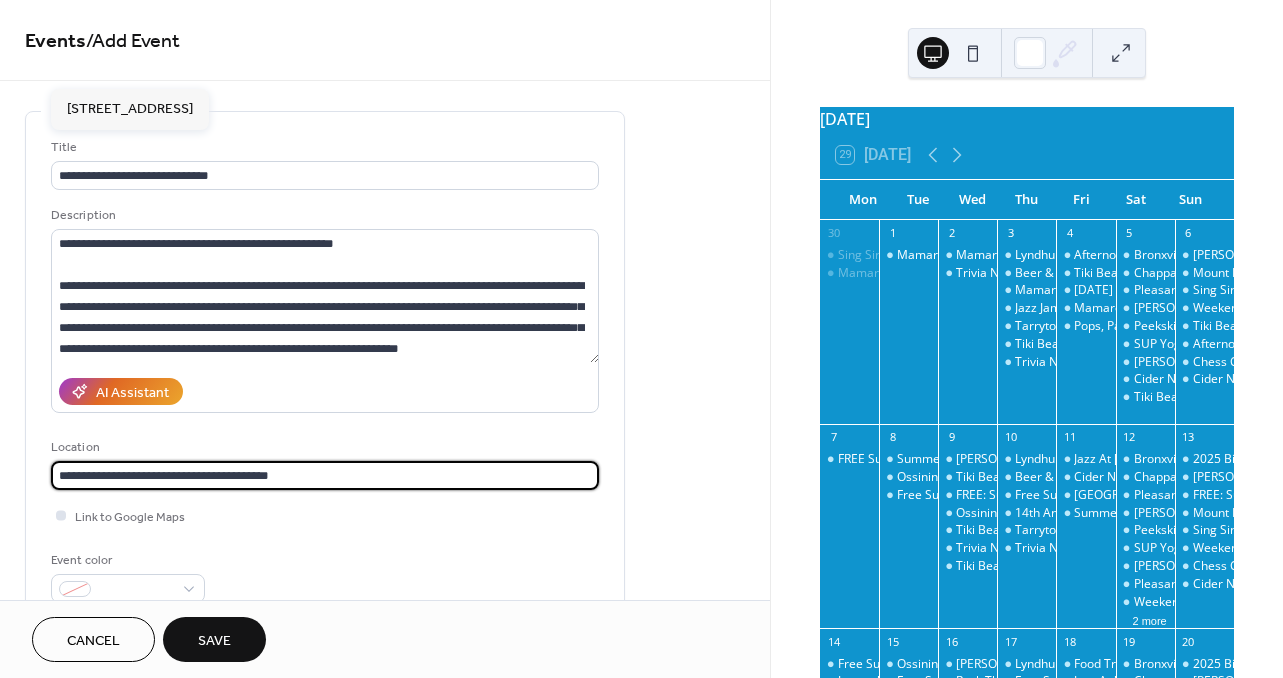 type on "**********" 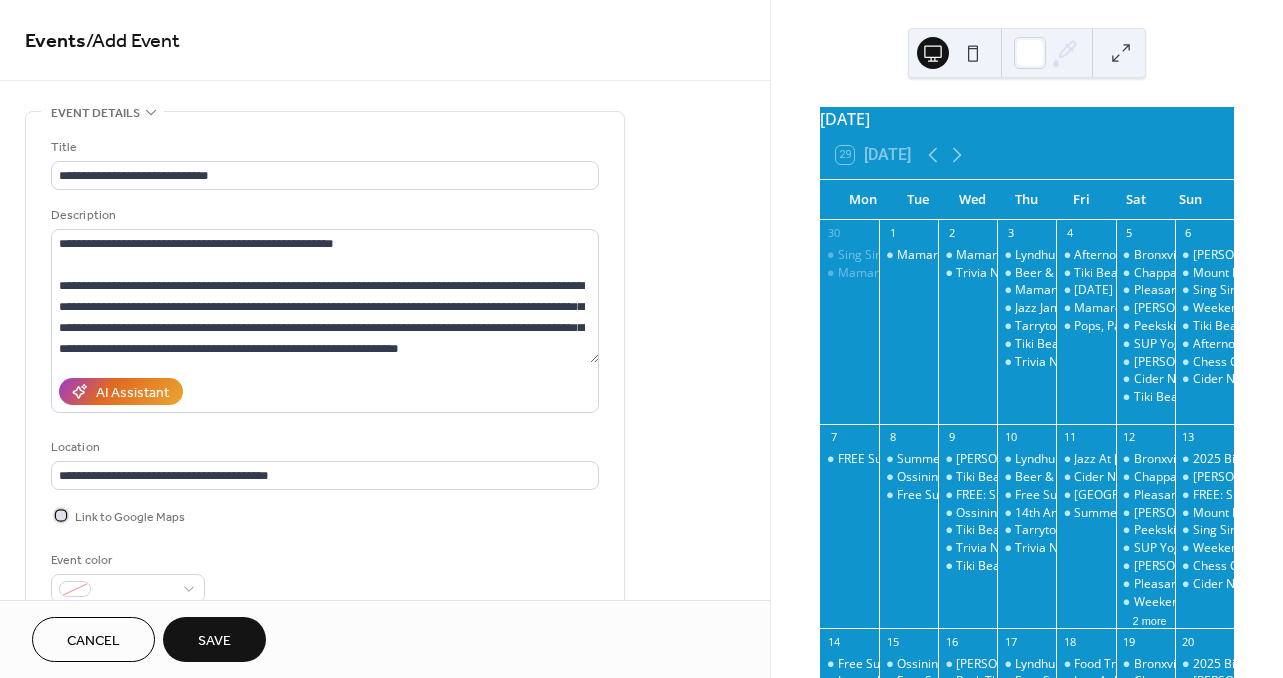 click at bounding box center (61, 515) 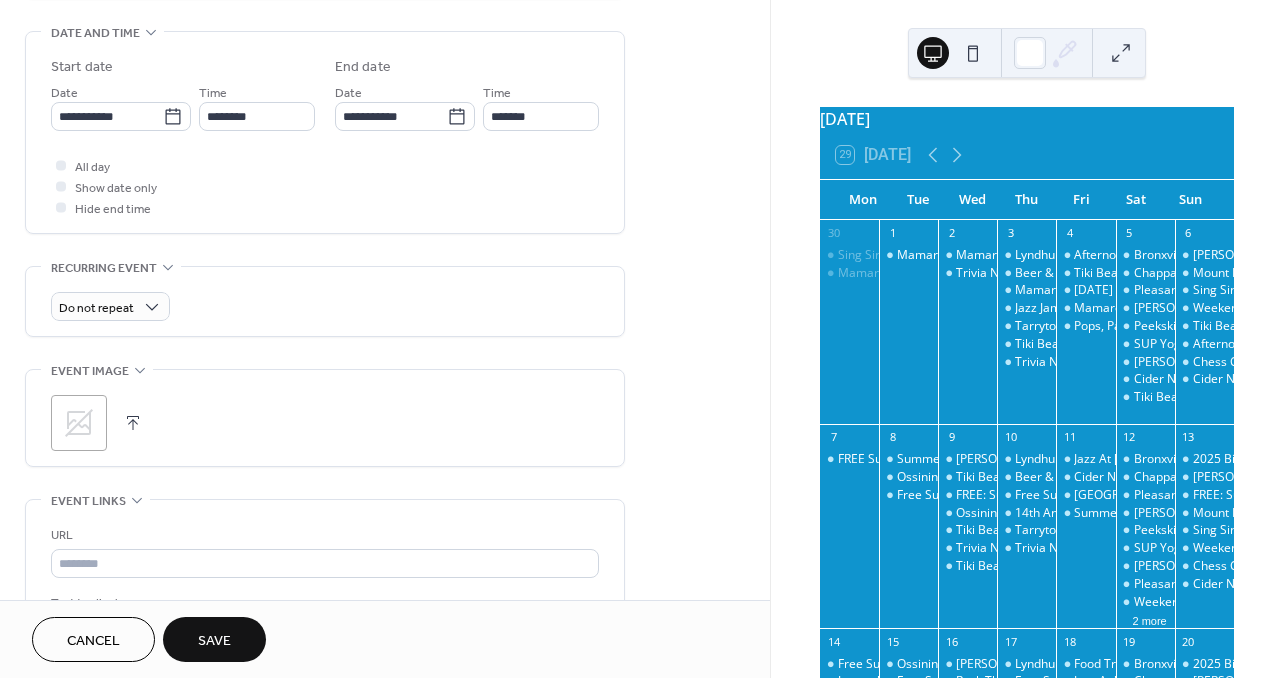 scroll, scrollTop: 688, scrollLeft: 0, axis: vertical 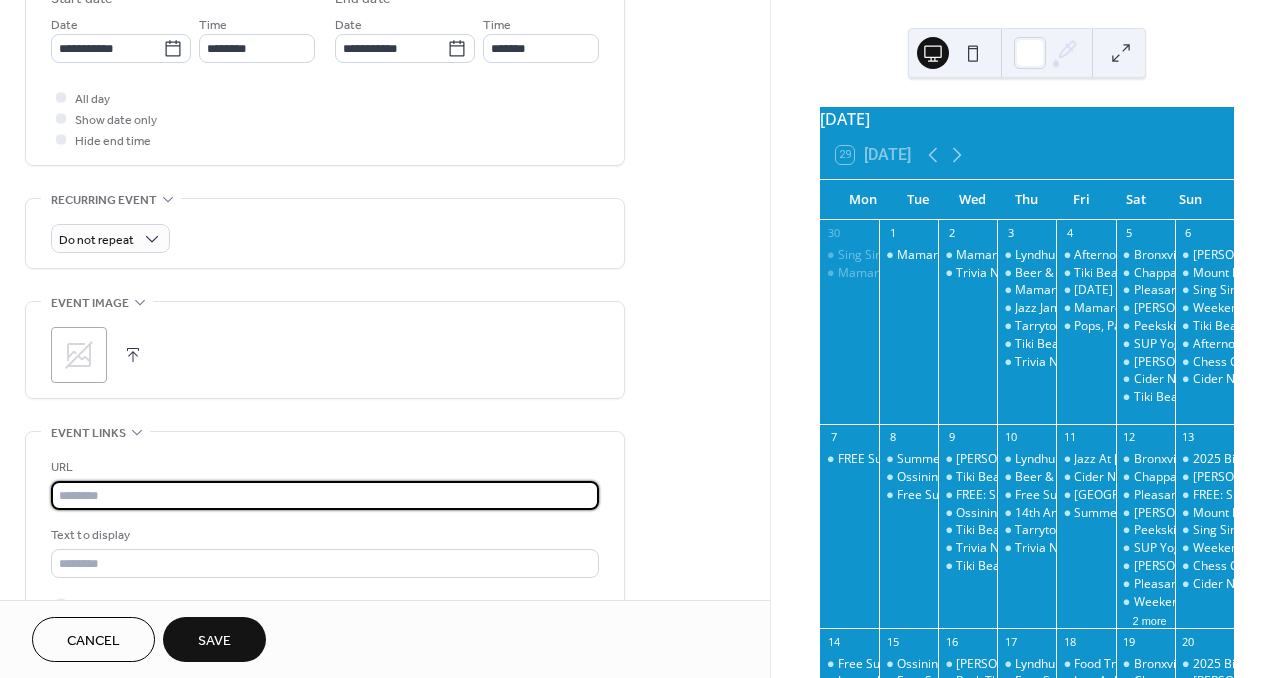 click at bounding box center [325, 495] 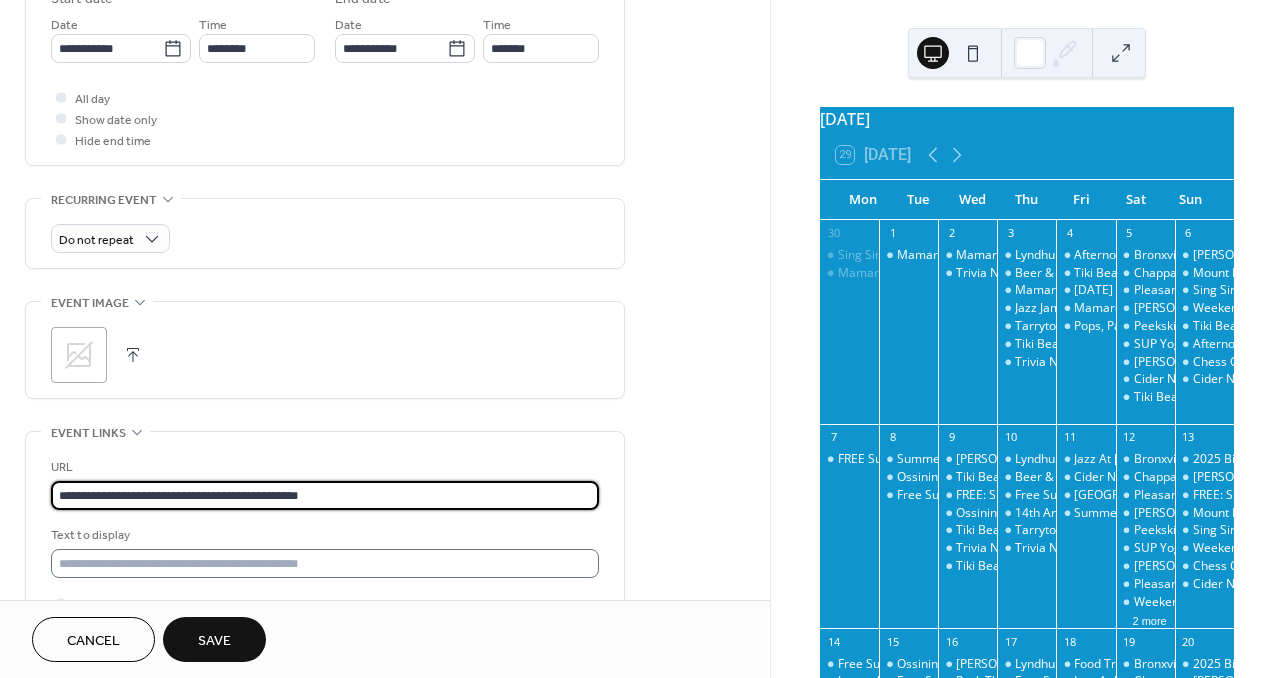type on "**********" 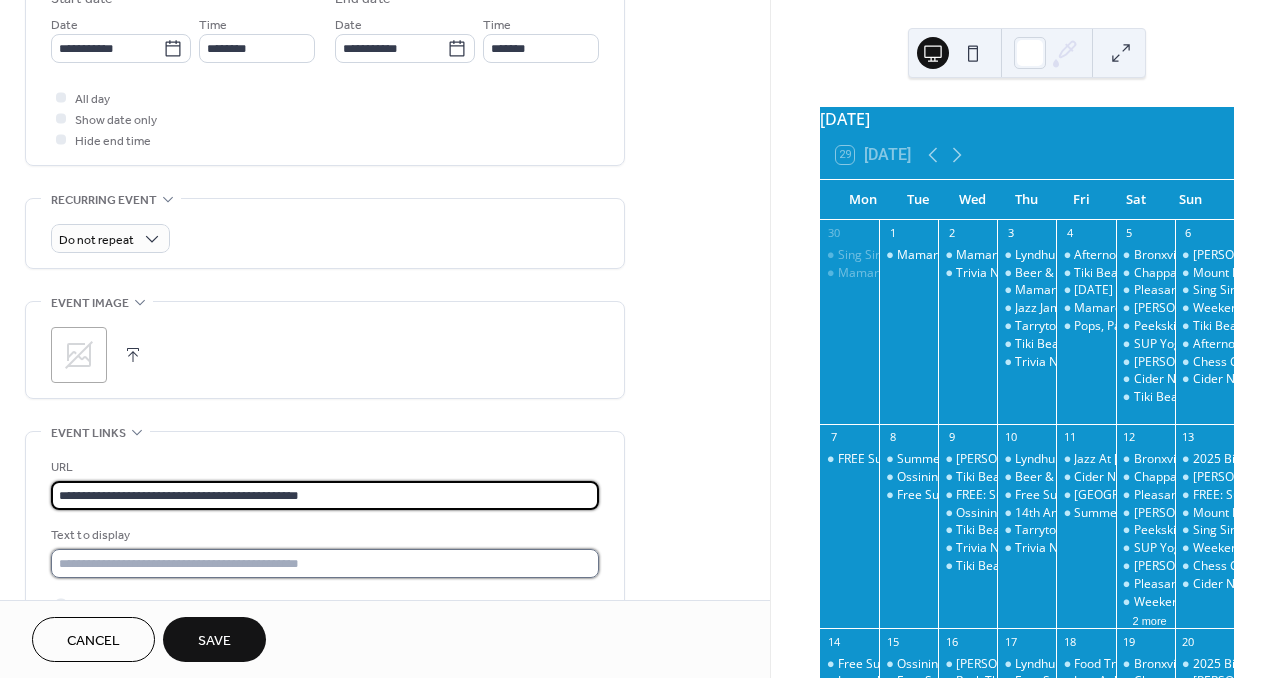 click at bounding box center [325, 563] 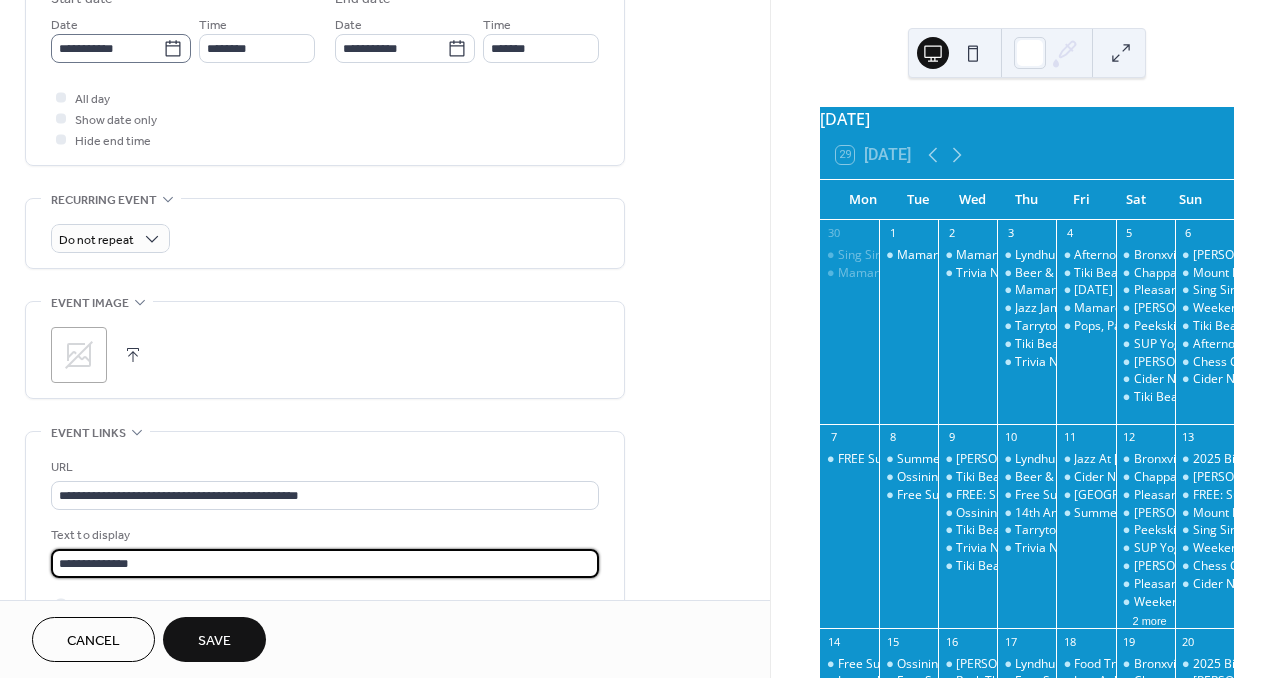 type on "**********" 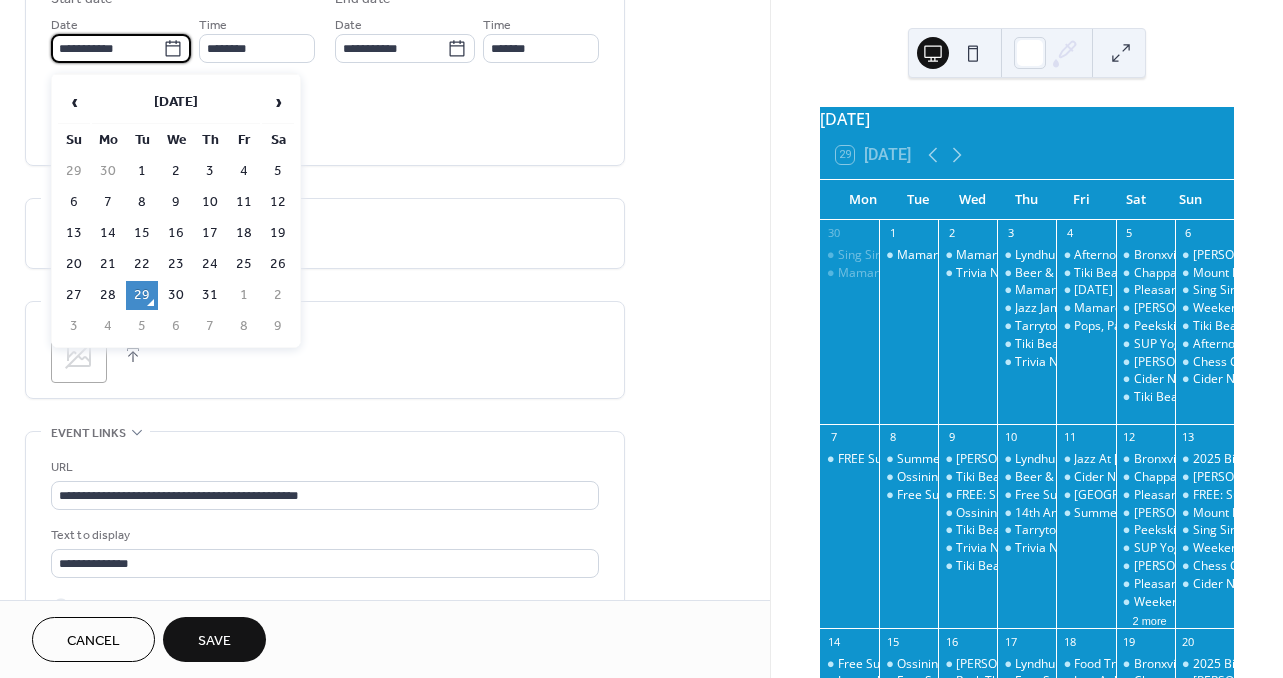 click on "**********" at bounding box center (107, 48) 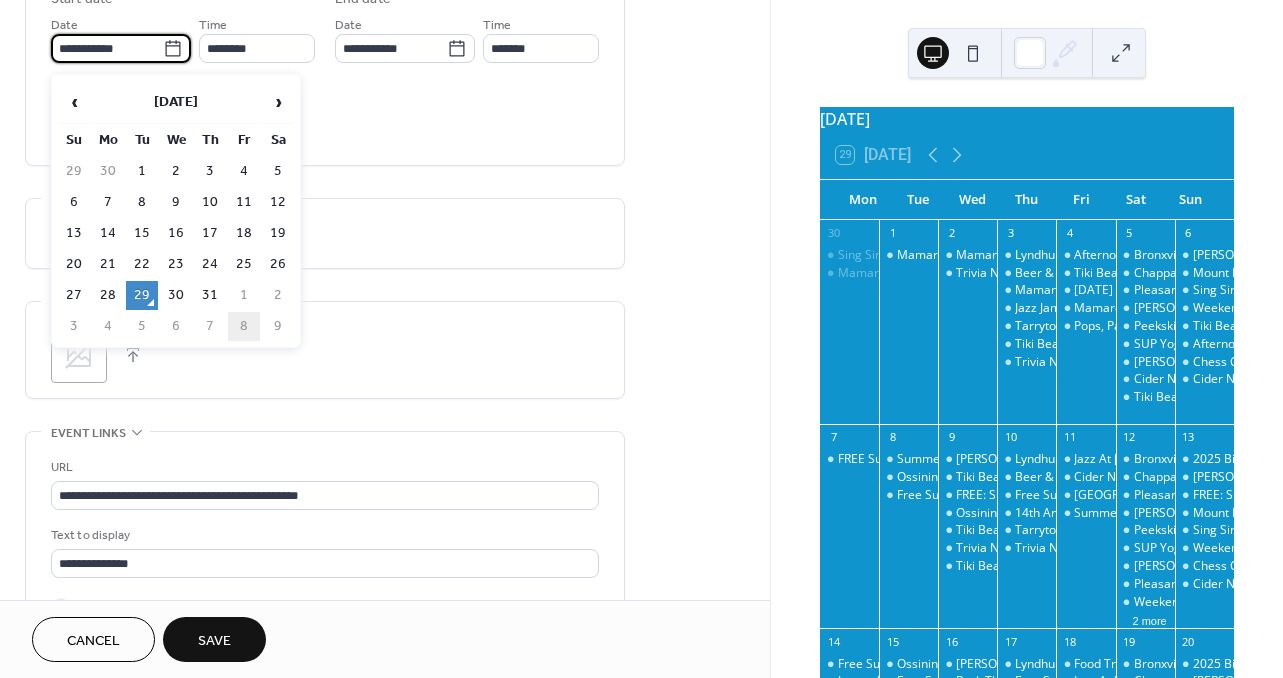 click on "8" at bounding box center (244, 326) 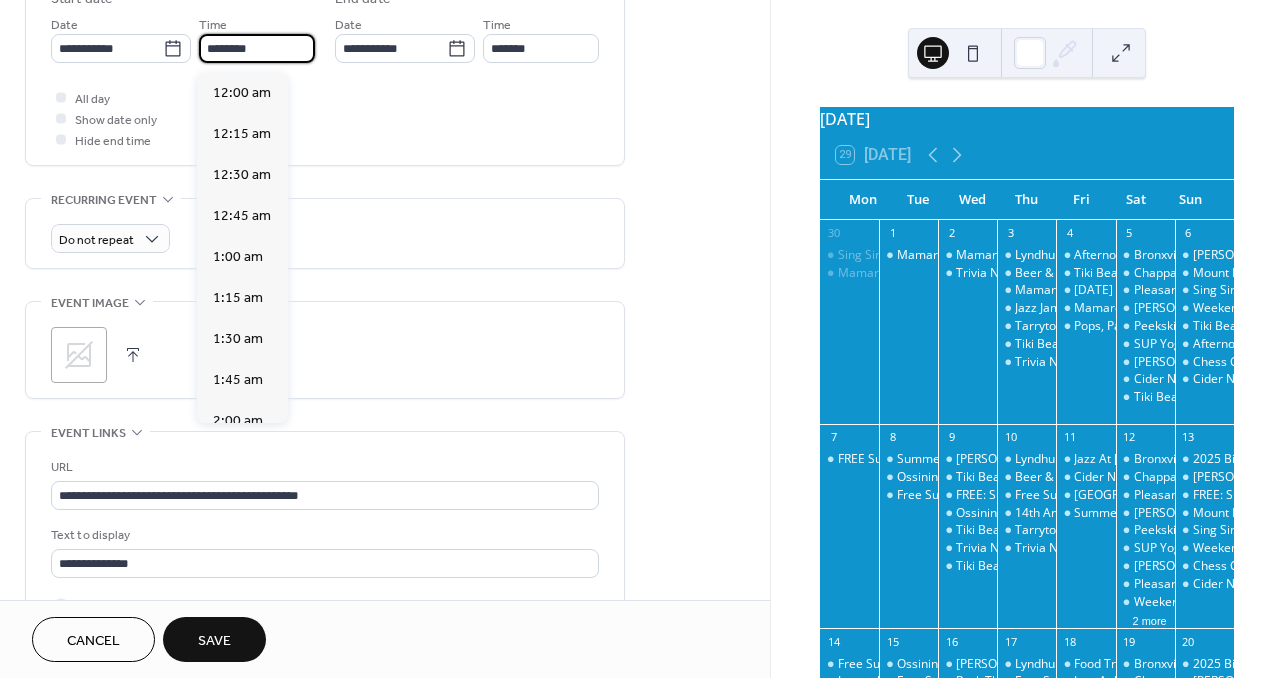 click on "********" at bounding box center [257, 48] 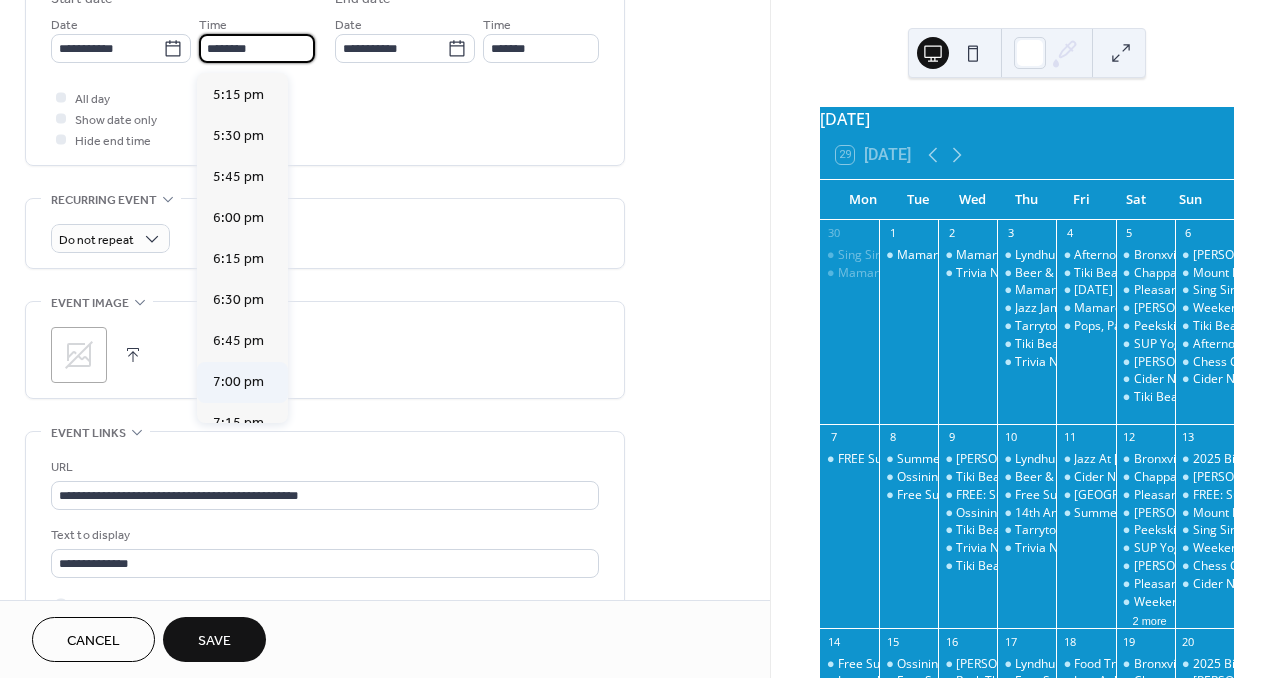 scroll, scrollTop: 2829, scrollLeft: 0, axis: vertical 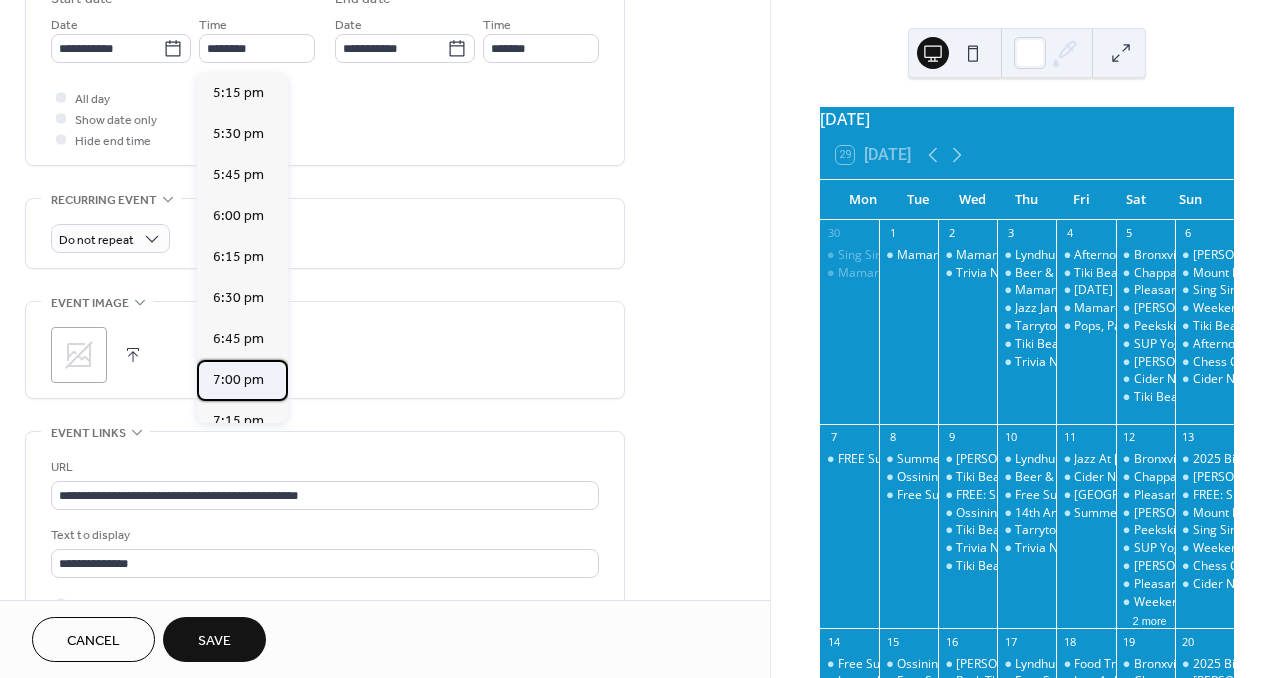 click on "7:00 pm" at bounding box center [242, 380] 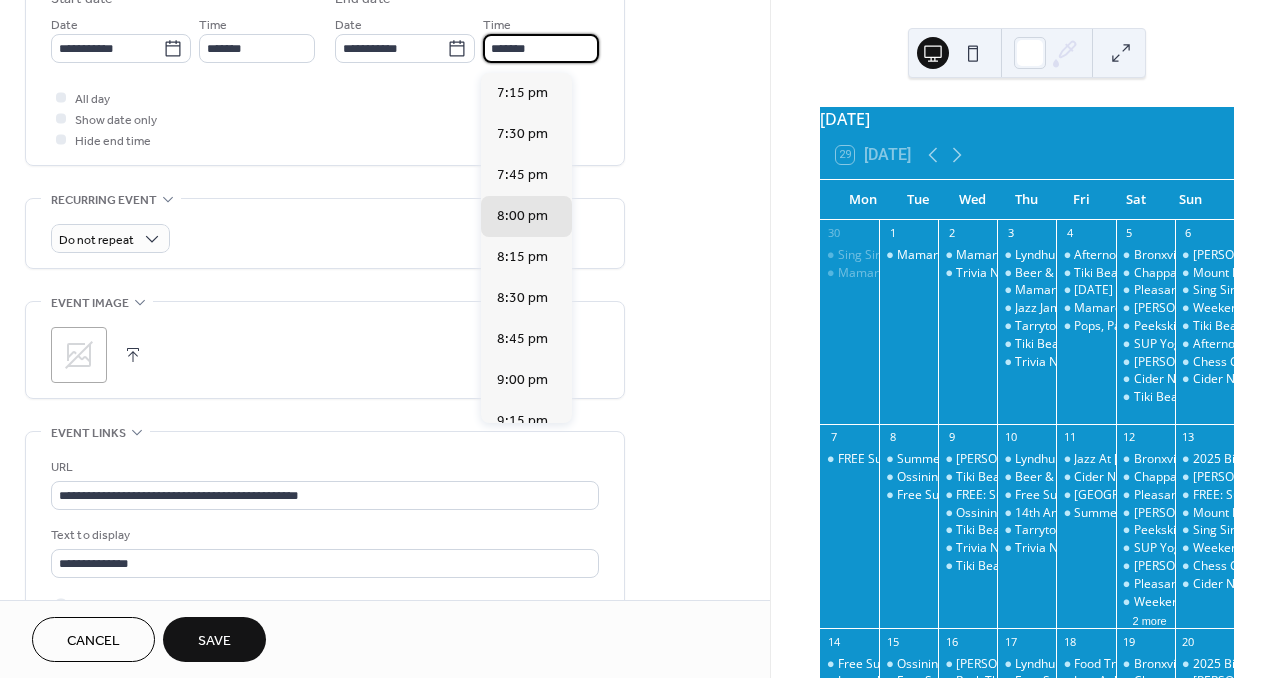 click on "*******" at bounding box center (541, 48) 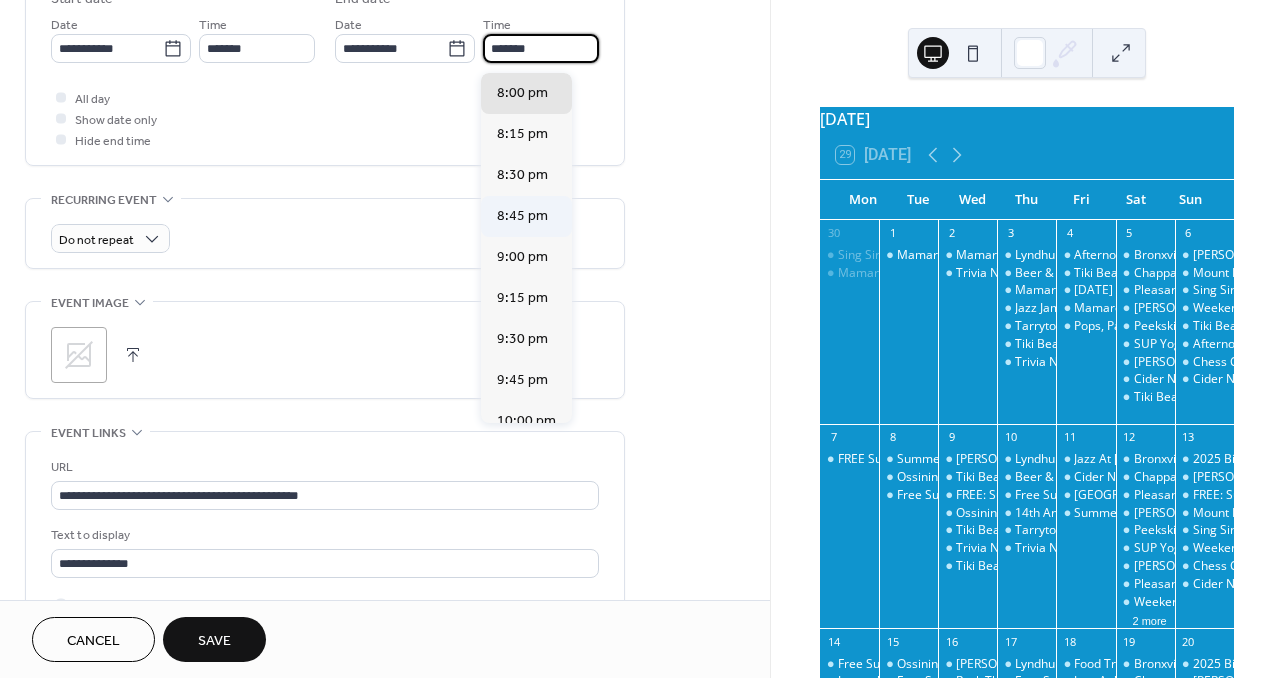 scroll, scrollTop: 157, scrollLeft: 0, axis: vertical 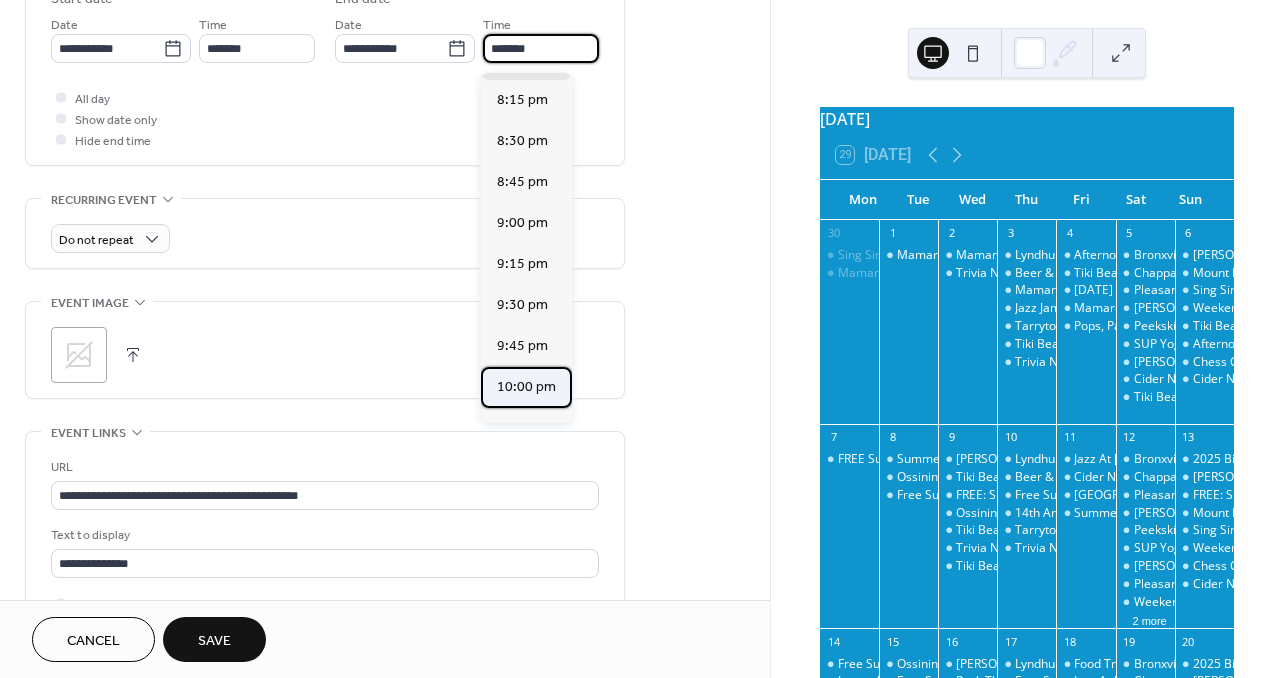 click on "10:00 pm" at bounding box center [526, 387] 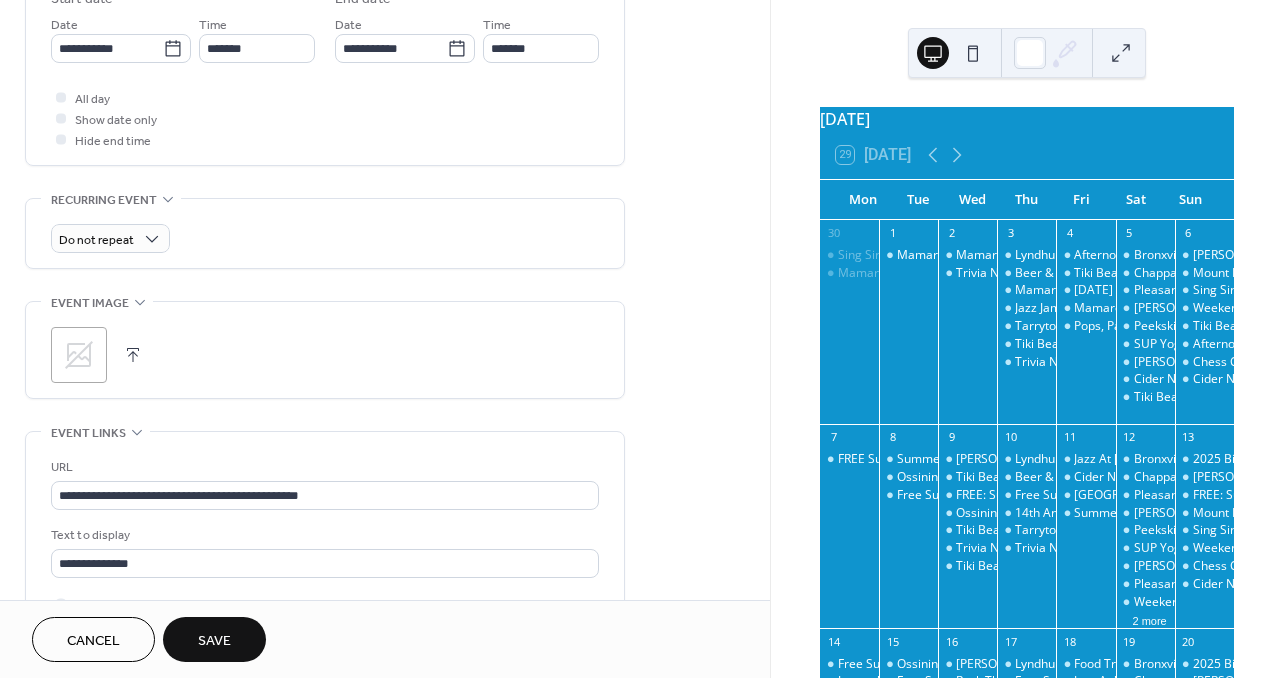 type on "********" 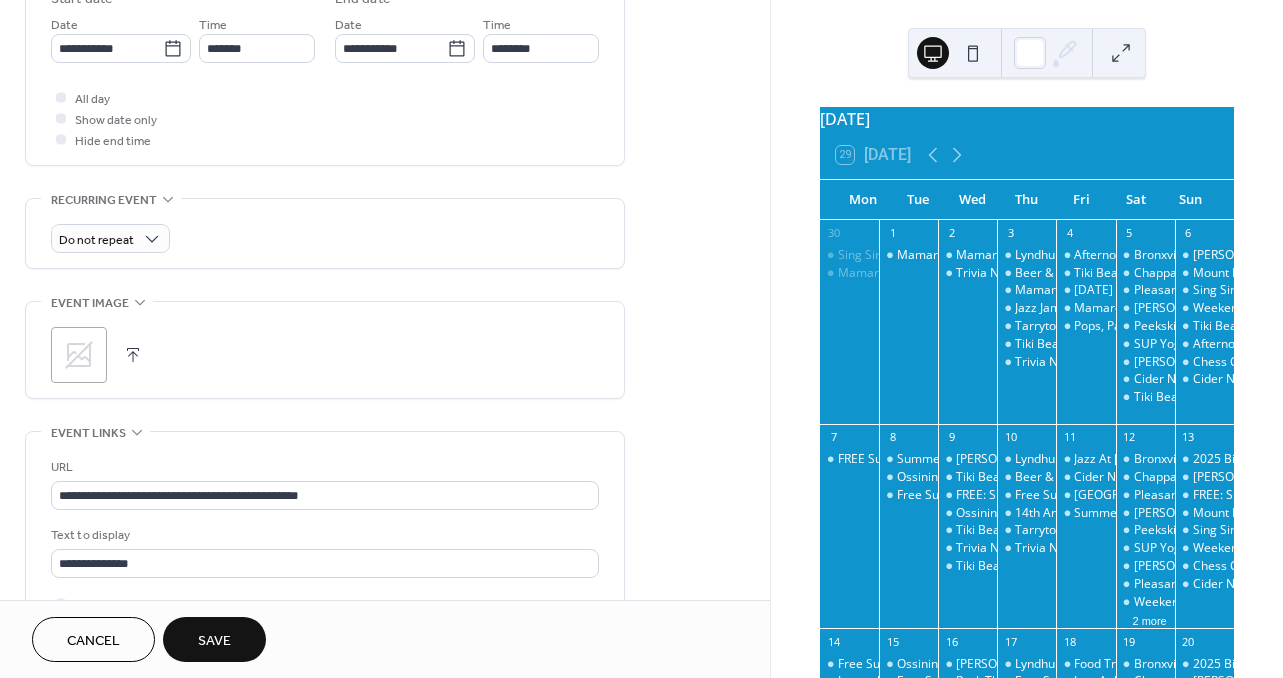 click on "**********" at bounding box center [385, 143] 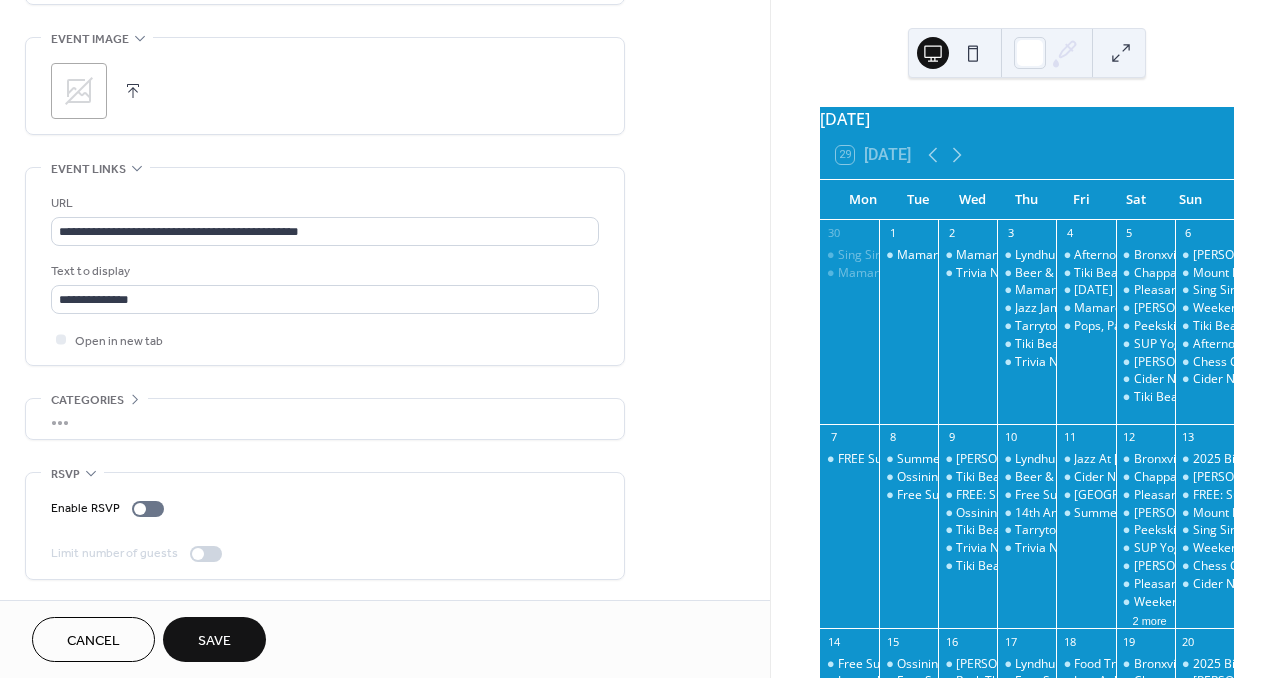 scroll, scrollTop: 962, scrollLeft: 0, axis: vertical 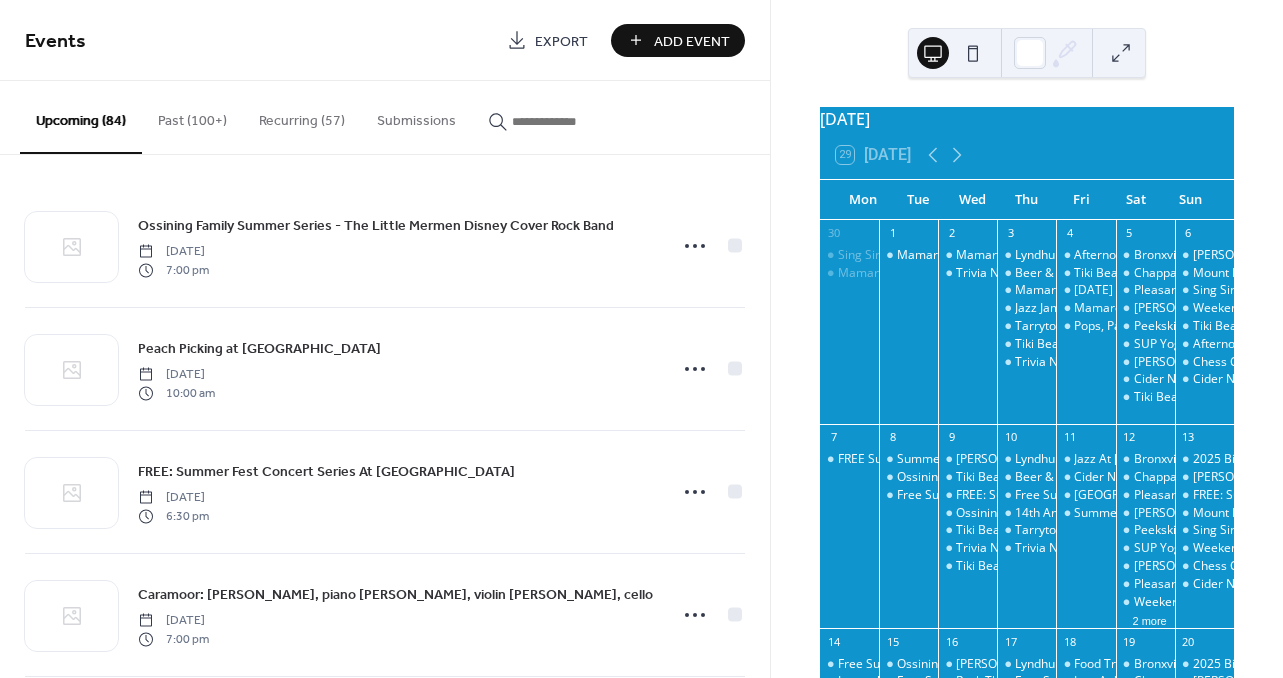 click at bounding box center [560, 116] 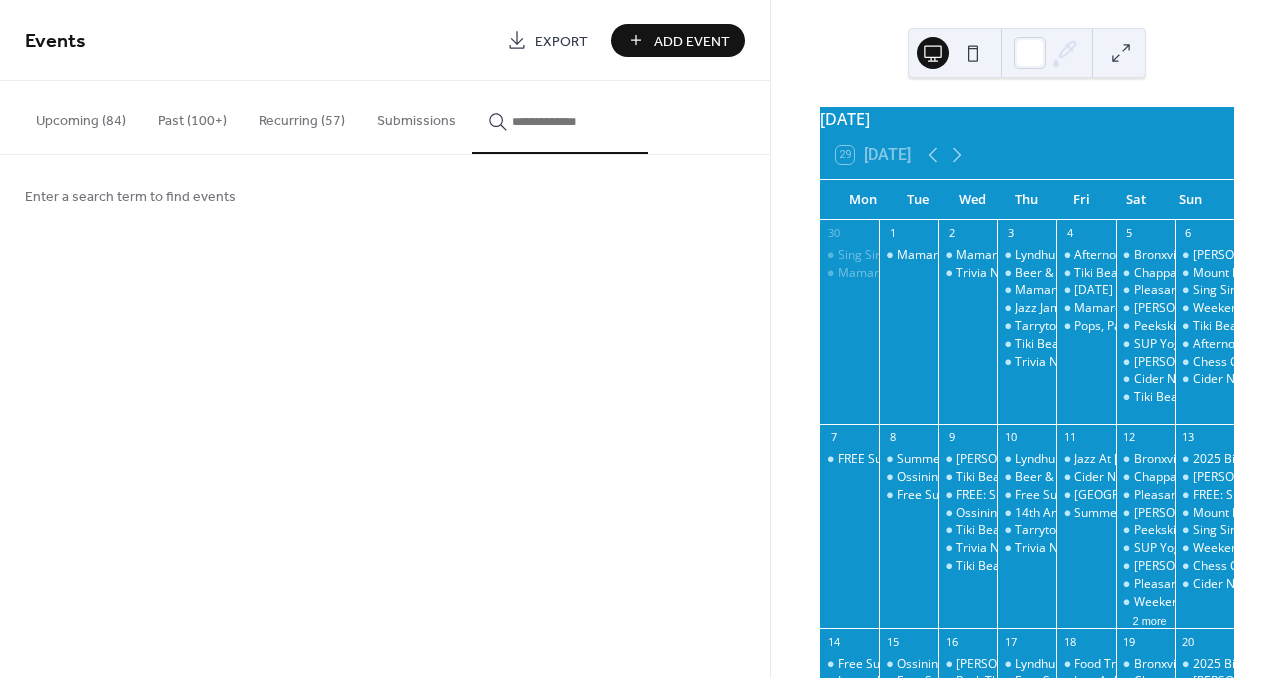 click at bounding box center [572, 121] 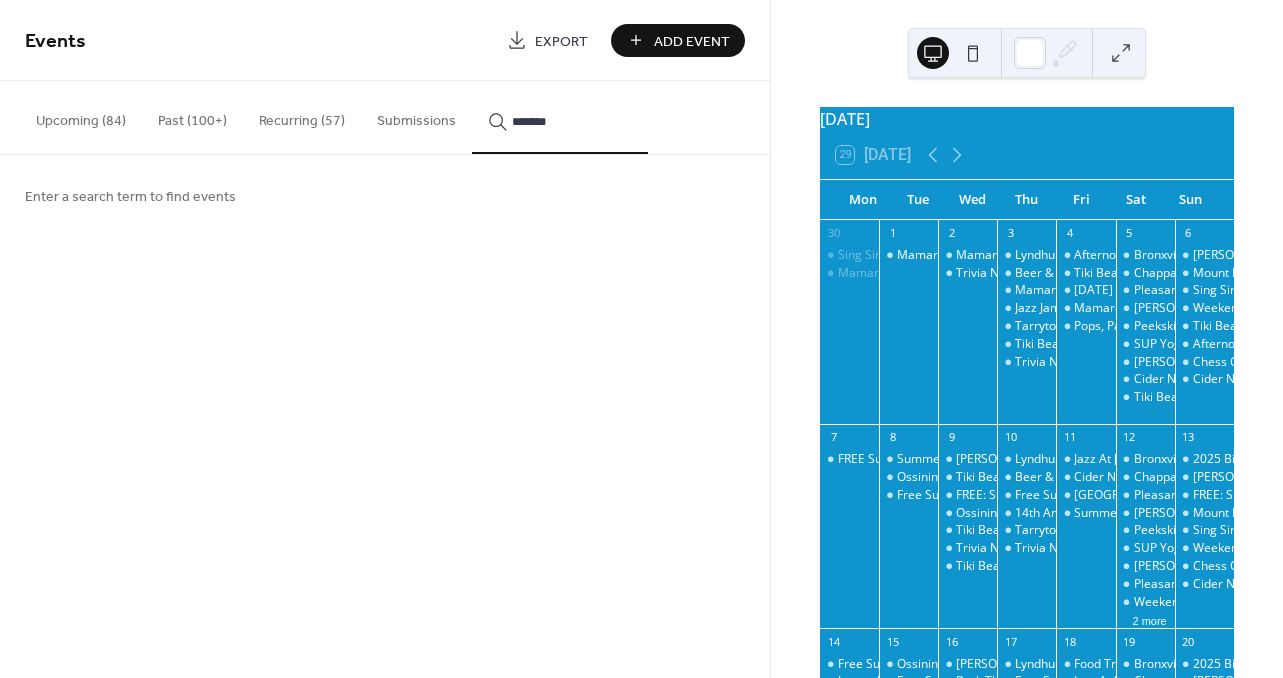 click on "******" at bounding box center (560, 117) 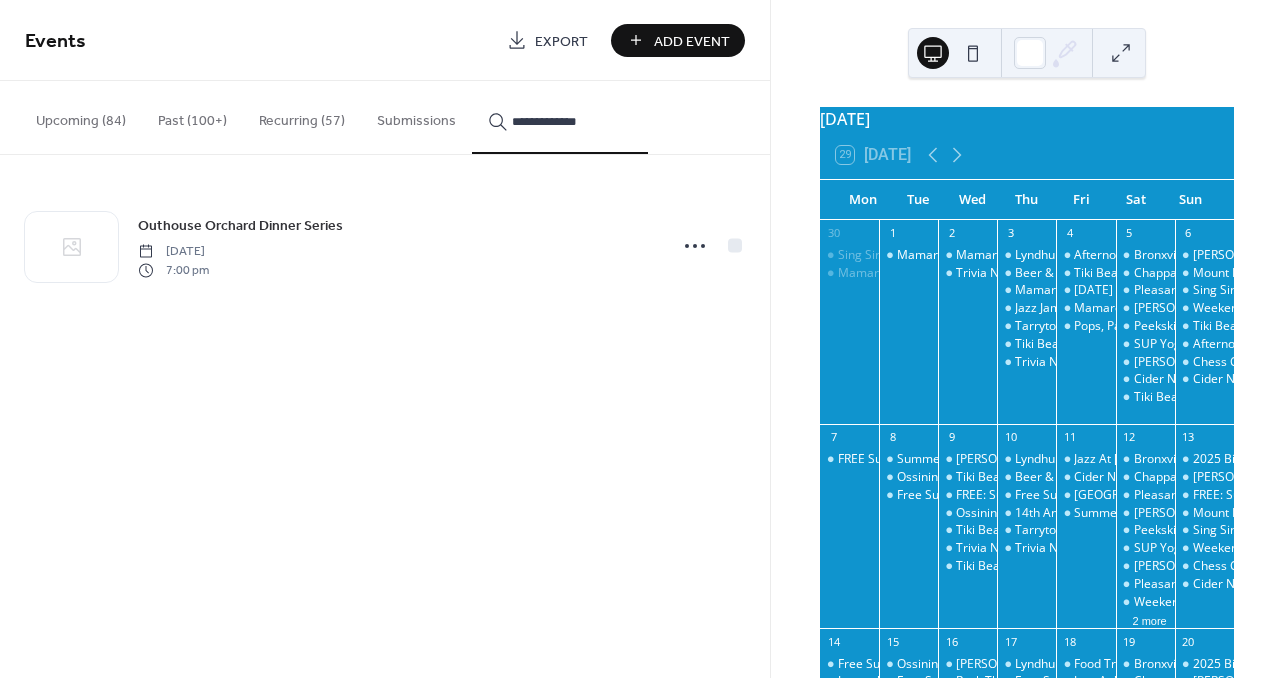 type on "**********" 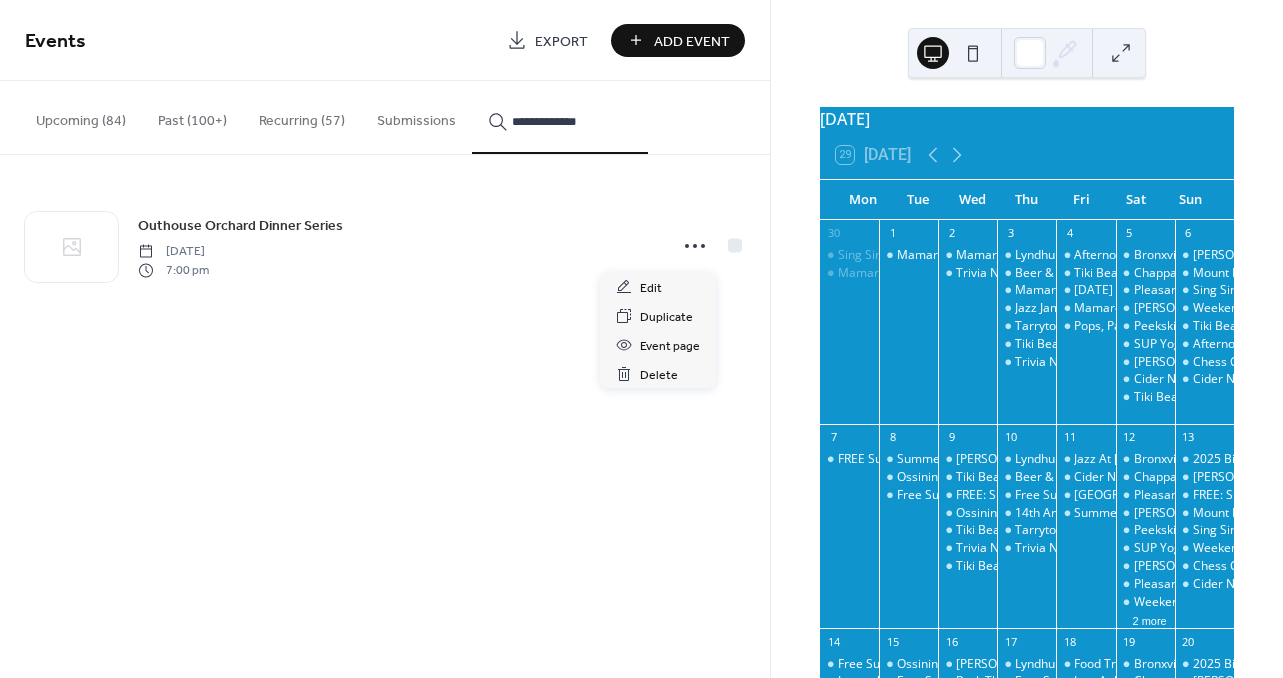 click 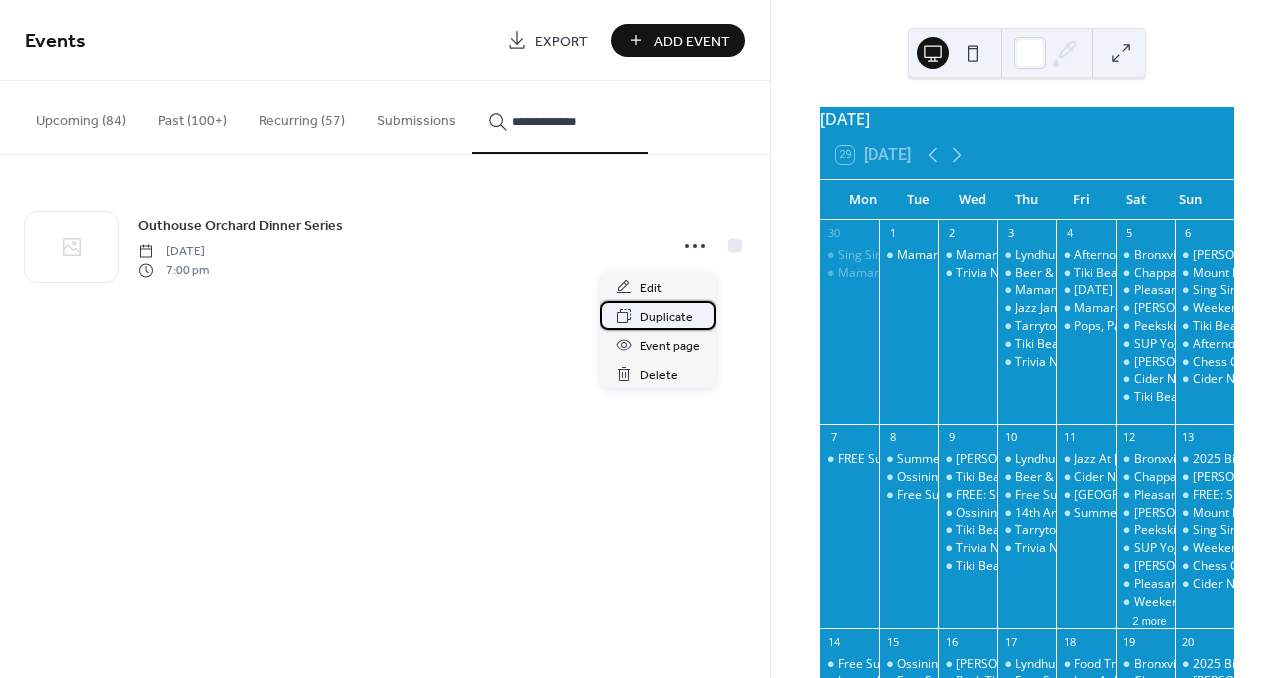 click on "Duplicate" at bounding box center [666, 317] 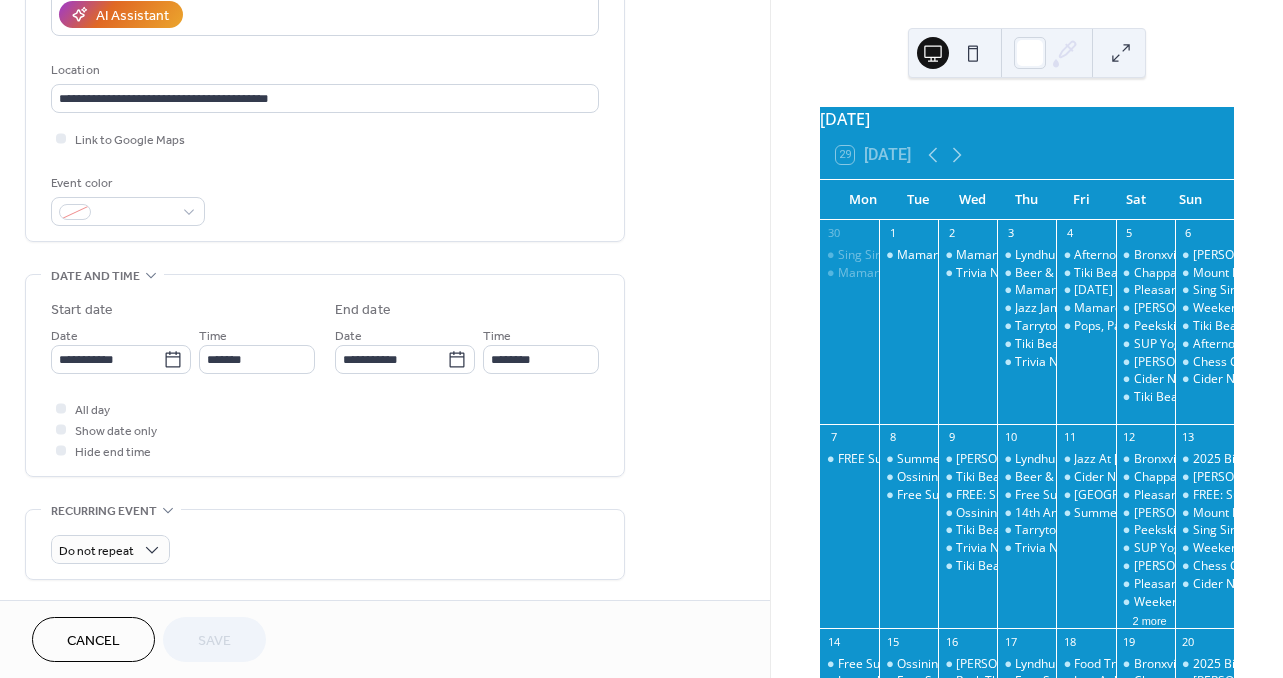 scroll, scrollTop: 445, scrollLeft: 0, axis: vertical 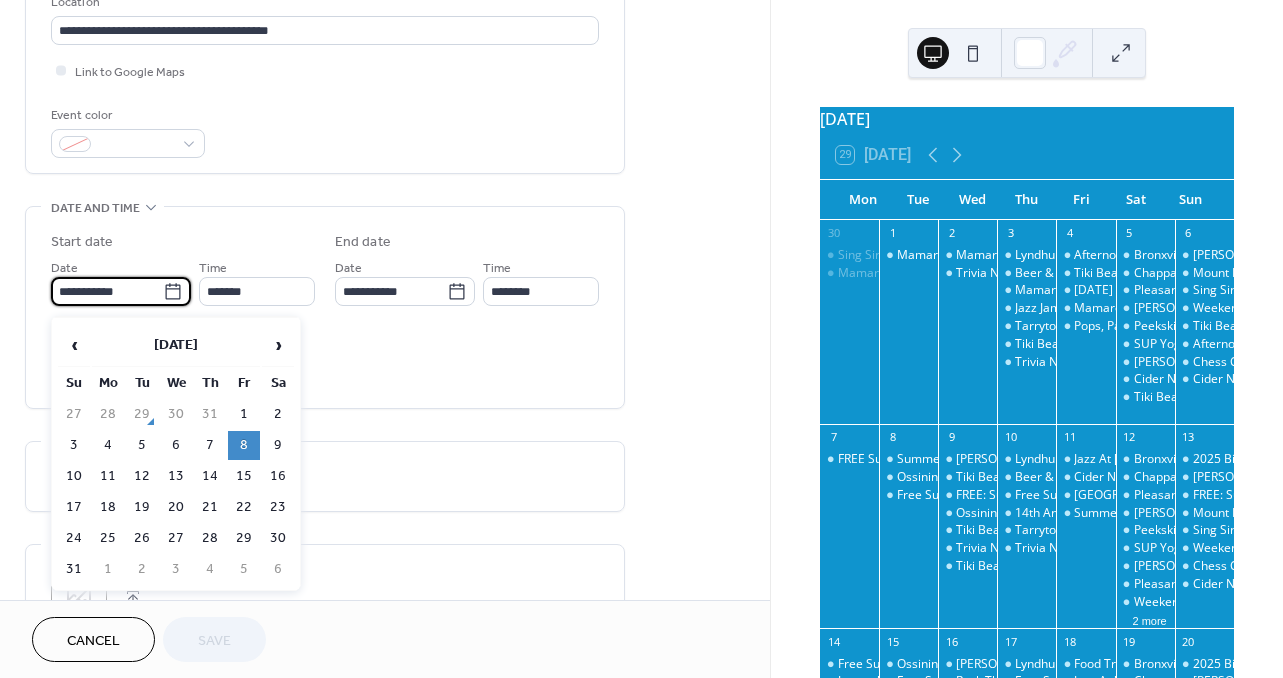 click on "**********" at bounding box center (107, 291) 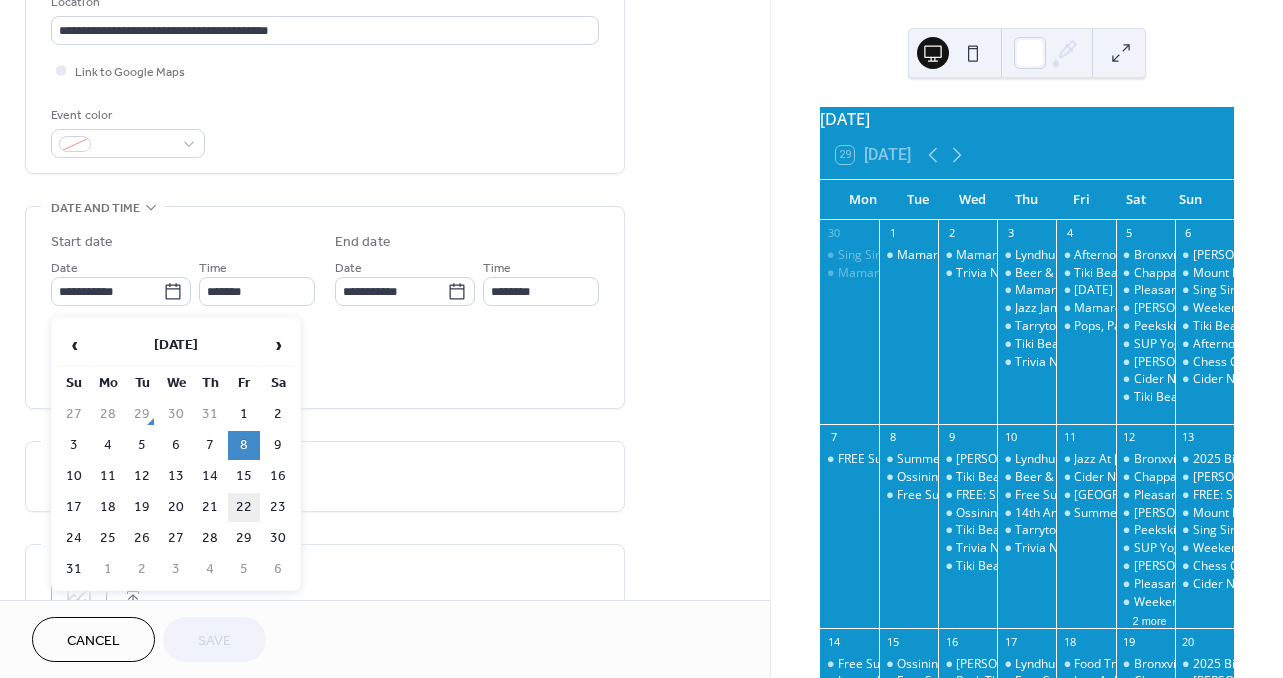 click on "22" at bounding box center [244, 507] 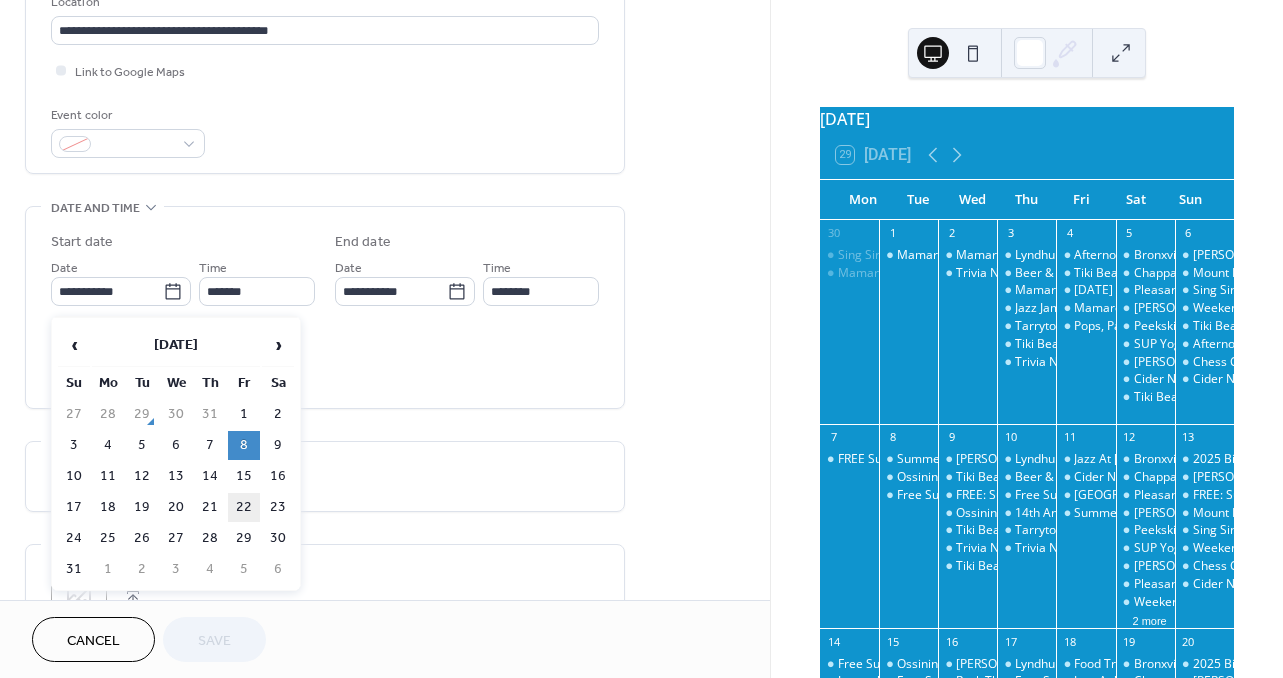 type on "**********" 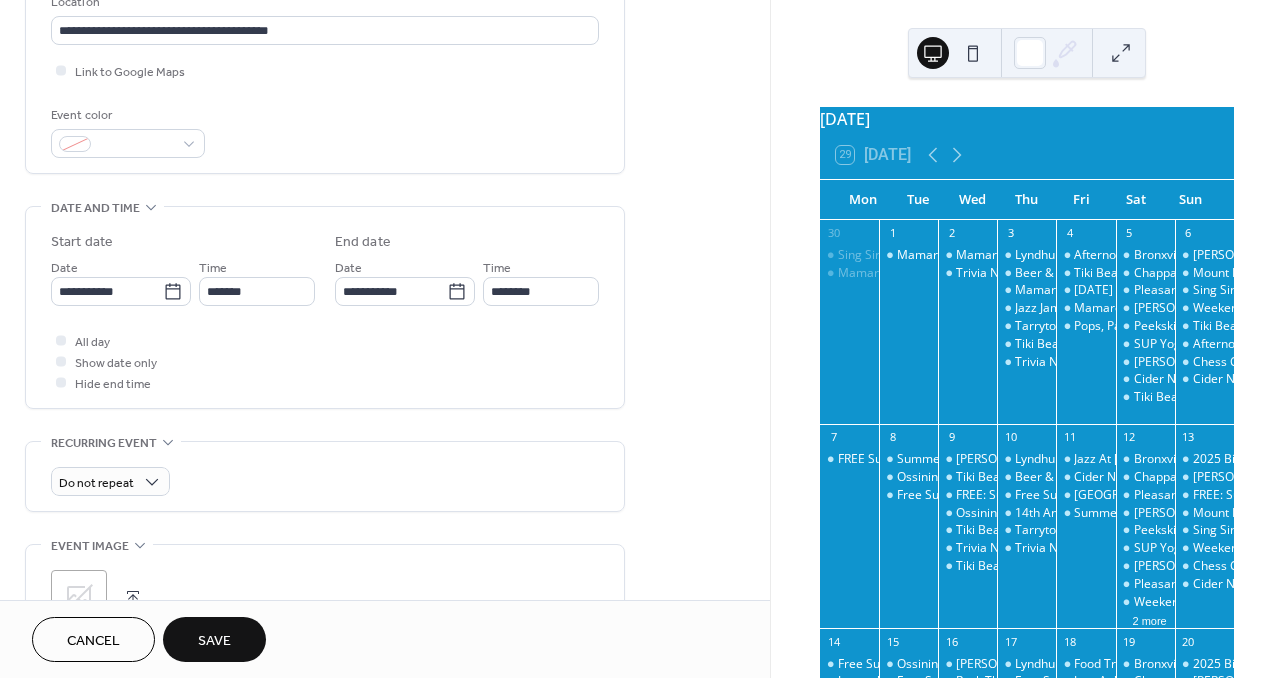 click on "Save" at bounding box center [214, 641] 